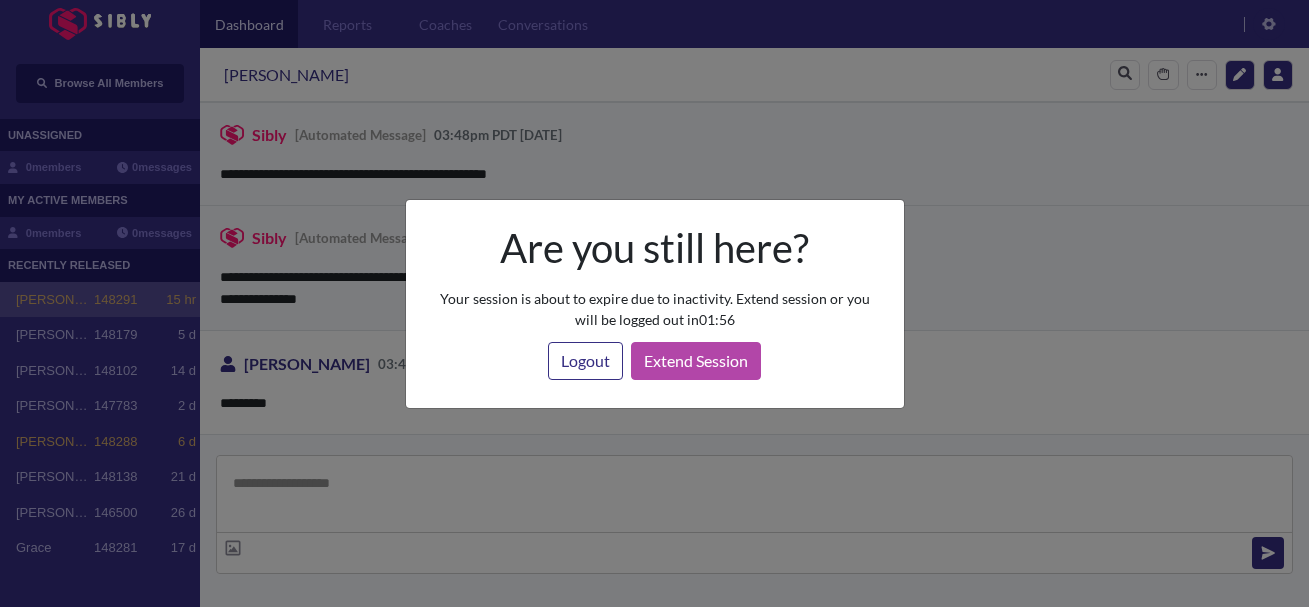 scroll, scrollTop: 0, scrollLeft: 0, axis: both 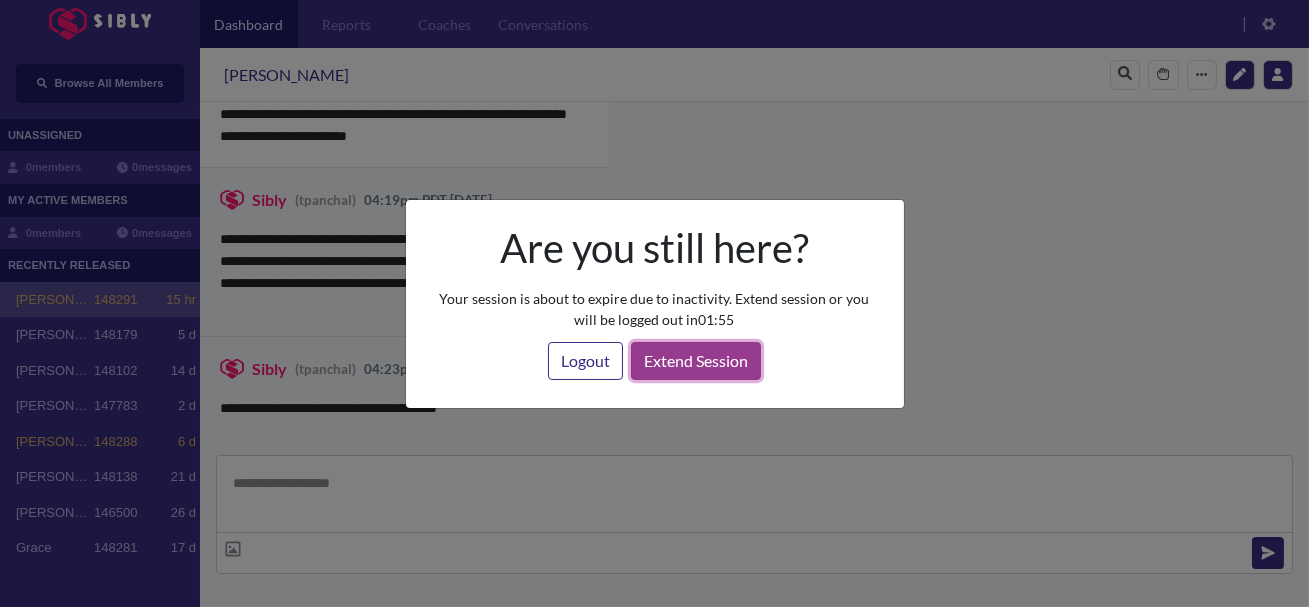 click on "Extend Session" at bounding box center (696, 361) 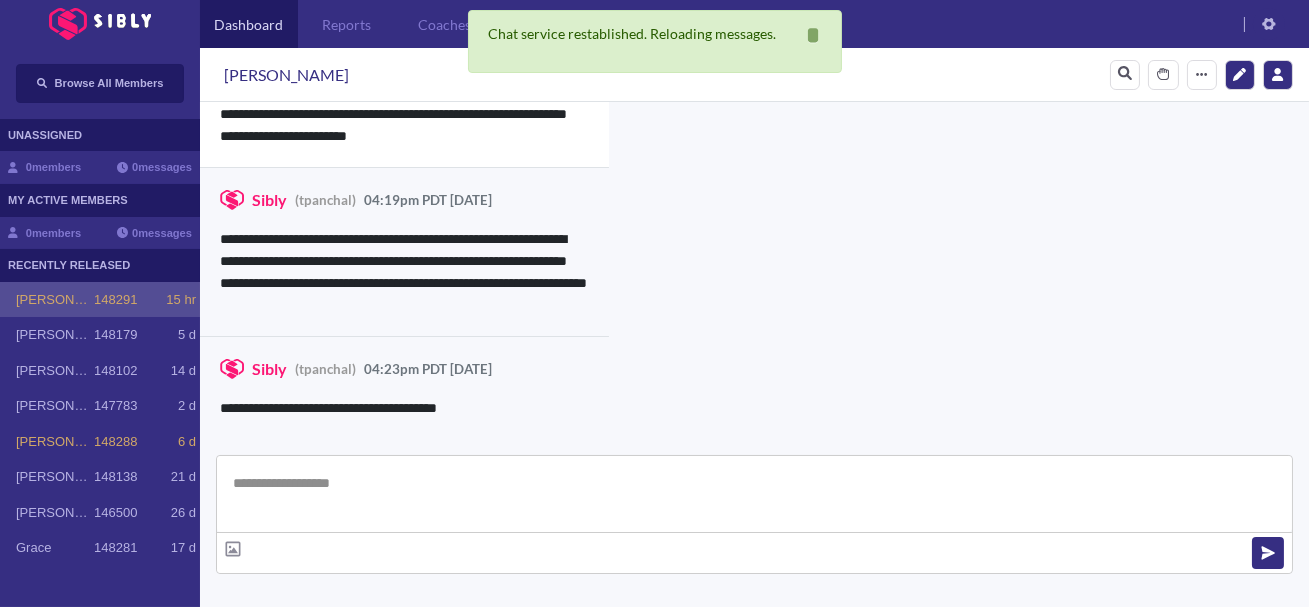 scroll, scrollTop: 1665, scrollLeft: 0, axis: vertical 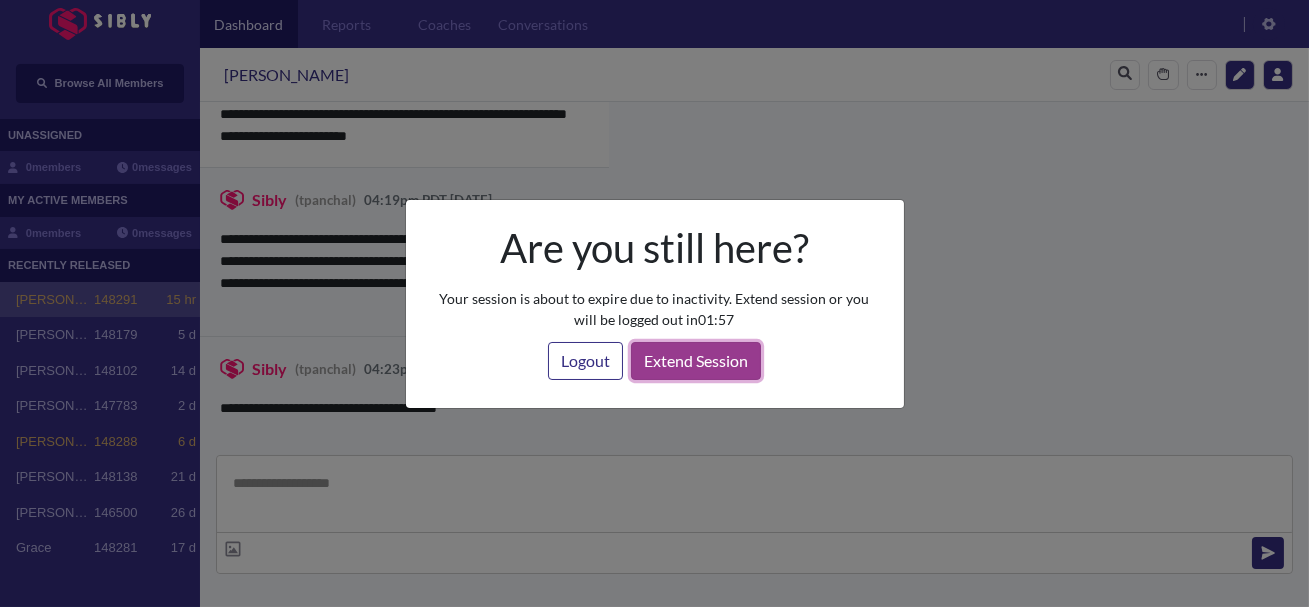click on "Extend Session" at bounding box center [696, 361] 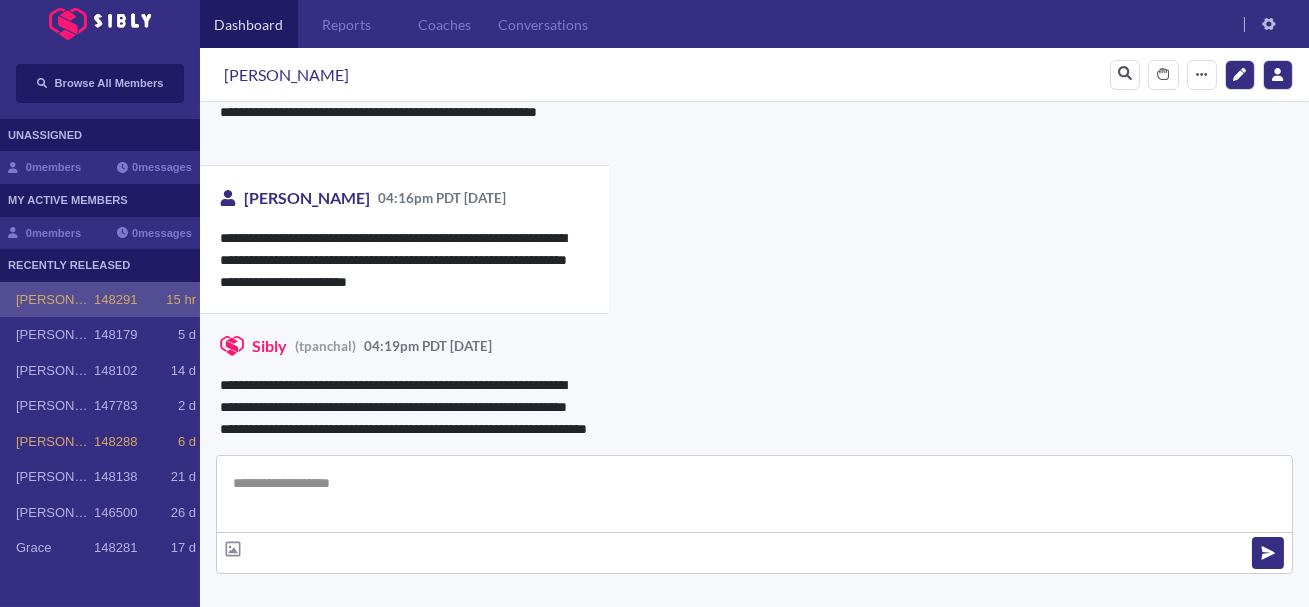 scroll, scrollTop: 1496, scrollLeft: 0, axis: vertical 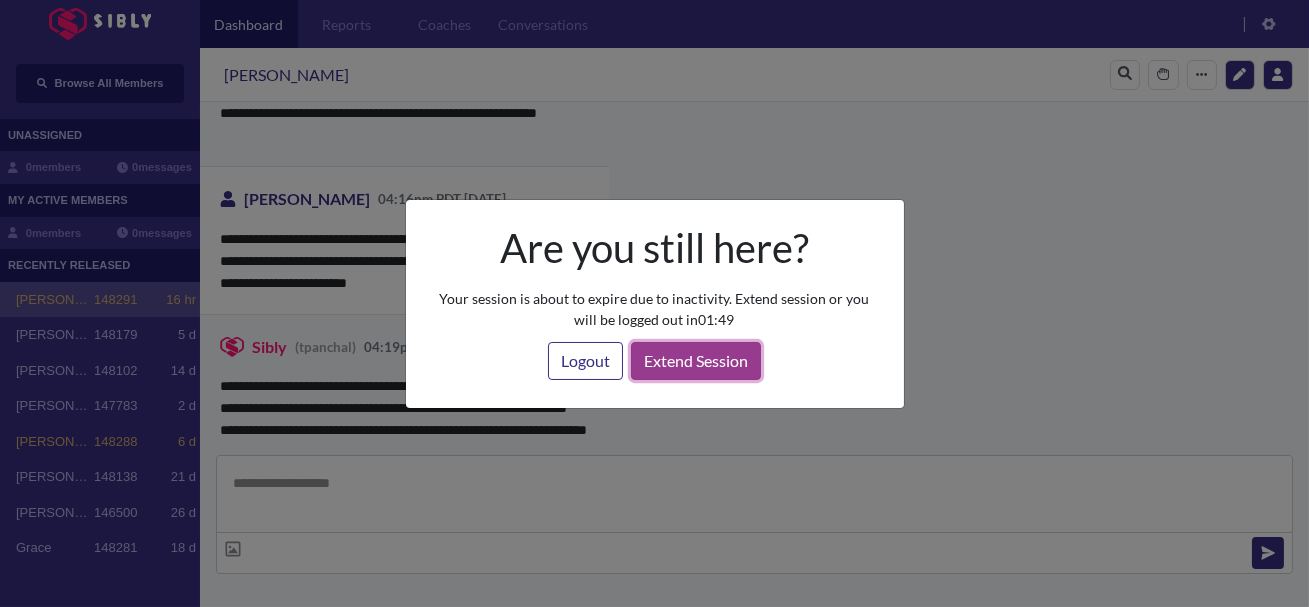 click on "Extend Session" at bounding box center (696, 361) 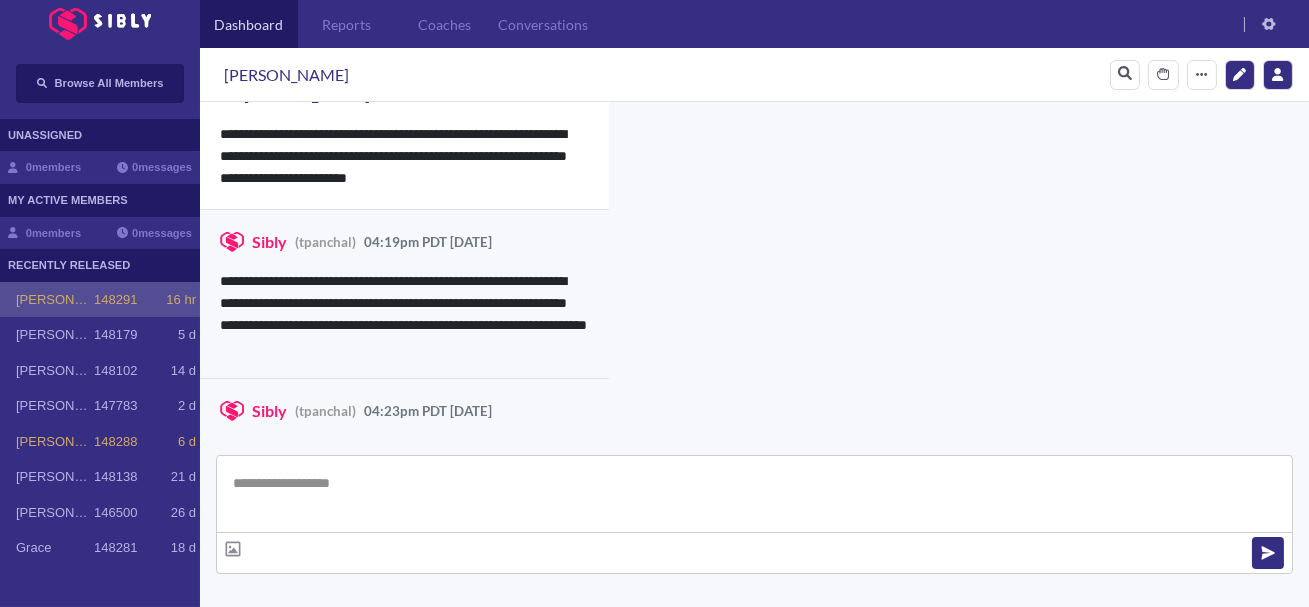 scroll, scrollTop: 1665, scrollLeft: 0, axis: vertical 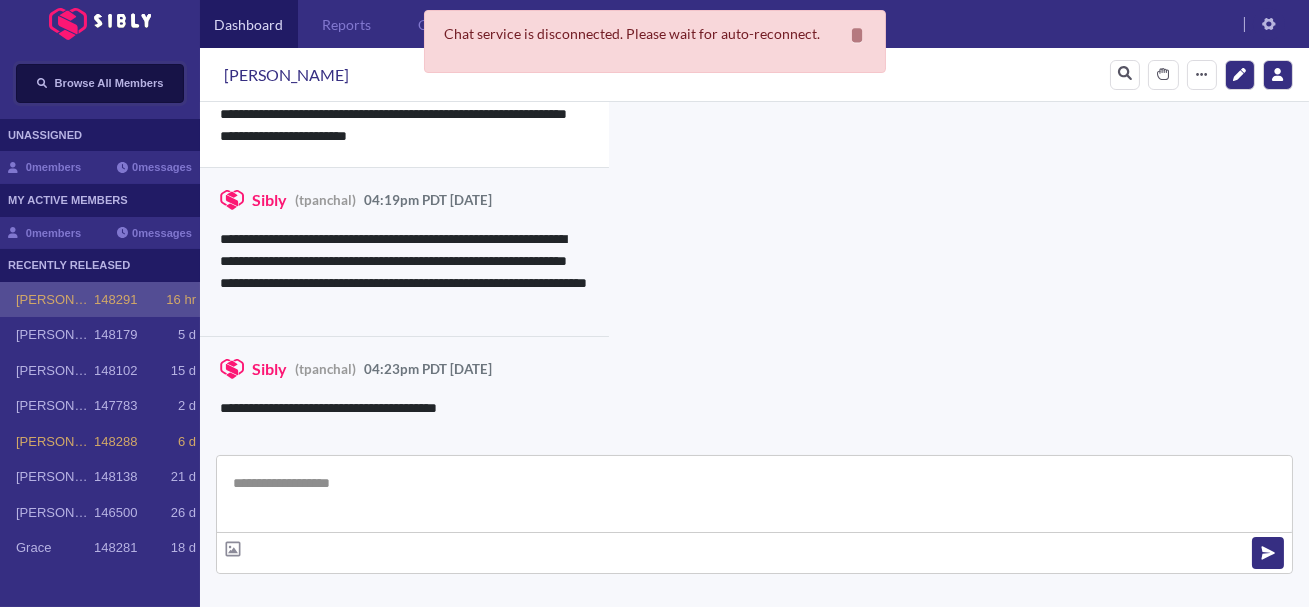 click on "Browse All Members" at bounding box center (109, 83) 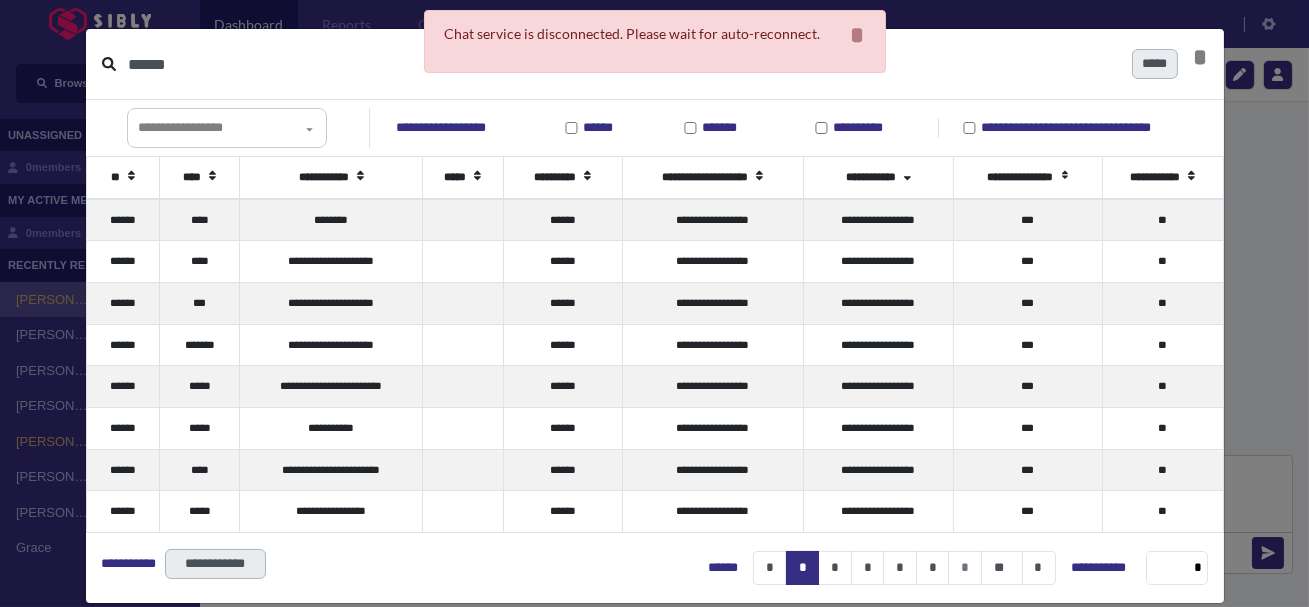 type on "******" 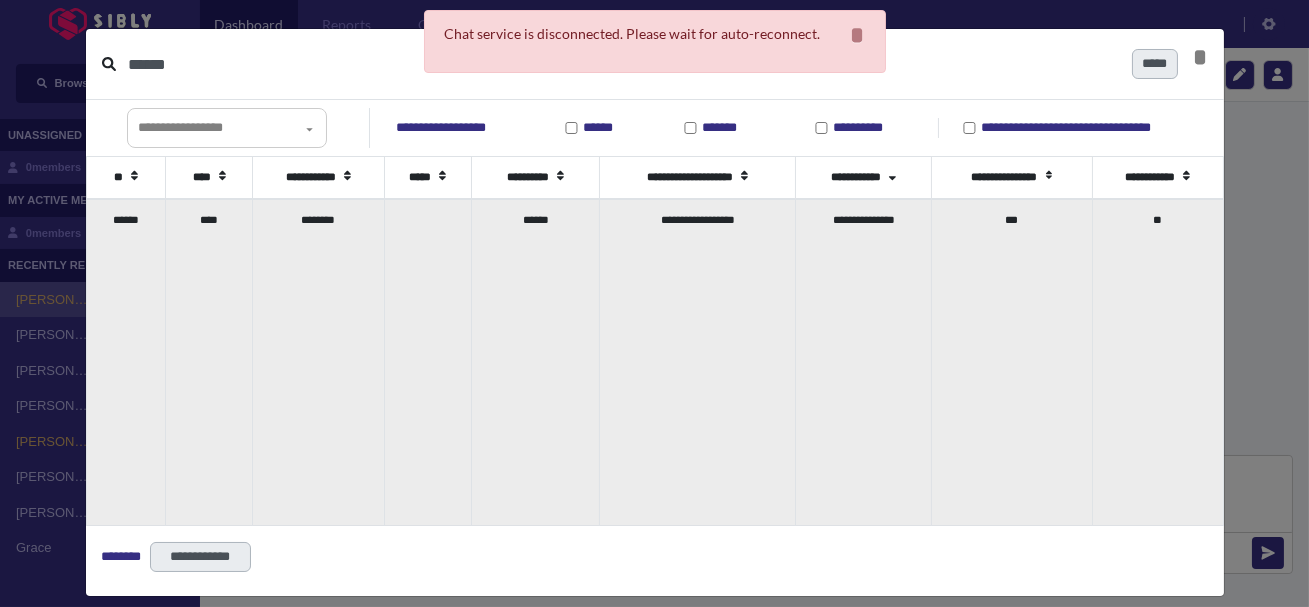 click on "****" at bounding box center [209, 362] 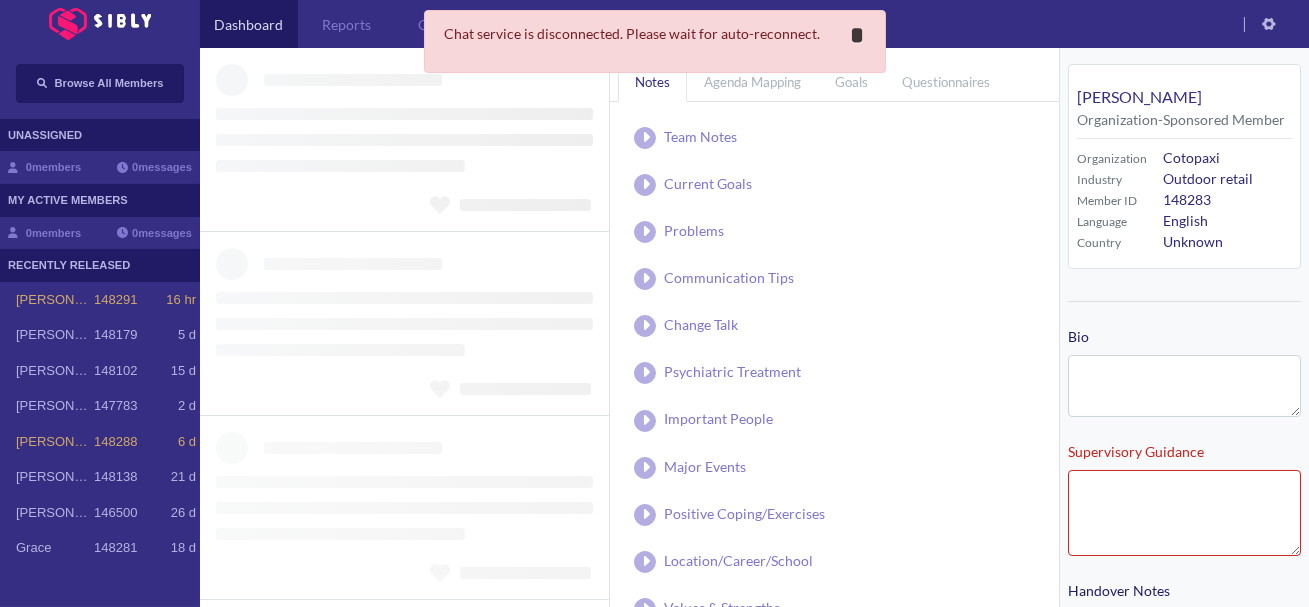 click on "*" at bounding box center [858, 35] 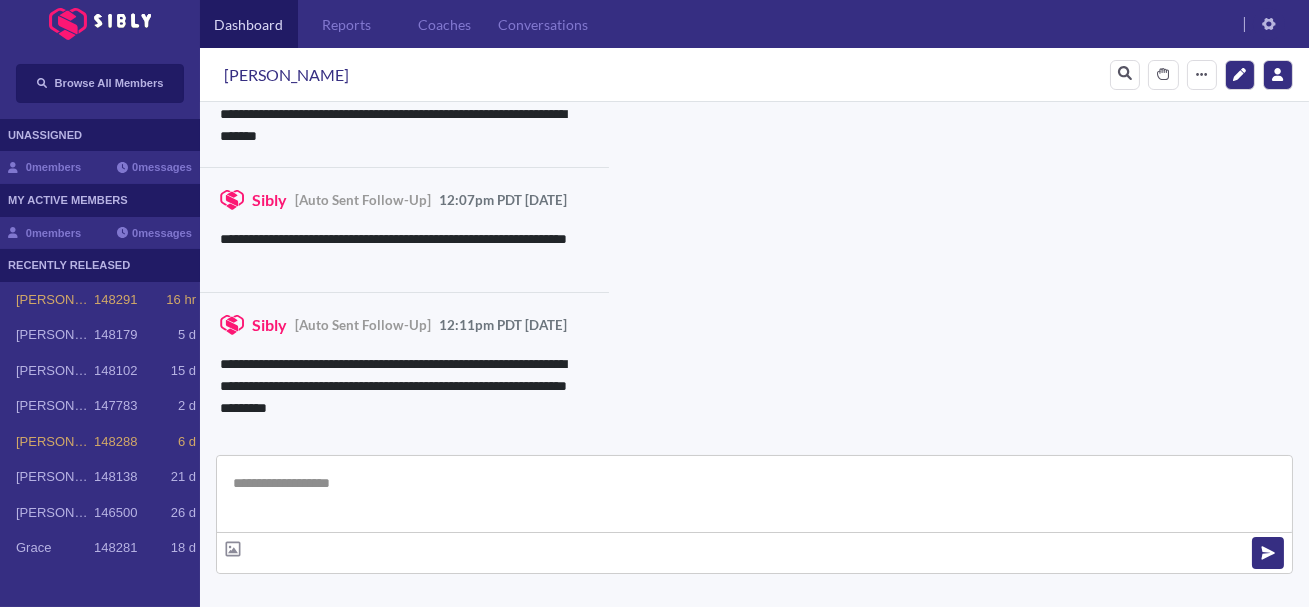 scroll, scrollTop: 643, scrollLeft: 0, axis: vertical 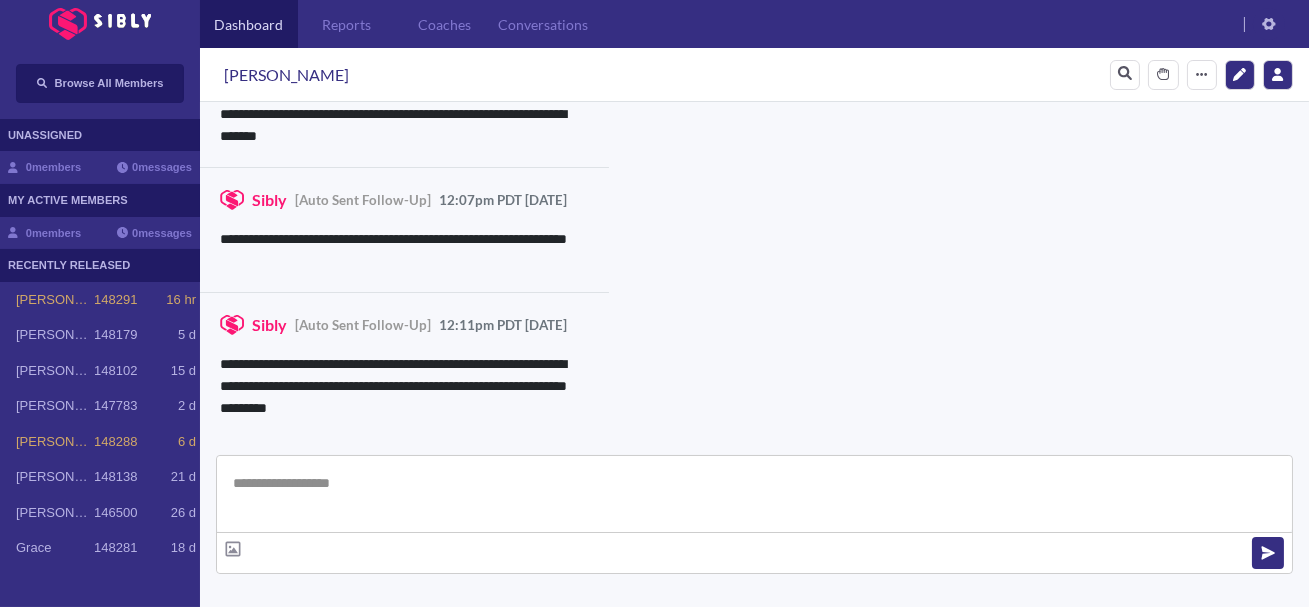 click at bounding box center [754, 494] 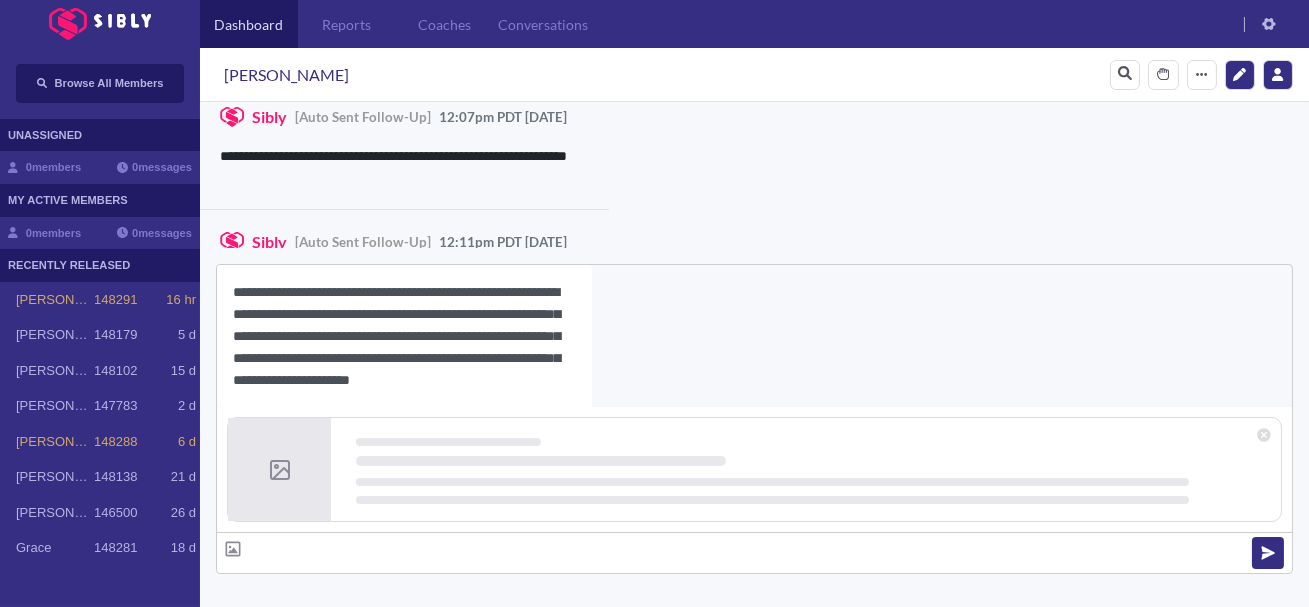 scroll, scrollTop: 0, scrollLeft: 0, axis: both 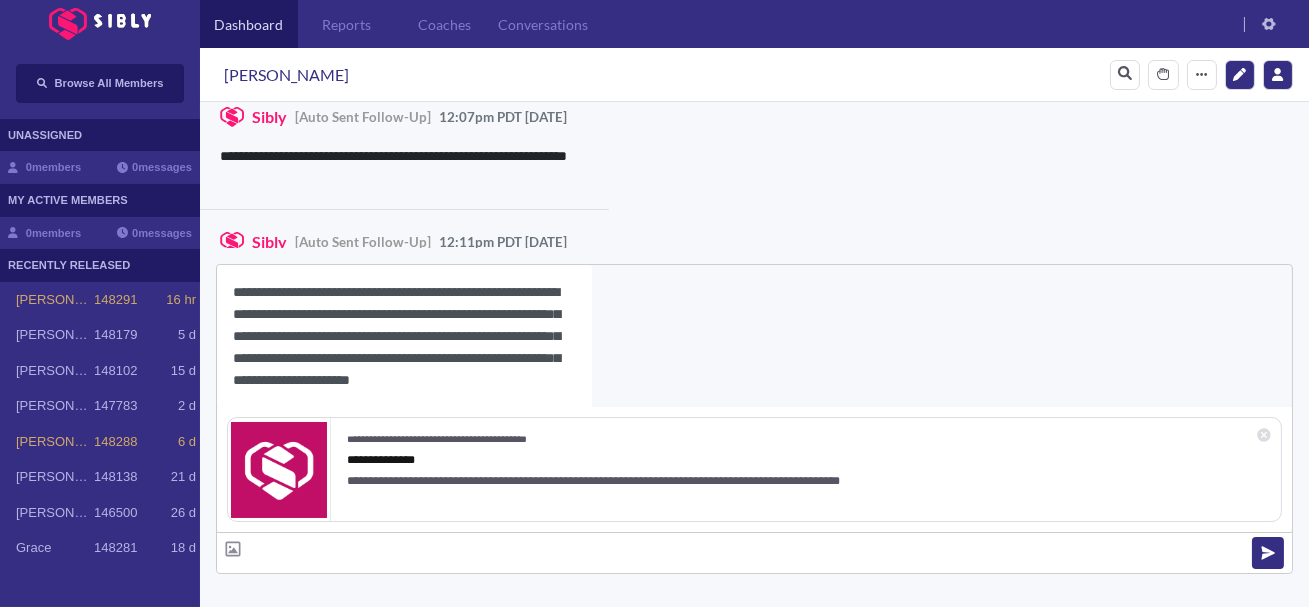 click on "**********" at bounding box center [404, 336] 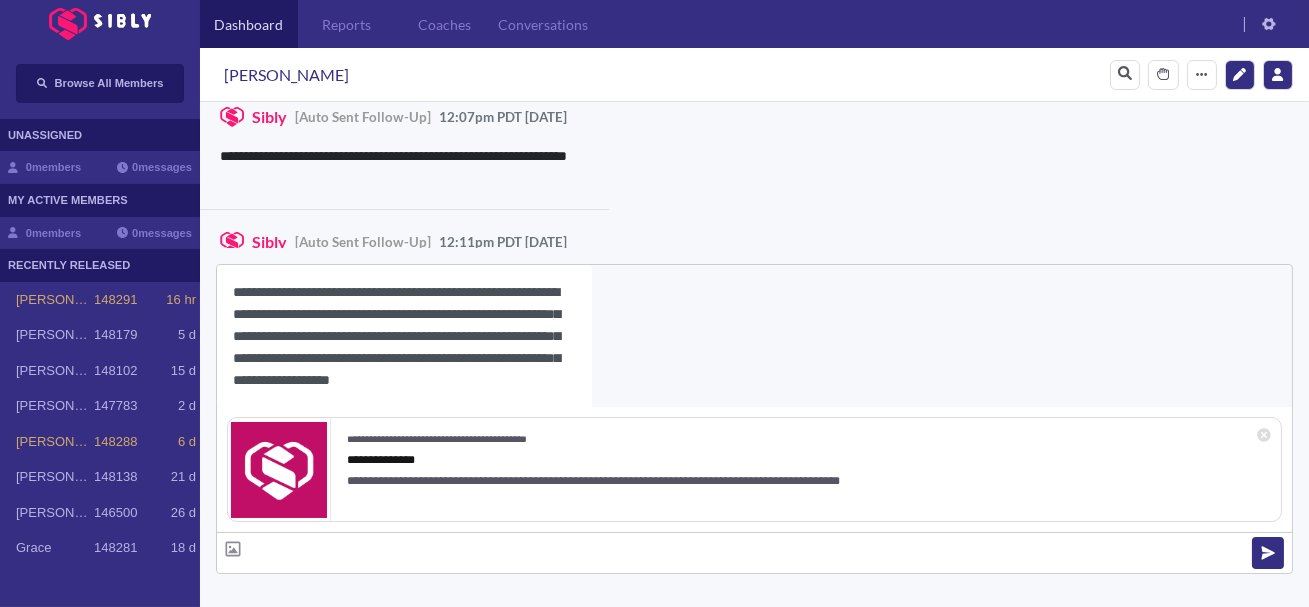scroll, scrollTop: 18, scrollLeft: 0, axis: vertical 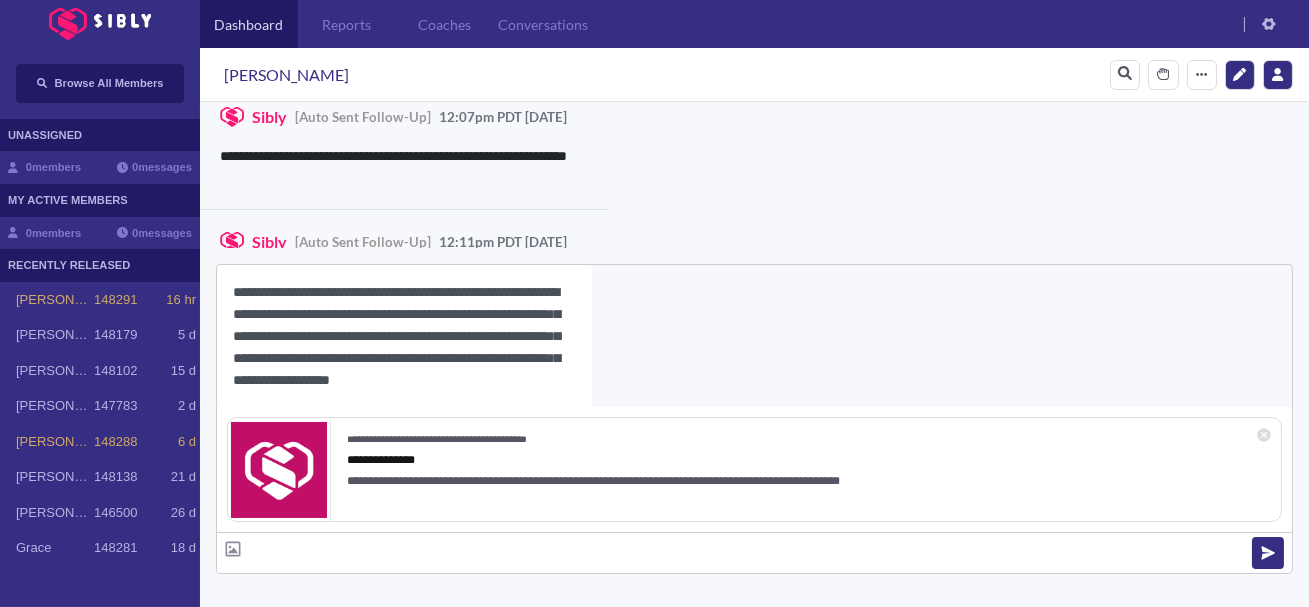 click at bounding box center (1268, 553) 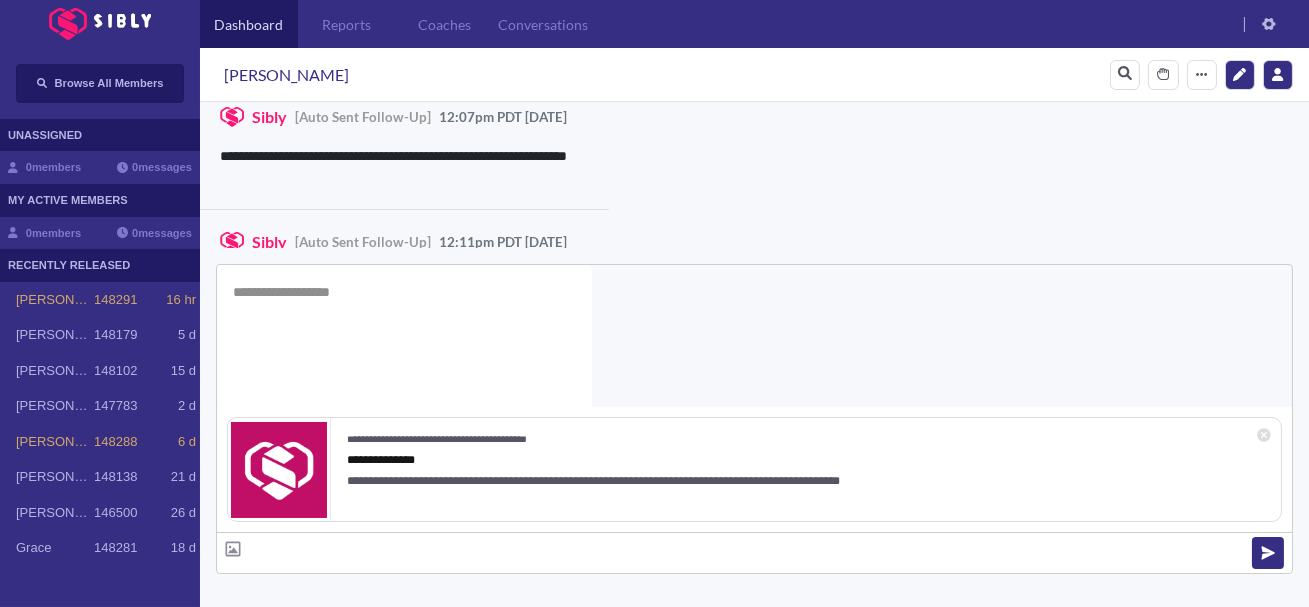 scroll, scrollTop: 0, scrollLeft: 0, axis: both 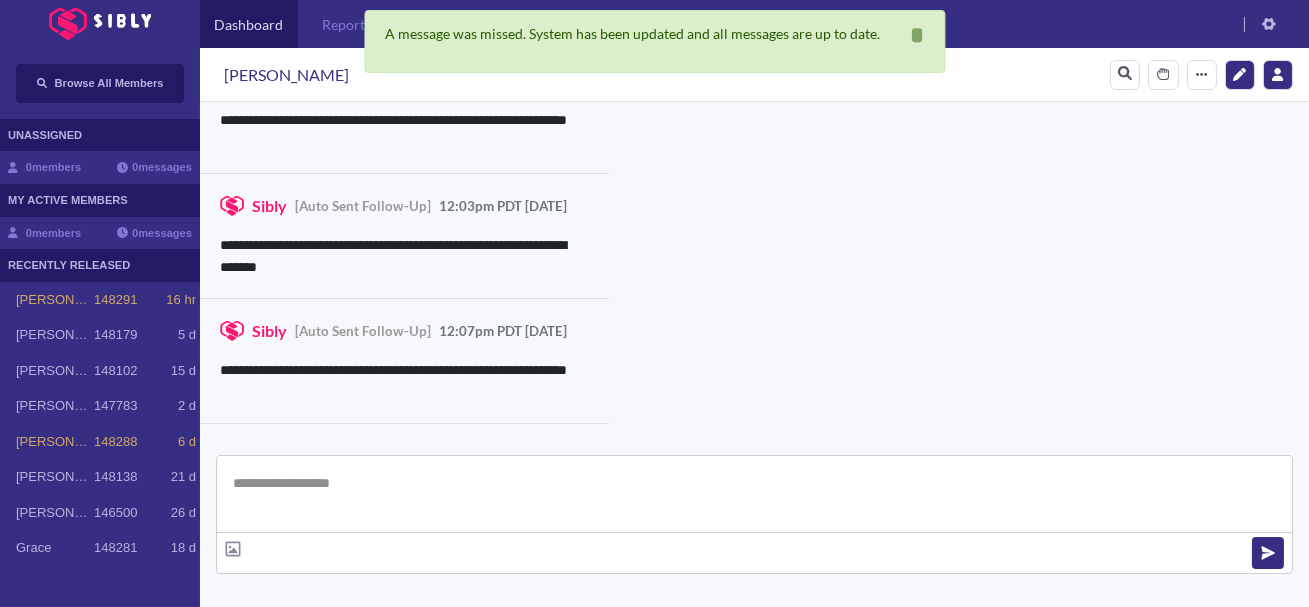 click on "**********" at bounding box center [833, 981] 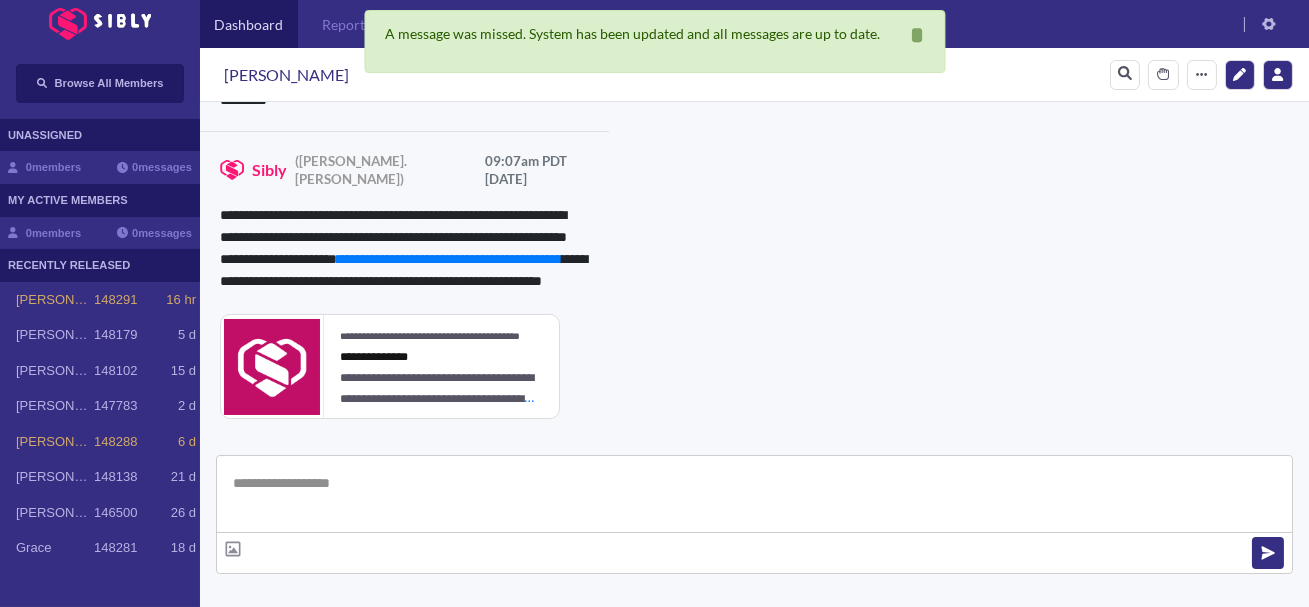select on "*" 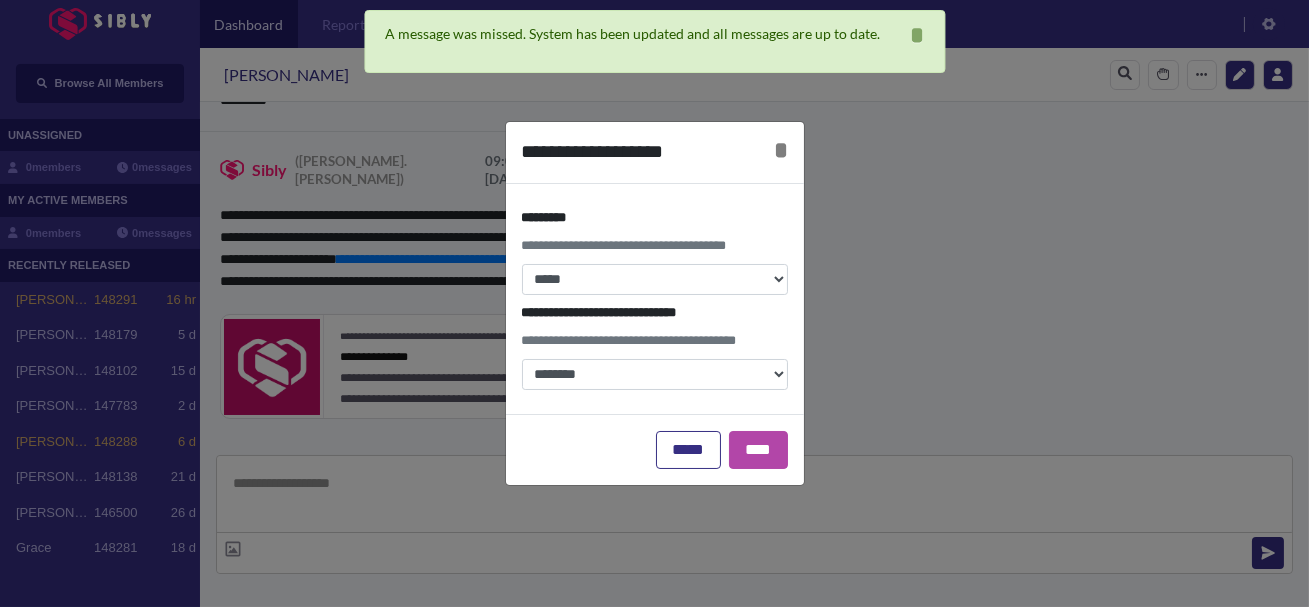 scroll, scrollTop: 939, scrollLeft: 0, axis: vertical 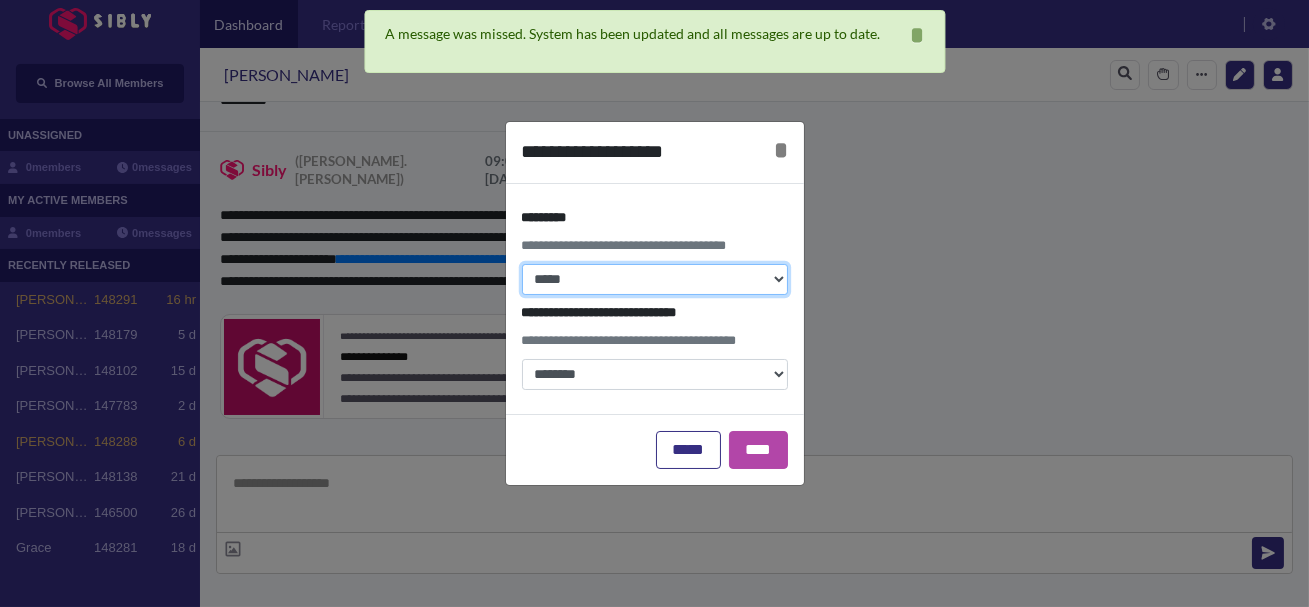 click on "**********" at bounding box center [655, 279] 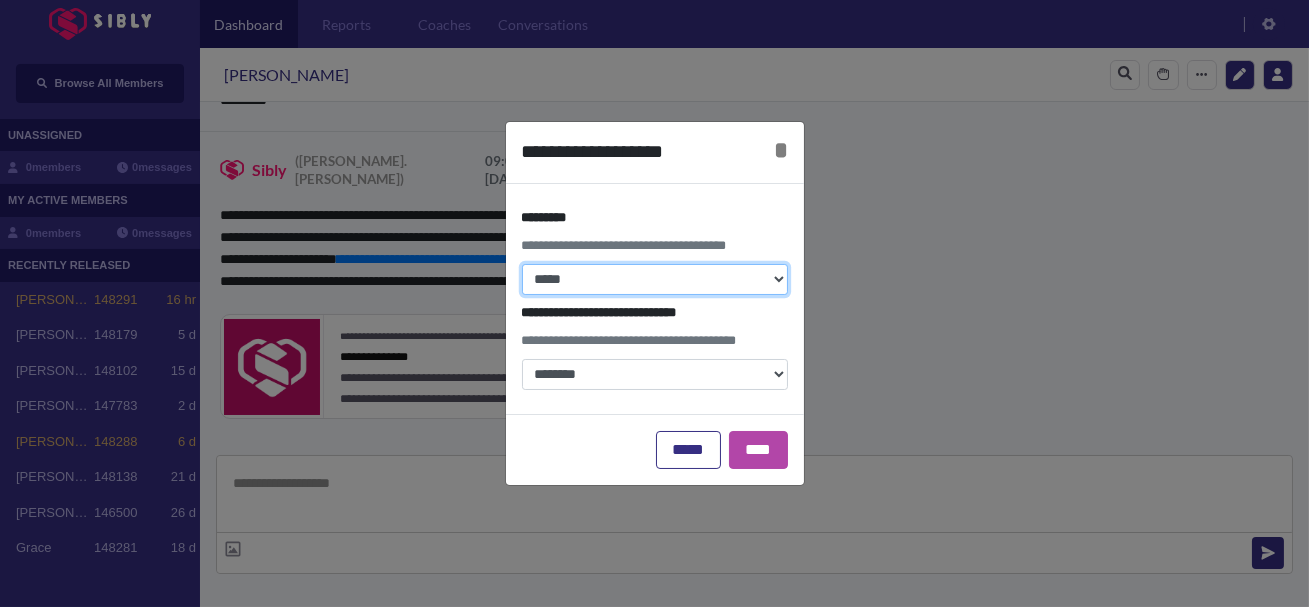 select on "*" 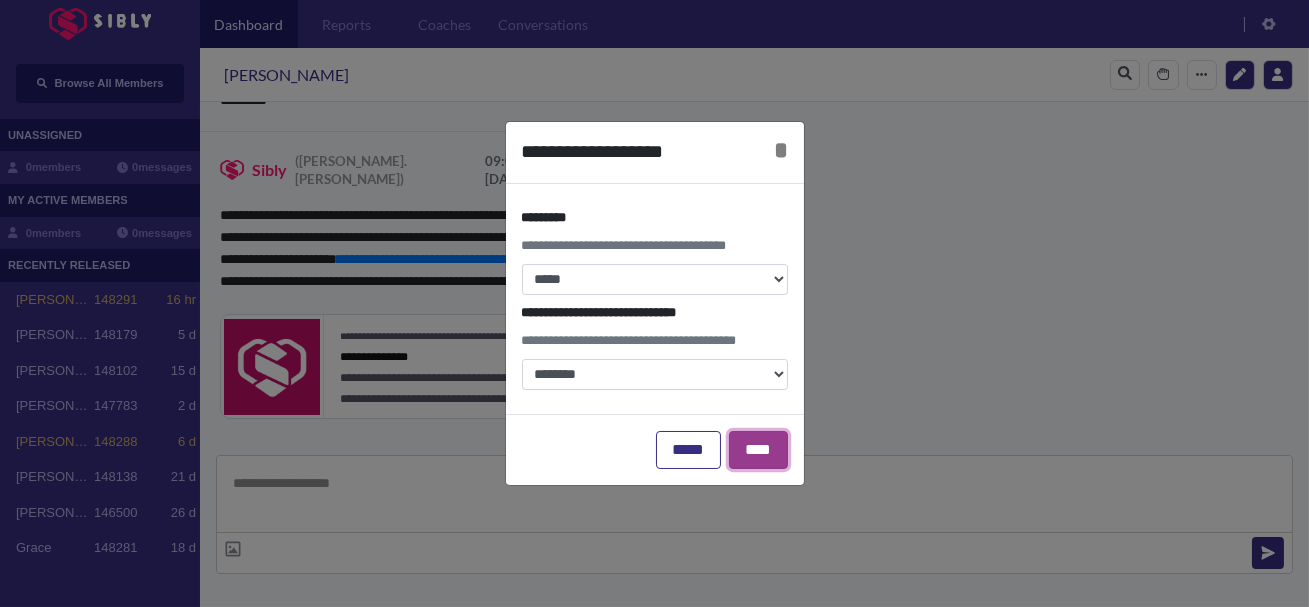 click on "****" at bounding box center [758, 450] 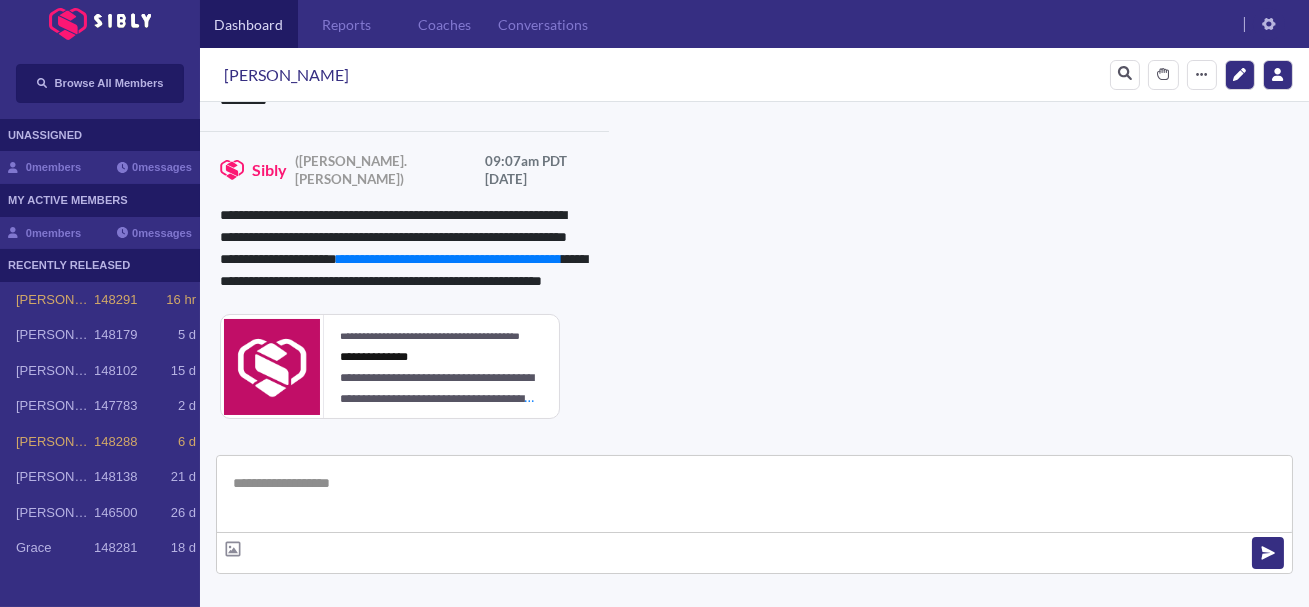 click on "**********" at bounding box center (530, 932) 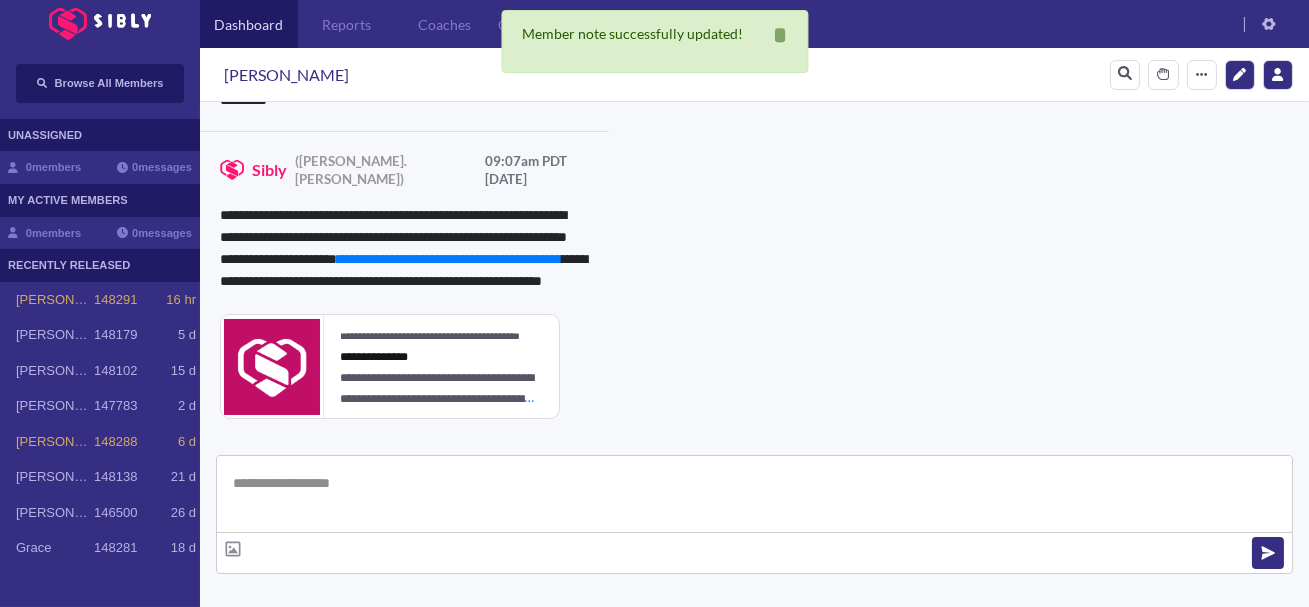 scroll, scrollTop: 0, scrollLeft: 0, axis: both 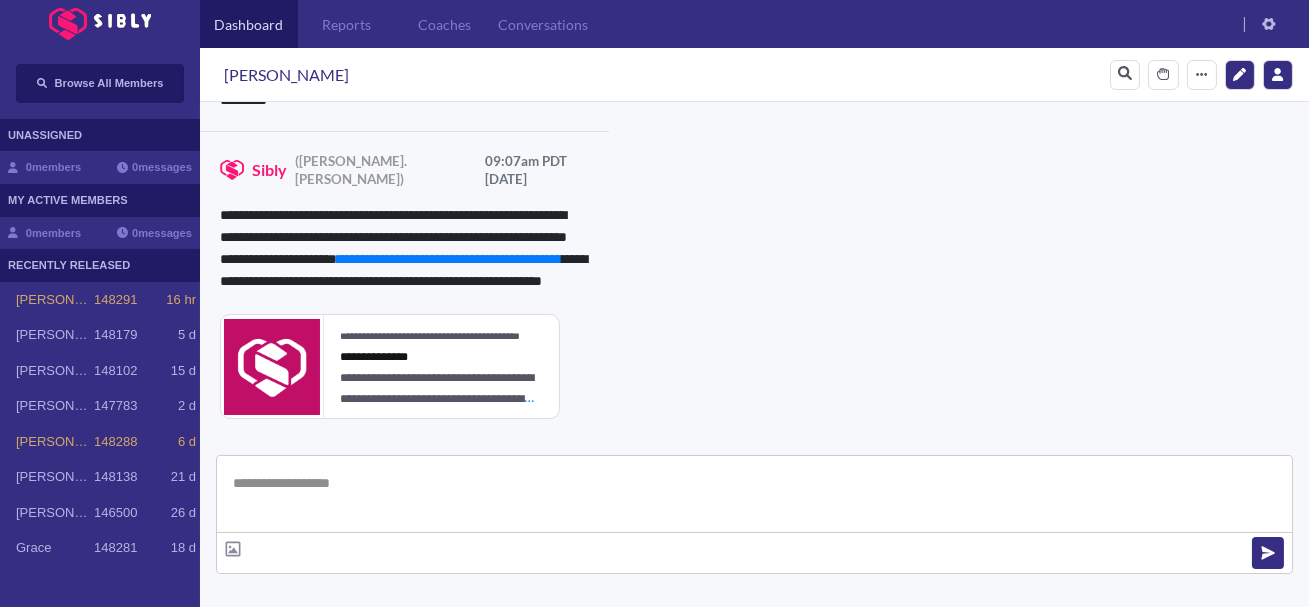 click on "View Resources" at bounding box center [880, 864] 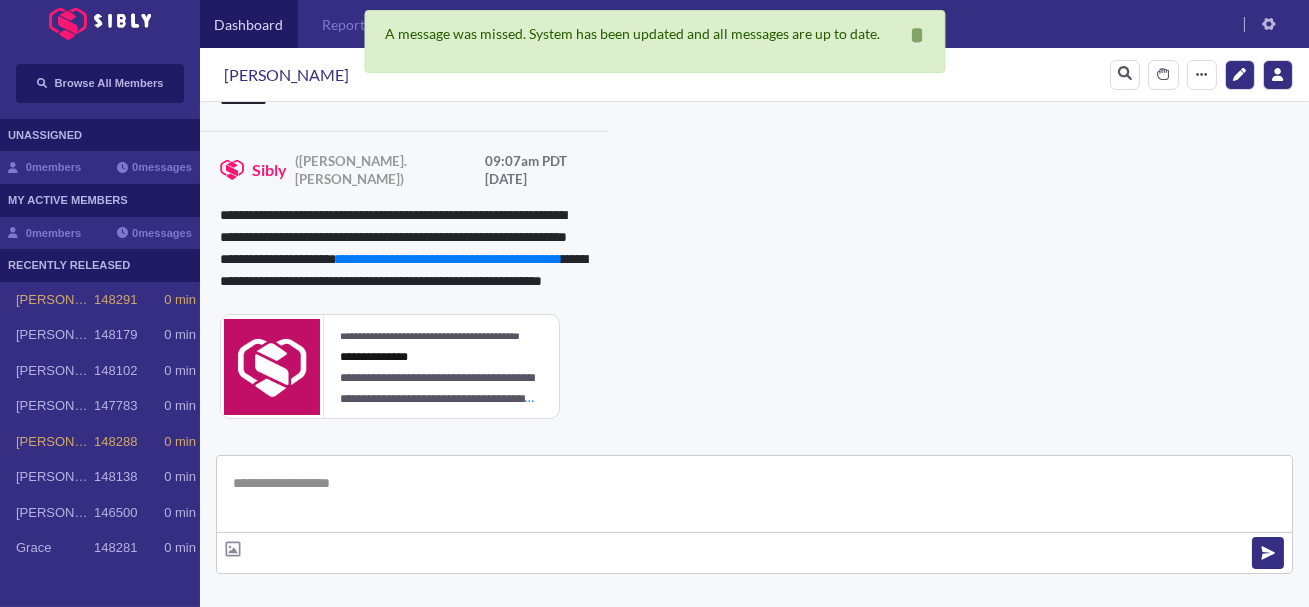 scroll, scrollTop: 939, scrollLeft: 0, axis: vertical 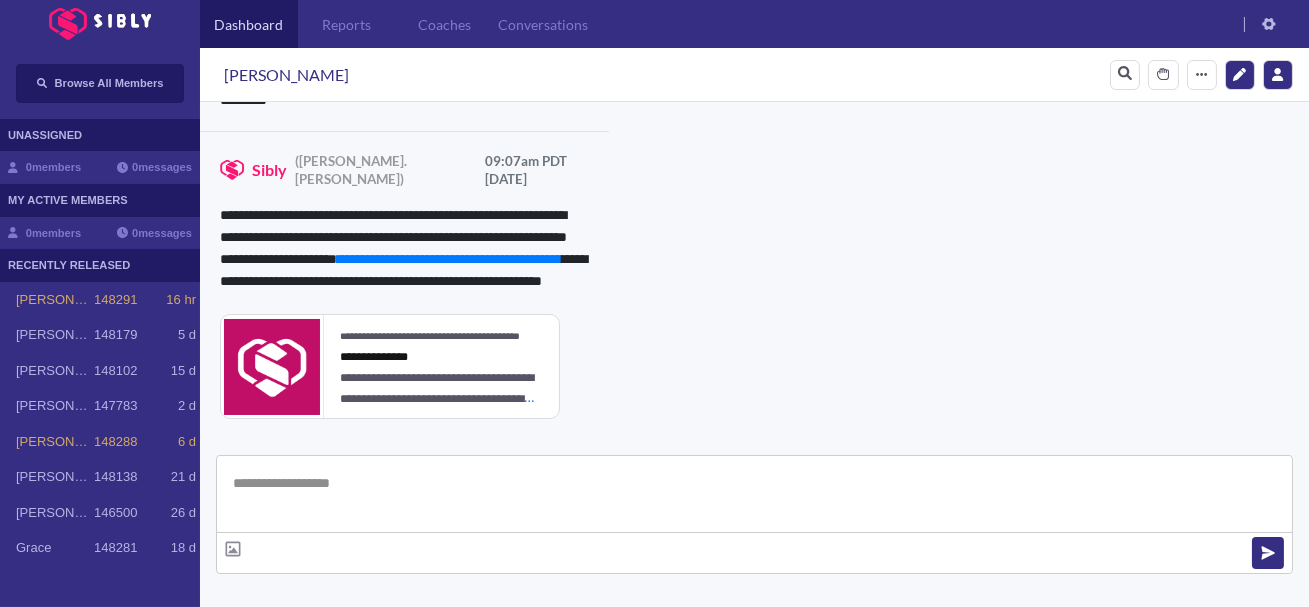 click on "*" at bounding box center [607, 634] 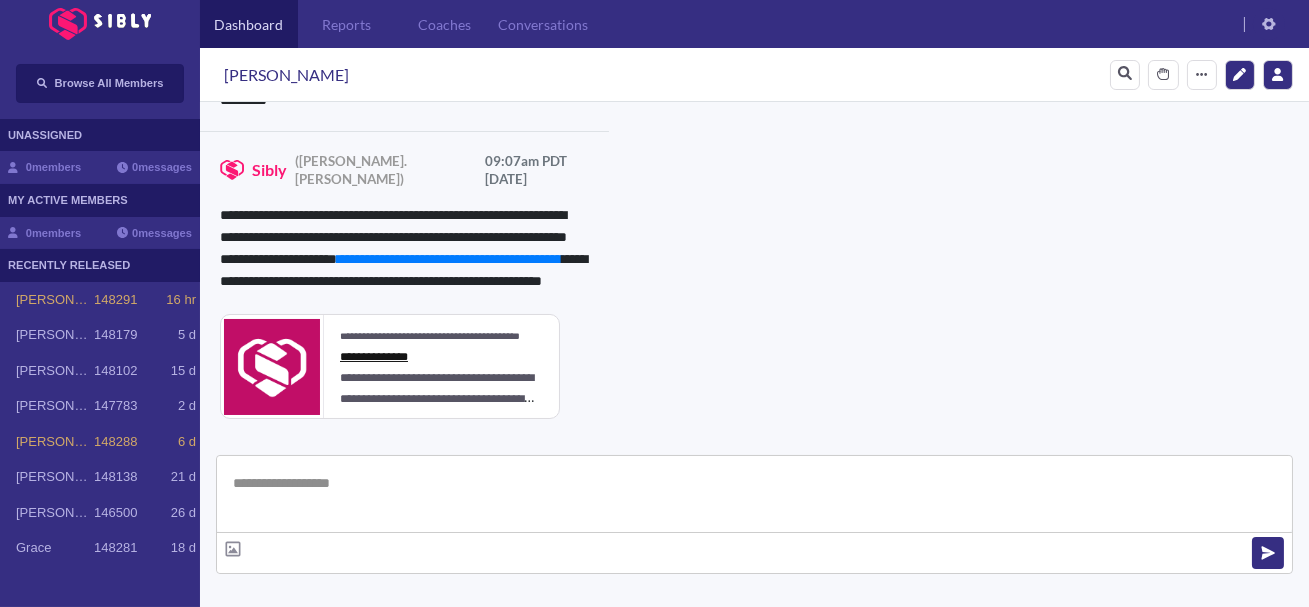 scroll, scrollTop: 860, scrollLeft: 0, axis: vertical 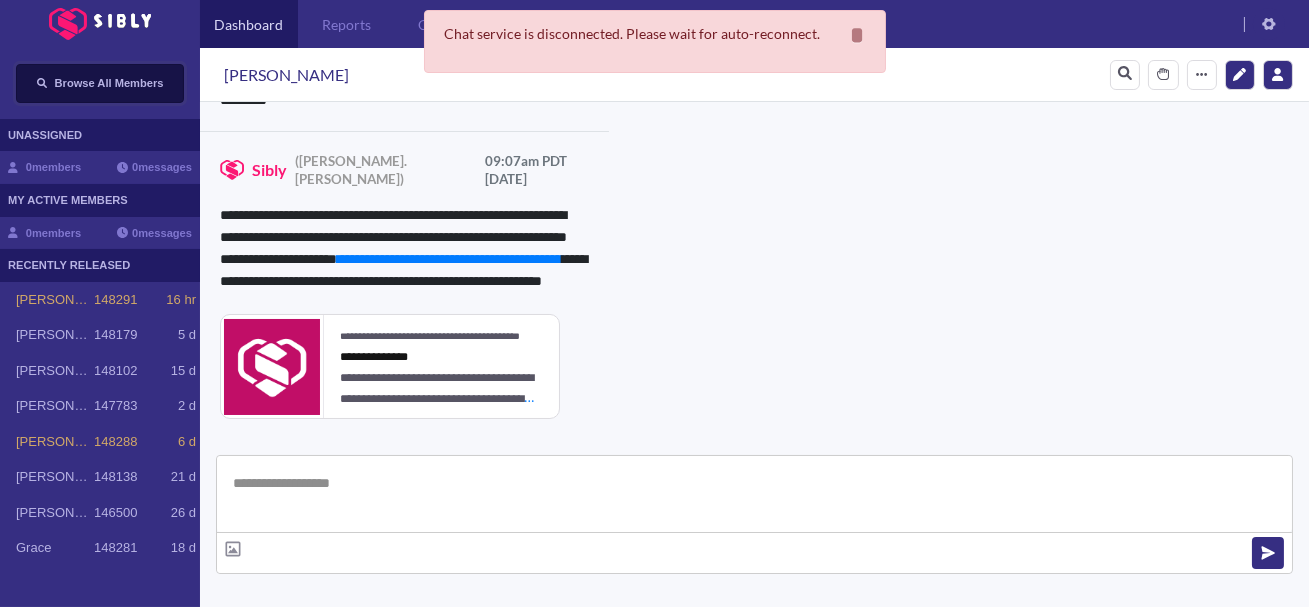 click on "Browse All Members" at bounding box center (100, 83) 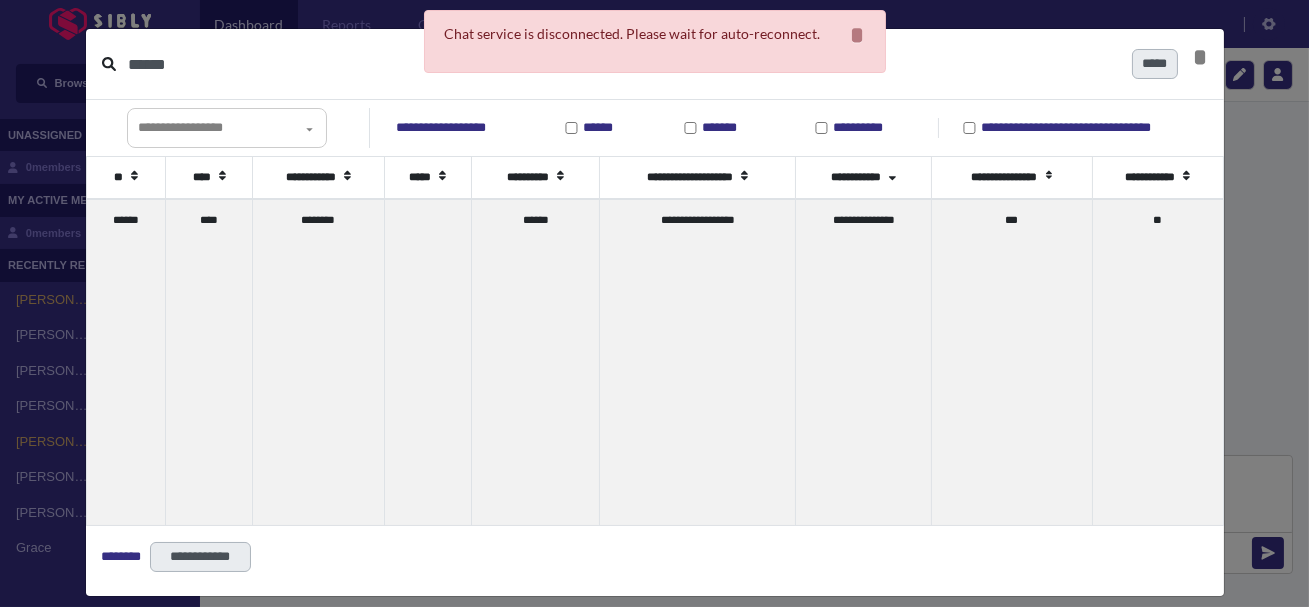 click on "******" at bounding box center [622, 64] 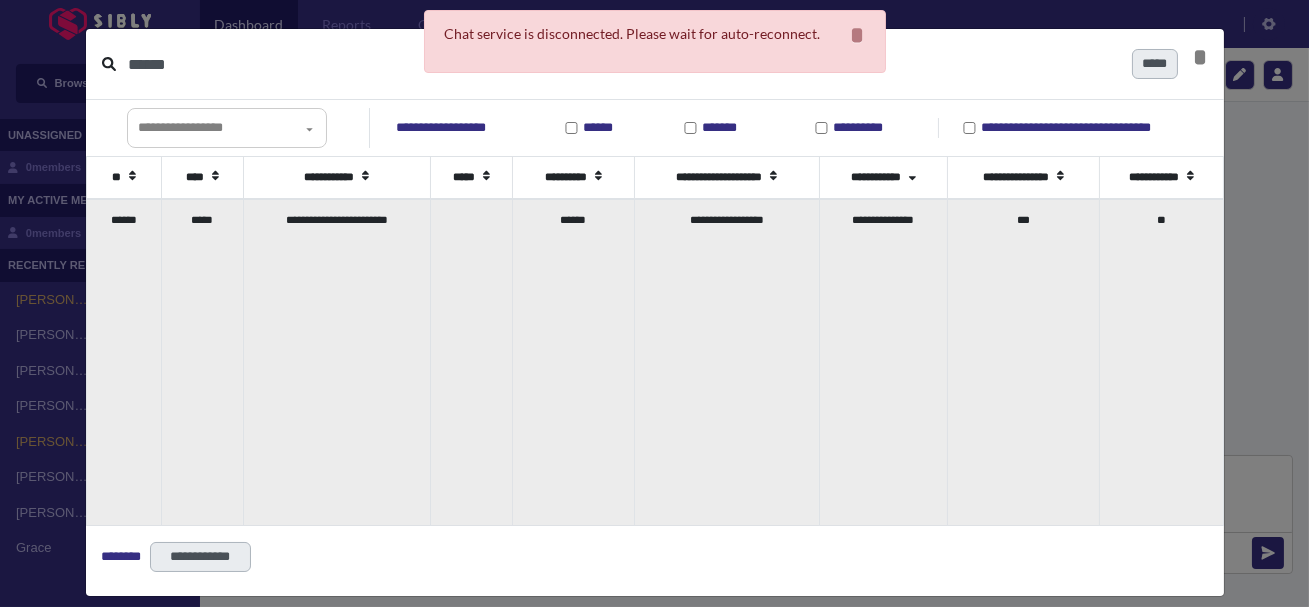 click on "*****" at bounding box center [202, 362] 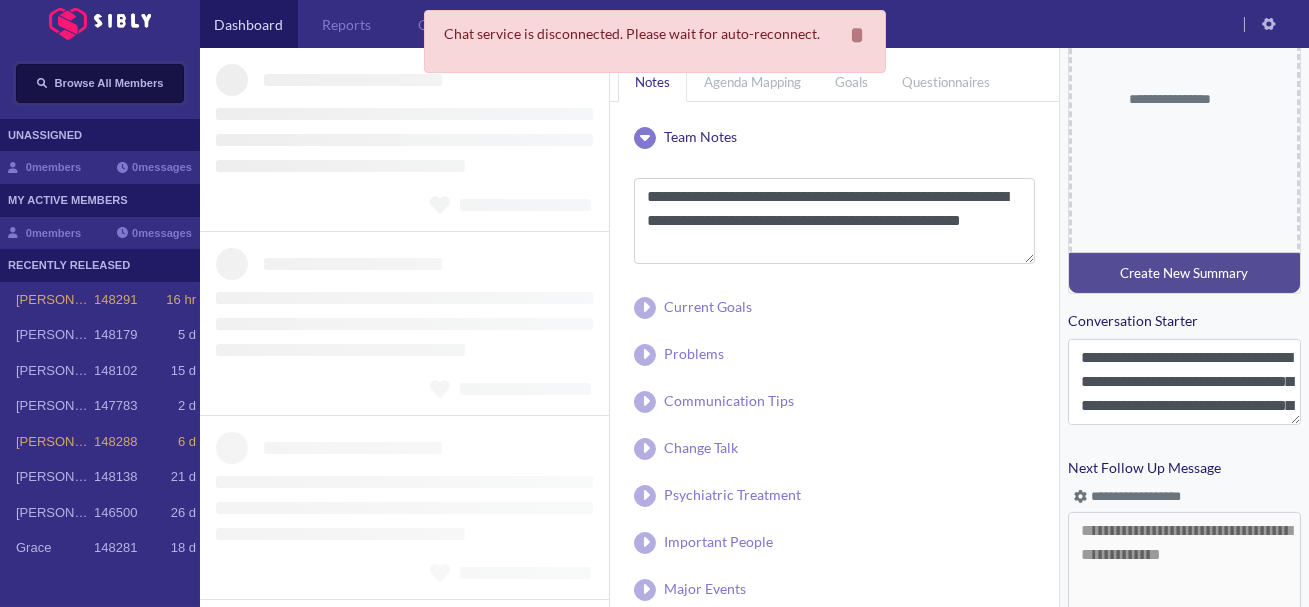 type 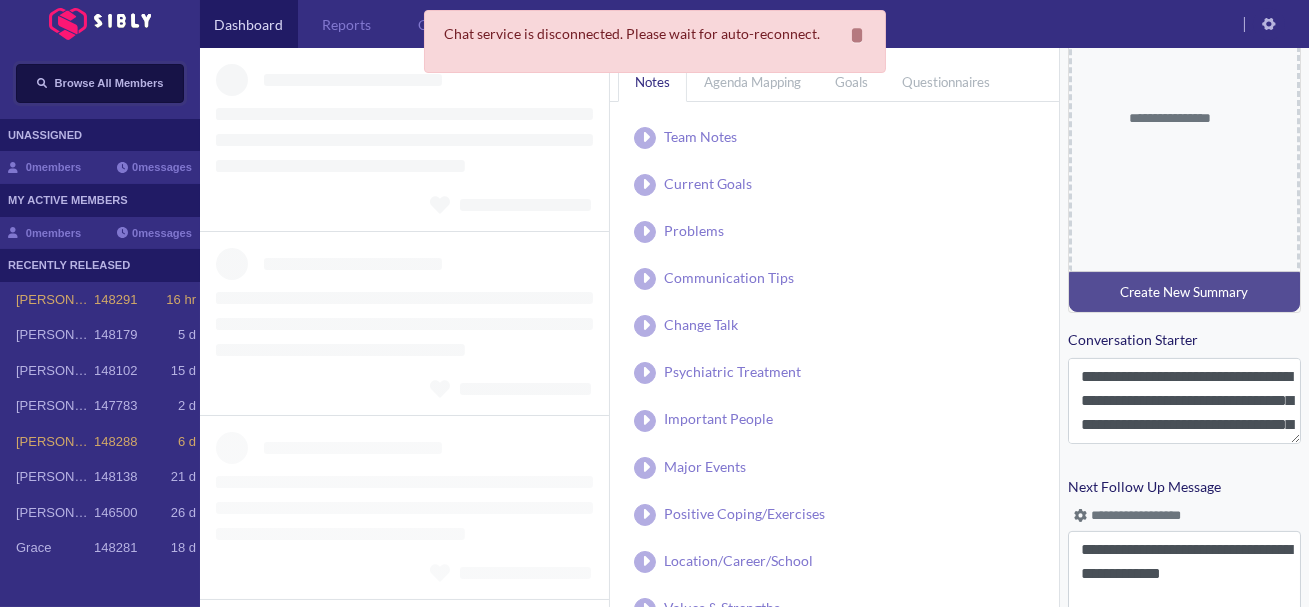 scroll, scrollTop: 880, scrollLeft: 0, axis: vertical 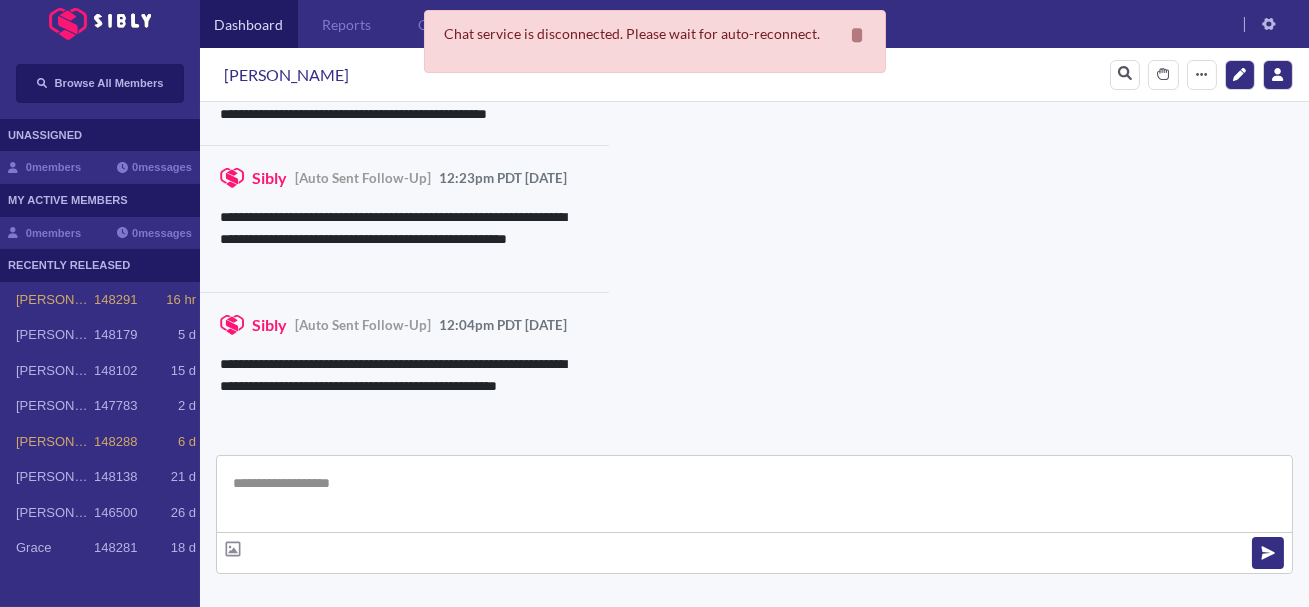 click at bounding box center (754, 494) 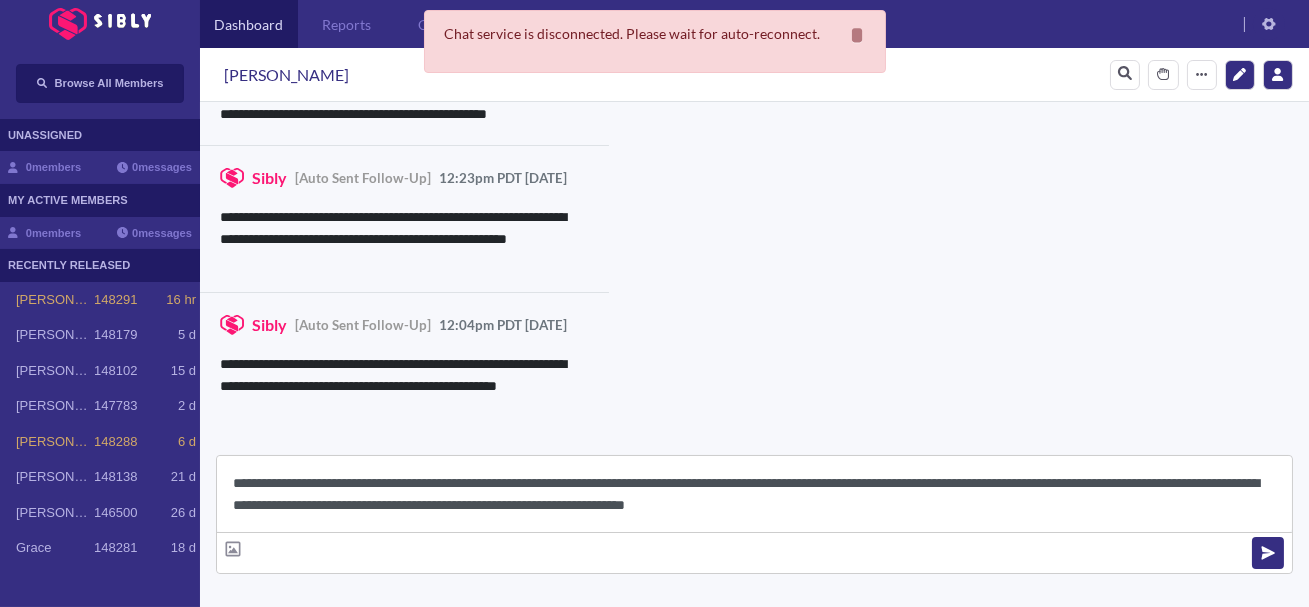 scroll, scrollTop: 22, scrollLeft: 0, axis: vertical 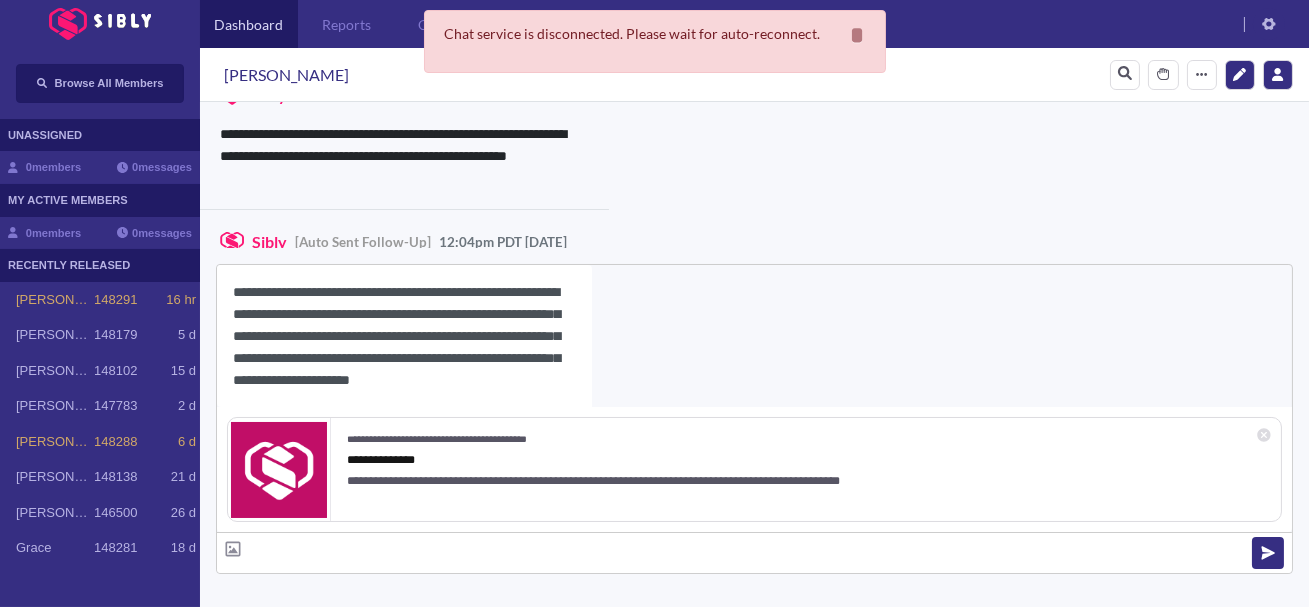 click on "**********" at bounding box center (404, 336) 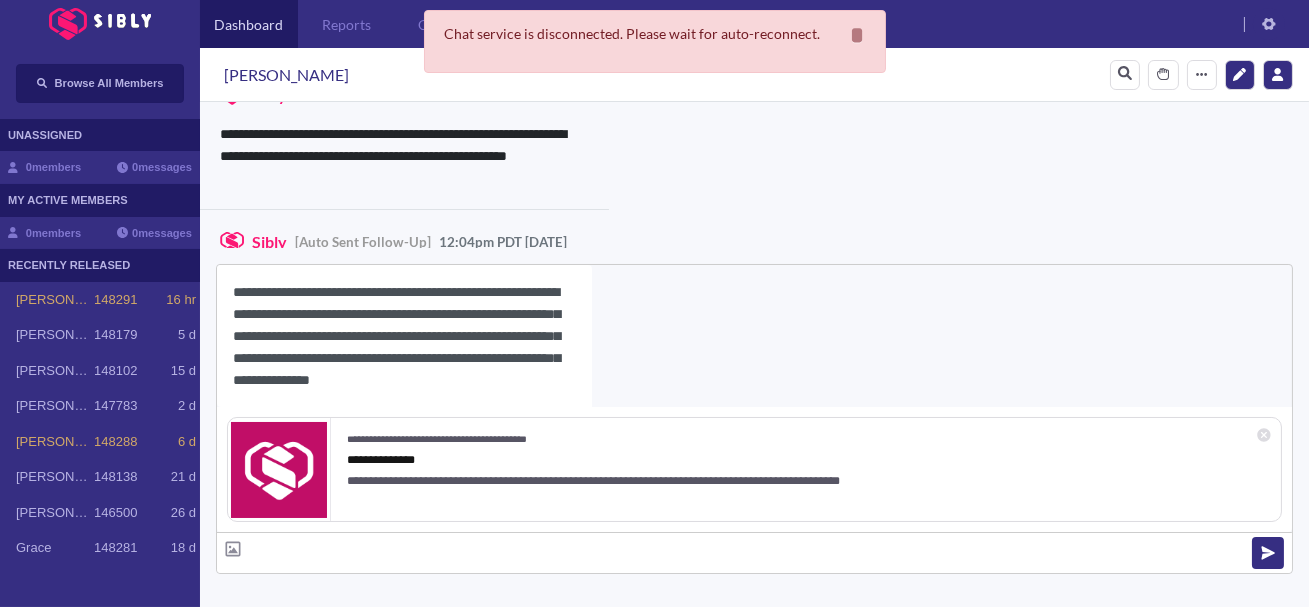 scroll, scrollTop: 18, scrollLeft: 0, axis: vertical 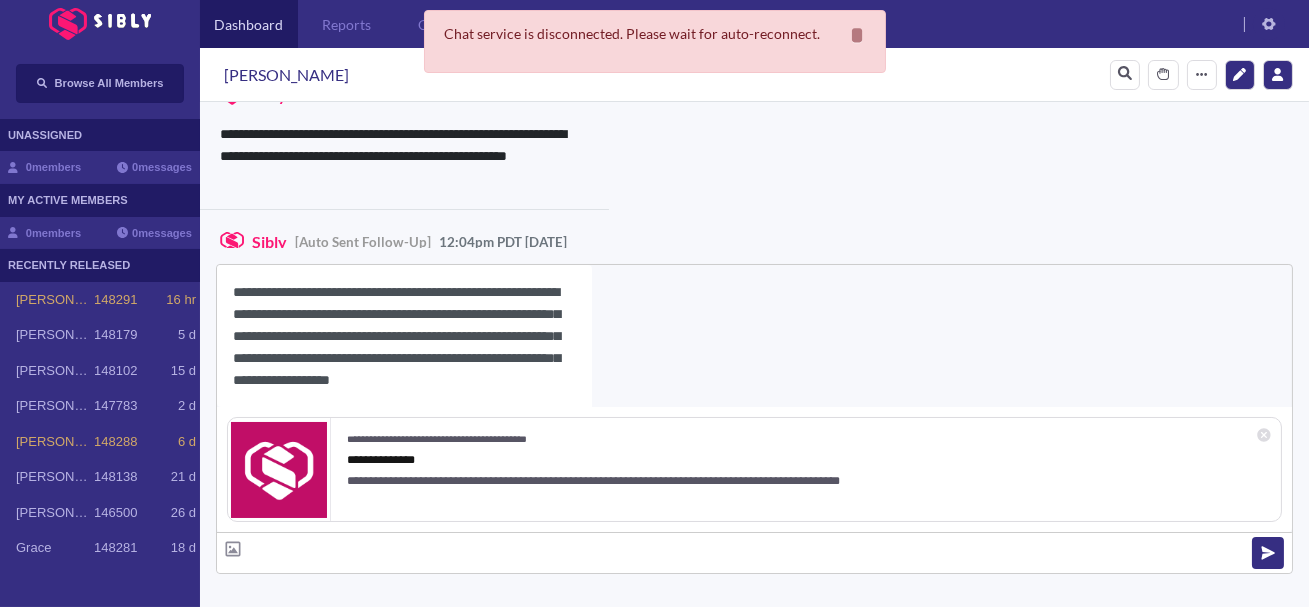 type on "**********" 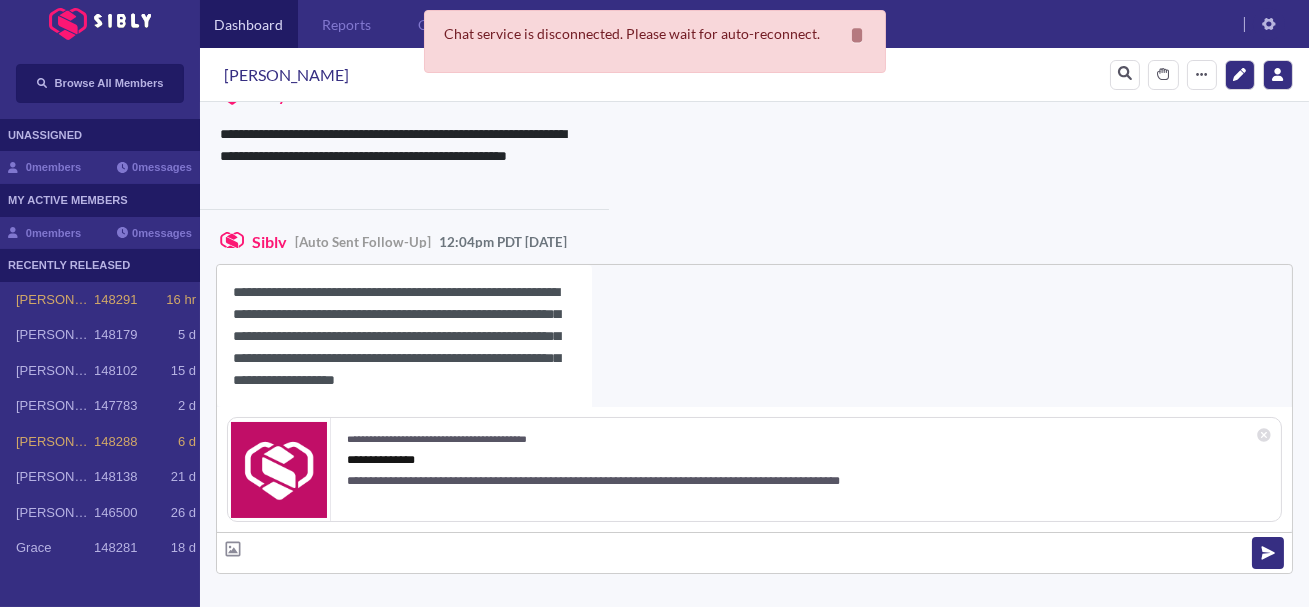 scroll, scrollTop: 18, scrollLeft: 0, axis: vertical 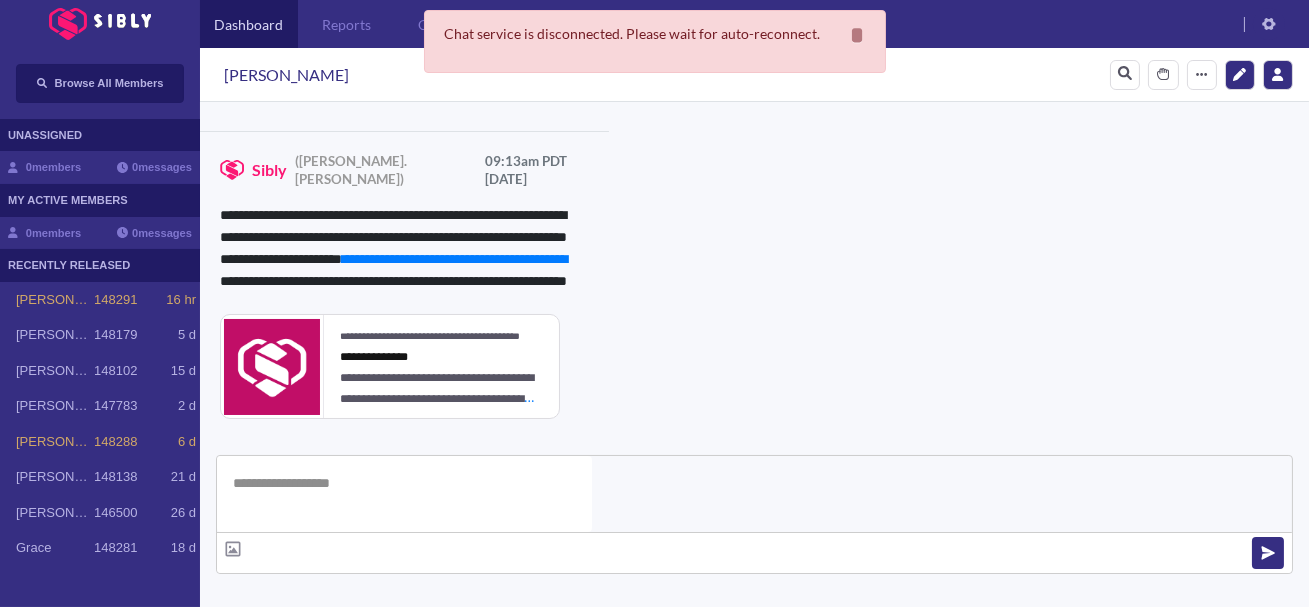 click on "Next Follow Up Message" at bounding box center (840, 1048) 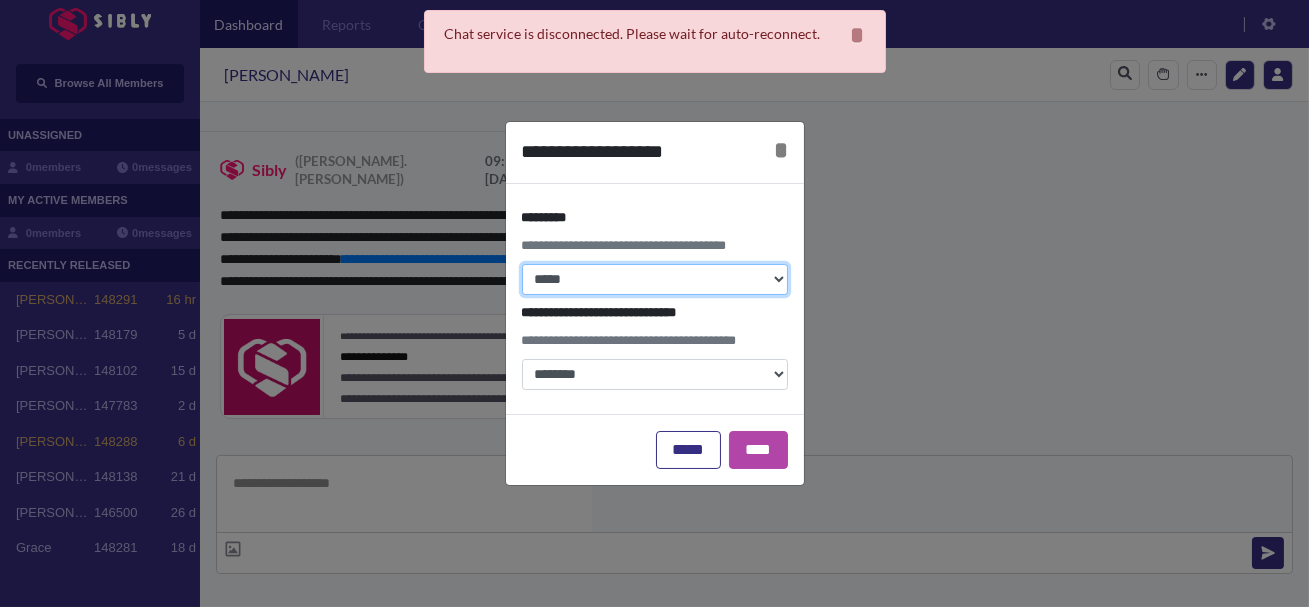 click on "**********" at bounding box center (655, 279) 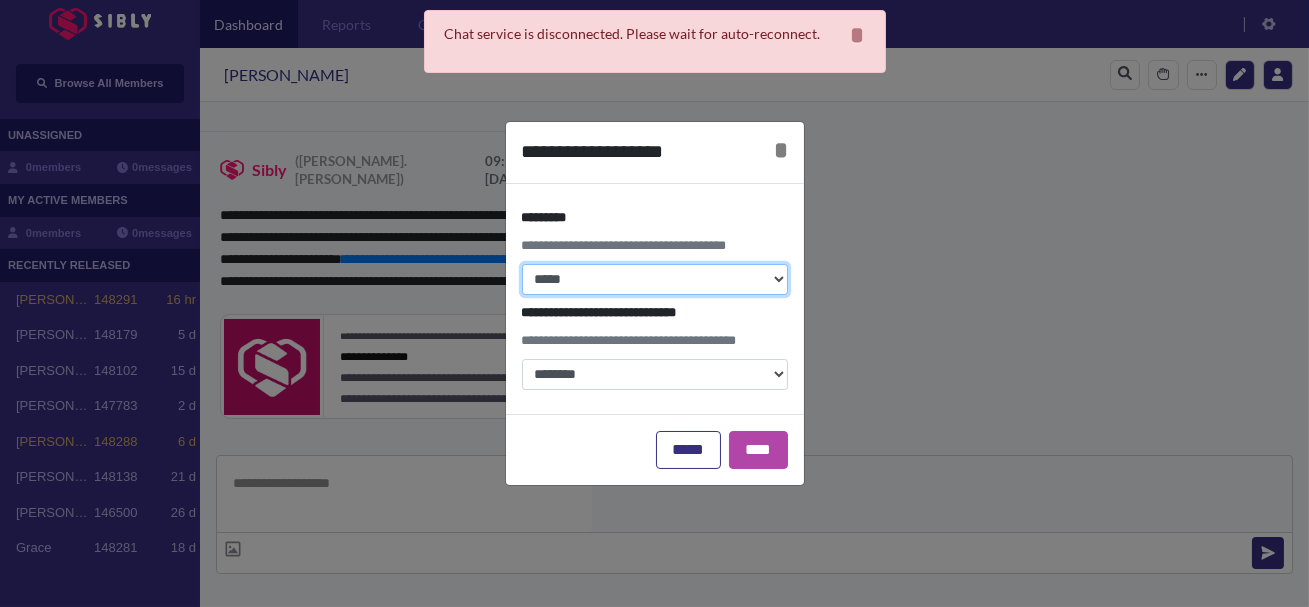 select on "*" 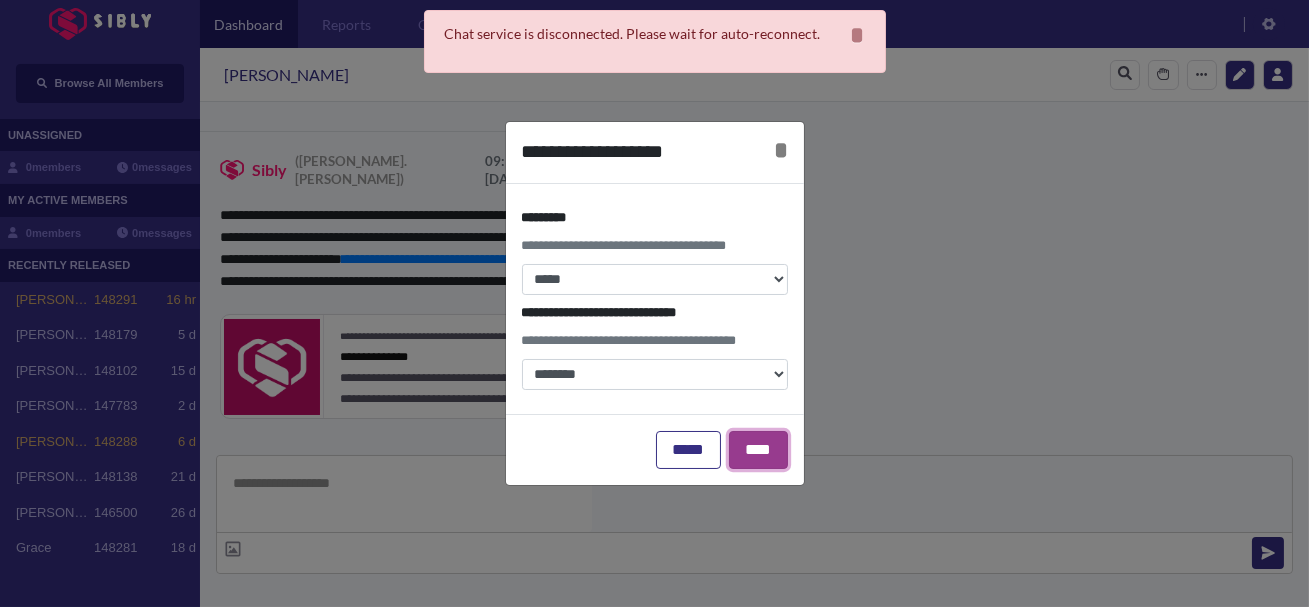 click on "****" at bounding box center [758, 450] 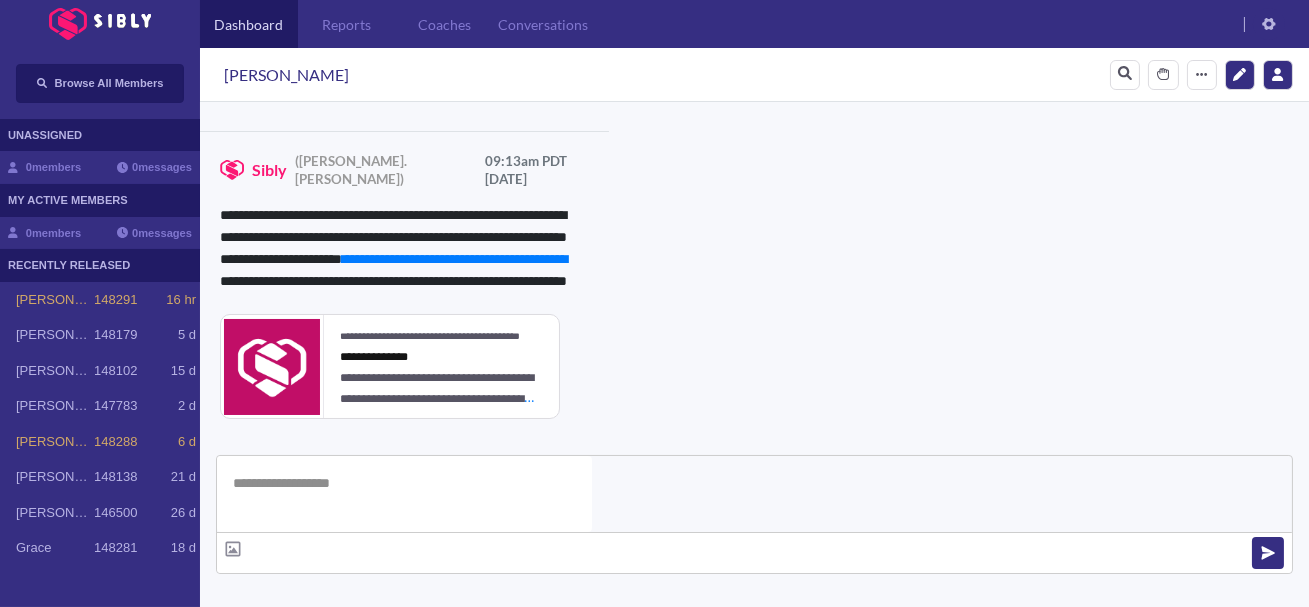 click 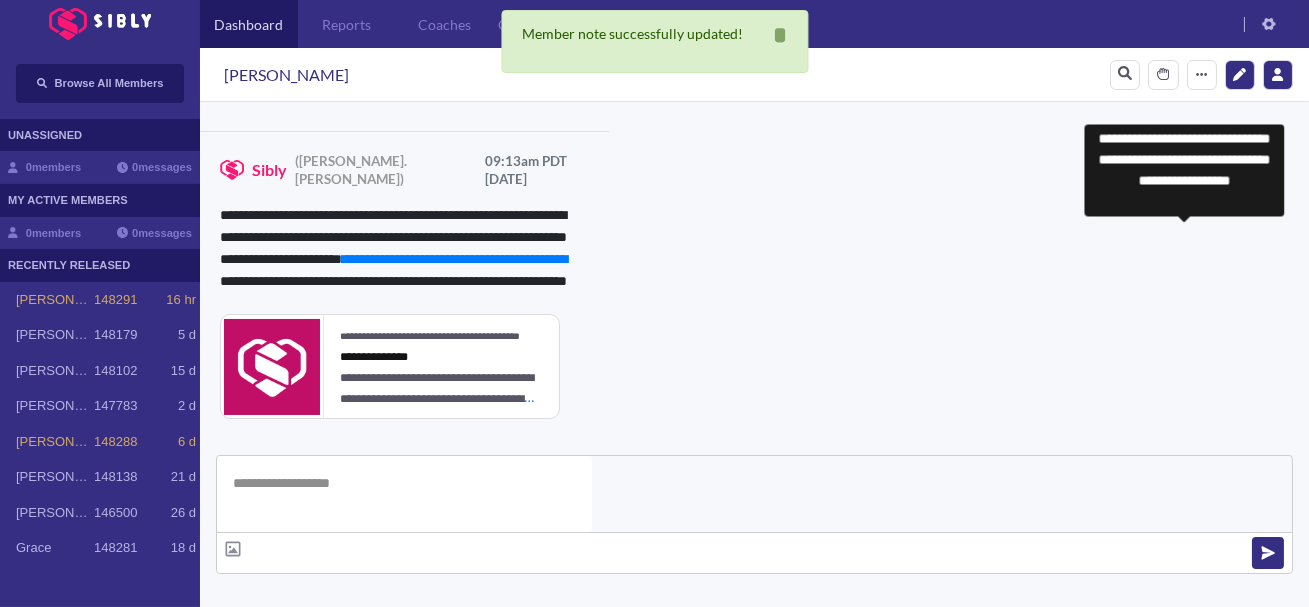 scroll, scrollTop: 0, scrollLeft: 0, axis: both 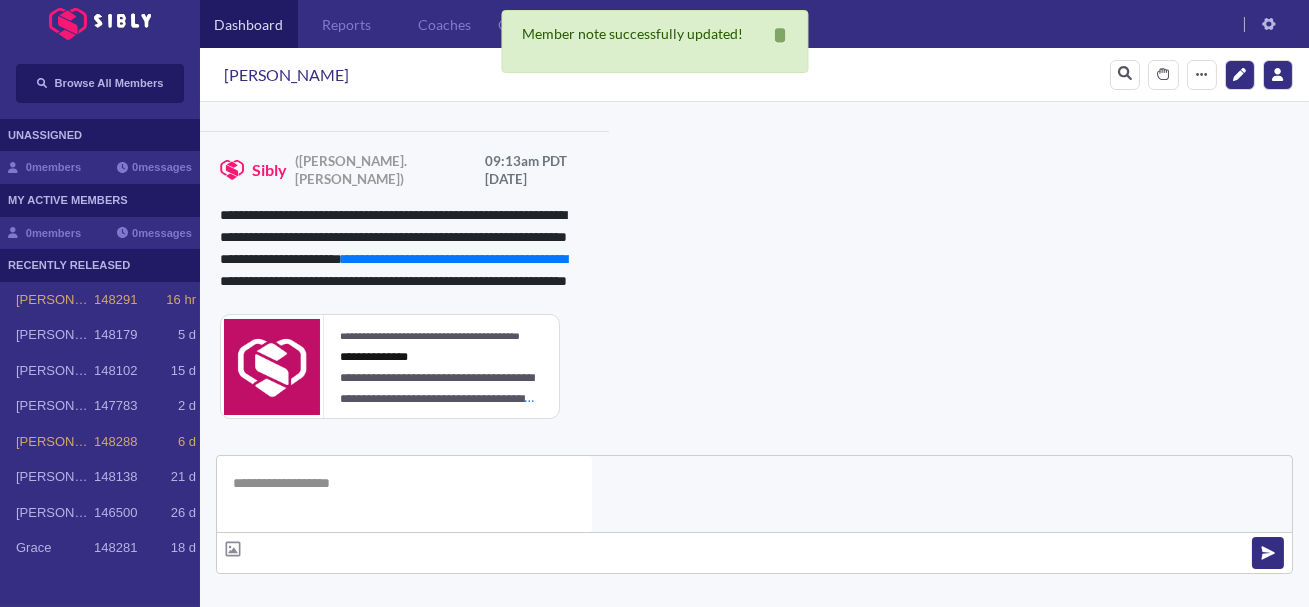 click on "View Resources" at bounding box center (880, 906) 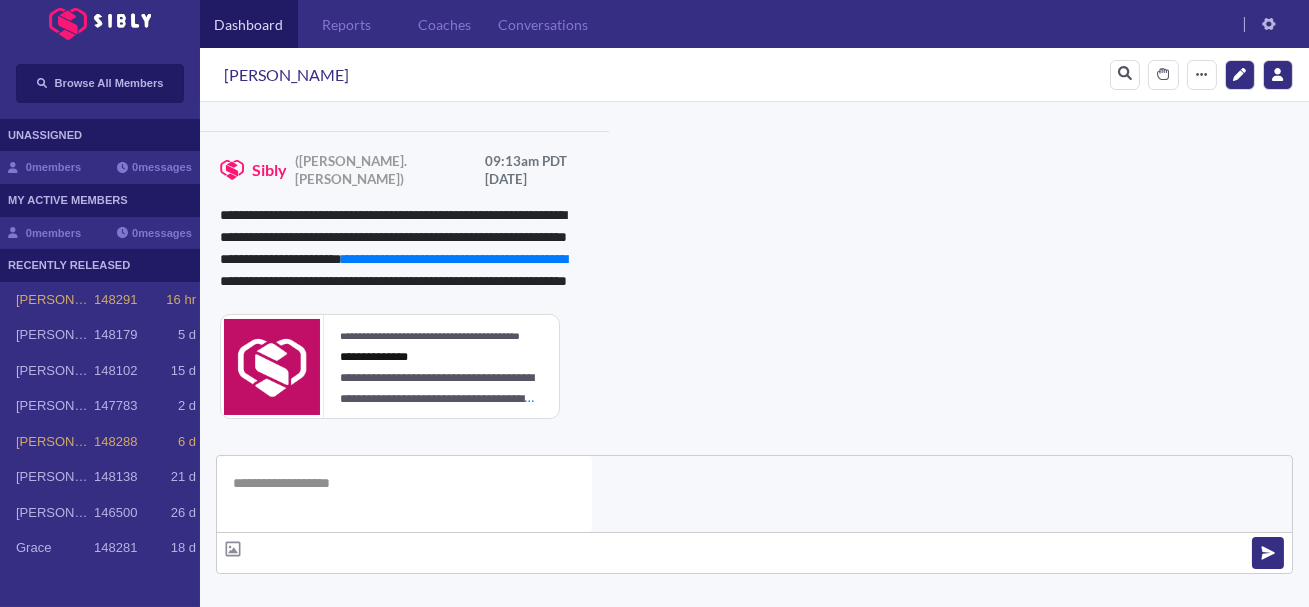 type on "**********" 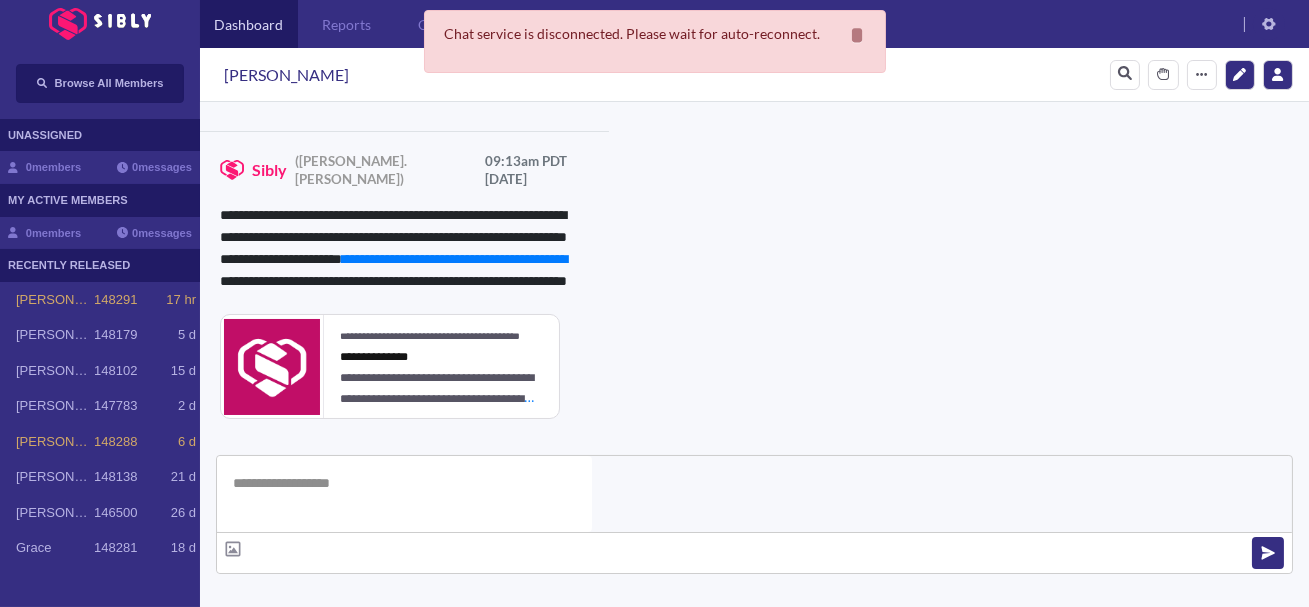 click on "**********" at bounding box center [404, 285] 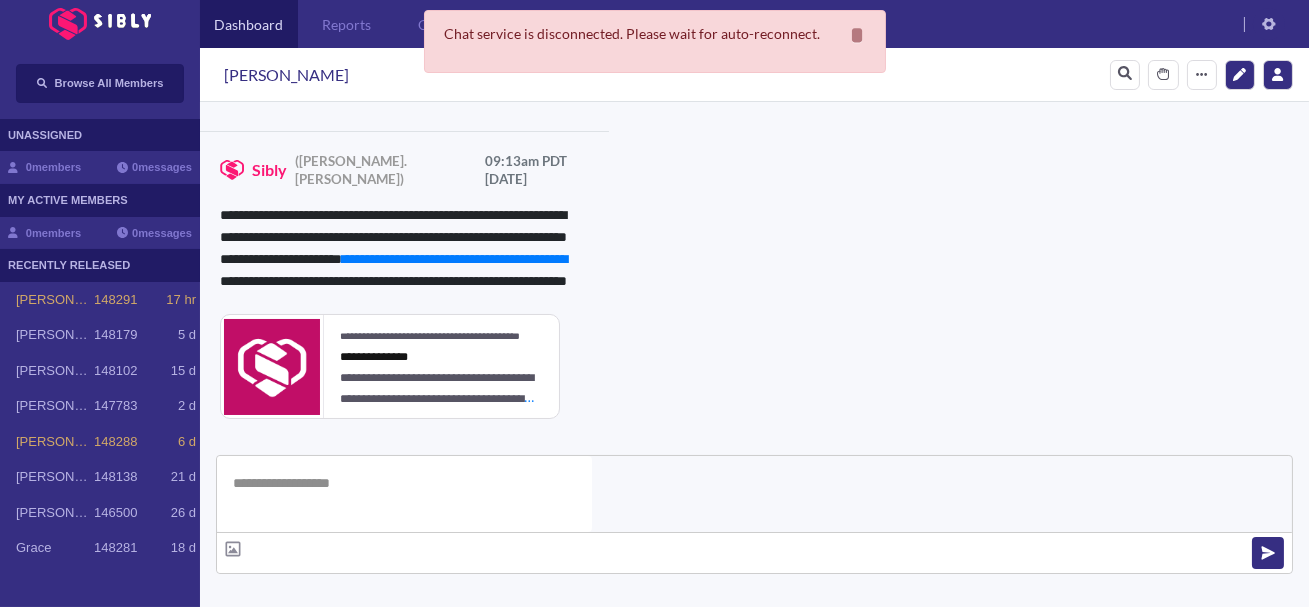 scroll, scrollTop: 997, scrollLeft: 0, axis: vertical 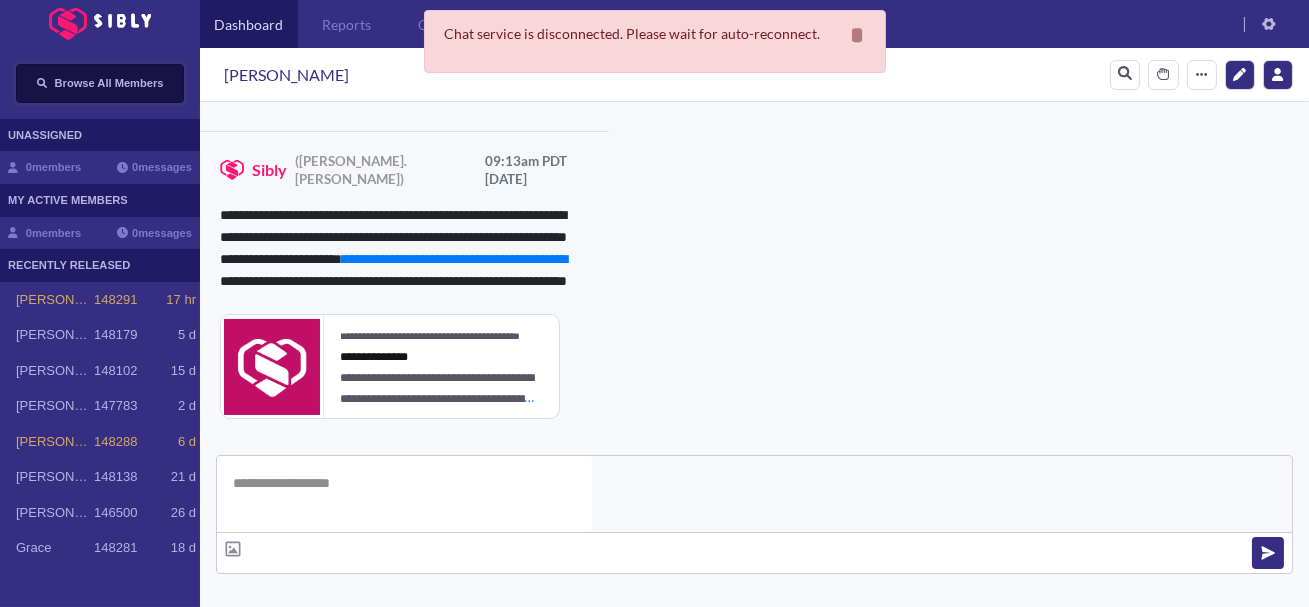 click on "Browse All Members" at bounding box center [109, 83] 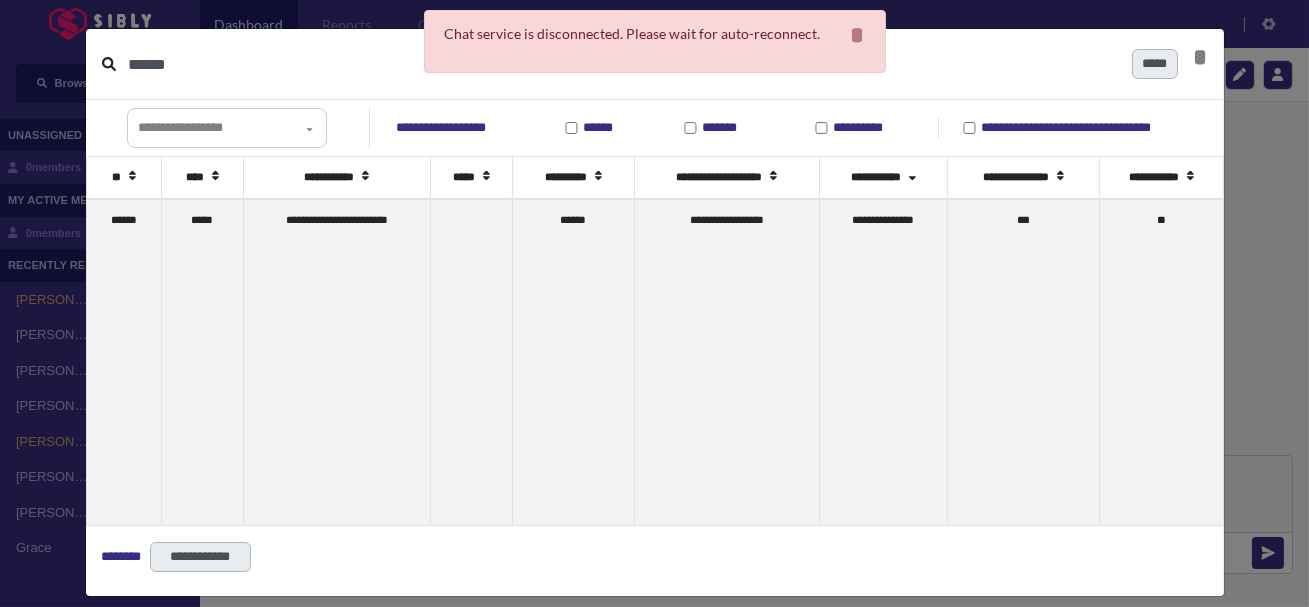 click on "******" at bounding box center (622, 64) 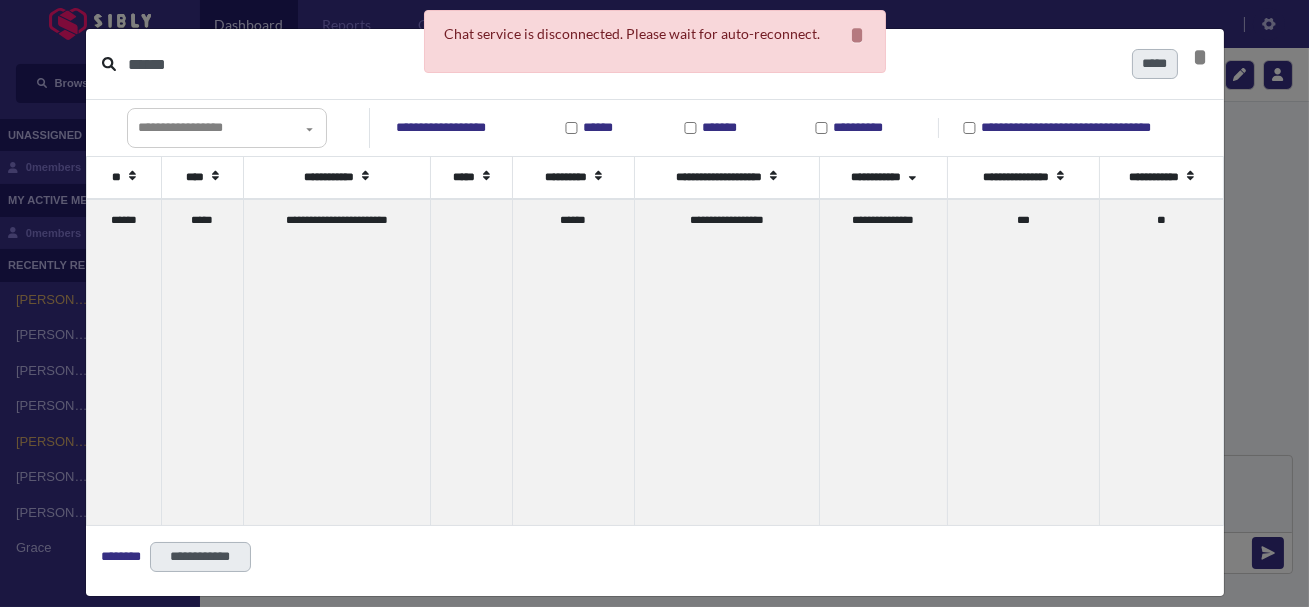 type on "******" 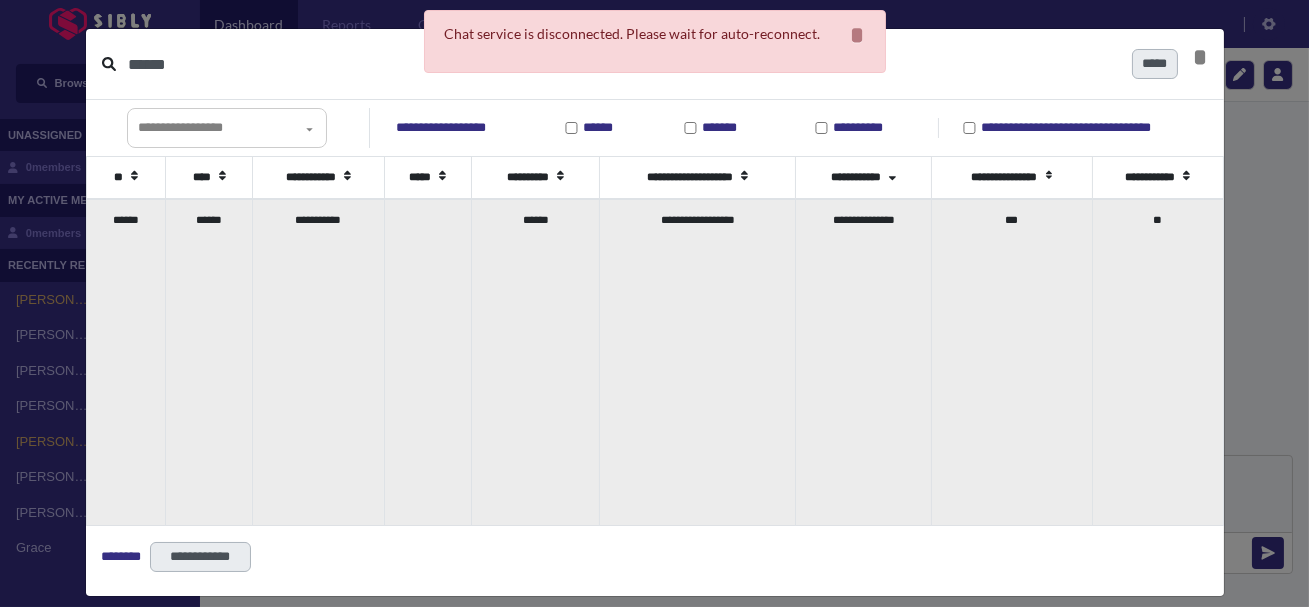 click on "******" at bounding box center (209, 362) 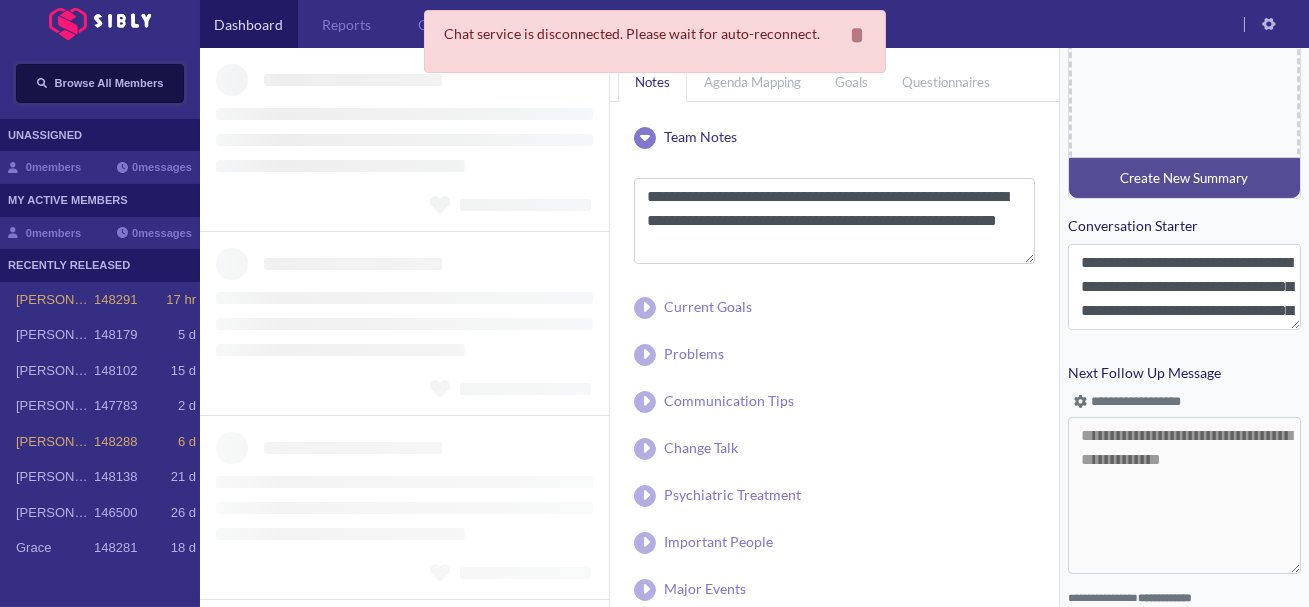 type 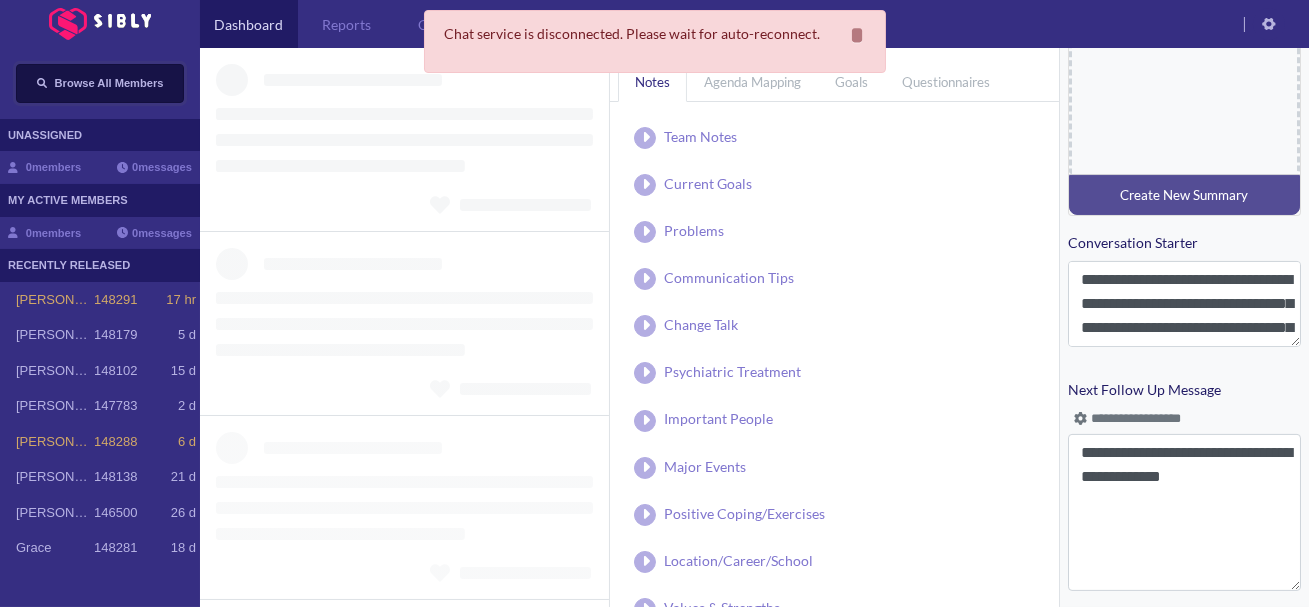 scroll, scrollTop: 877, scrollLeft: 0, axis: vertical 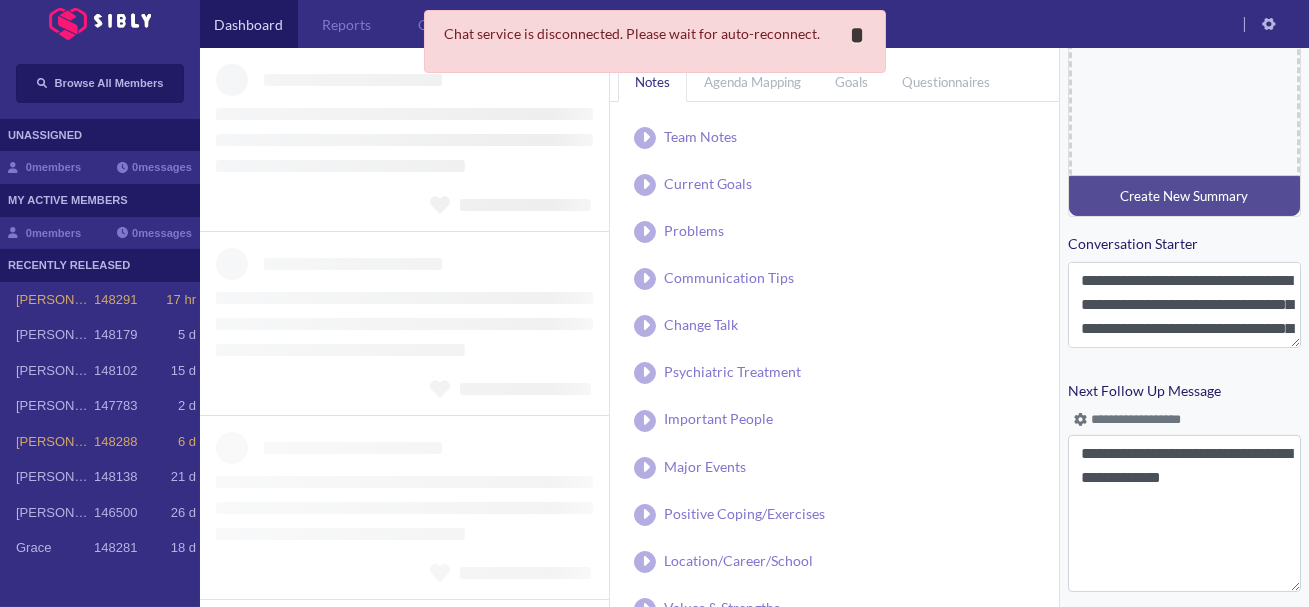click on "*" at bounding box center [858, 35] 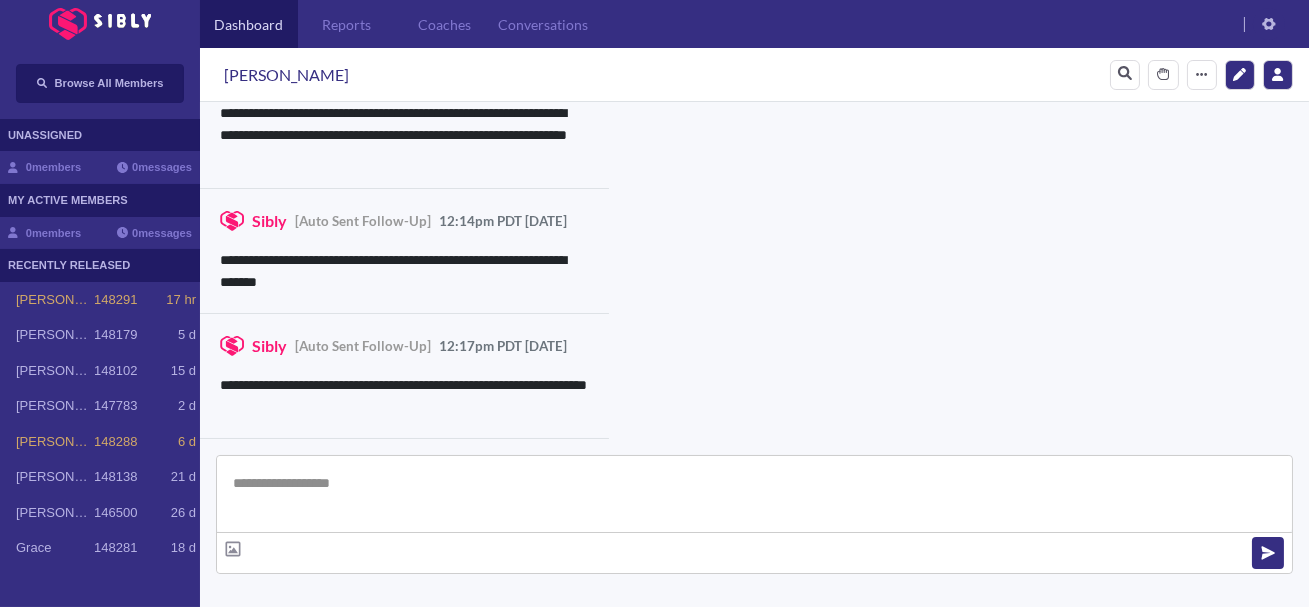 scroll, scrollTop: 325, scrollLeft: 0, axis: vertical 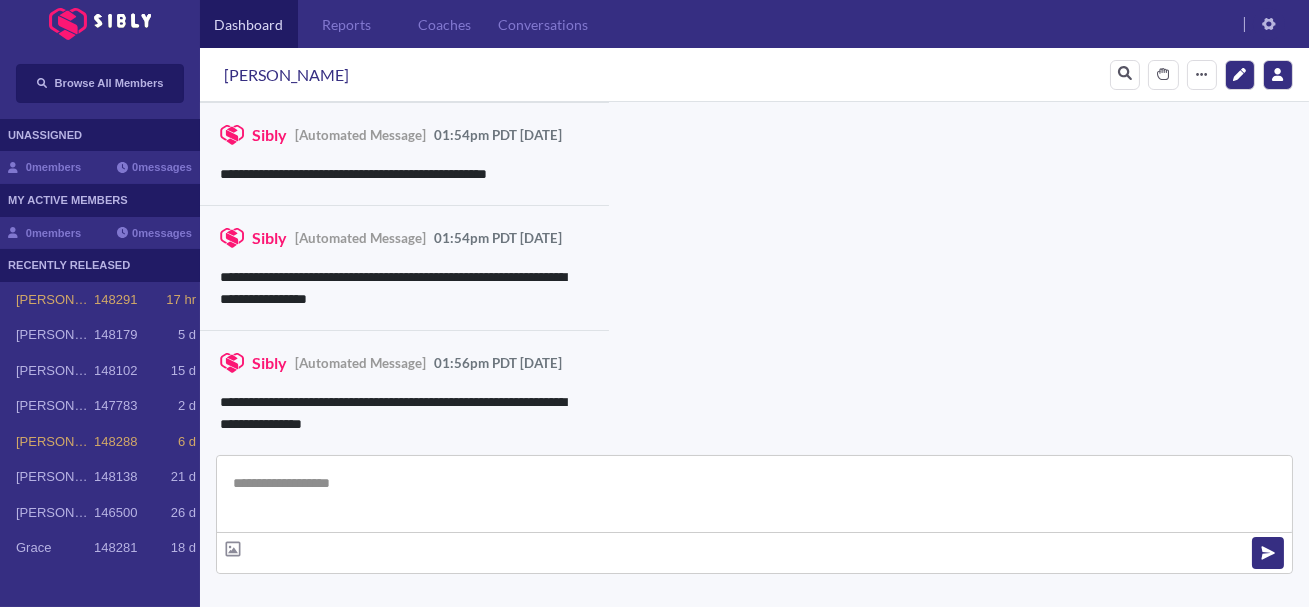 click at bounding box center [754, 494] 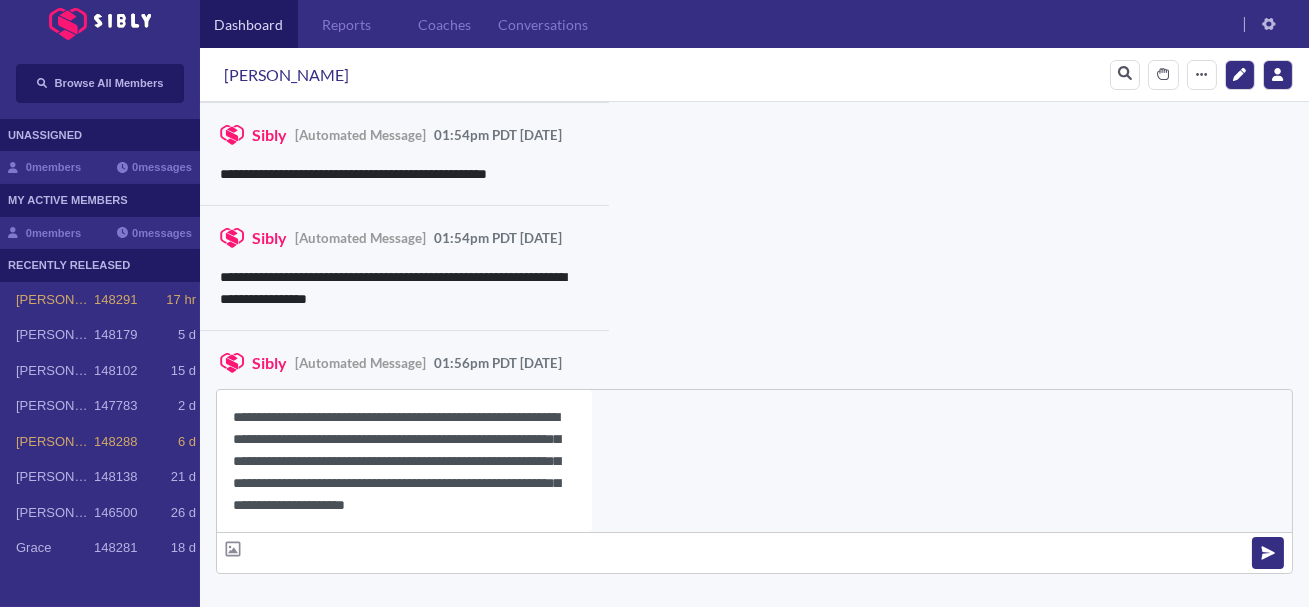 scroll, scrollTop: 22, scrollLeft: 0, axis: vertical 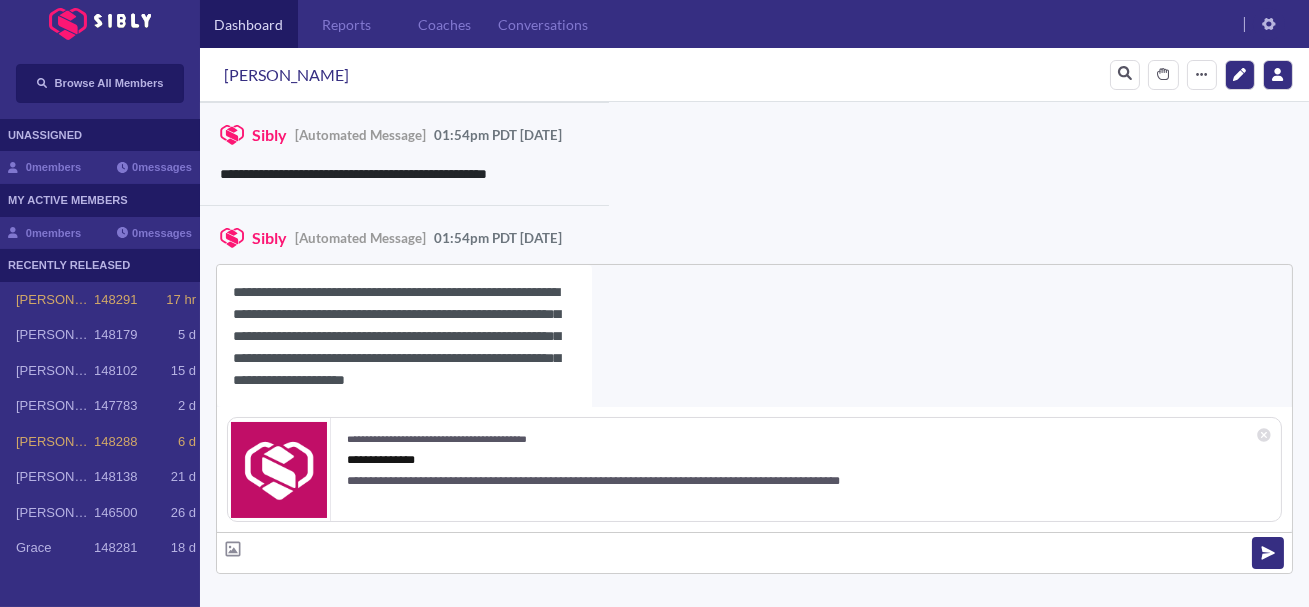 click on "**********" at bounding box center (404, 336) 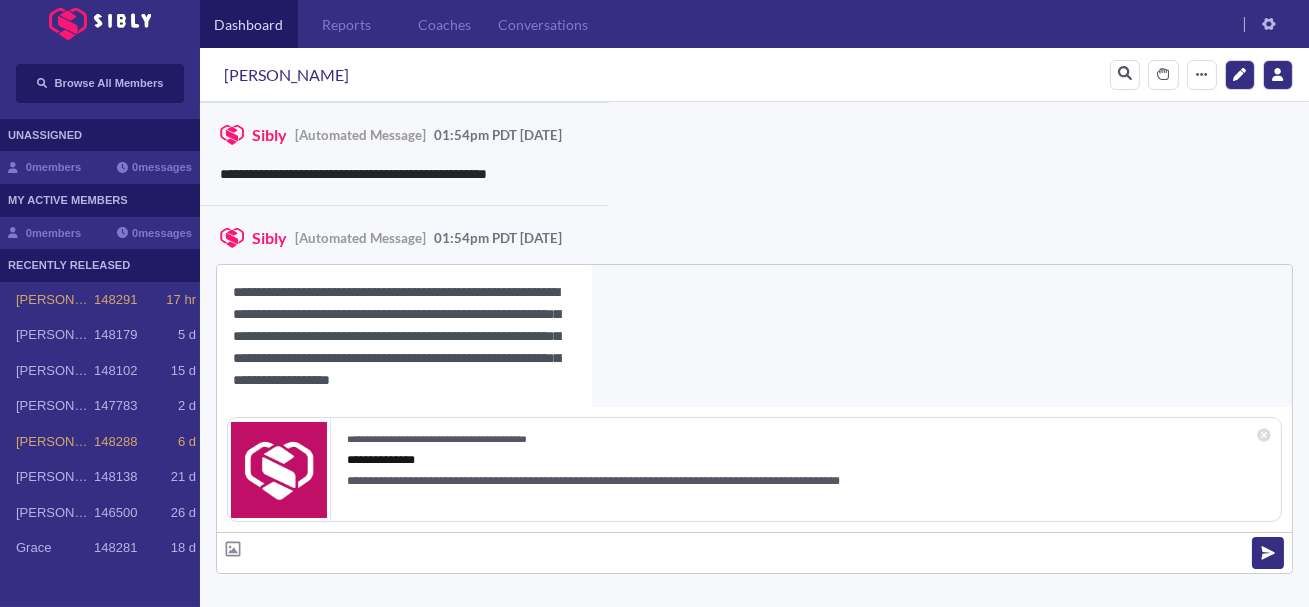 type on "**********" 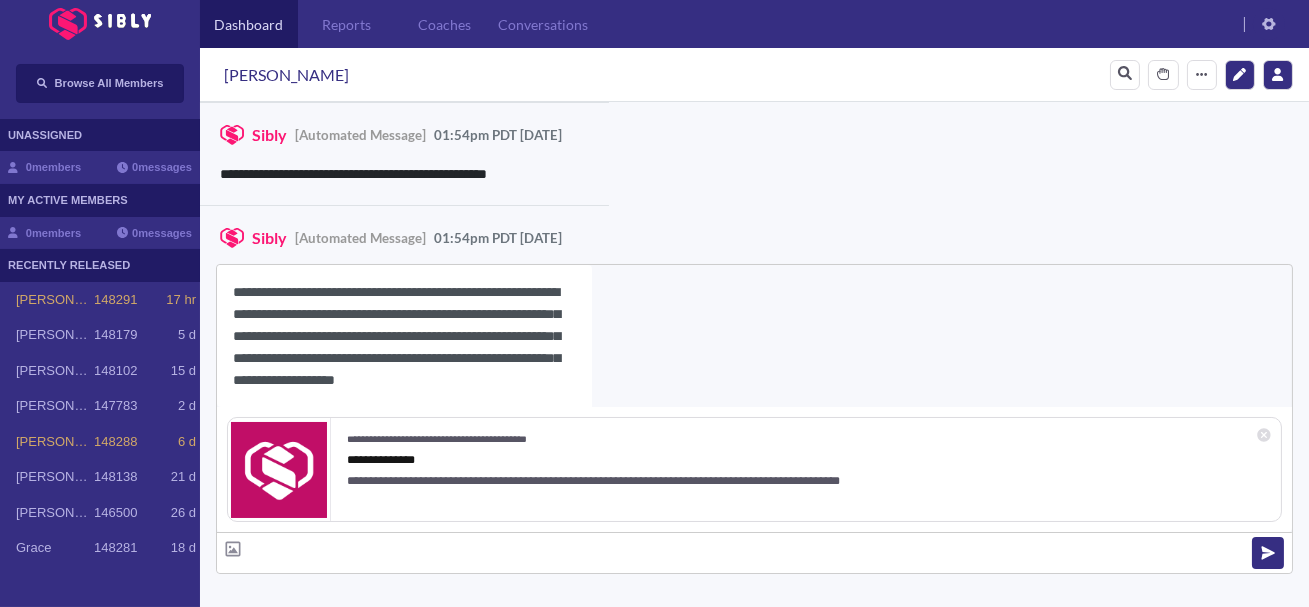 scroll, scrollTop: 18, scrollLeft: 0, axis: vertical 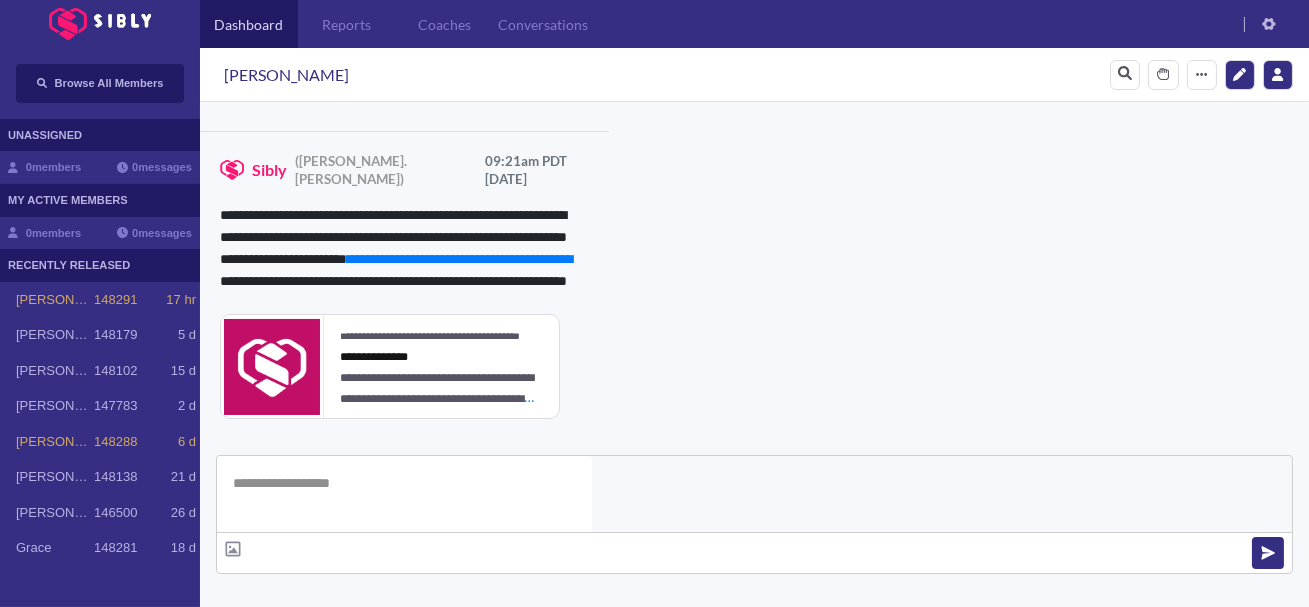 click on "**********" at bounding box center (833, 981) 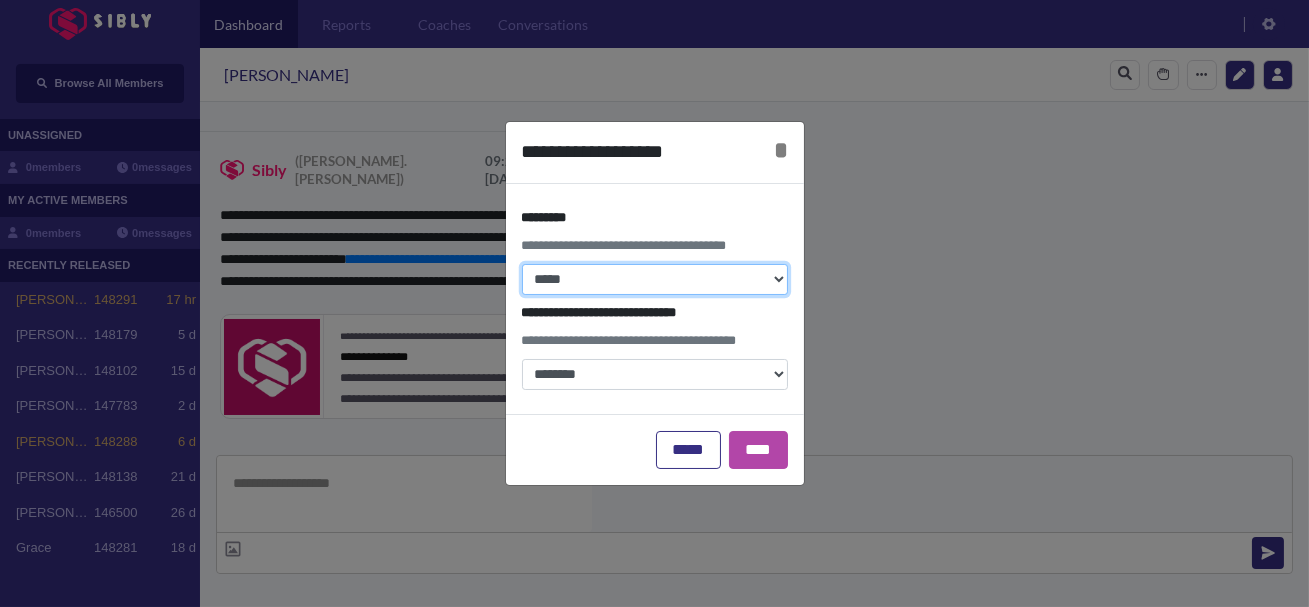 click on "**********" at bounding box center [655, 279] 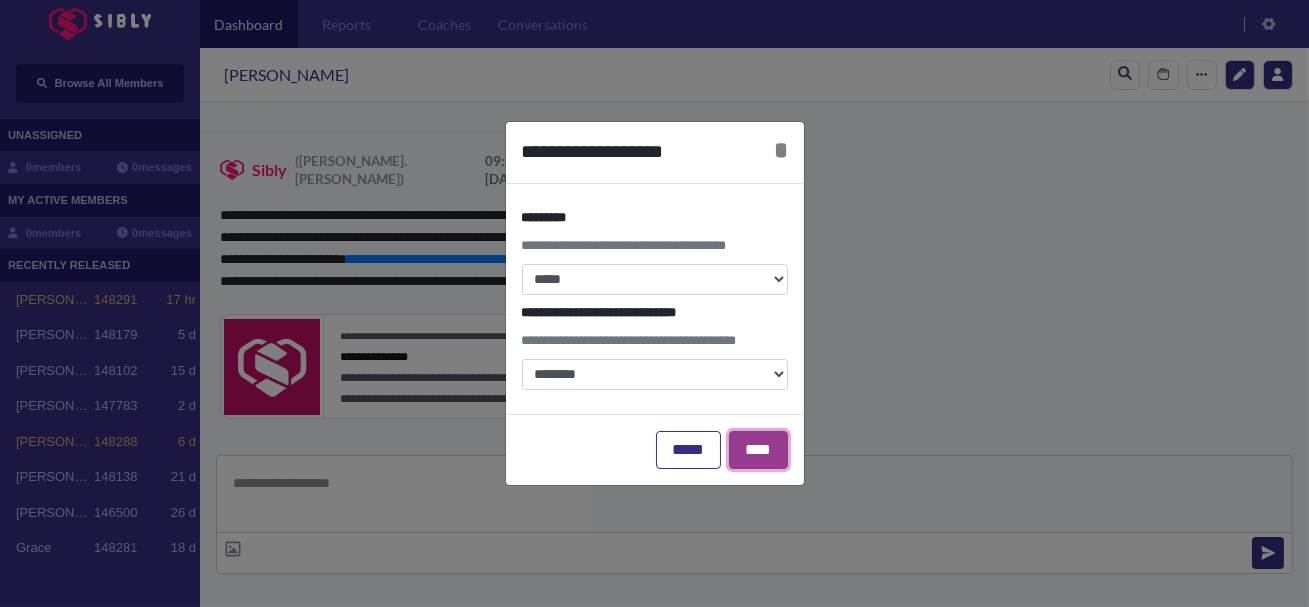 click on "****" at bounding box center [758, 450] 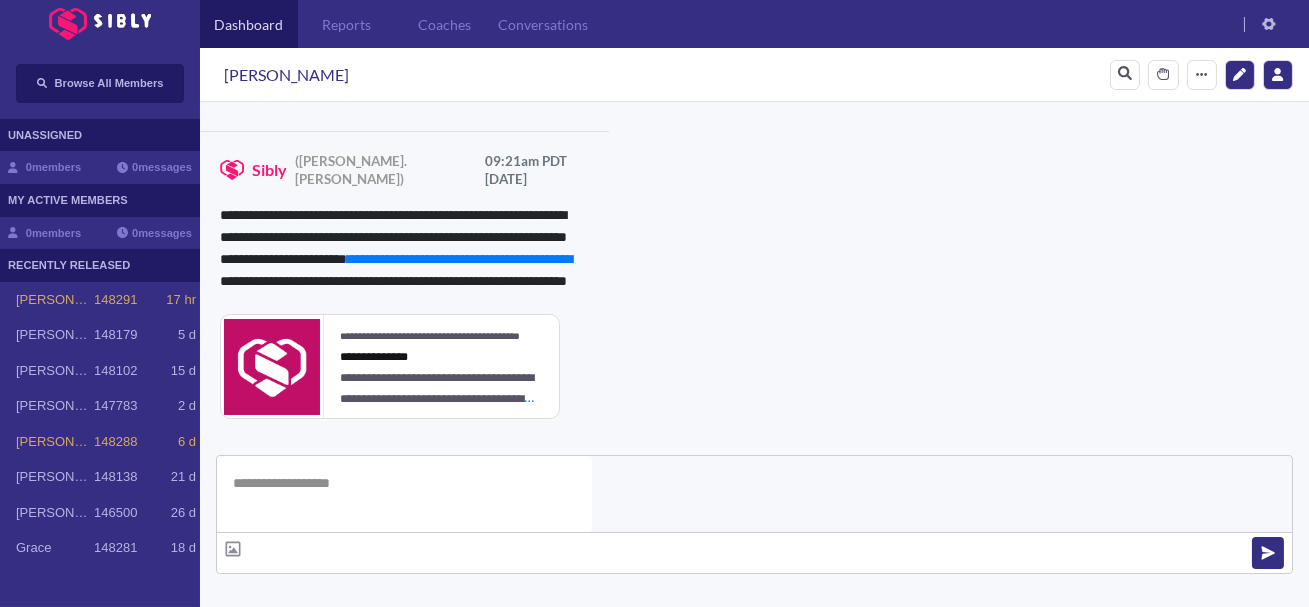 click at bounding box center (341, 697) 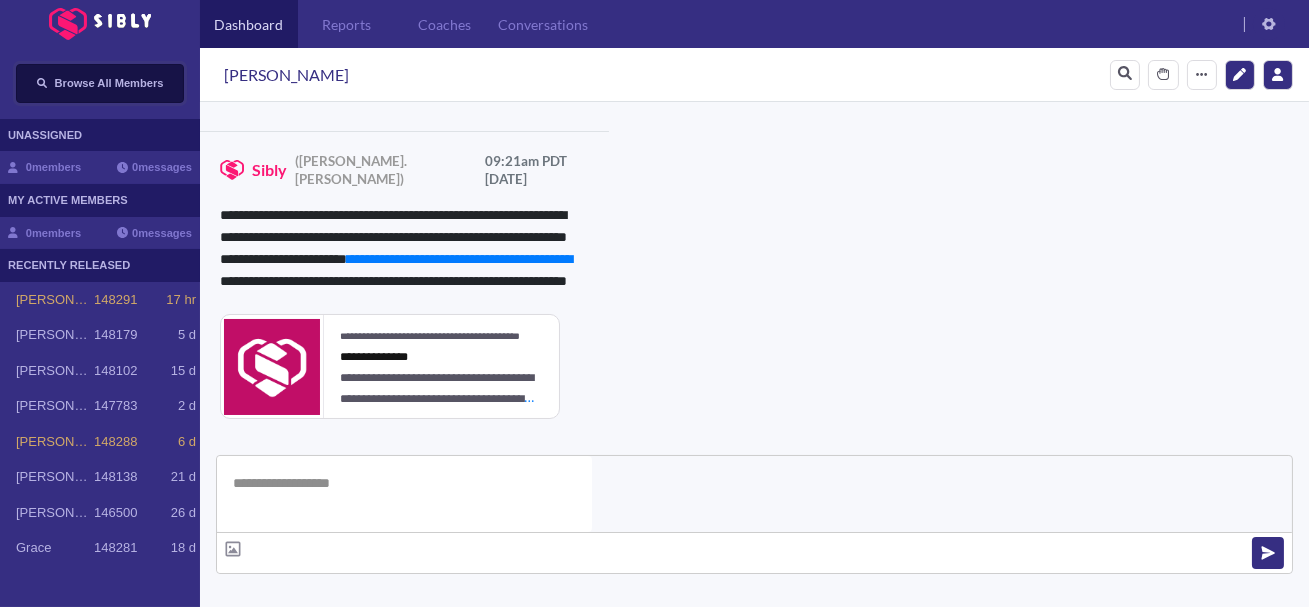 click on "Browse All Members" at bounding box center [109, 83] 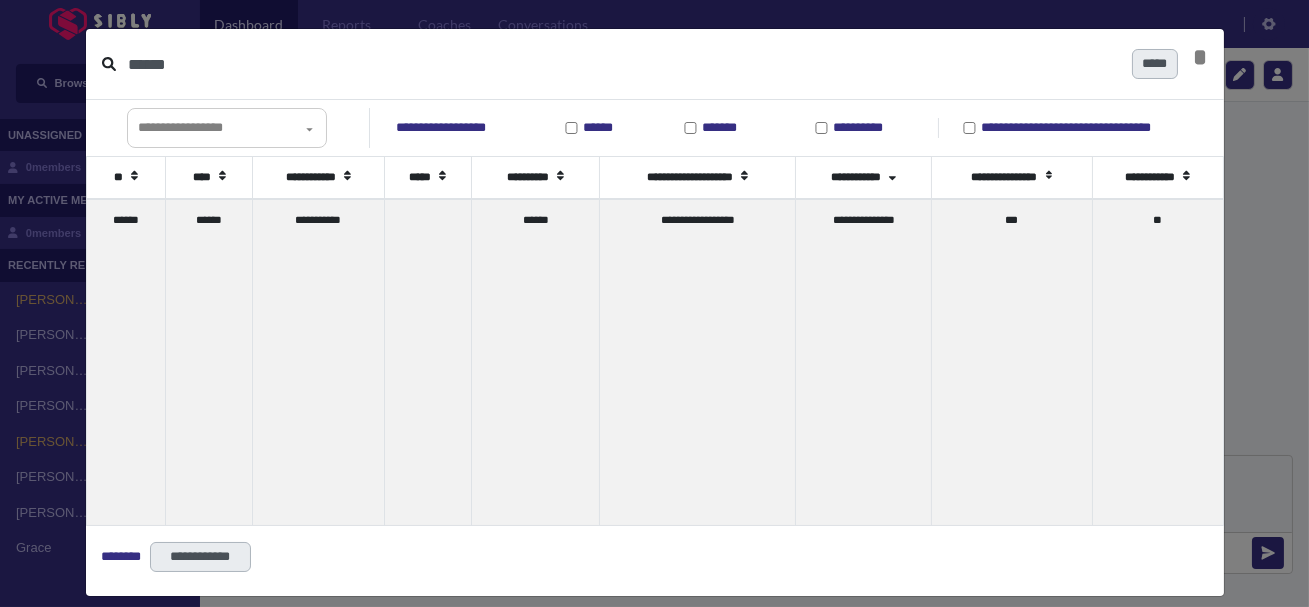 click on "******" at bounding box center (622, 64) 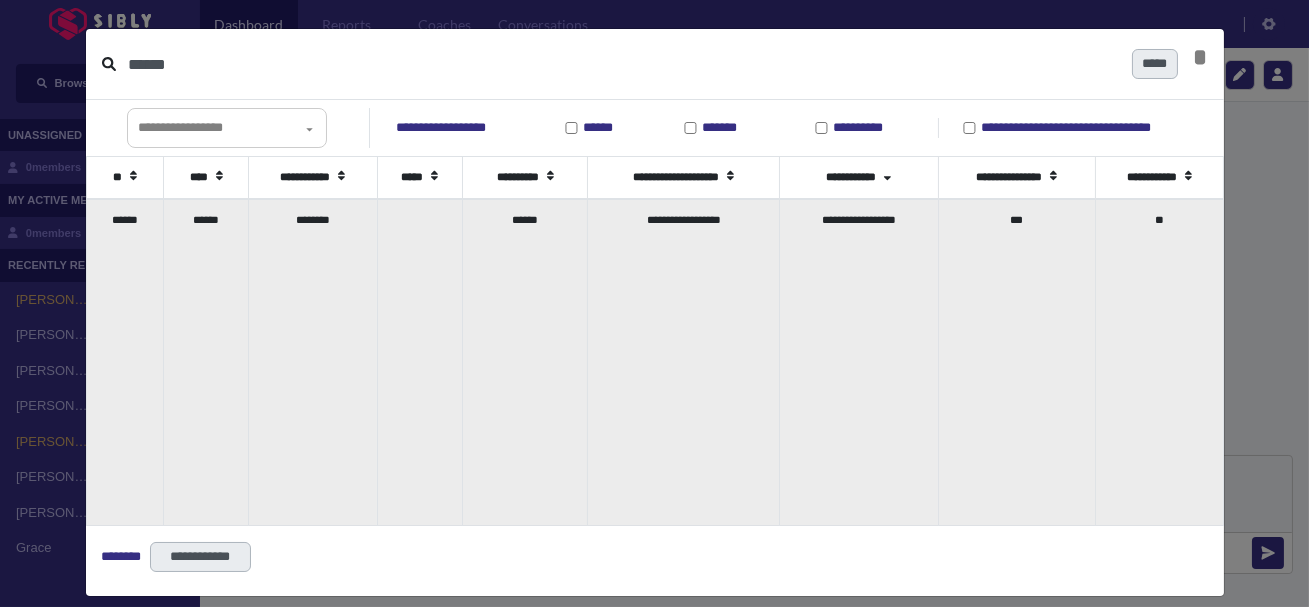 click on "******" at bounding box center (206, 362) 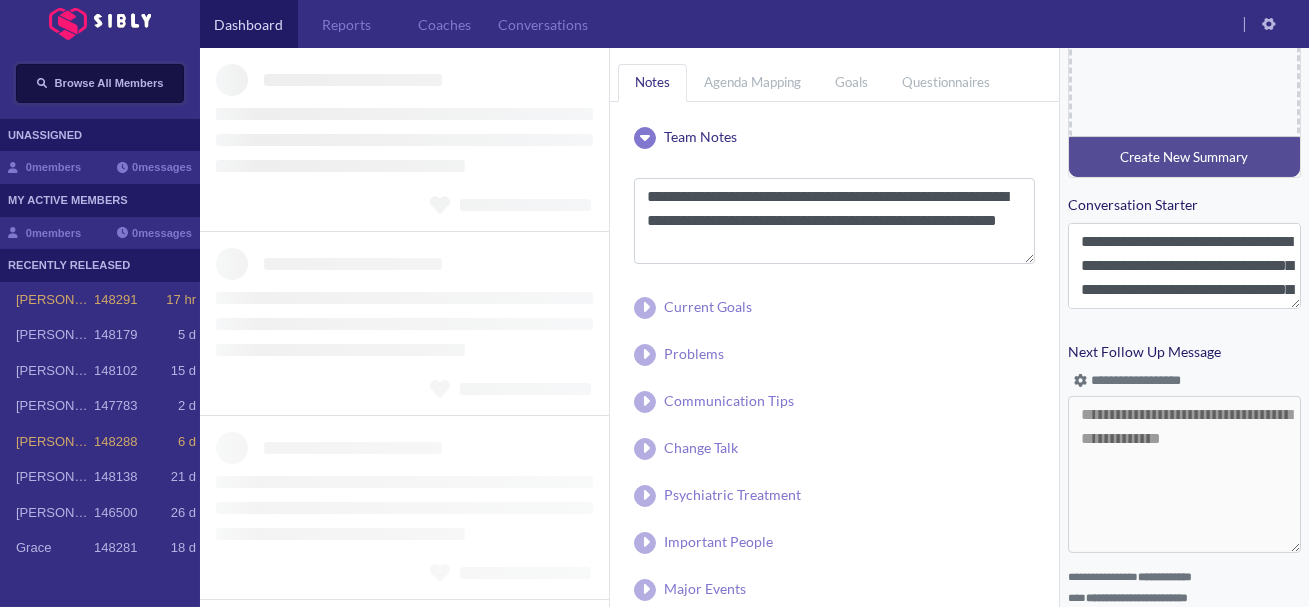 type 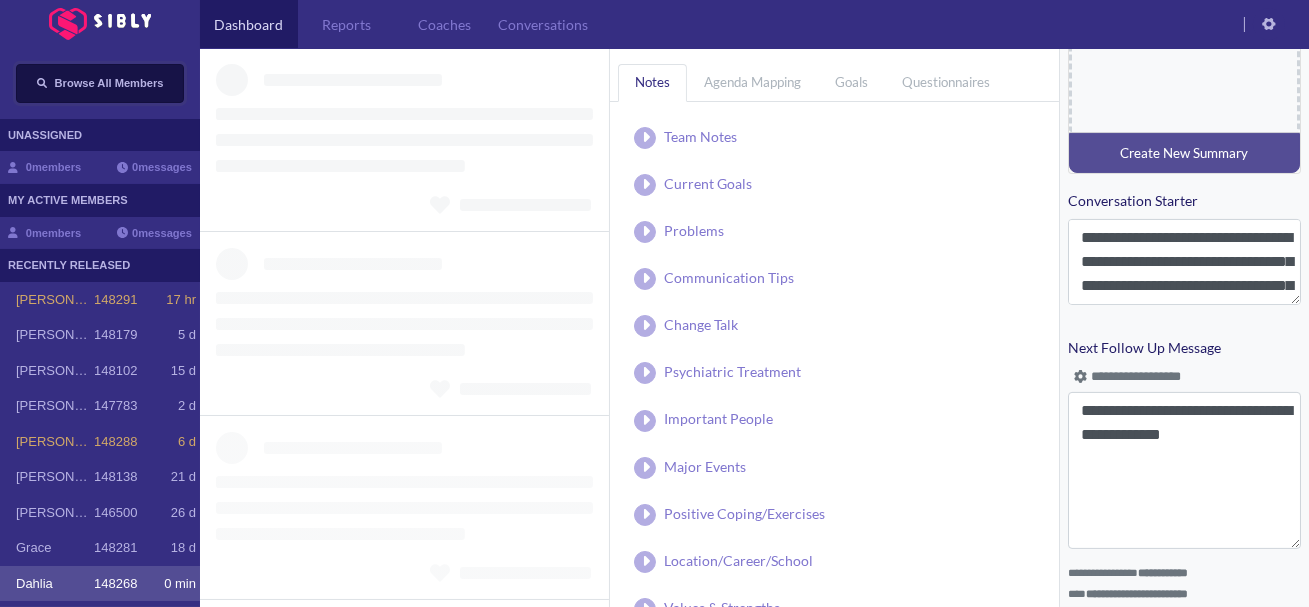 scroll, scrollTop: 918, scrollLeft: 0, axis: vertical 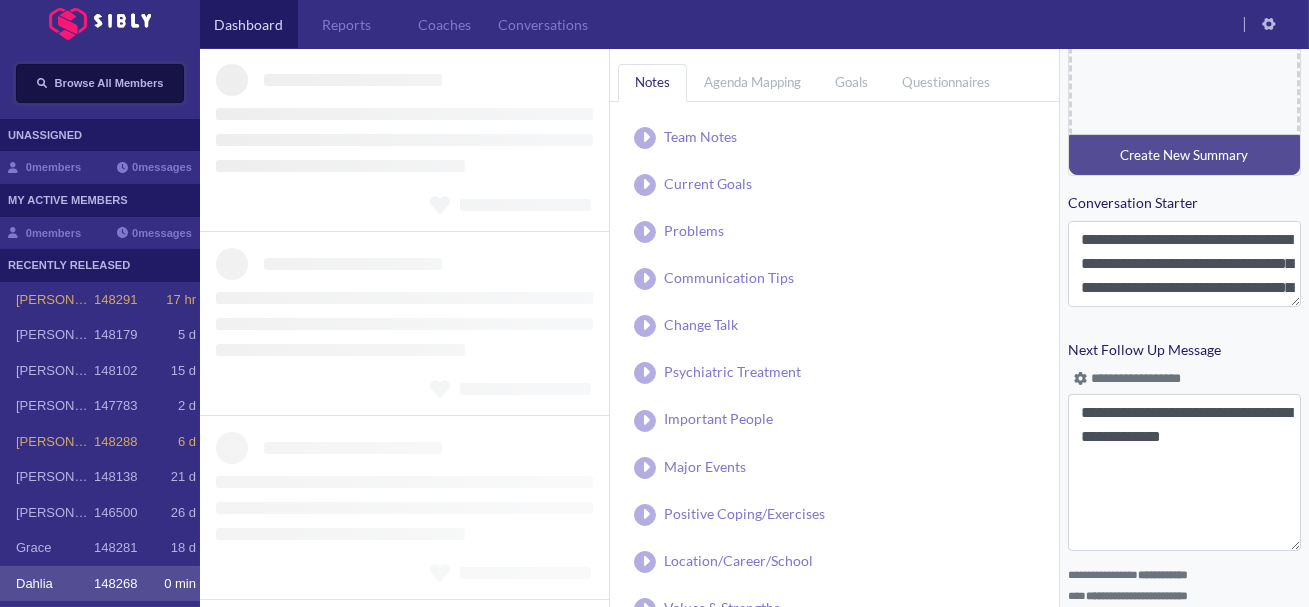 type on "**********" 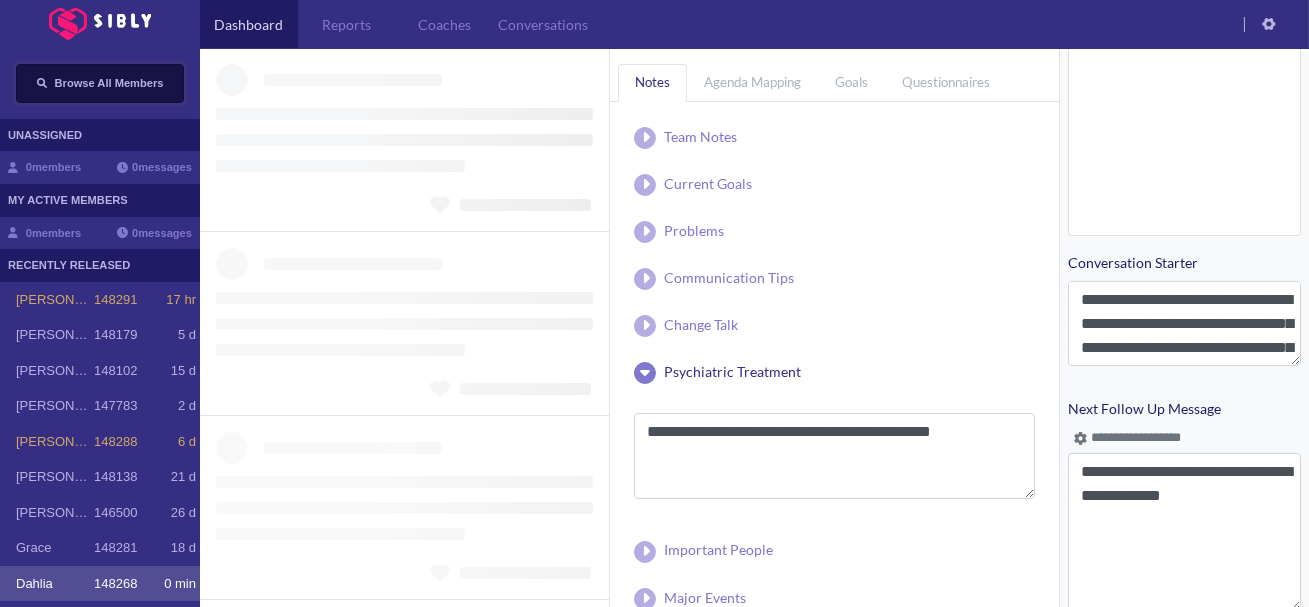 scroll, scrollTop: 976, scrollLeft: 0, axis: vertical 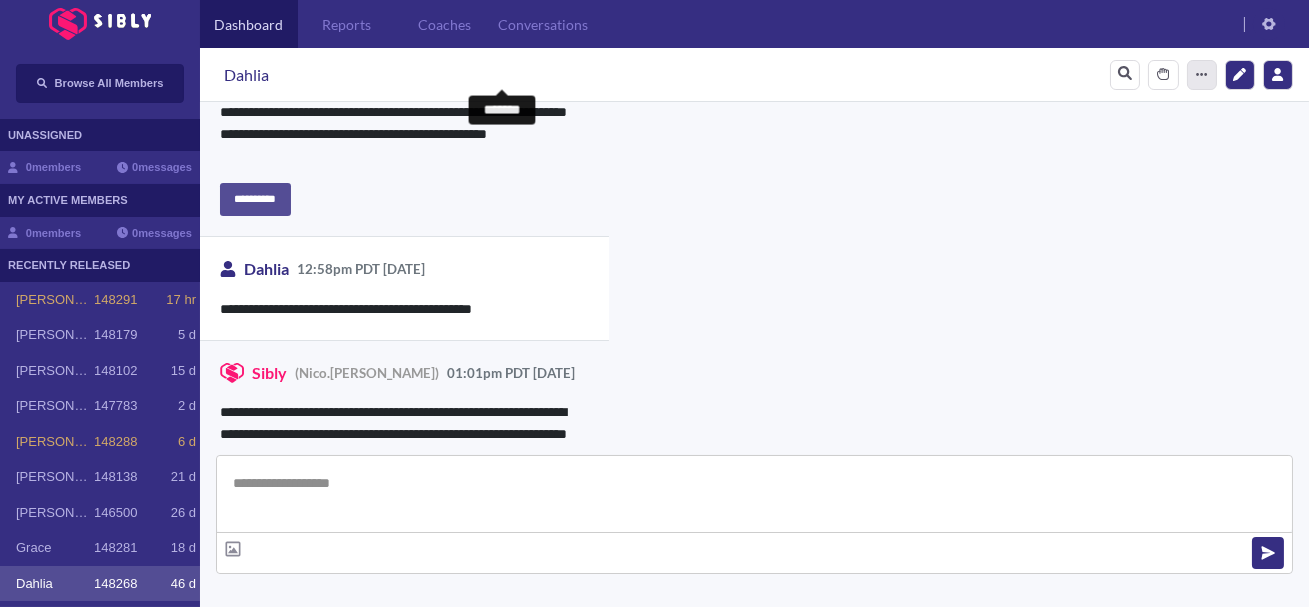 click 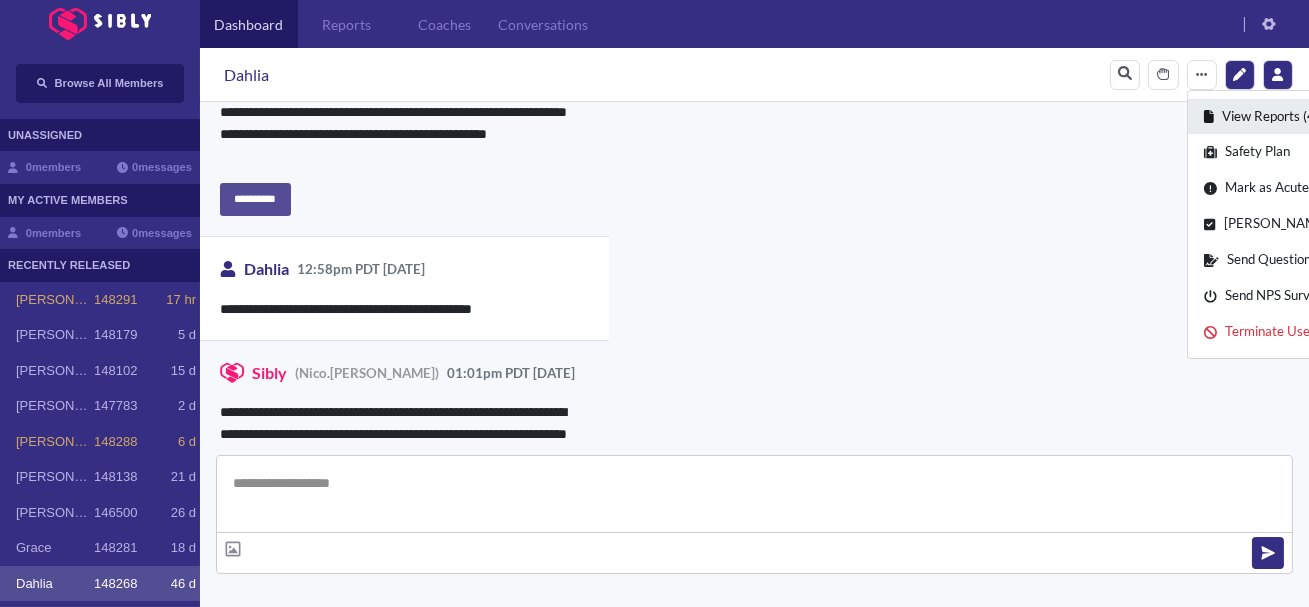 click on "View Reports (4)" at bounding box center [1333, 117] 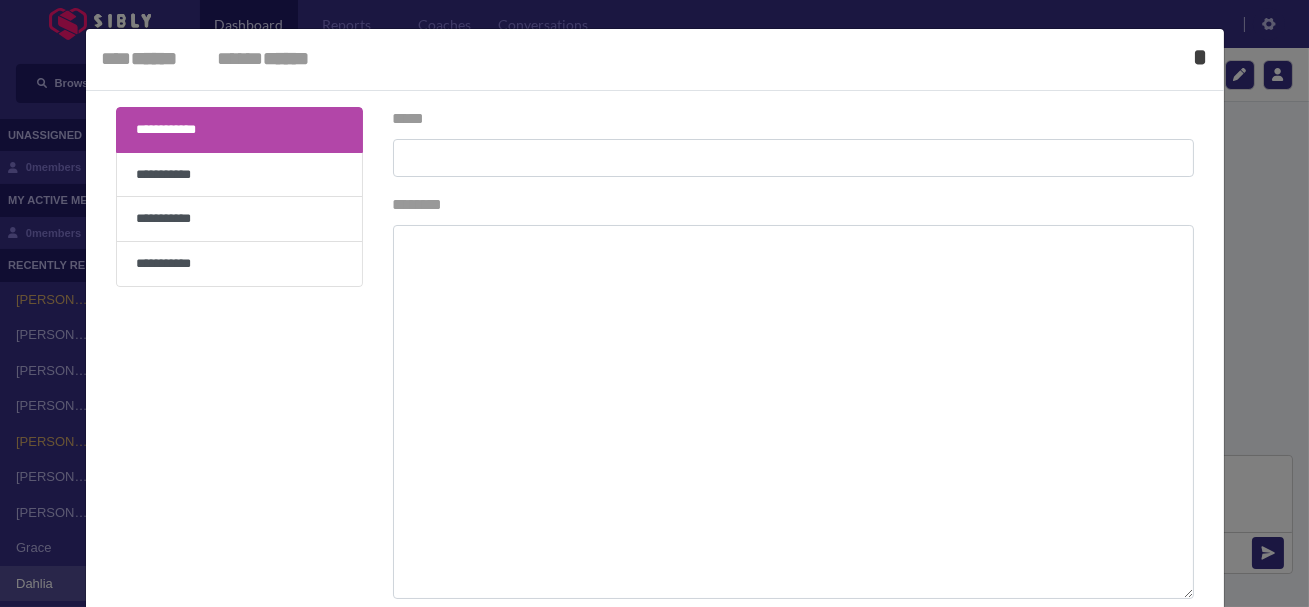 type on "**********" 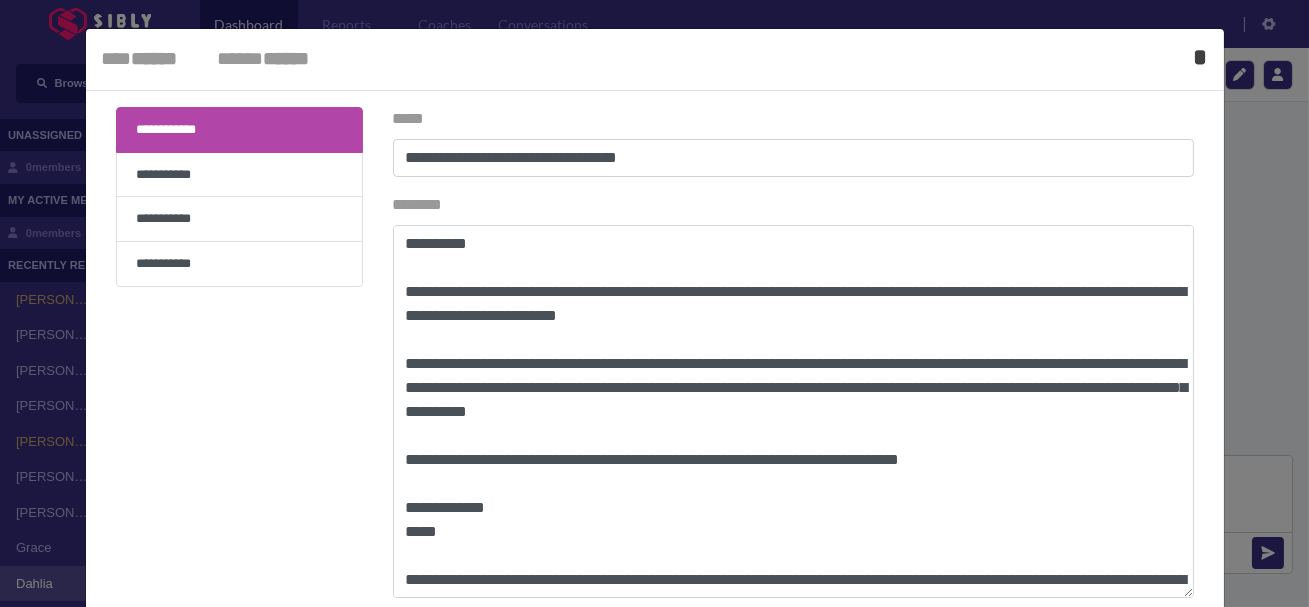 click on "*" at bounding box center (1201, 57) 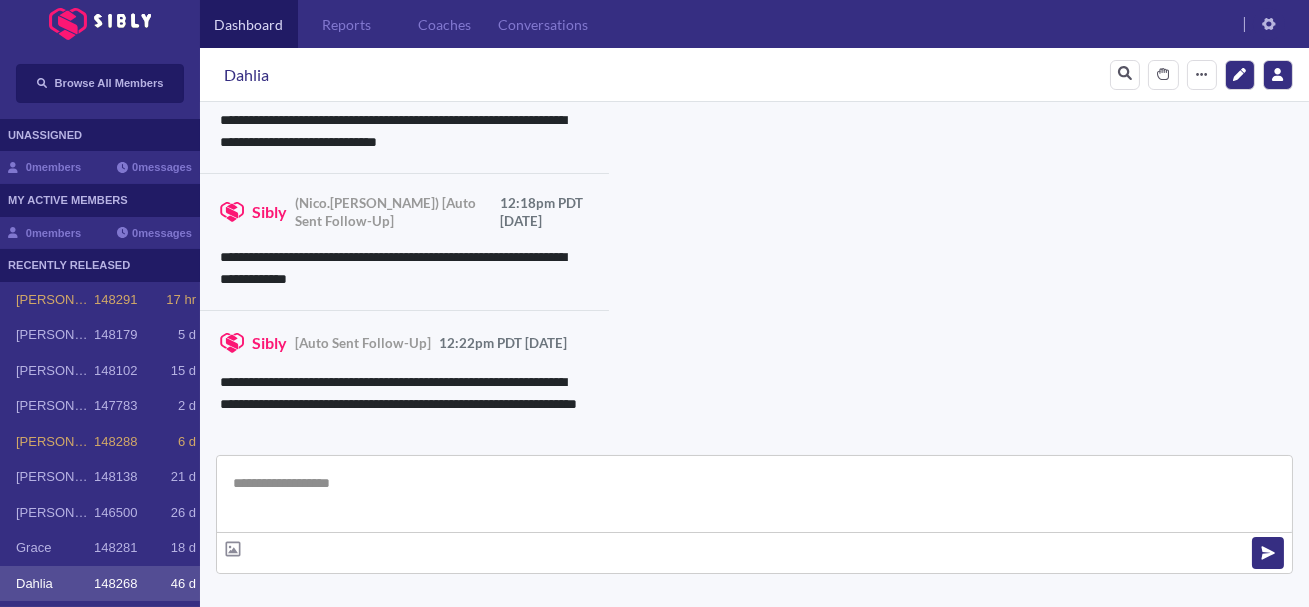 scroll, scrollTop: 2009, scrollLeft: 0, axis: vertical 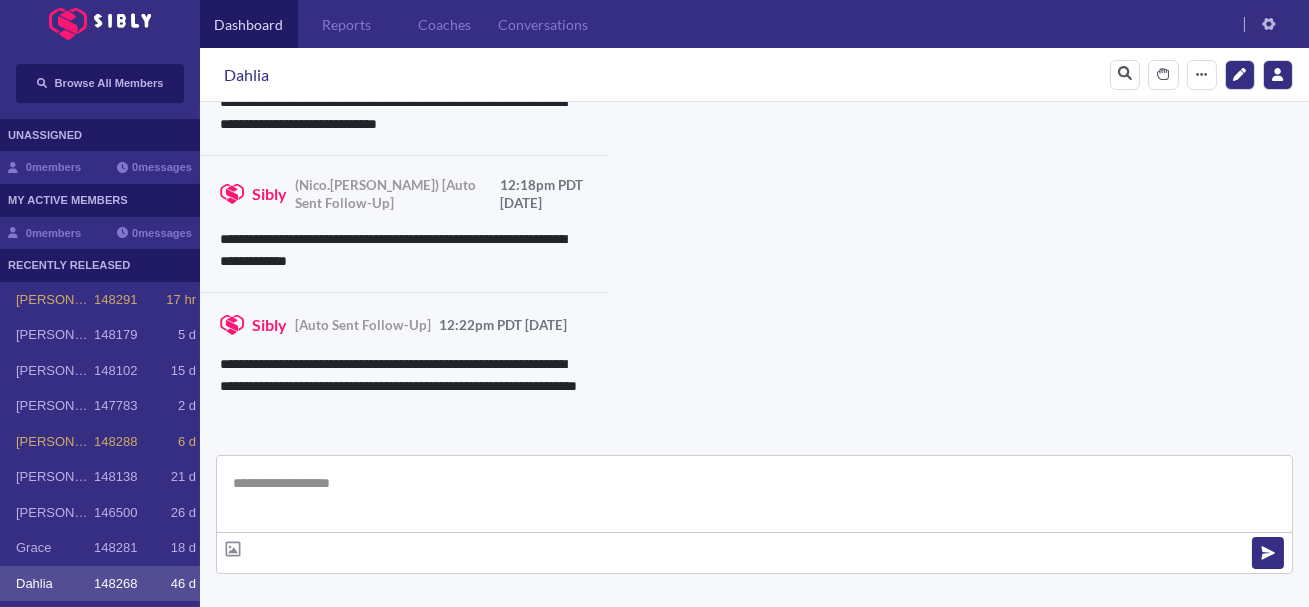 click on "View Resources" at bounding box center (880, 790) 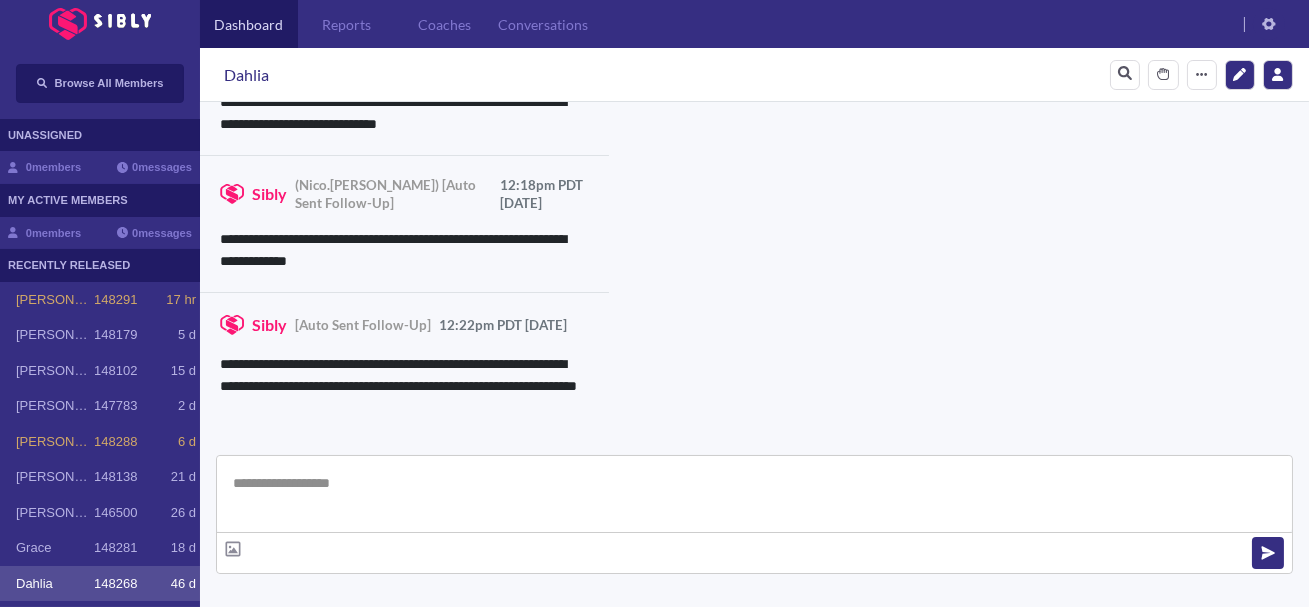 click at bounding box center (754, 494) 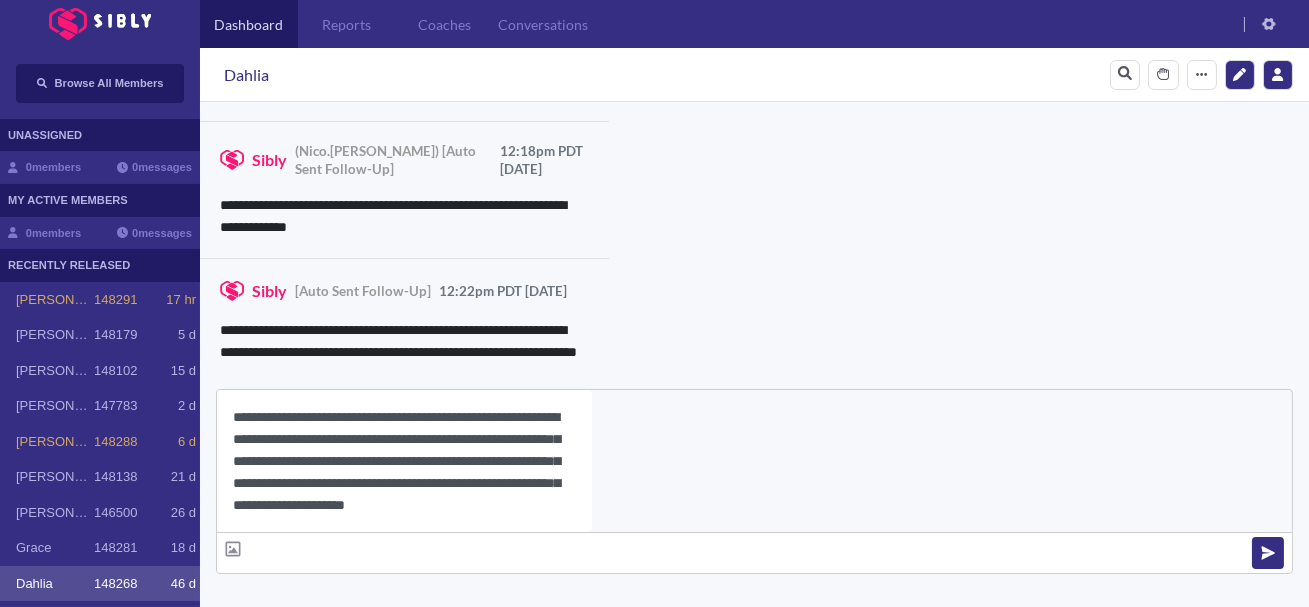 scroll, scrollTop: 22, scrollLeft: 0, axis: vertical 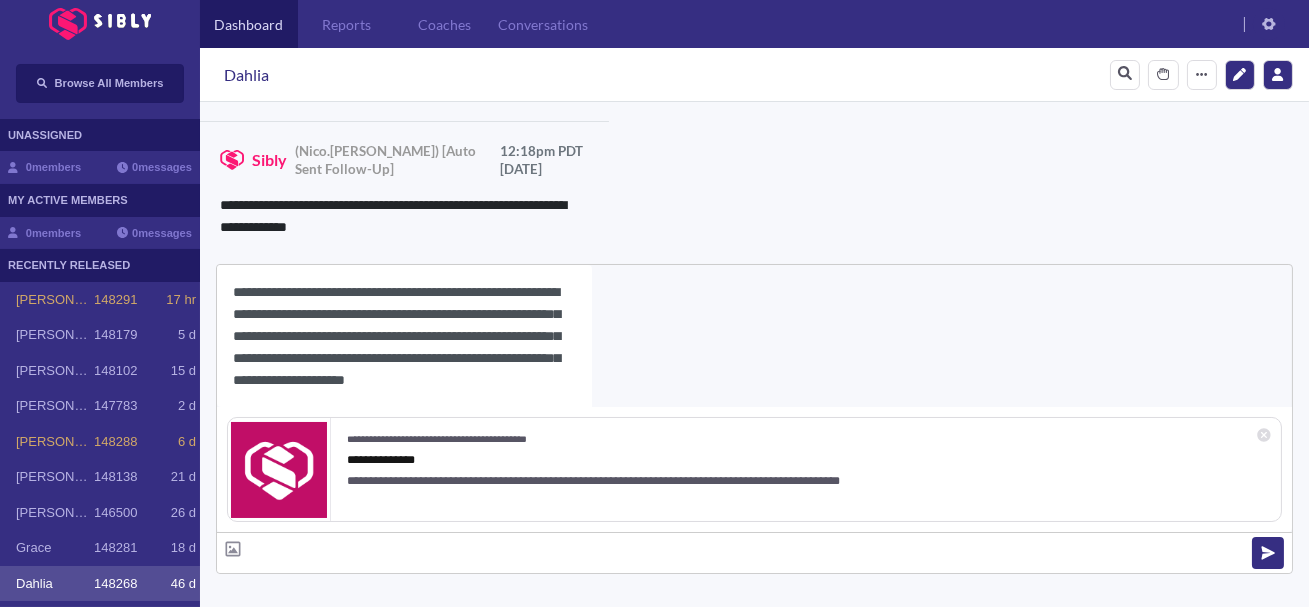 click on "**********" at bounding box center (404, 336) 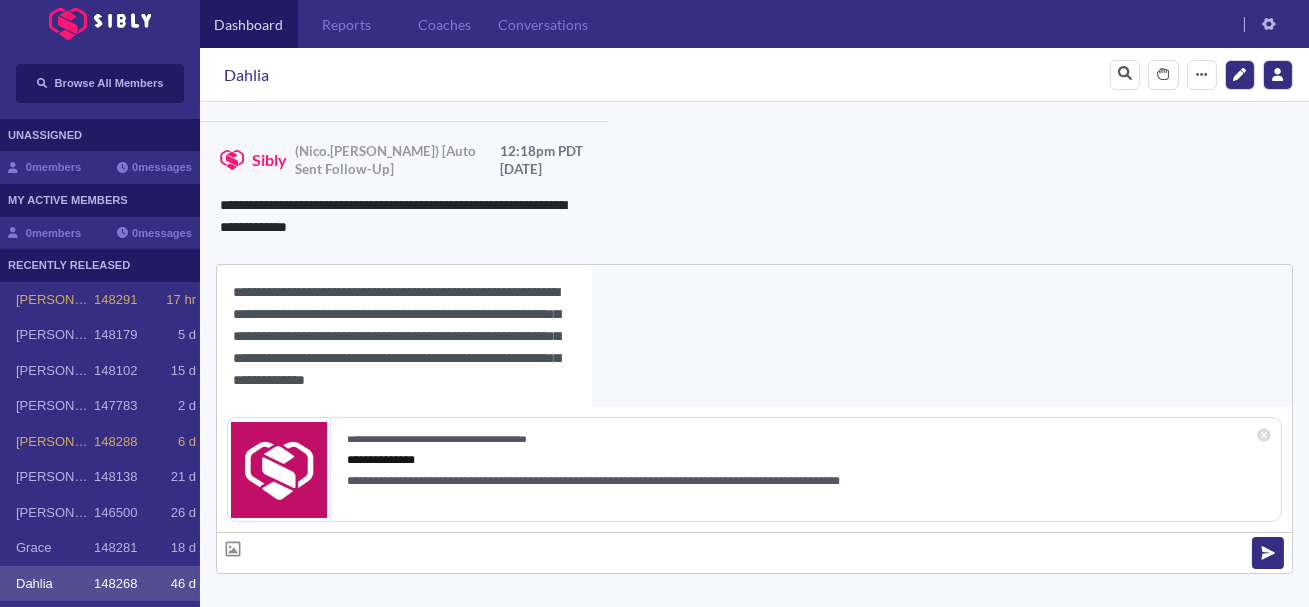 scroll, scrollTop: 18, scrollLeft: 0, axis: vertical 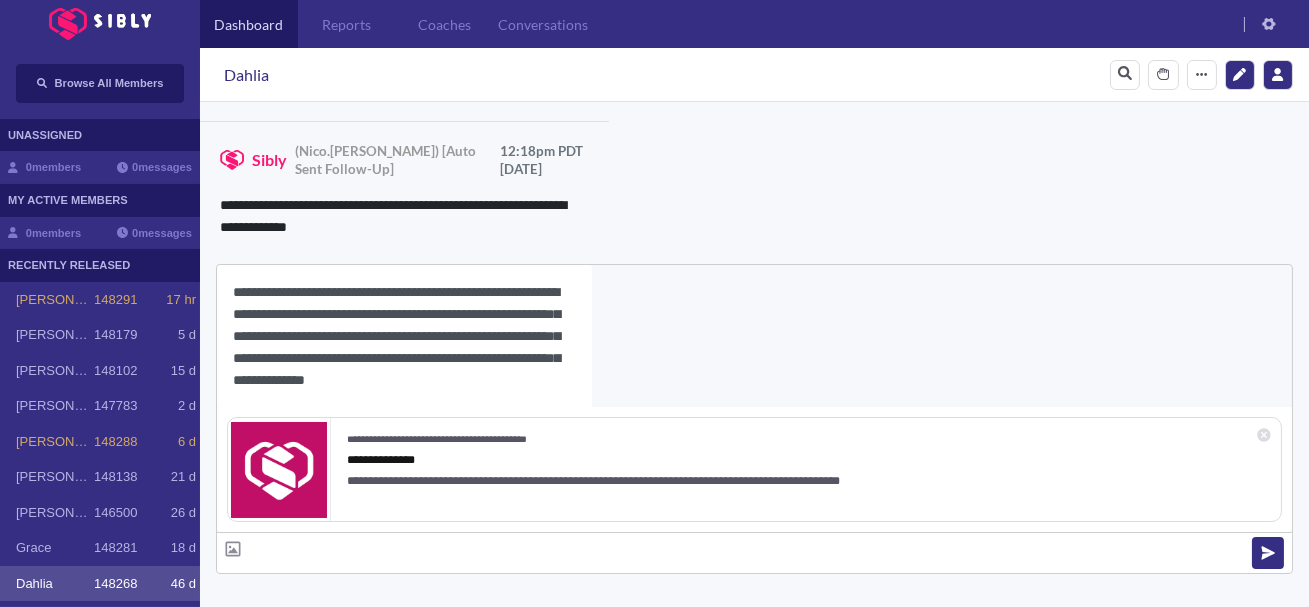 click on "**********" at bounding box center (404, 216) 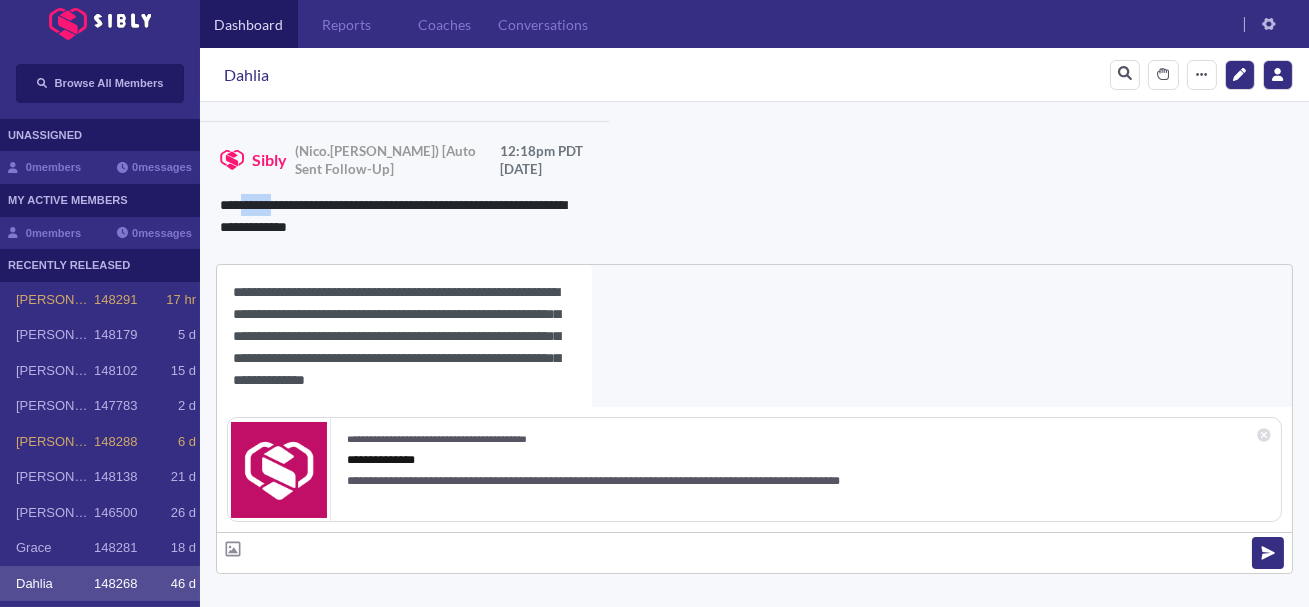 click on "**********" at bounding box center [404, 216] 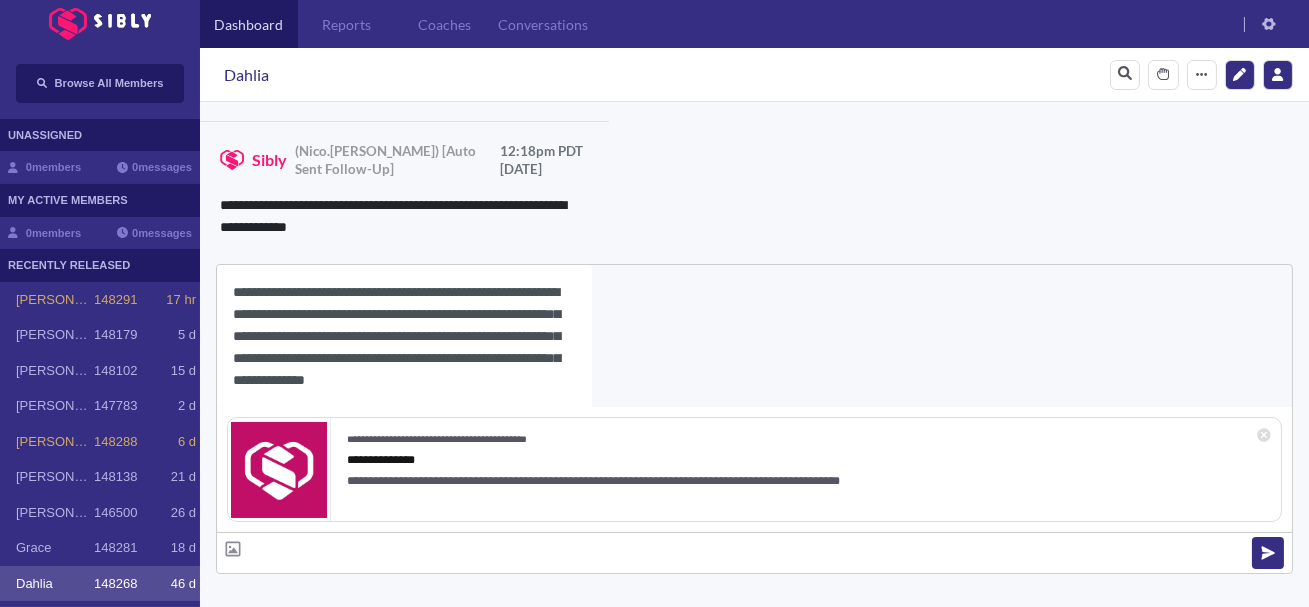 click on "**********" at bounding box center (404, 336) 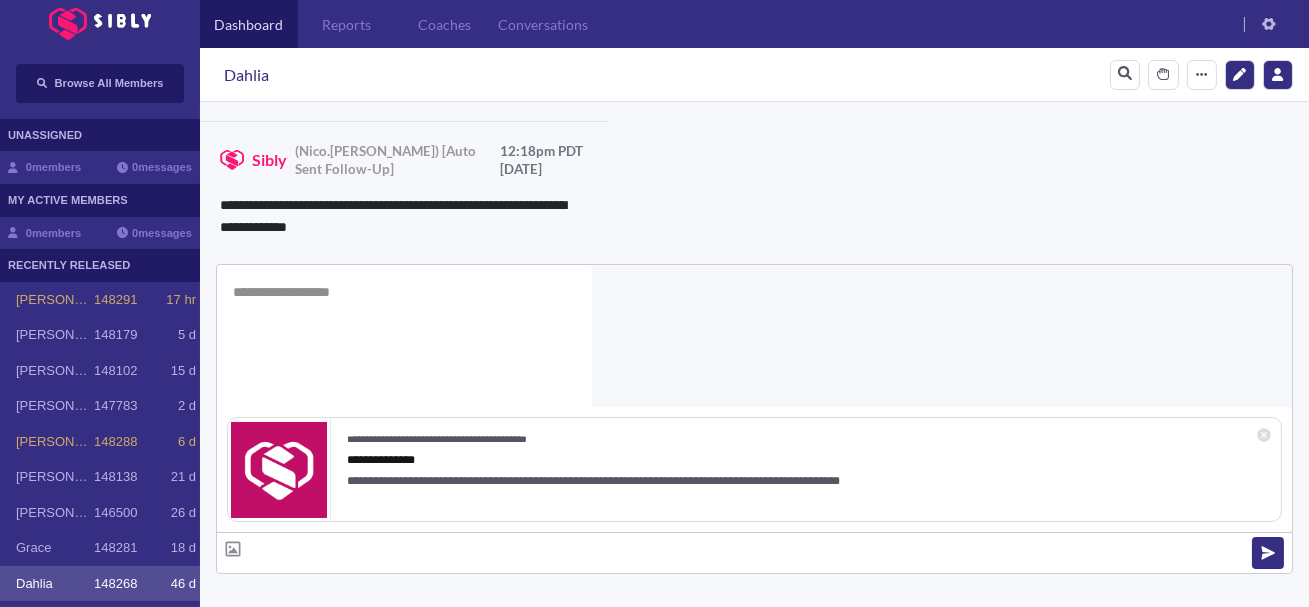 scroll, scrollTop: 0, scrollLeft: 0, axis: both 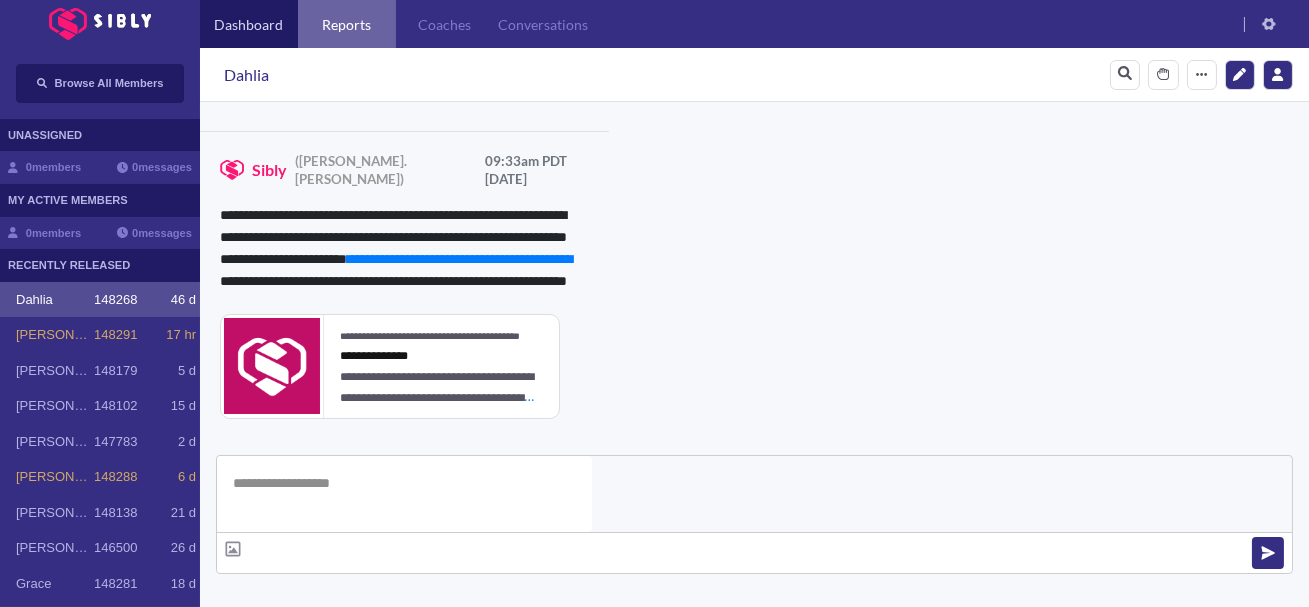type 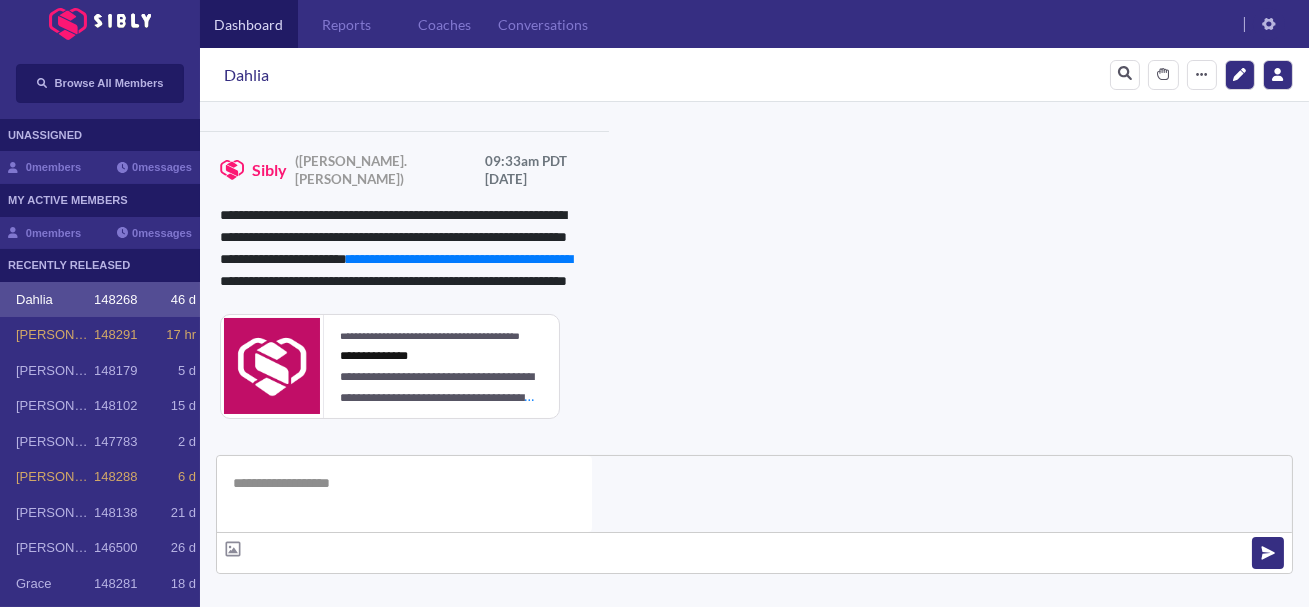 scroll, scrollTop: 1056, scrollLeft: 0, axis: vertical 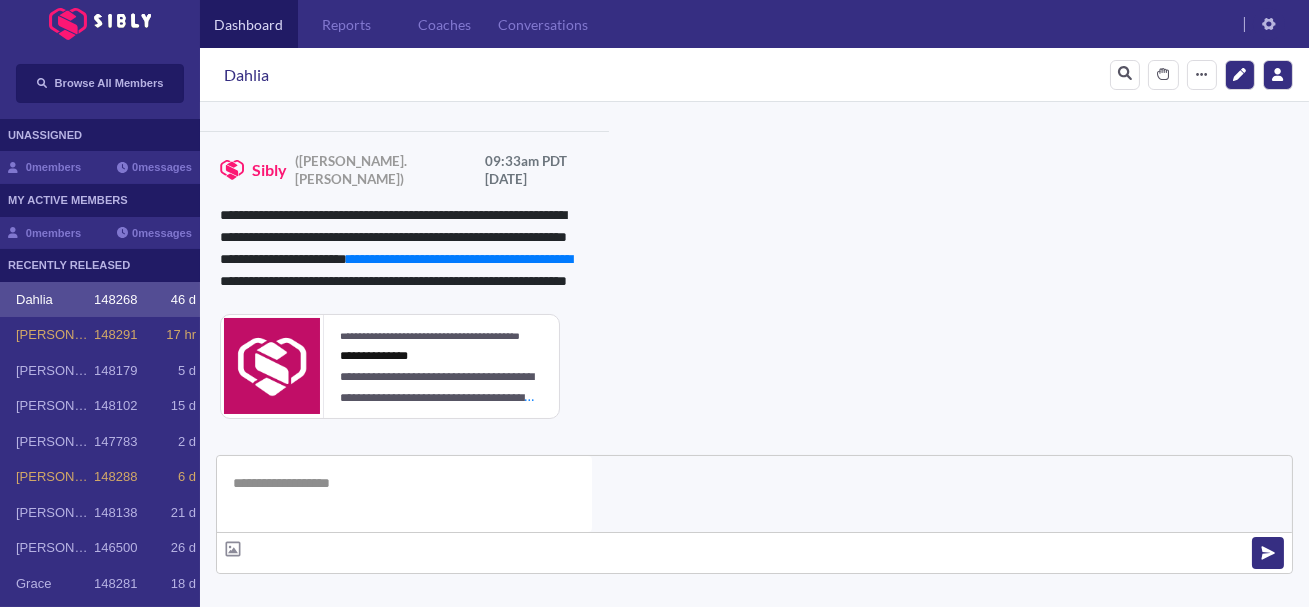 click on "**********" at bounding box center (833, 859) 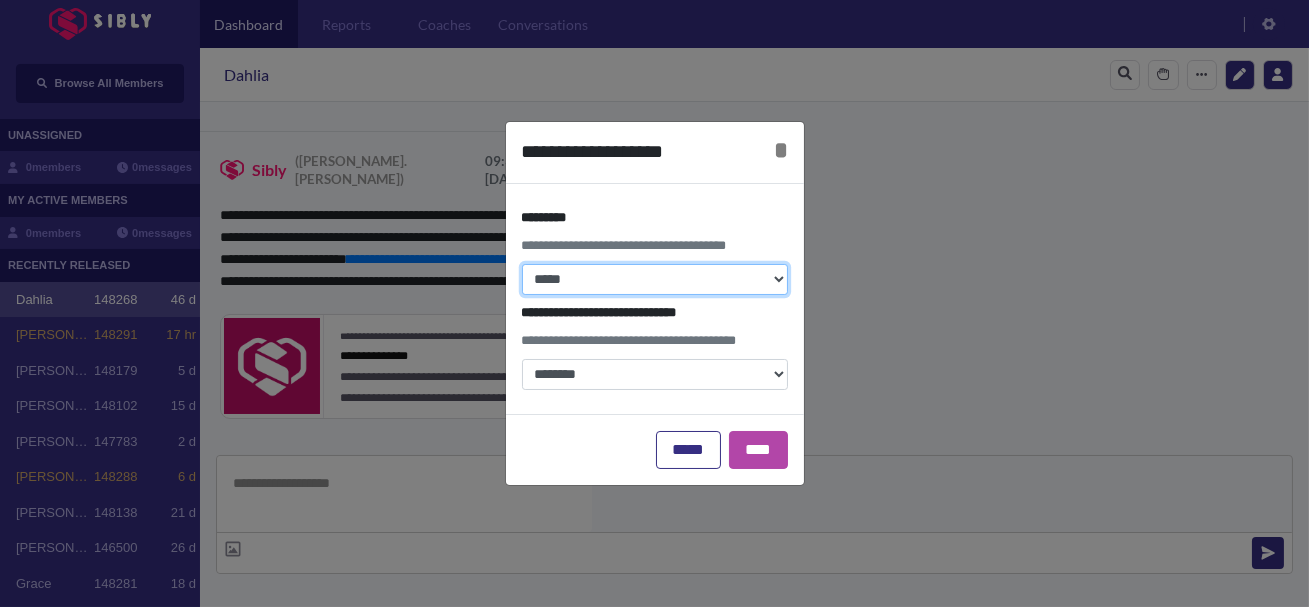 click on "**********" at bounding box center (655, 279) 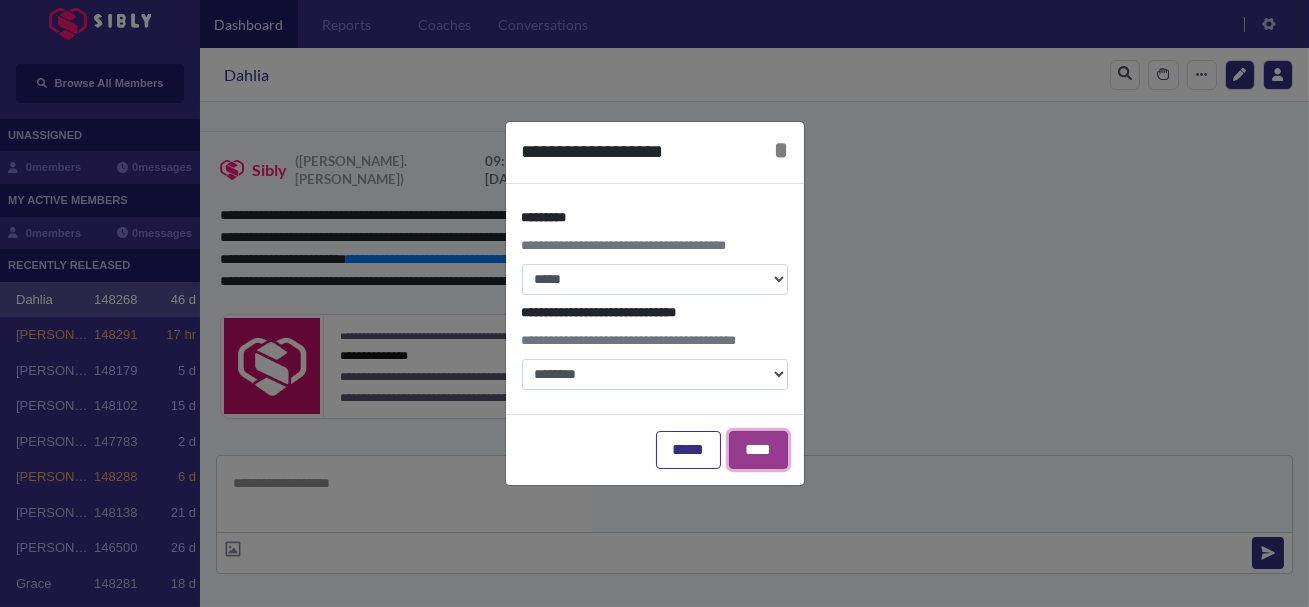click on "****" at bounding box center (758, 450) 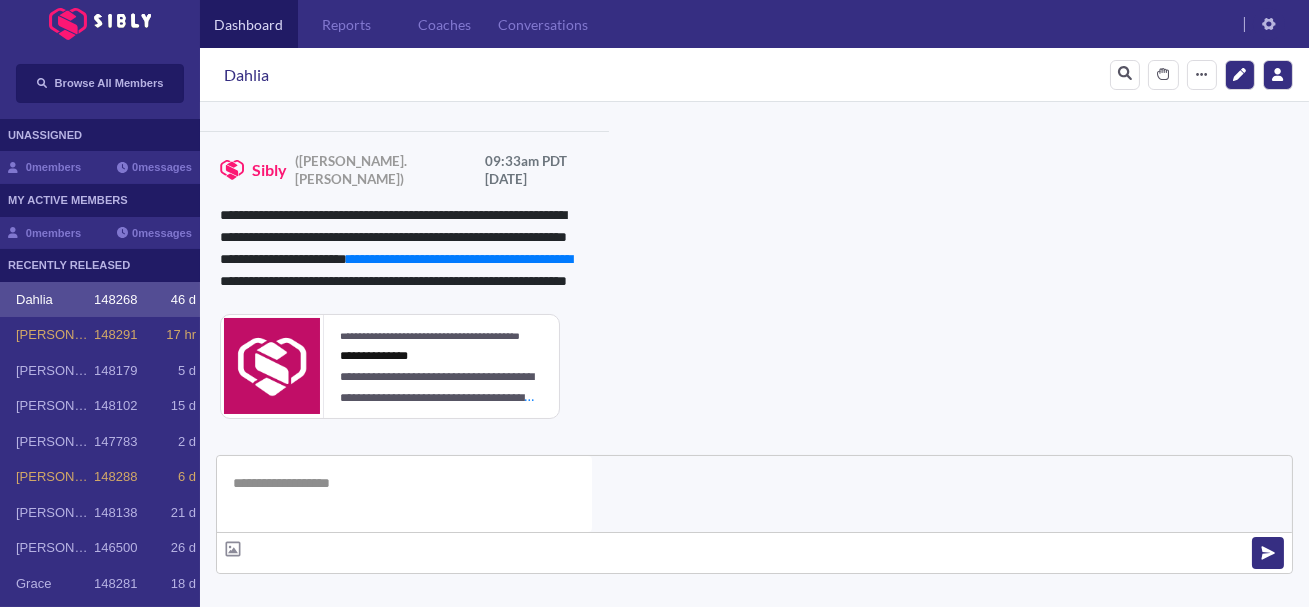 click 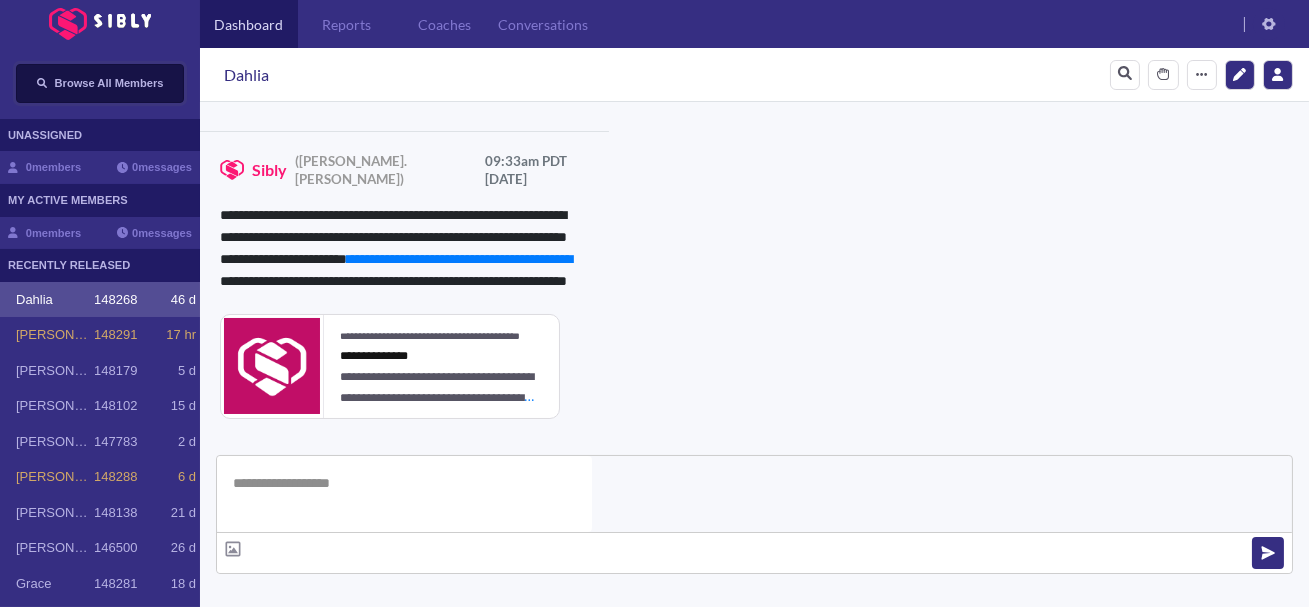 click on "Browse All Members" at bounding box center [109, 83] 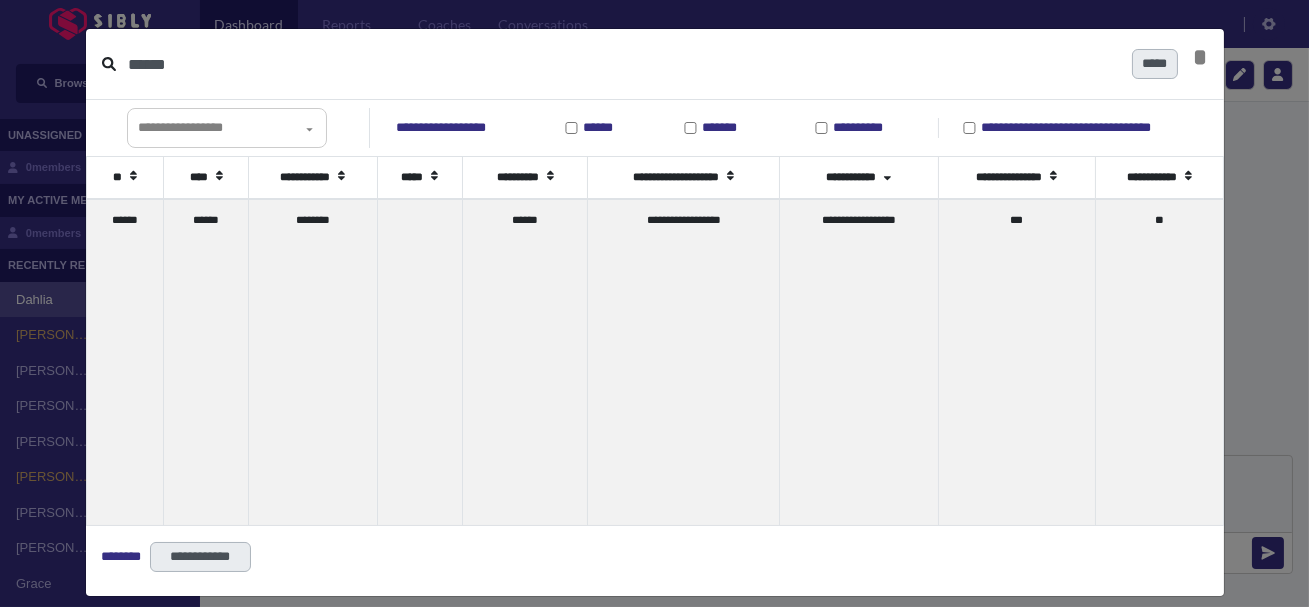 click on "******" at bounding box center [622, 64] 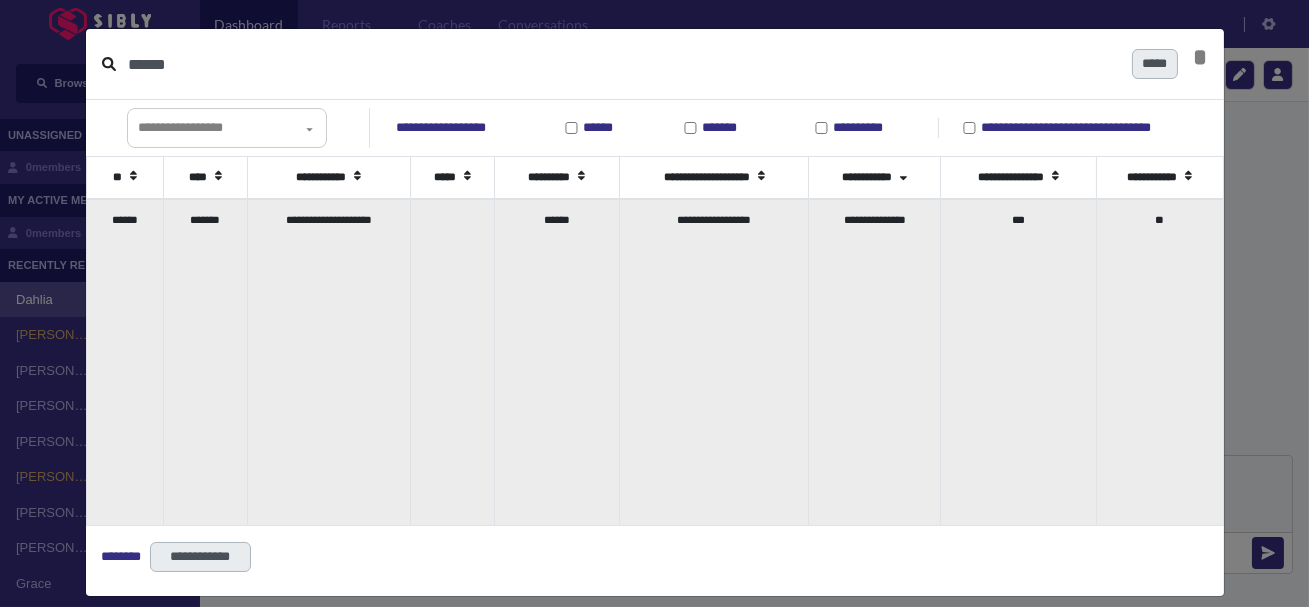 click on "*******" at bounding box center (205, 362) 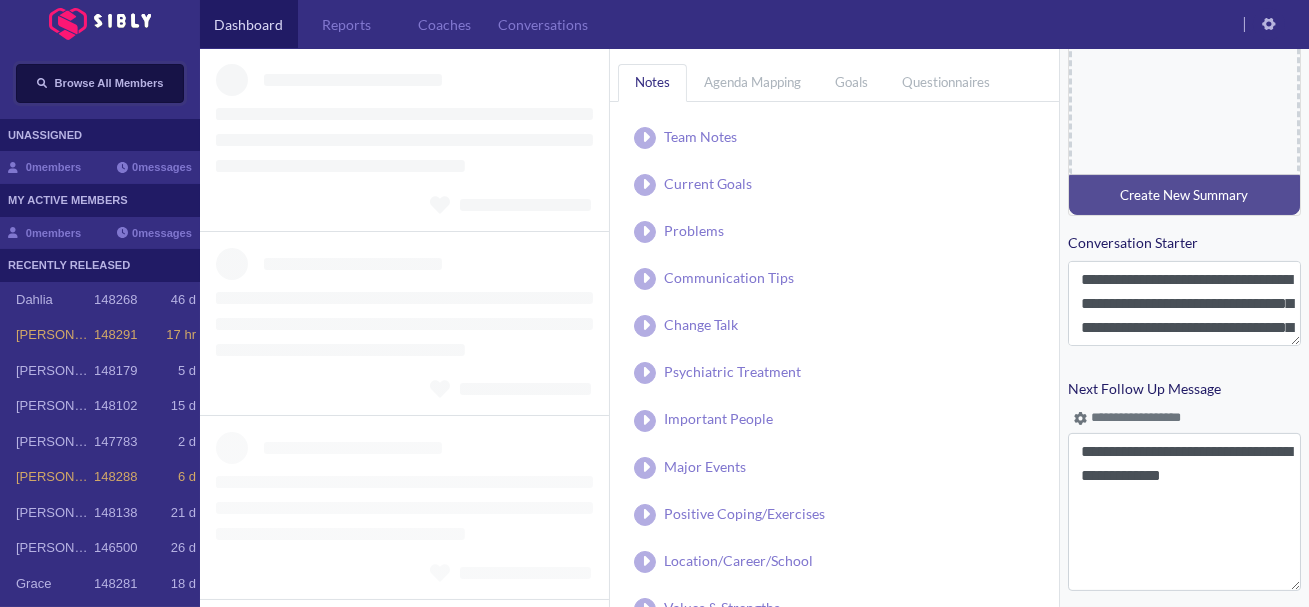 scroll, scrollTop: 898, scrollLeft: 0, axis: vertical 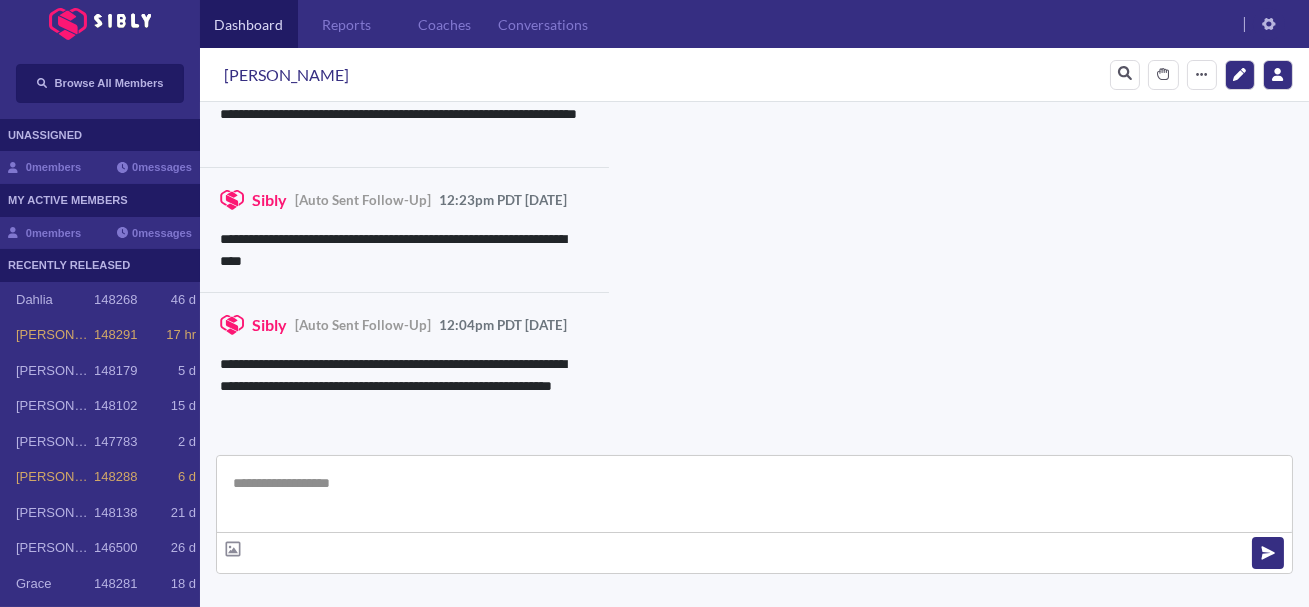click at bounding box center [754, 494] 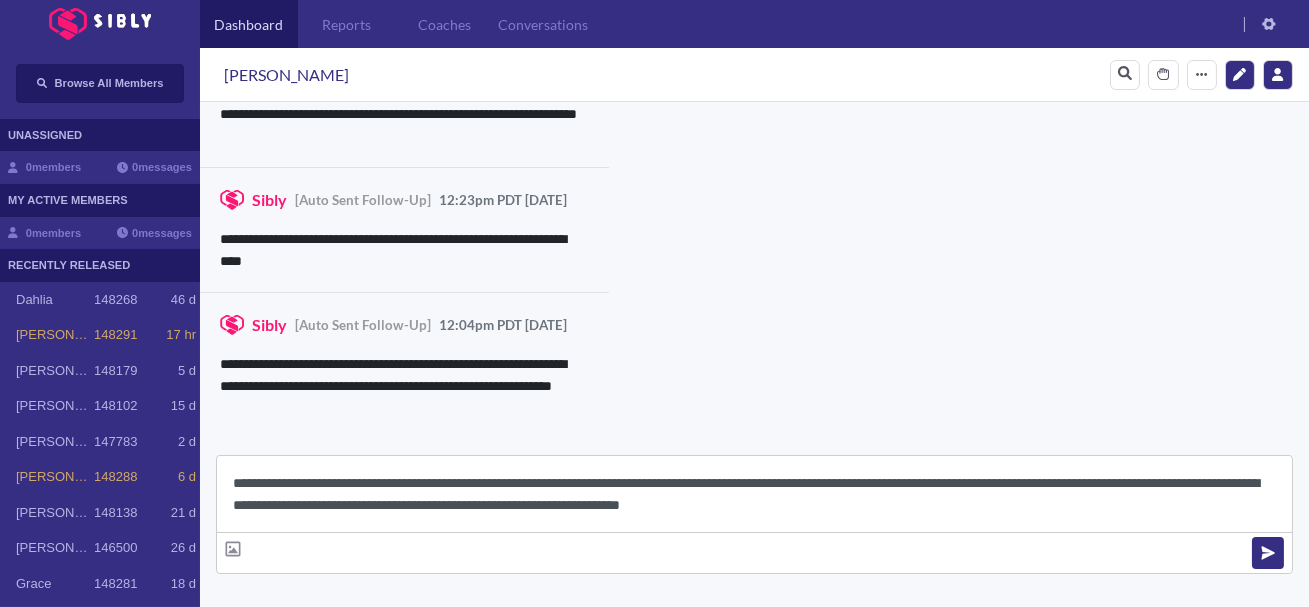 scroll, scrollTop: 22, scrollLeft: 0, axis: vertical 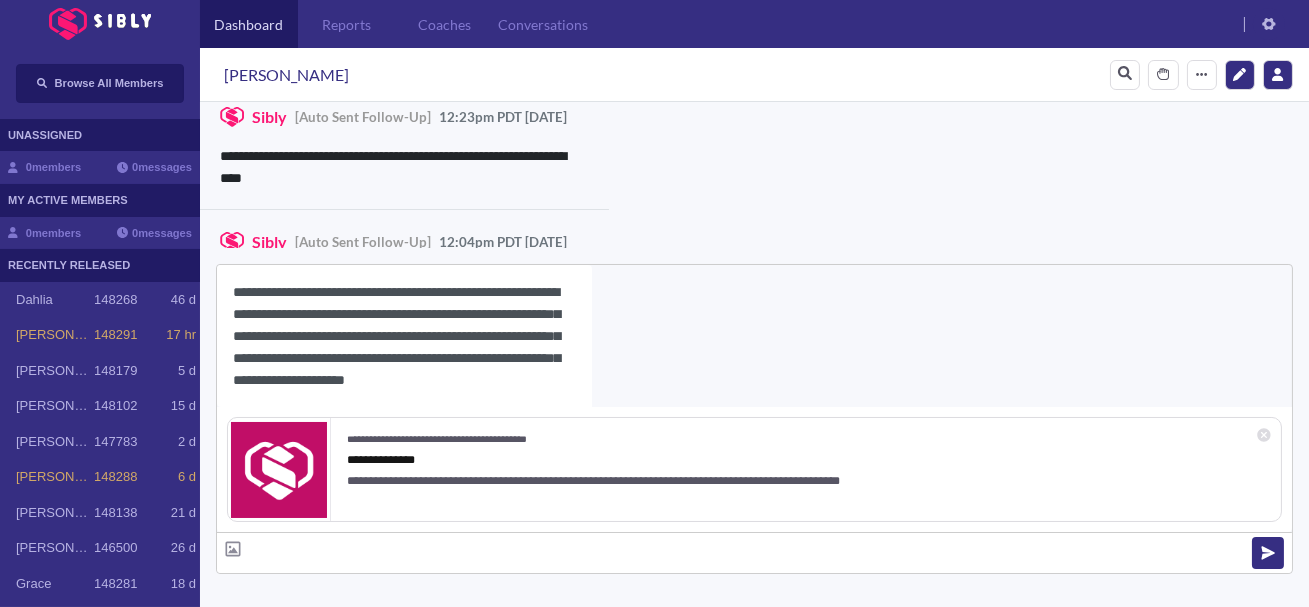 click on "**********" at bounding box center [404, 336] 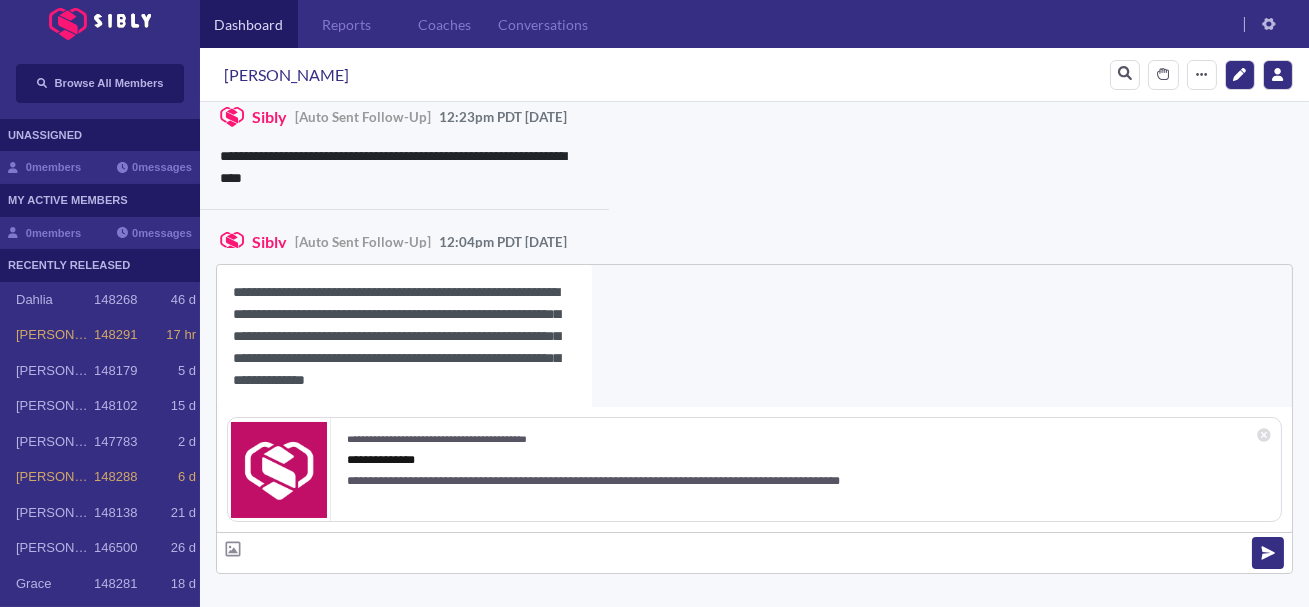 scroll, scrollTop: 18, scrollLeft: 0, axis: vertical 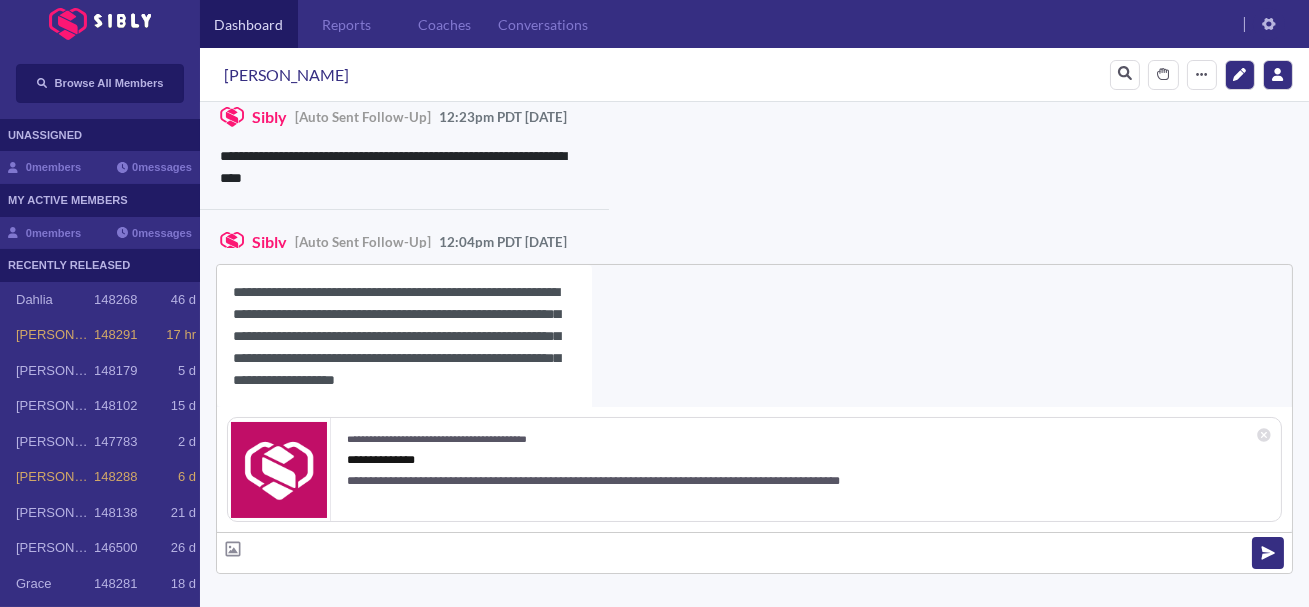 type on "**********" 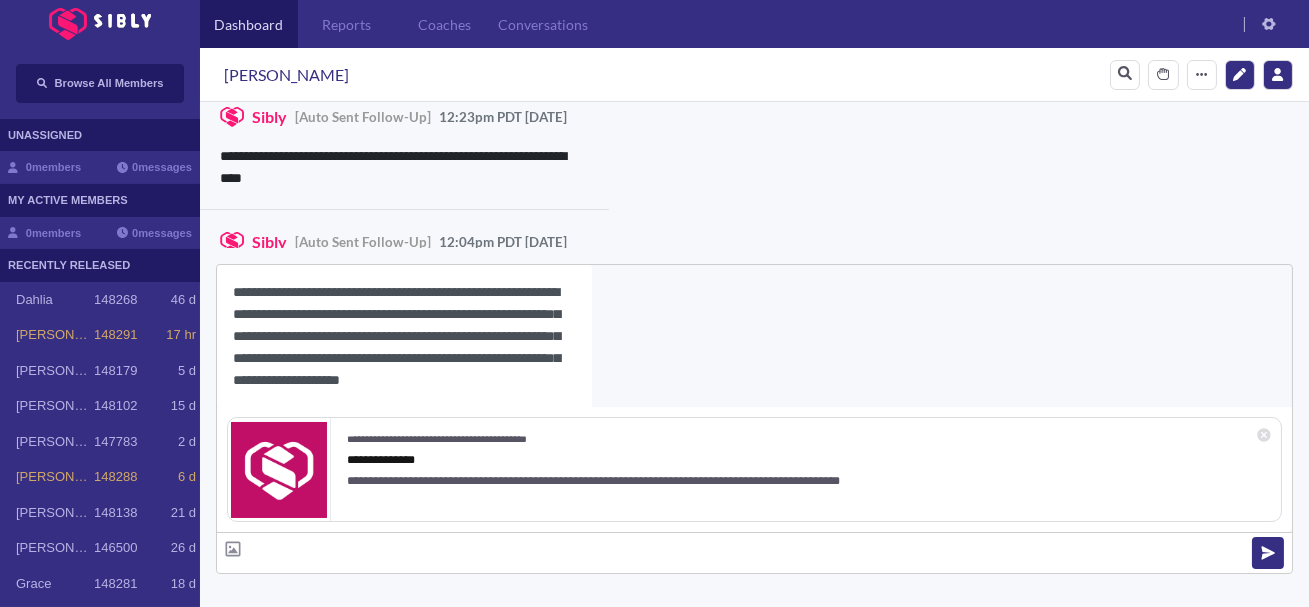 scroll, scrollTop: 18, scrollLeft: 0, axis: vertical 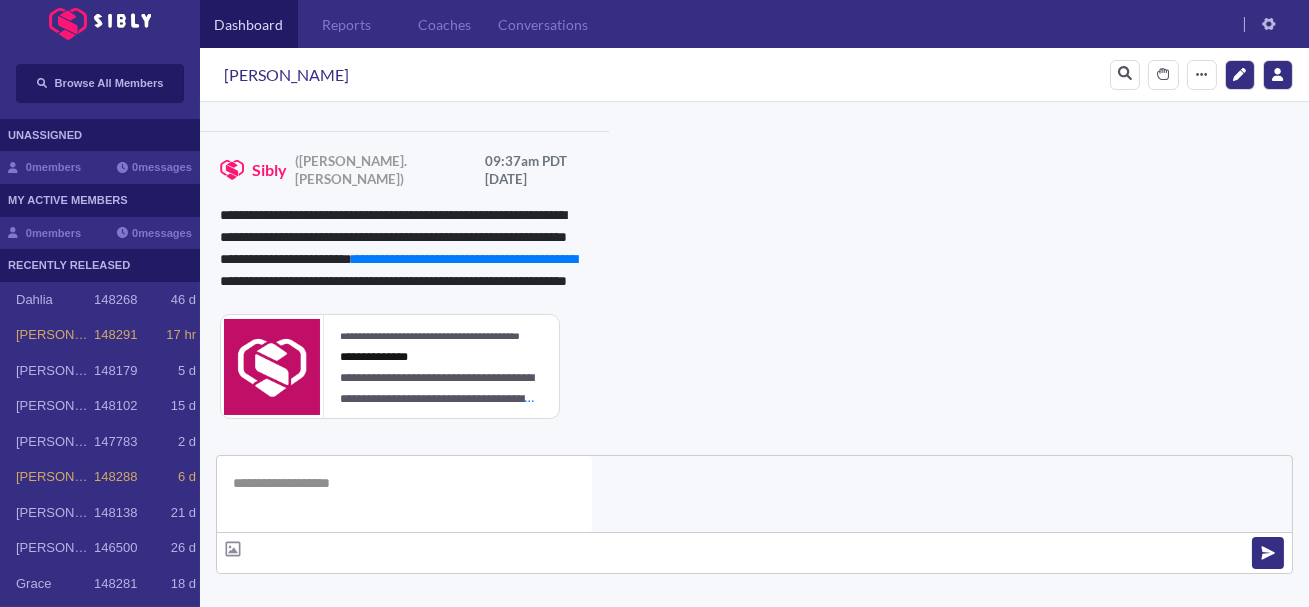click on "**********" at bounding box center [833, 1002] 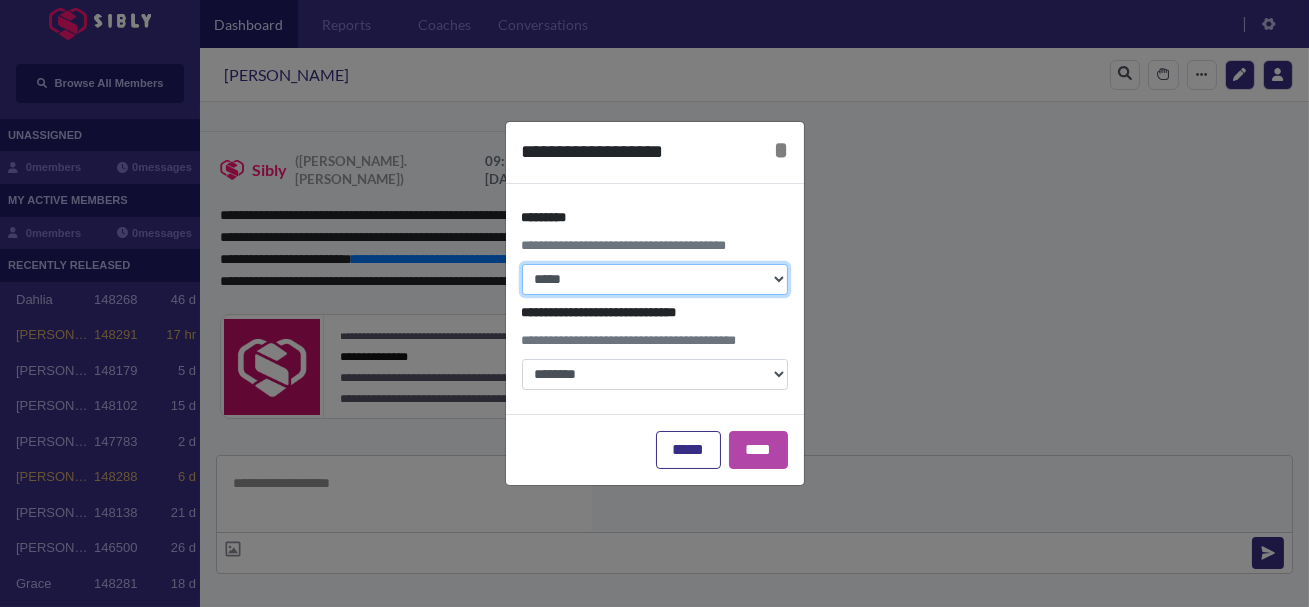click on "**********" at bounding box center (655, 279) 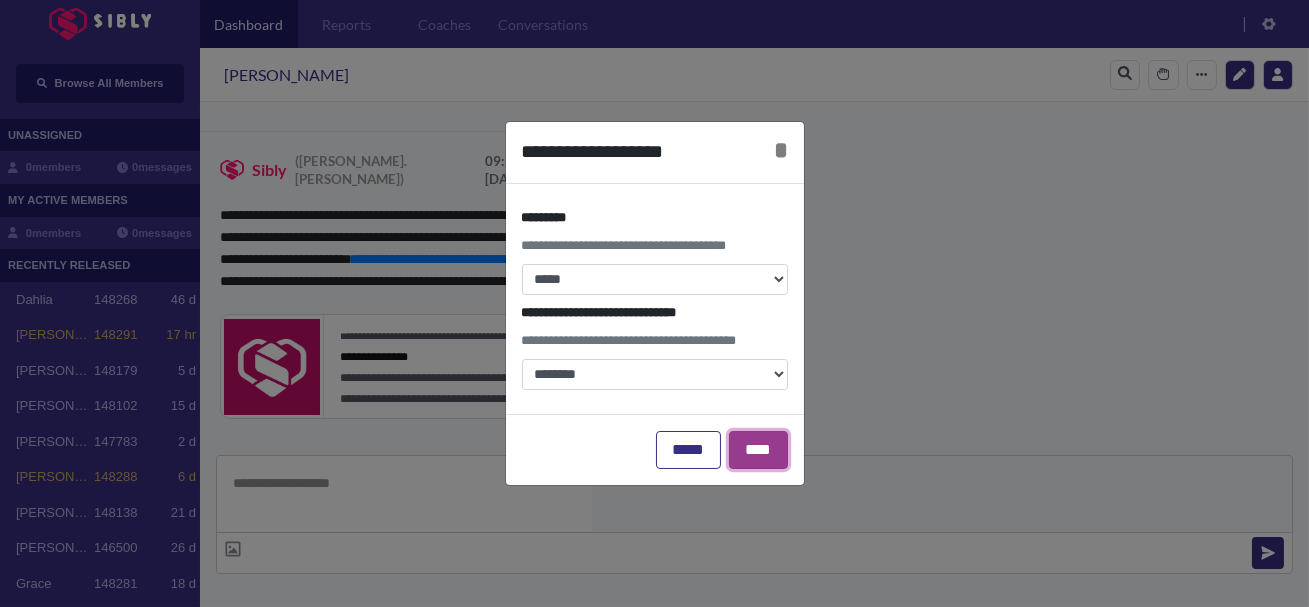 click on "****" at bounding box center [758, 450] 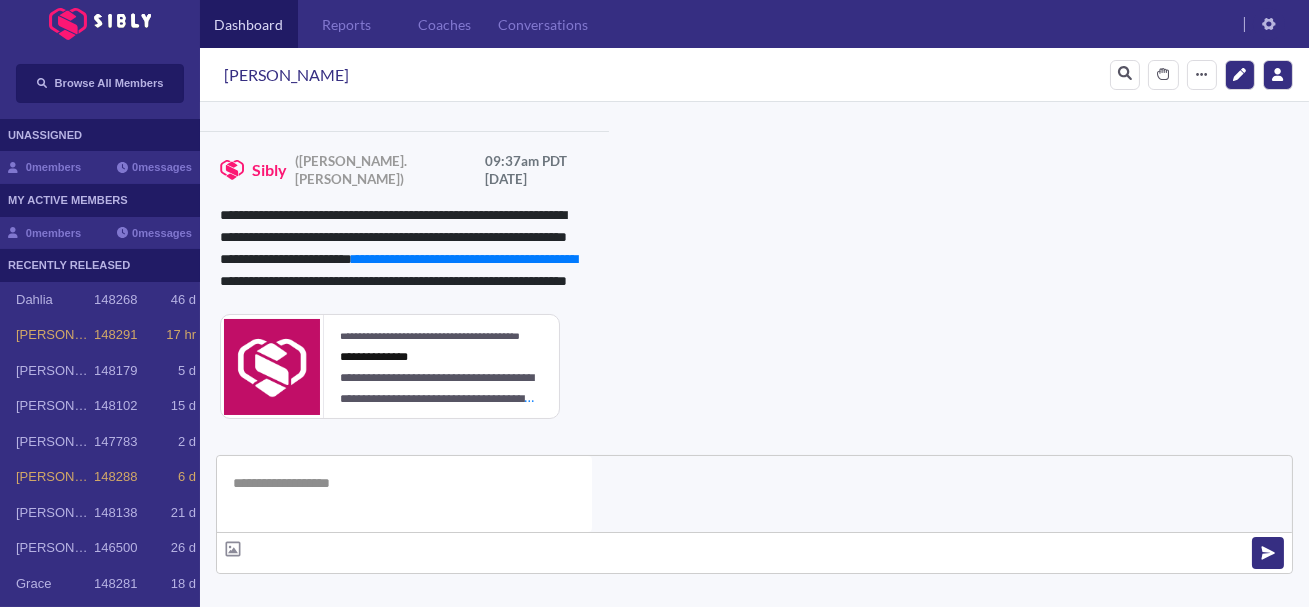 click 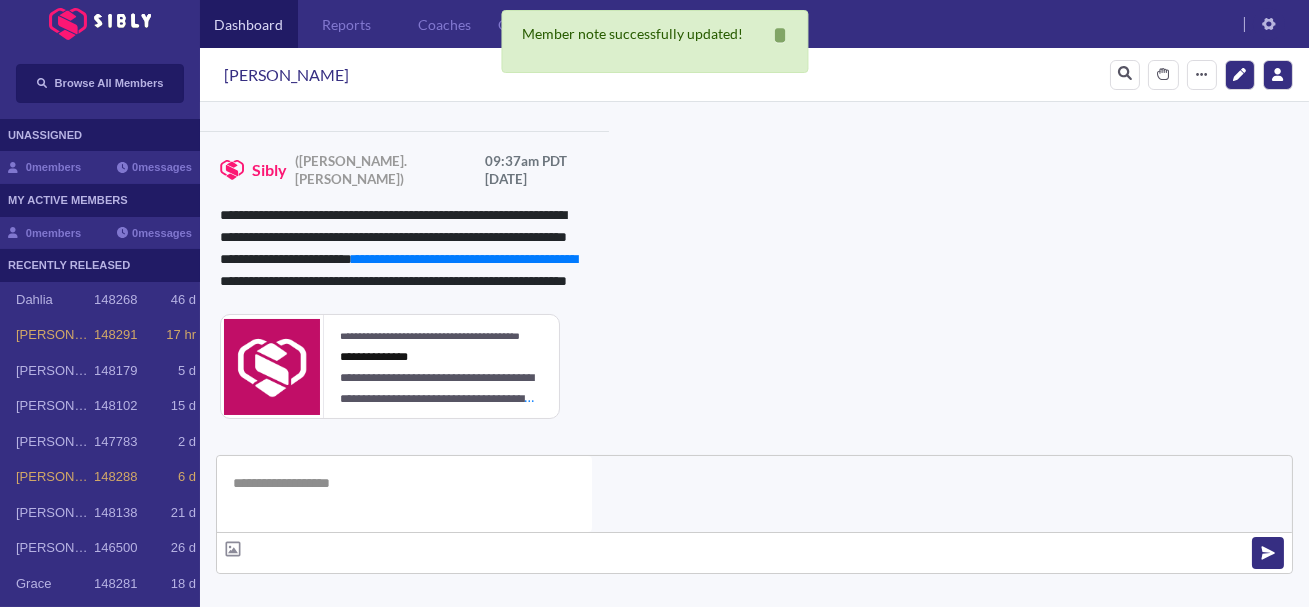 scroll, scrollTop: 0, scrollLeft: 0, axis: both 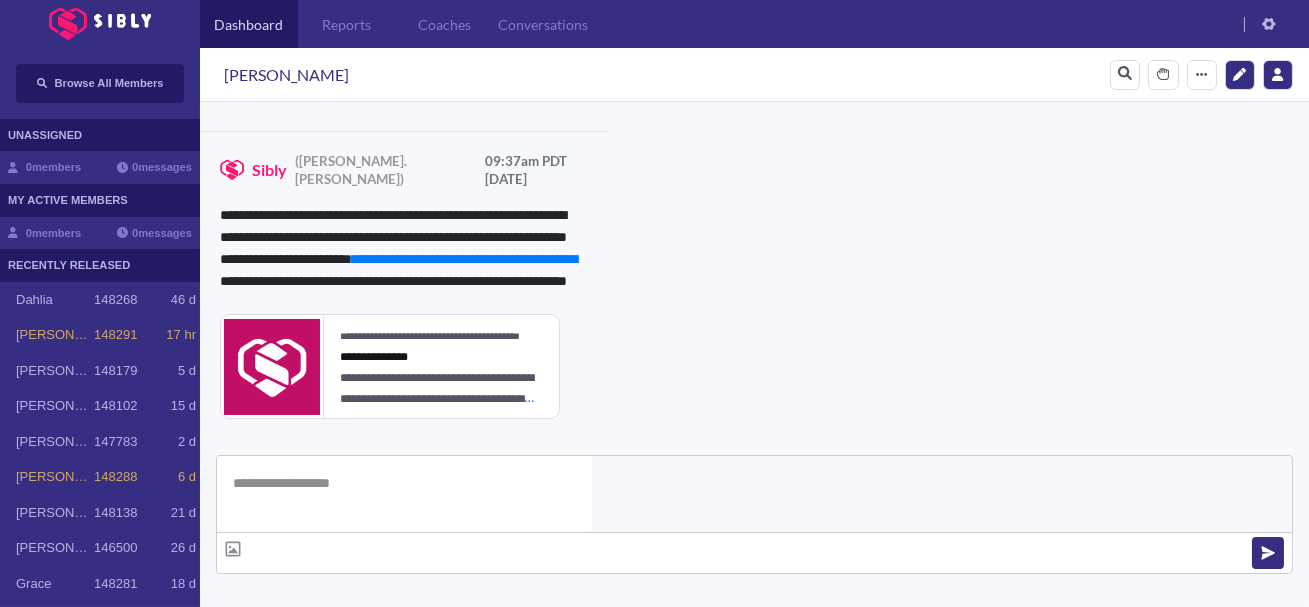 click on "Communication Tips Save" at bounding box center [530, 862] 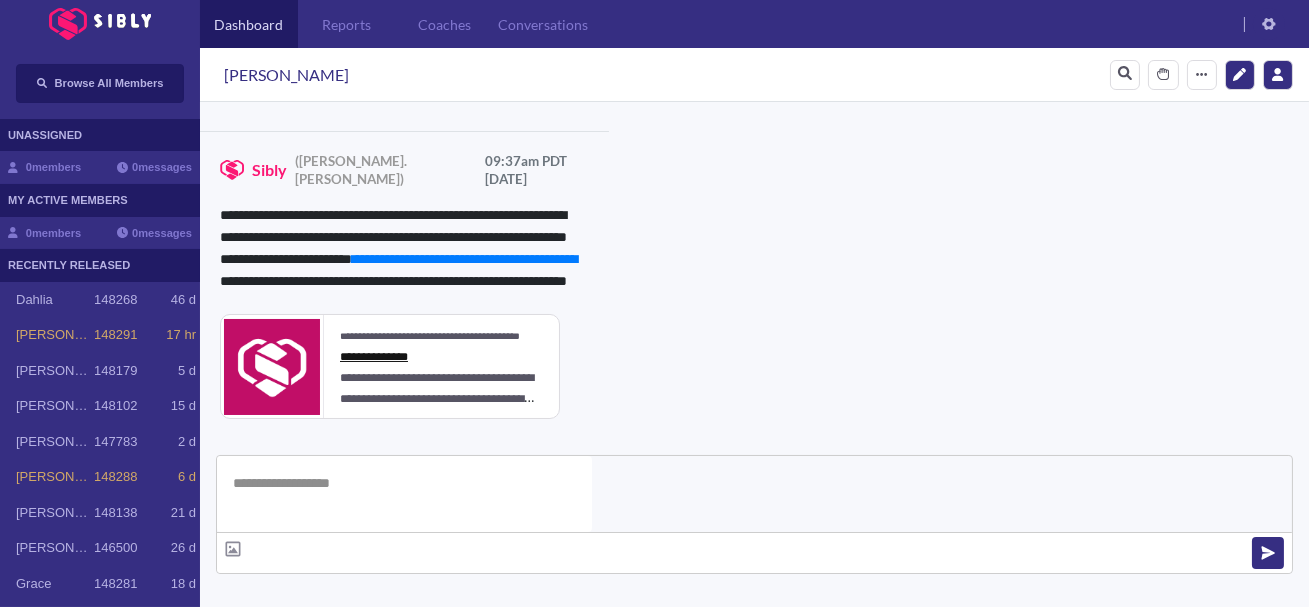 paste on "**********" 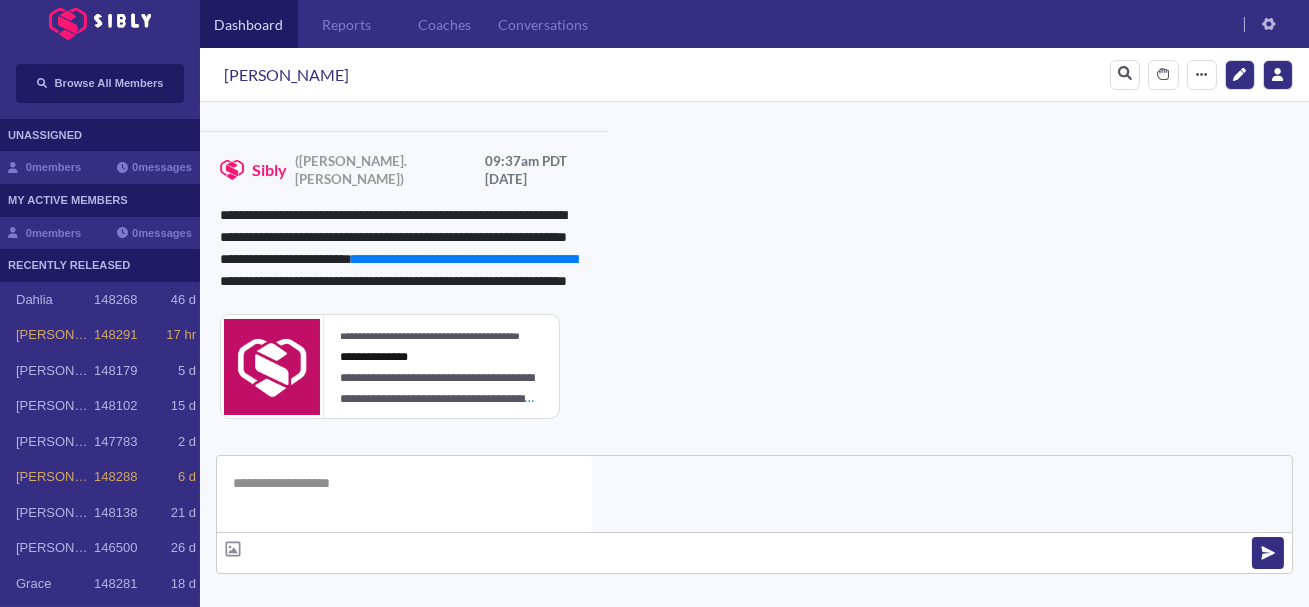 type on "**********" 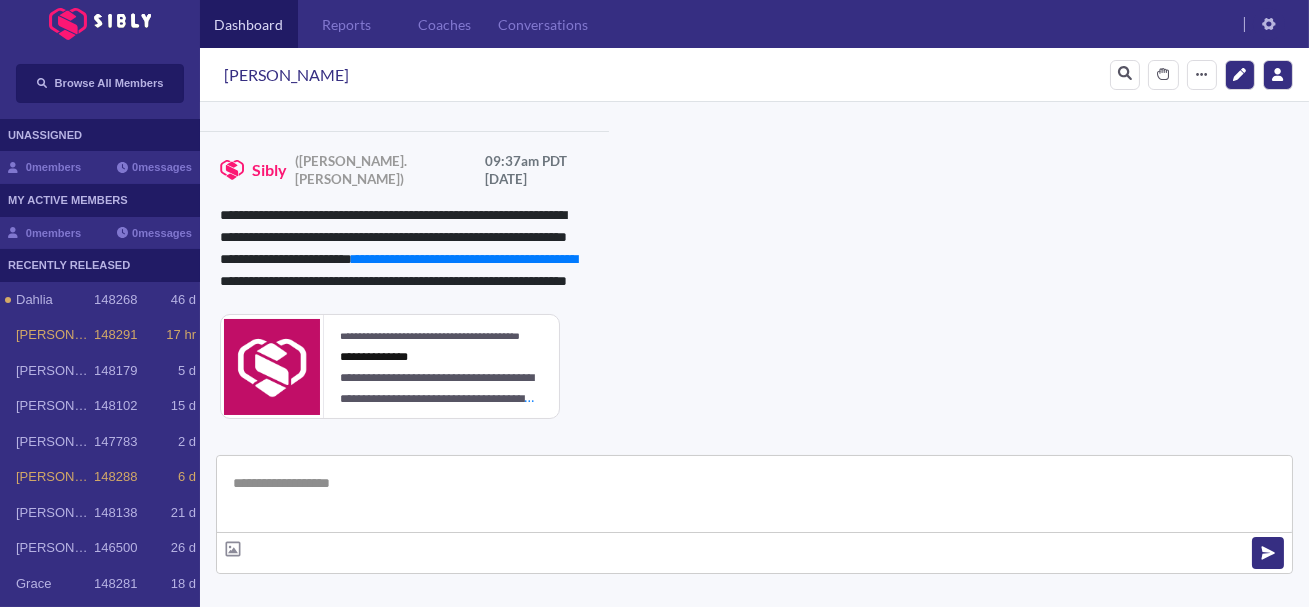 scroll, scrollTop: 939, scrollLeft: 0, axis: vertical 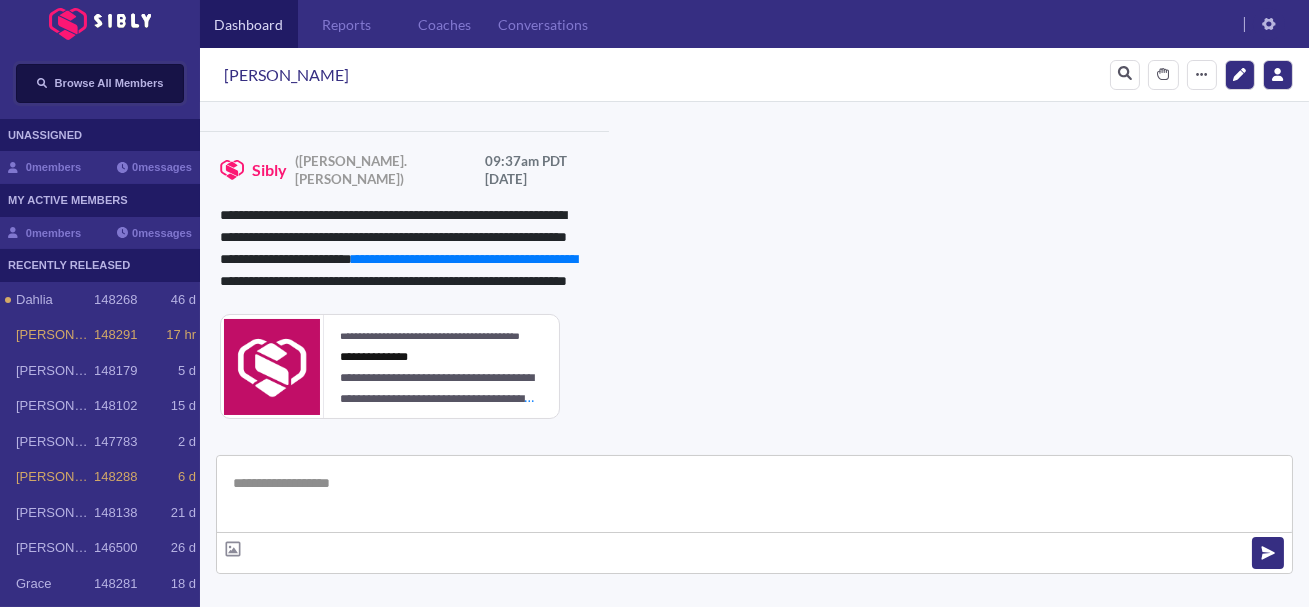 click on "Browse All Members" at bounding box center [109, 83] 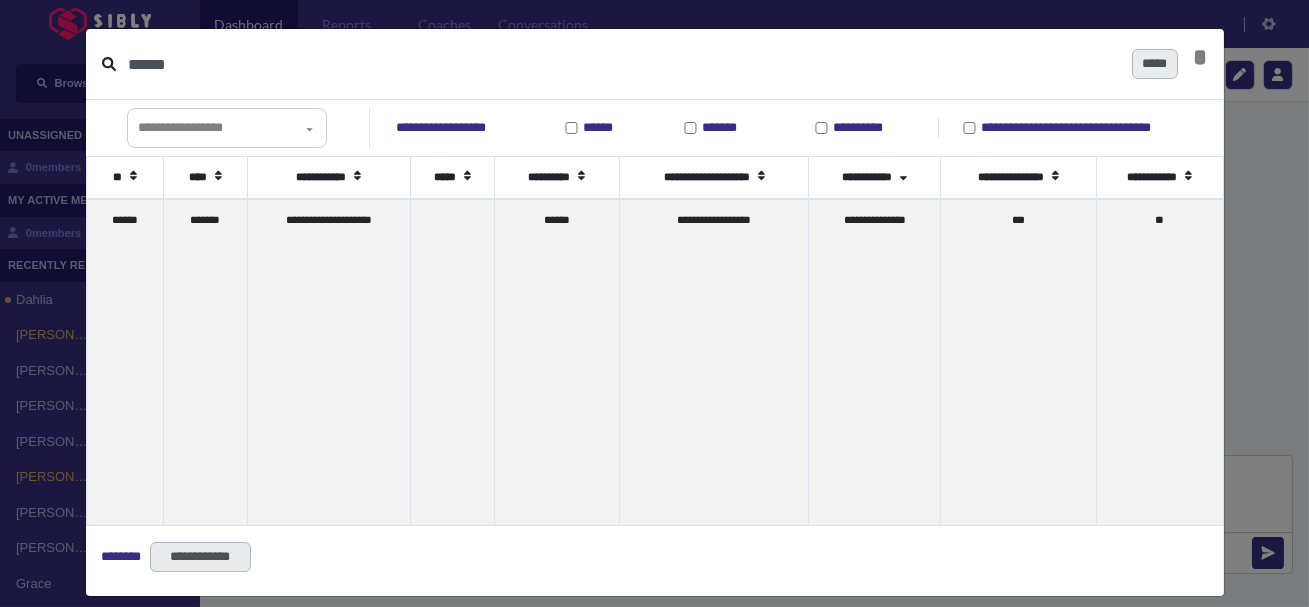 click on "******" at bounding box center (622, 64) 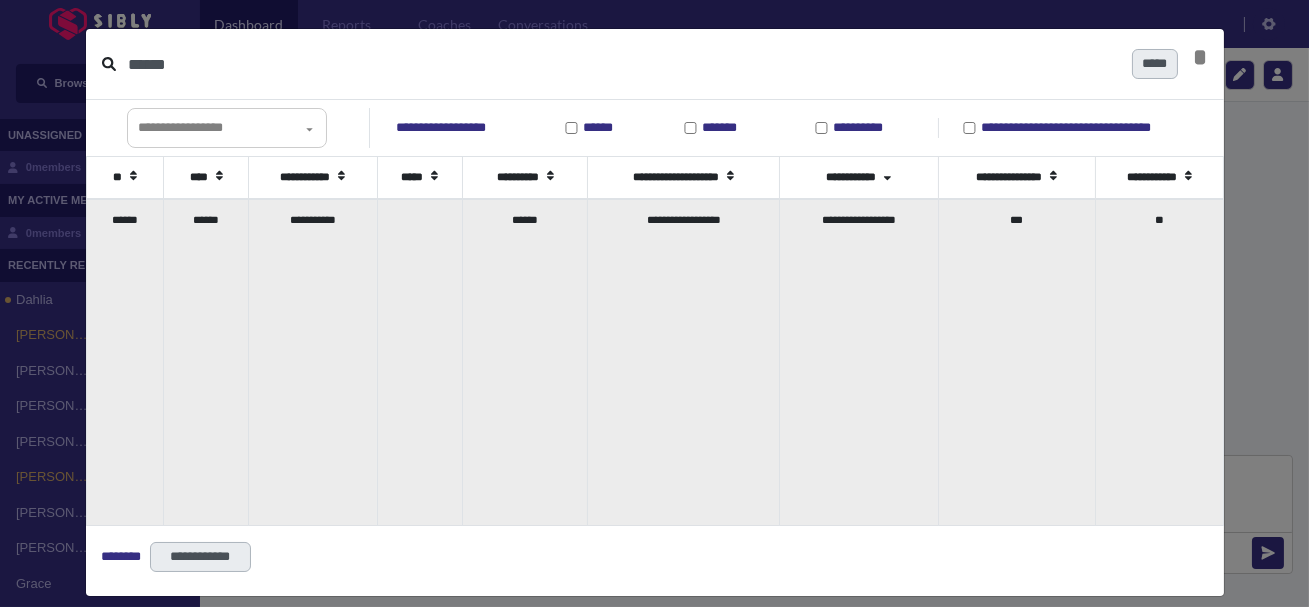 click on "******" at bounding box center (206, 362) 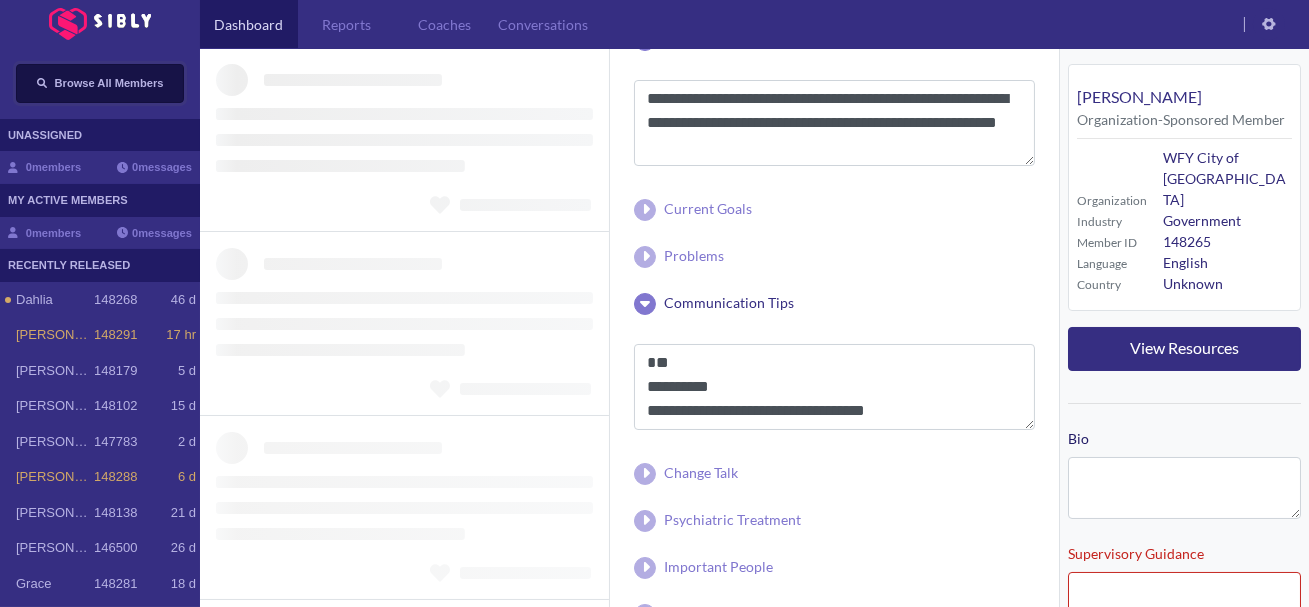 type 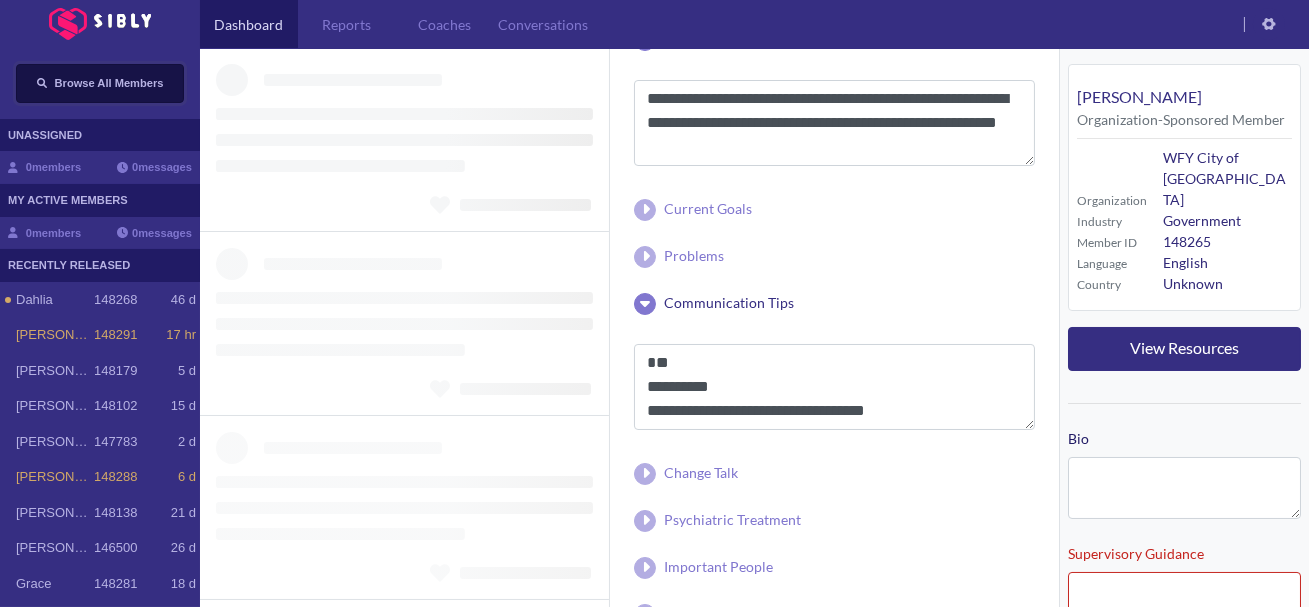 type 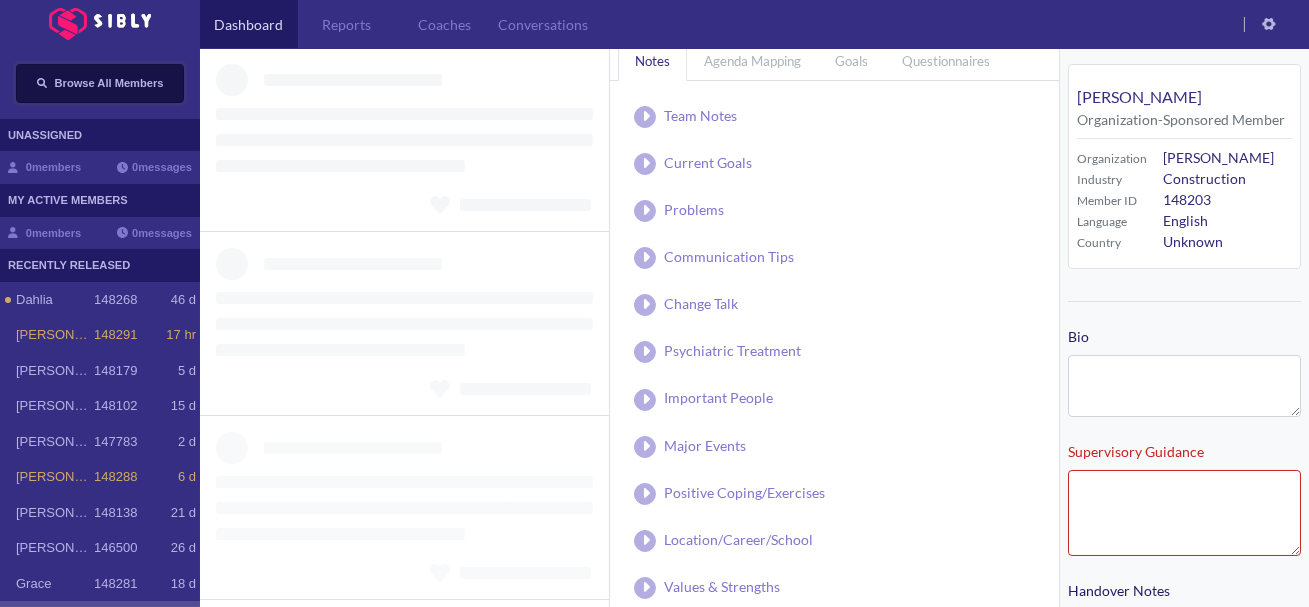 scroll, scrollTop: 0, scrollLeft: 0, axis: both 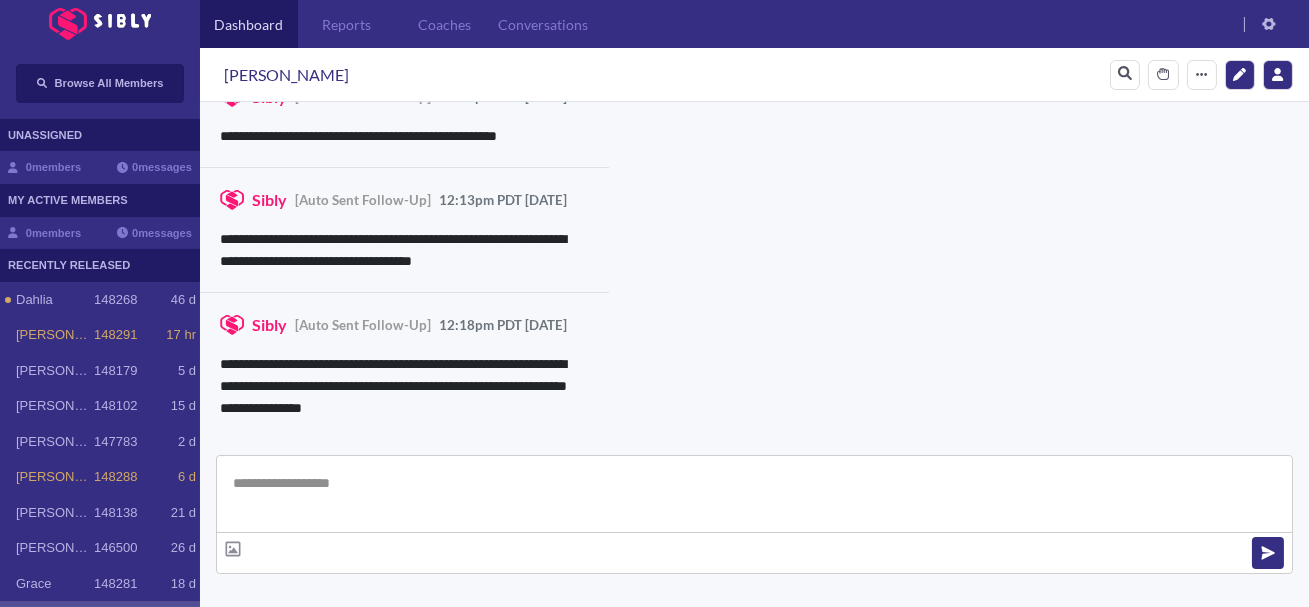 click at bounding box center (754, 494) 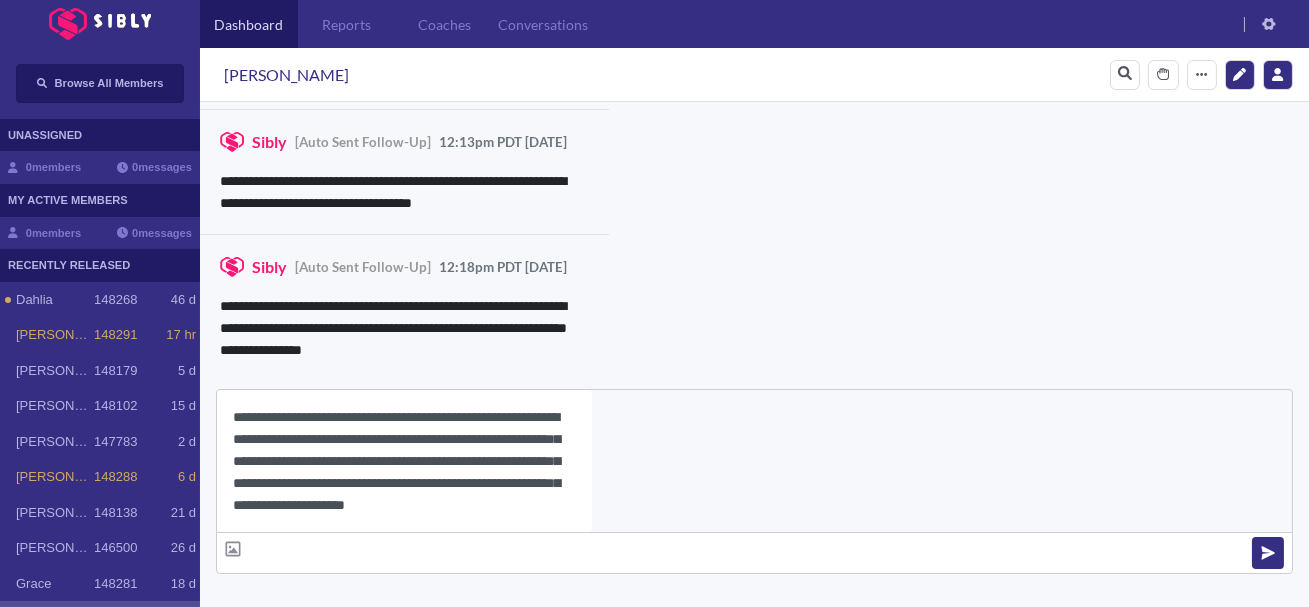 scroll, scrollTop: 22, scrollLeft: 0, axis: vertical 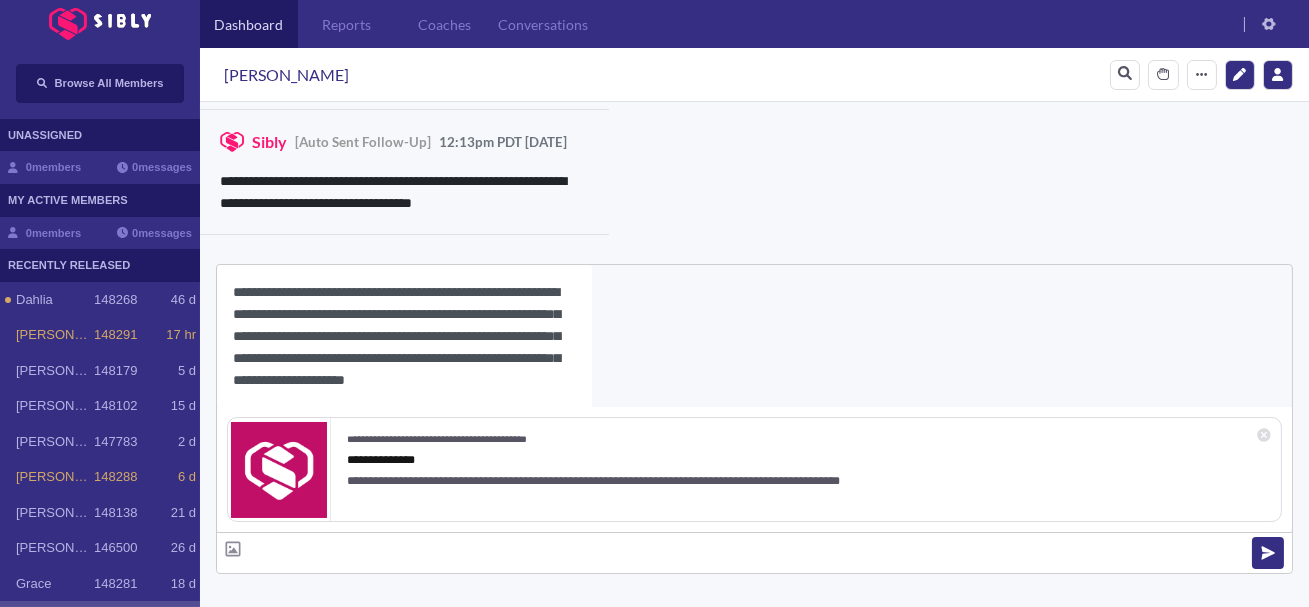 click on "[PERSON_NAME]" at bounding box center (286, 75) 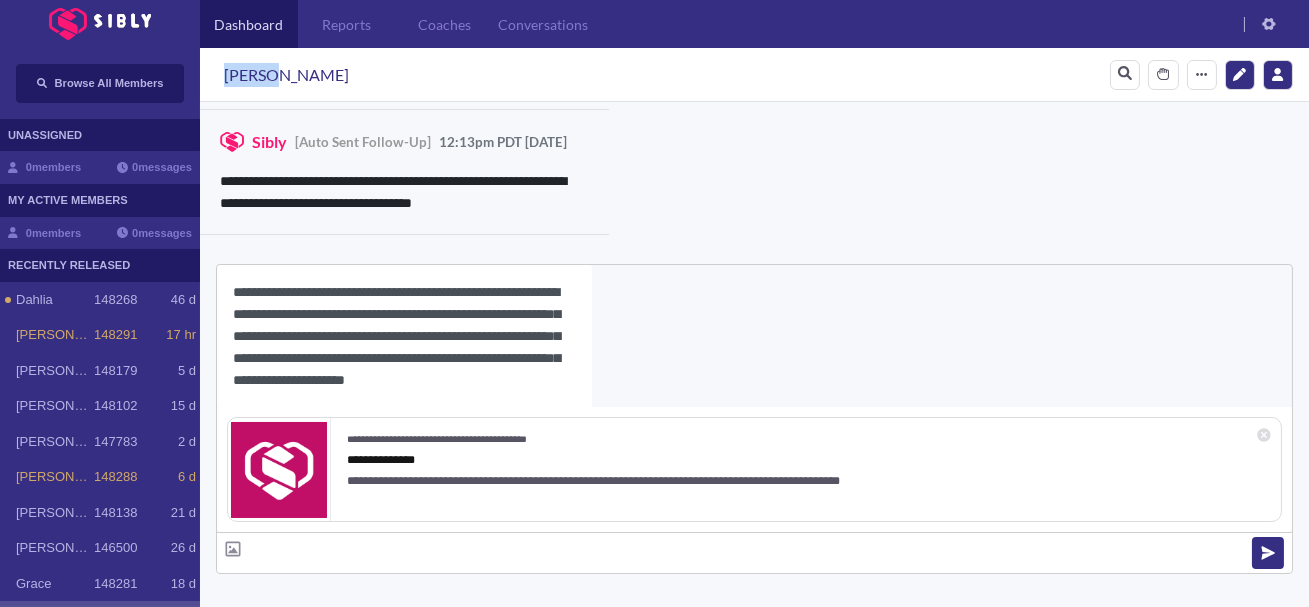 click on "[PERSON_NAME]" at bounding box center (286, 75) 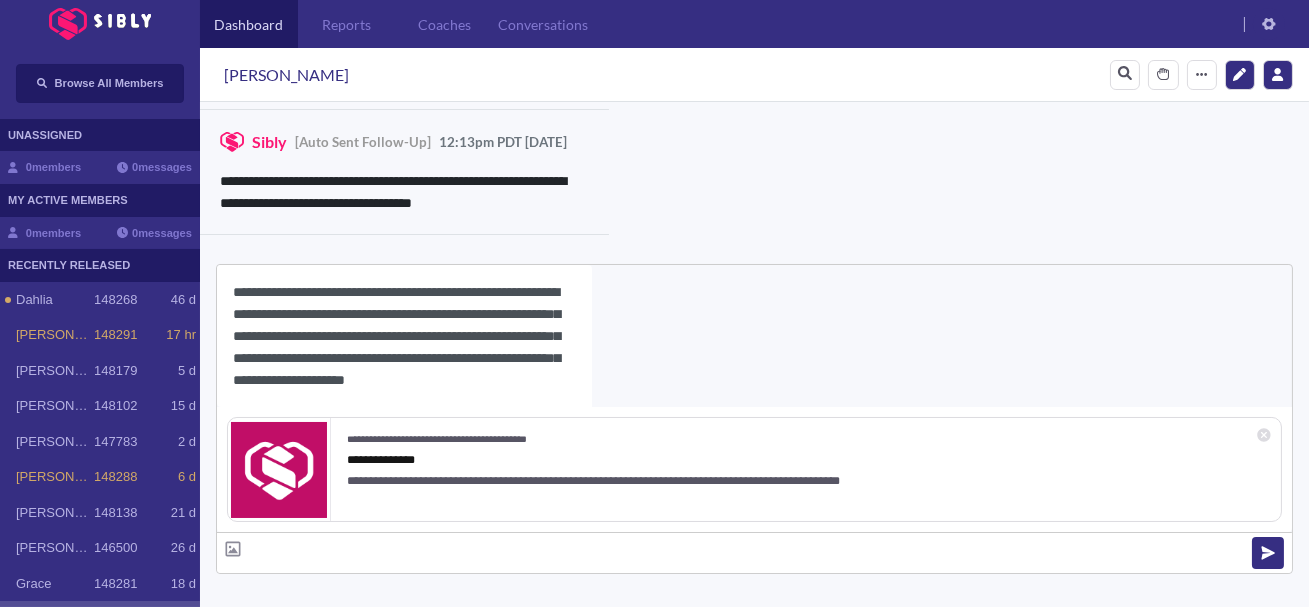 drag, startPoint x: 310, startPoint y: 275, endPoint x: 252, endPoint y: 275, distance: 58 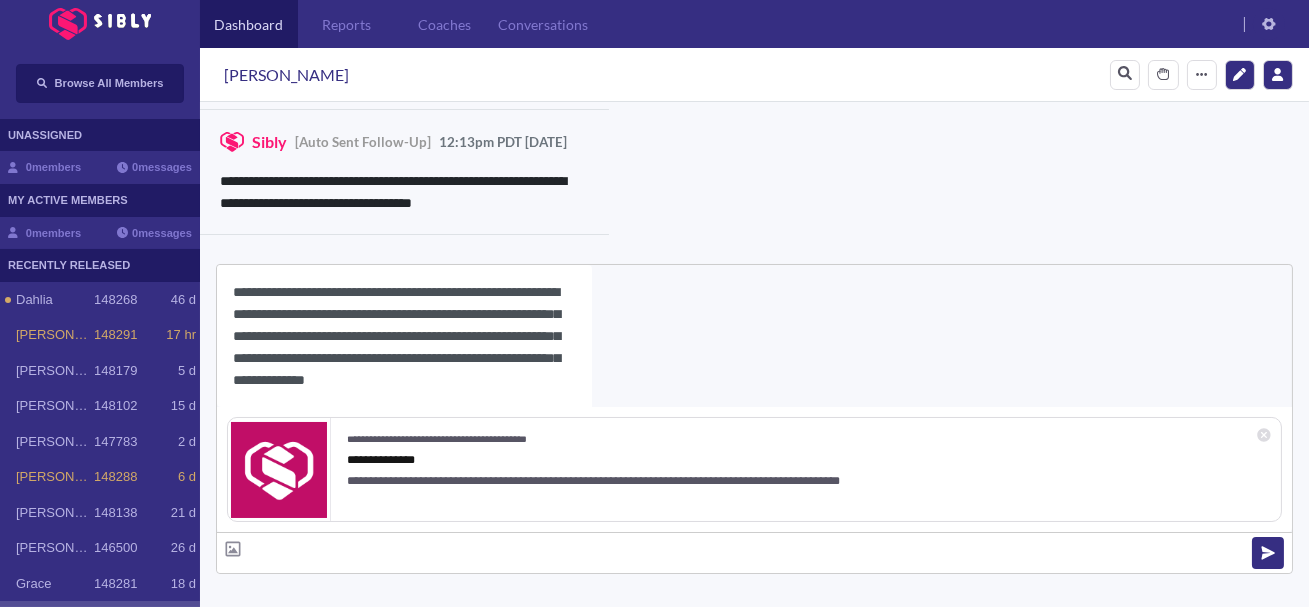 paste on "******" 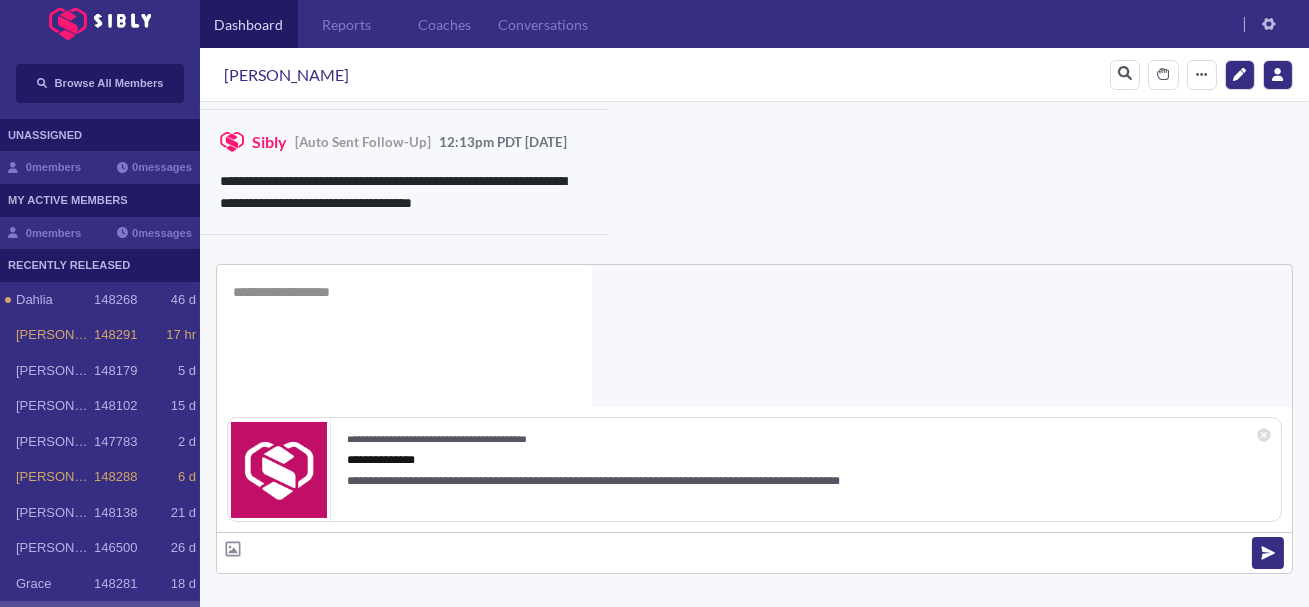 scroll, scrollTop: 0, scrollLeft: 0, axis: both 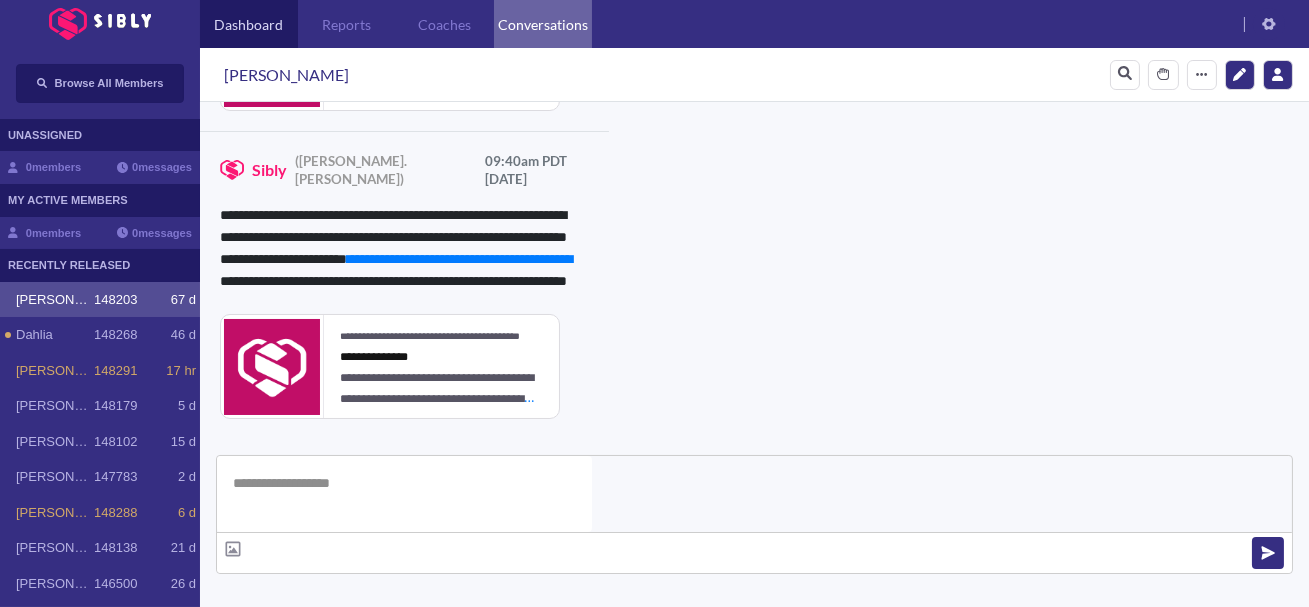 type 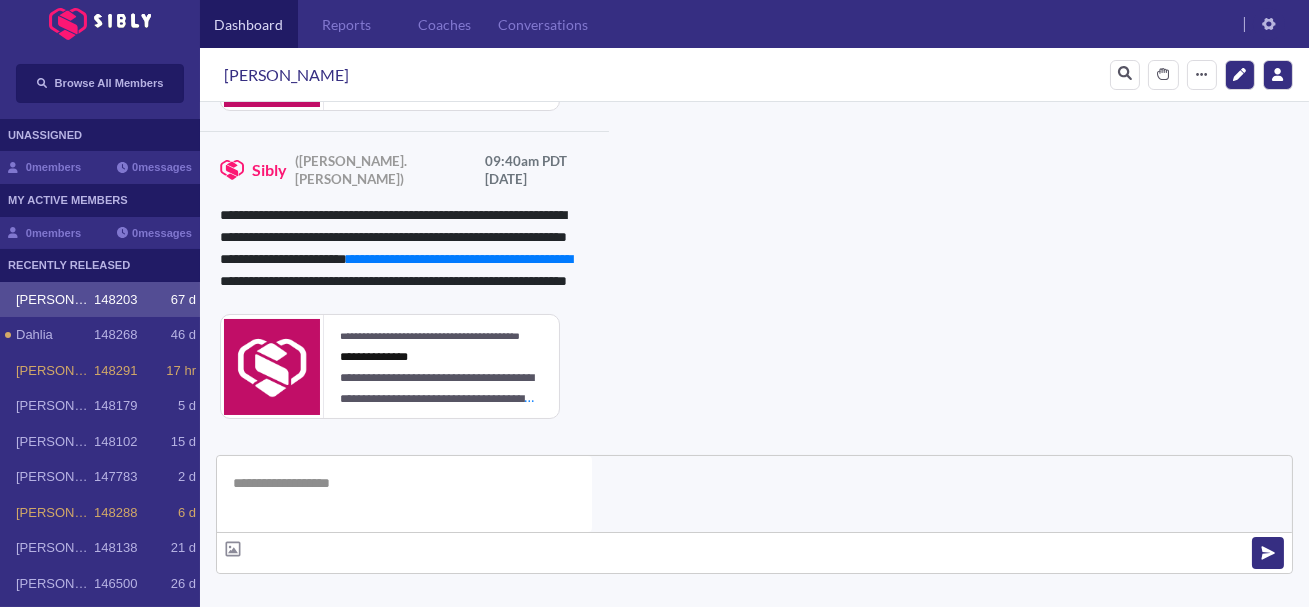 scroll, scrollTop: 1061, scrollLeft: 0, axis: vertical 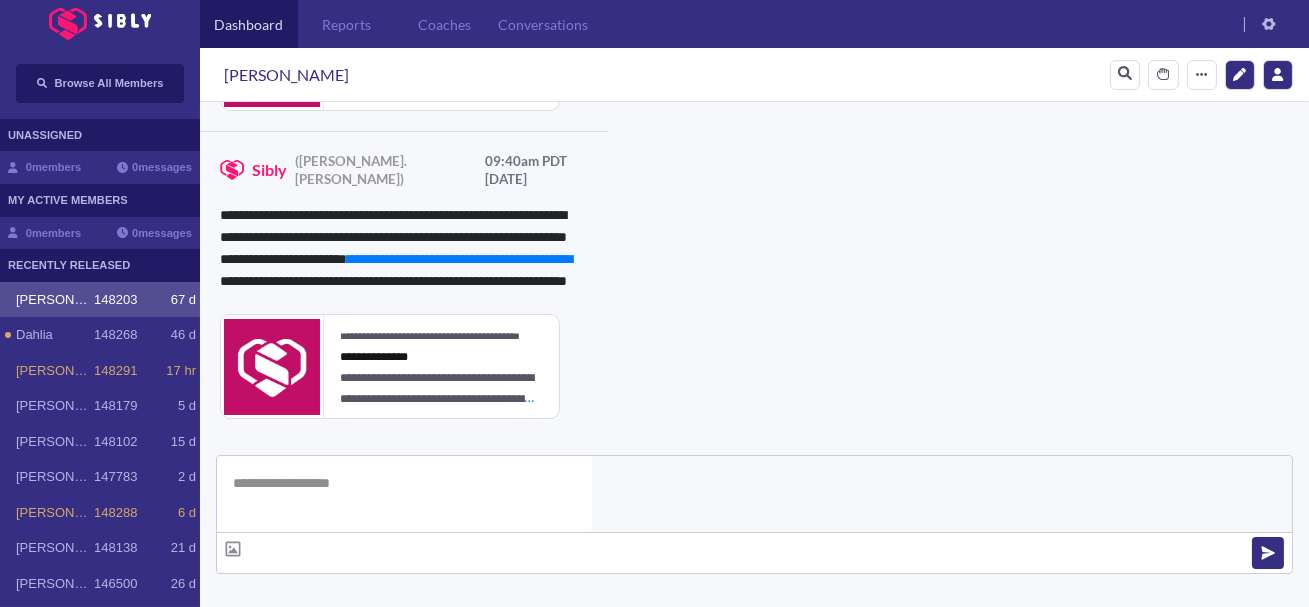 click on "**********" at bounding box center [833, 854] 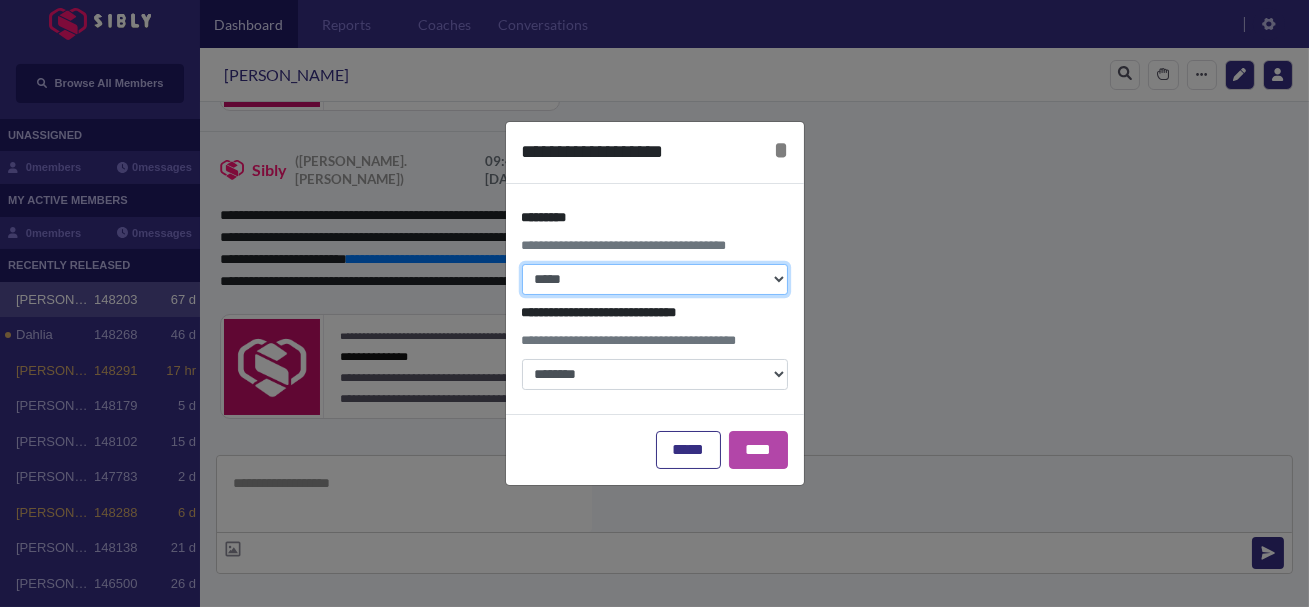 click on "**********" at bounding box center [655, 279] 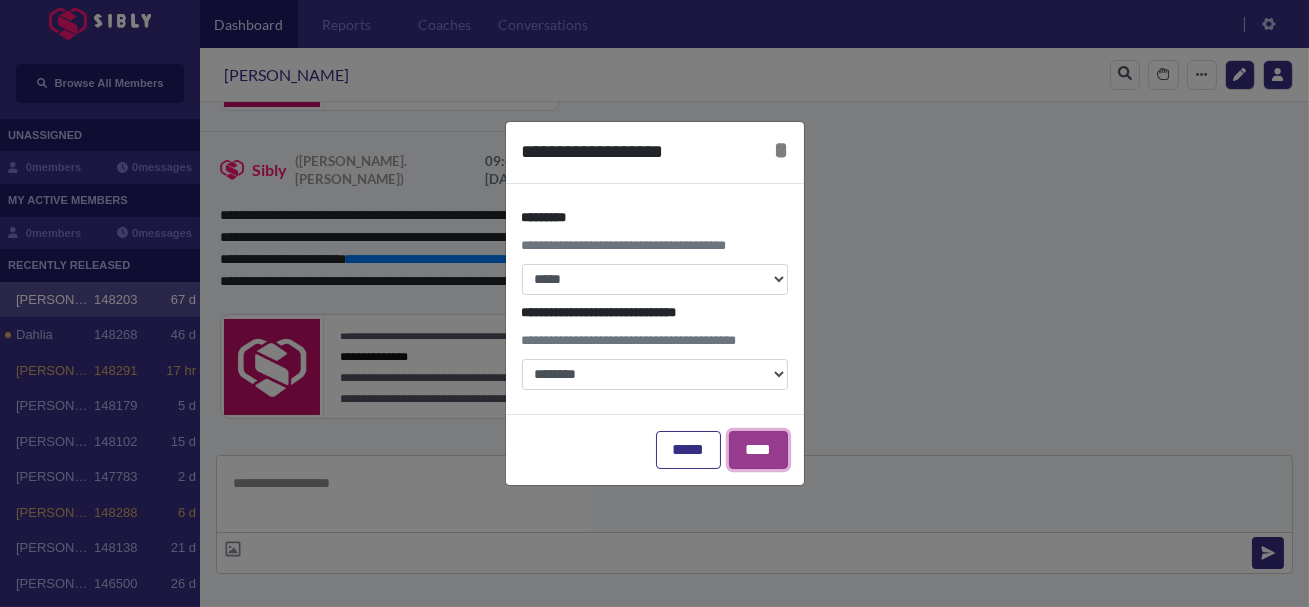 click on "****" at bounding box center (758, 450) 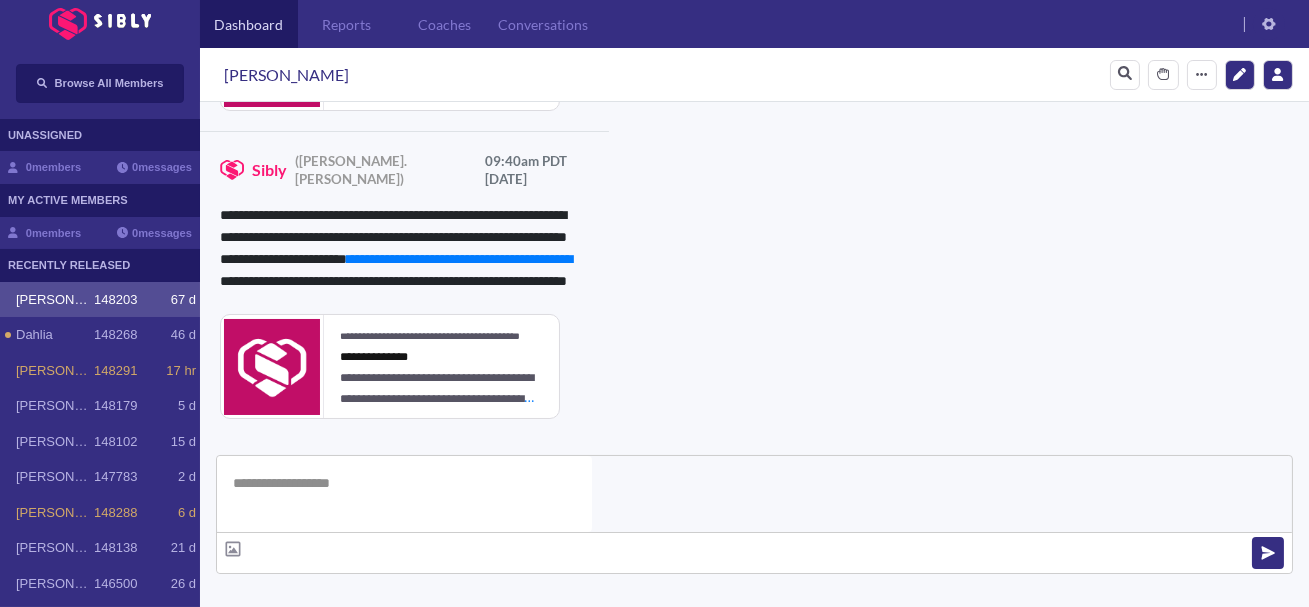 click 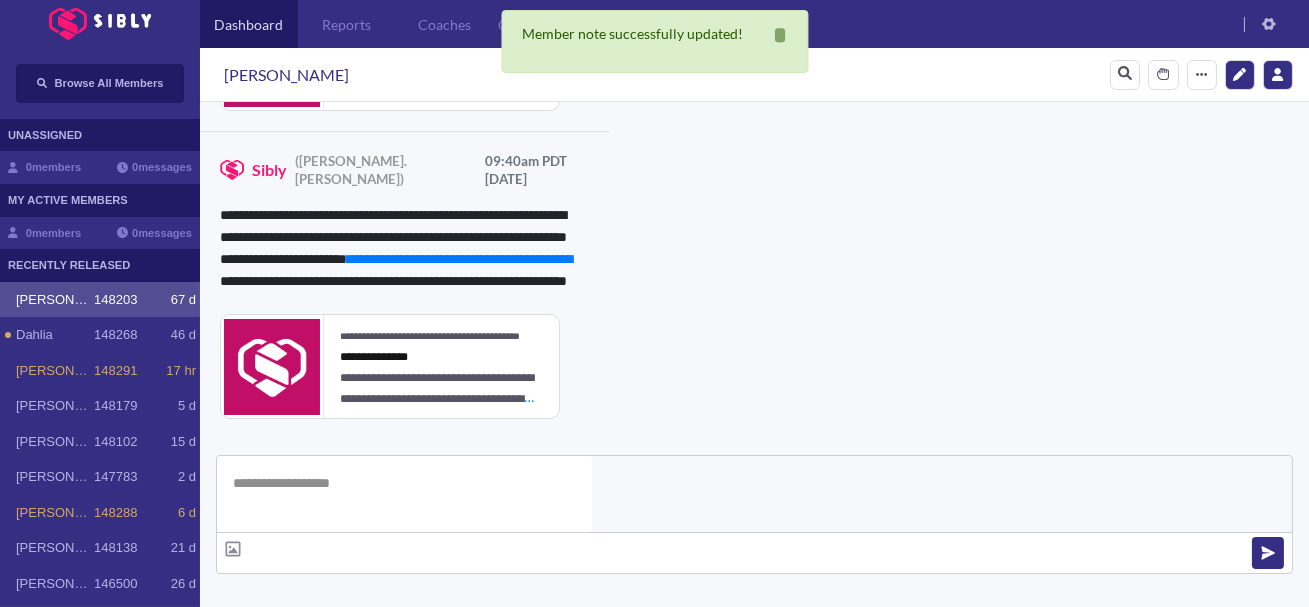 scroll, scrollTop: 0, scrollLeft: 0, axis: both 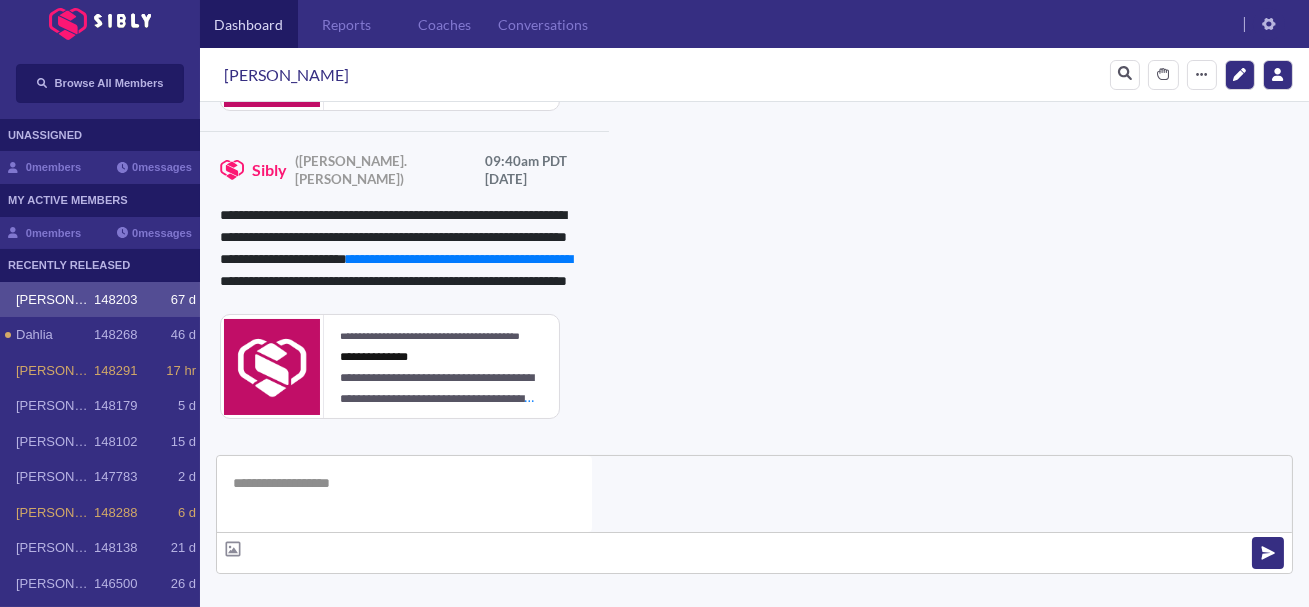 click on "Resources Notes" at bounding box center (530, 731) 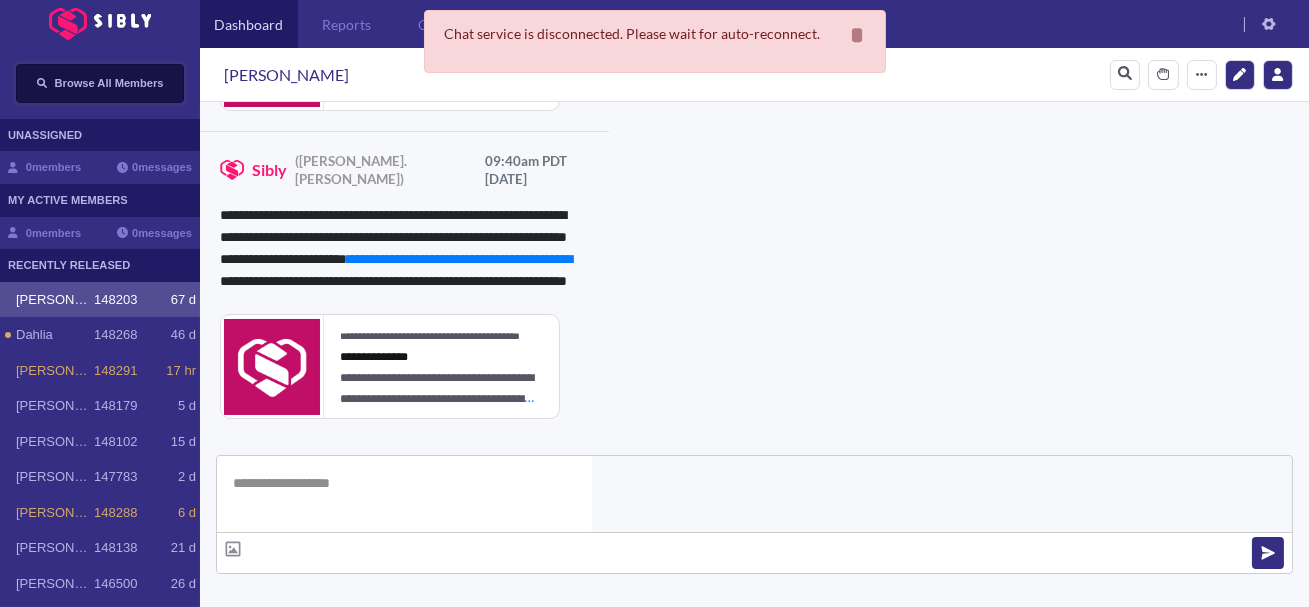 click on "Browse All Members" at bounding box center (109, 83) 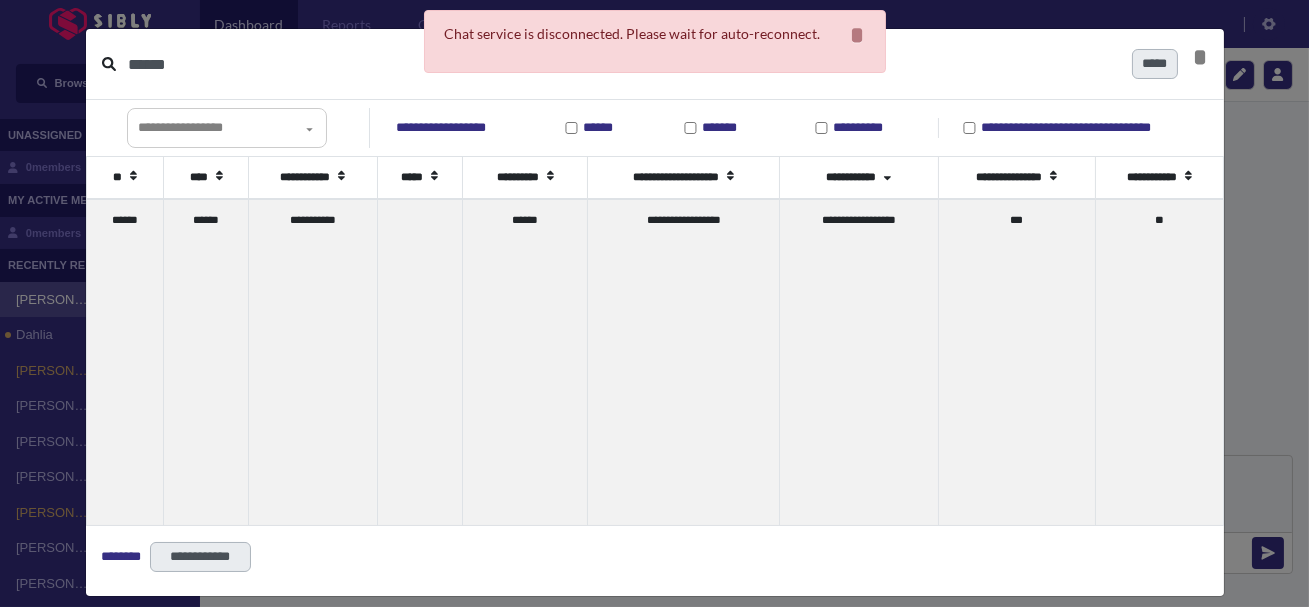 click on "******" at bounding box center (622, 64) 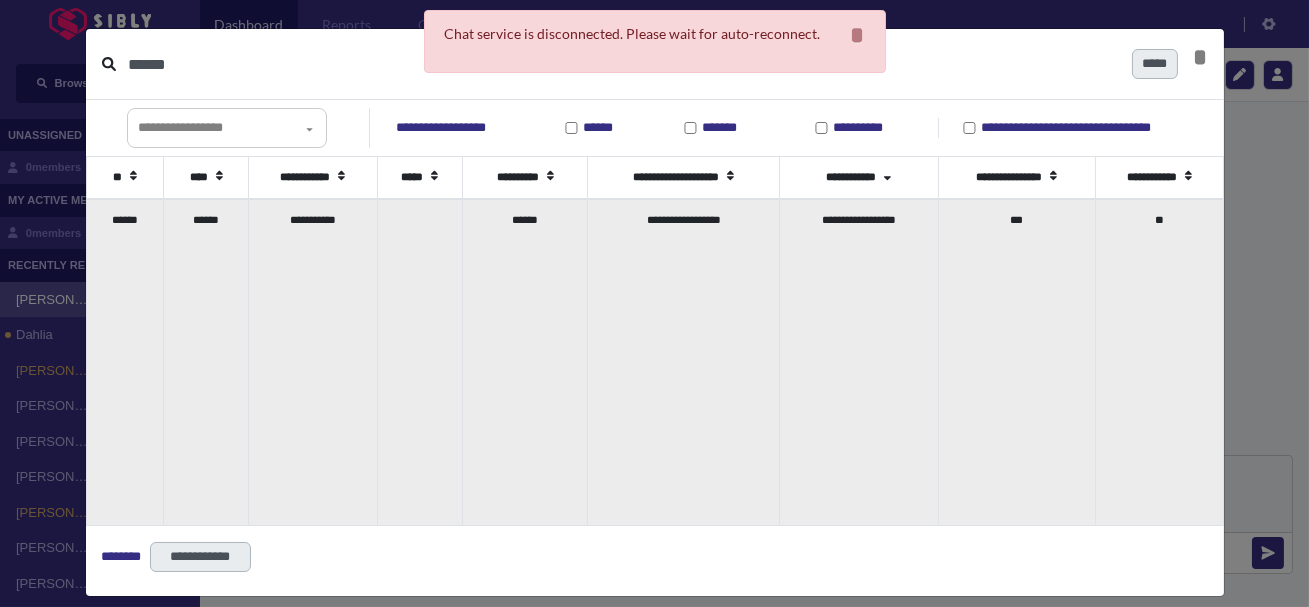 click on "******" at bounding box center [206, 362] 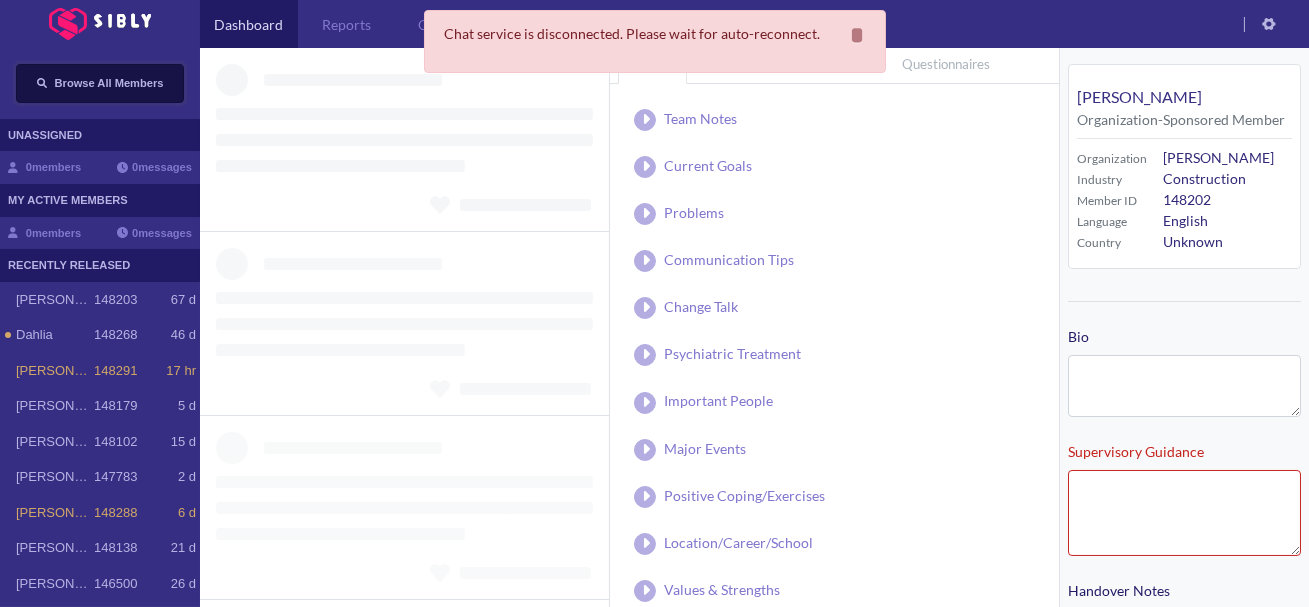 type on "**********" 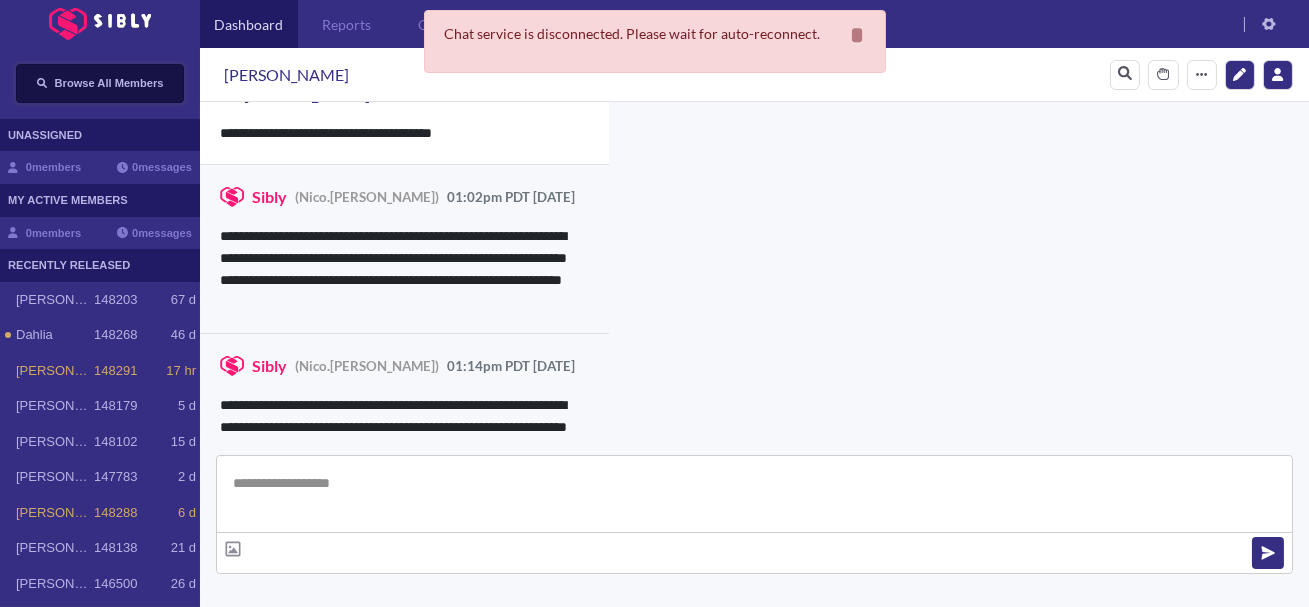 scroll, scrollTop: 2404, scrollLeft: 0, axis: vertical 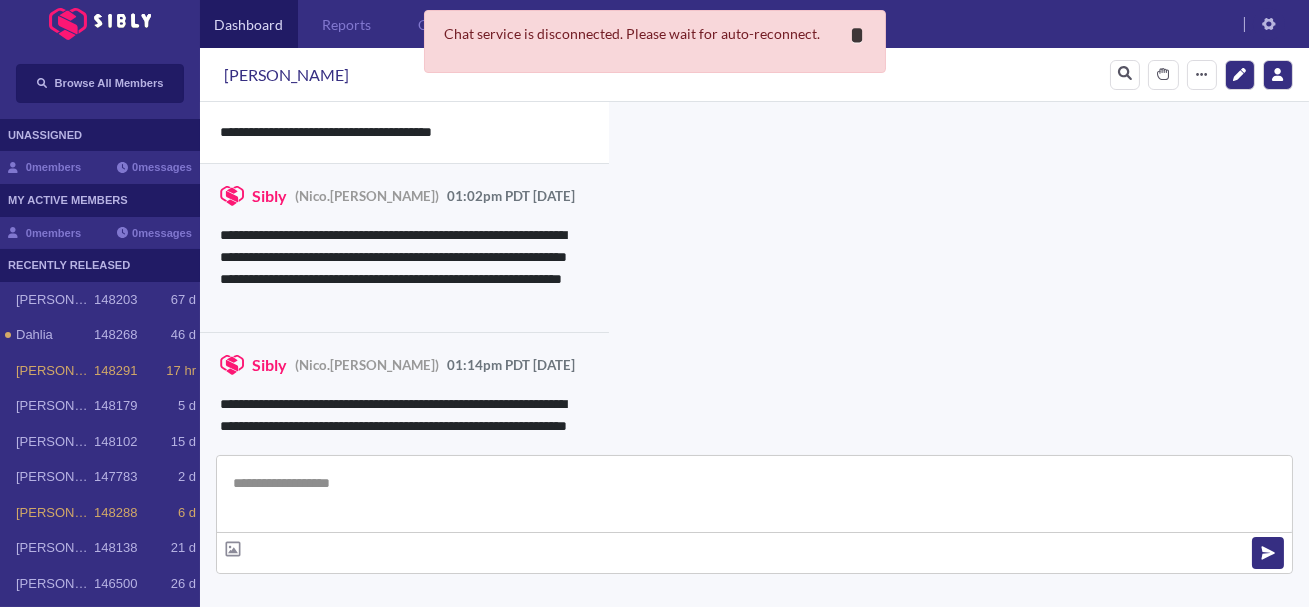 click on "*" at bounding box center (858, 35) 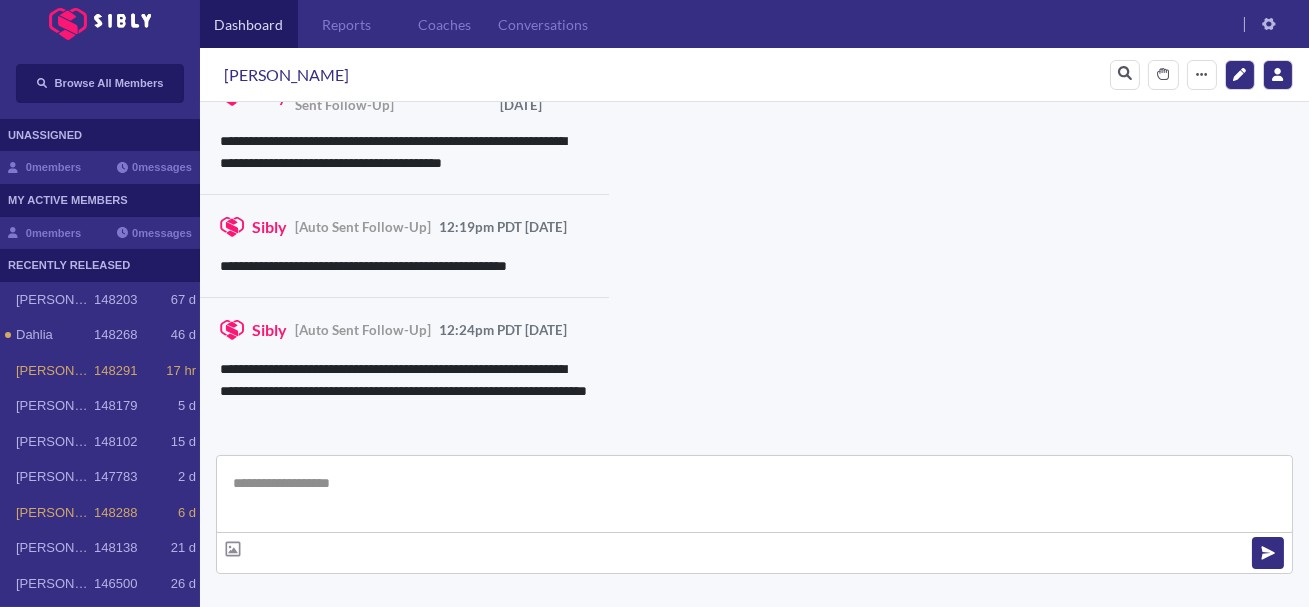 scroll, scrollTop: 2942, scrollLeft: 0, axis: vertical 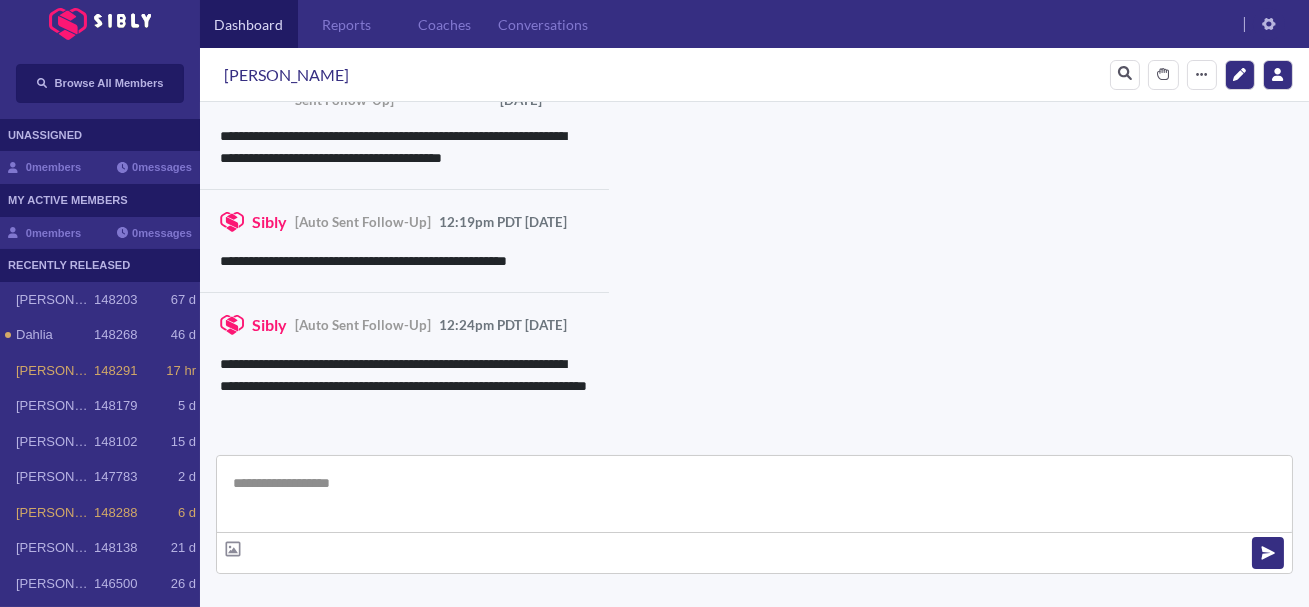 click at bounding box center [754, 494] 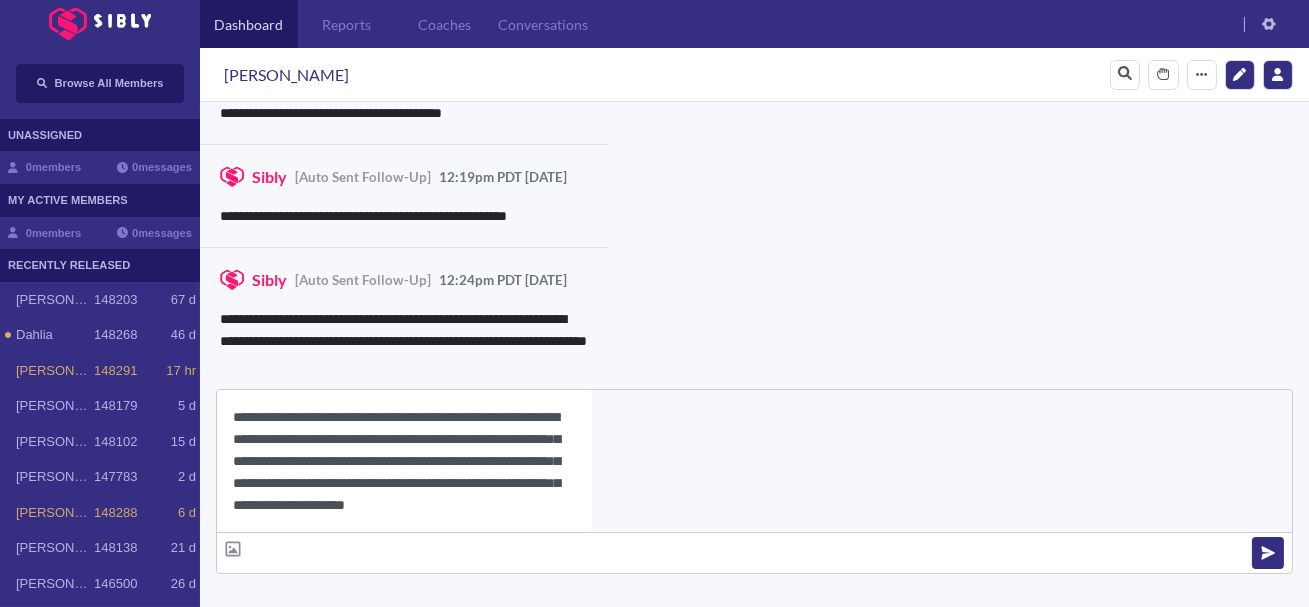 scroll, scrollTop: 22, scrollLeft: 0, axis: vertical 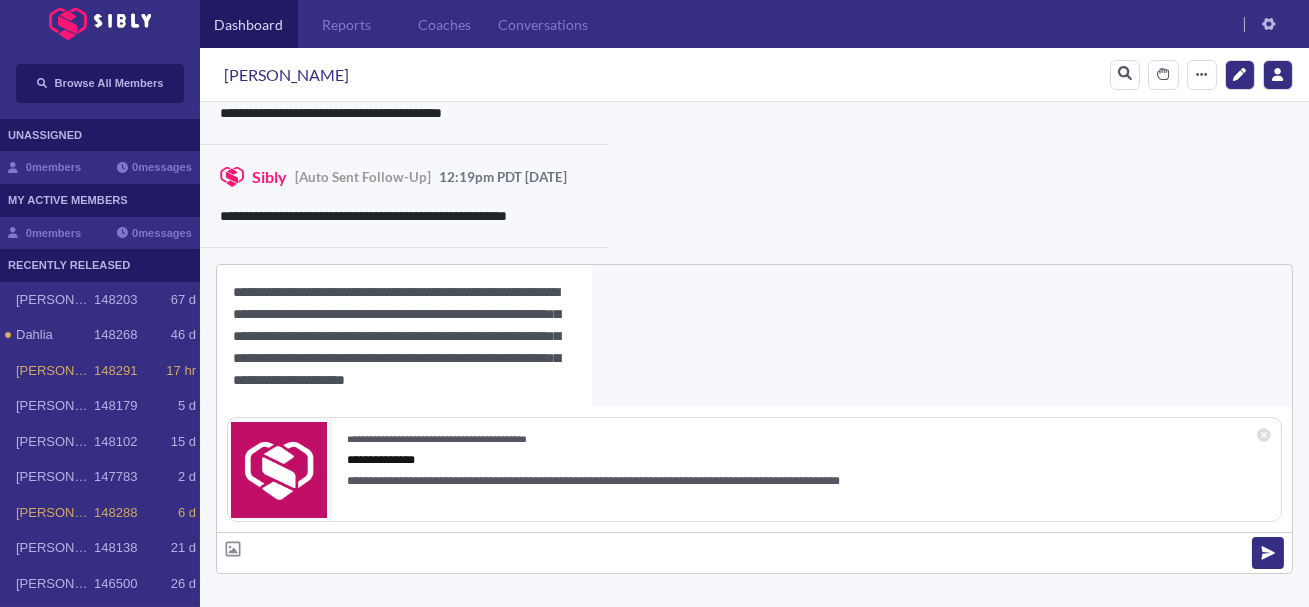 click on "**********" at bounding box center (404, 336) 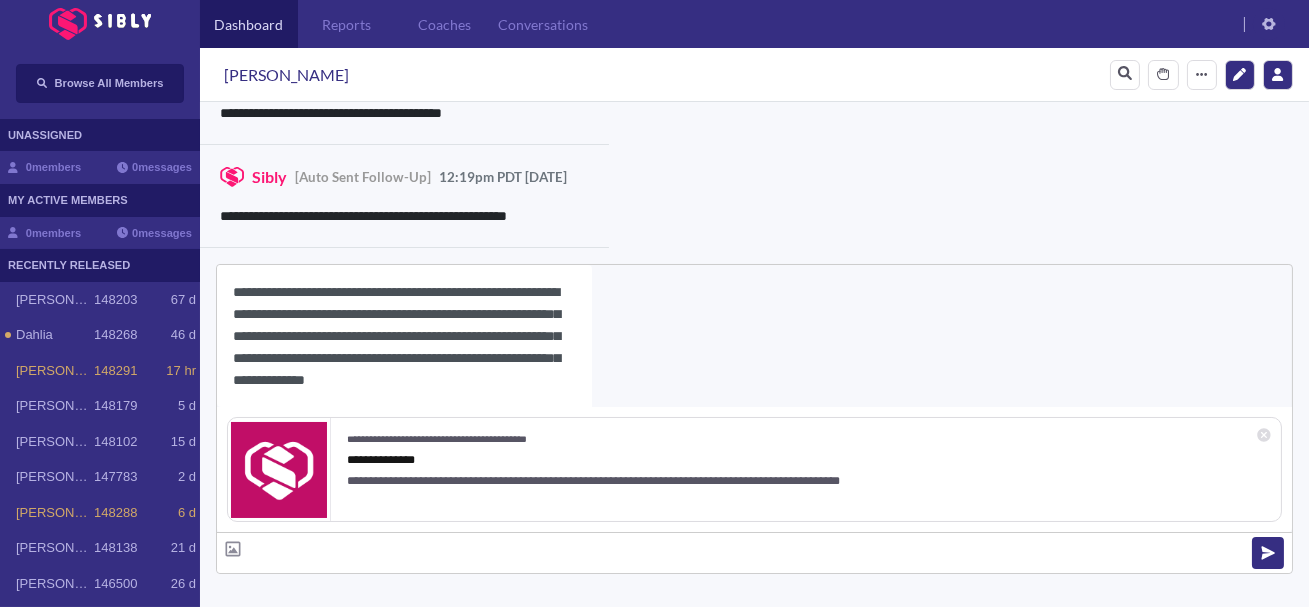 scroll, scrollTop: 18, scrollLeft: 0, axis: vertical 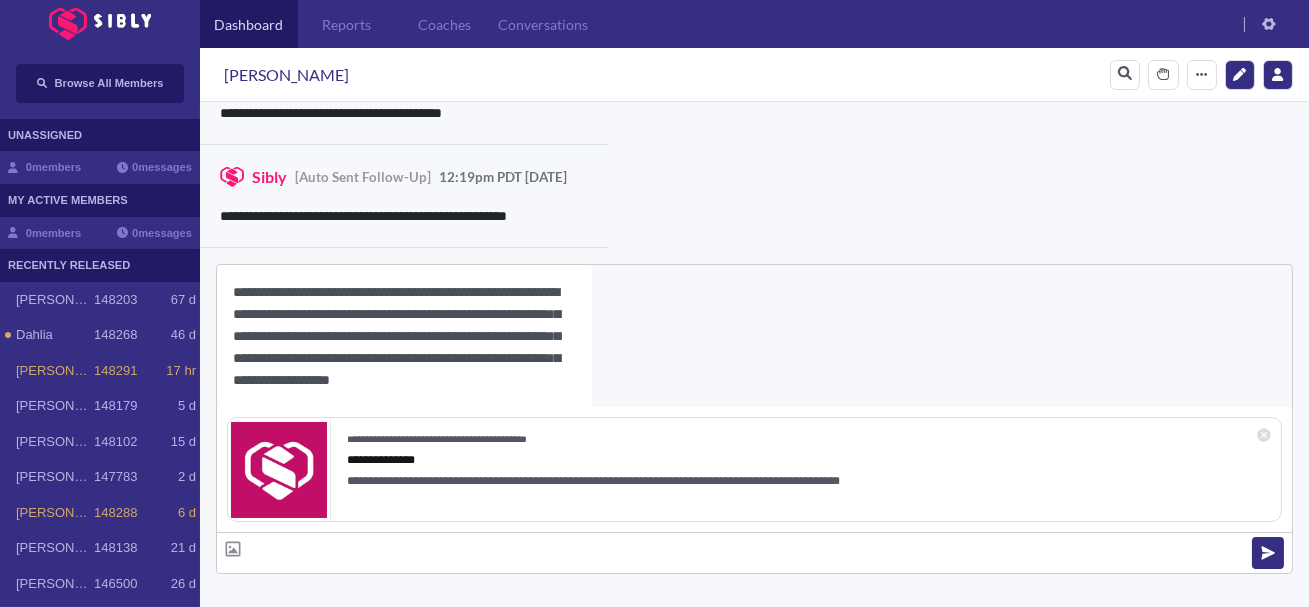 type on "**********" 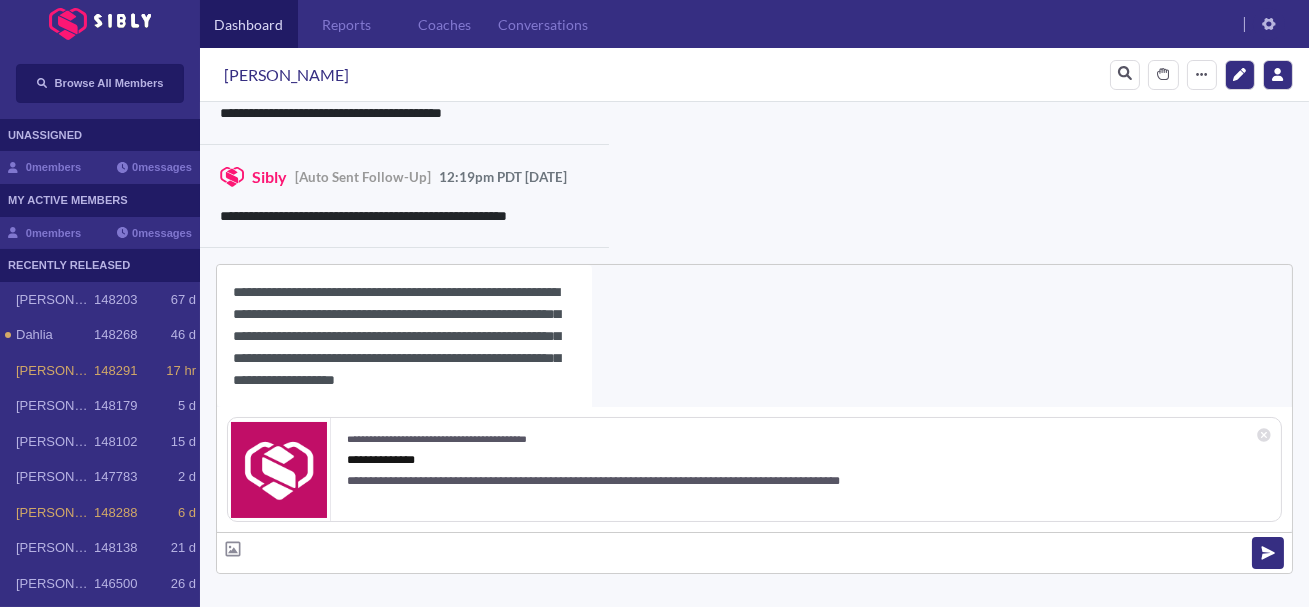 scroll, scrollTop: 18, scrollLeft: 0, axis: vertical 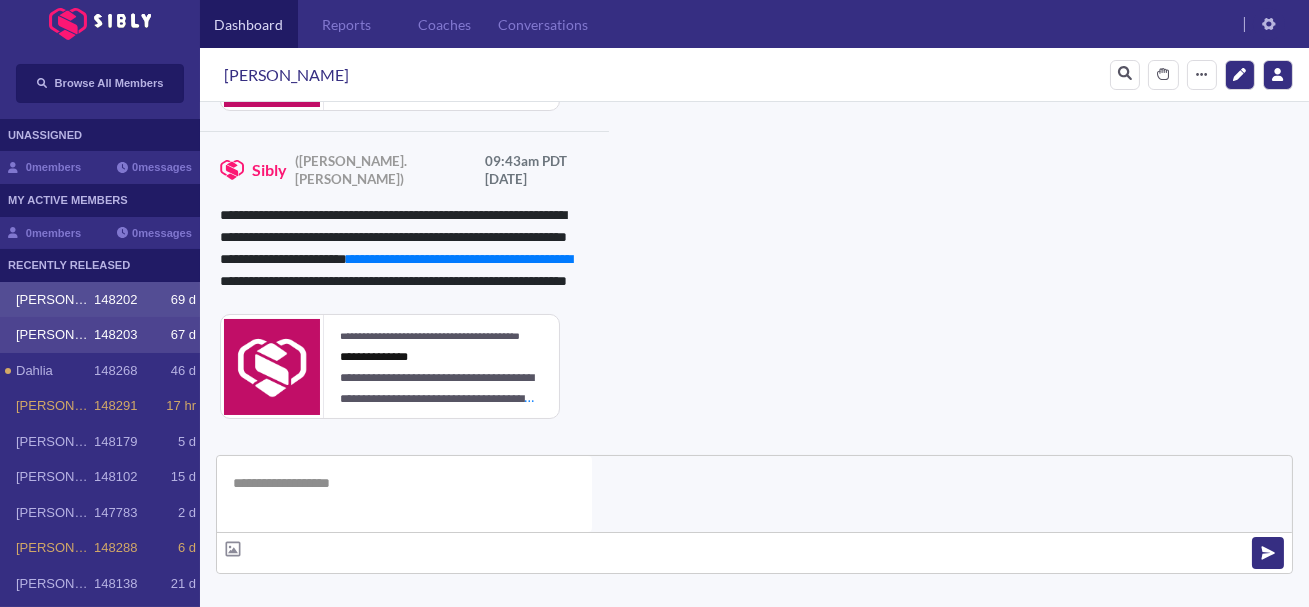click on "[PERSON_NAME] 148203 67 d" at bounding box center [100, 335] 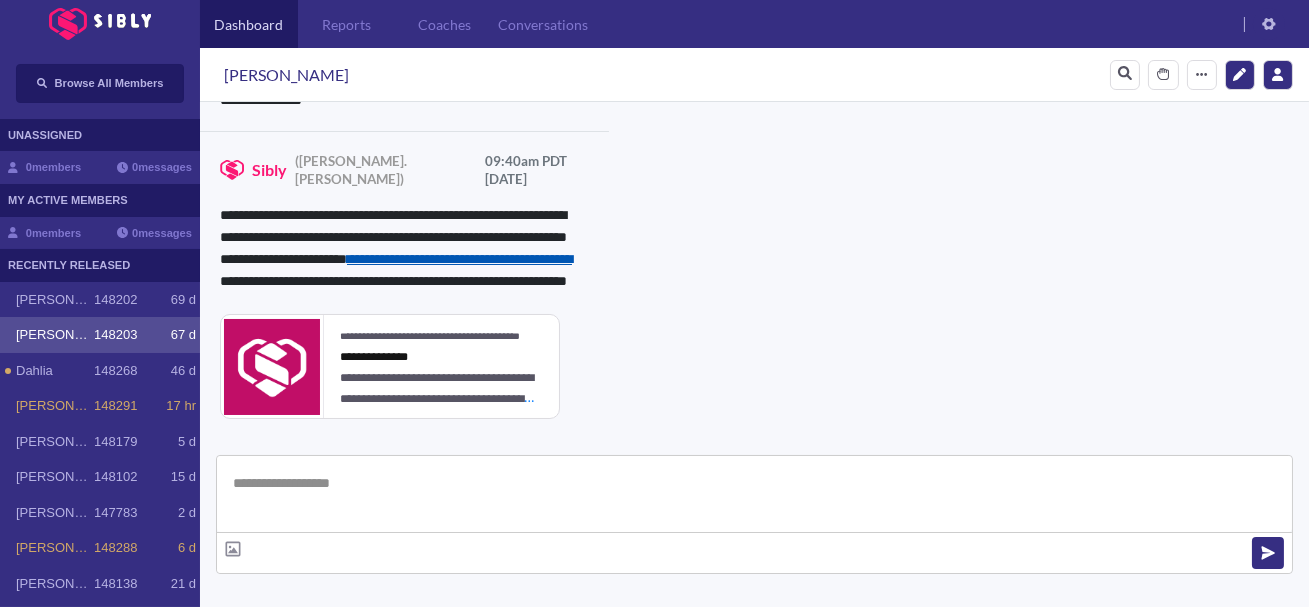 scroll, scrollTop: 1549, scrollLeft: 0, axis: vertical 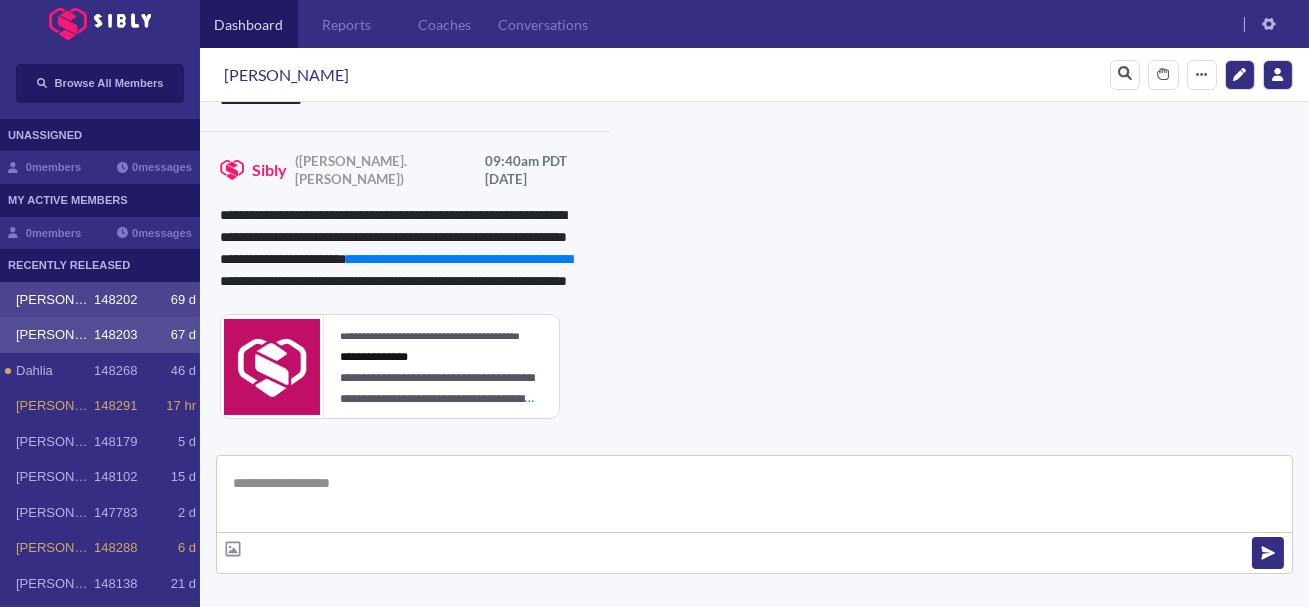 click on "[PERSON_NAME]" at bounding box center [55, 300] 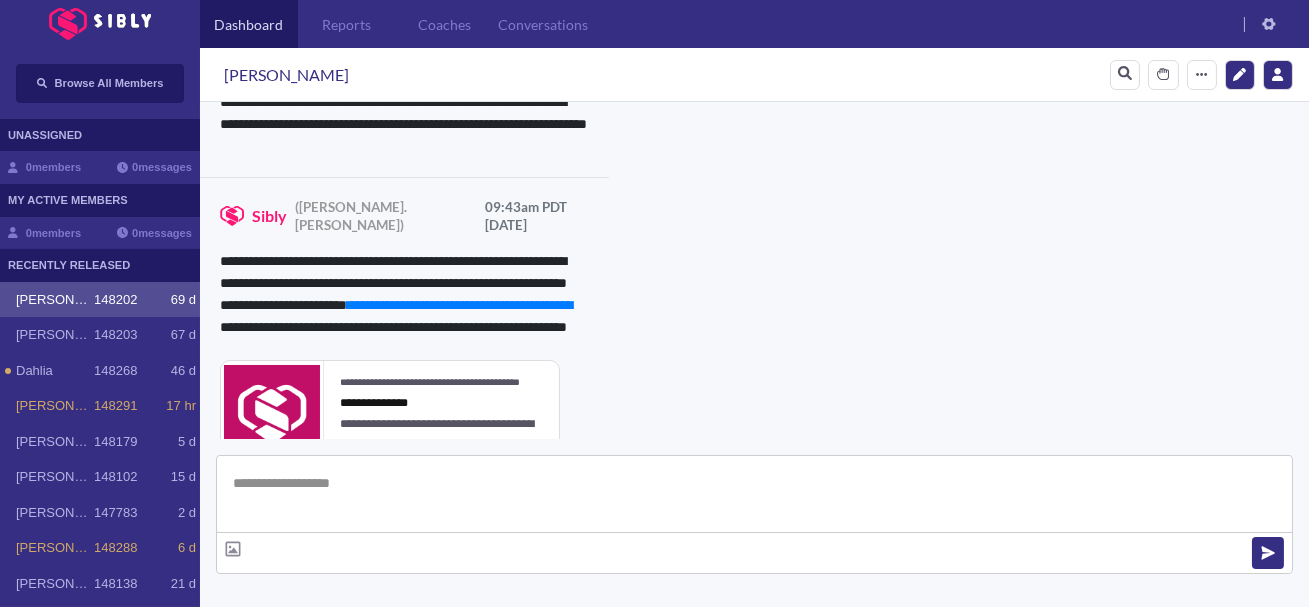 scroll, scrollTop: 3238, scrollLeft: 0, axis: vertical 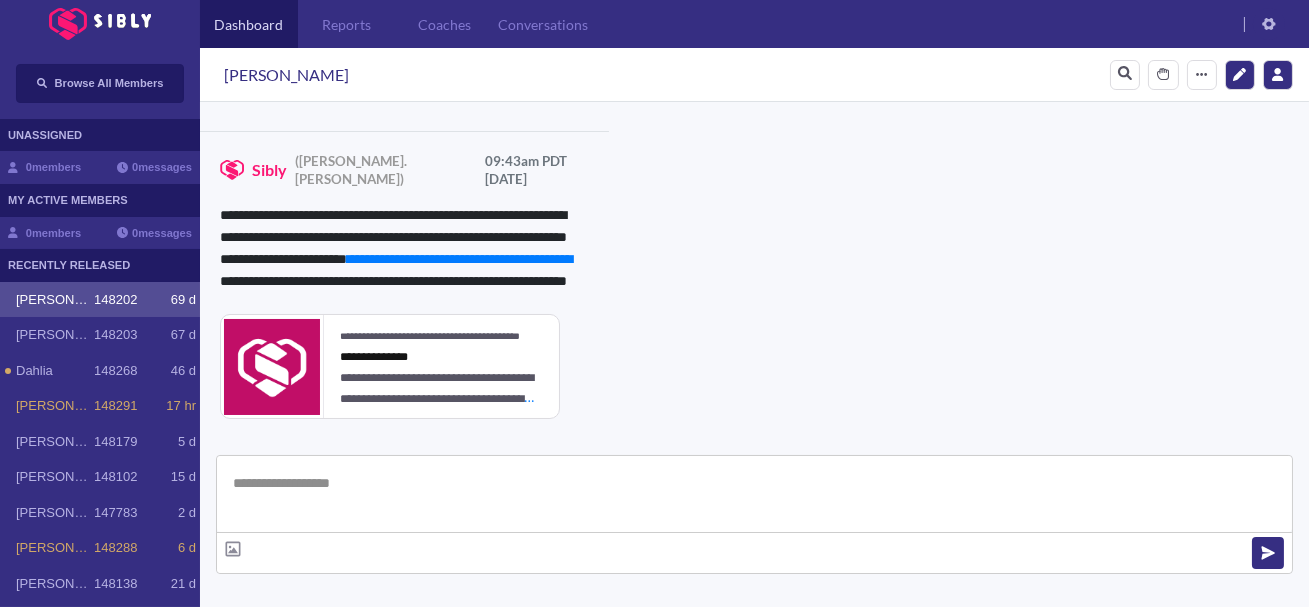 click on "**********" at bounding box center [833, 939] 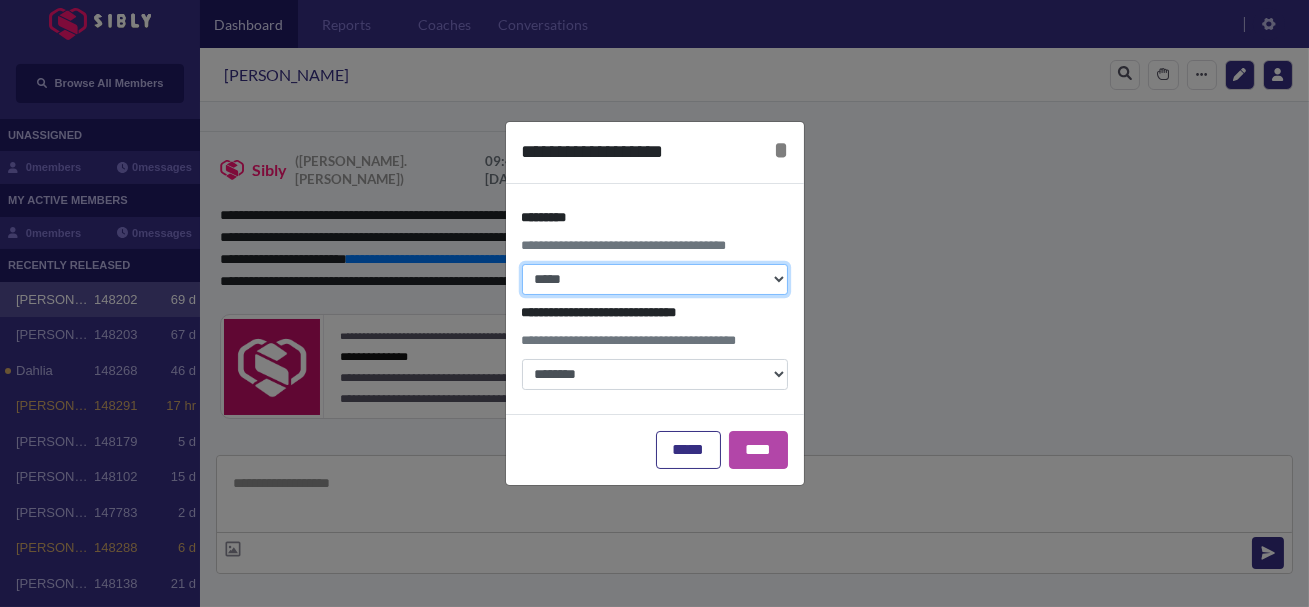 click on "**********" at bounding box center (655, 279) 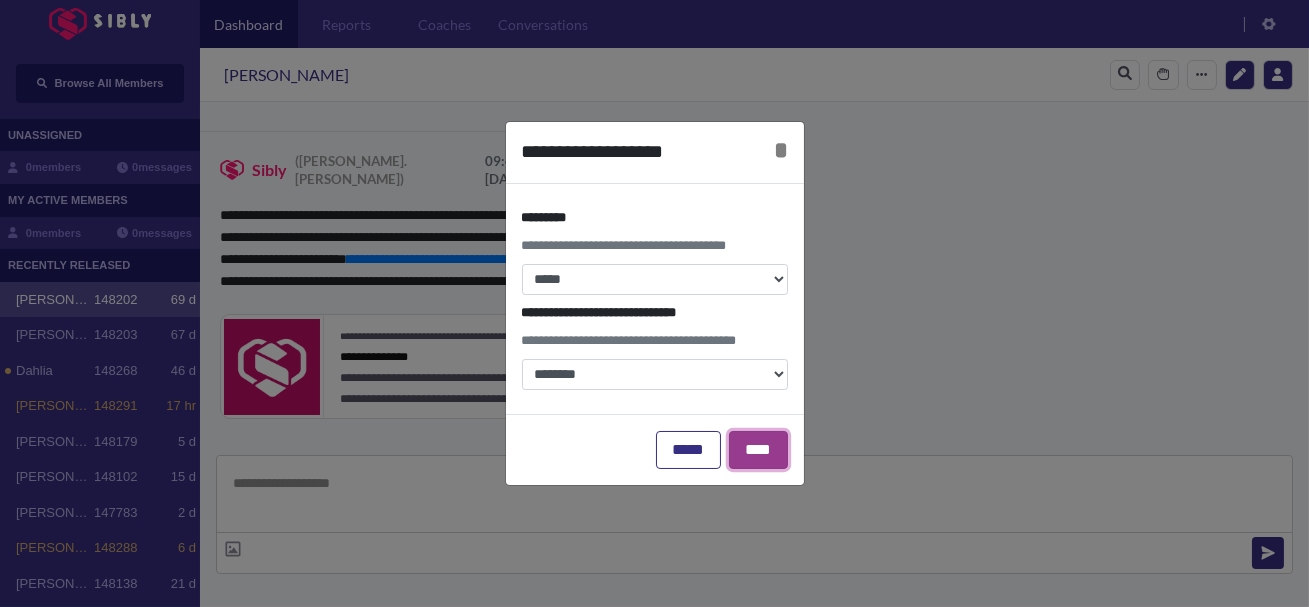 click on "****" at bounding box center (758, 450) 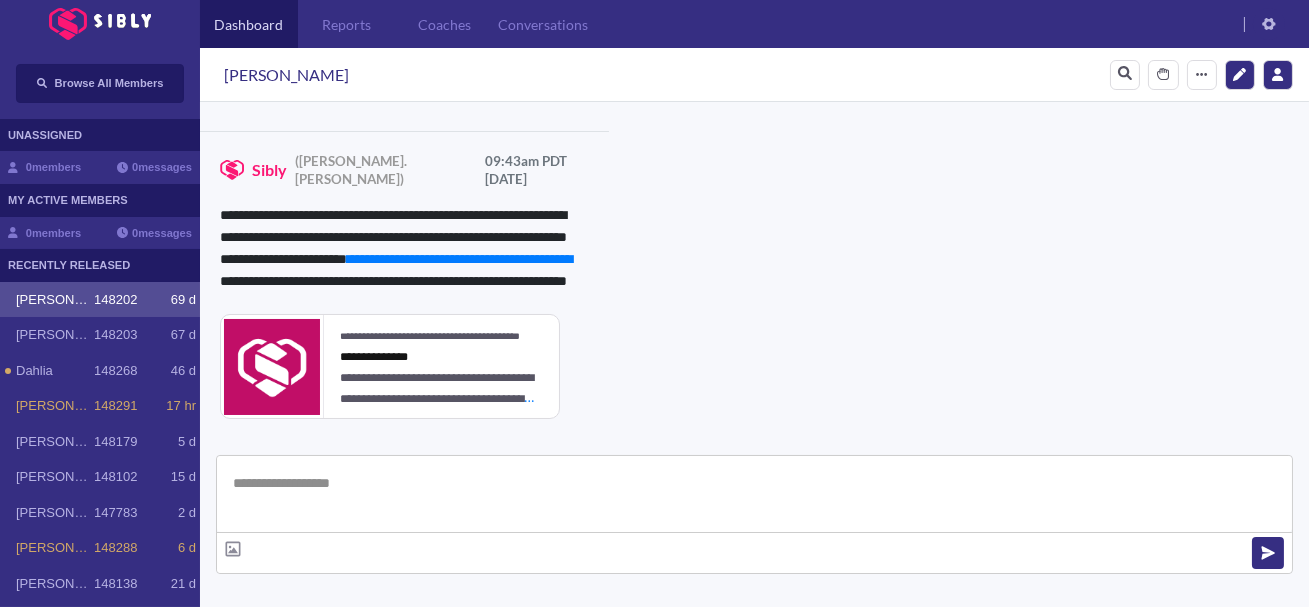 click 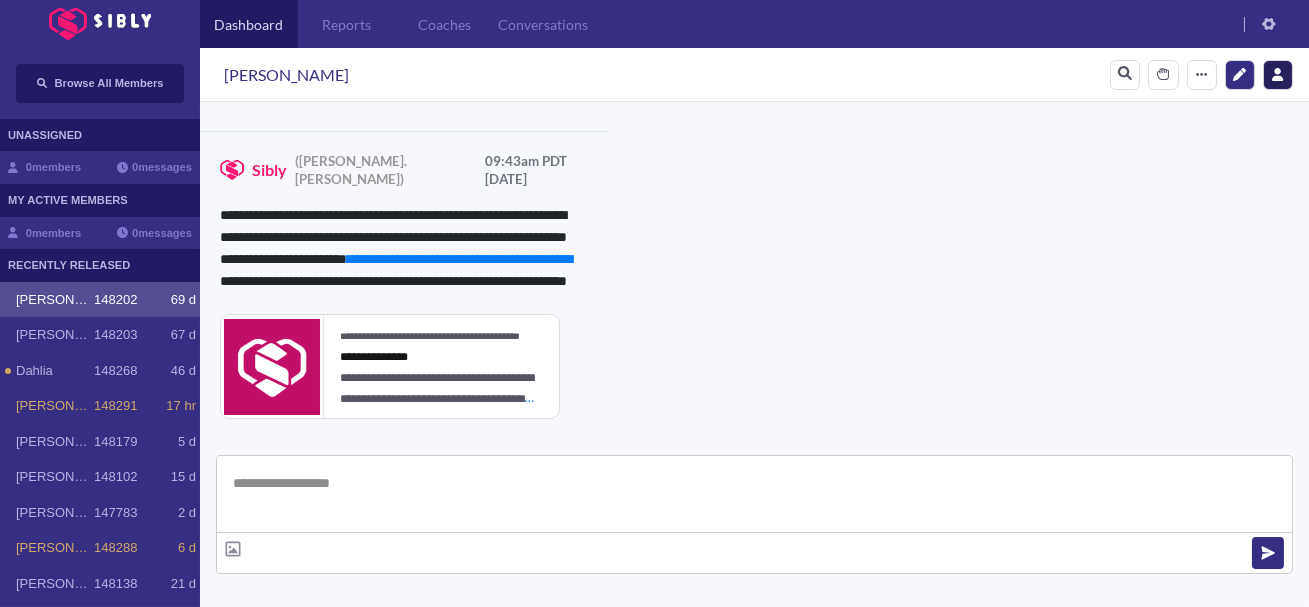 paste on "**********" 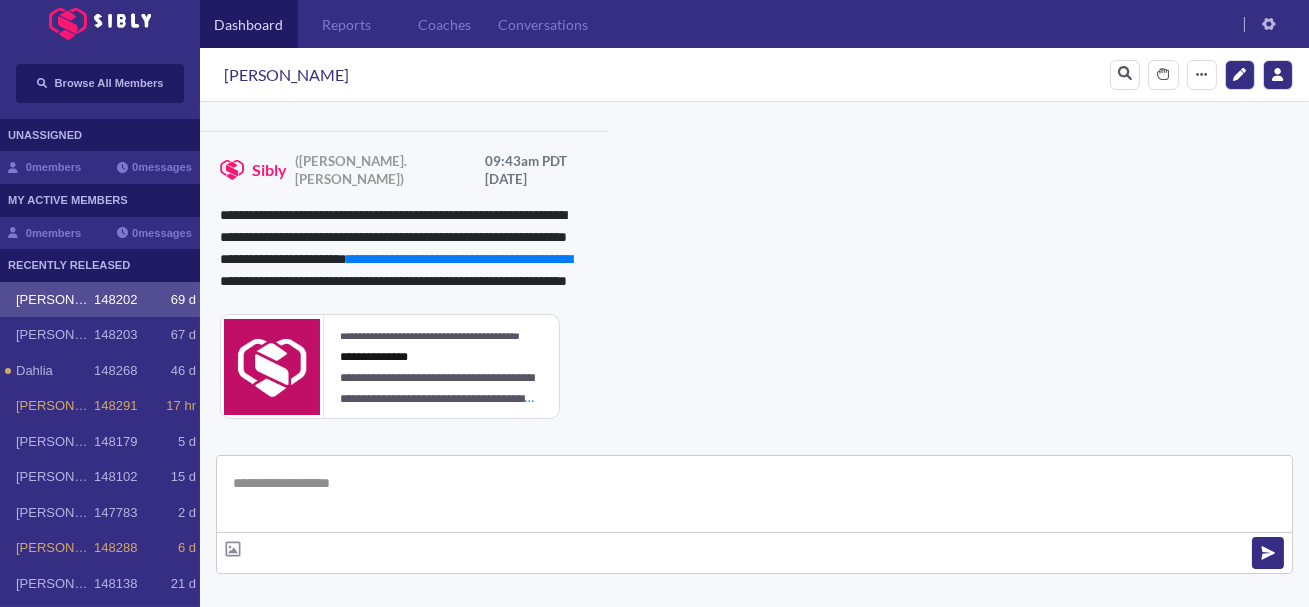 type on "**********" 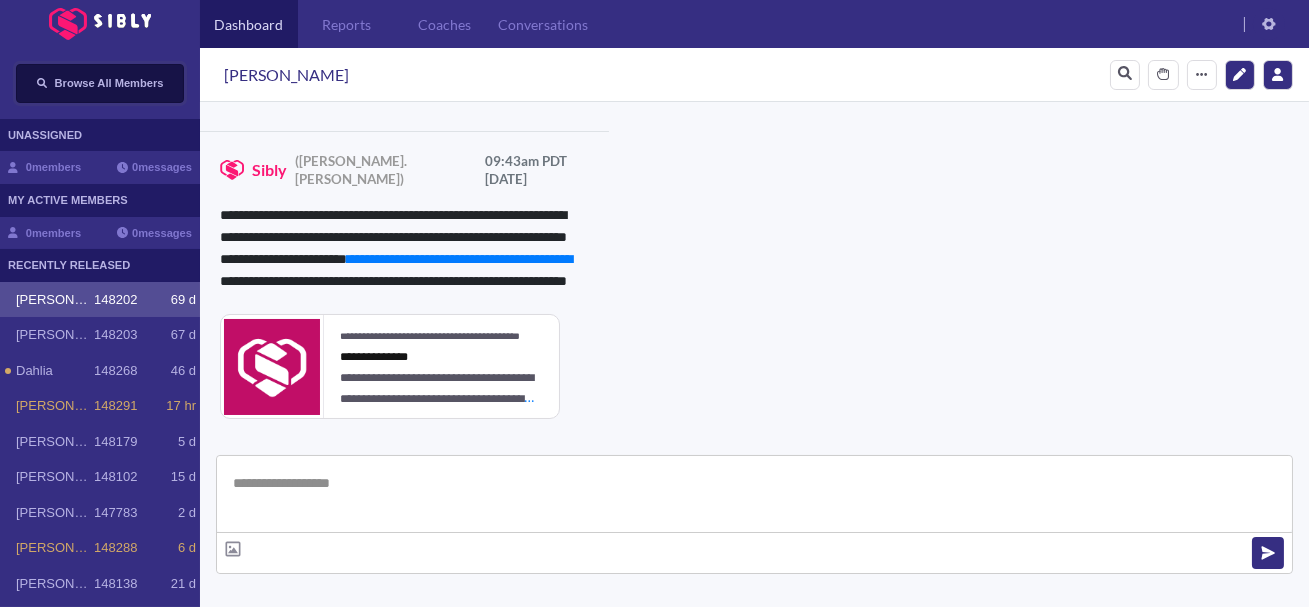 click on "Browse All Members" at bounding box center [100, 83] 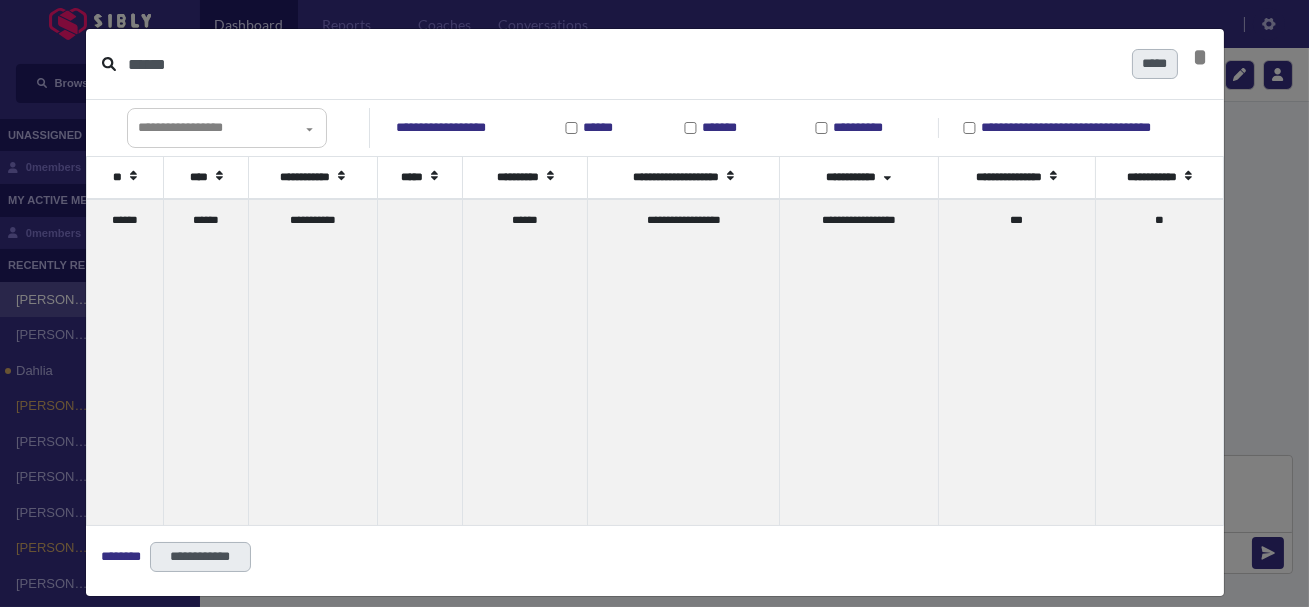 click on "******" at bounding box center [622, 64] 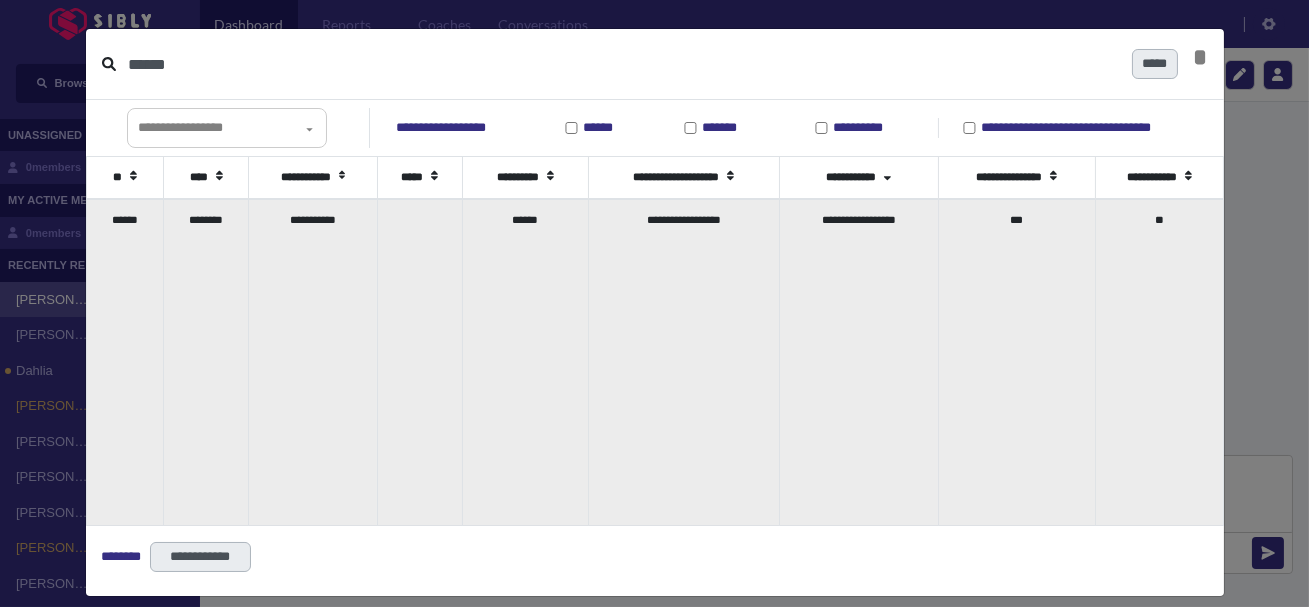 click on "********" at bounding box center [206, 362] 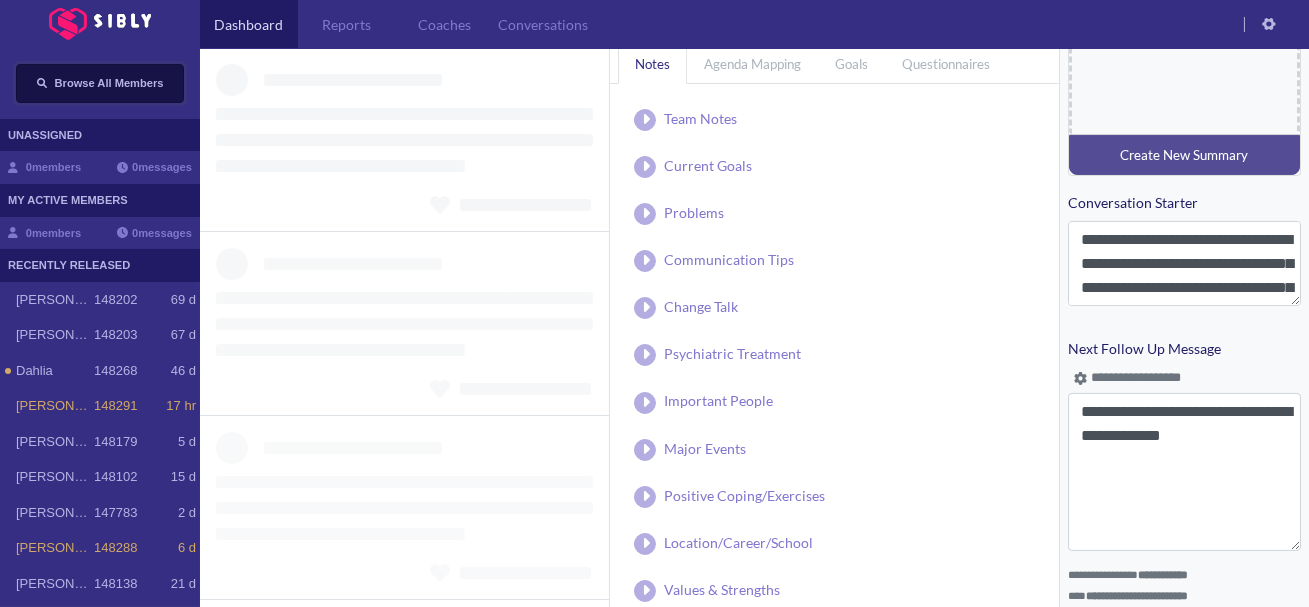 type on "**********" 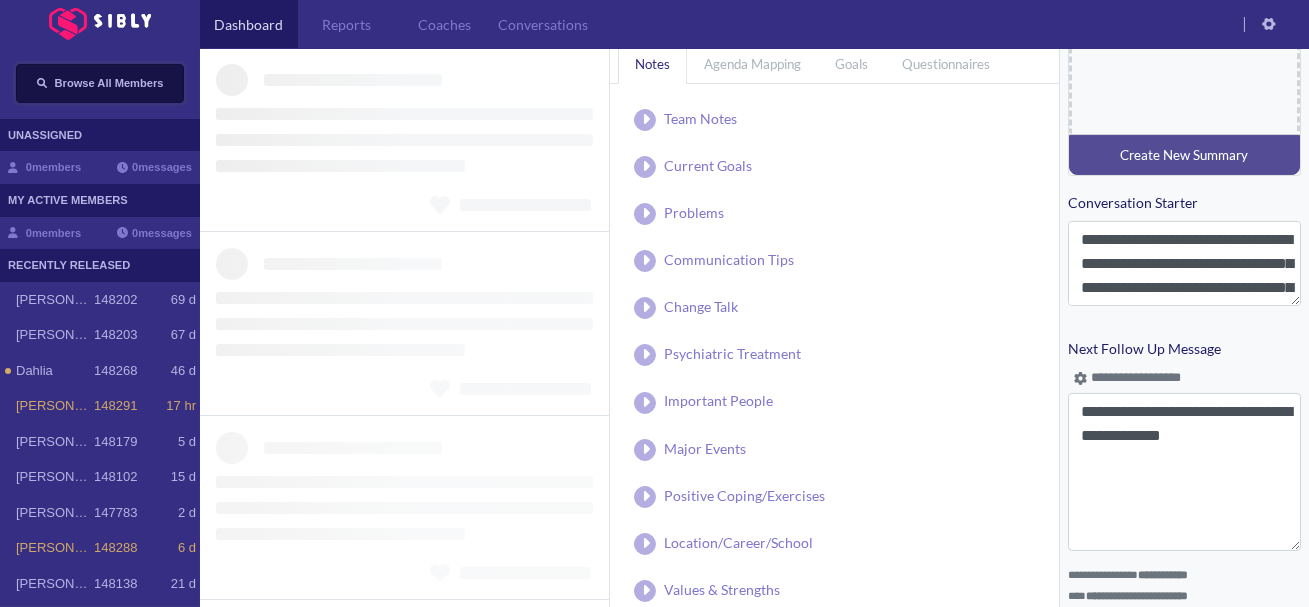 type on "**********" 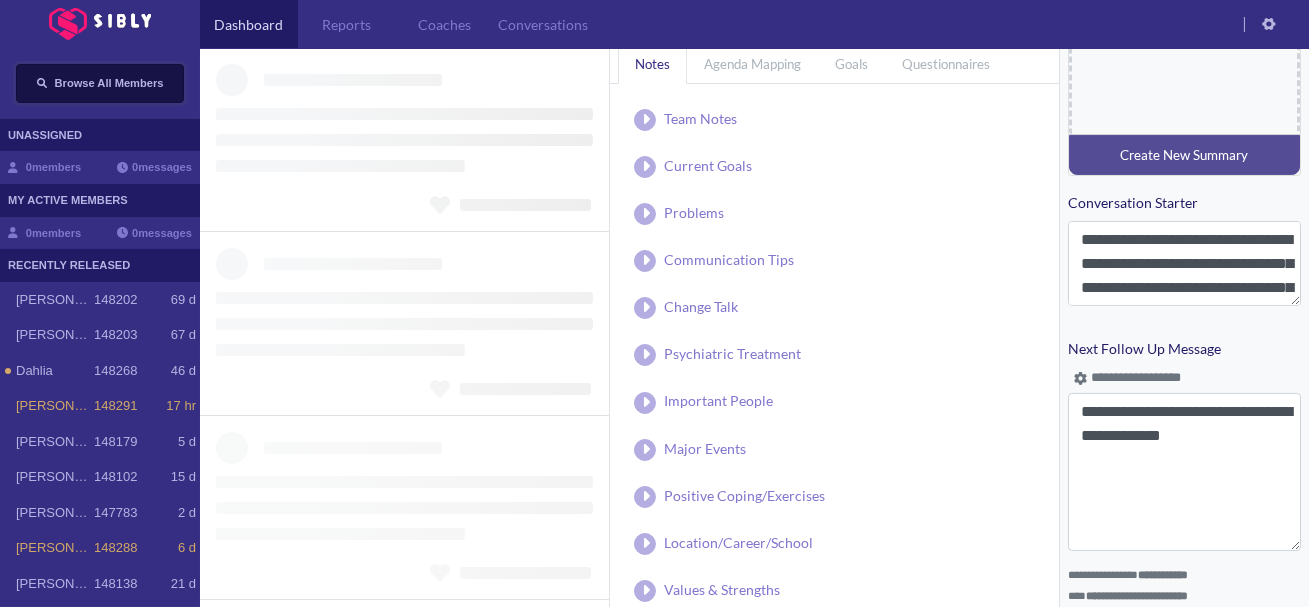 type on "**********" 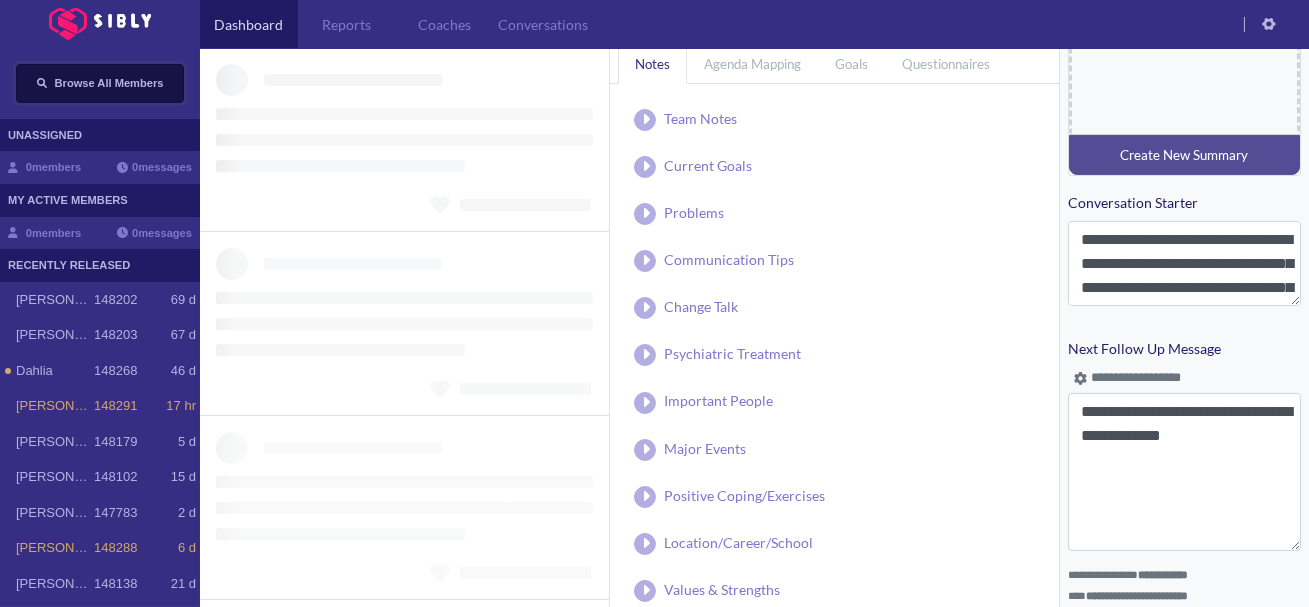 type on "**********" 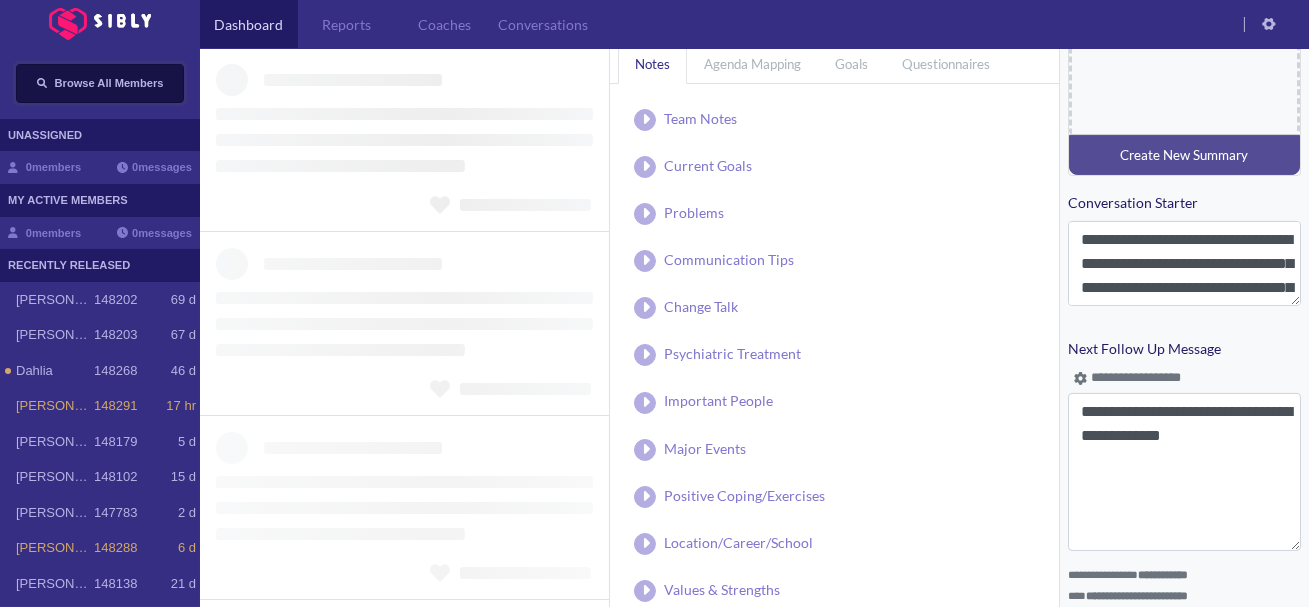 type on "**********" 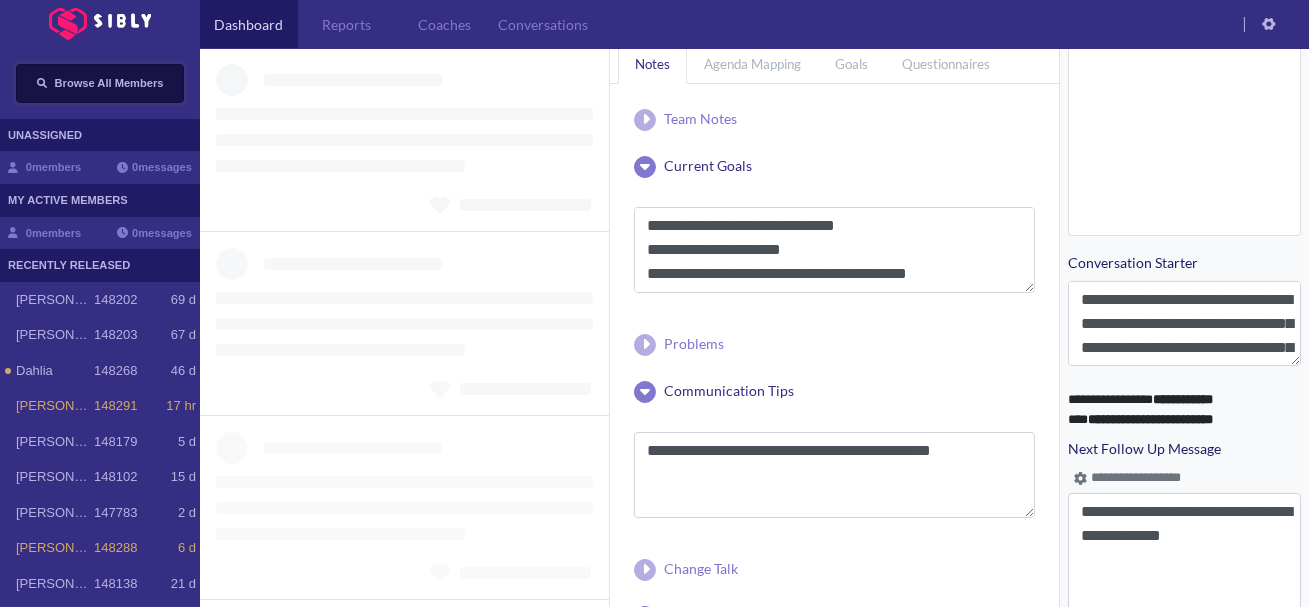 scroll, scrollTop: 976, scrollLeft: 0, axis: vertical 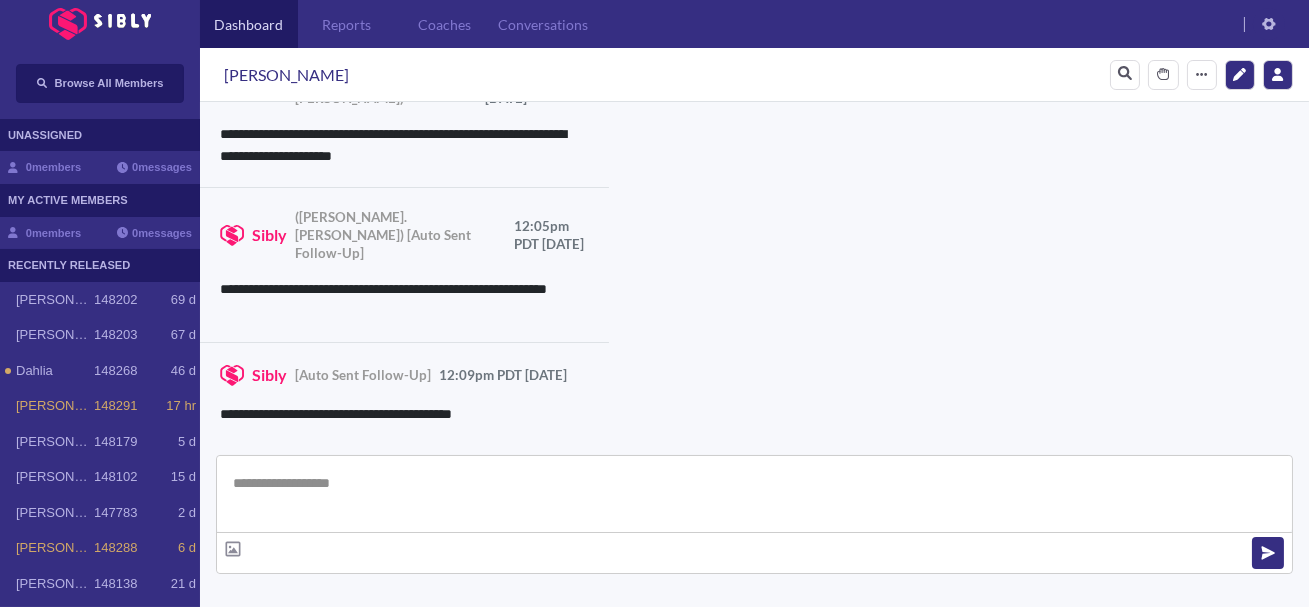 click at bounding box center [754, 494] 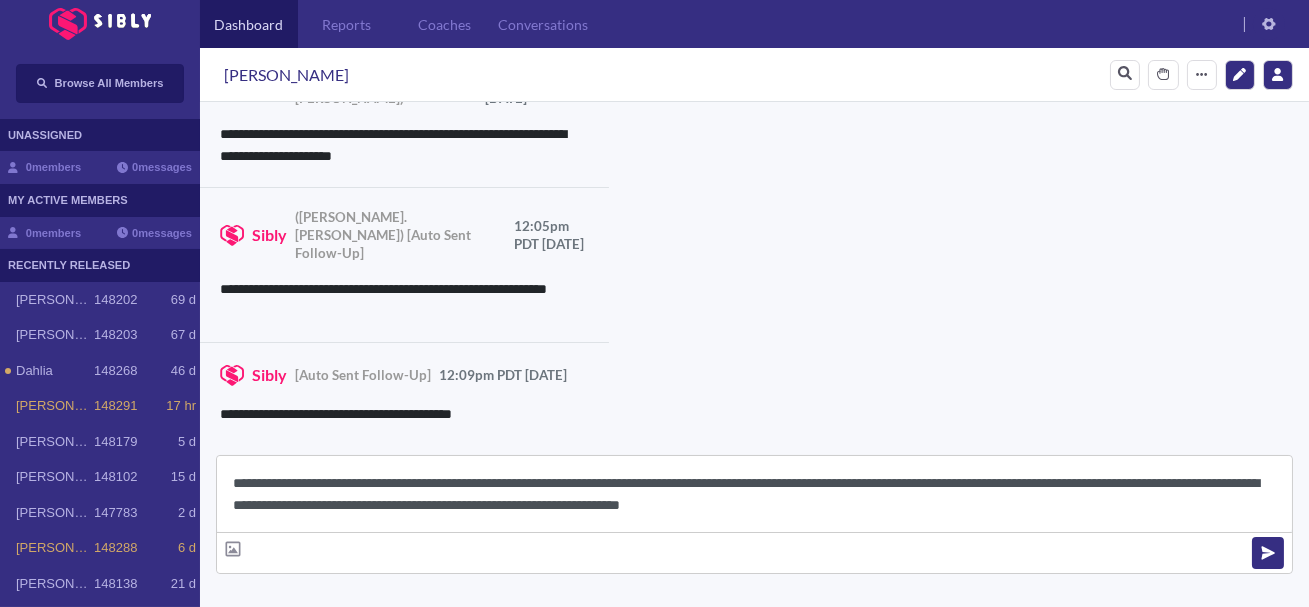 scroll, scrollTop: 22, scrollLeft: 0, axis: vertical 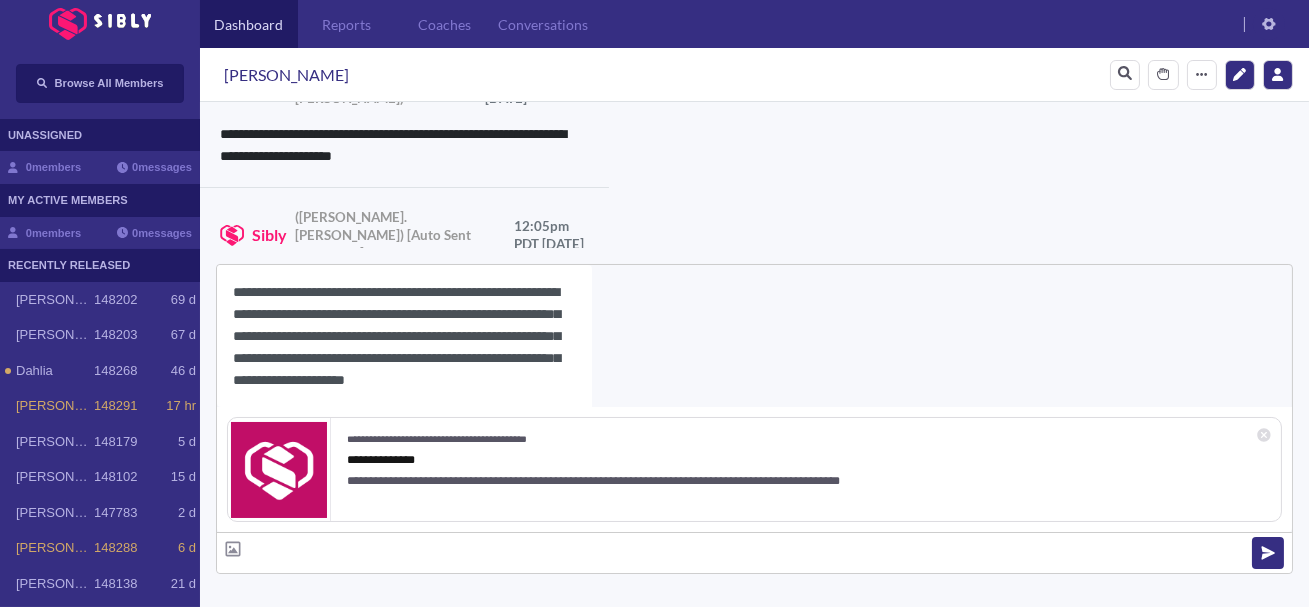 click on "[PERSON_NAME]" at bounding box center (286, 75) 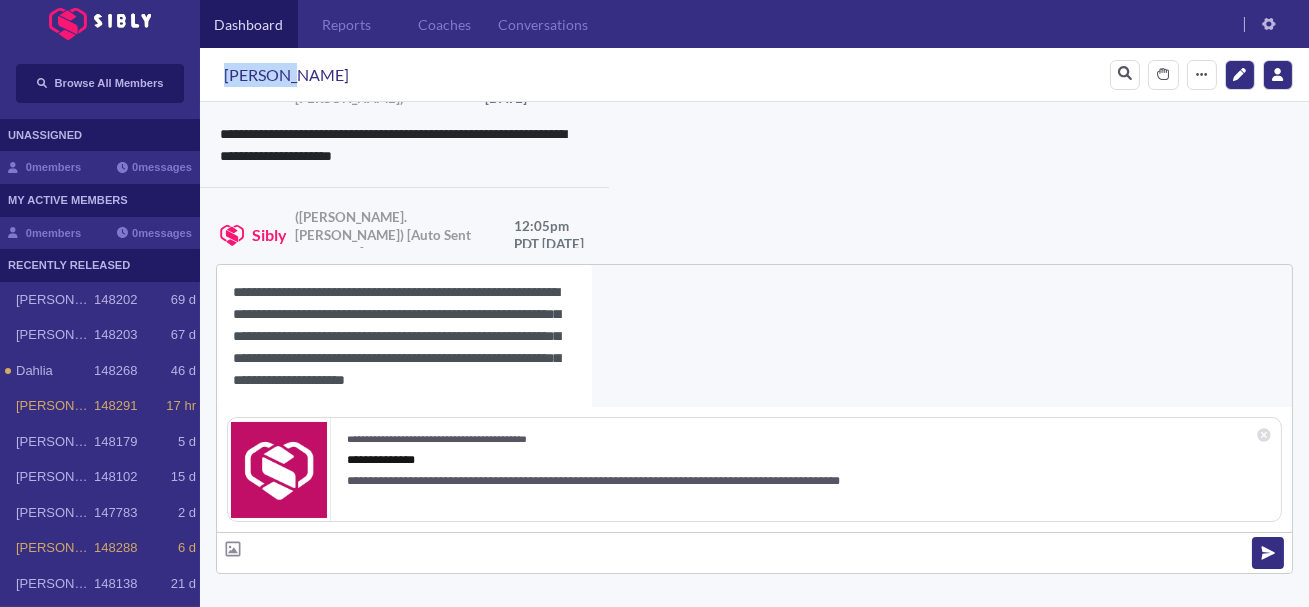 click on "[PERSON_NAME]" at bounding box center (286, 75) 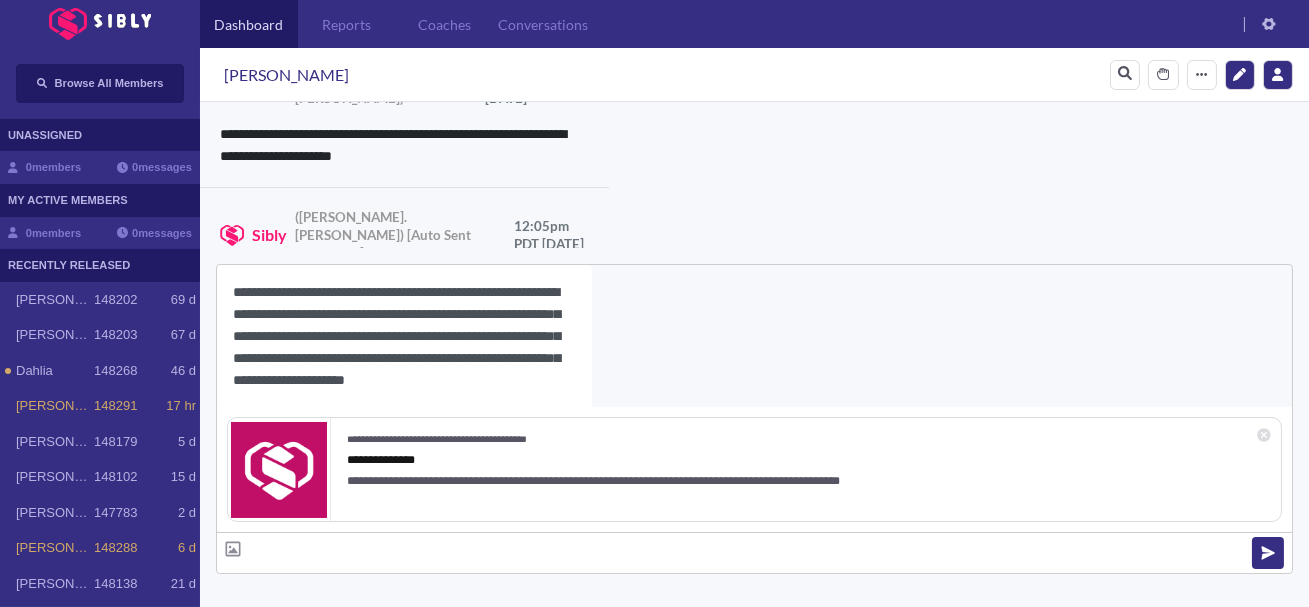 click on "**********" at bounding box center (404, 336) 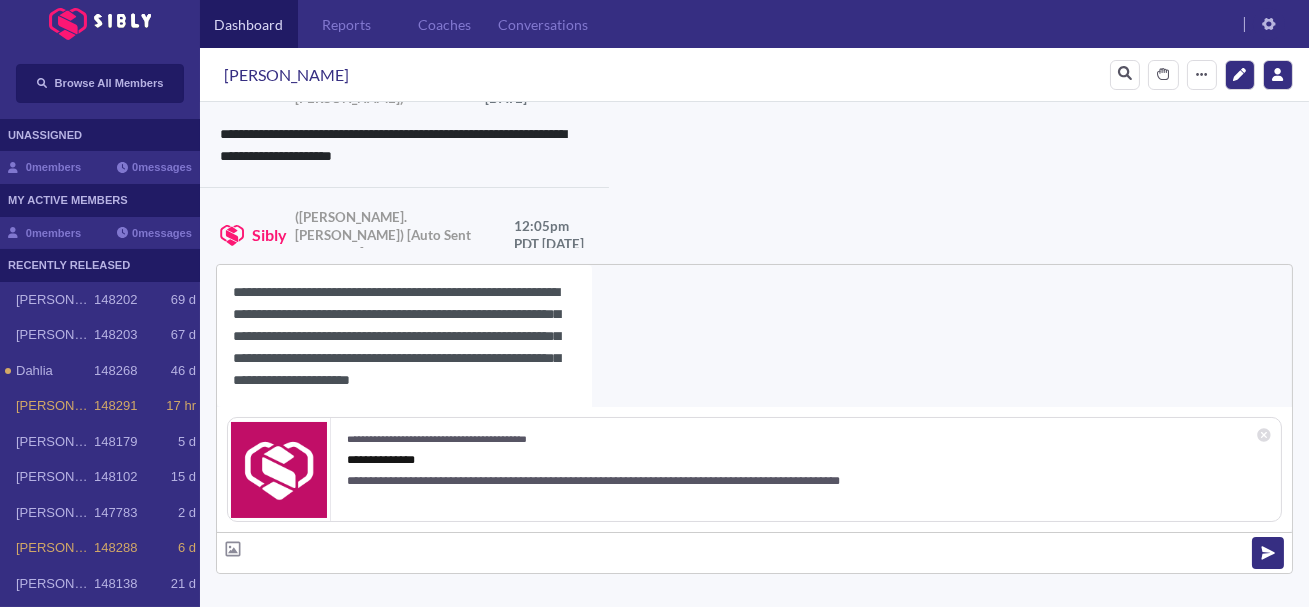 scroll, scrollTop: 18, scrollLeft: 0, axis: vertical 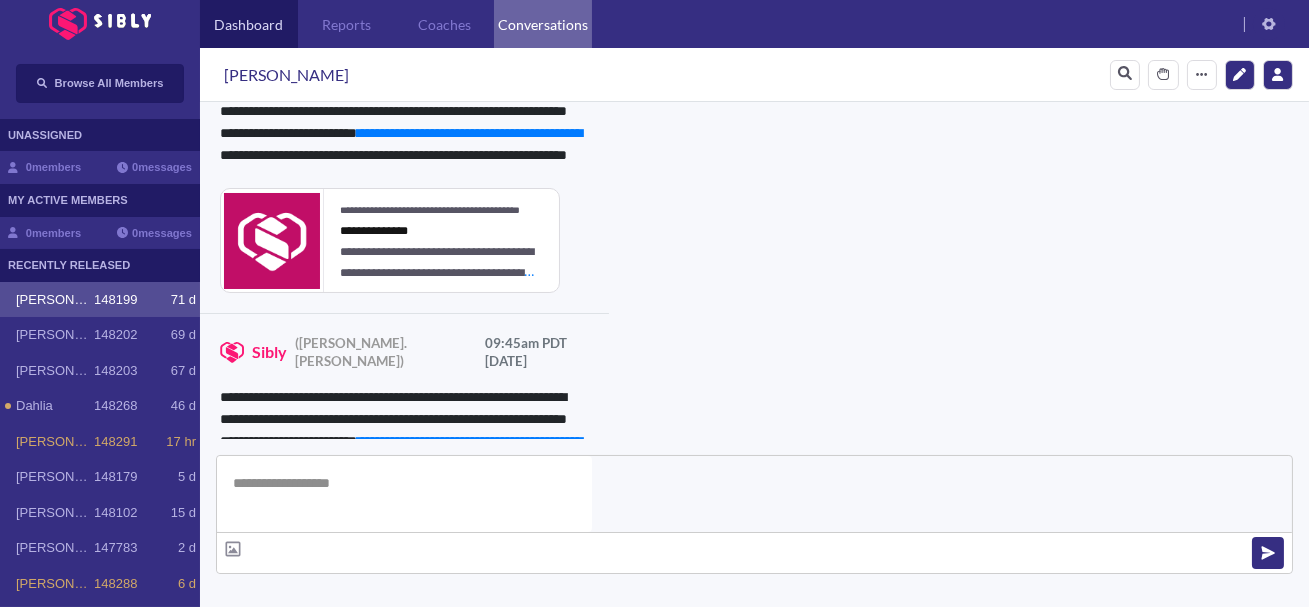 type 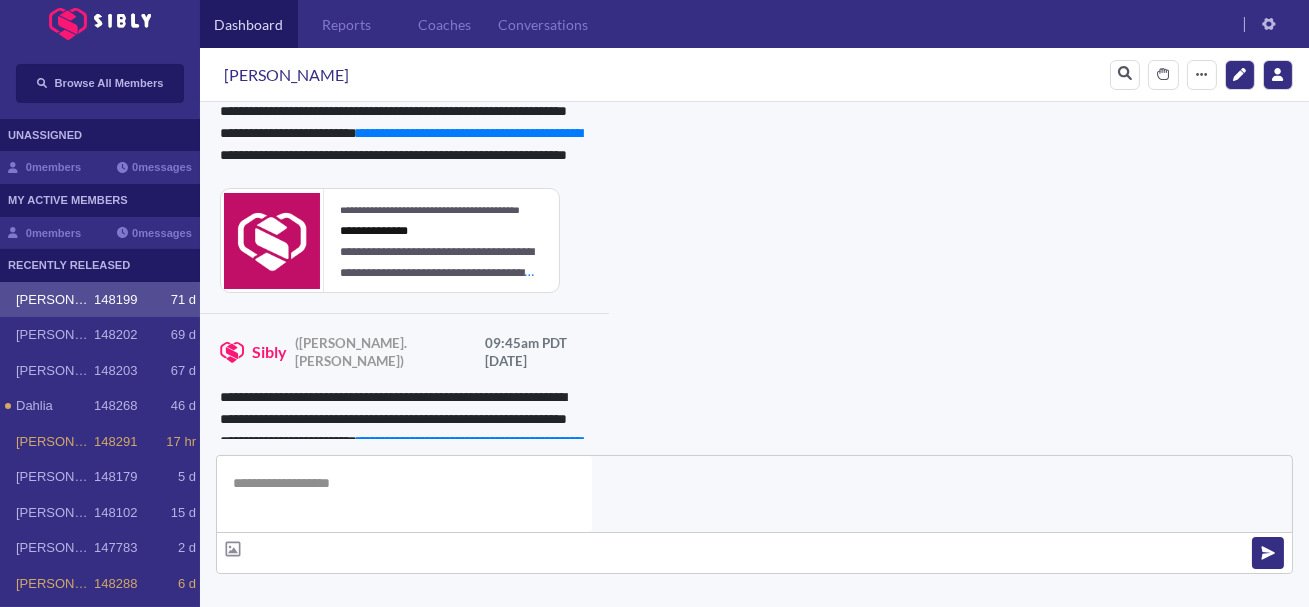 scroll, scrollTop: 1169, scrollLeft: 0, axis: vertical 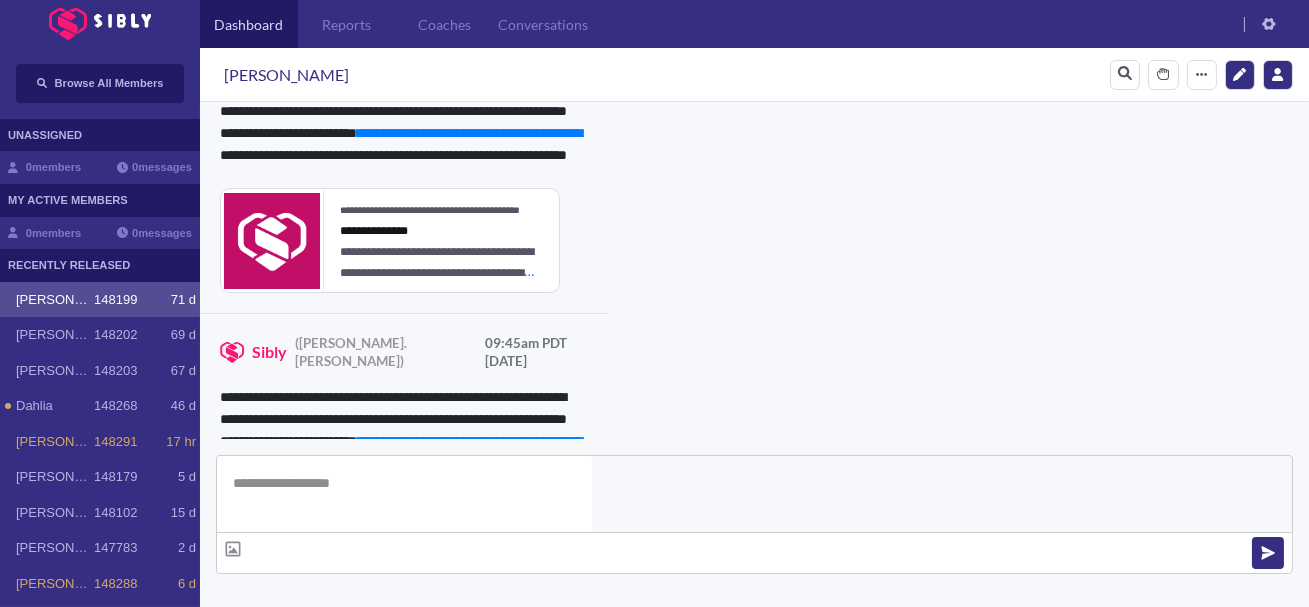 click on "**********" at bounding box center [833, 786] 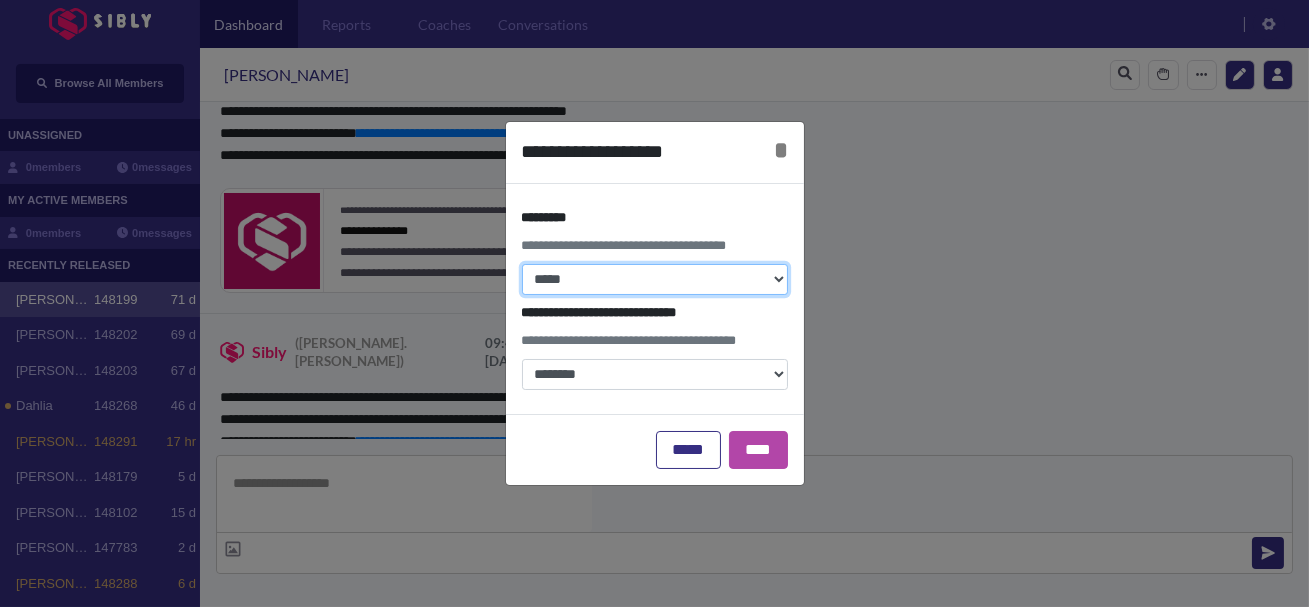 click on "**********" at bounding box center (655, 279) 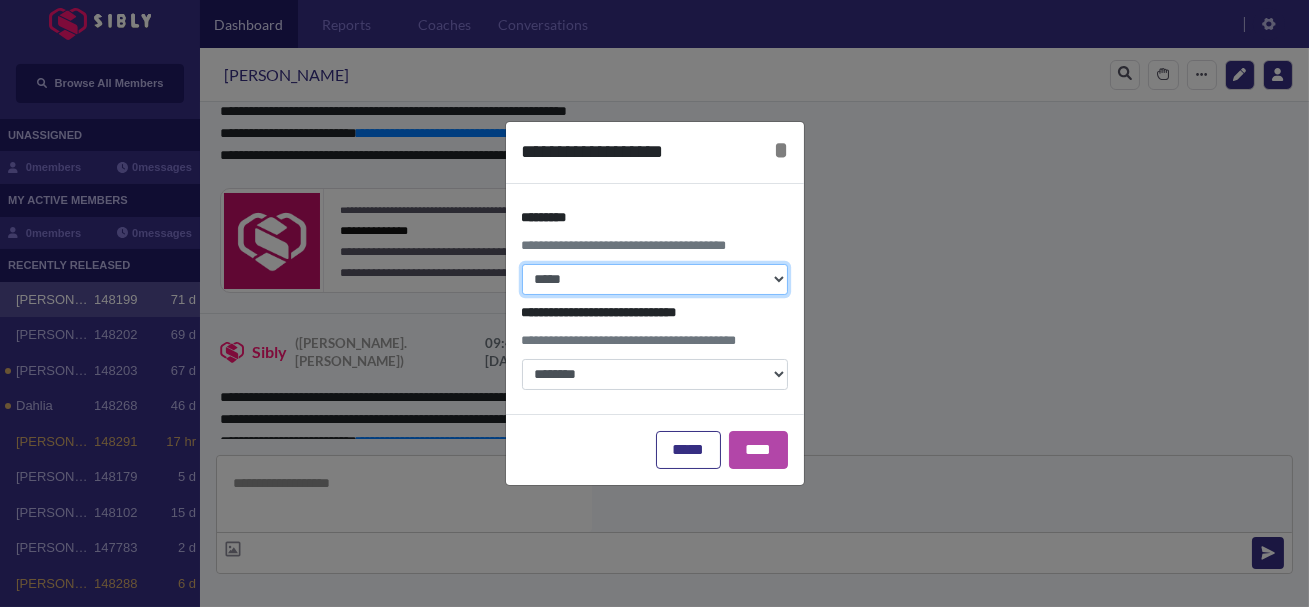 select on "*" 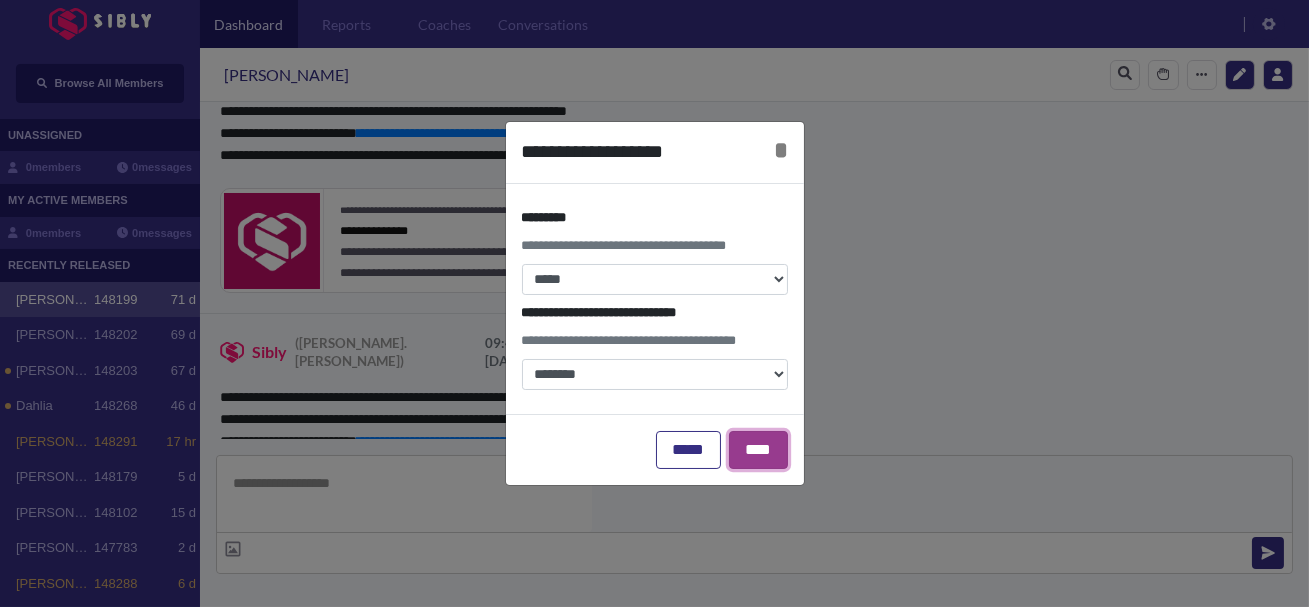click on "****" at bounding box center [758, 450] 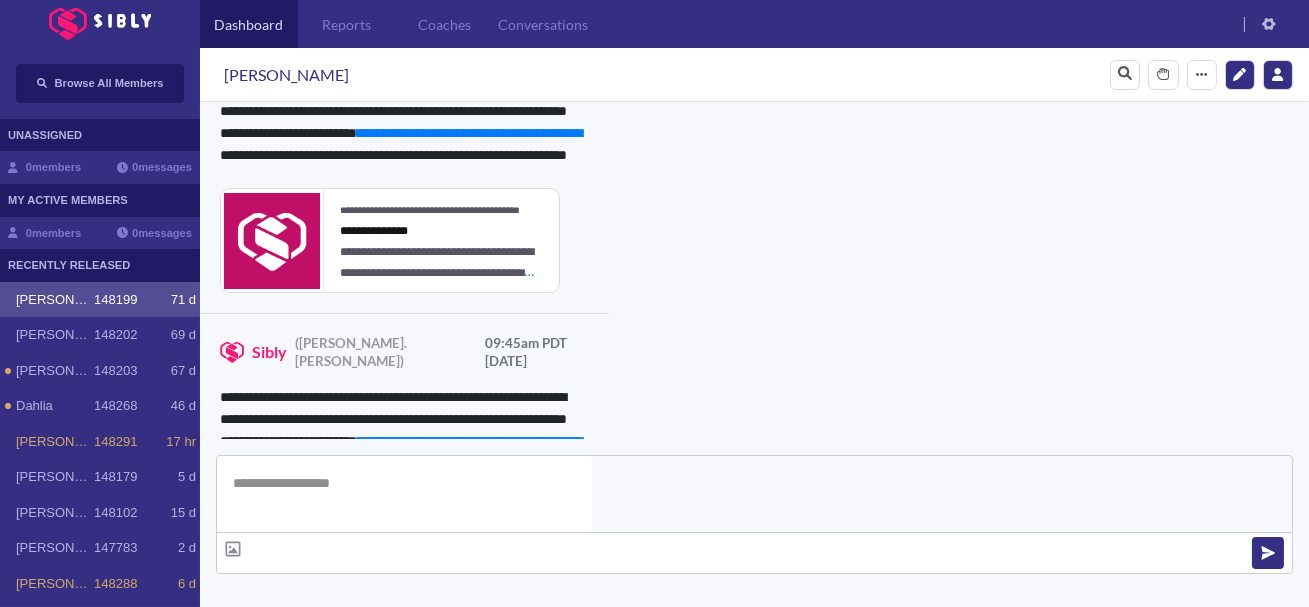 click at bounding box center [341, 679] 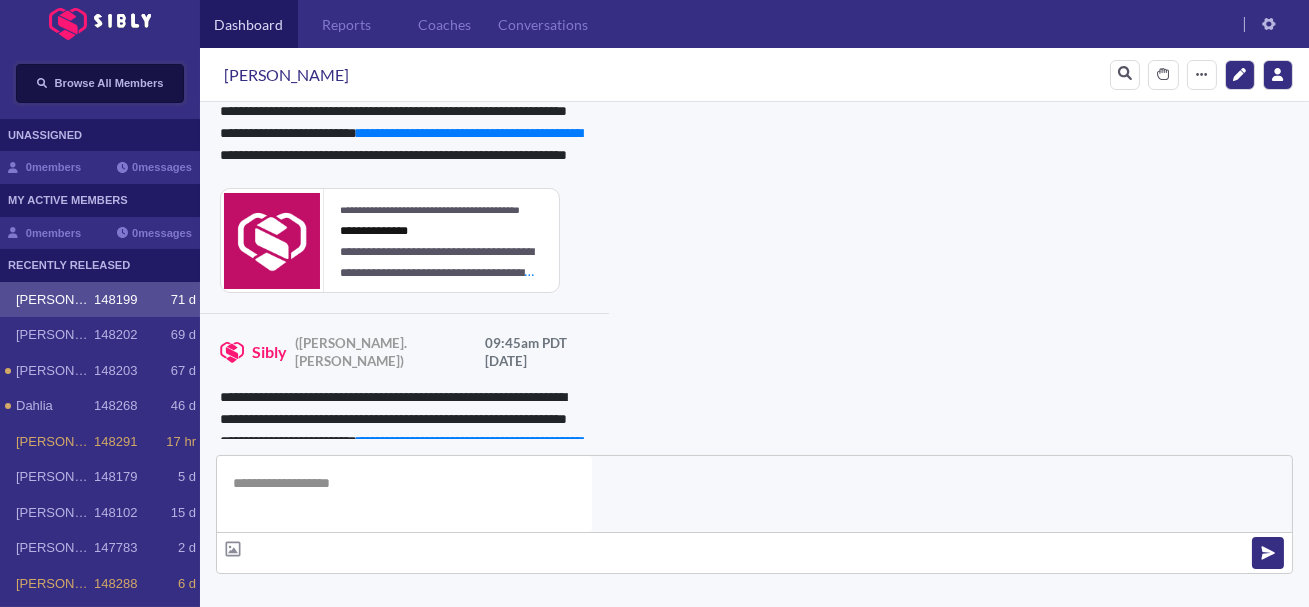 click on "Browse All Members" at bounding box center [109, 83] 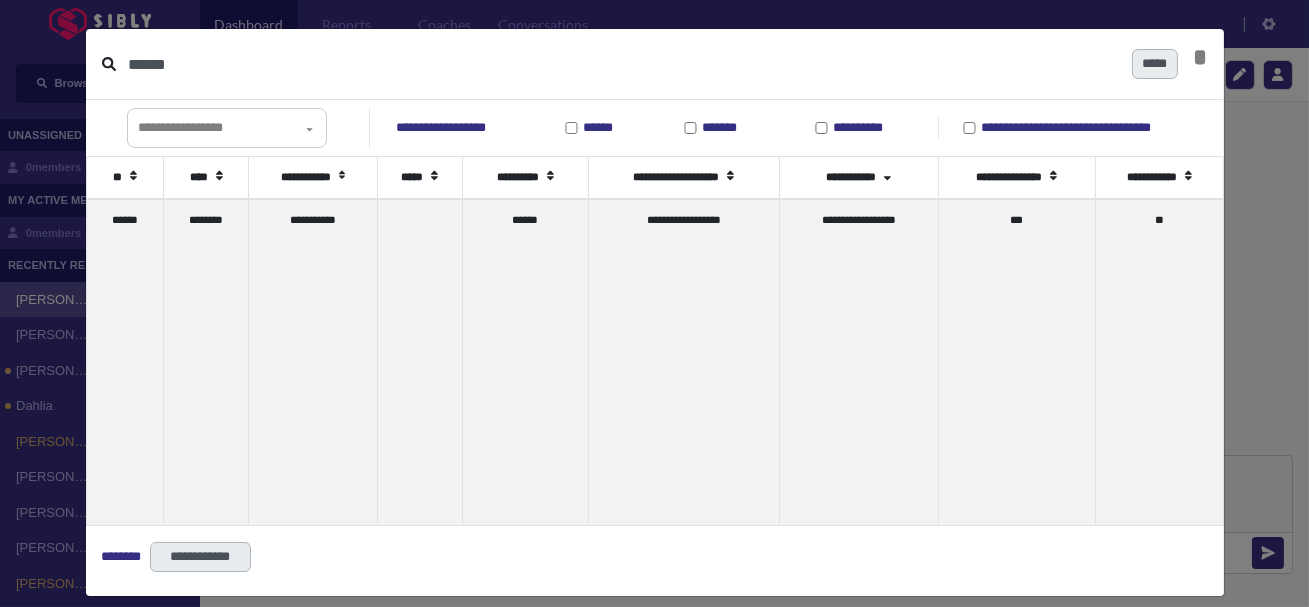 click on "******" at bounding box center (622, 64) 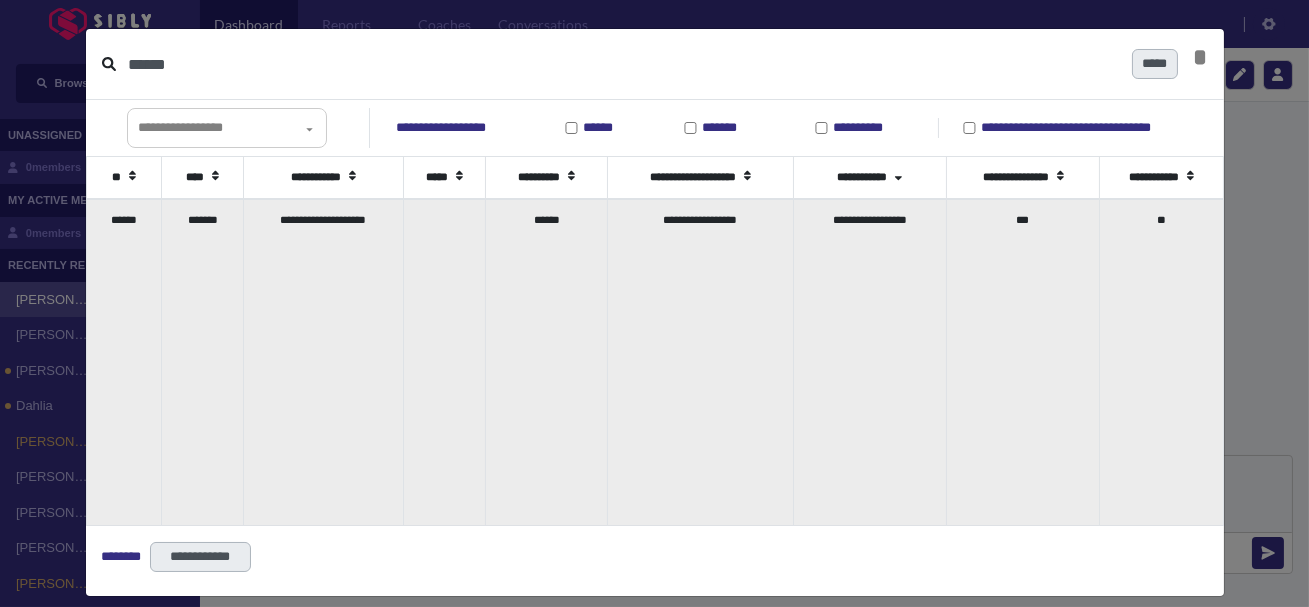 click on "*******" at bounding box center (202, 362) 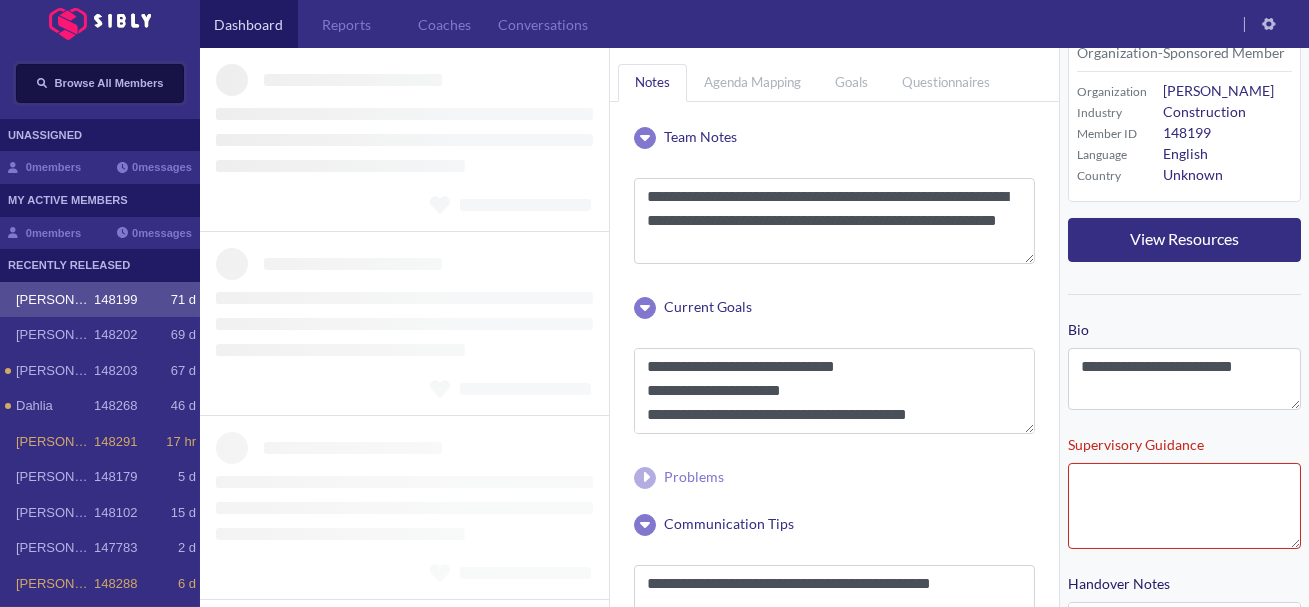 type 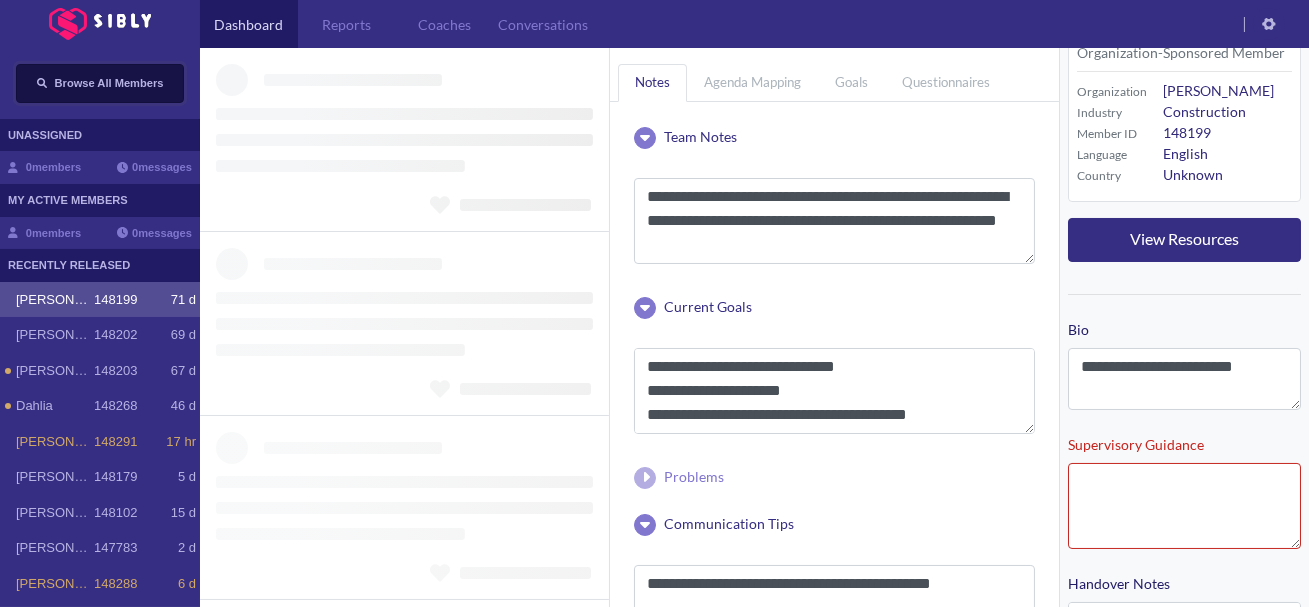 type 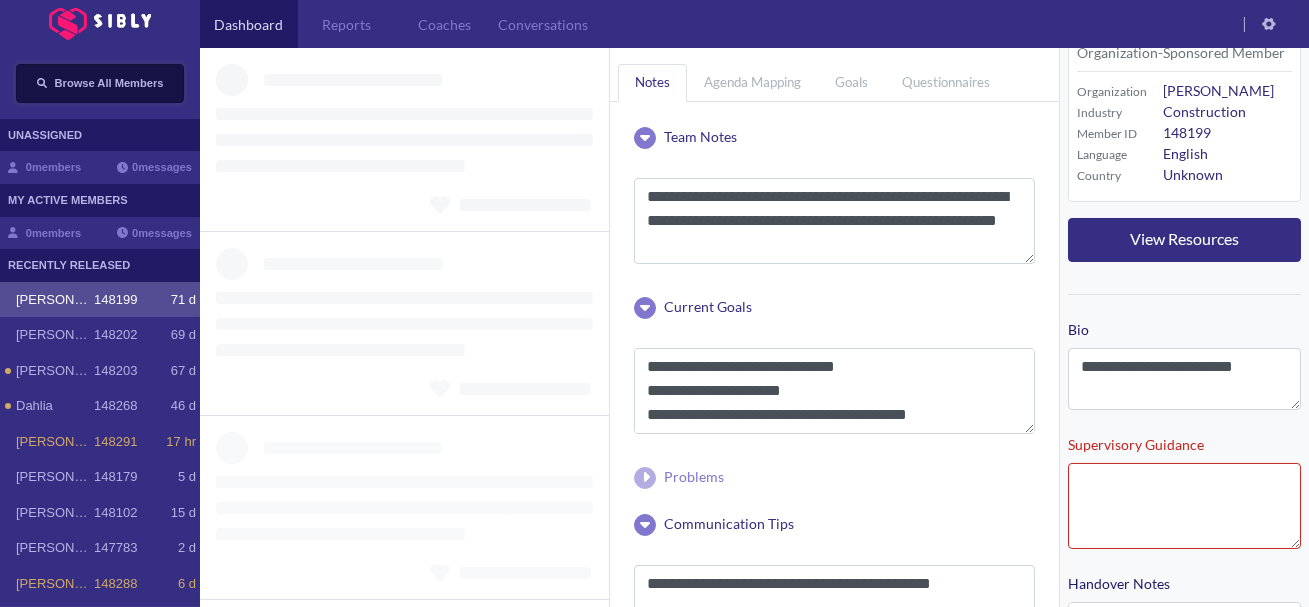 type 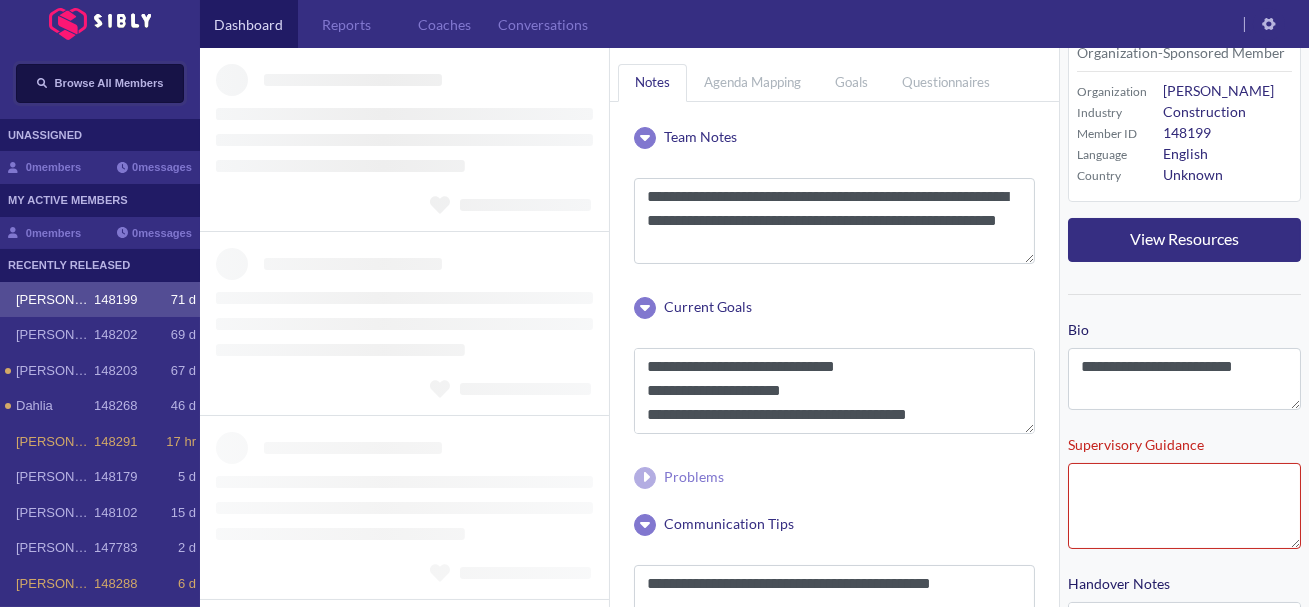 type 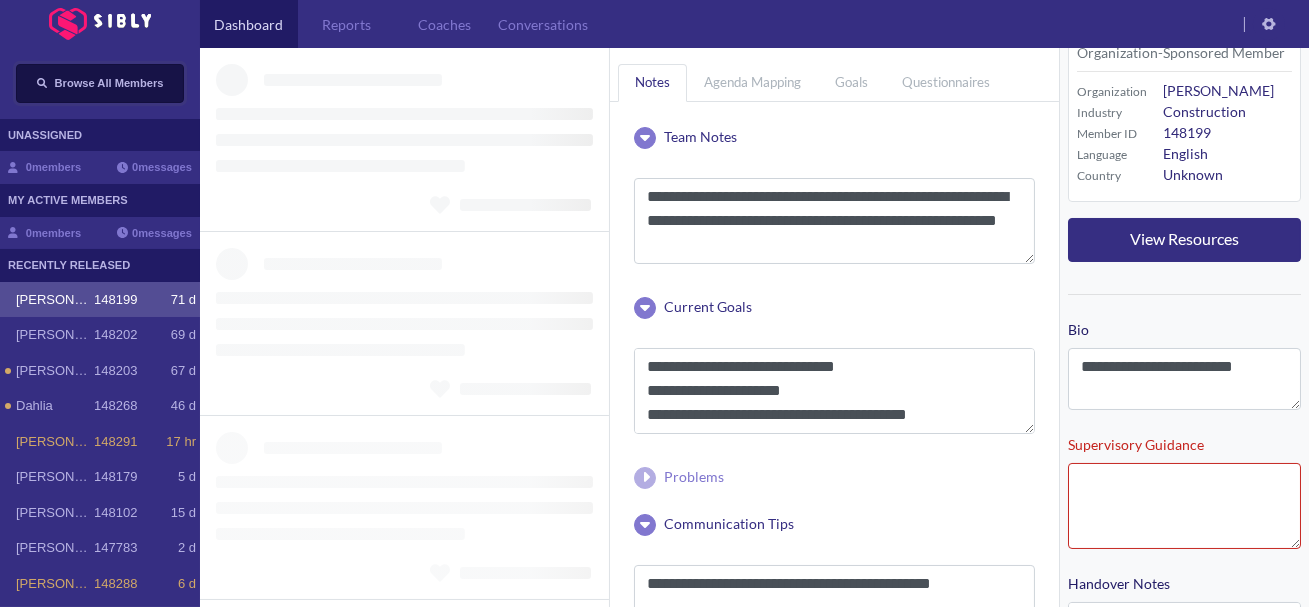 type 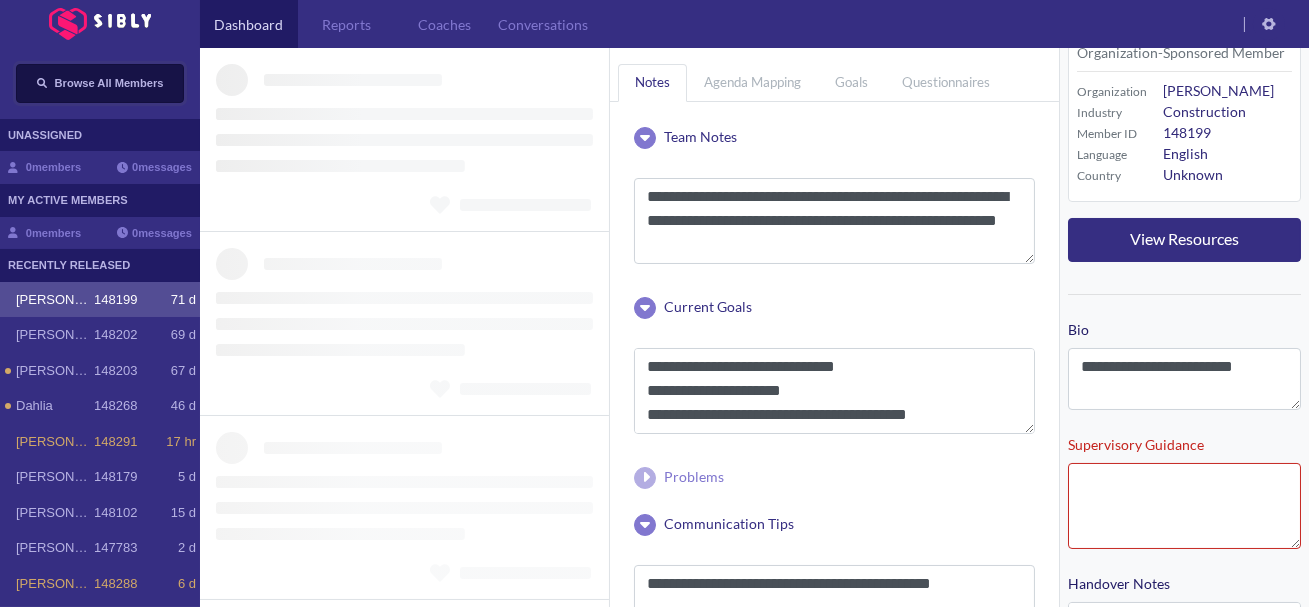type 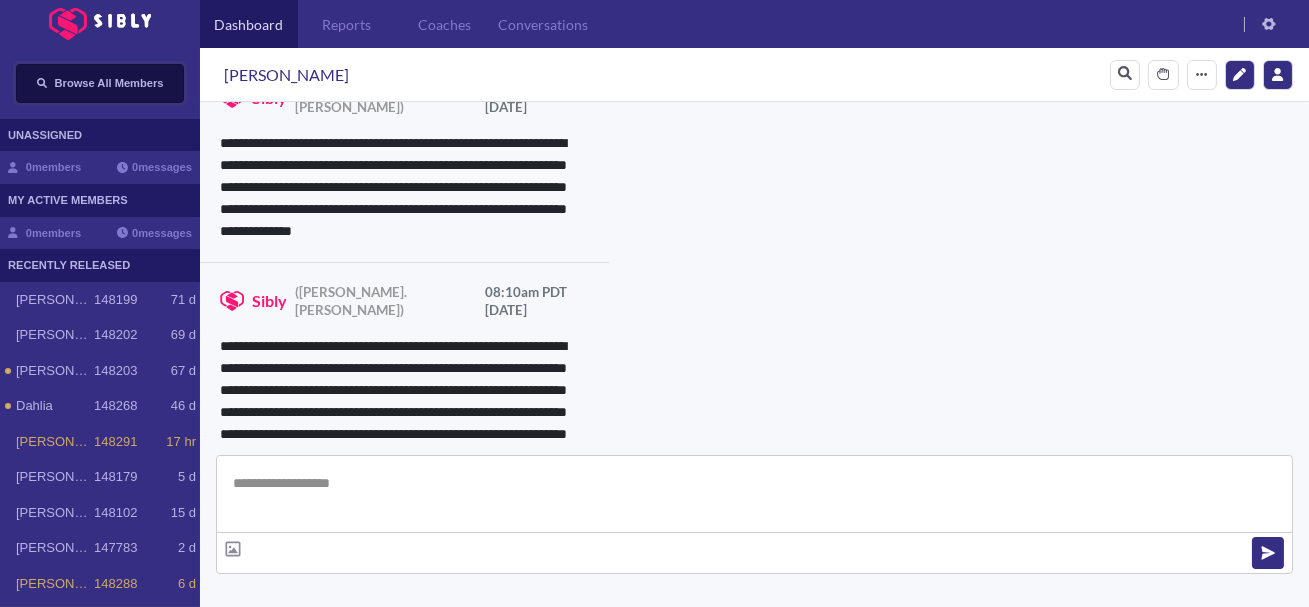 scroll, scrollTop: 1517, scrollLeft: 0, axis: vertical 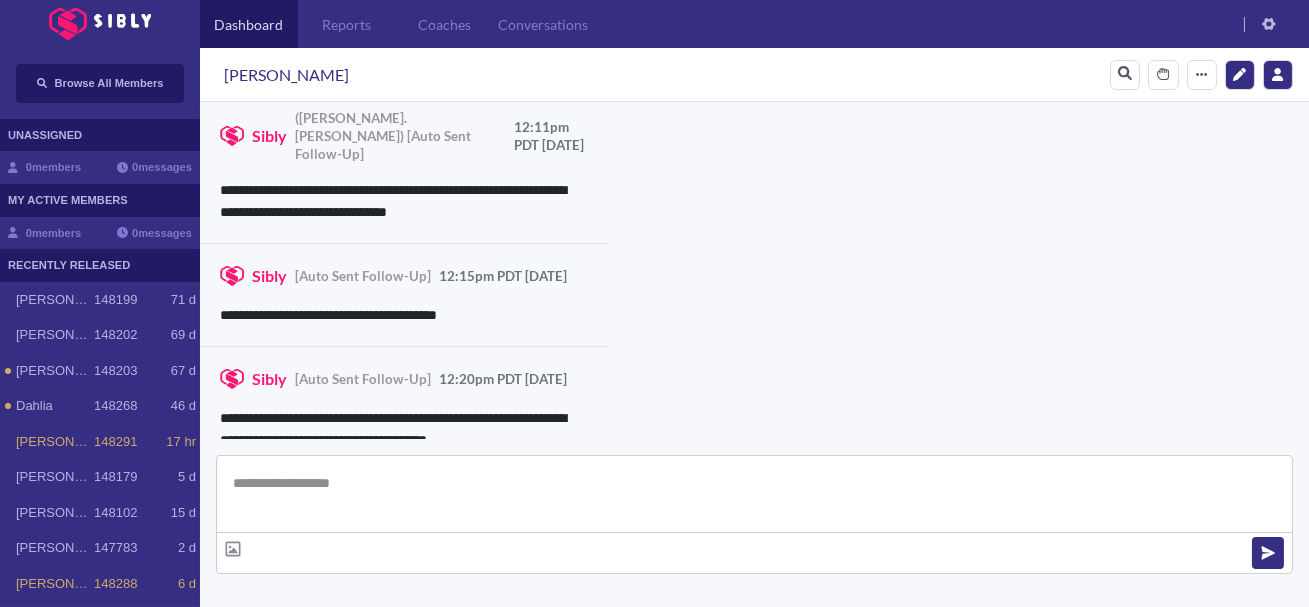 click at bounding box center (754, 494) 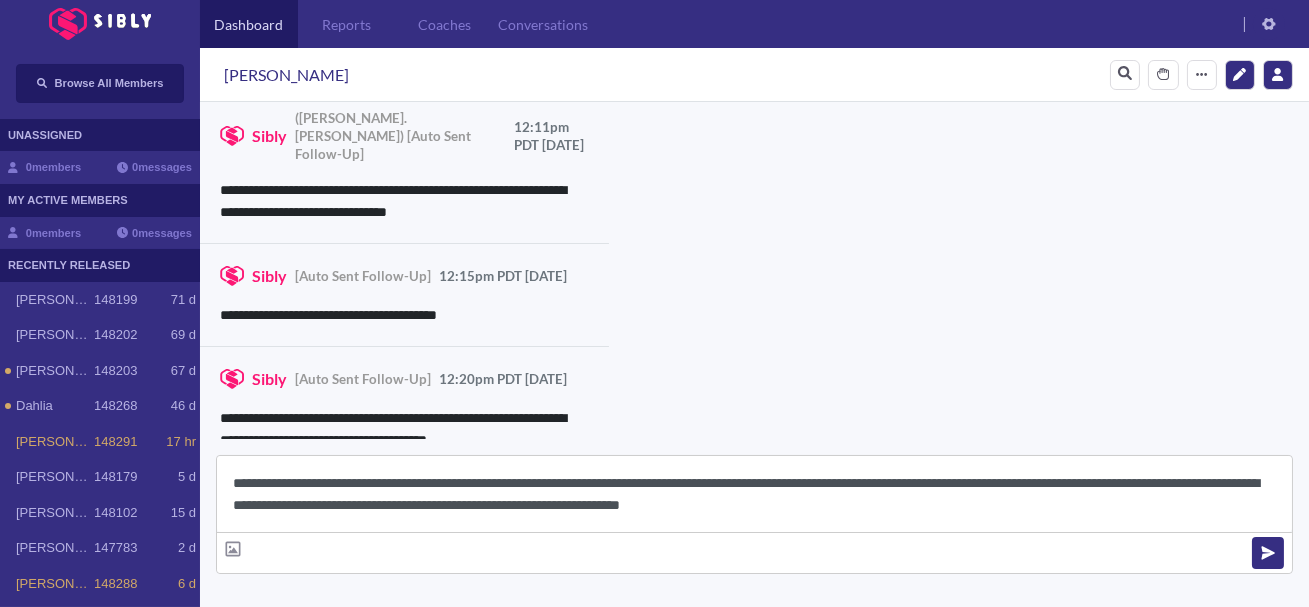 scroll, scrollTop: 22, scrollLeft: 0, axis: vertical 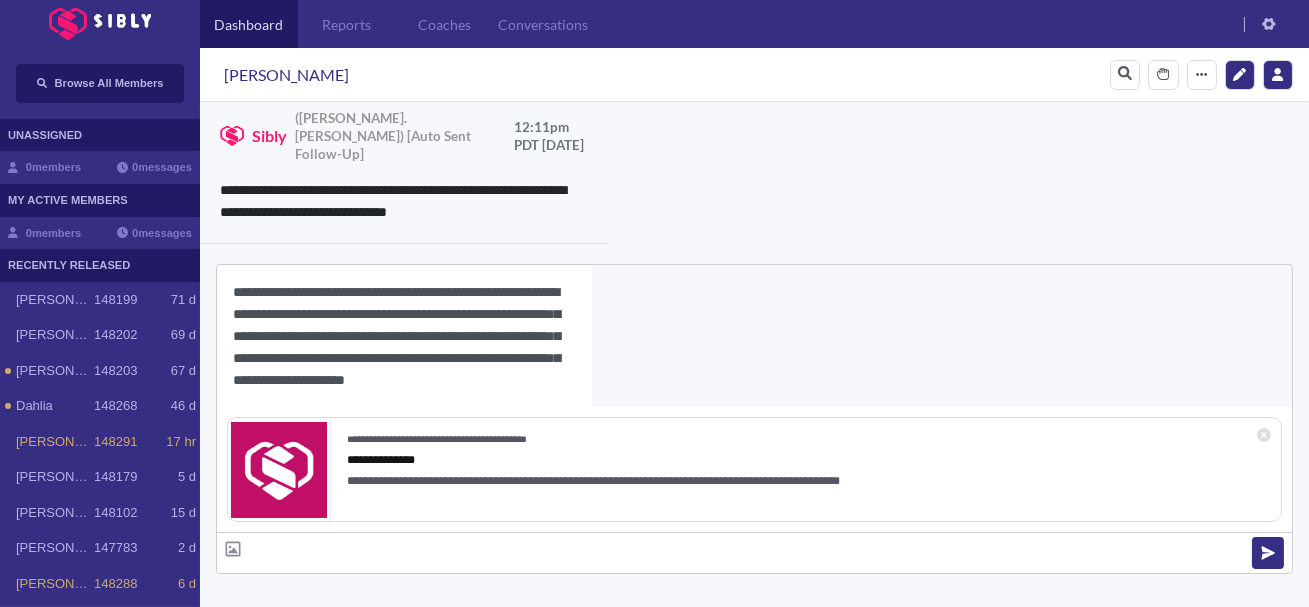 click on "[PERSON_NAME]" at bounding box center (286, 75) 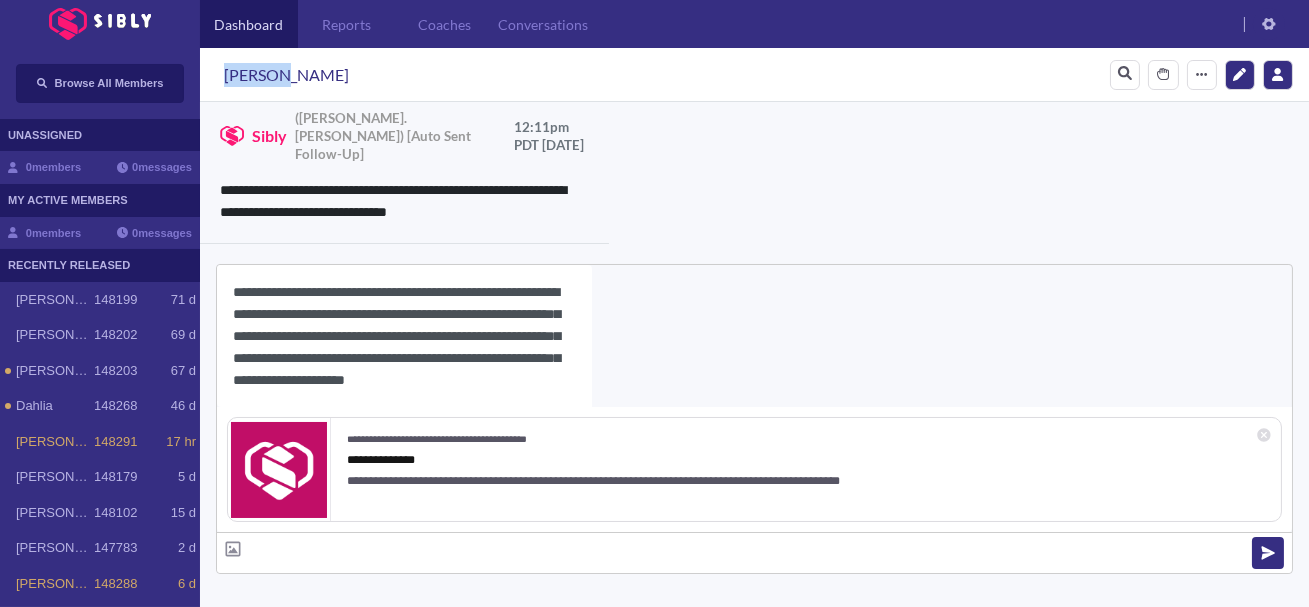 click on "[PERSON_NAME]" at bounding box center (286, 75) 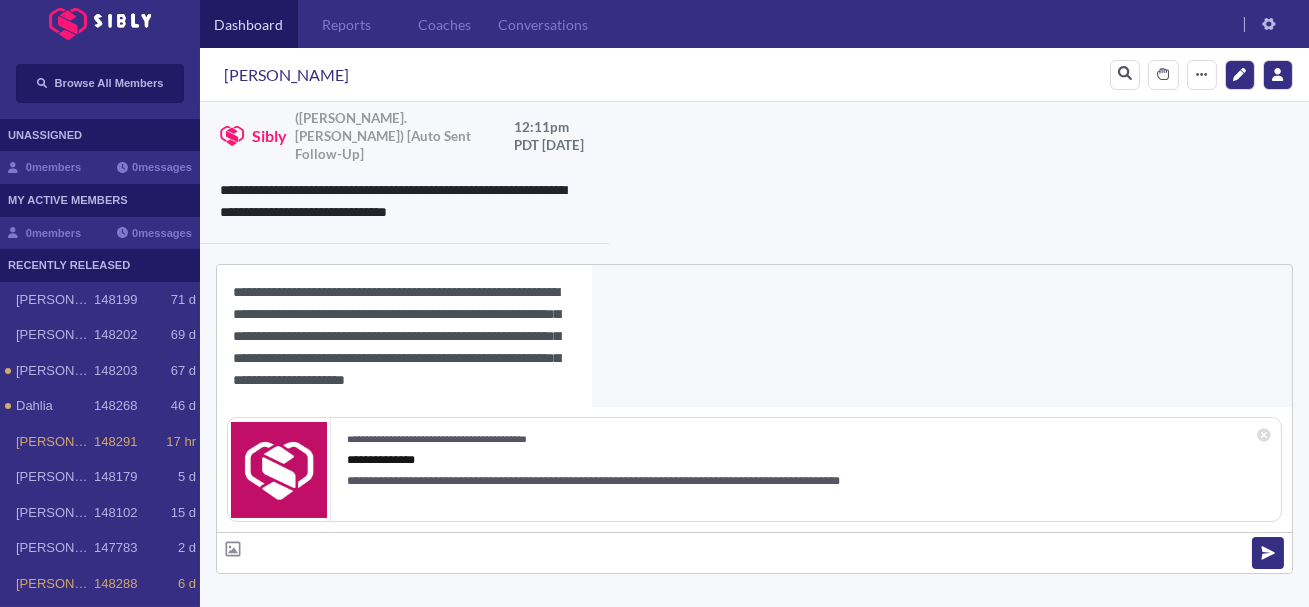click on "**********" at bounding box center (404, 336) 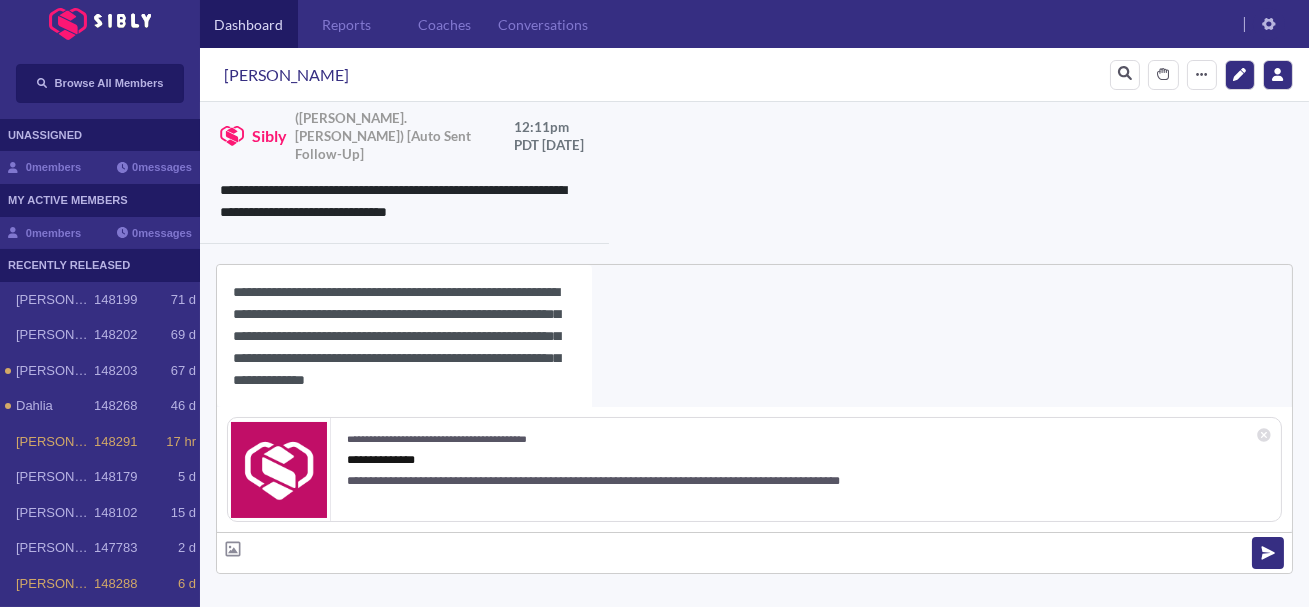 paste on "*******" 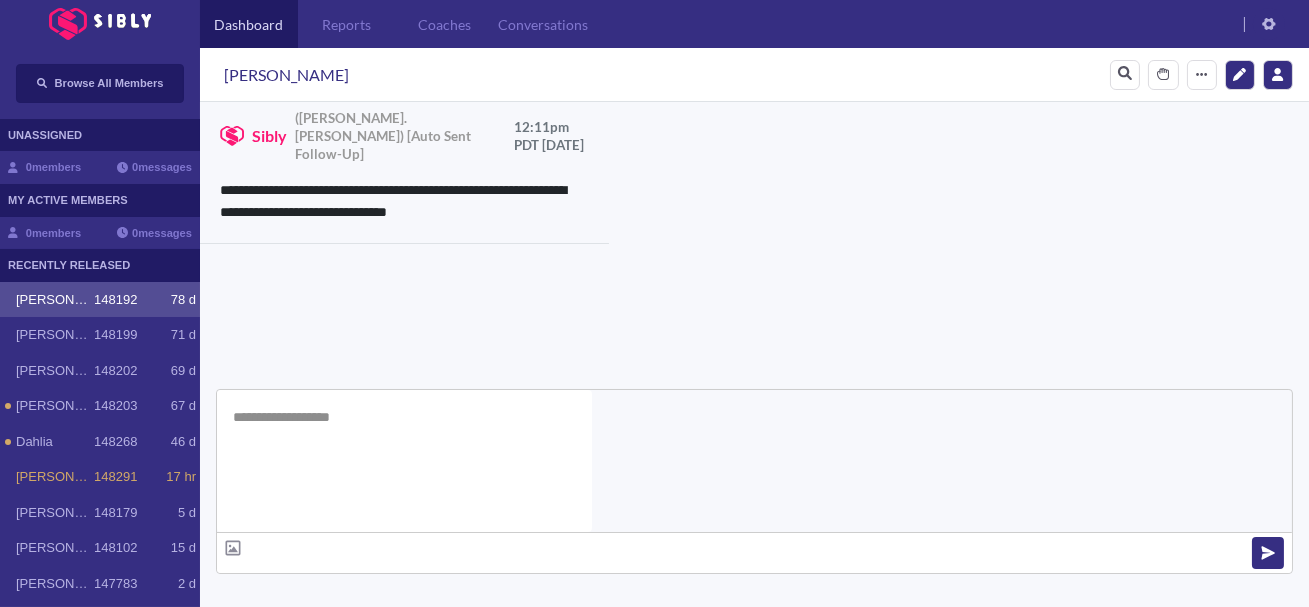 scroll, scrollTop: 0, scrollLeft: 0, axis: both 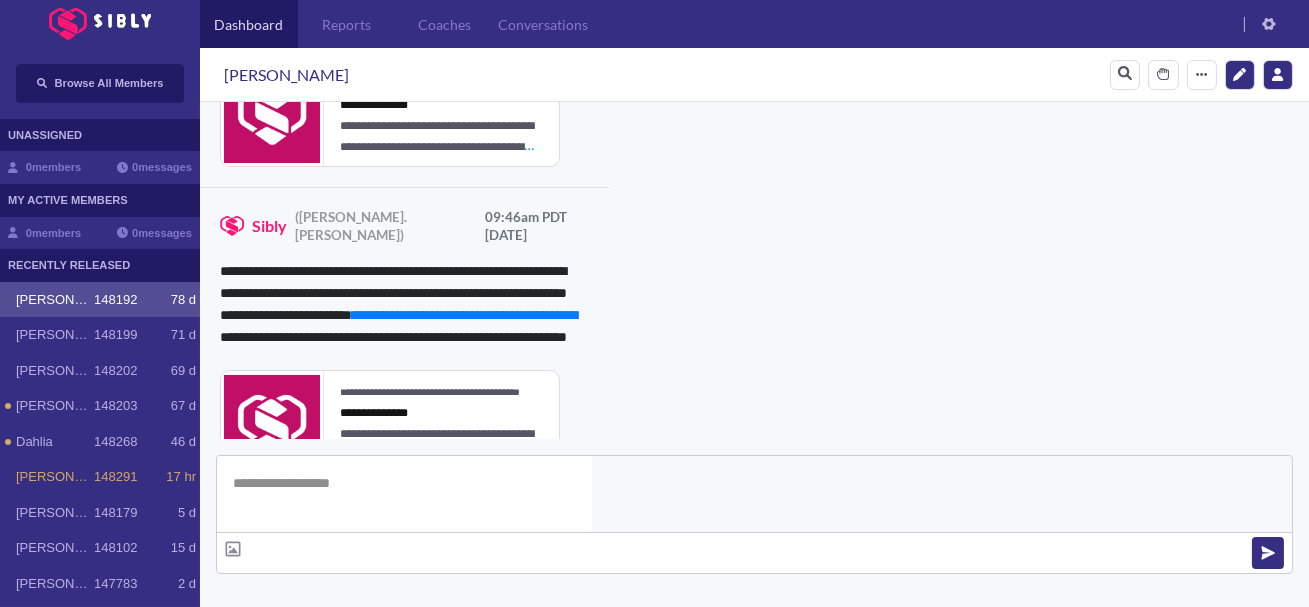 type 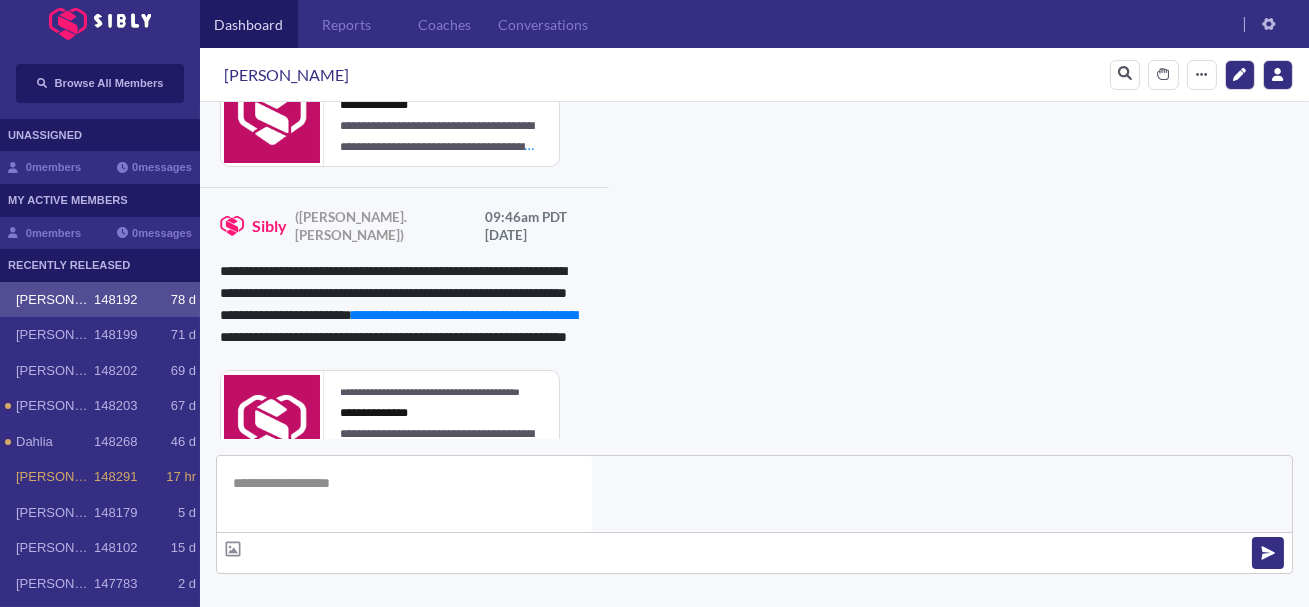 click on "**********" at bounding box center [833, 803] 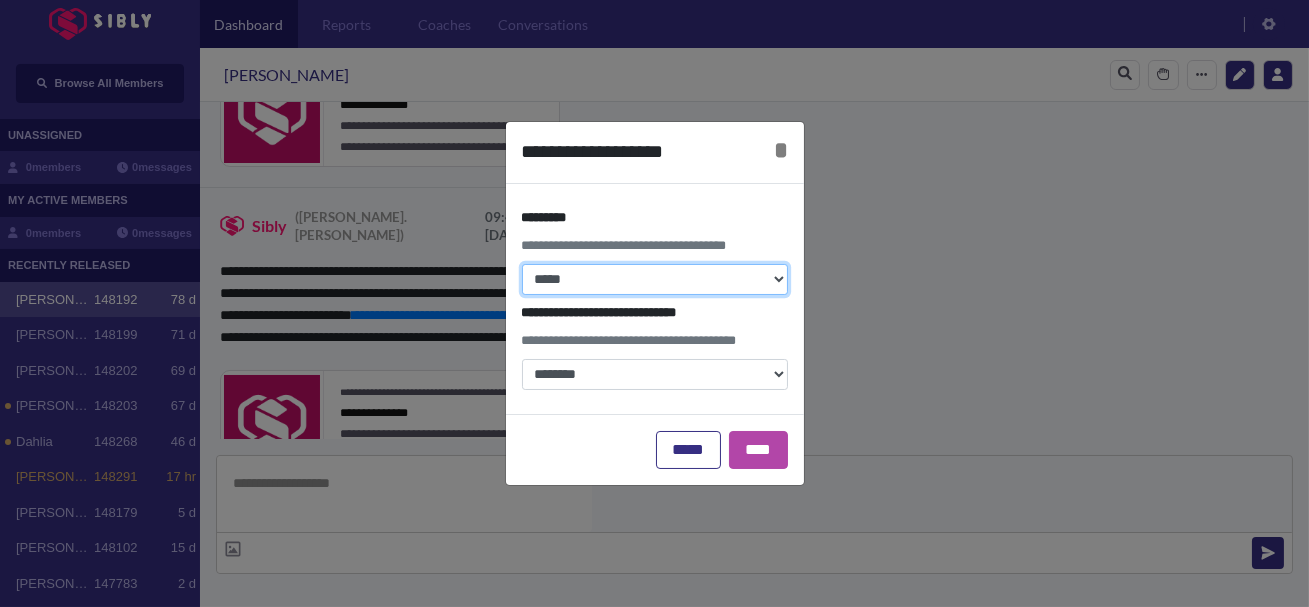 click on "**********" at bounding box center (655, 279) 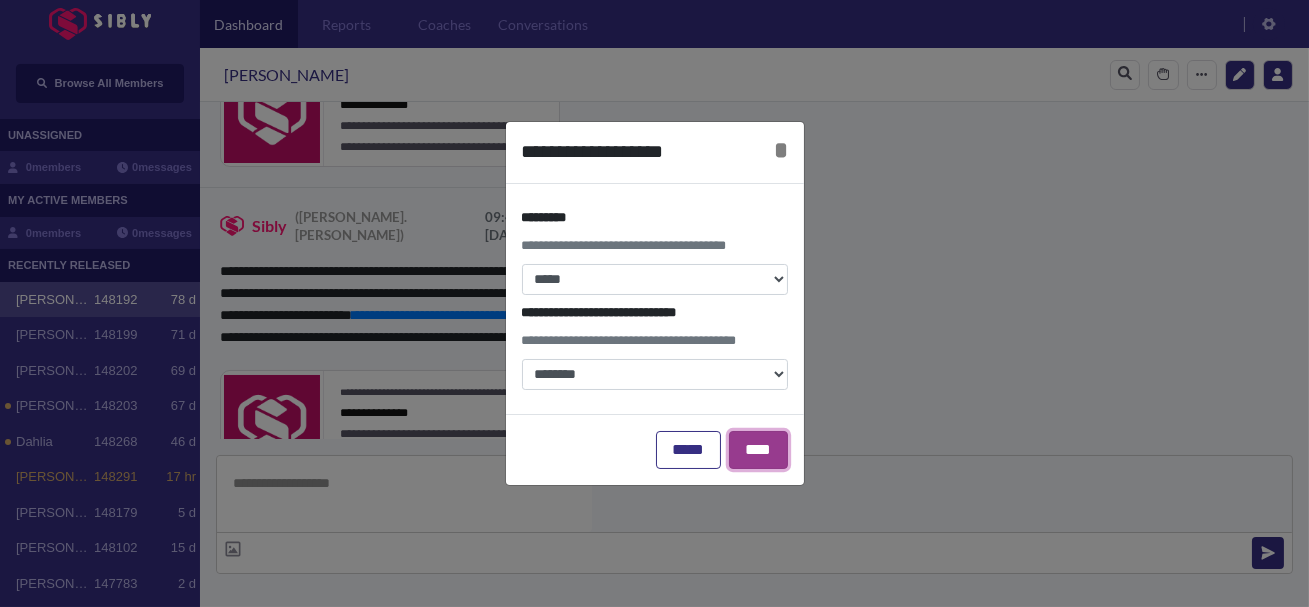 click on "****" at bounding box center (758, 450) 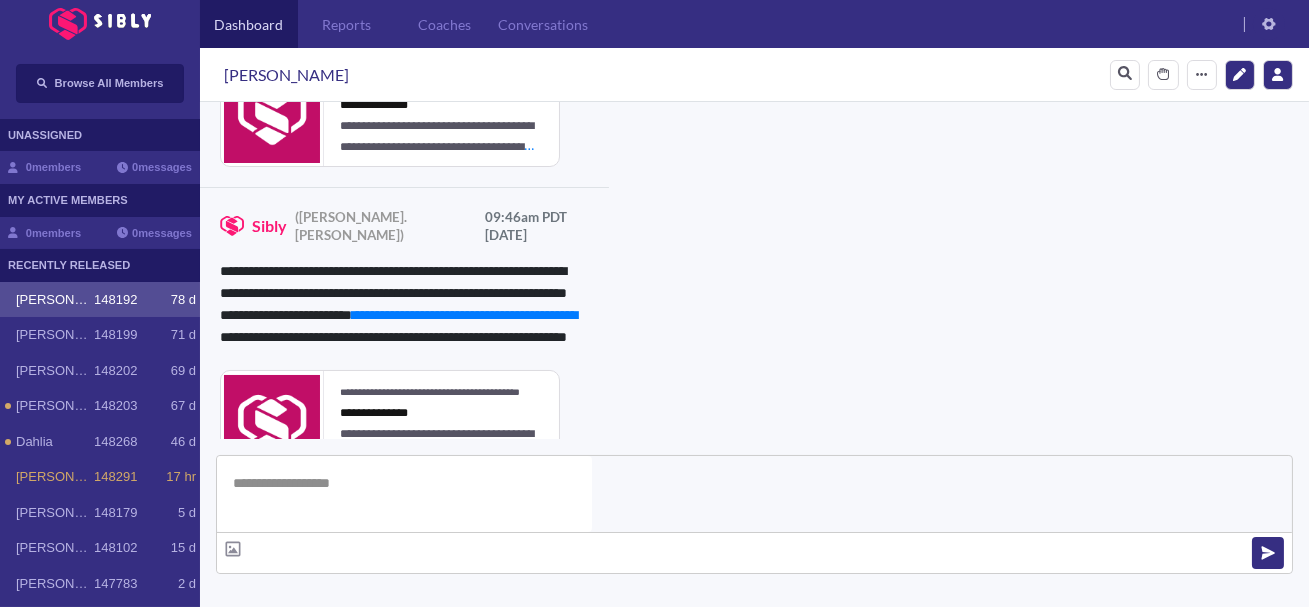 click at bounding box center [341, 697] 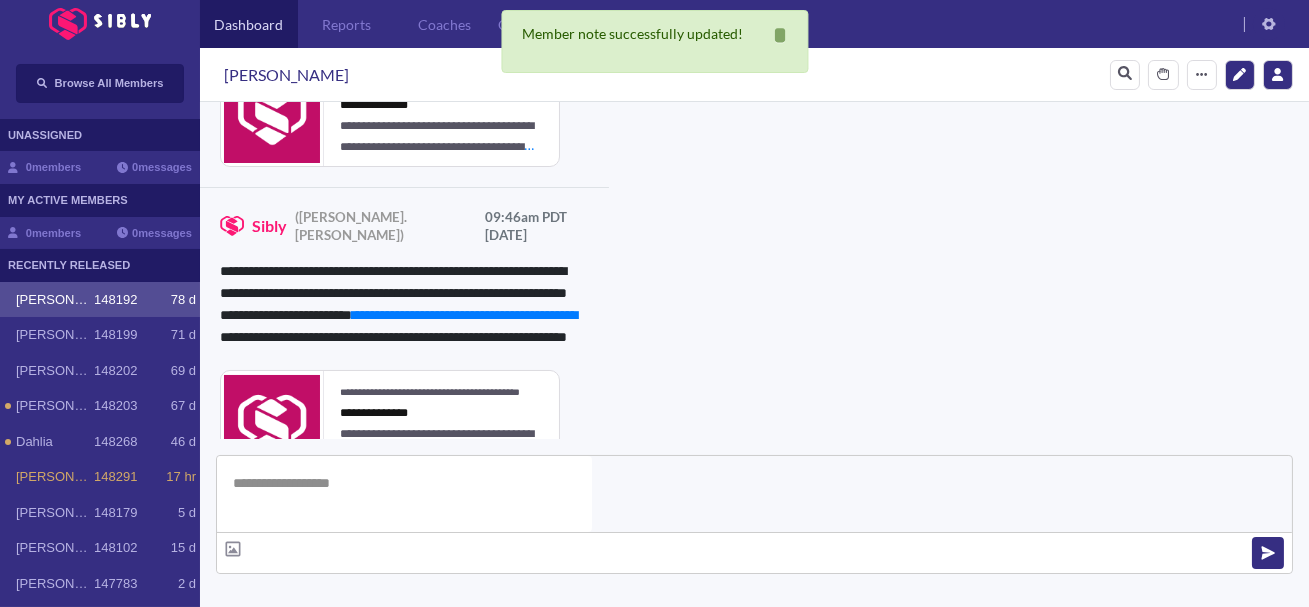 scroll, scrollTop: 0, scrollLeft: 0, axis: both 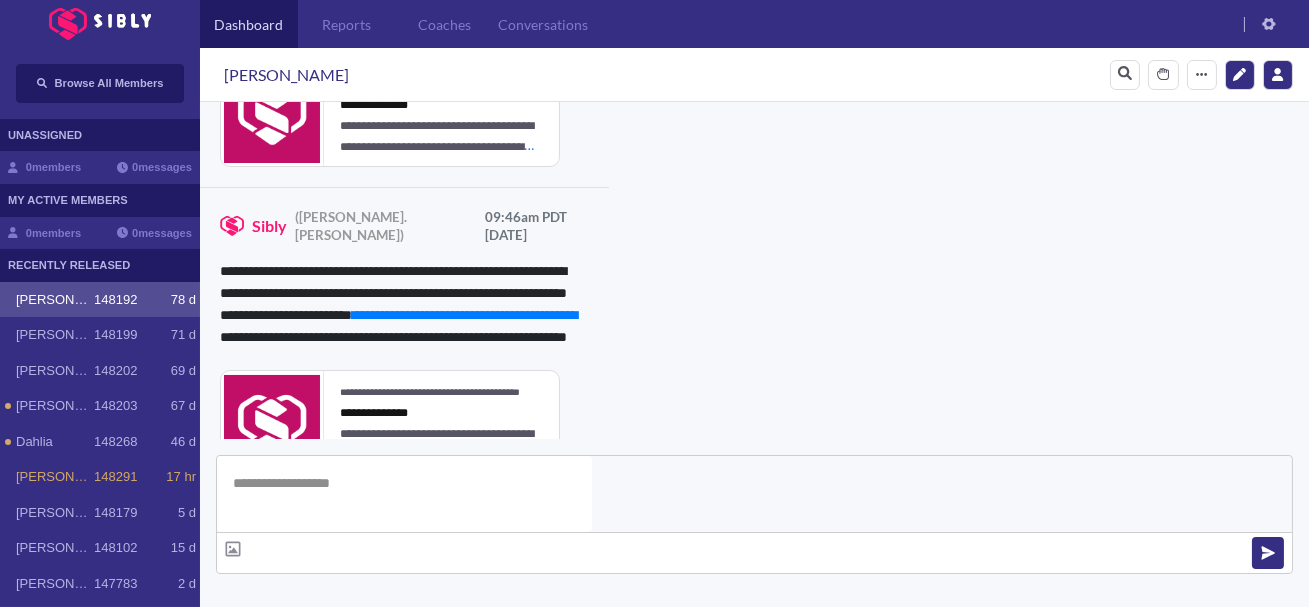 click on "**********" at bounding box center [530, 1044] 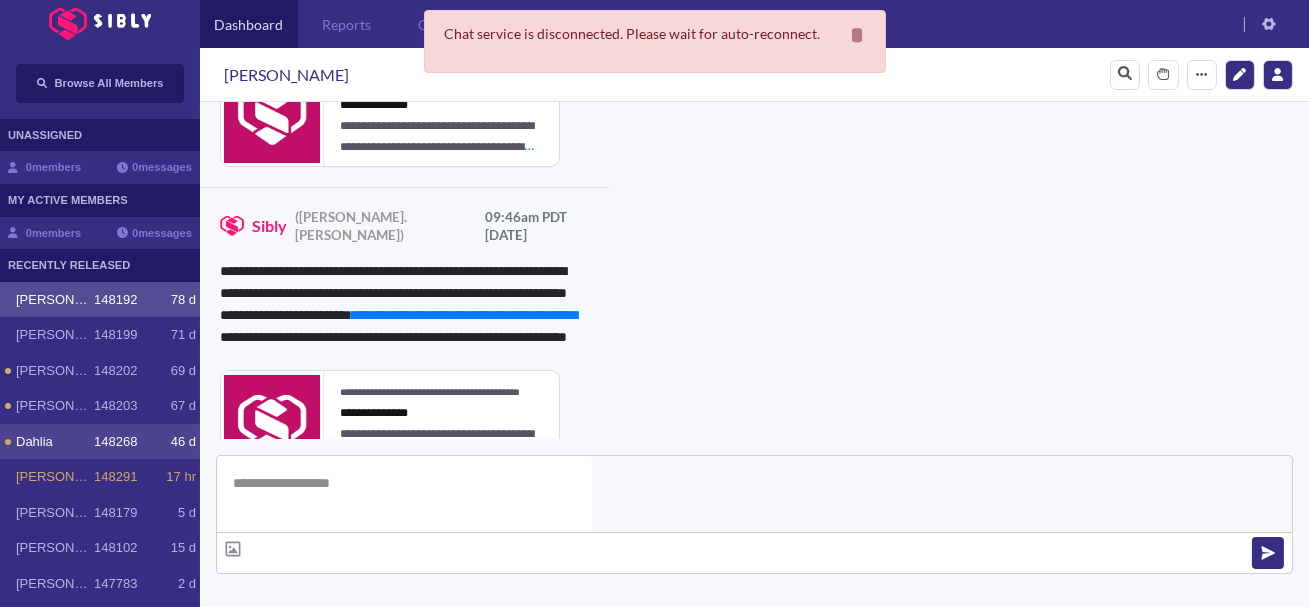 click on "Dahlia" at bounding box center (55, 442) 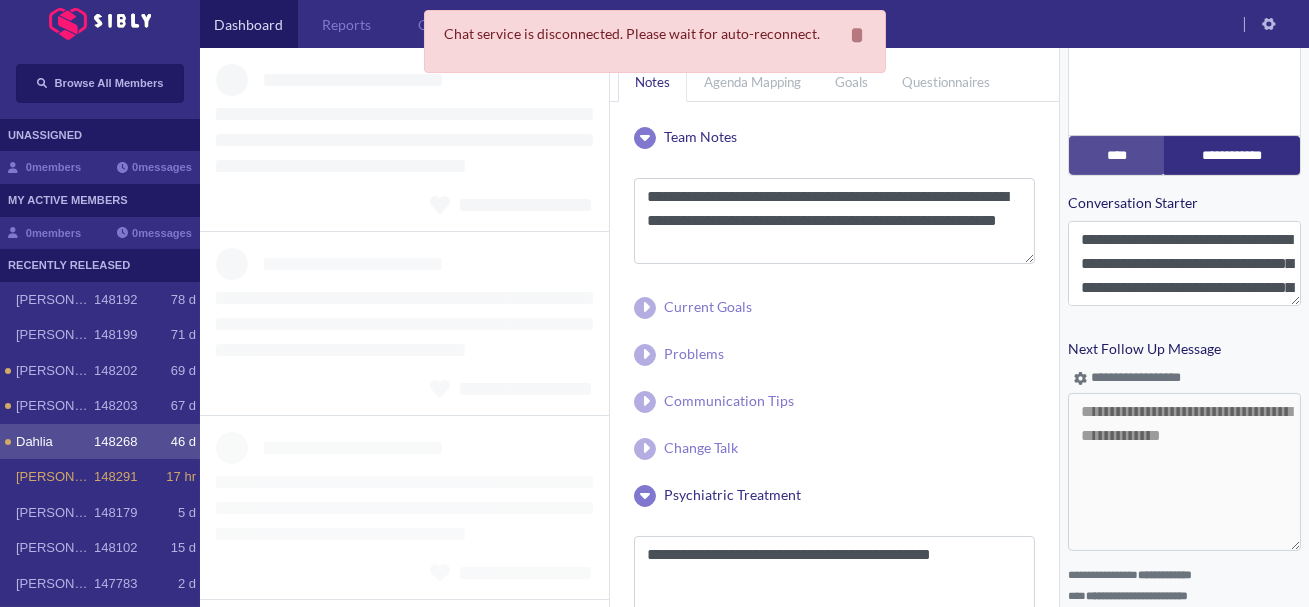scroll, scrollTop: 976, scrollLeft: 0, axis: vertical 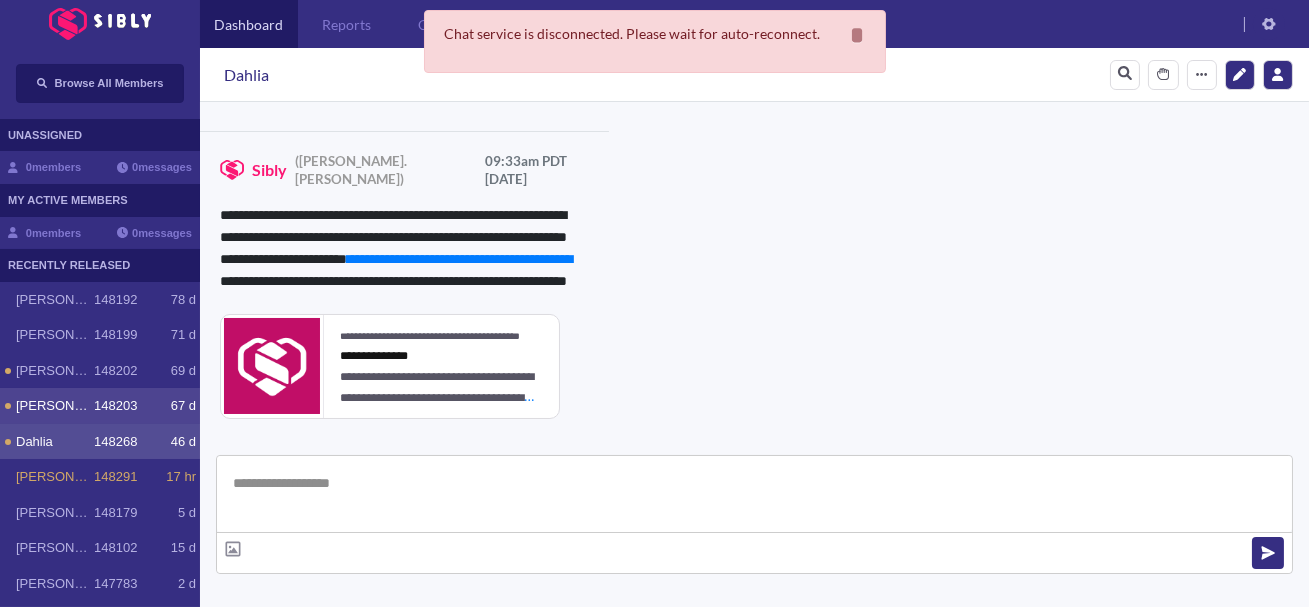 click on "[PERSON_NAME]" at bounding box center [55, 406] 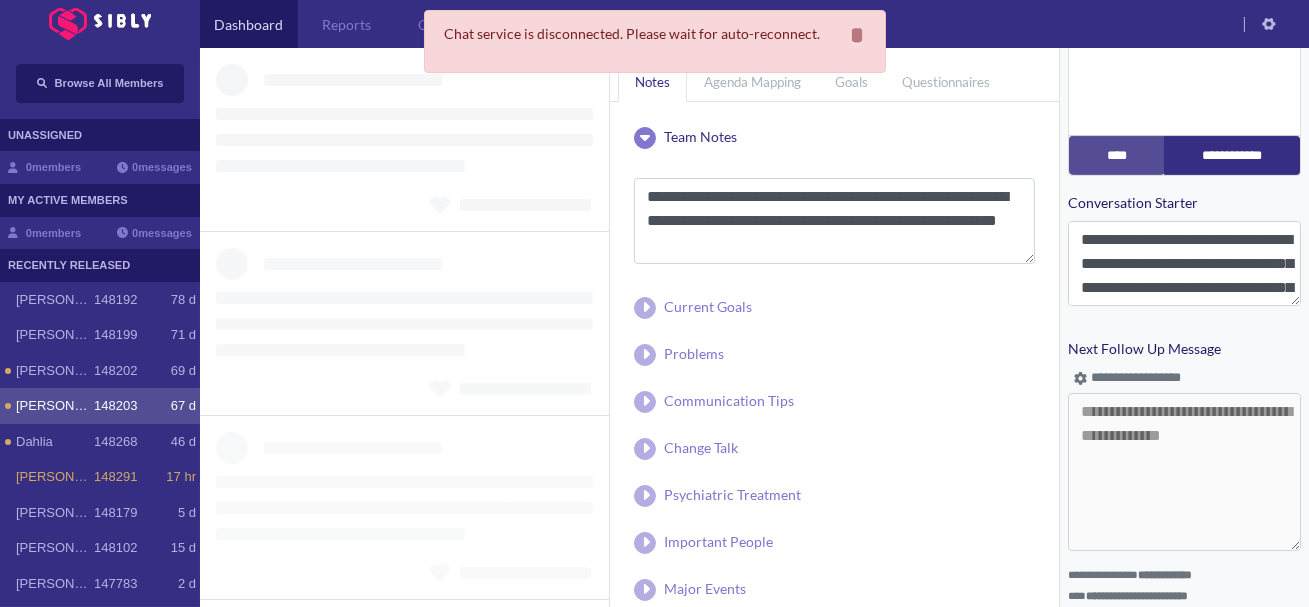 scroll, scrollTop: 976, scrollLeft: 0, axis: vertical 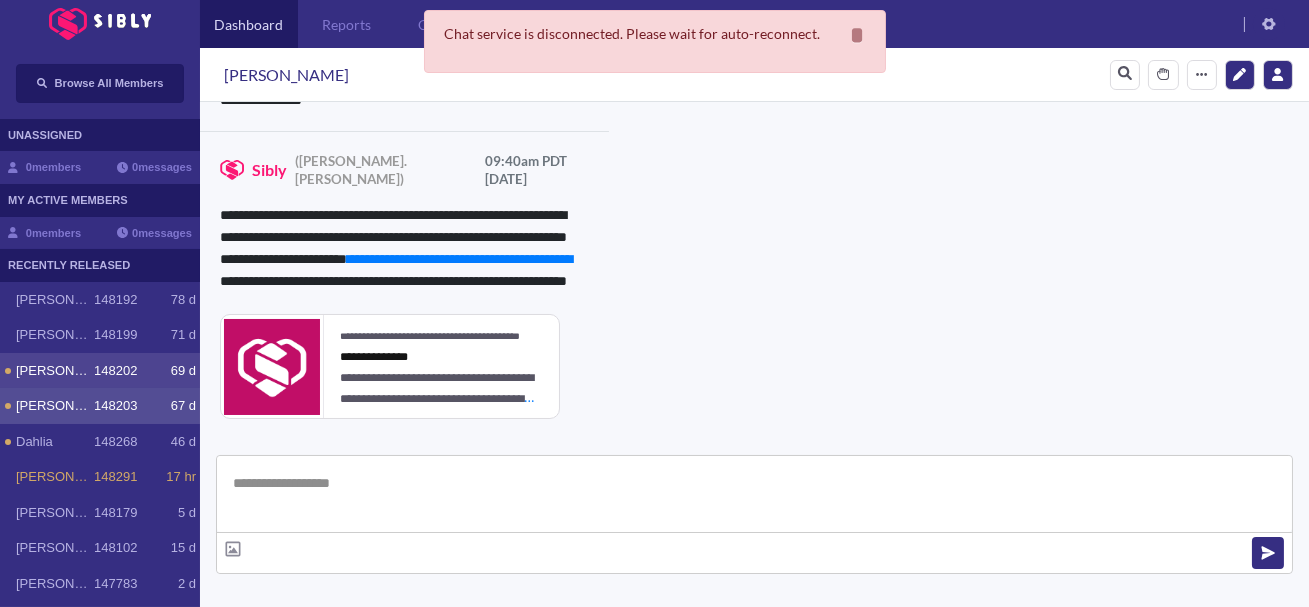 click on "[PERSON_NAME]" at bounding box center (55, 371) 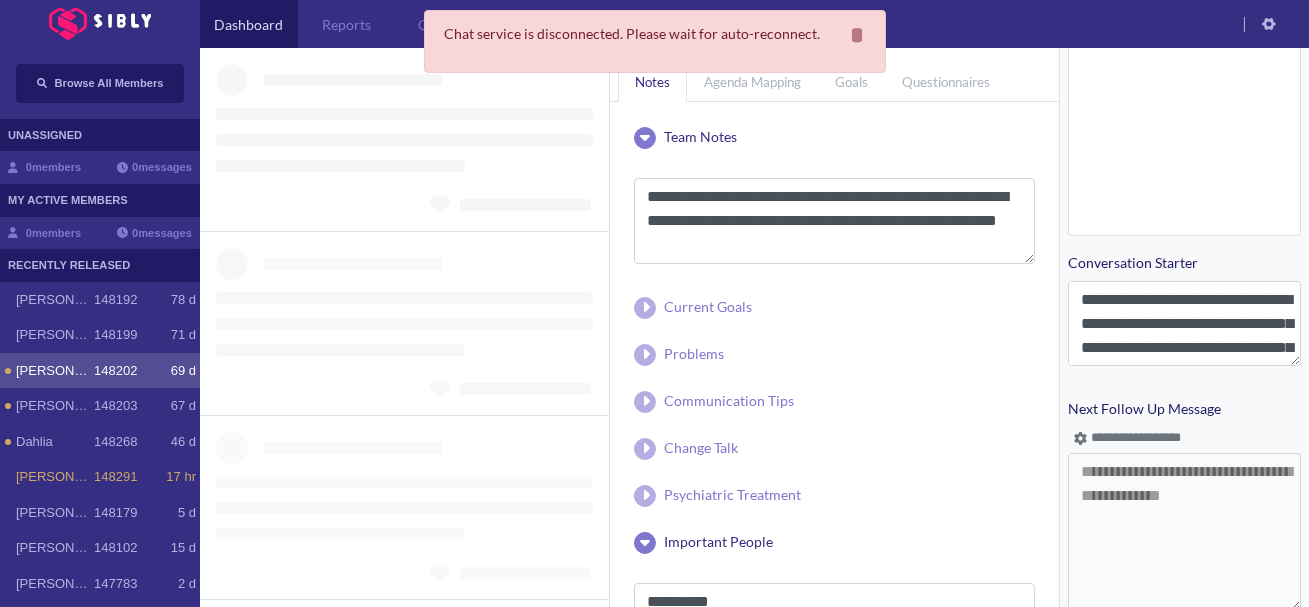 scroll, scrollTop: 976, scrollLeft: 0, axis: vertical 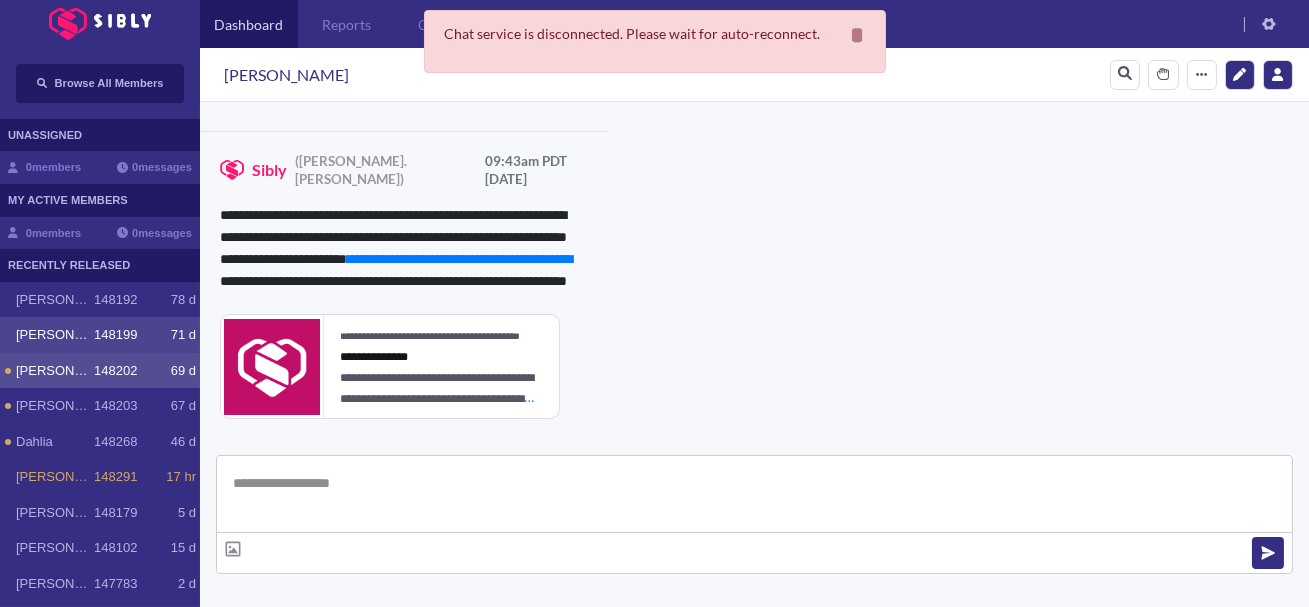 click on "[PERSON_NAME]" at bounding box center [55, 335] 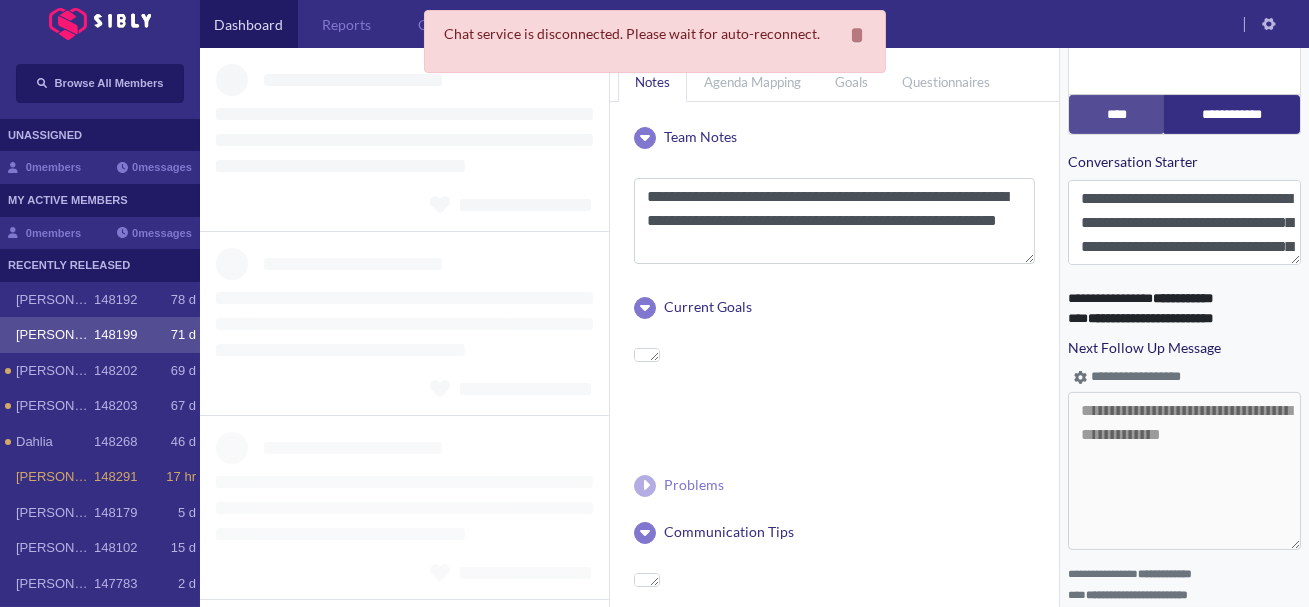 scroll, scrollTop: 918, scrollLeft: 0, axis: vertical 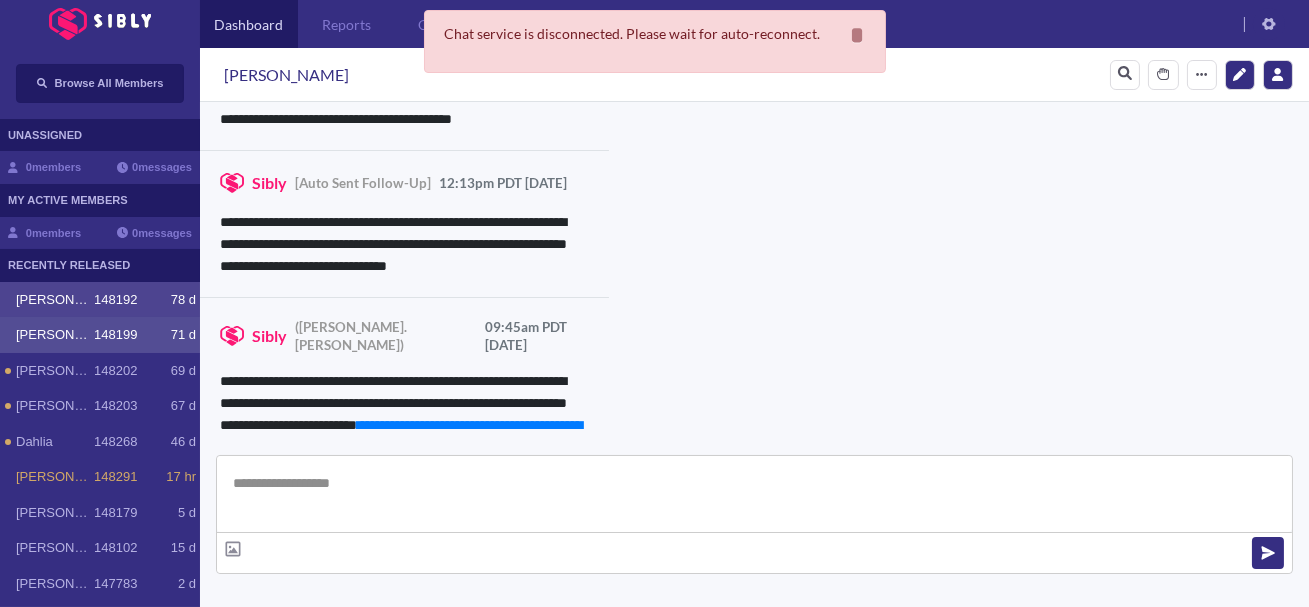 click on "[PERSON_NAME]" at bounding box center [55, 300] 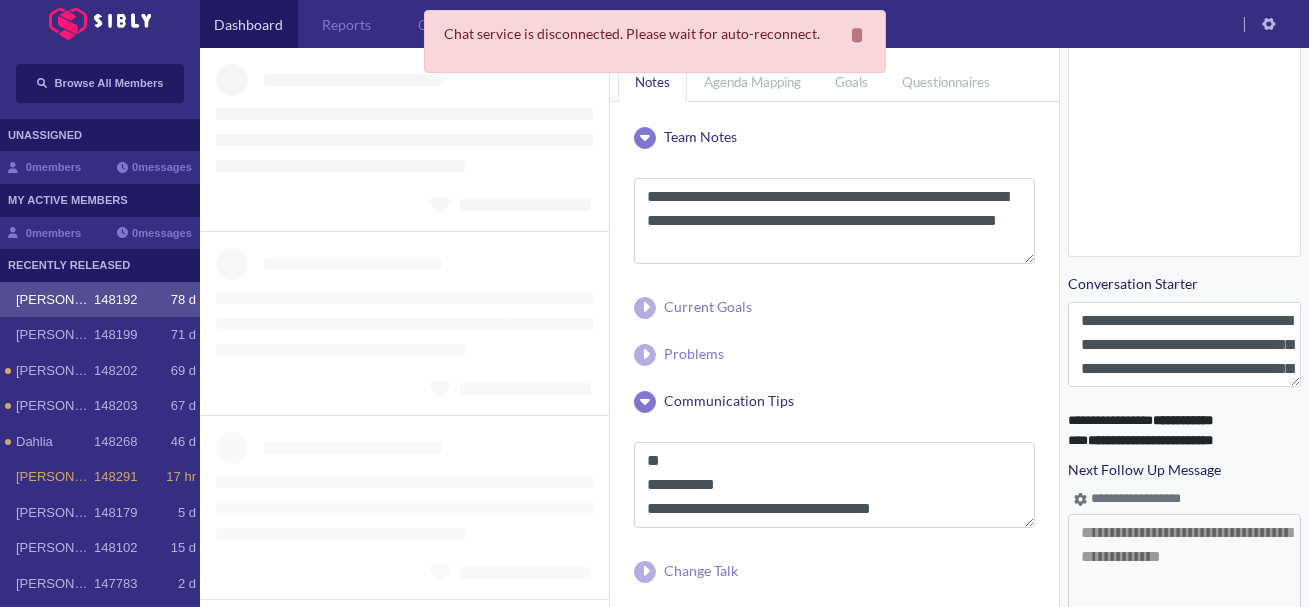 scroll, scrollTop: 997, scrollLeft: 0, axis: vertical 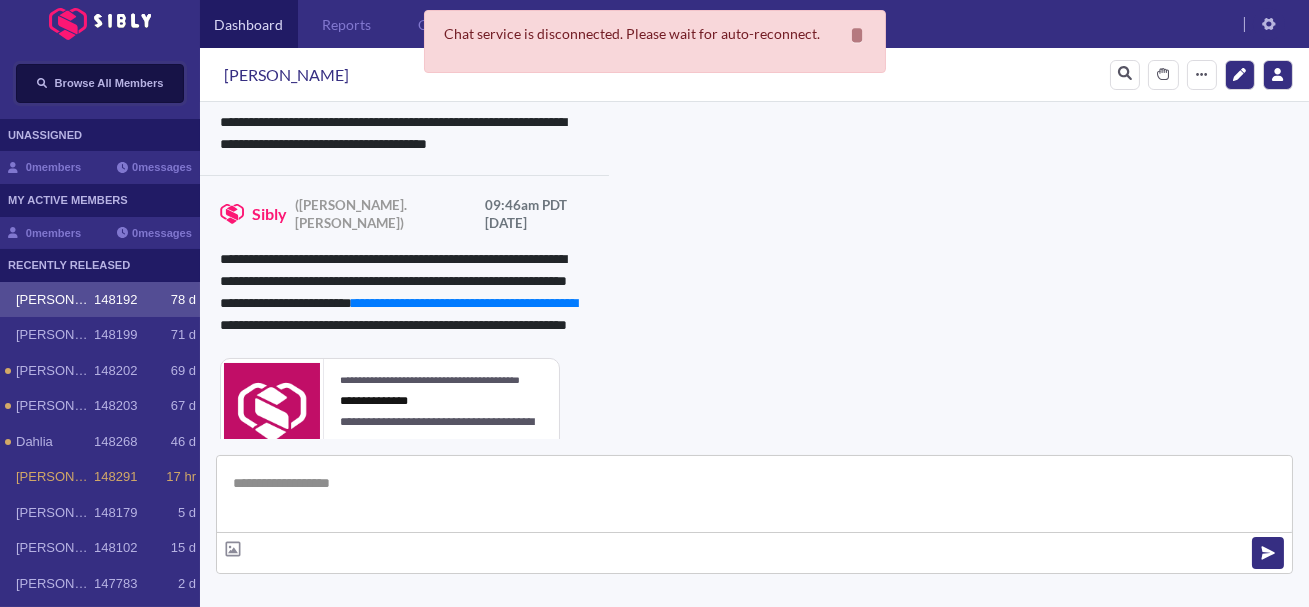click on "Browse All Members" at bounding box center (109, 83) 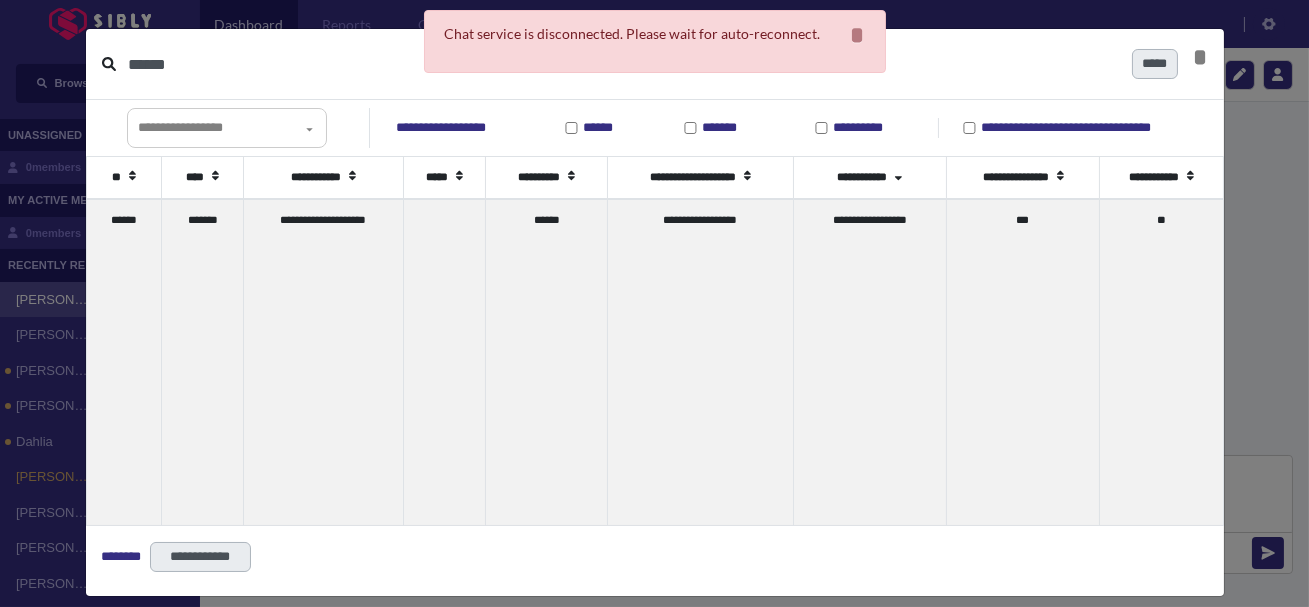 click on "******" at bounding box center [622, 64] 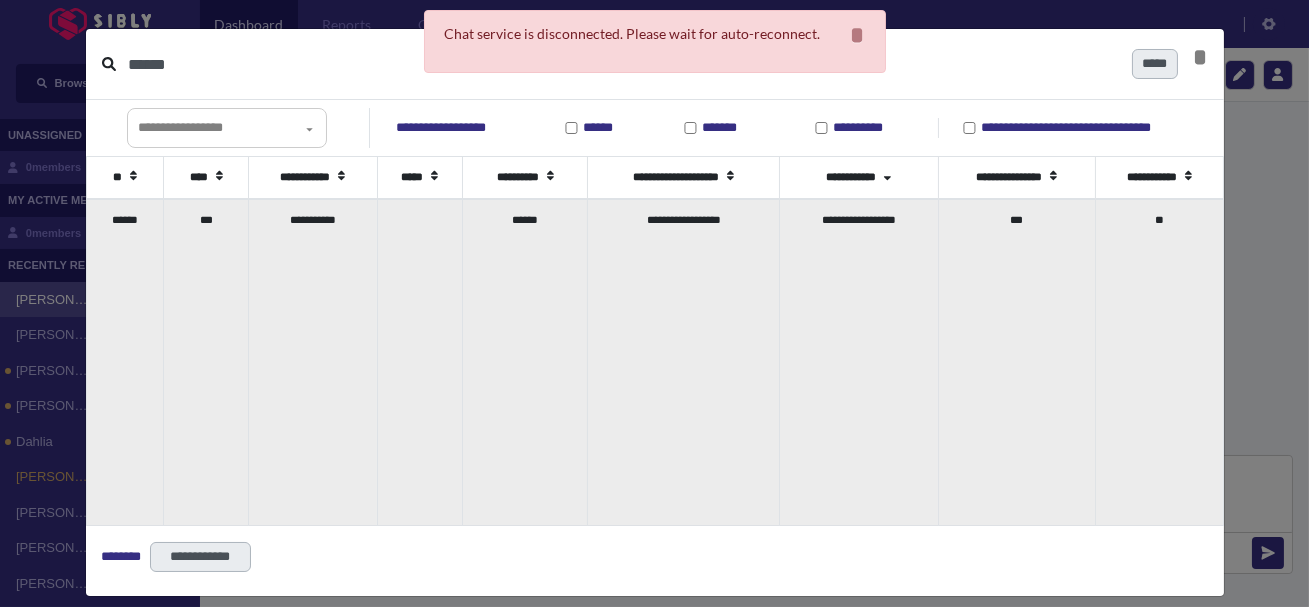 click on "***" at bounding box center (206, 362) 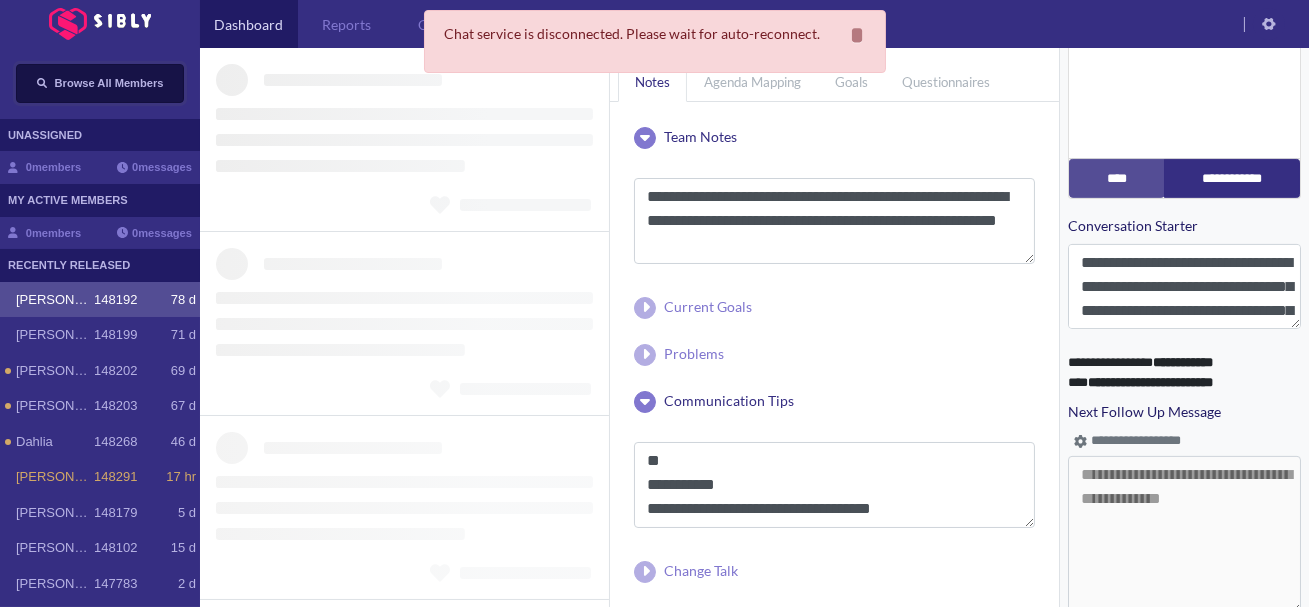type 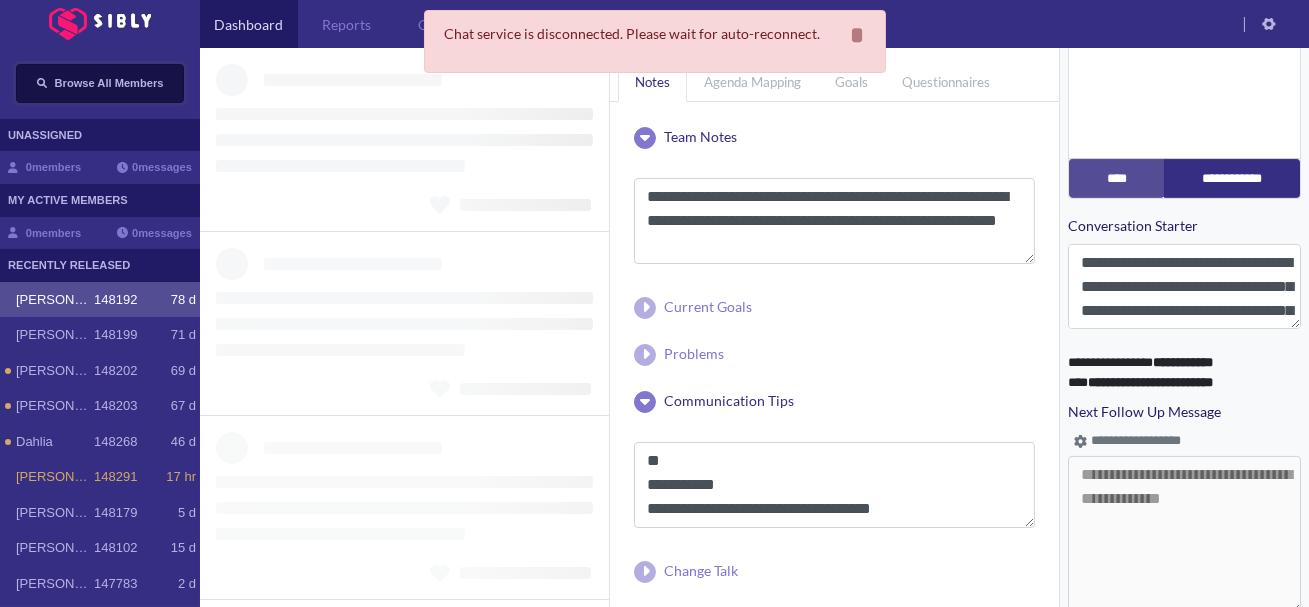 type 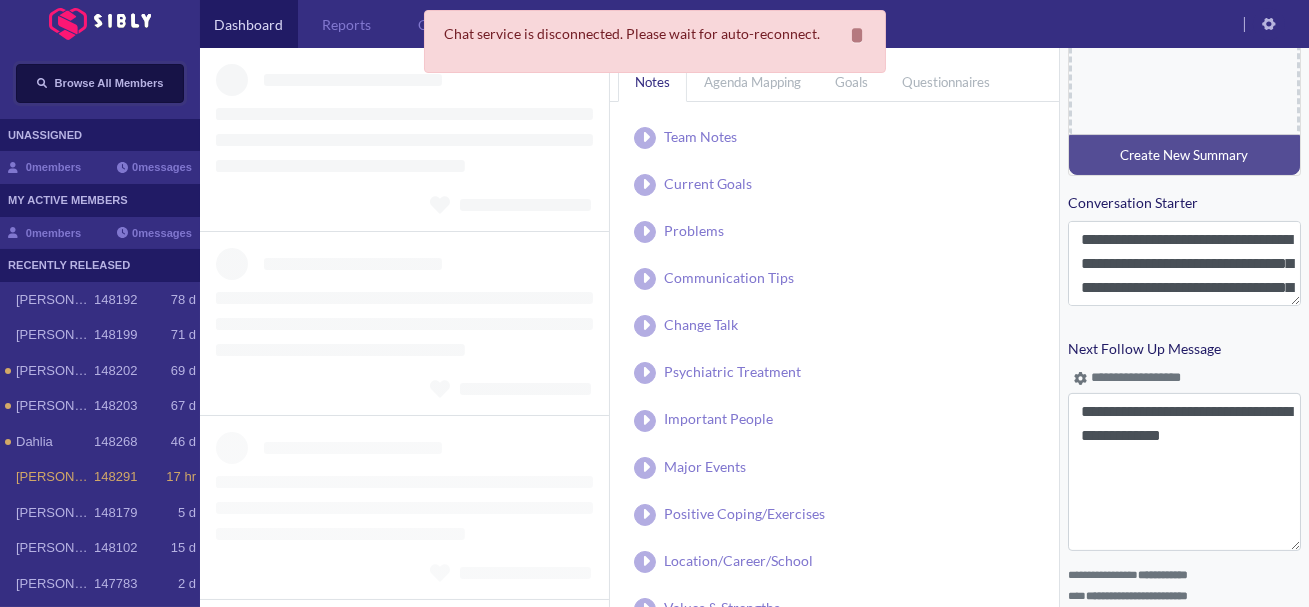 type on "**********" 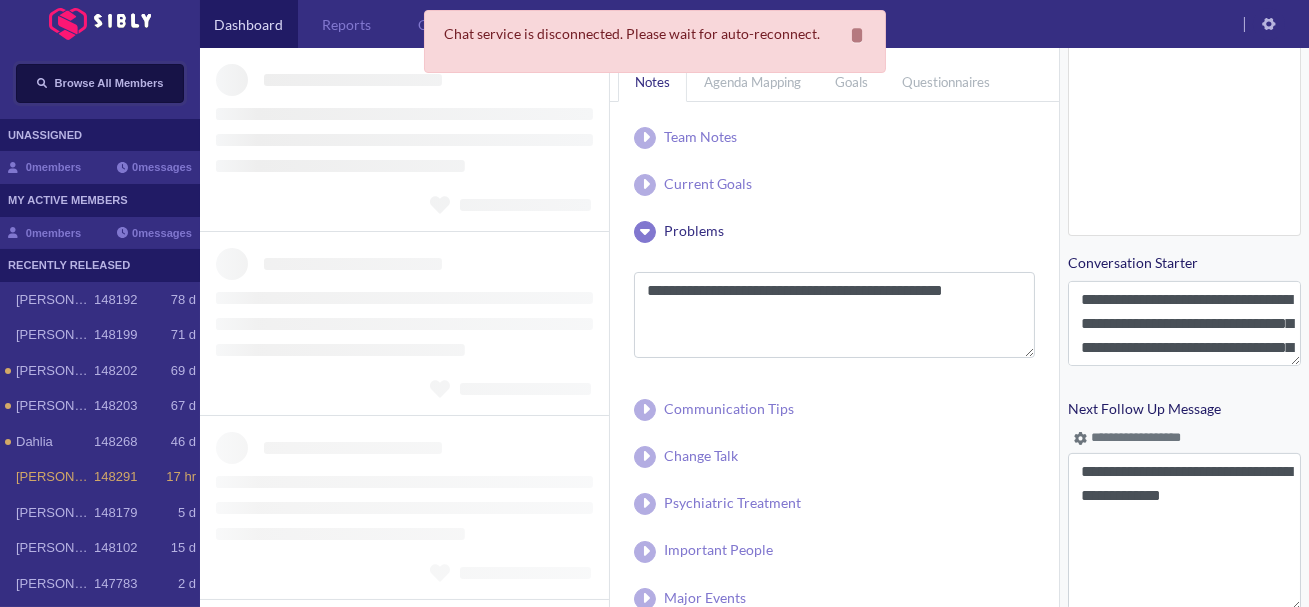 scroll, scrollTop: 976, scrollLeft: 0, axis: vertical 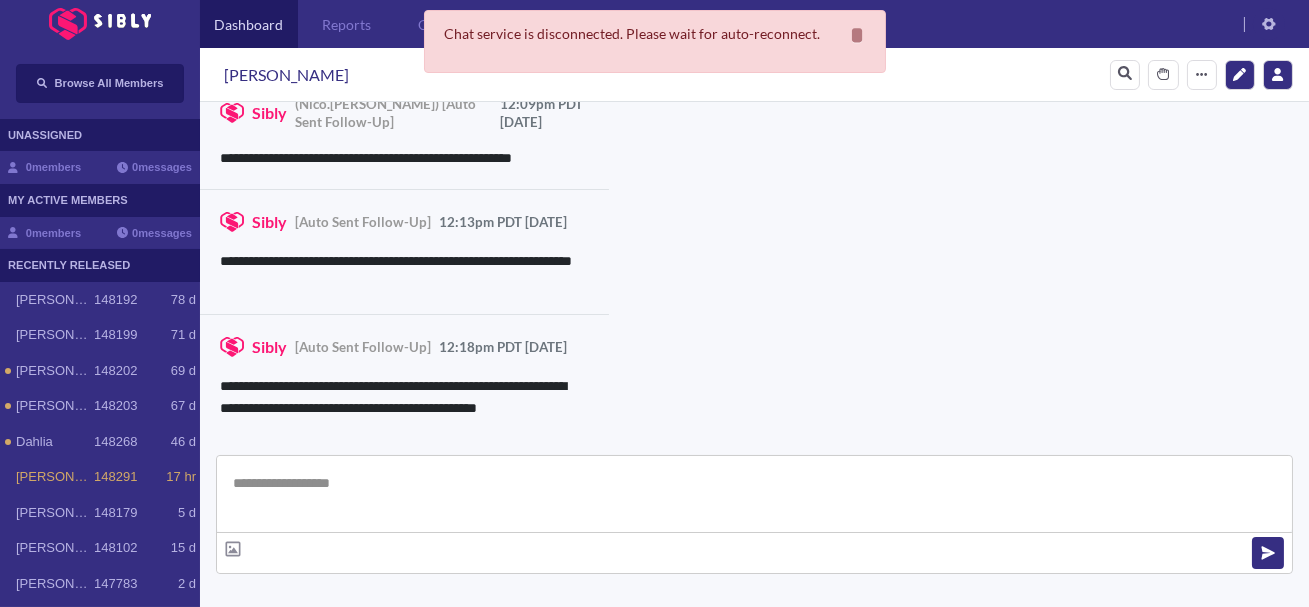 click at bounding box center (754, 494) 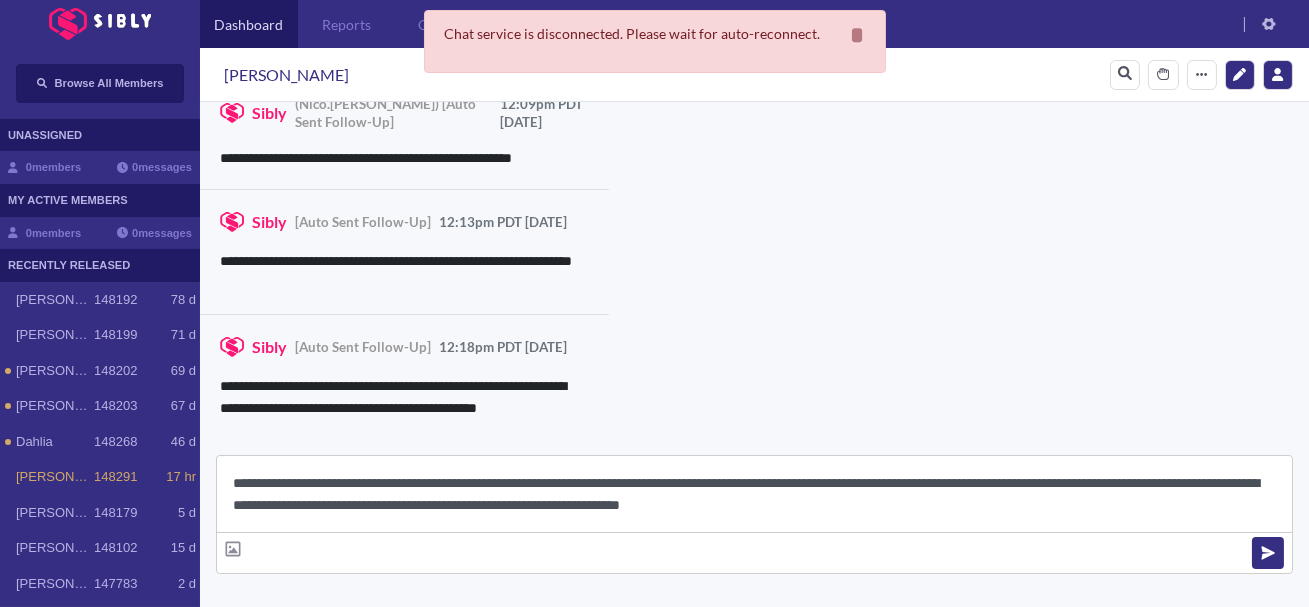 scroll, scrollTop: 22, scrollLeft: 0, axis: vertical 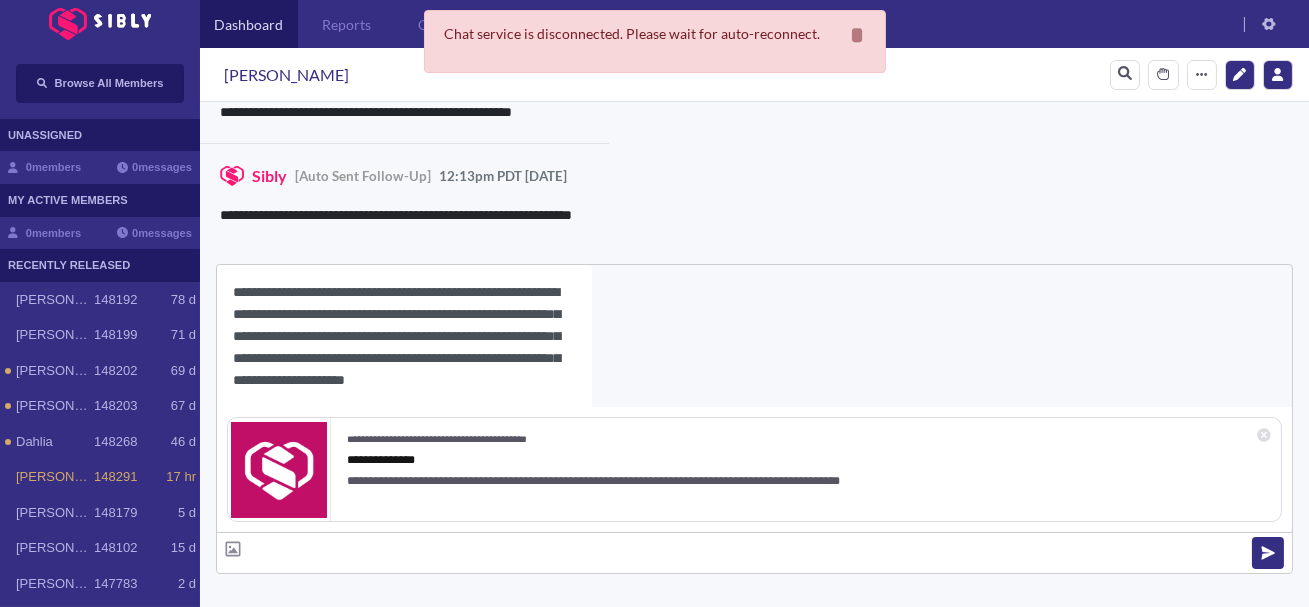 click on "**********" at bounding box center [404, 336] 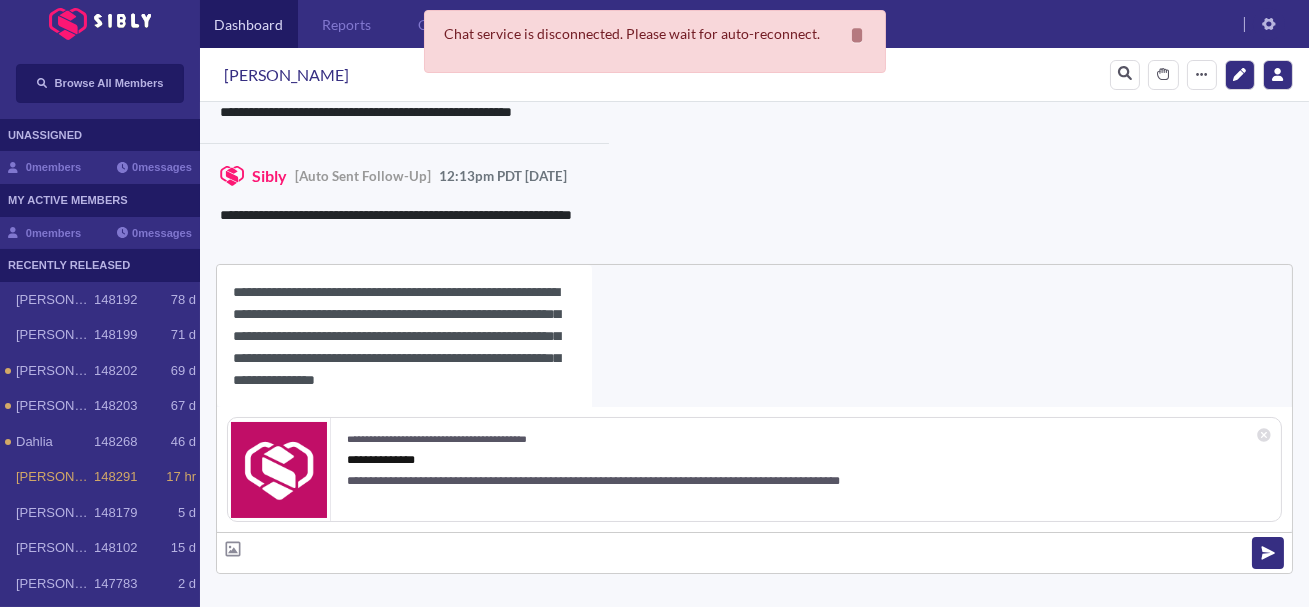 type on "**********" 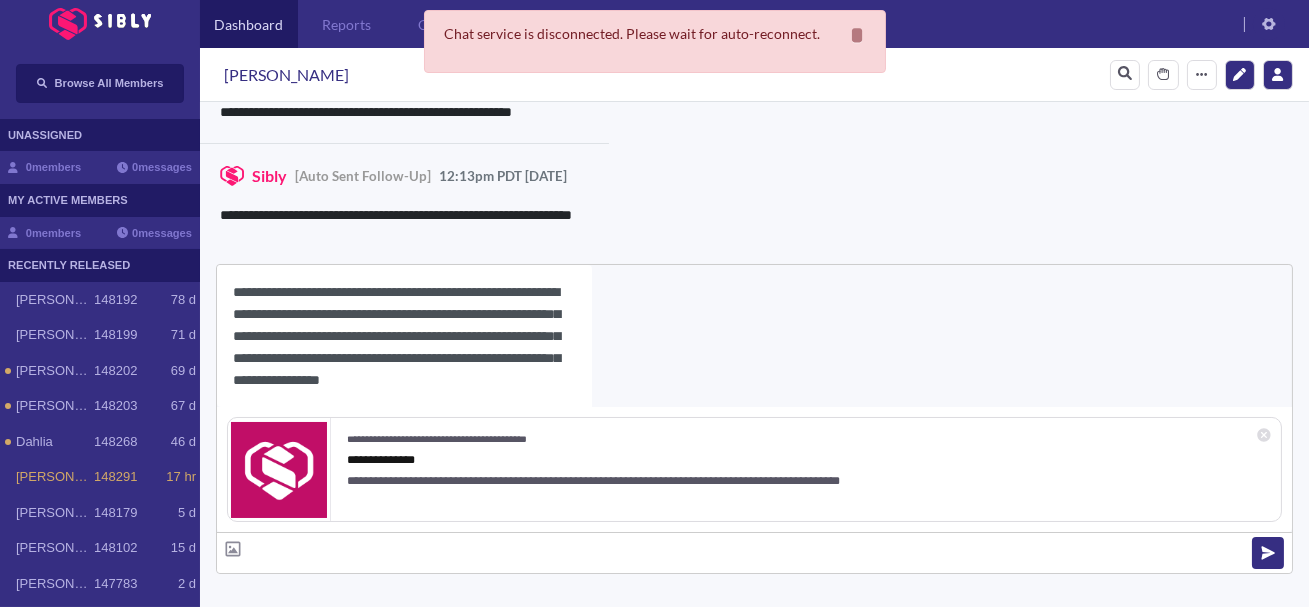 scroll, scrollTop: 18, scrollLeft: 0, axis: vertical 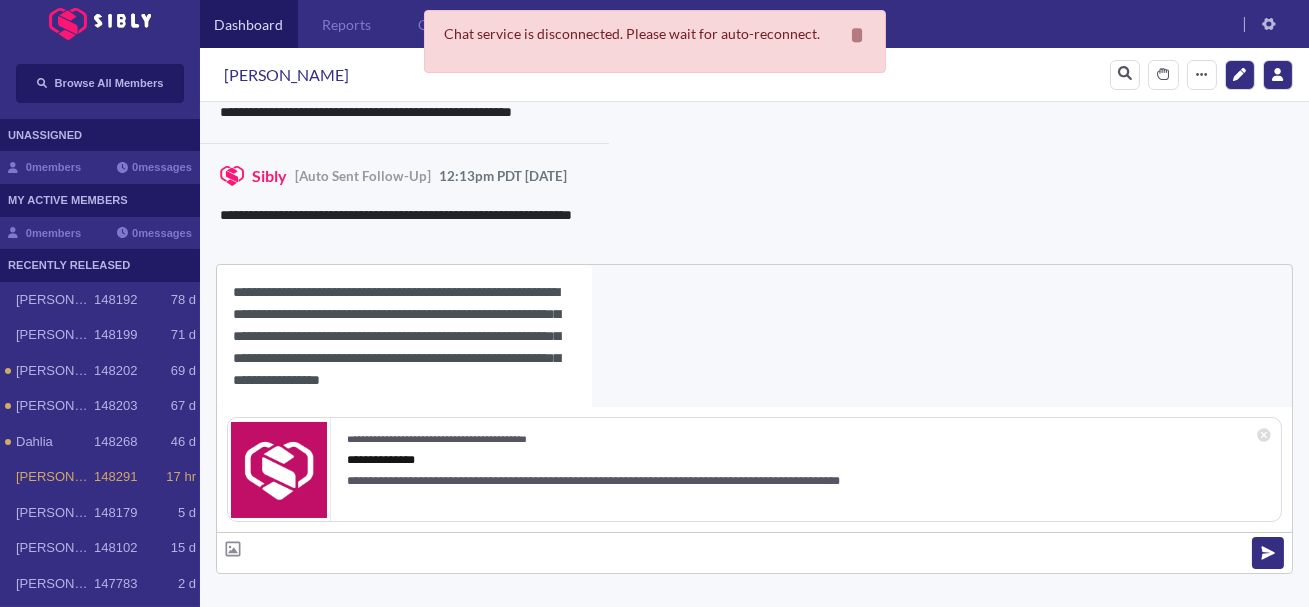 type 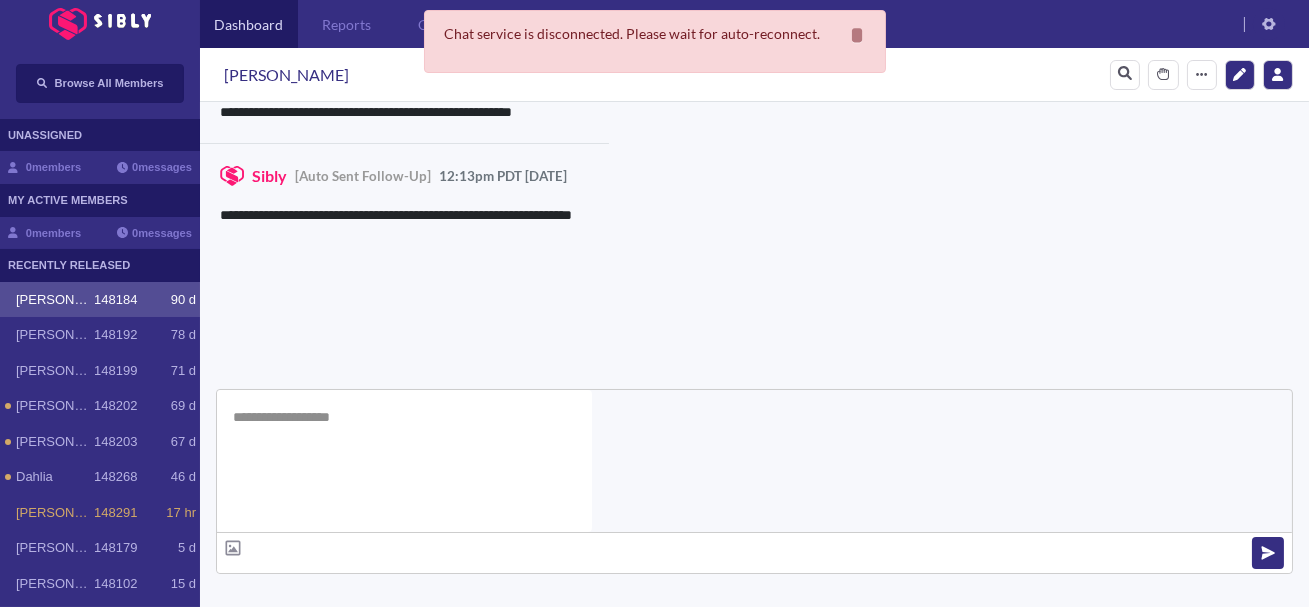 scroll, scrollTop: 0, scrollLeft: 0, axis: both 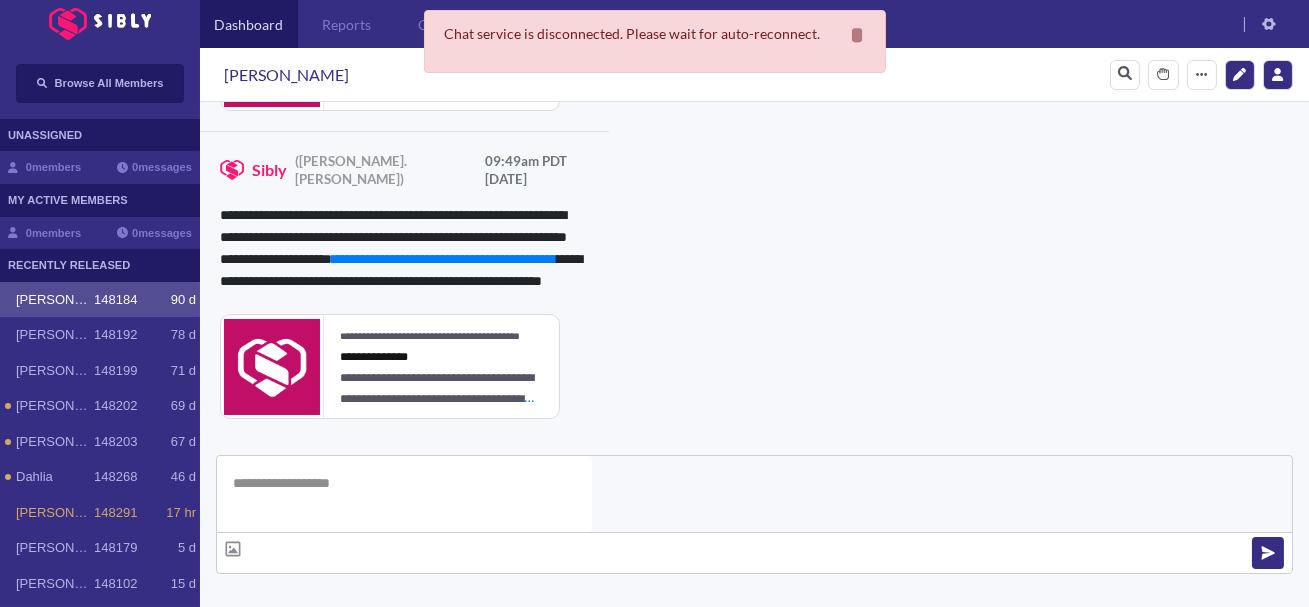click on "**********" at bounding box center (833, 939) 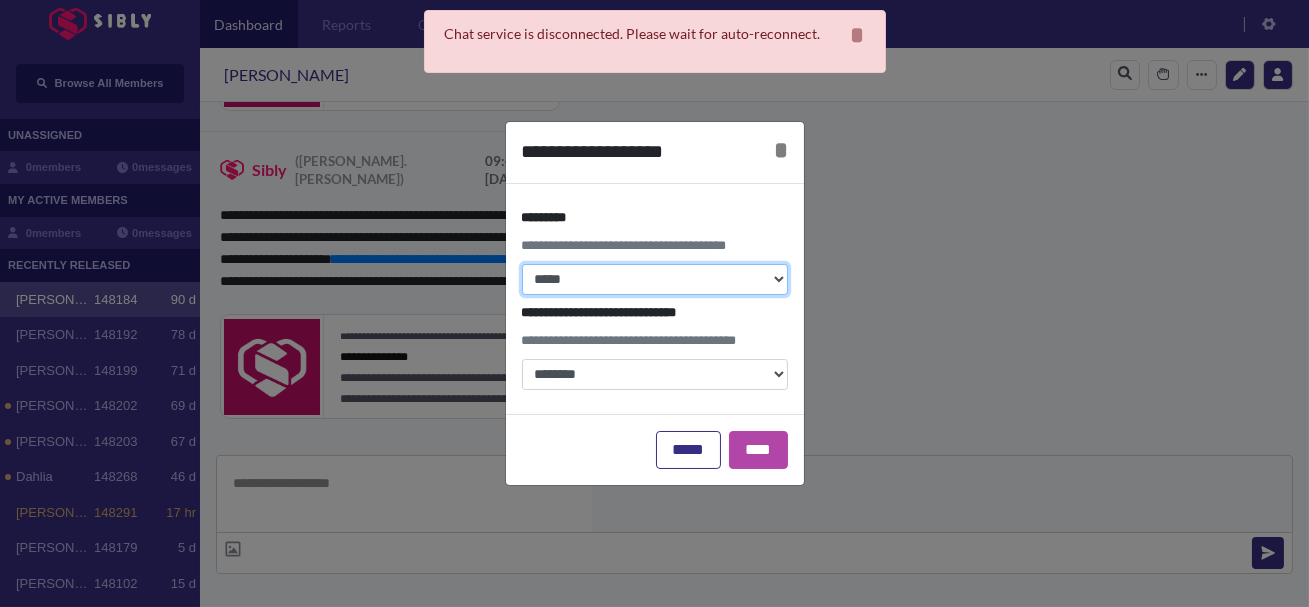 click on "**********" at bounding box center (655, 279) 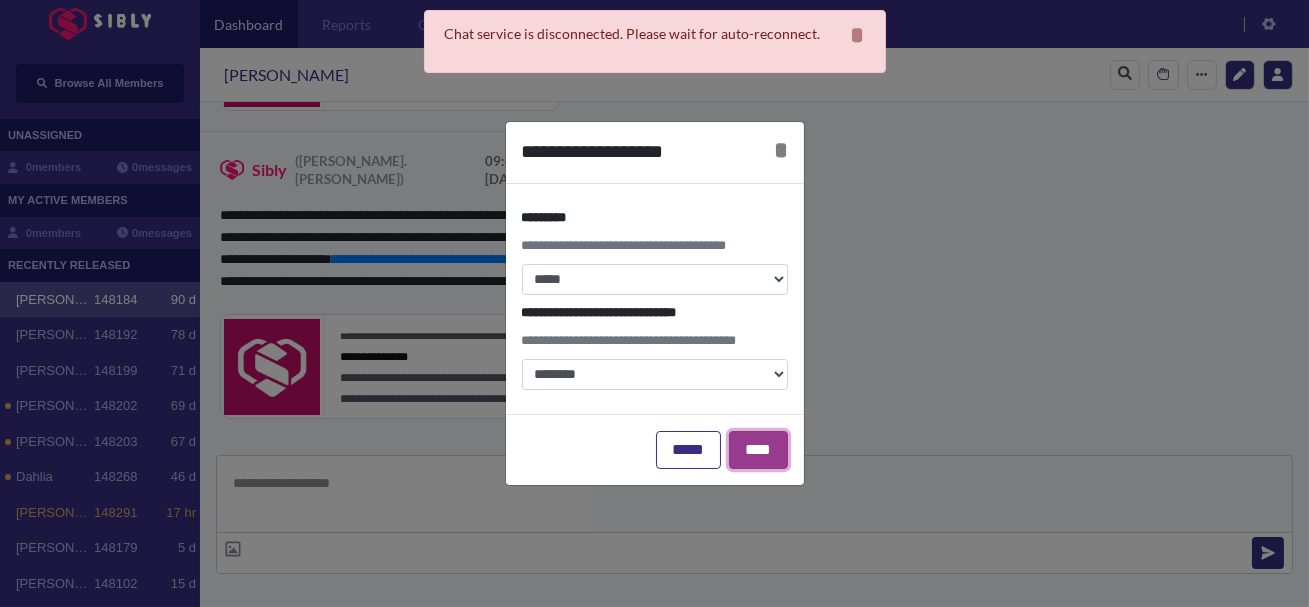 click on "****" at bounding box center [758, 450] 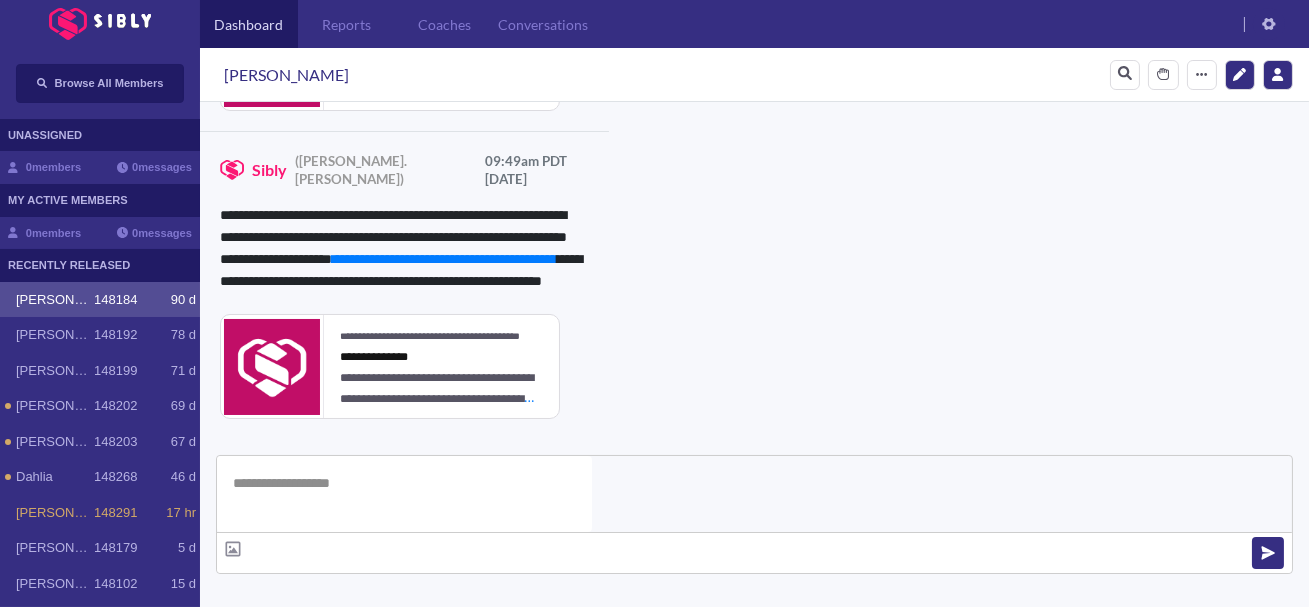 click 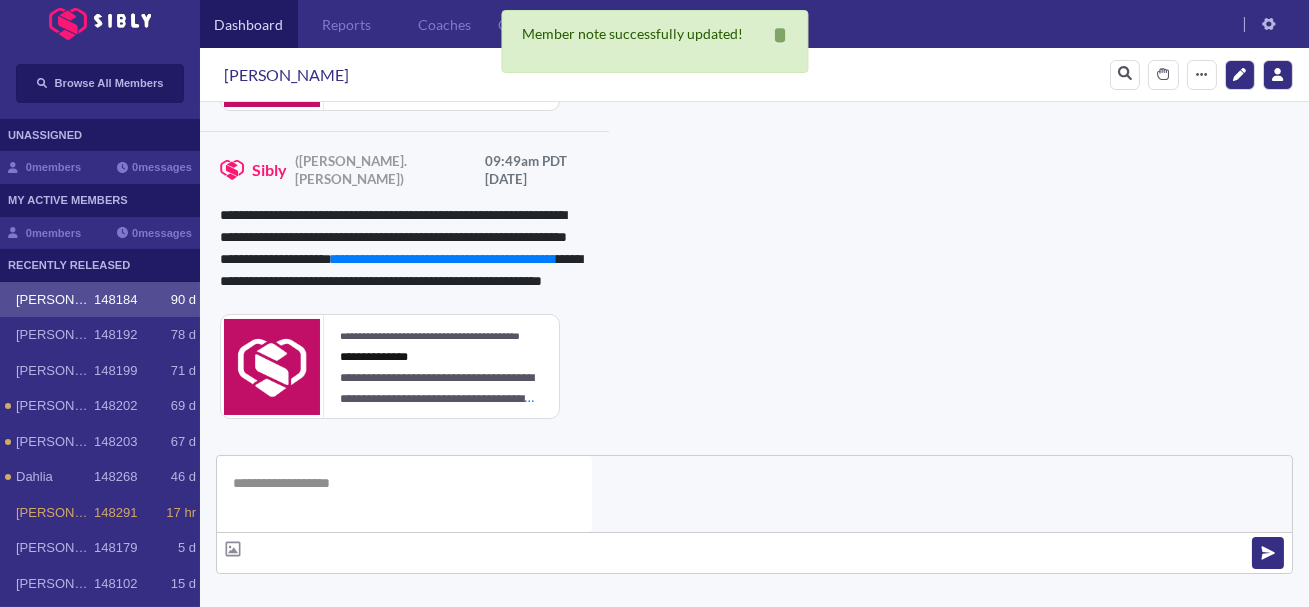 scroll, scrollTop: 0, scrollLeft: 0, axis: both 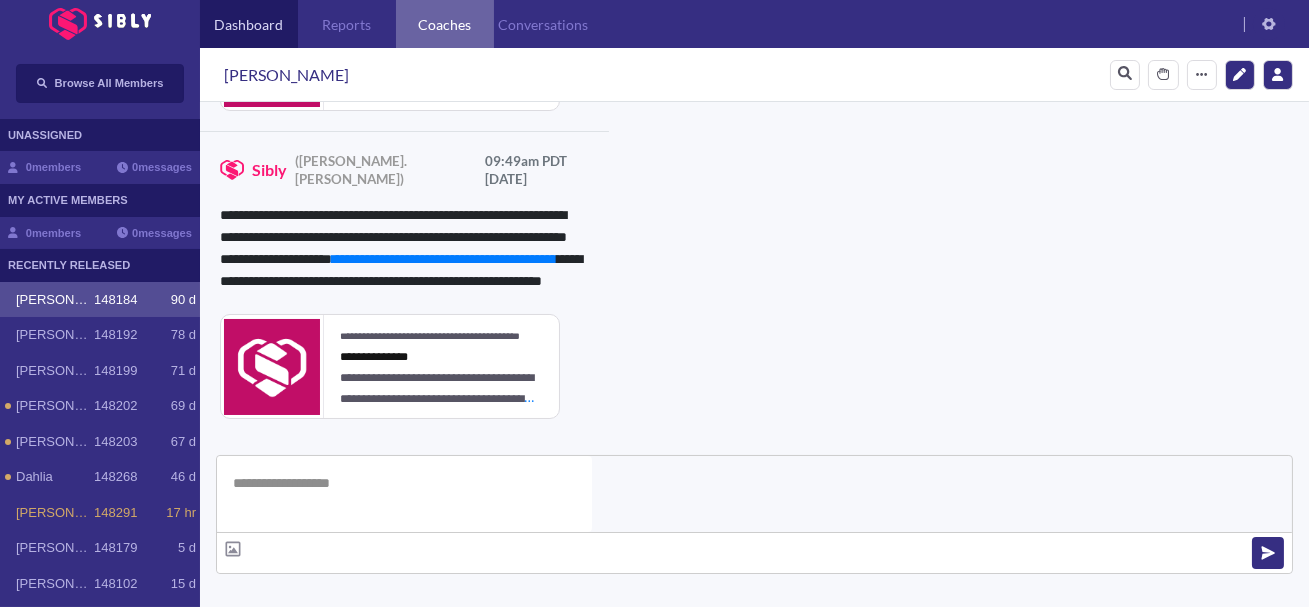 paste on "**********" 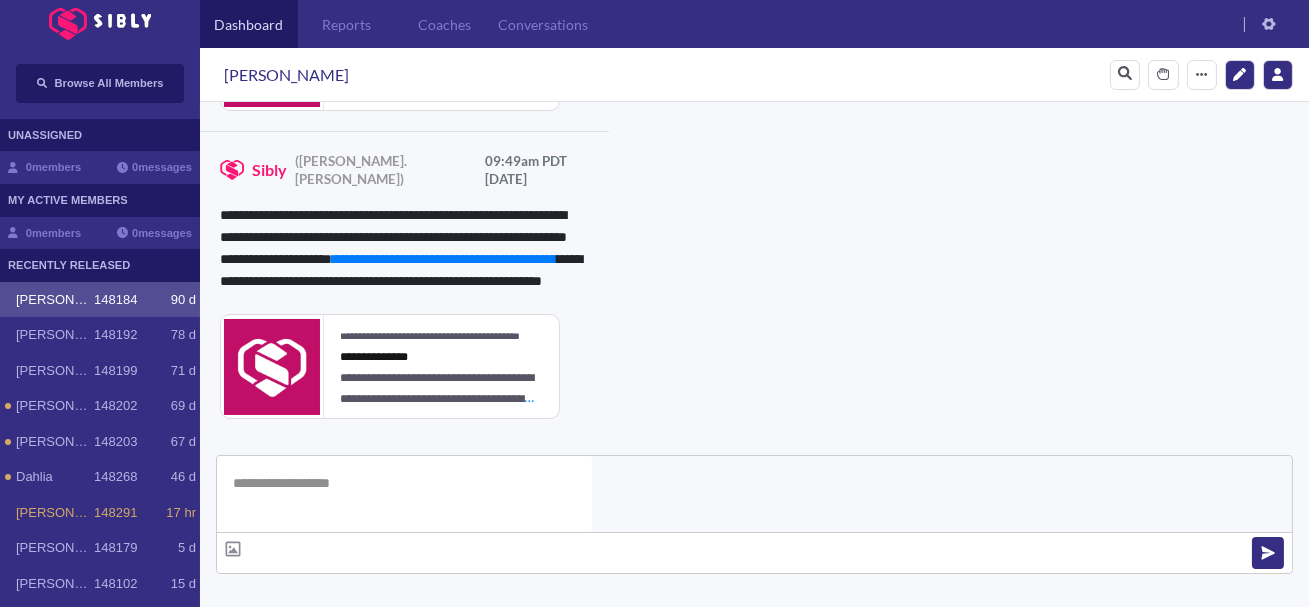 type on "**********" 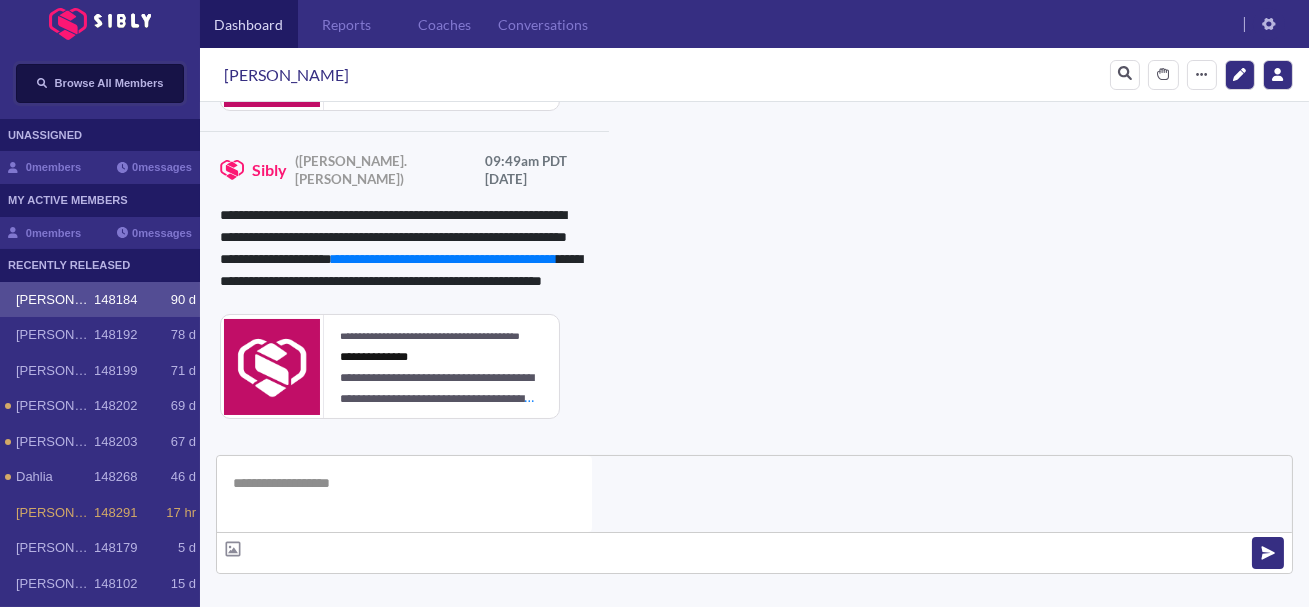 click on "Browse All Members" at bounding box center (109, 83) 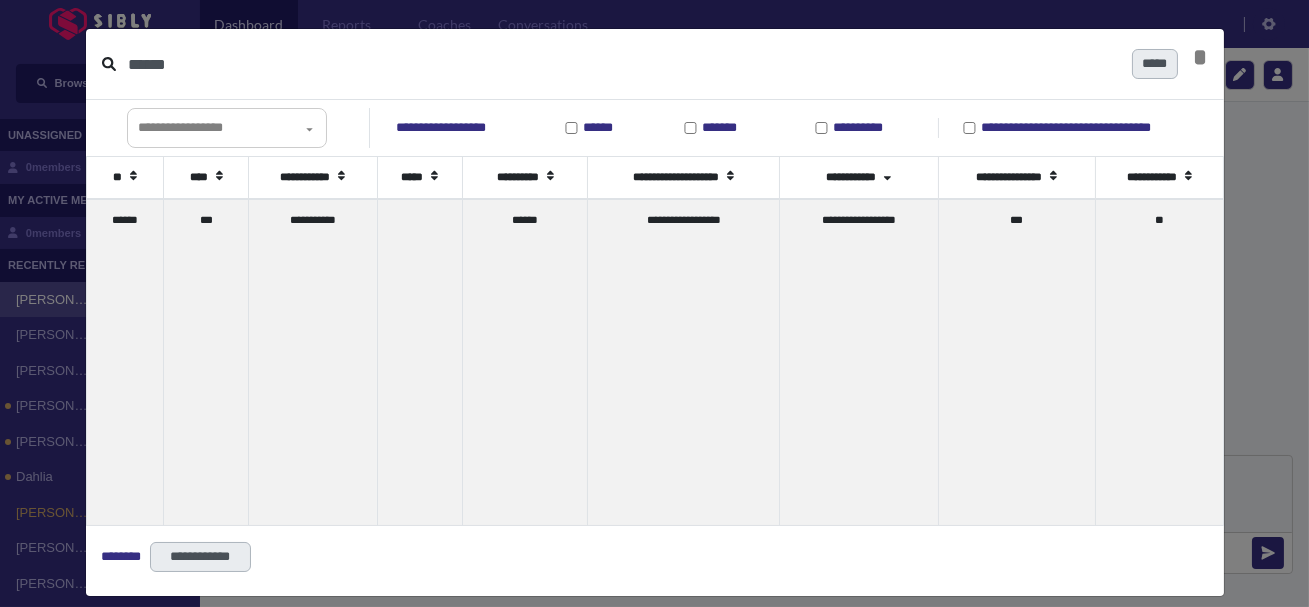 click on "******" at bounding box center [622, 64] 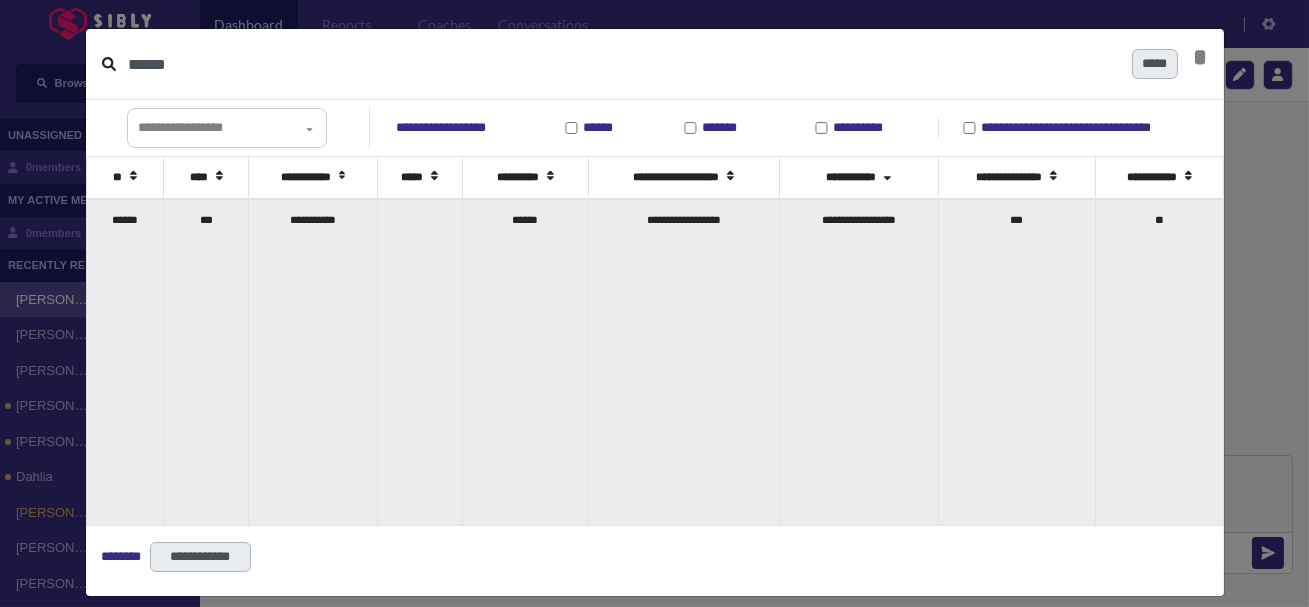 click on "***" at bounding box center (206, 362) 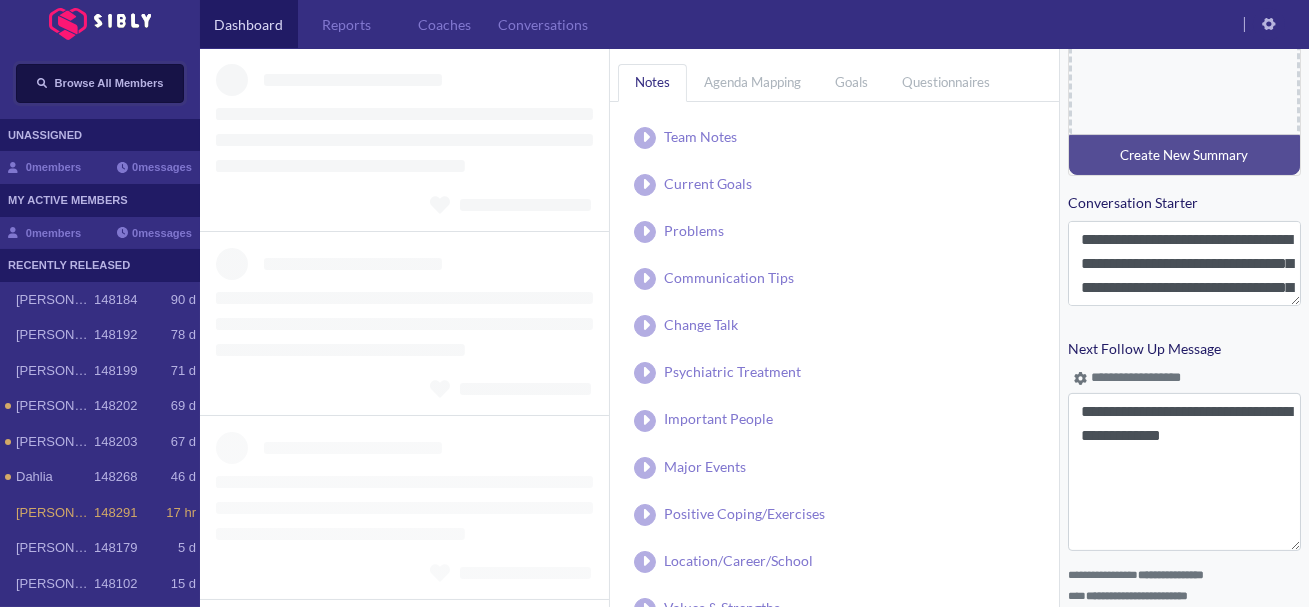 type on "**********" 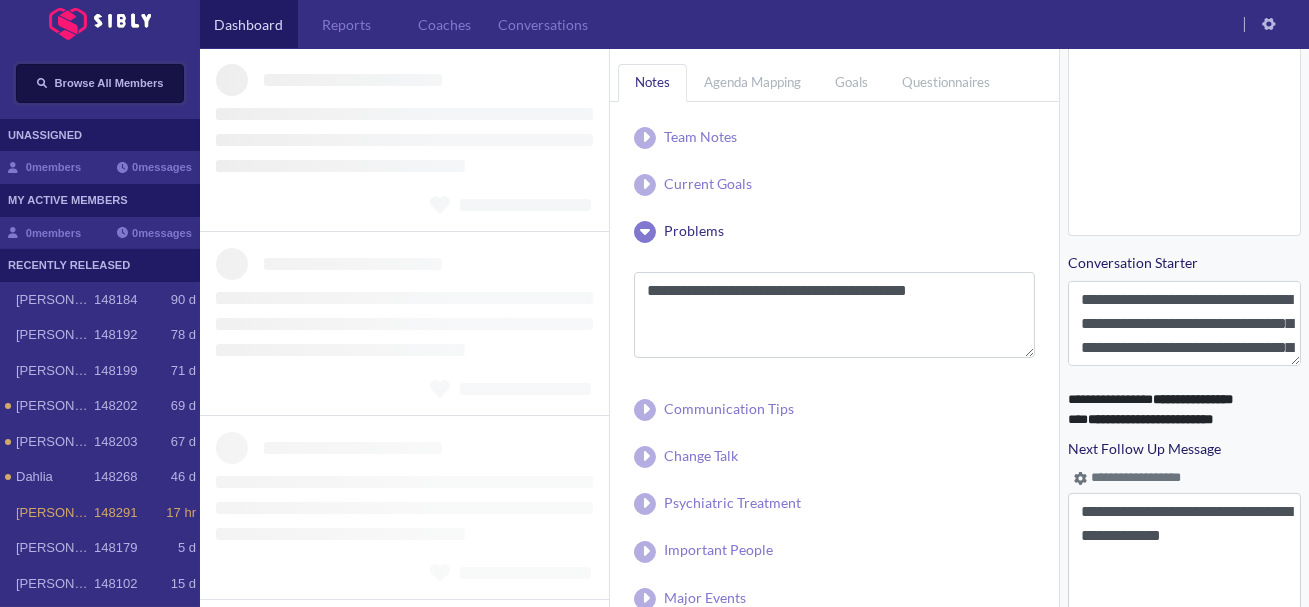 scroll, scrollTop: 976, scrollLeft: 0, axis: vertical 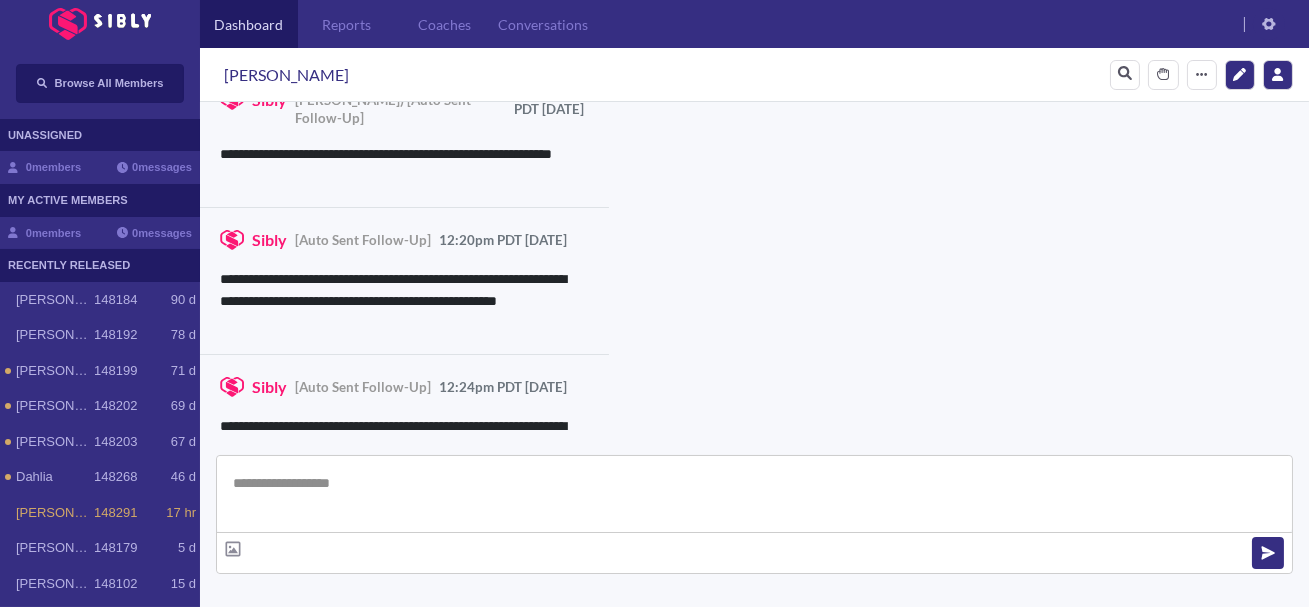 click at bounding box center (754, 494) 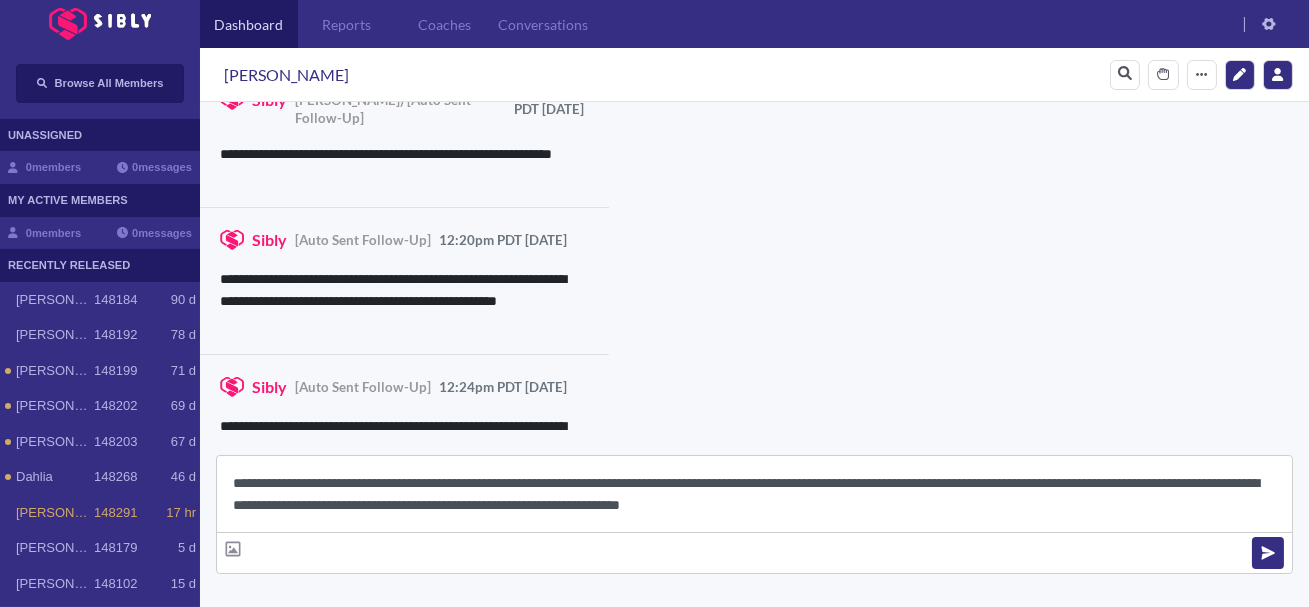 scroll, scrollTop: 22, scrollLeft: 0, axis: vertical 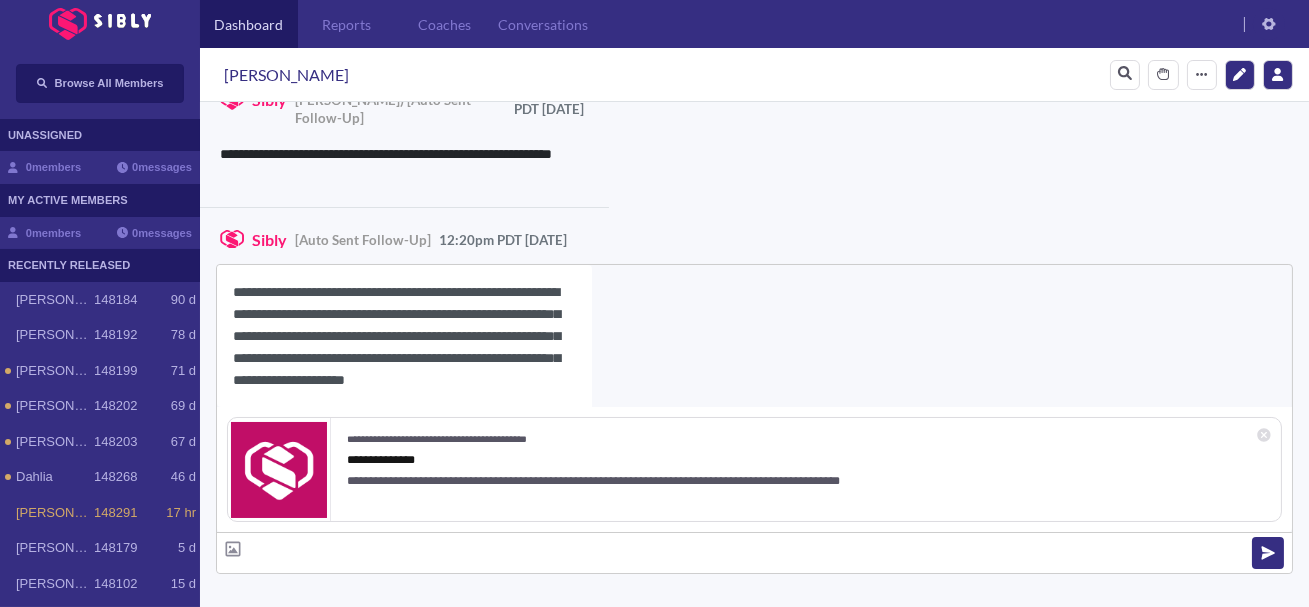 click on "**********" at bounding box center [404, 336] 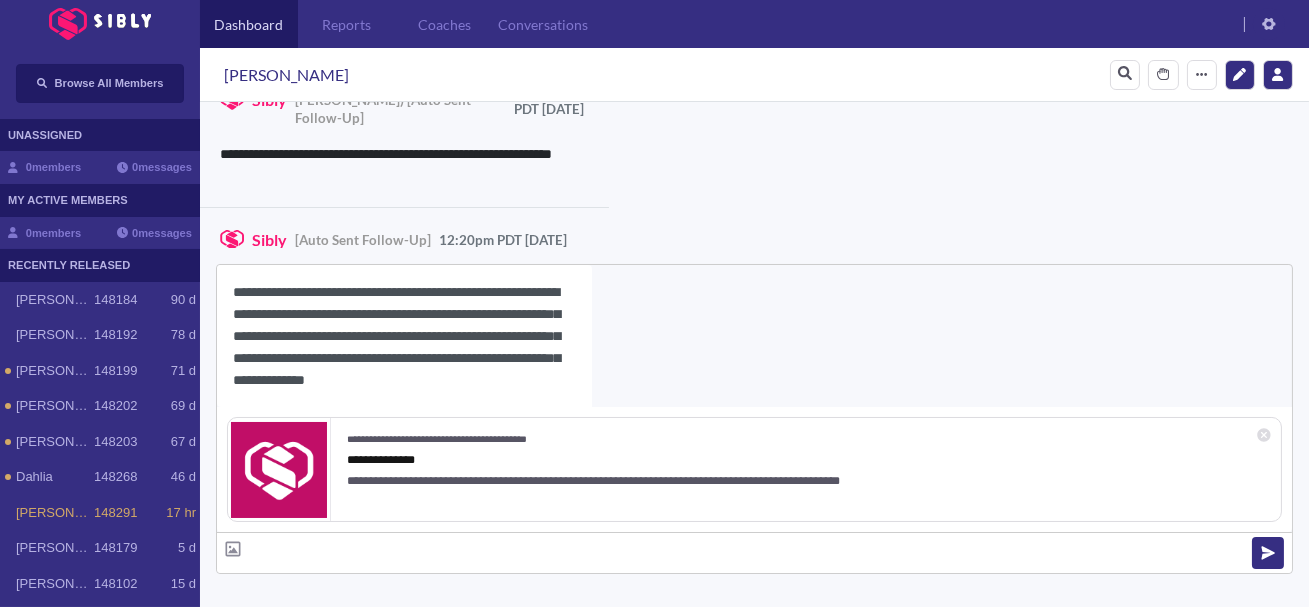 scroll, scrollTop: 18, scrollLeft: 0, axis: vertical 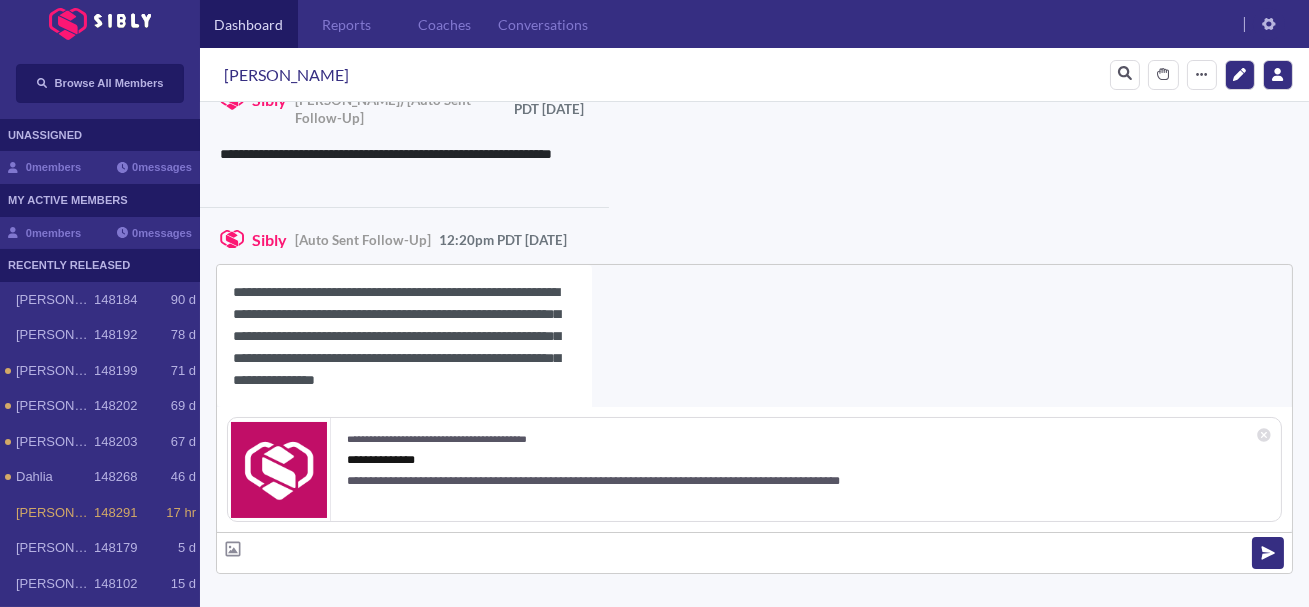 type on "**********" 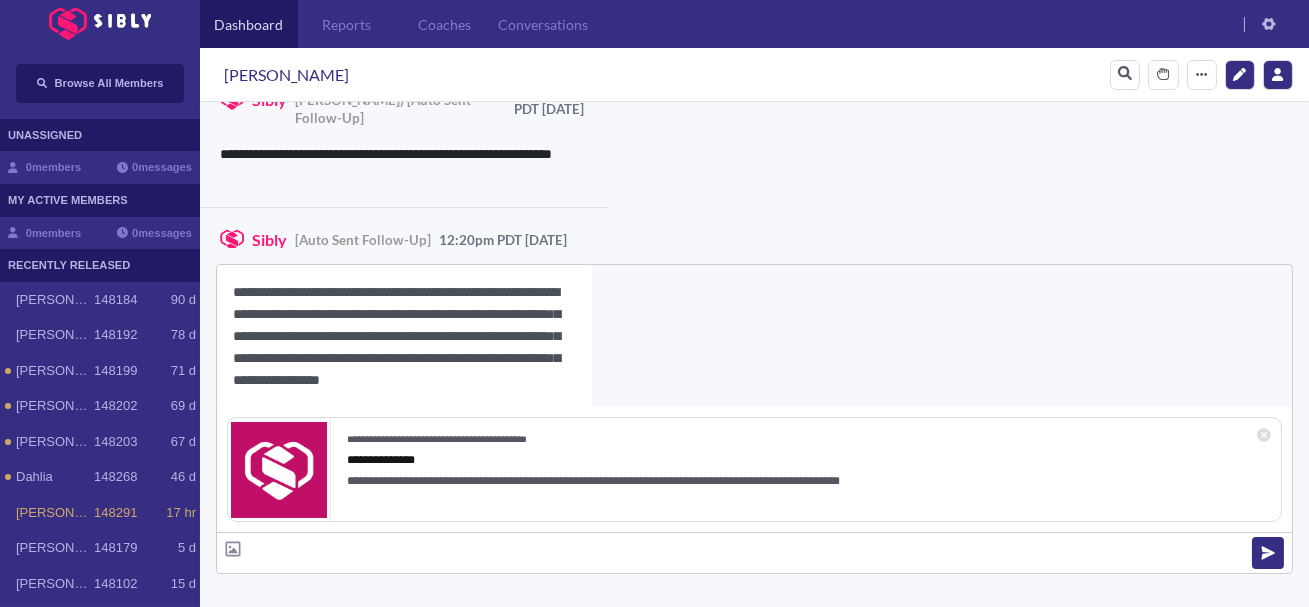 scroll, scrollTop: 18, scrollLeft: 0, axis: vertical 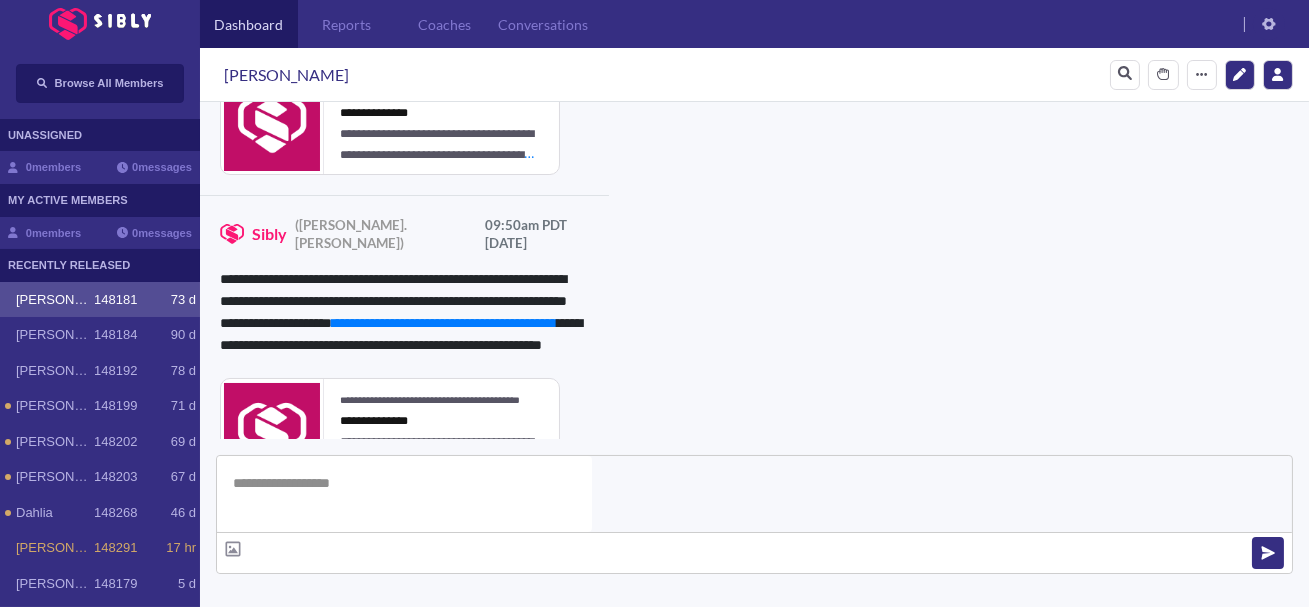 click on "**********" at bounding box center (833, 979) 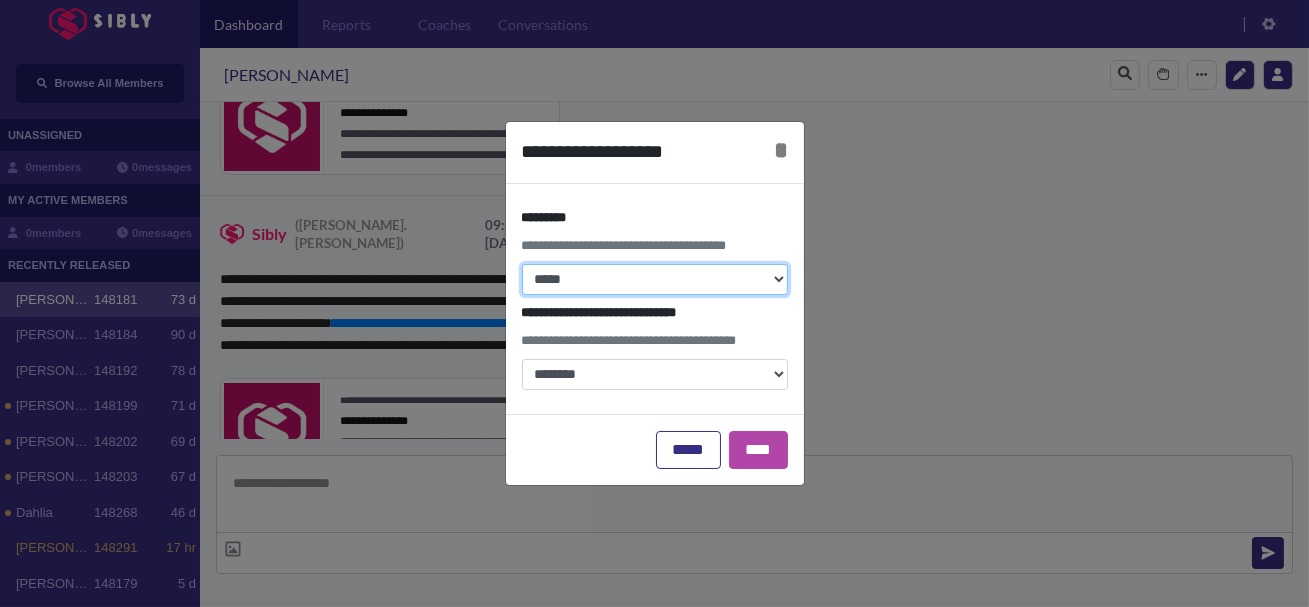 click on "**********" at bounding box center (655, 279) 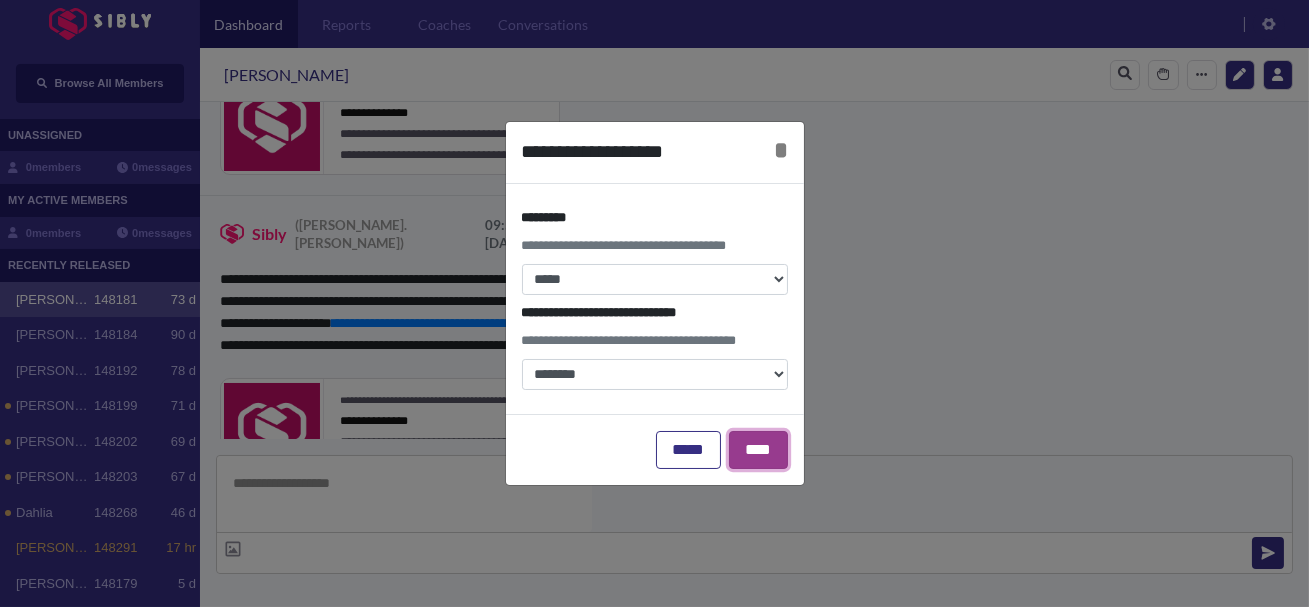 click on "****" at bounding box center [758, 450] 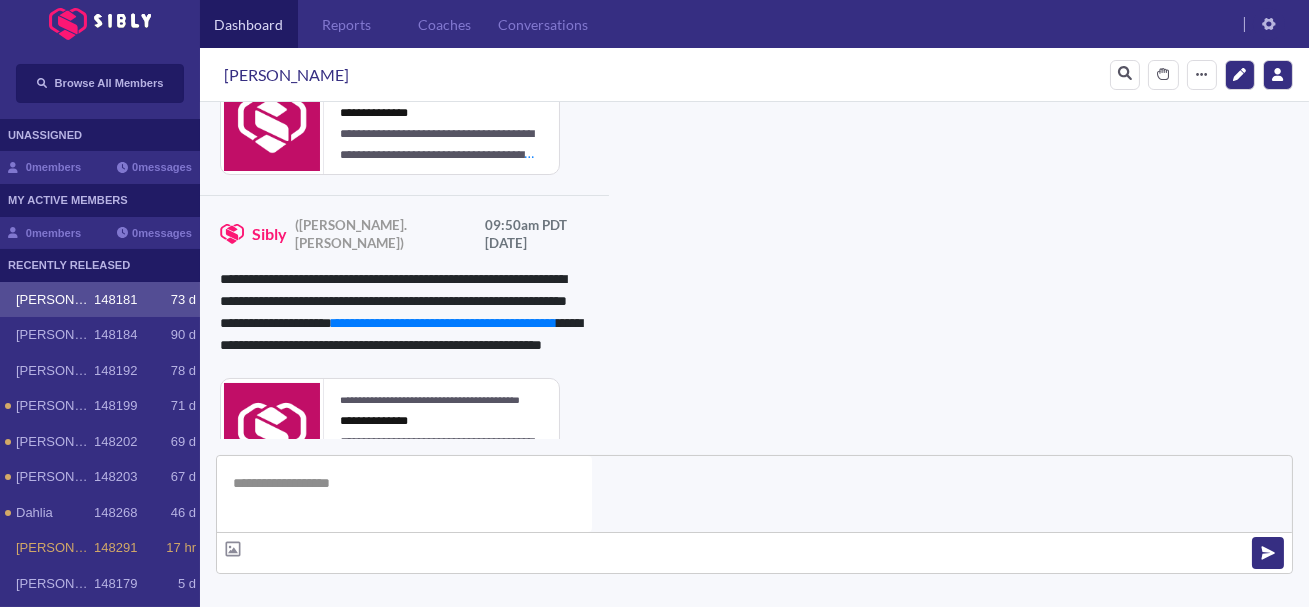 click 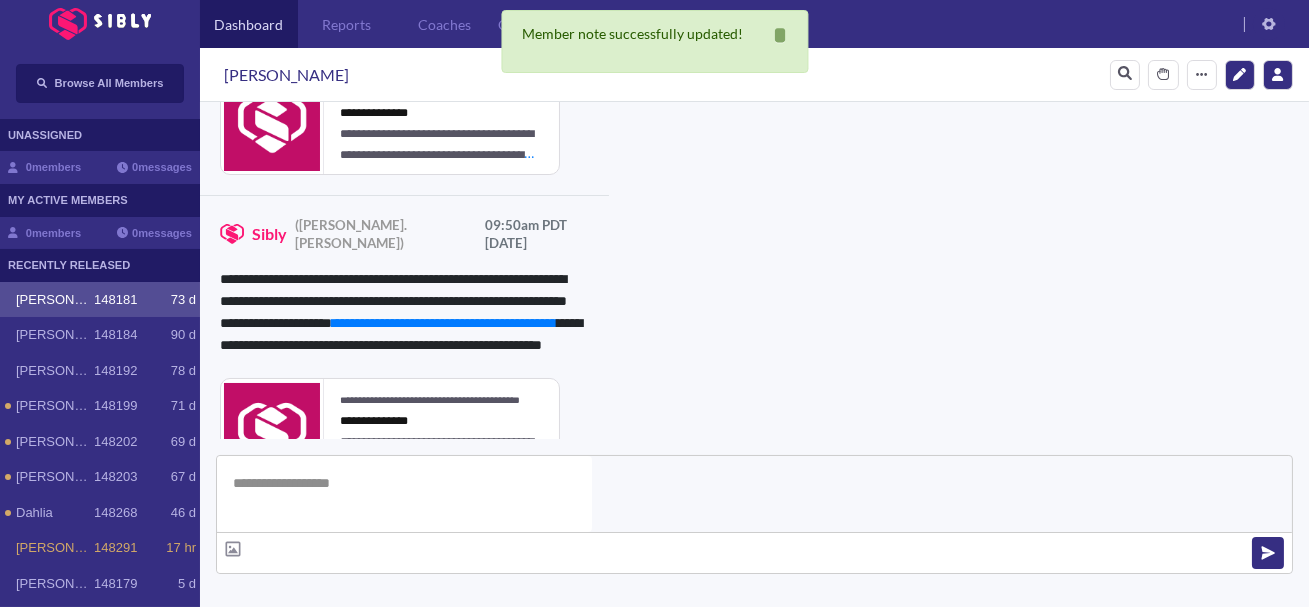 scroll, scrollTop: 0, scrollLeft: 0, axis: both 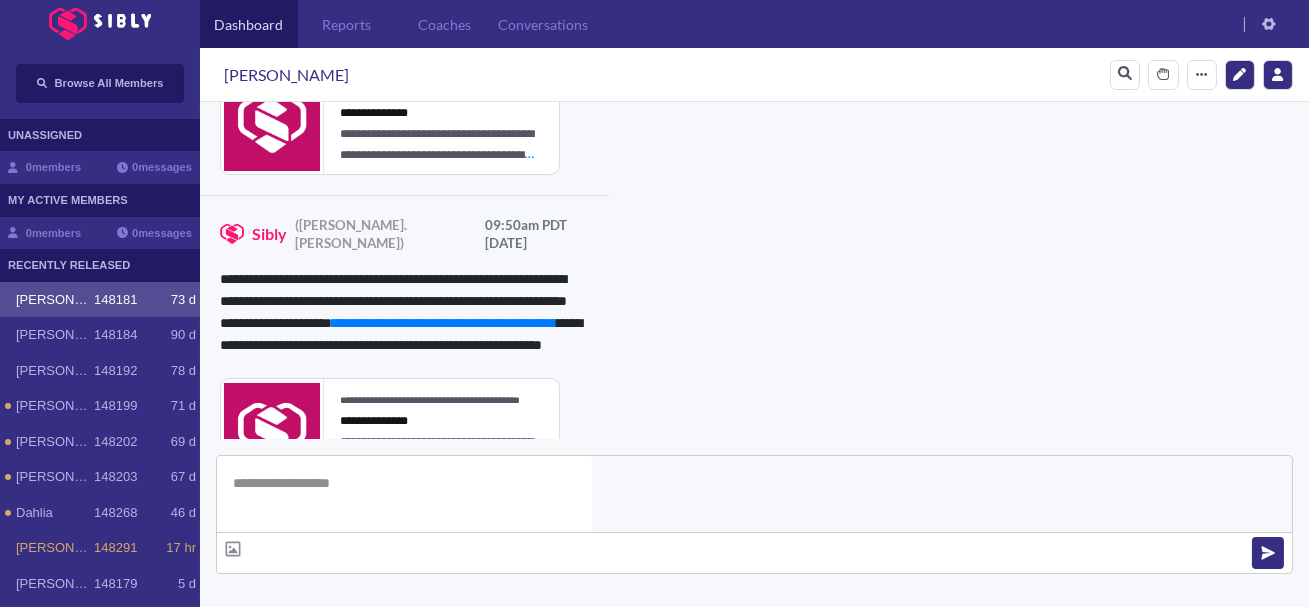 click on "**********" at bounding box center [530, 749] 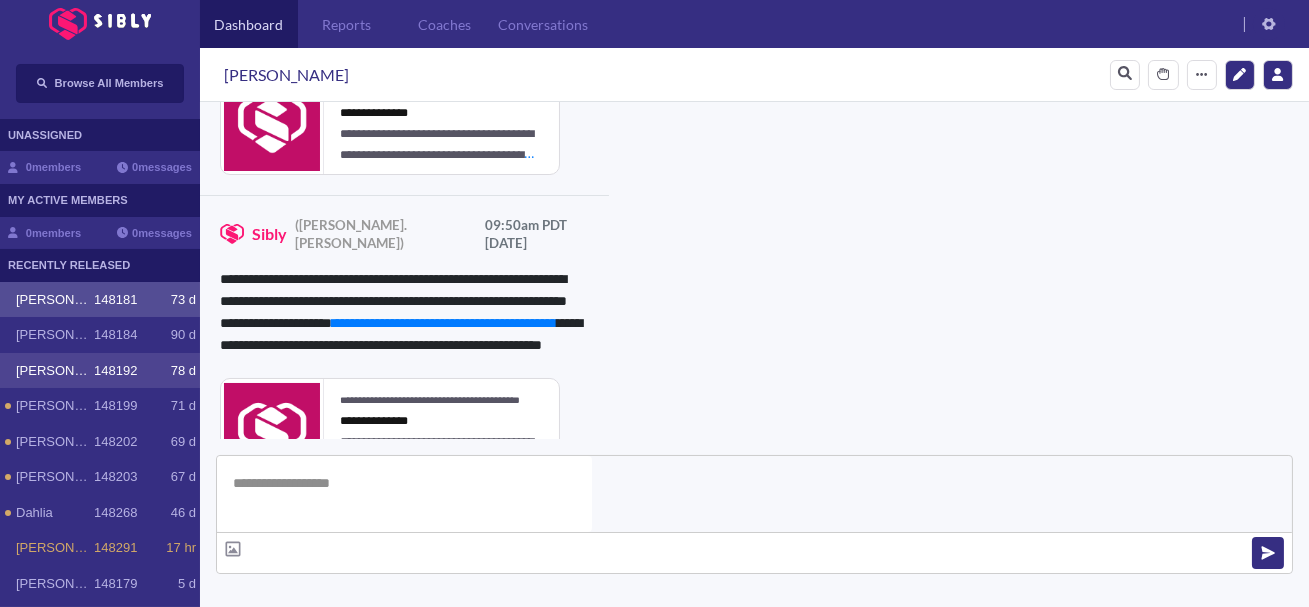 click on "[PERSON_NAME]" at bounding box center [55, 371] 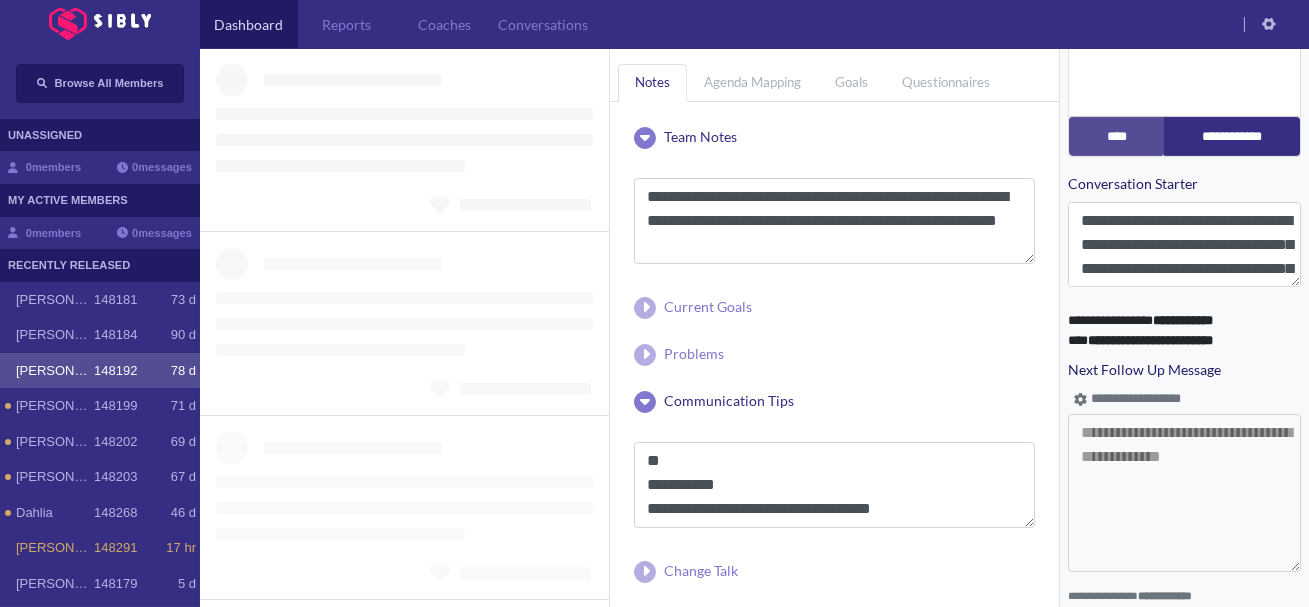 scroll, scrollTop: 1037, scrollLeft: 0, axis: vertical 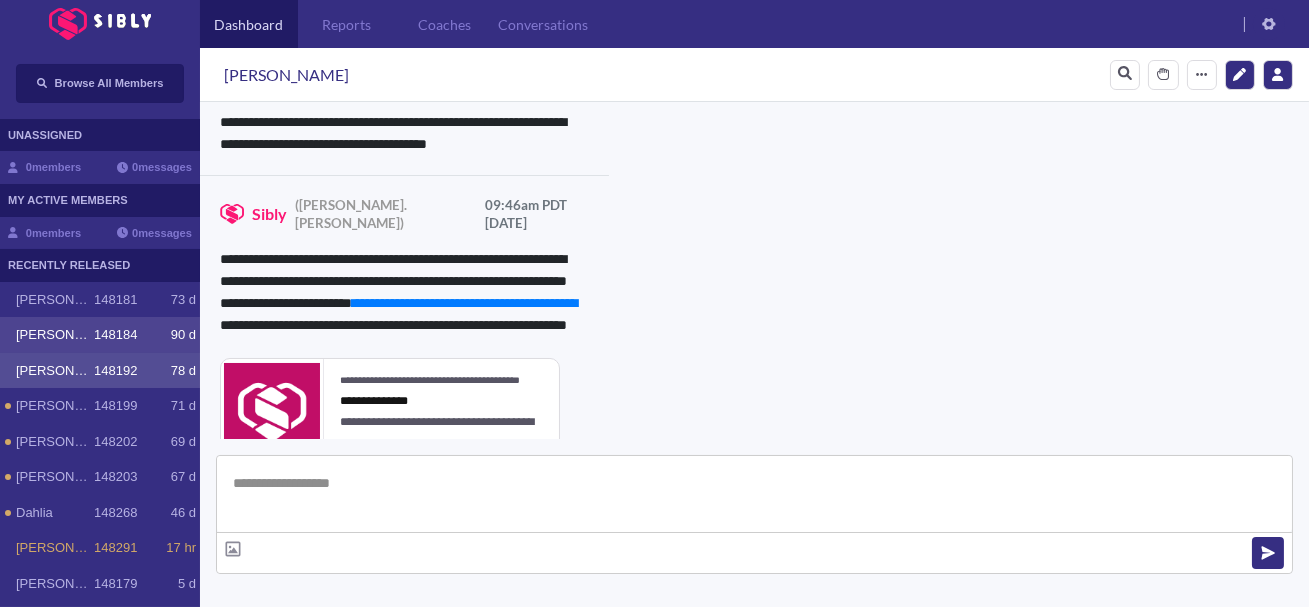 click on "[PERSON_NAME]" at bounding box center [55, 335] 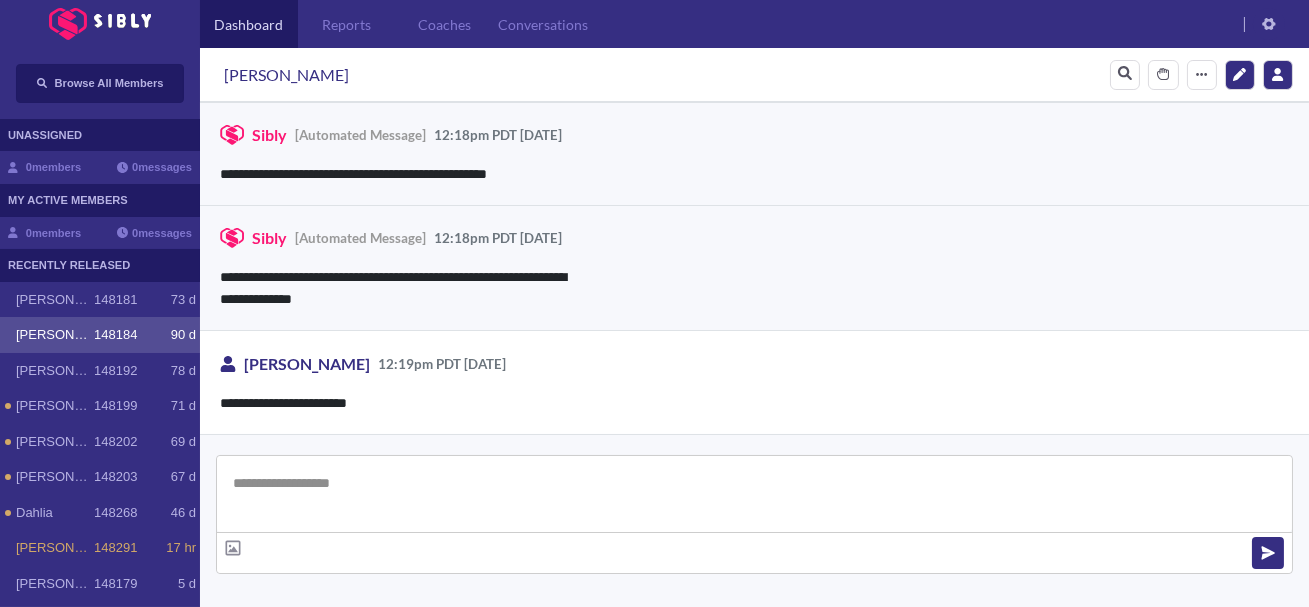 scroll, scrollTop: 976, scrollLeft: 0, axis: vertical 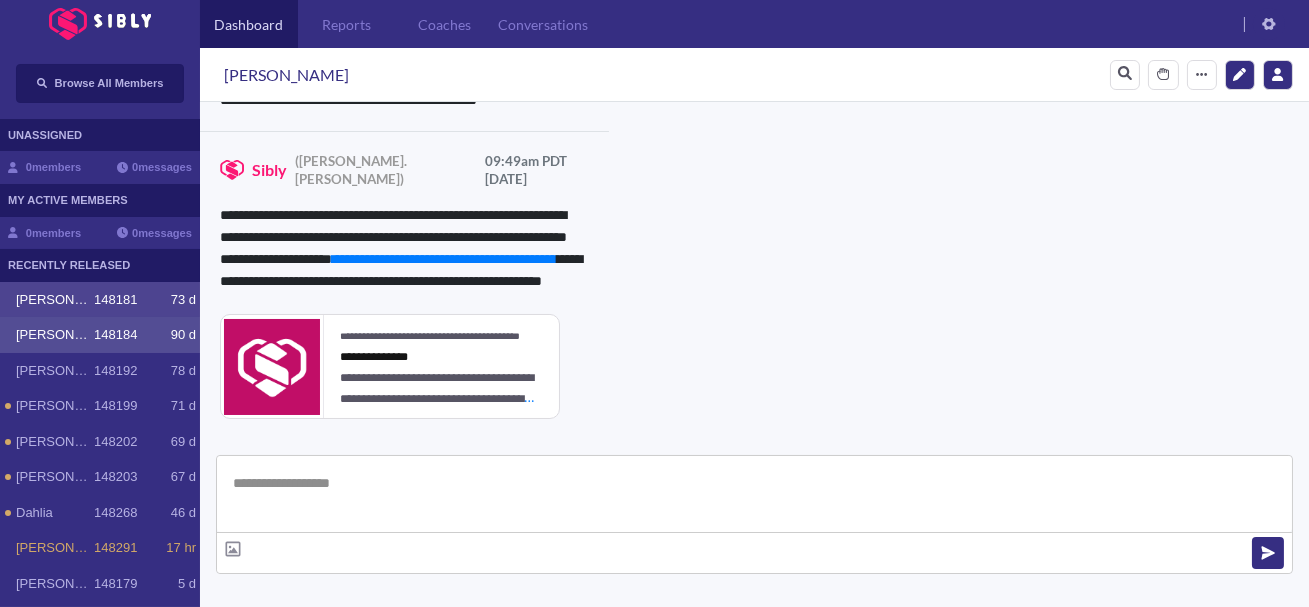 click on "[PERSON_NAME] 148181 73 d" at bounding box center (100, 300) 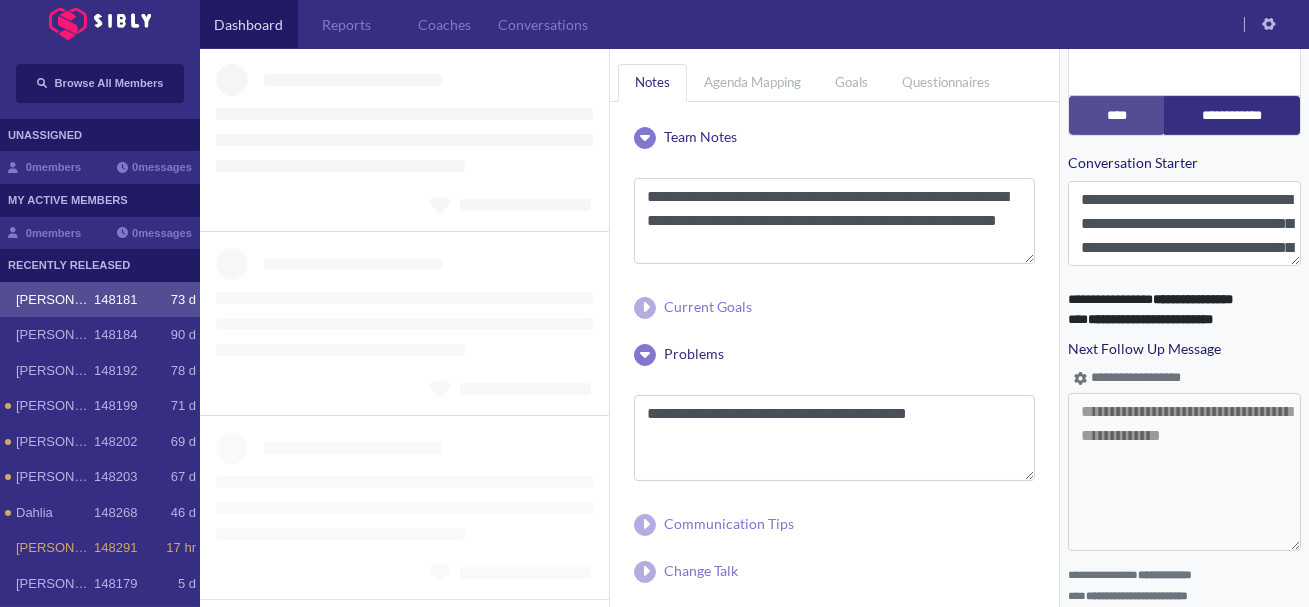 scroll, scrollTop: 1016, scrollLeft: 0, axis: vertical 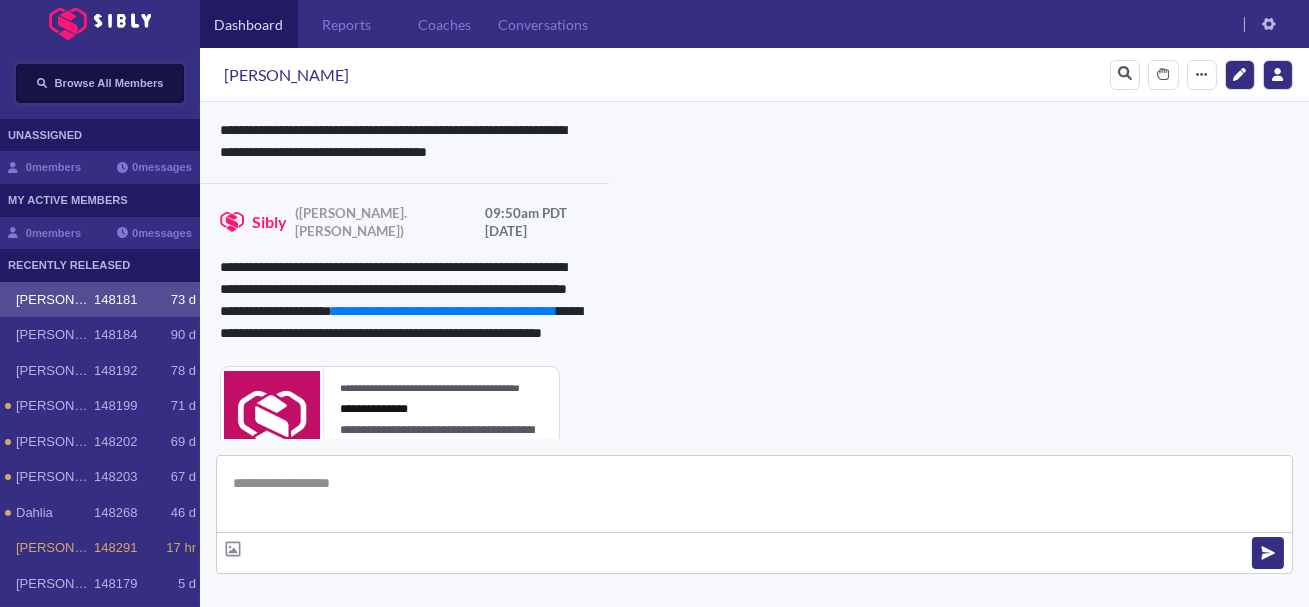 click on "Browse All Members" at bounding box center (100, 83) 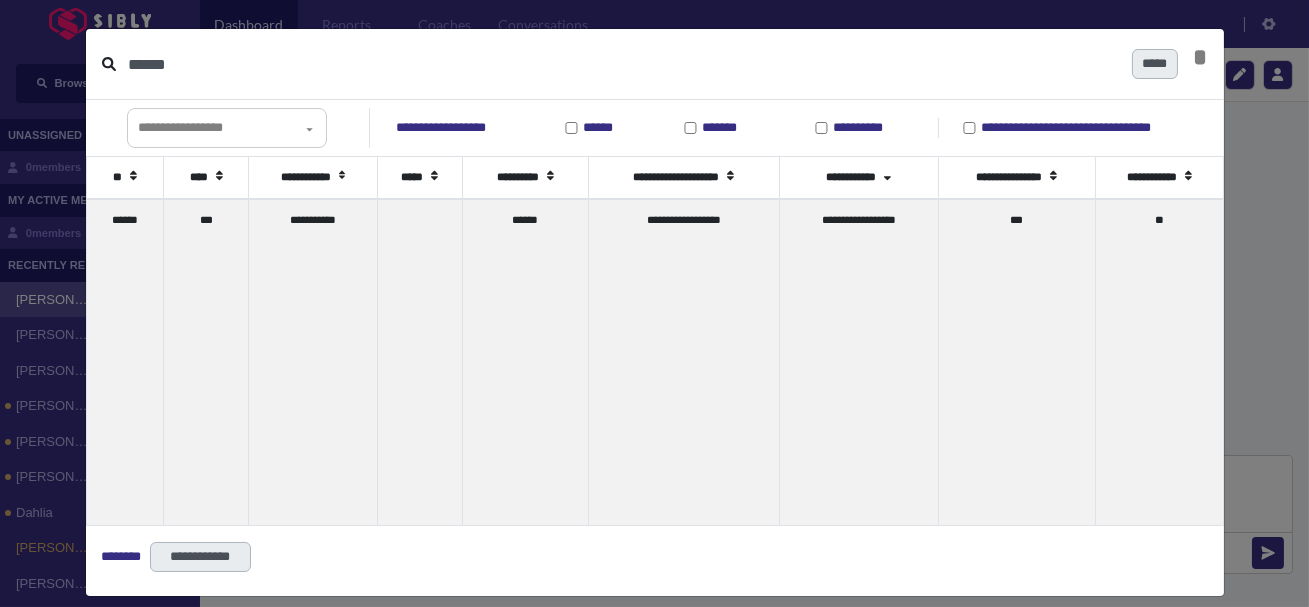 click on "******" at bounding box center [622, 64] 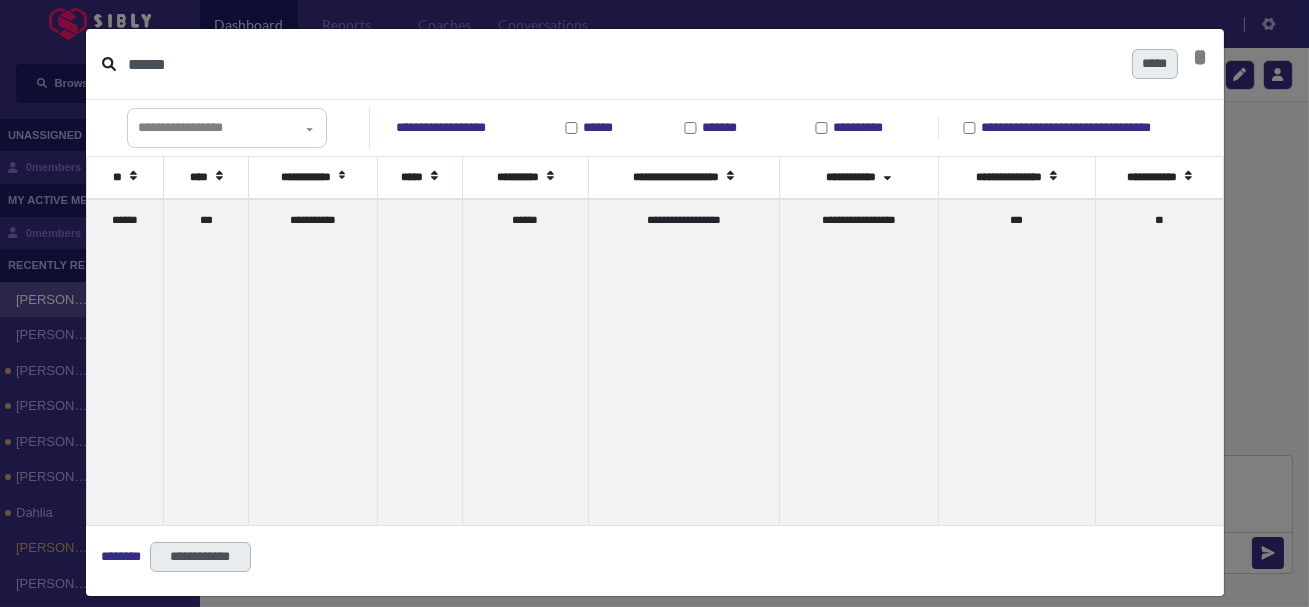 type on "******" 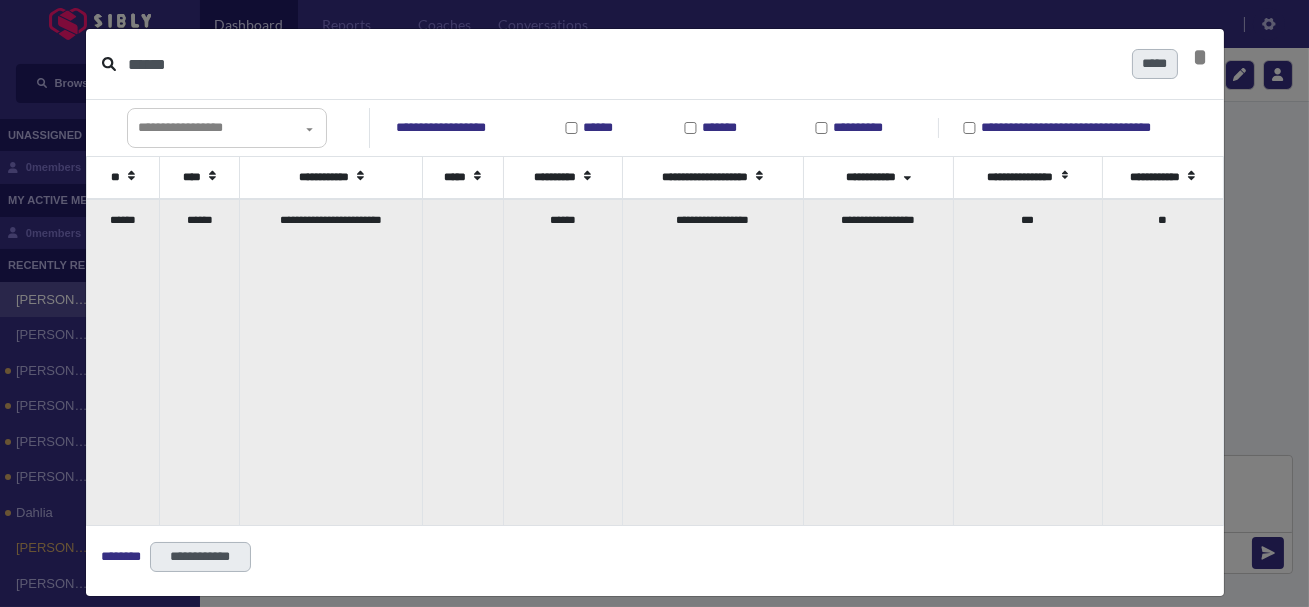 click on "******" at bounding box center [200, 362] 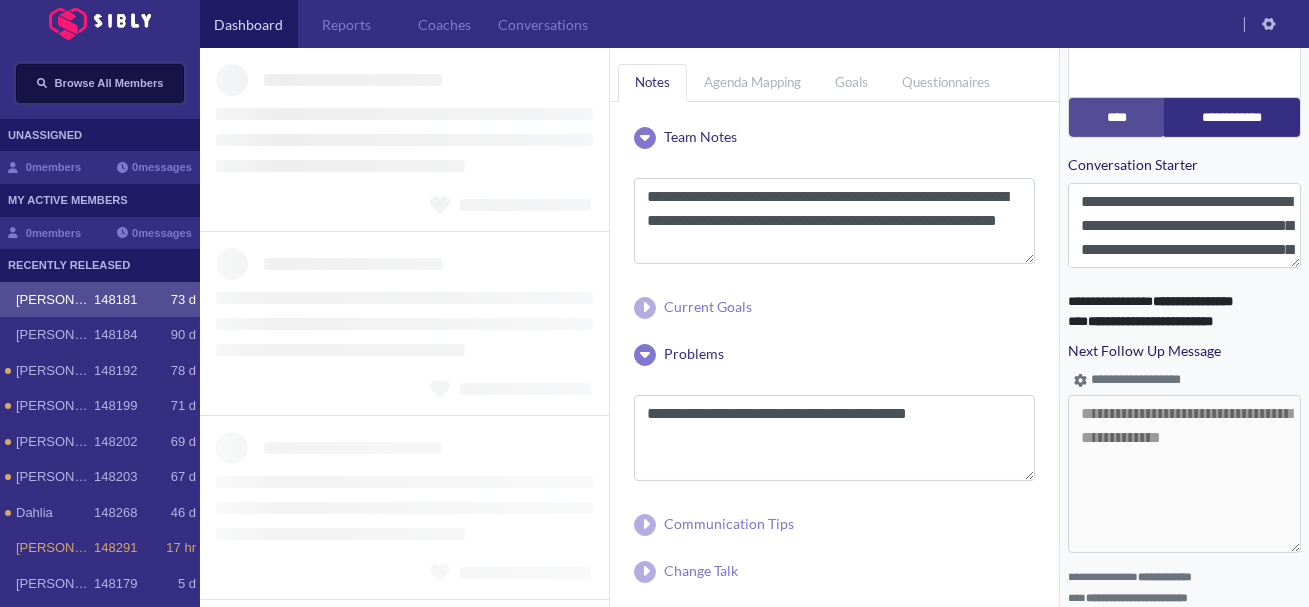 type 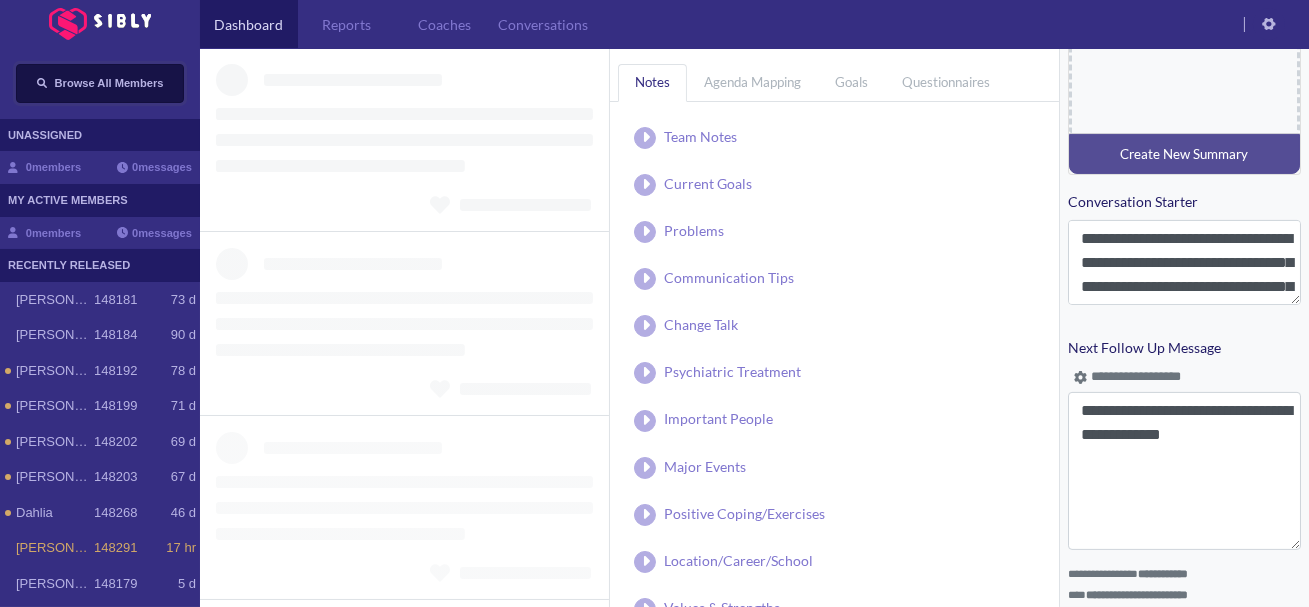 type on "**********" 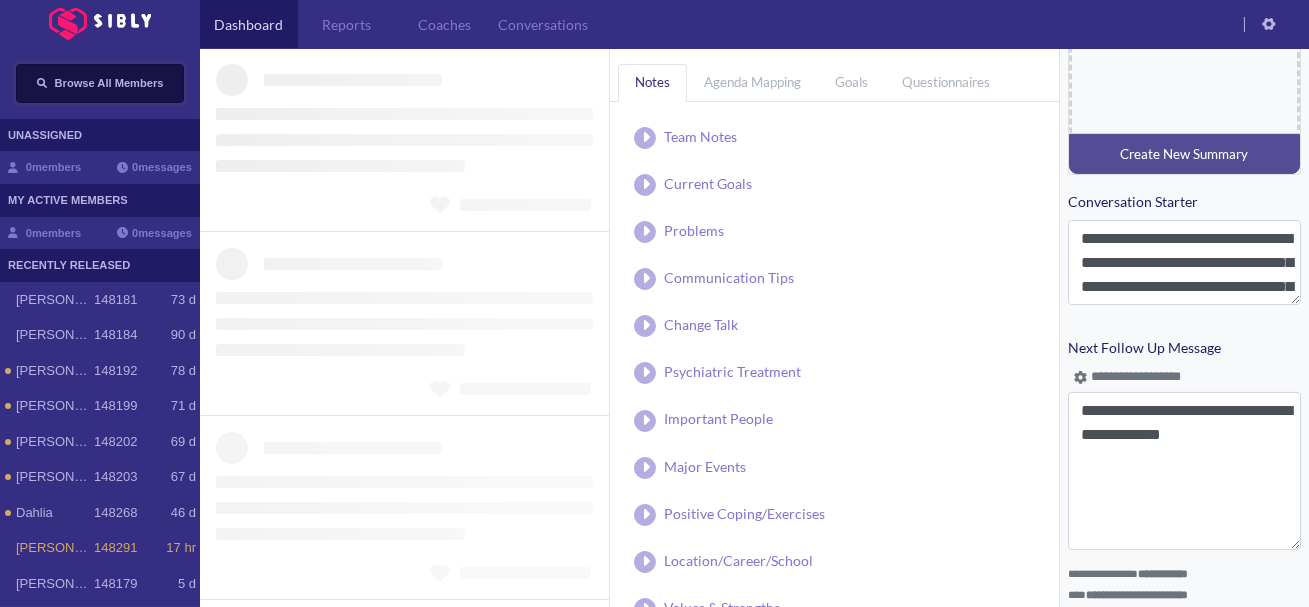 type on "**********" 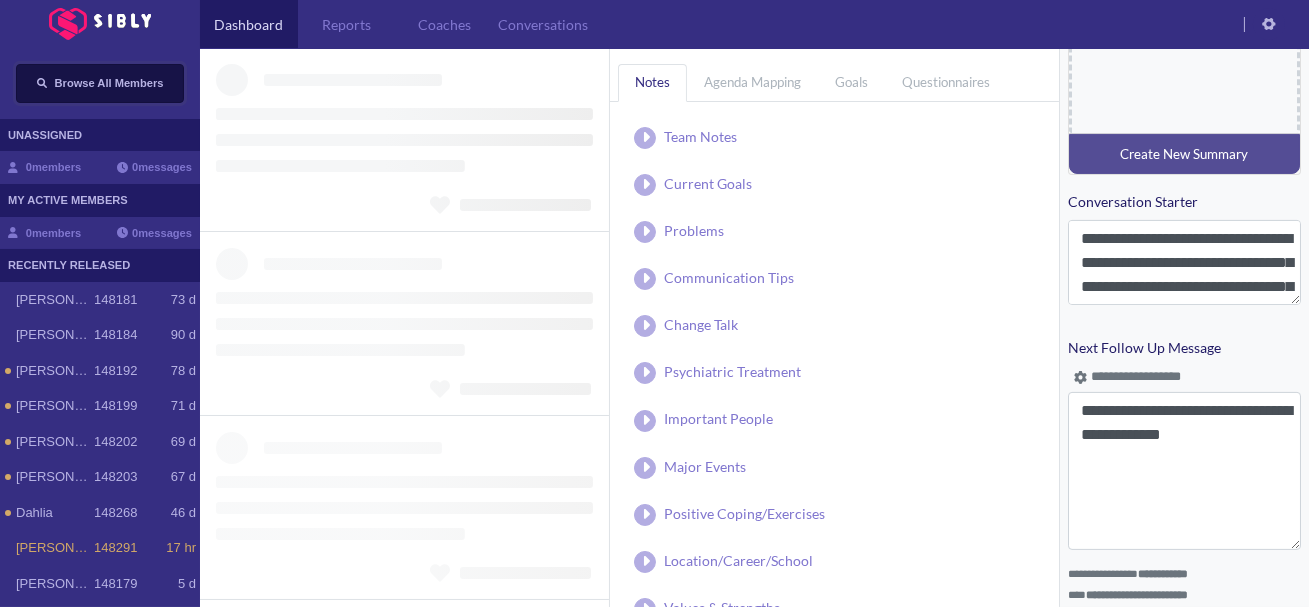 type on "**********" 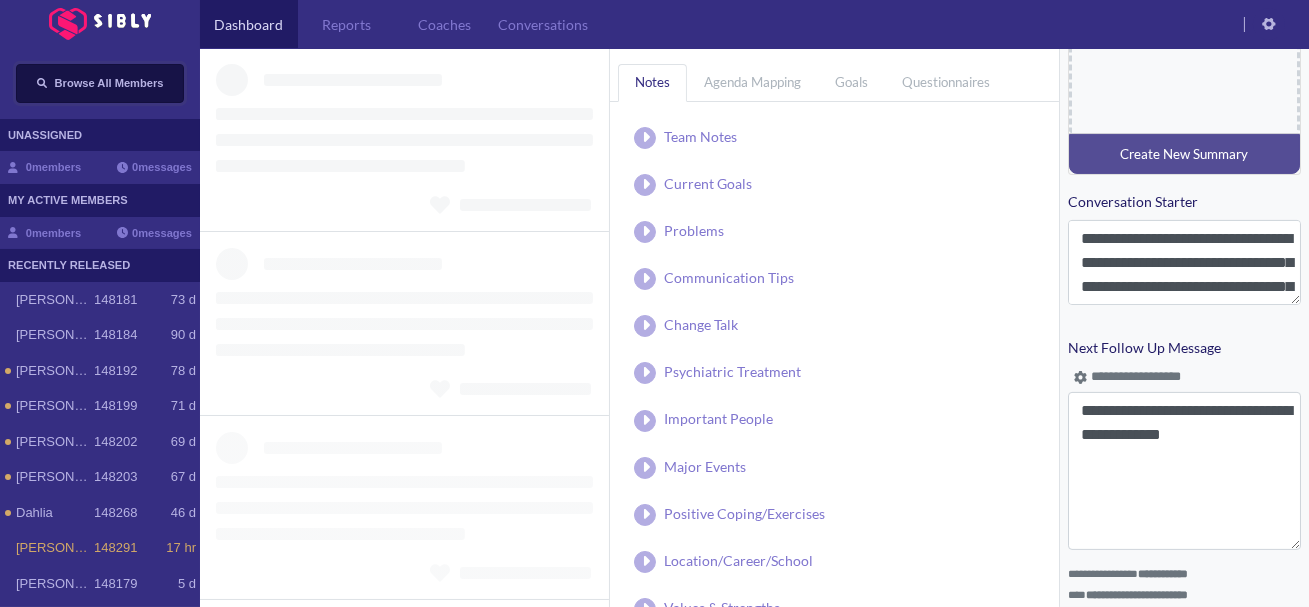 type on "**********" 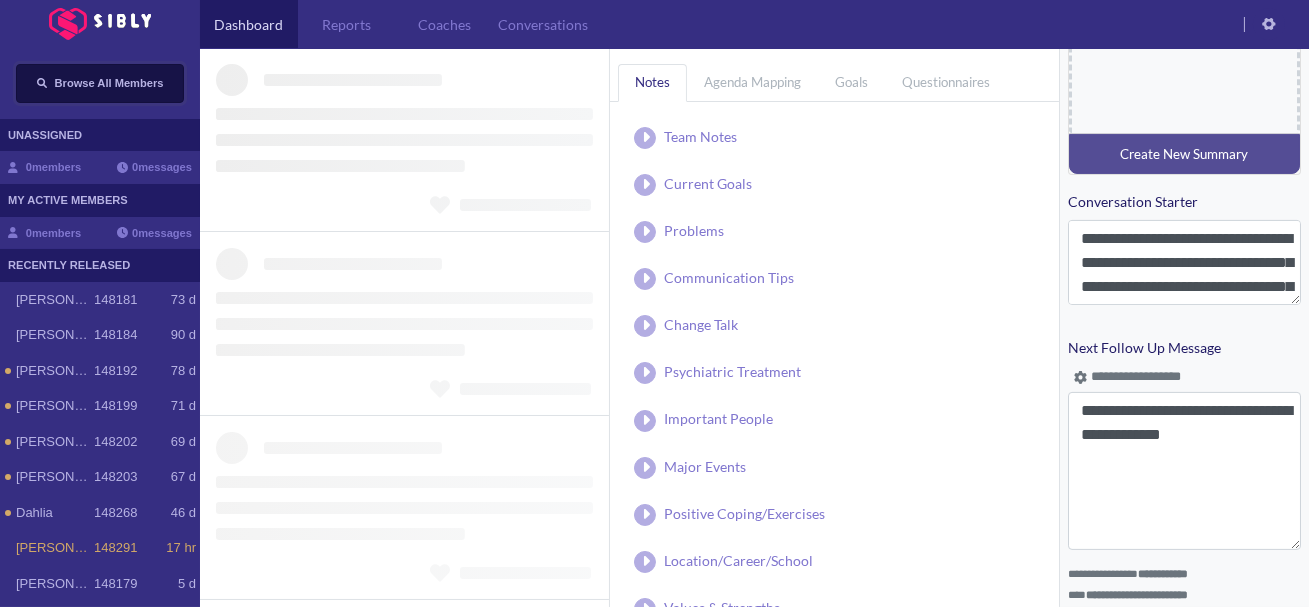 type on "**********" 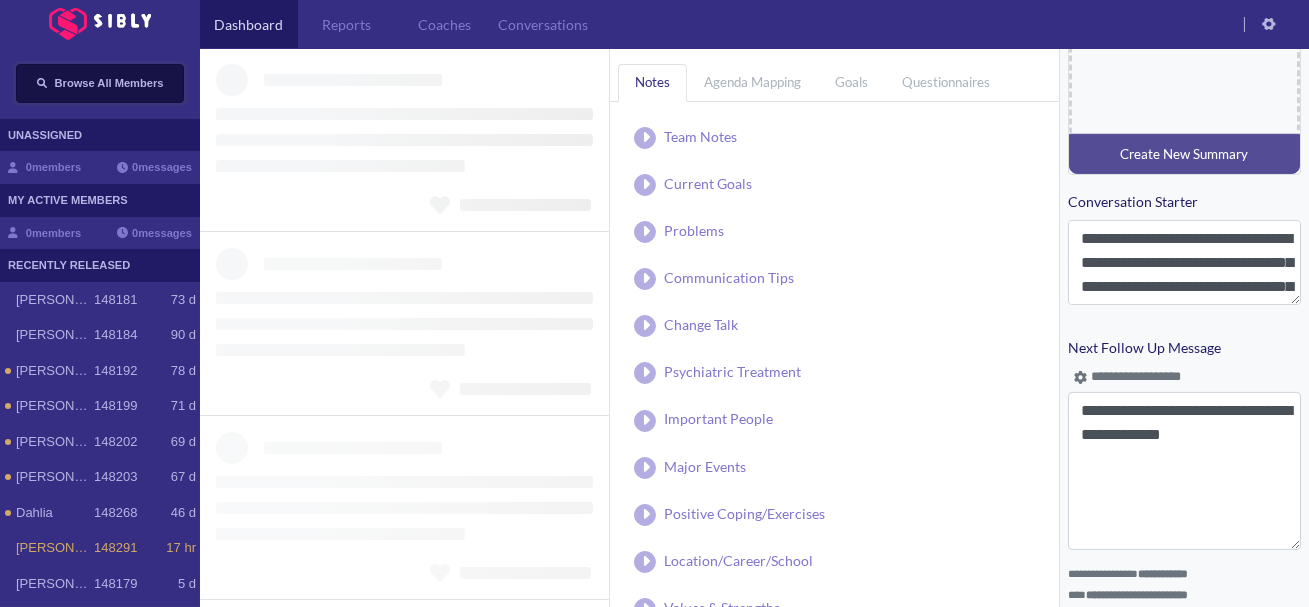 scroll, scrollTop: 1037, scrollLeft: 0, axis: vertical 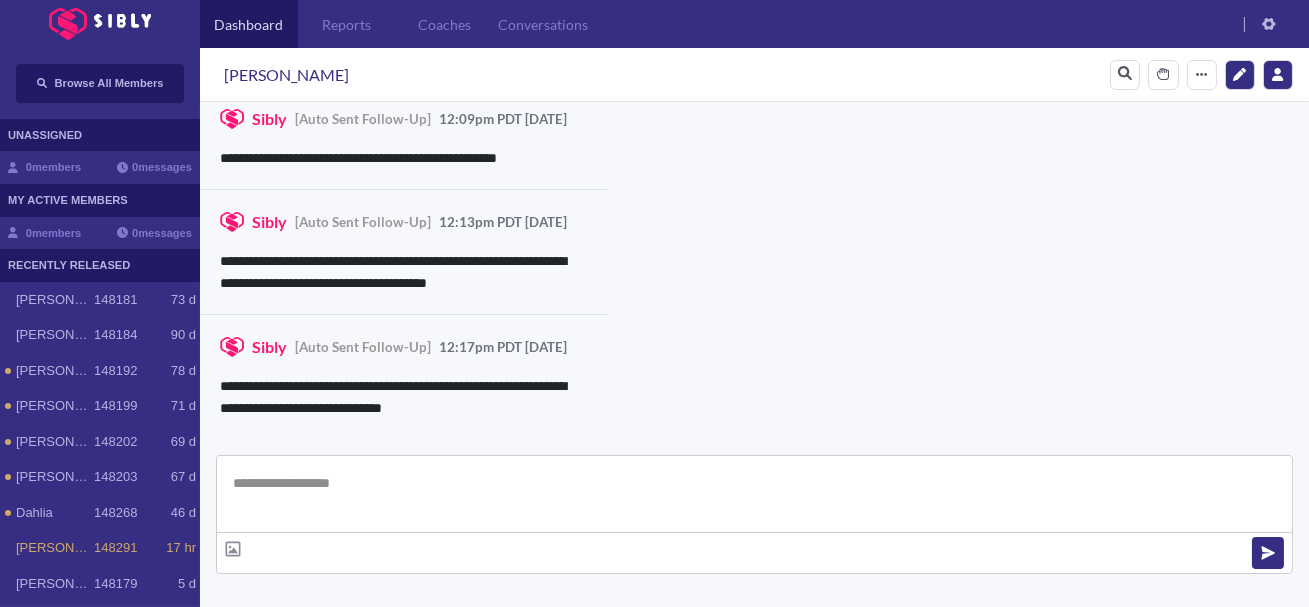 click at bounding box center [754, 494] 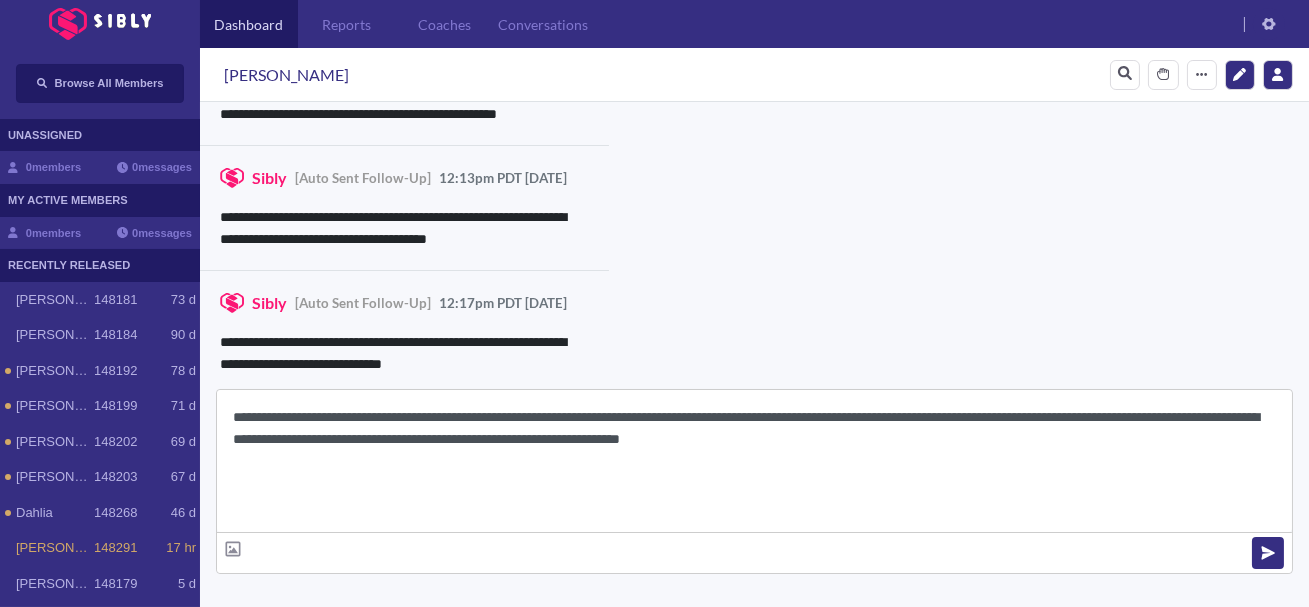scroll, scrollTop: 22, scrollLeft: 0, axis: vertical 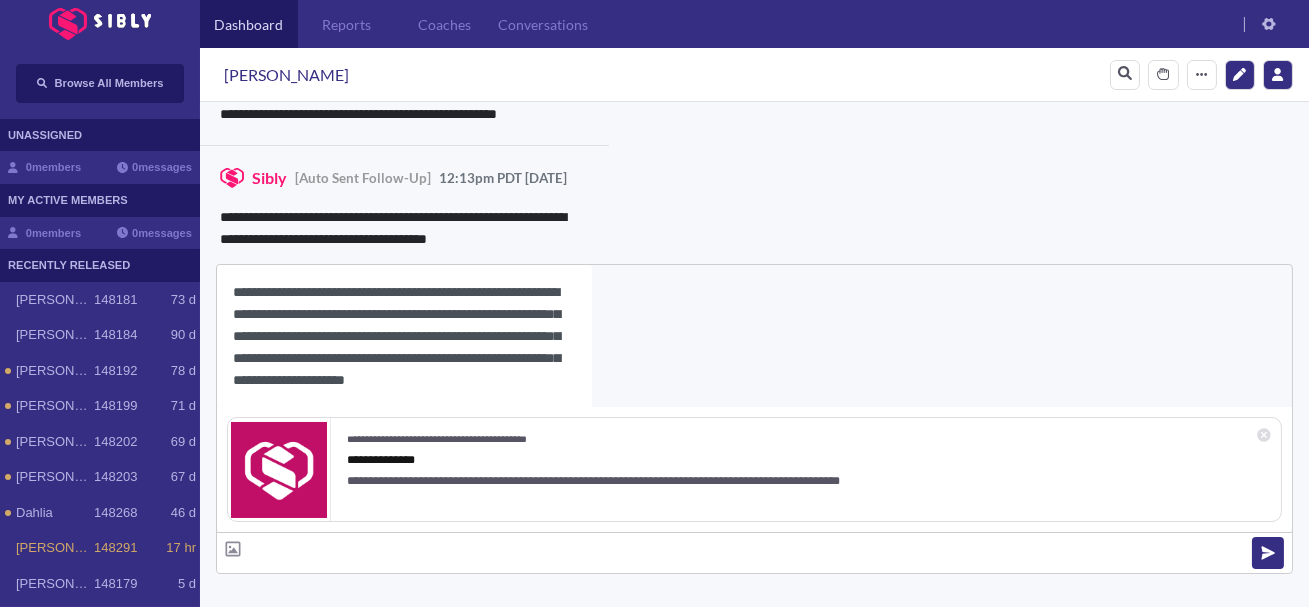 click on "[PERSON_NAME]" at bounding box center (286, 75) 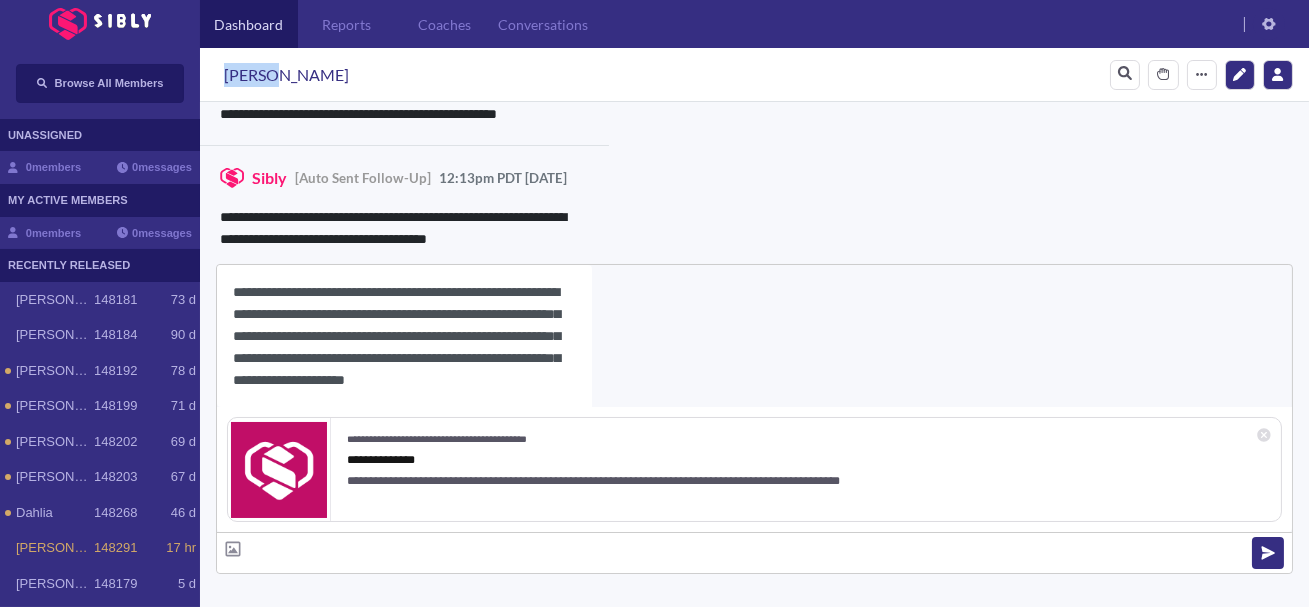 click on "[PERSON_NAME]" at bounding box center (286, 75) 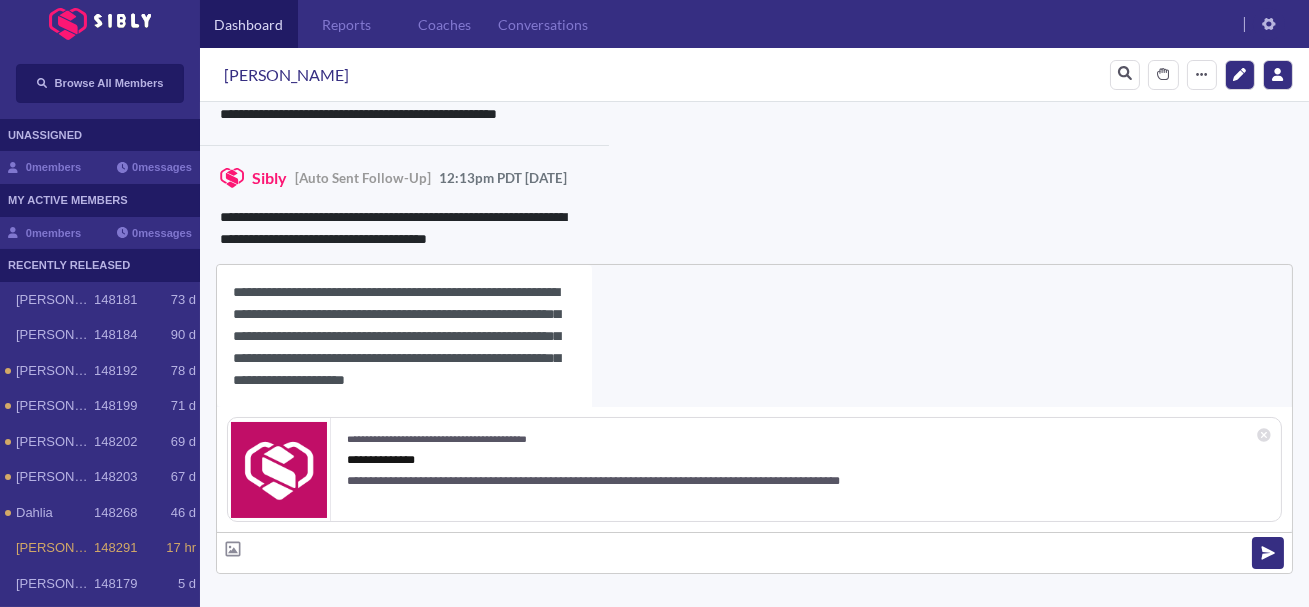 click on "**********" at bounding box center (404, 336) 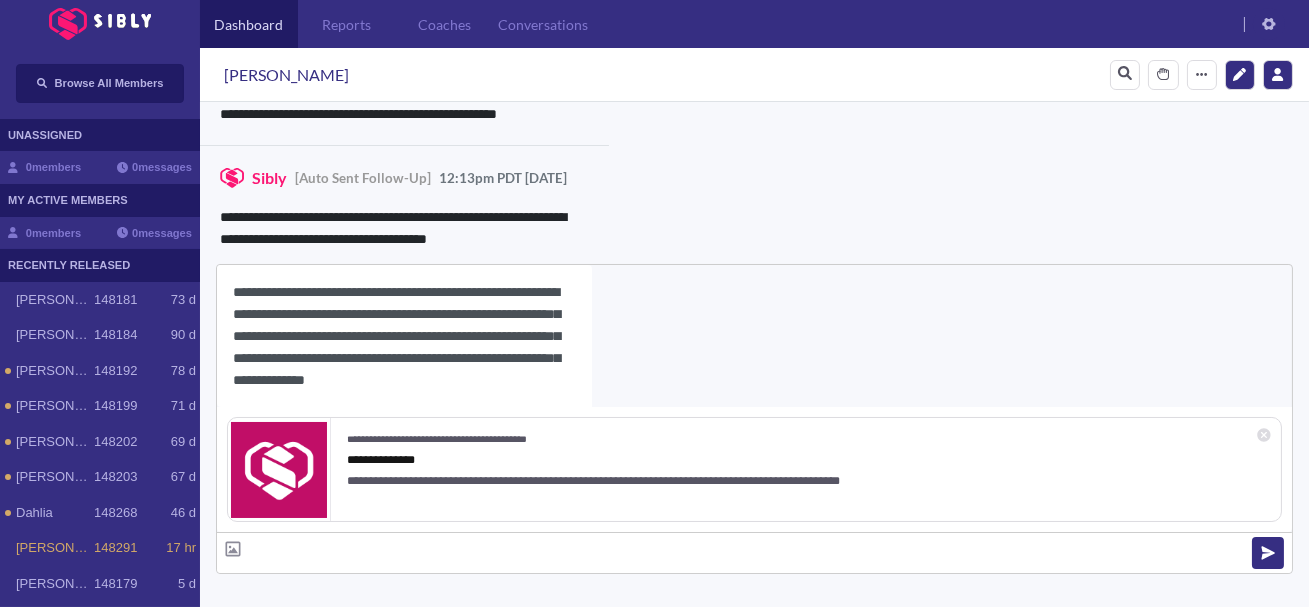 paste on "******" 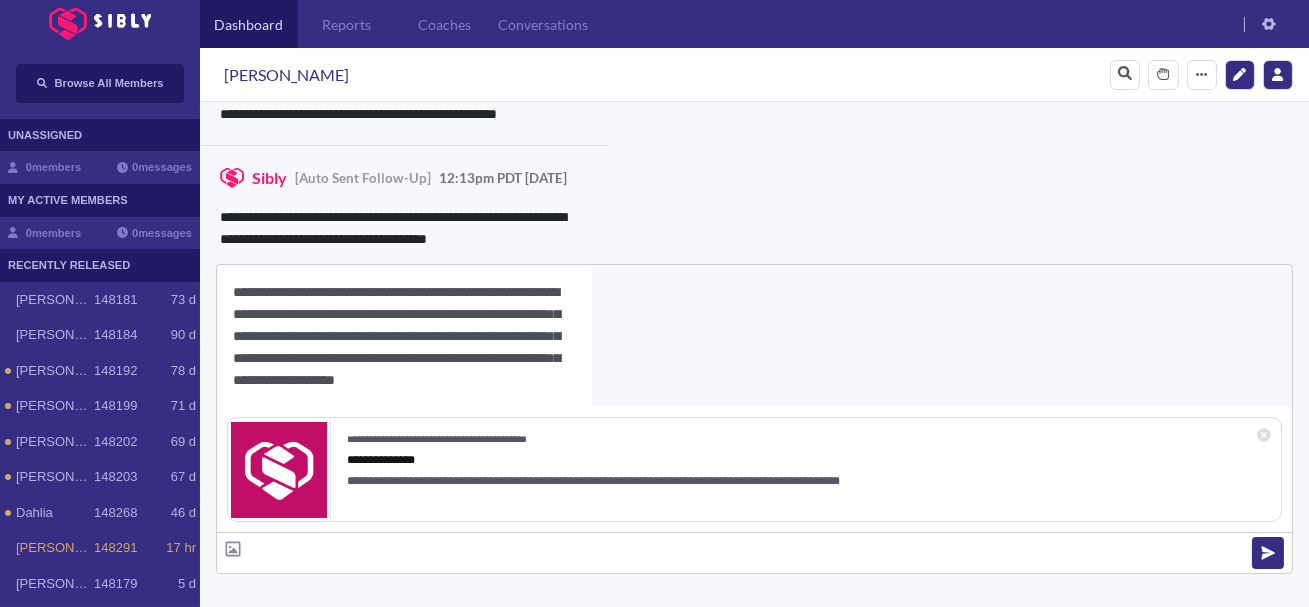 scroll, scrollTop: 18, scrollLeft: 0, axis: vertical 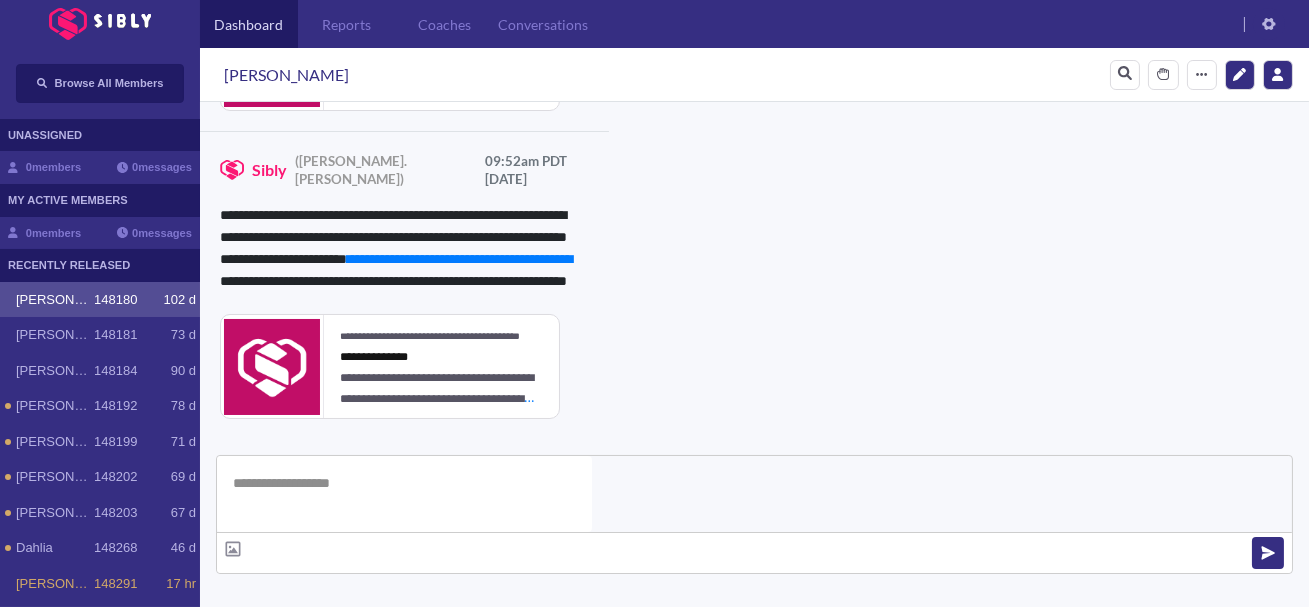type 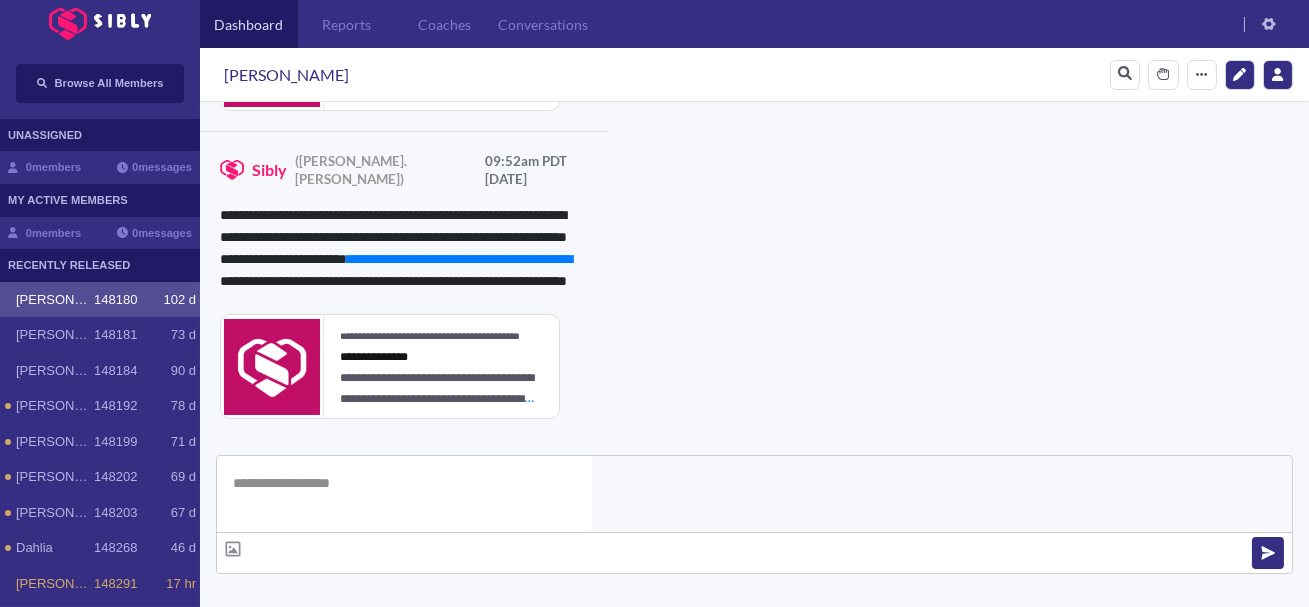 click on "**********" at bounding box center (833, 960) 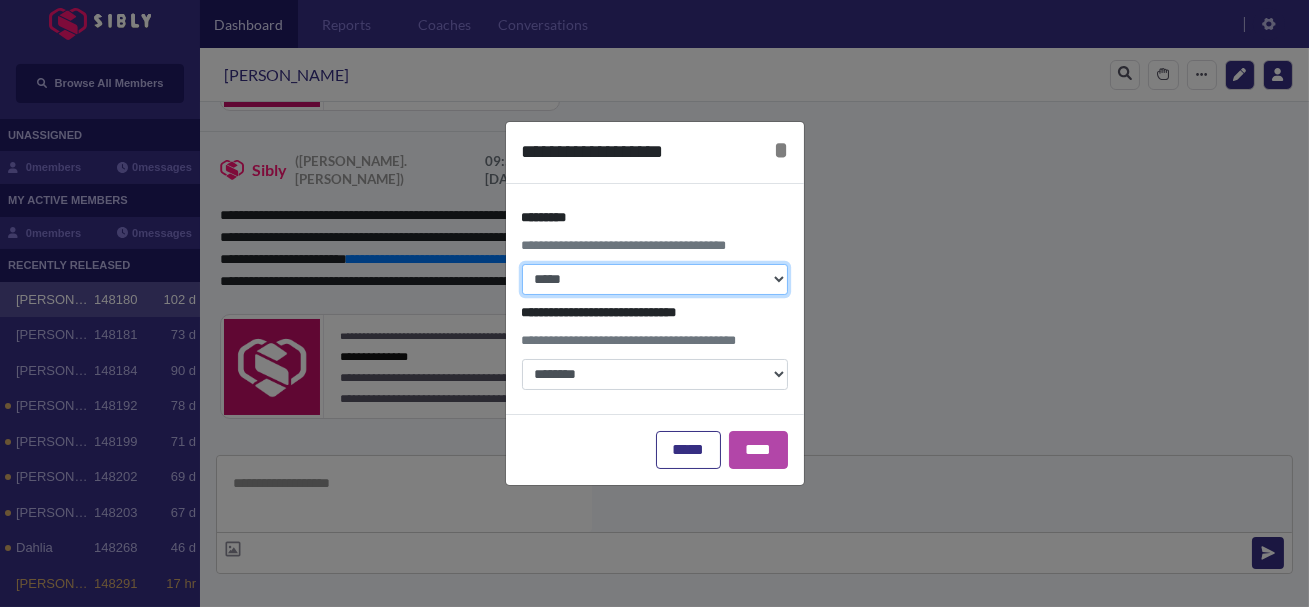 click on "**********" at bounding box center (655, 279) 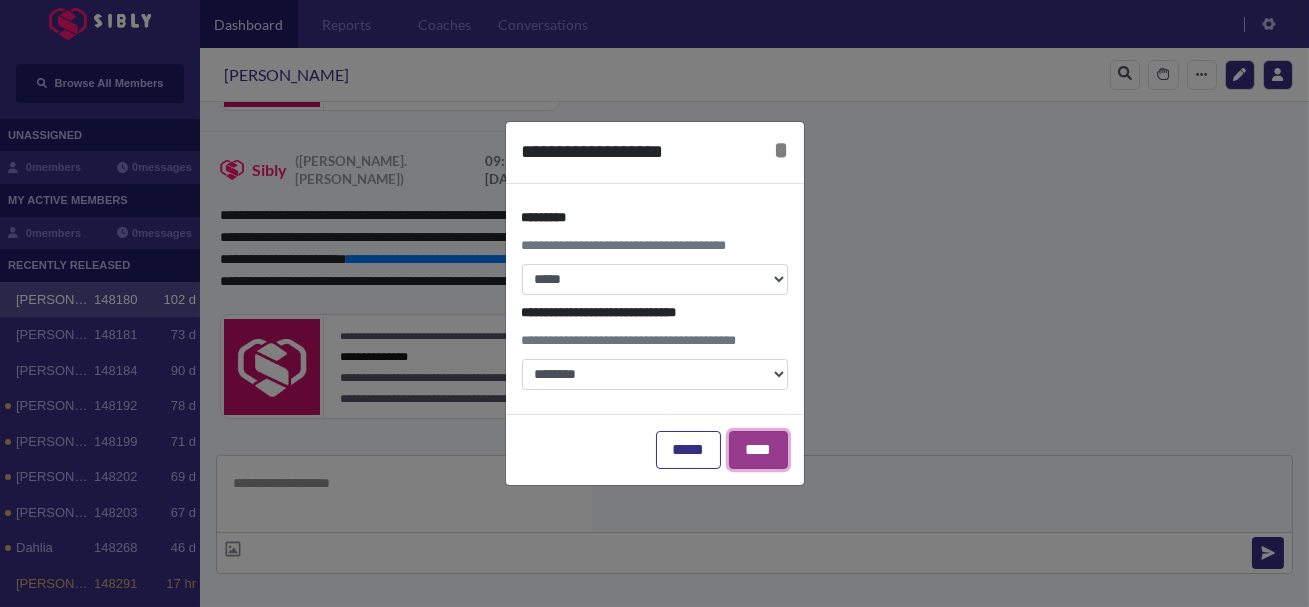click on "****" at bounding box center (758, 450) 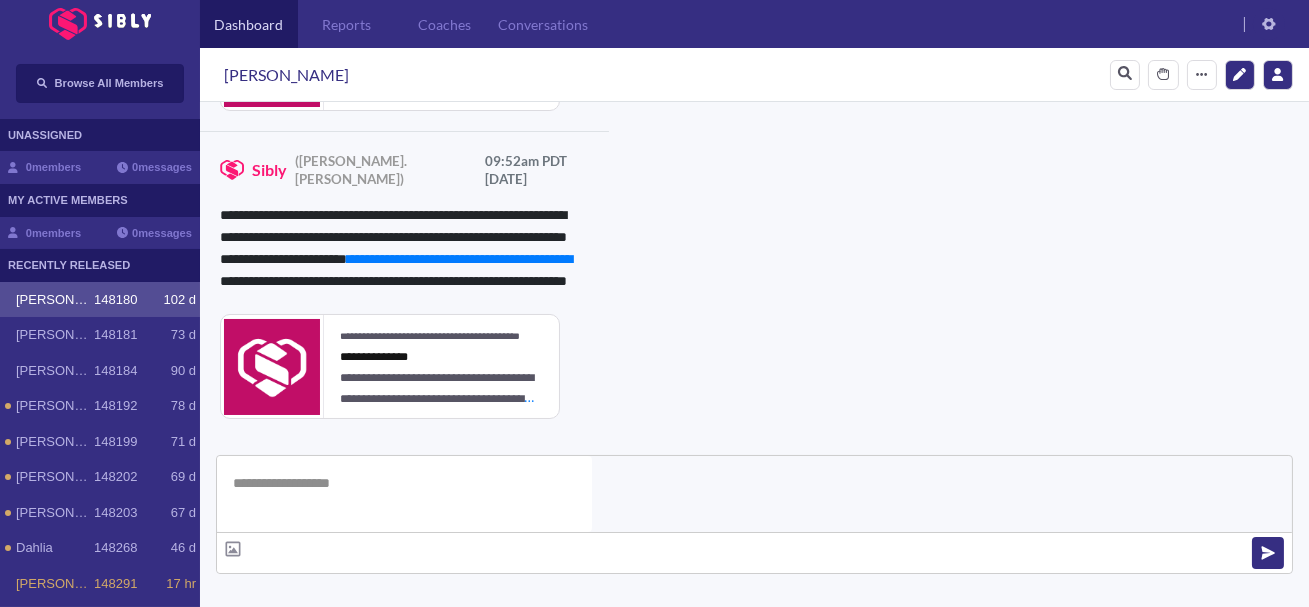 click at bounding box center [341, 697] 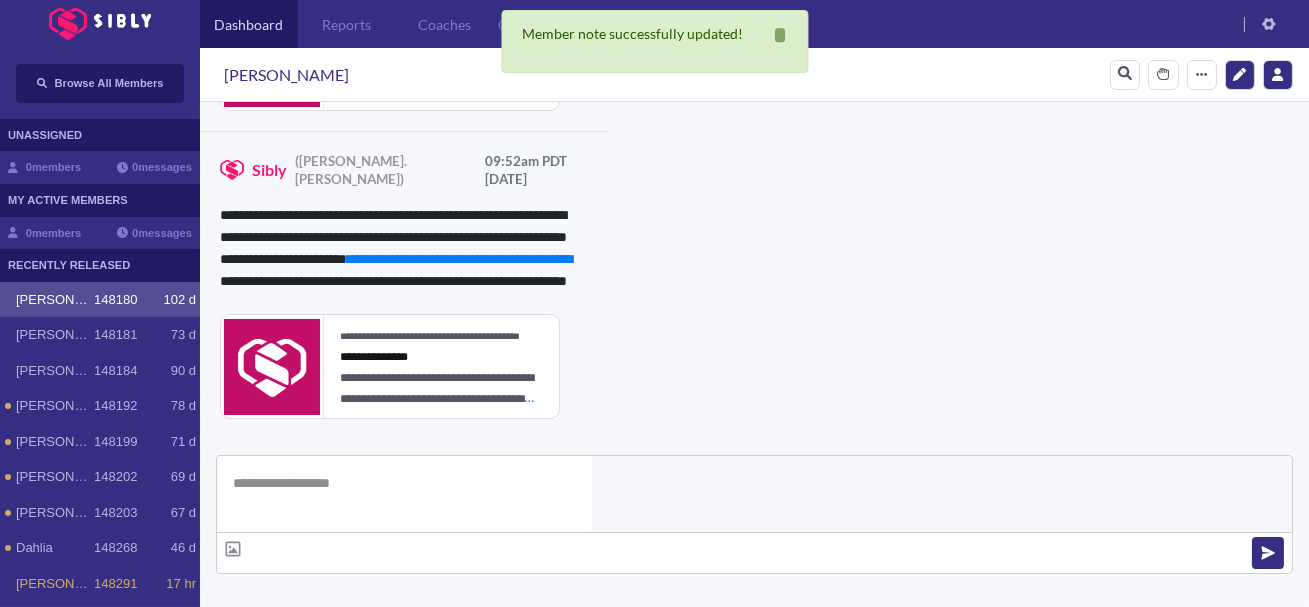 scroll, scrollTop: 0, scrollLeft: 0, axis: both 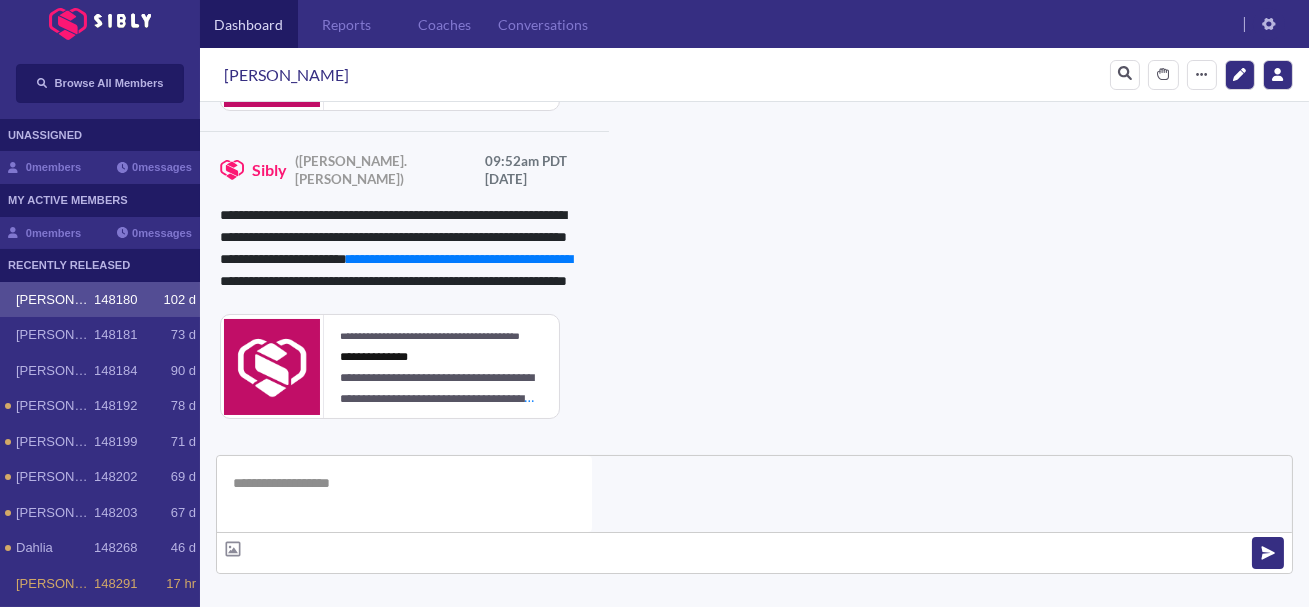 paste on "**********" 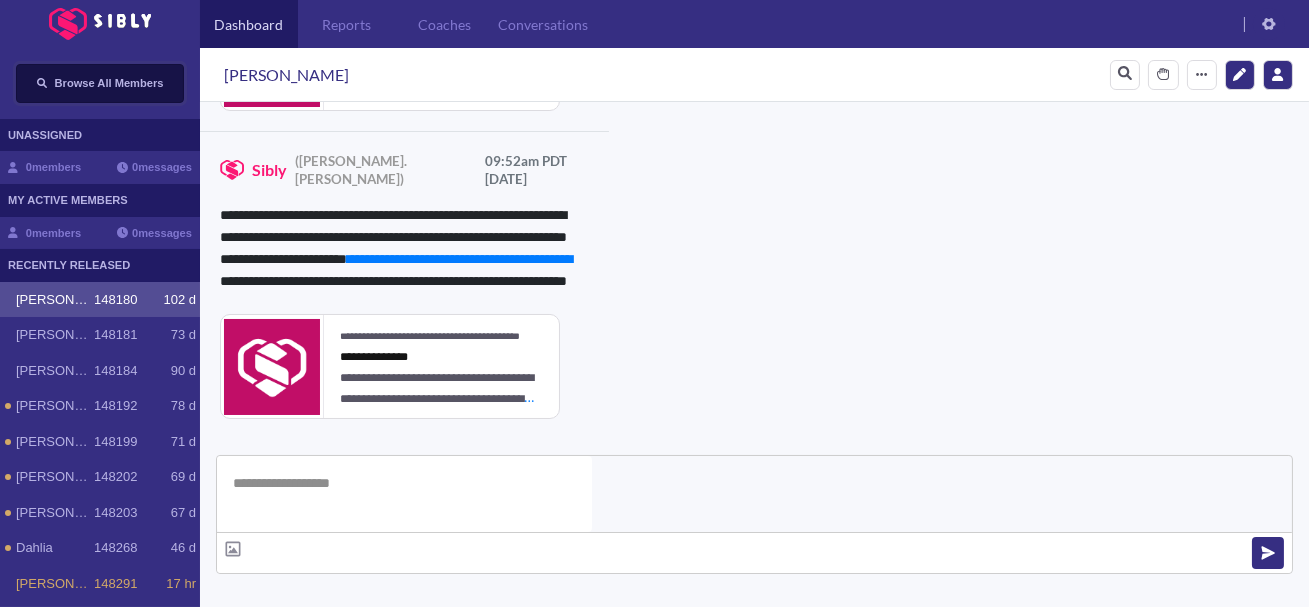 click on "Browse All Members" at bounding box center [109, 83] 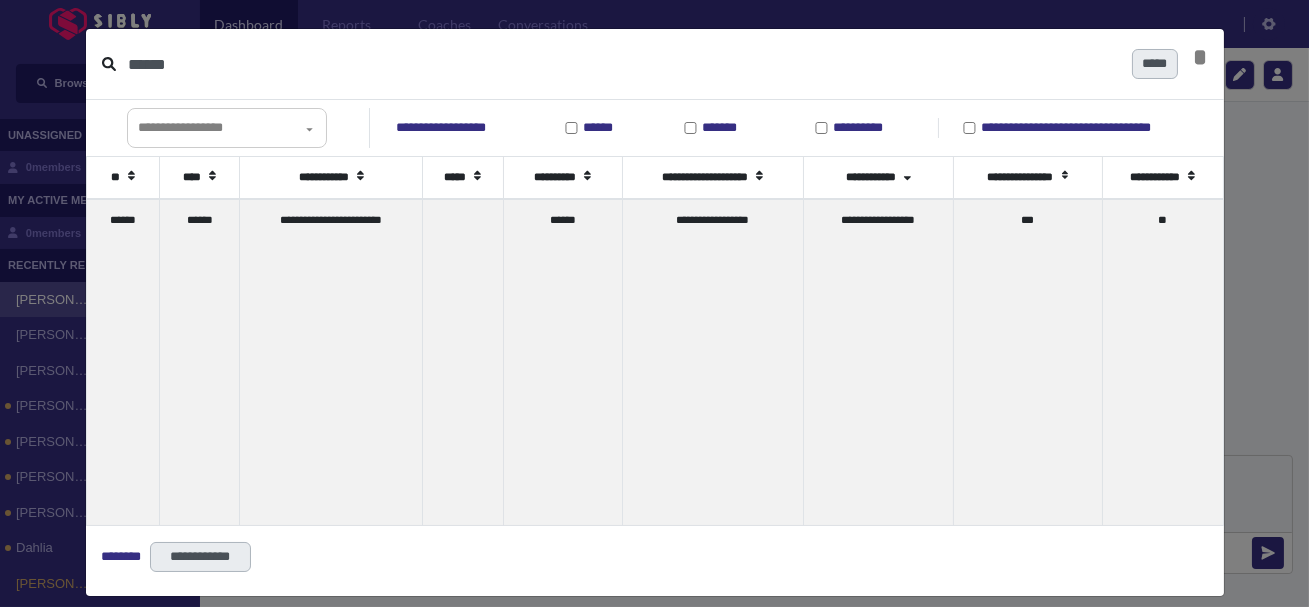 click on "******" at bounding box center (622, 64) 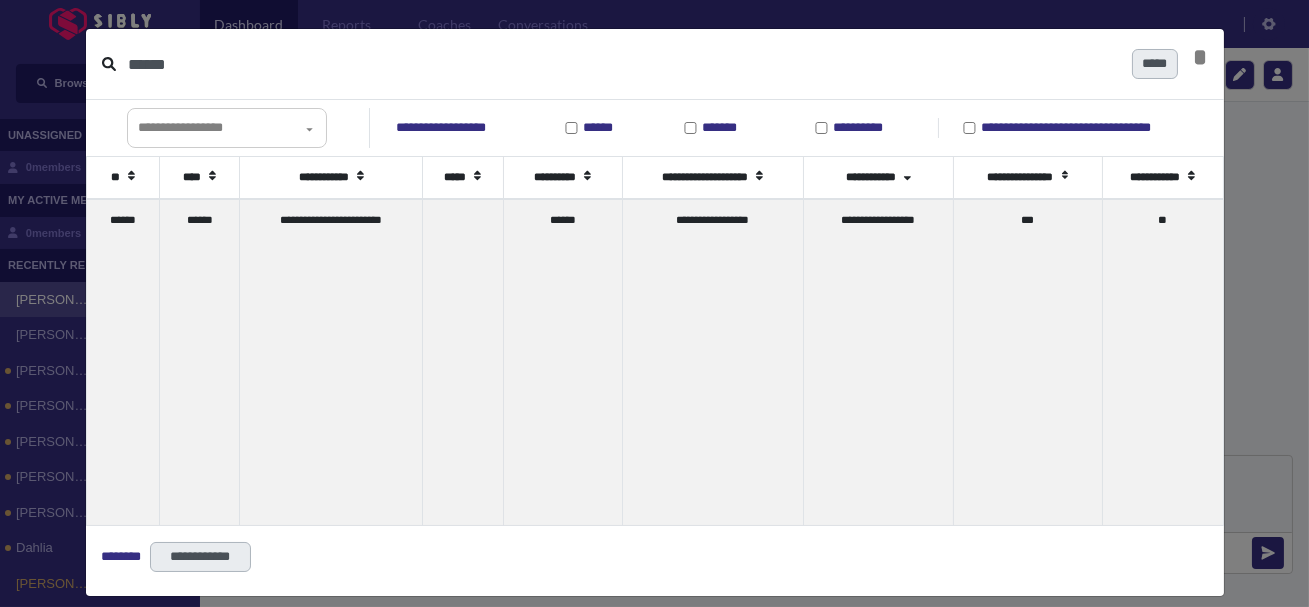 type on "******" 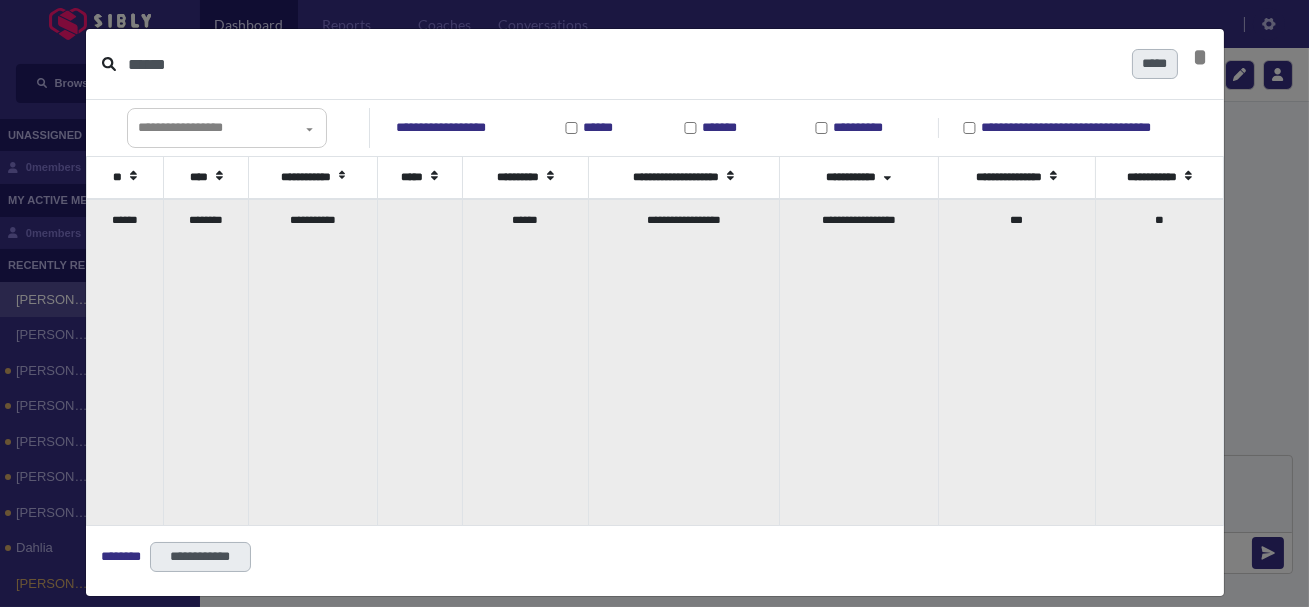 click on "********" at bounding box center (206, 362) 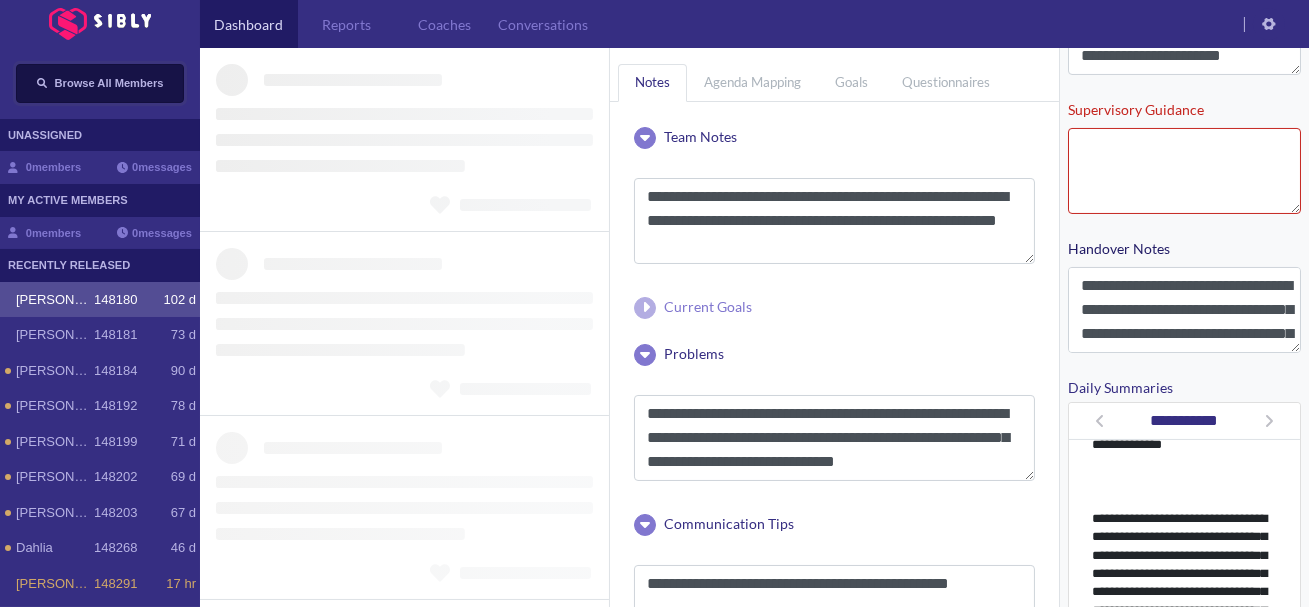 type 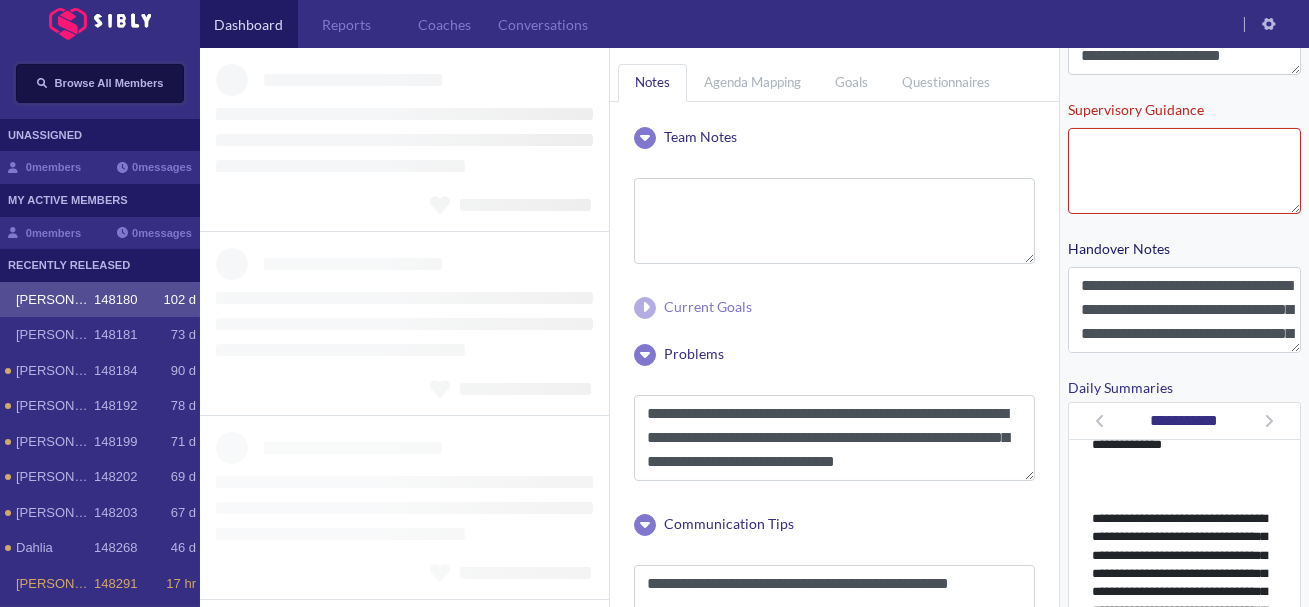 type 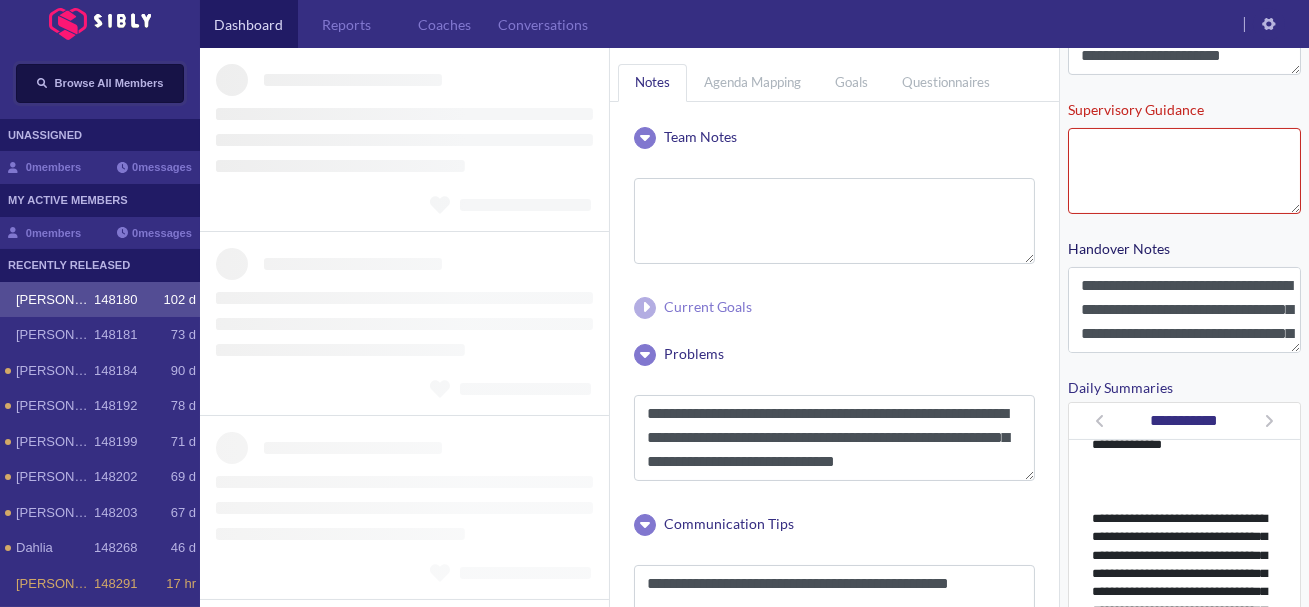 type 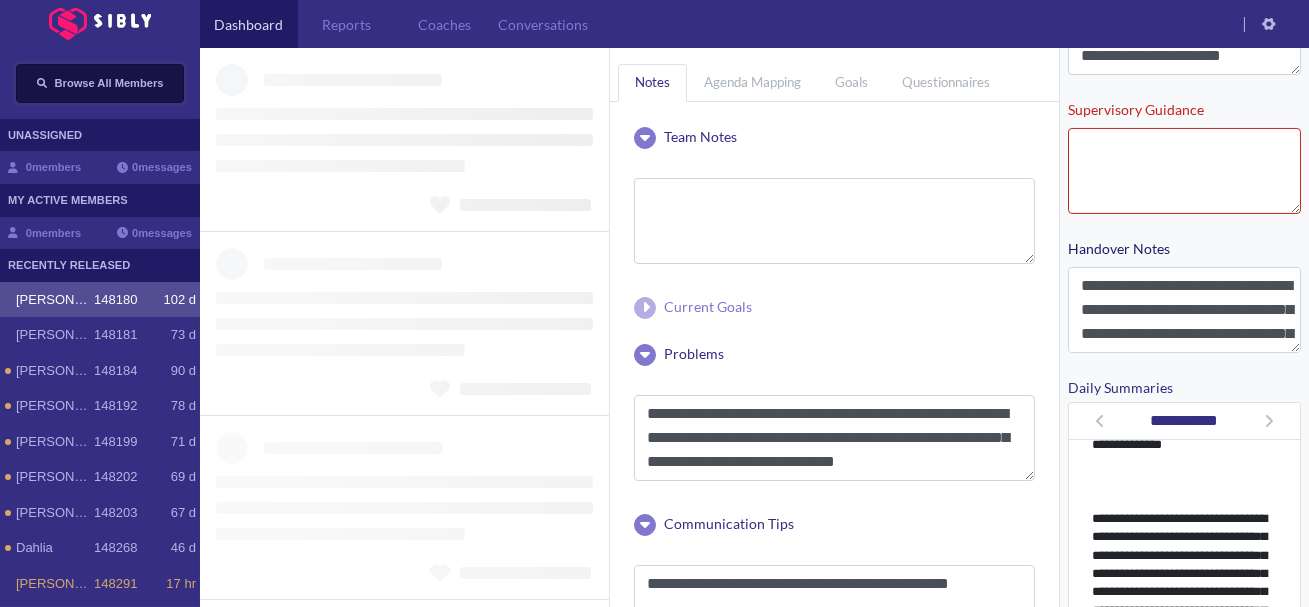 type 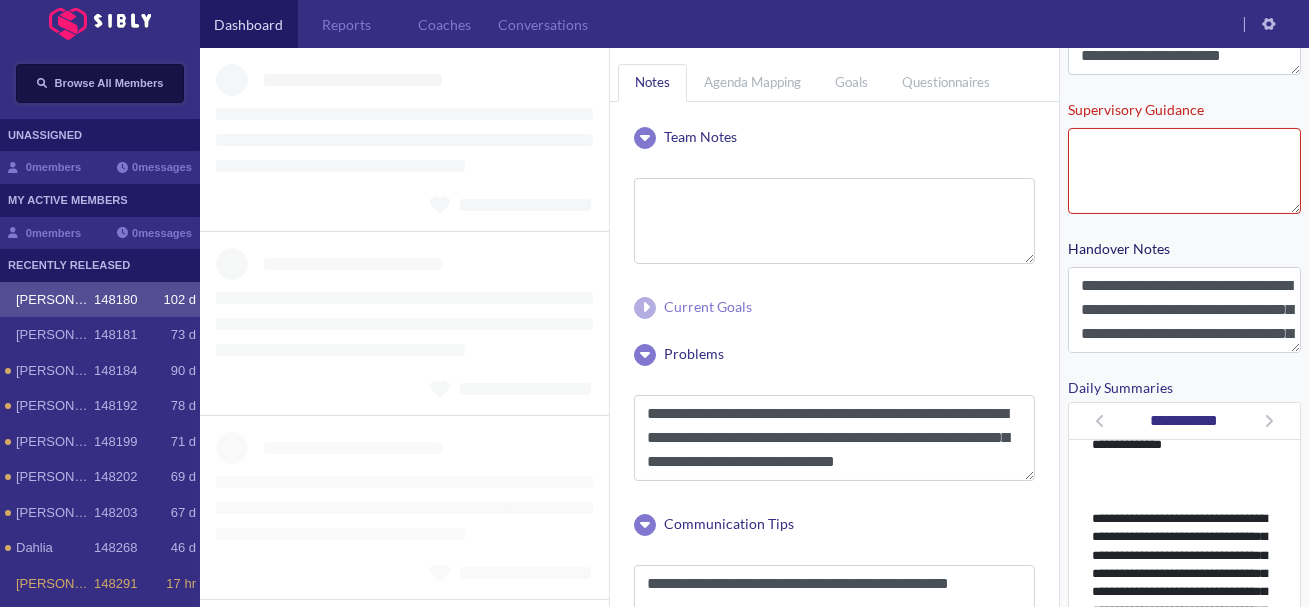 type 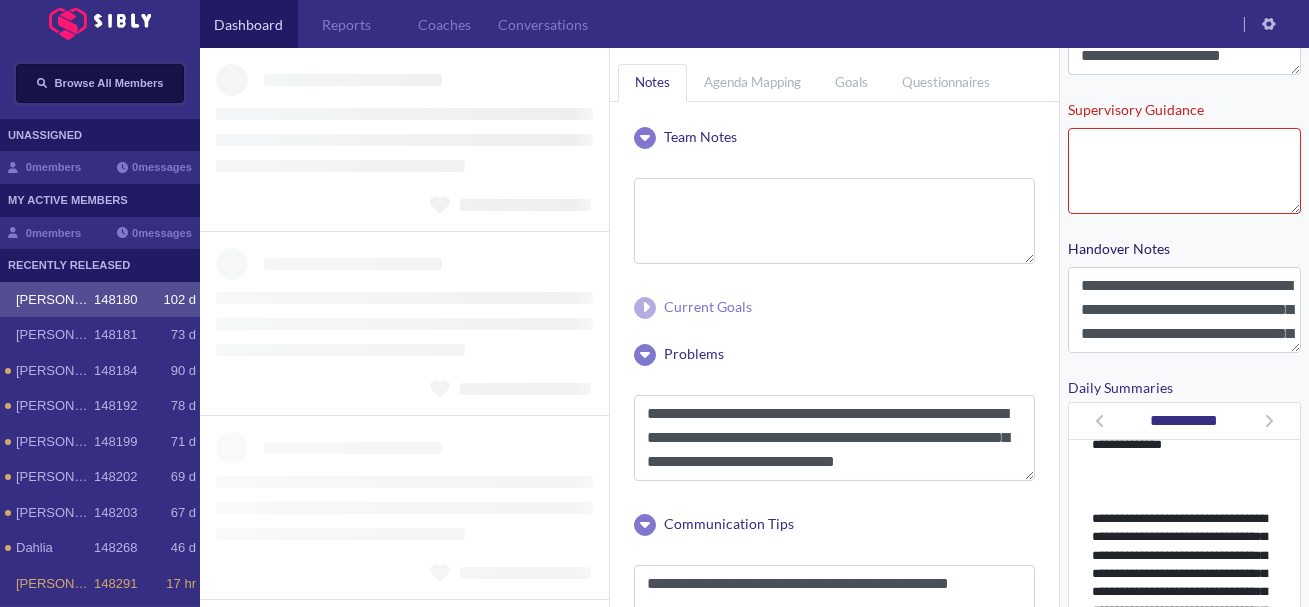 type 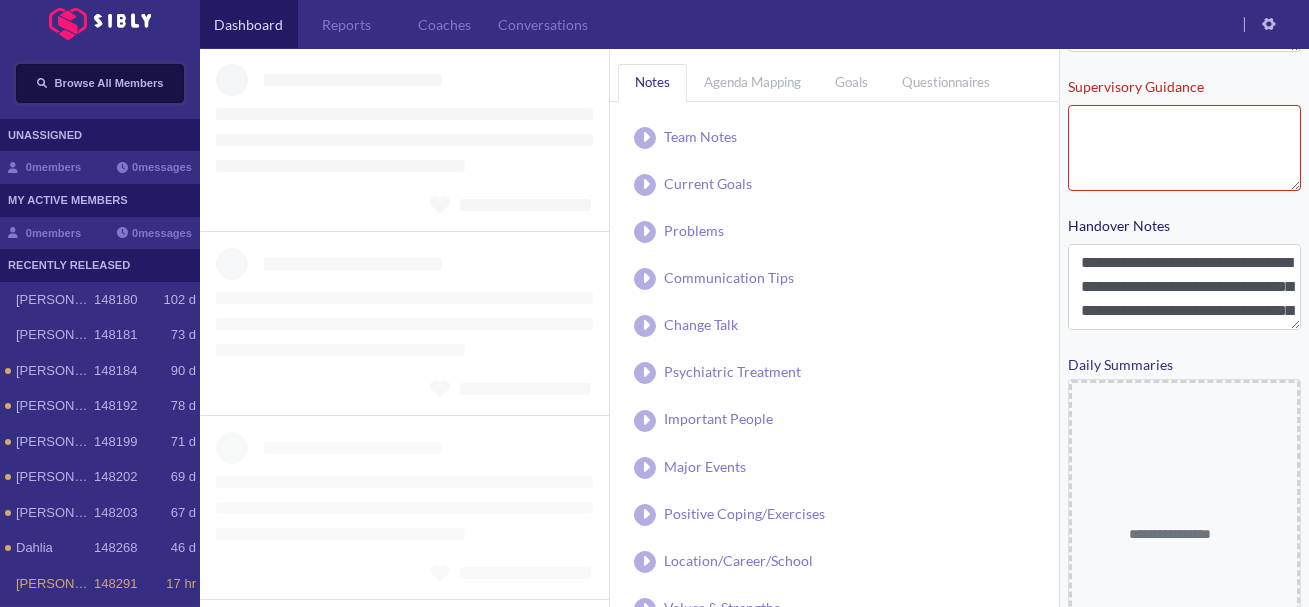 type on "**********" 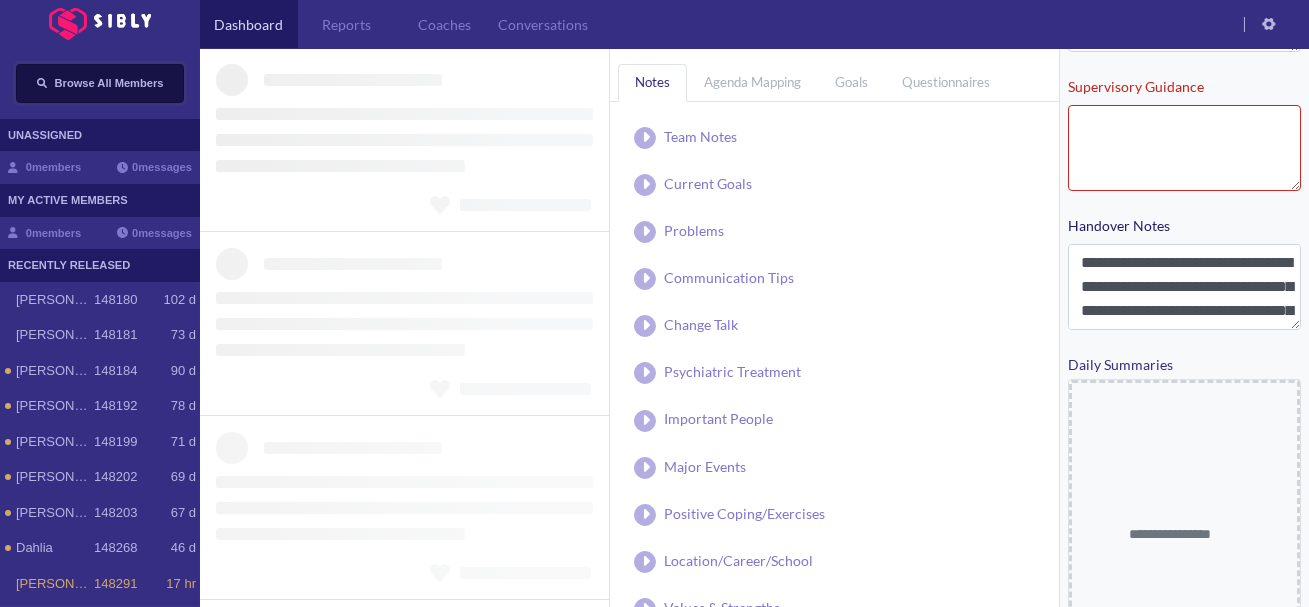 type on "**********" 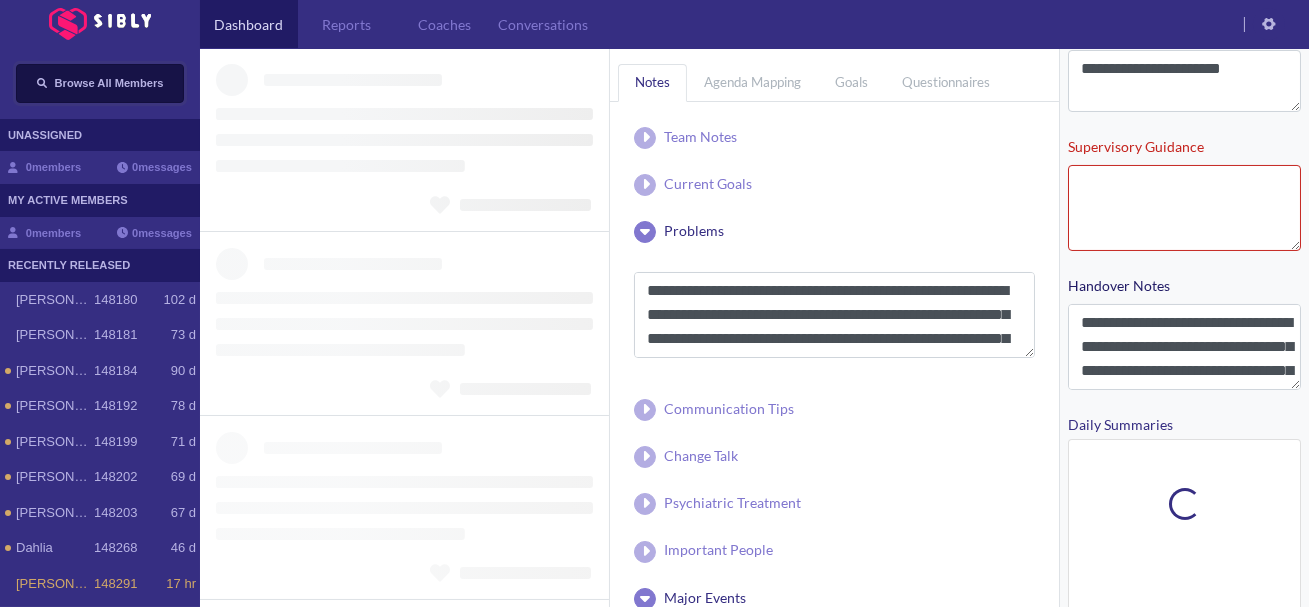 scroll, scrollTop: 423, scrollLeft: 0, axis: vertical 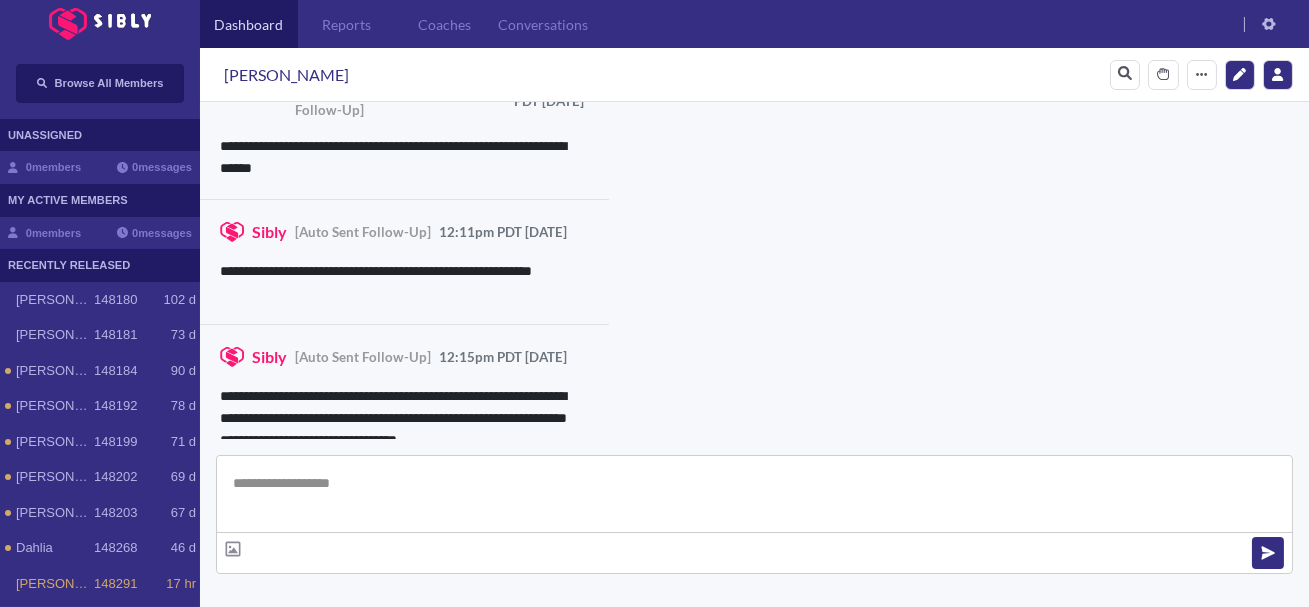 click at bounding box center [754, 494] 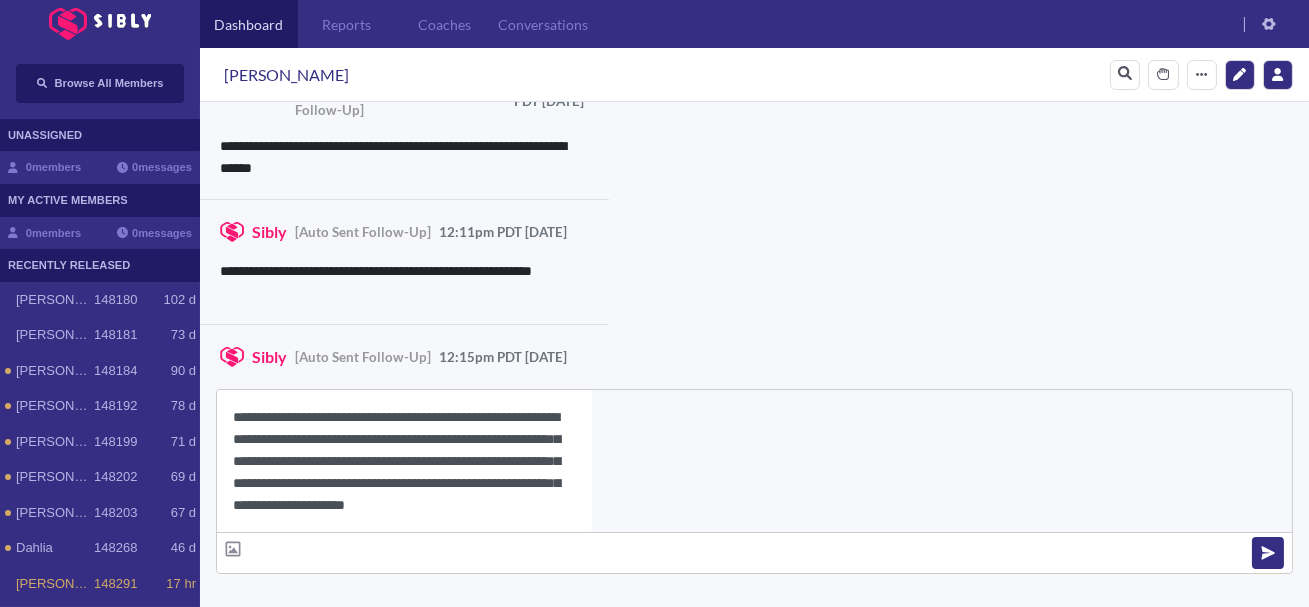 scroll, scrollTop: 22, scrollLeft: 0, axis: vertical 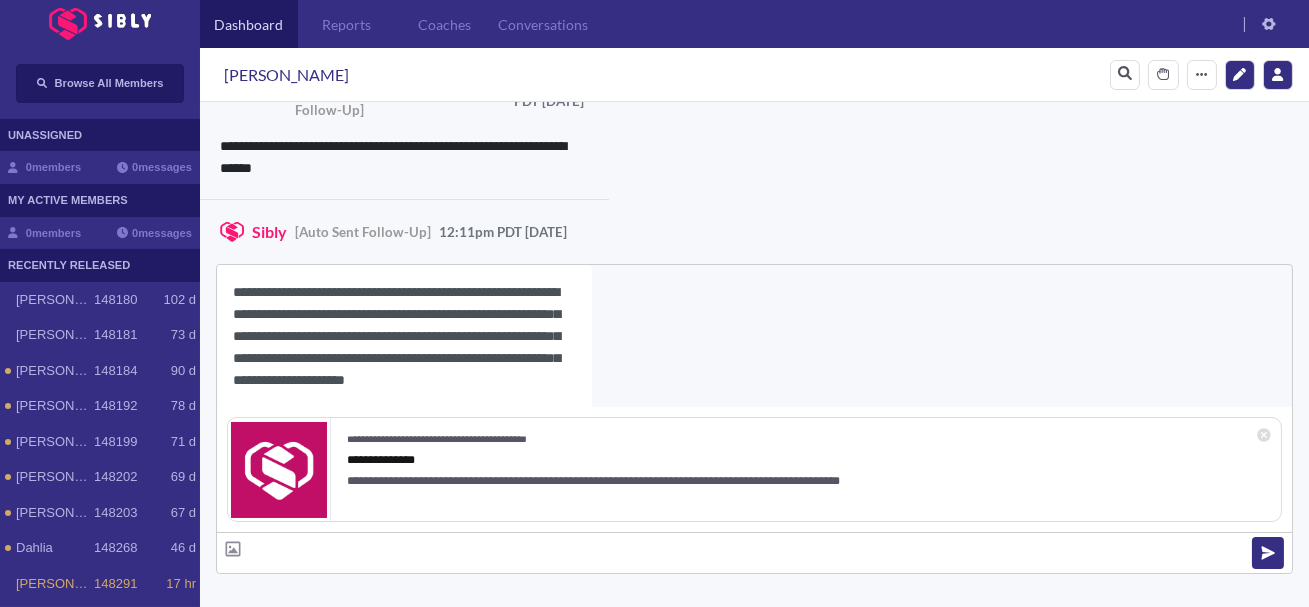 click on "**********" at bounding box center (404, 336) 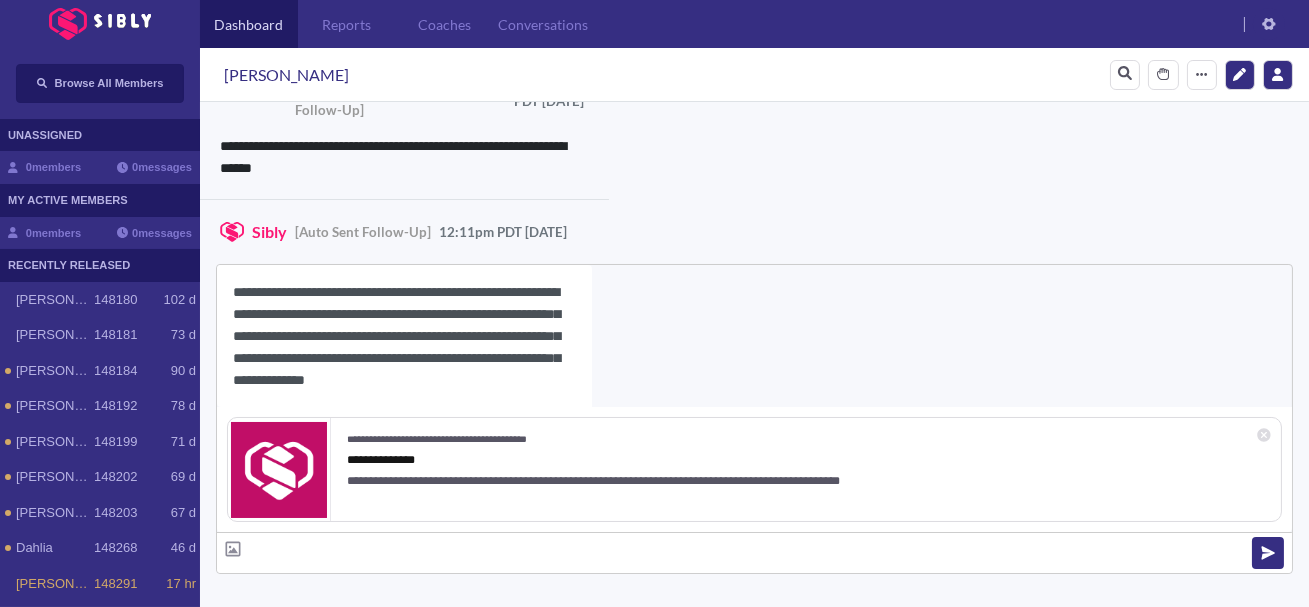 scroll, scrollTop: 18, scrollLeft: 0, axis: vertical 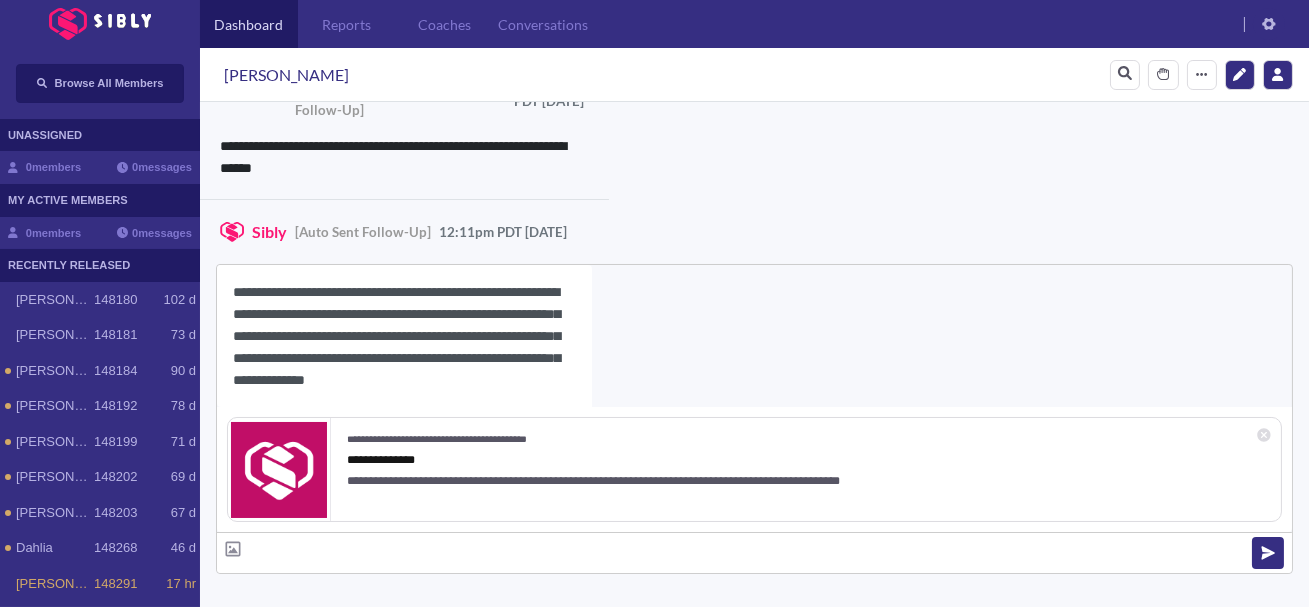 click on "[PERSON_NAME]" at bounding box center (286, 75) 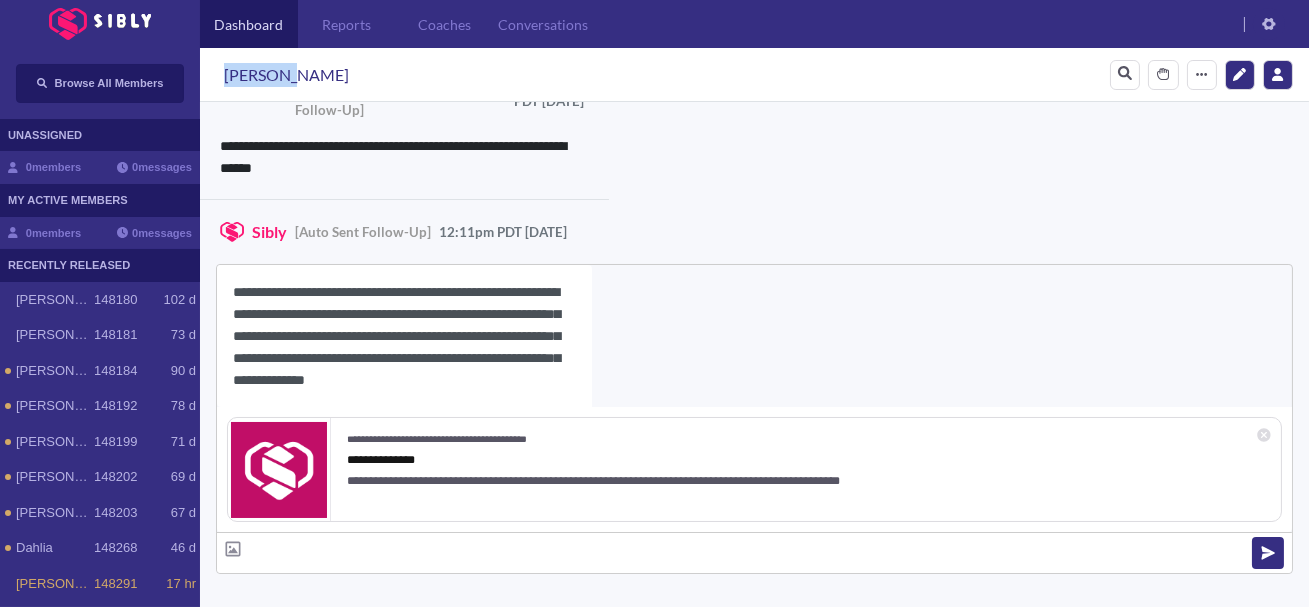 click on "[PERSON_NAME]" at bounding box center [286, 75] 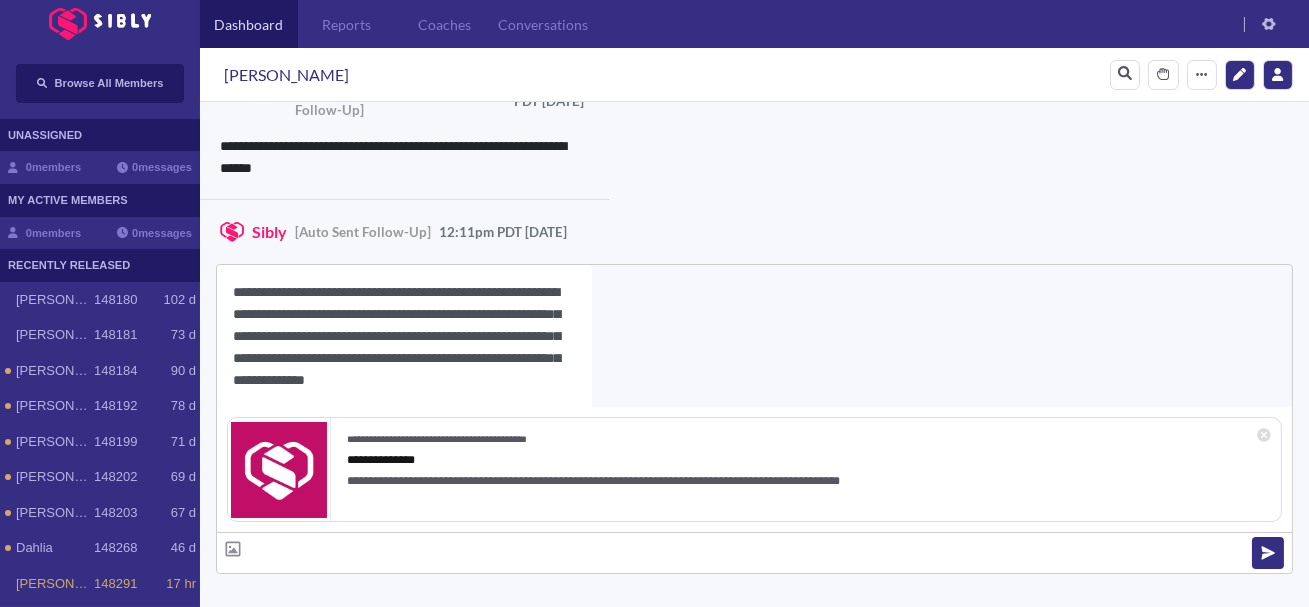 click on "**********" at bounding box center (404, 336) 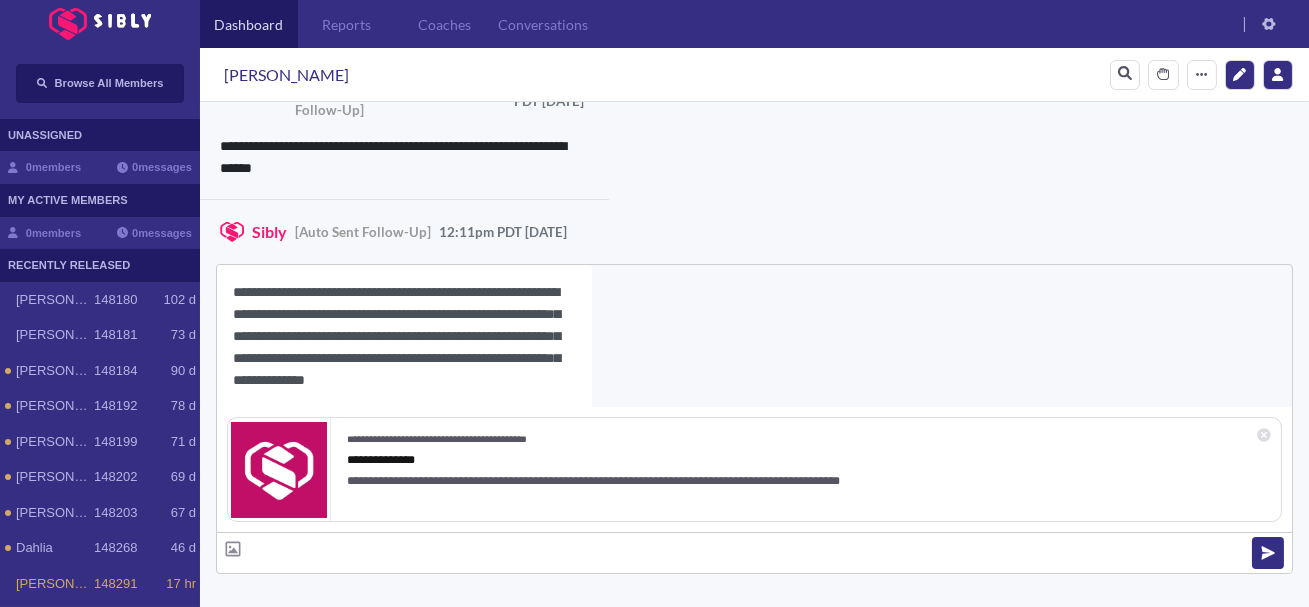 paste on "********" 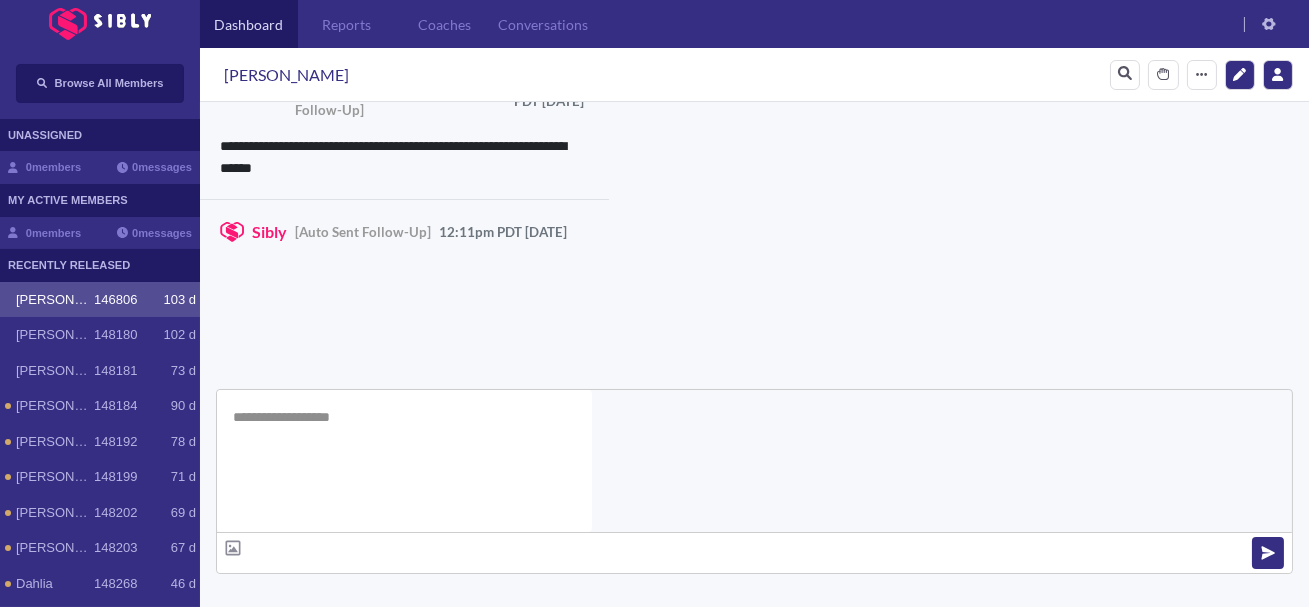 scroll, scrollTop: 0, scrollLeft: 0, axis: both 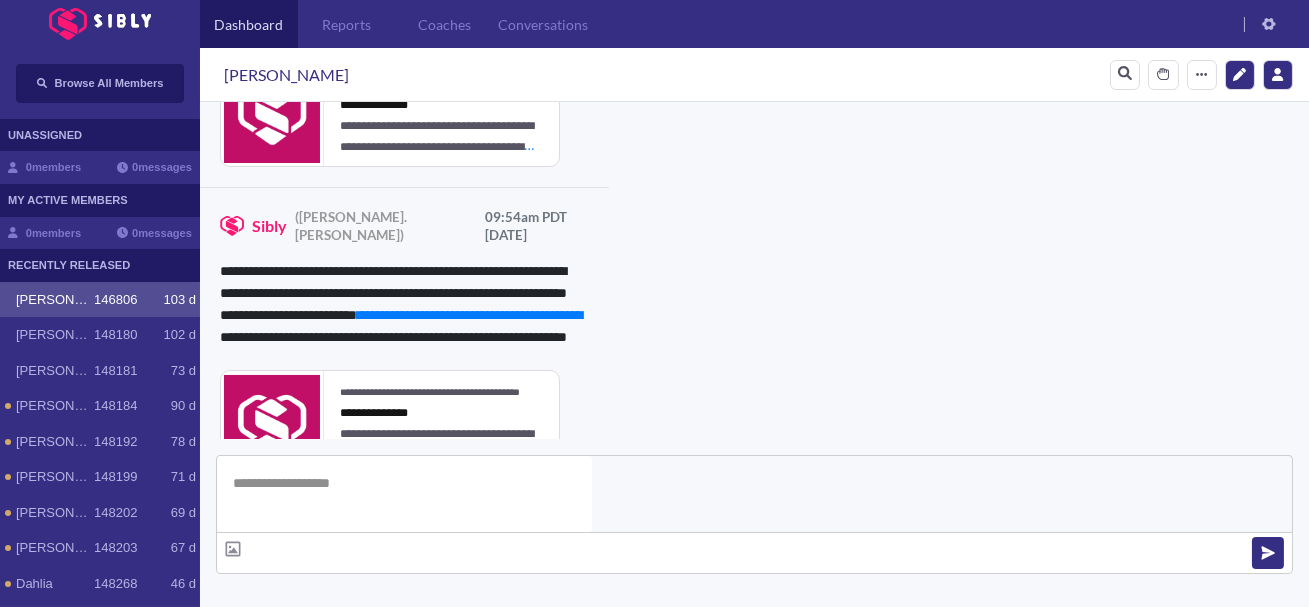 type 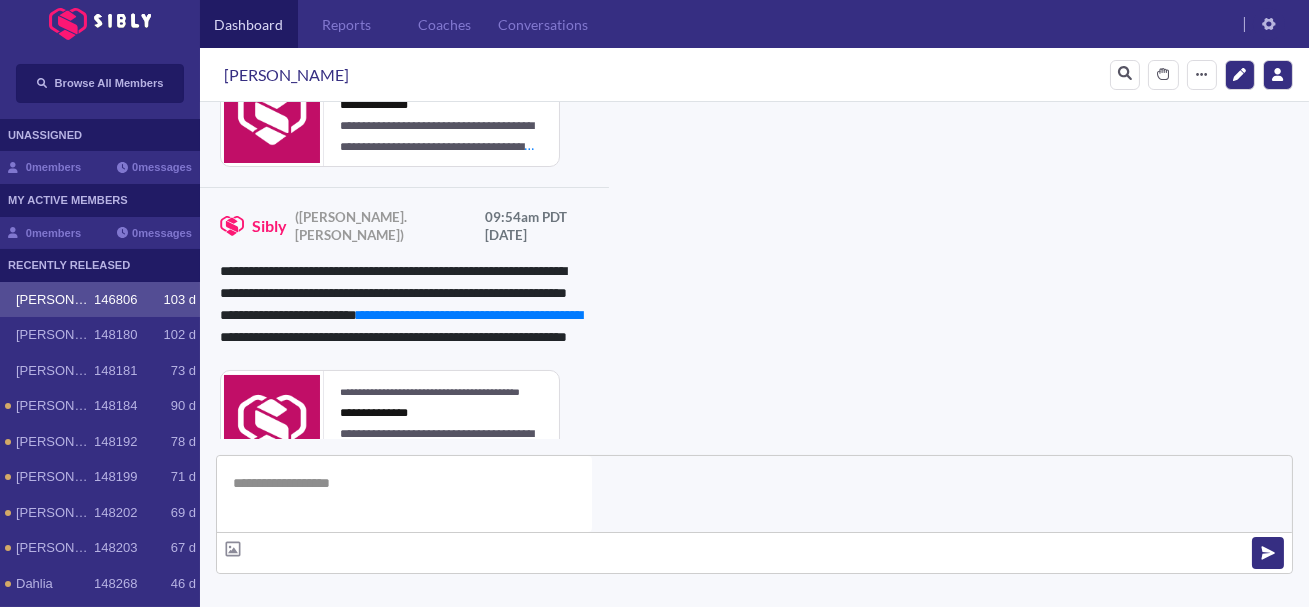 click on "**********" at bounding box center (833, 939) 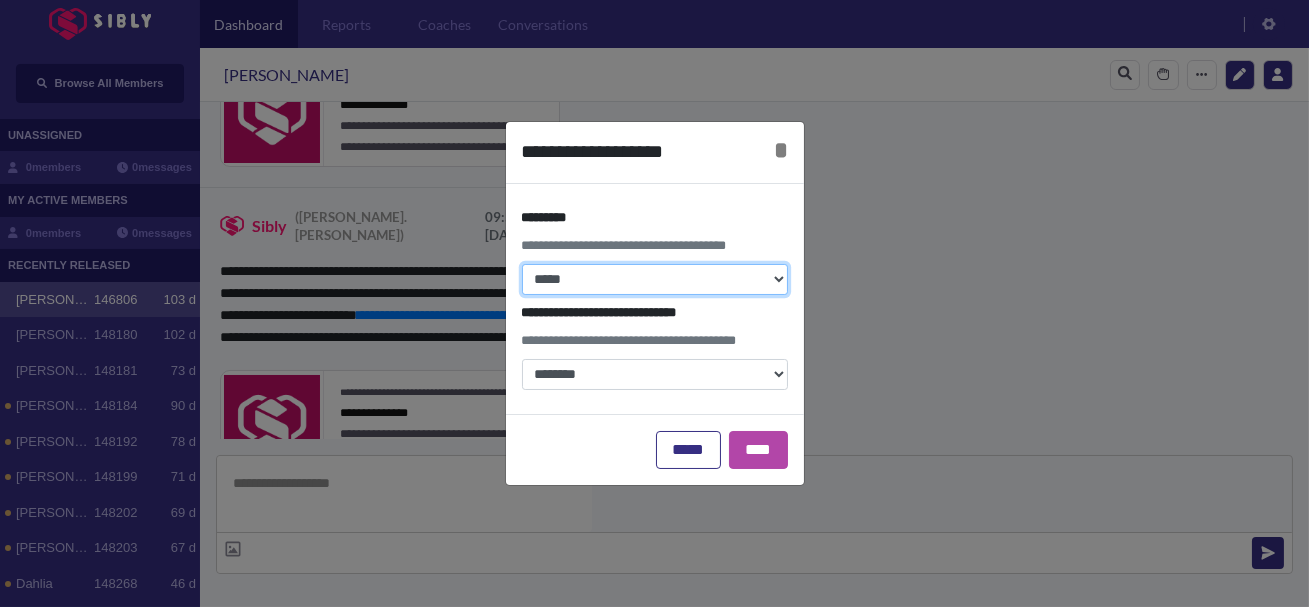 click on "**********" at bounding box center [655, 279] 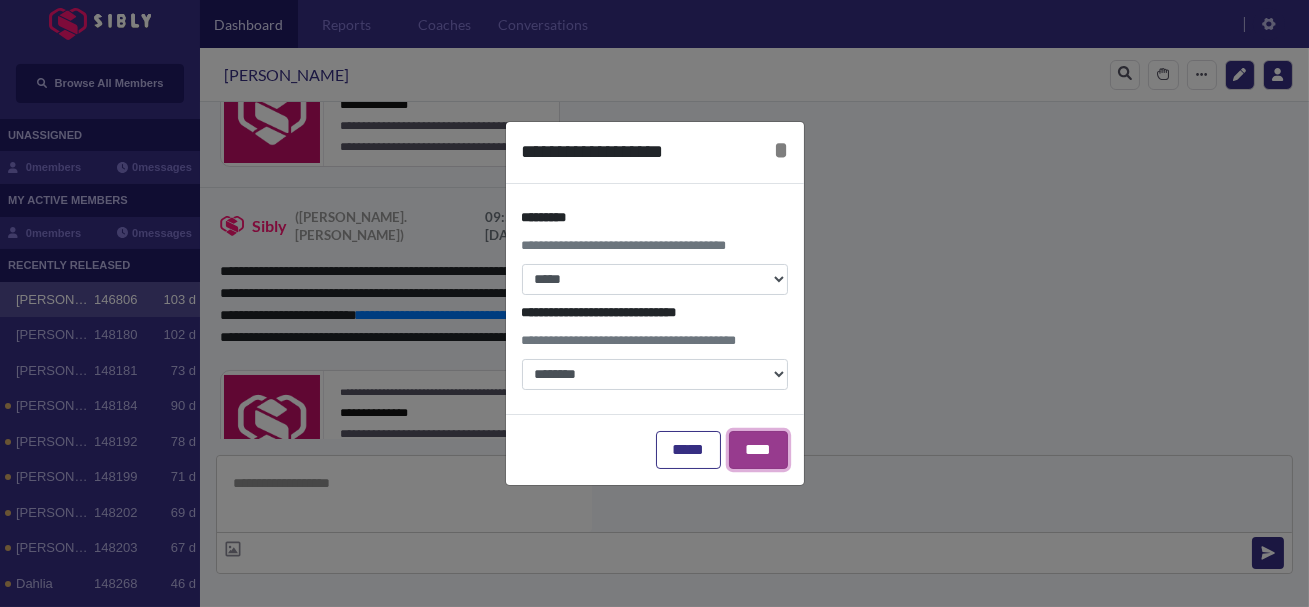click on "****" at bounding box center [758, 450] 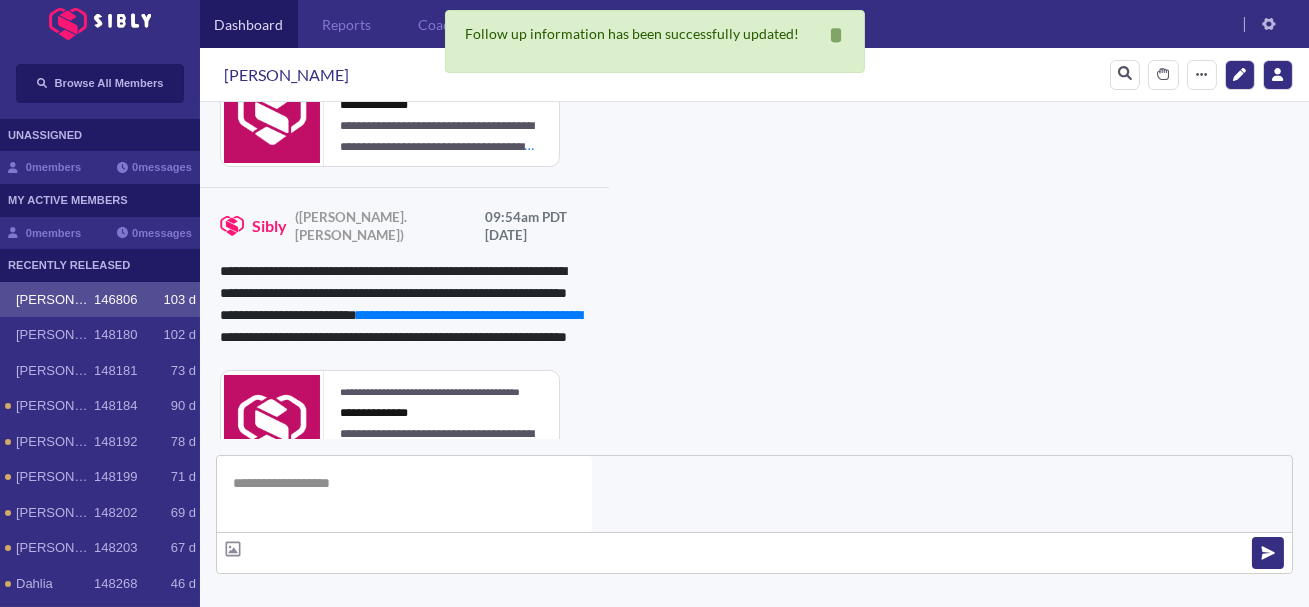 click on "Team Notes Save" at bounding box center [530, 696] 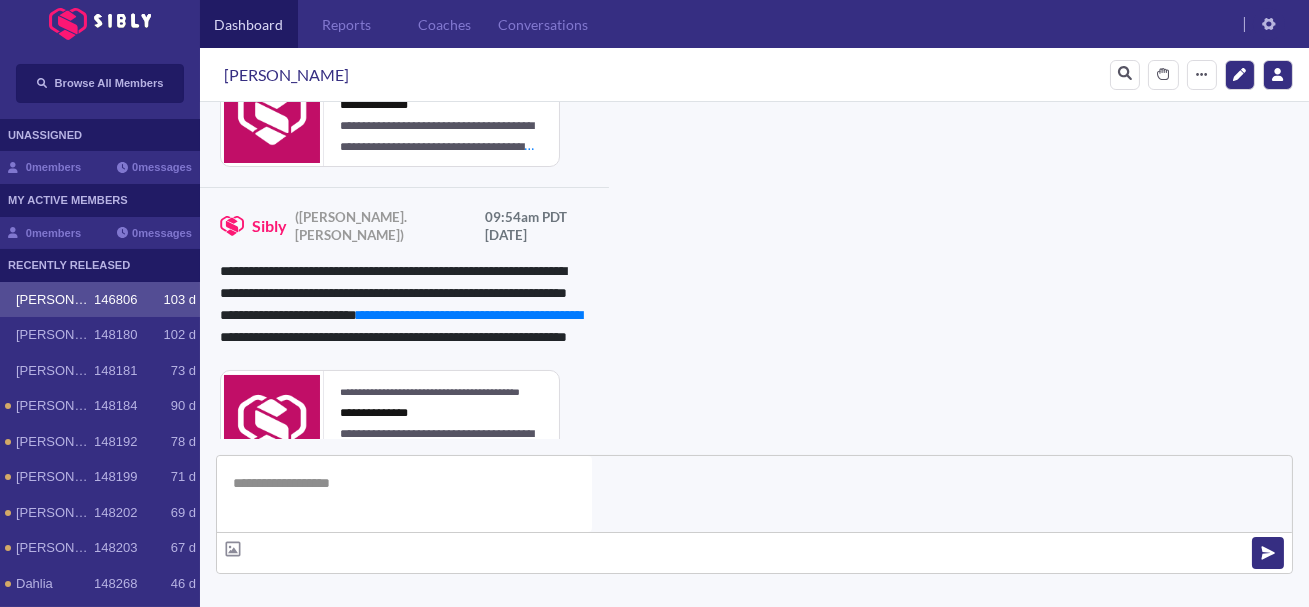 paste on "**********" 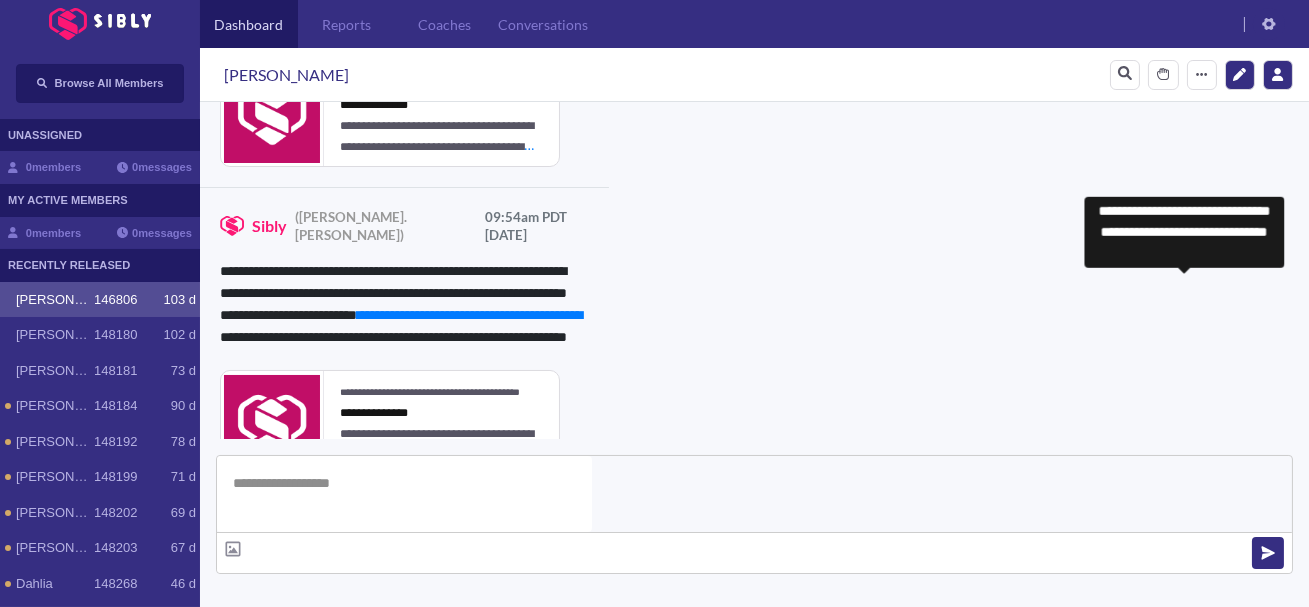 scroll, scrollTop: 1016, scrollLeft: 0, axis: vertical 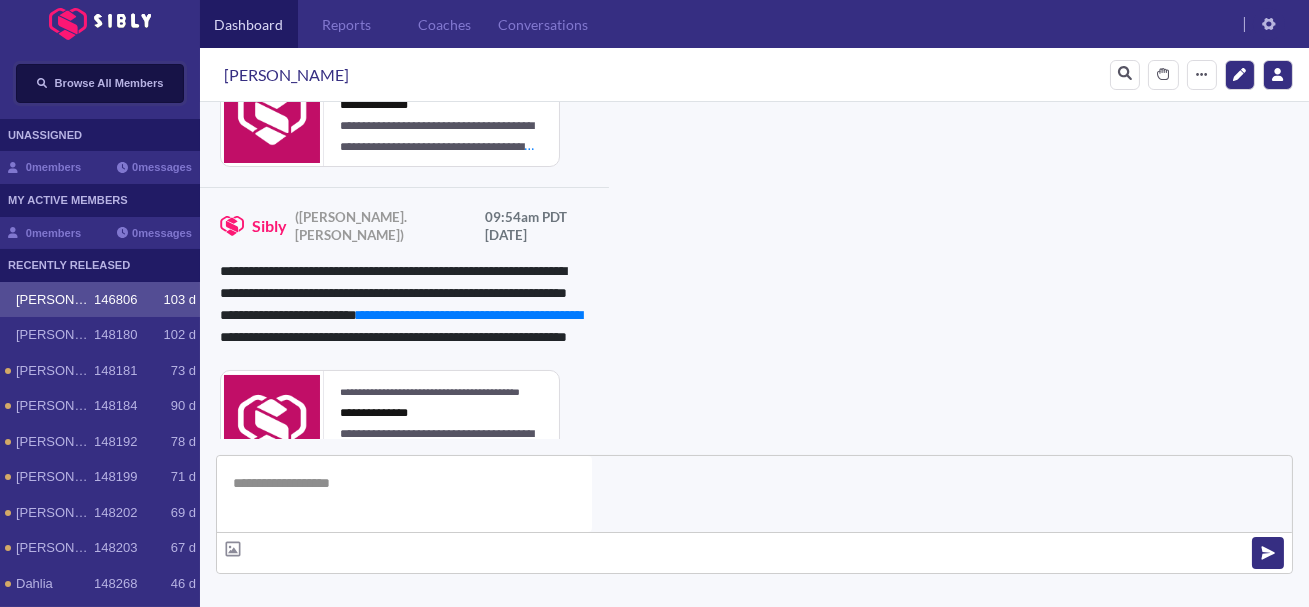 click on "Browse All Members" at bounding box center [100, 83] 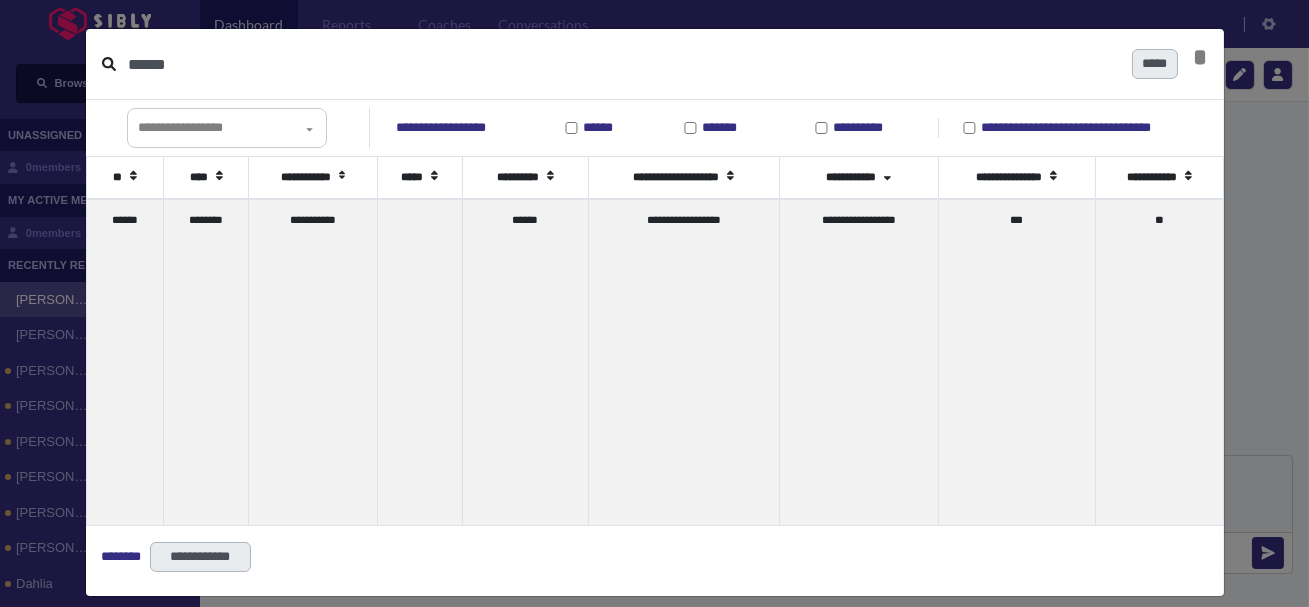 click on "******" at bounding box center (622, 64) 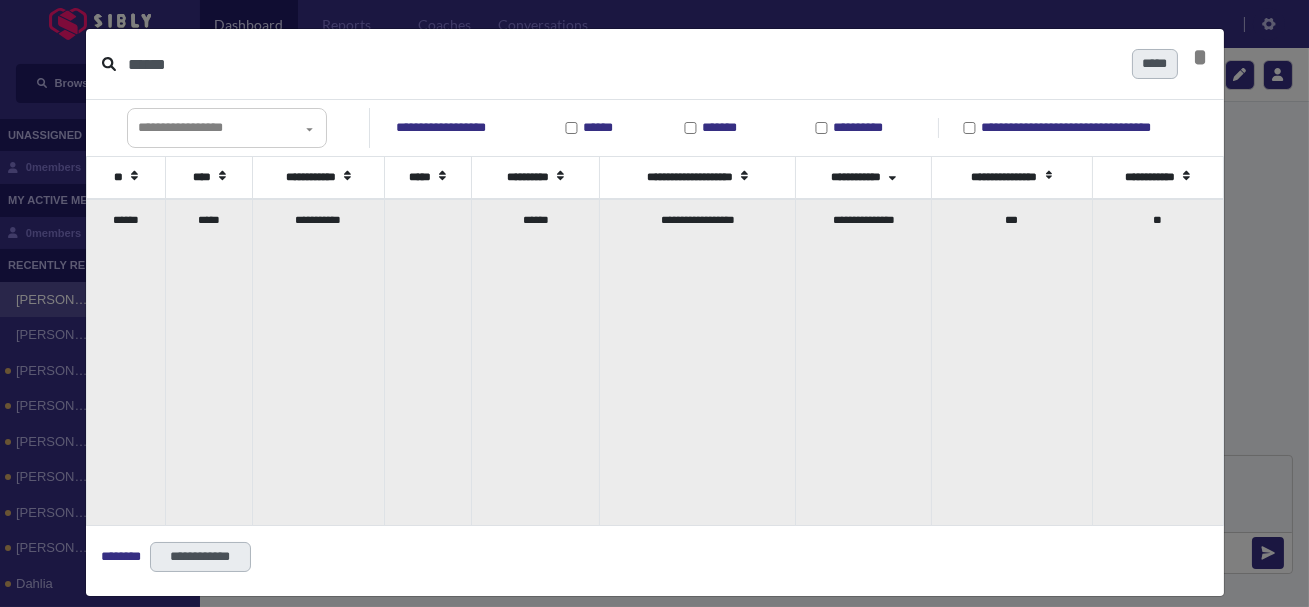 click on "**********" at bounding box center [318, 362] 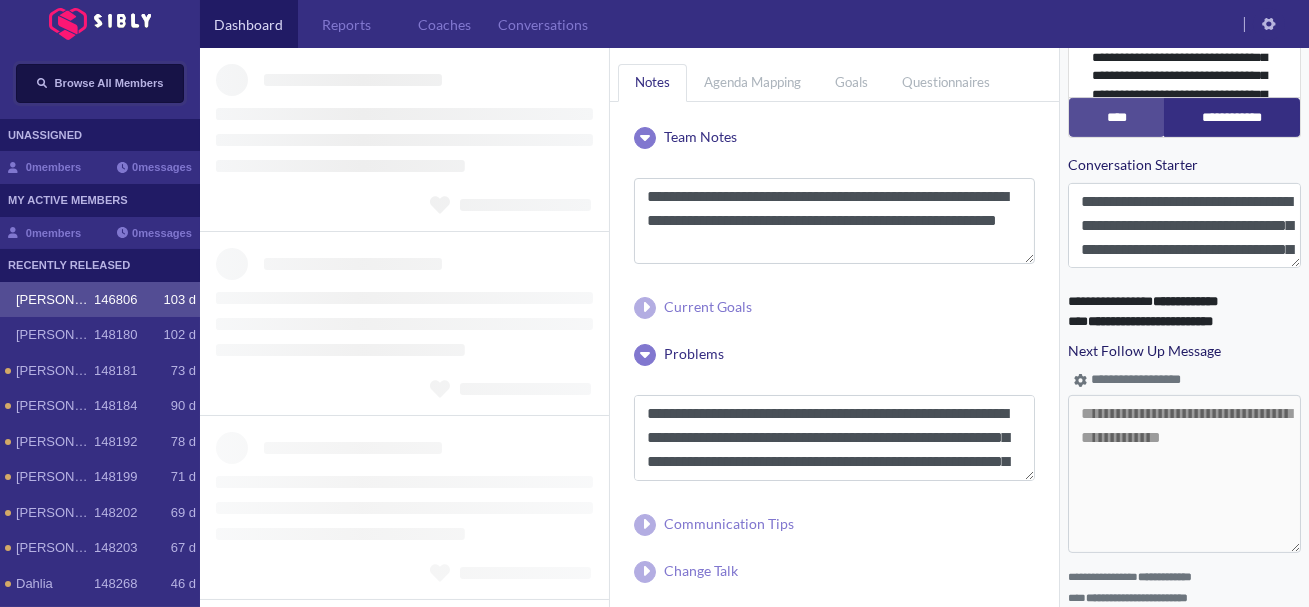 type 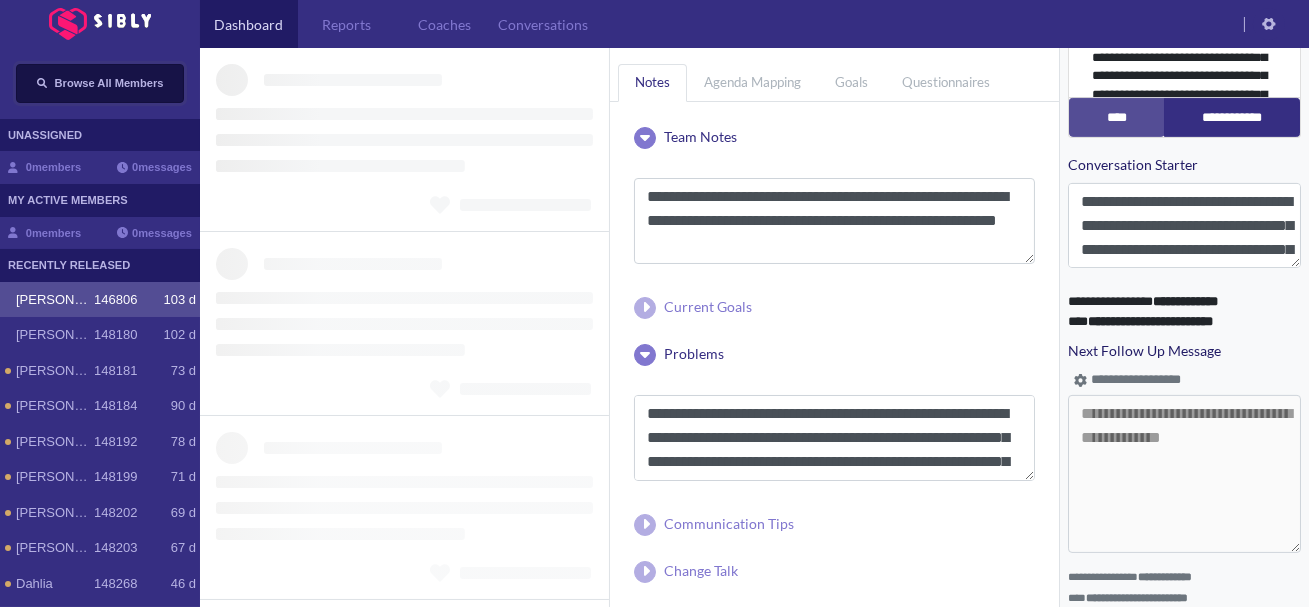 type 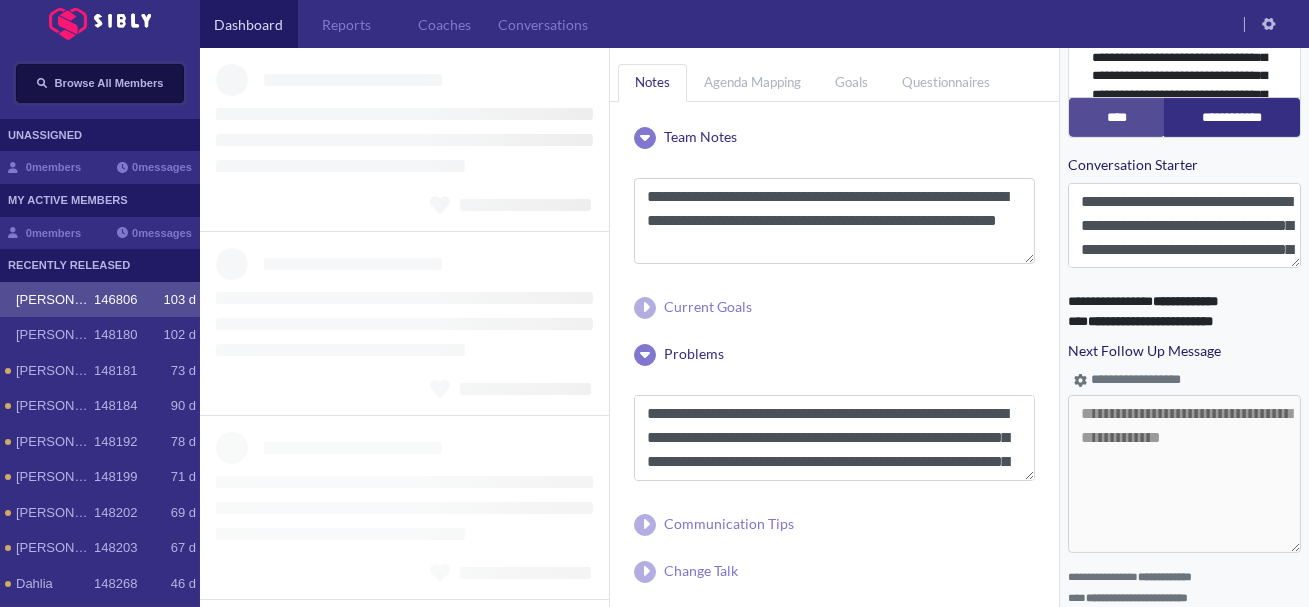 type 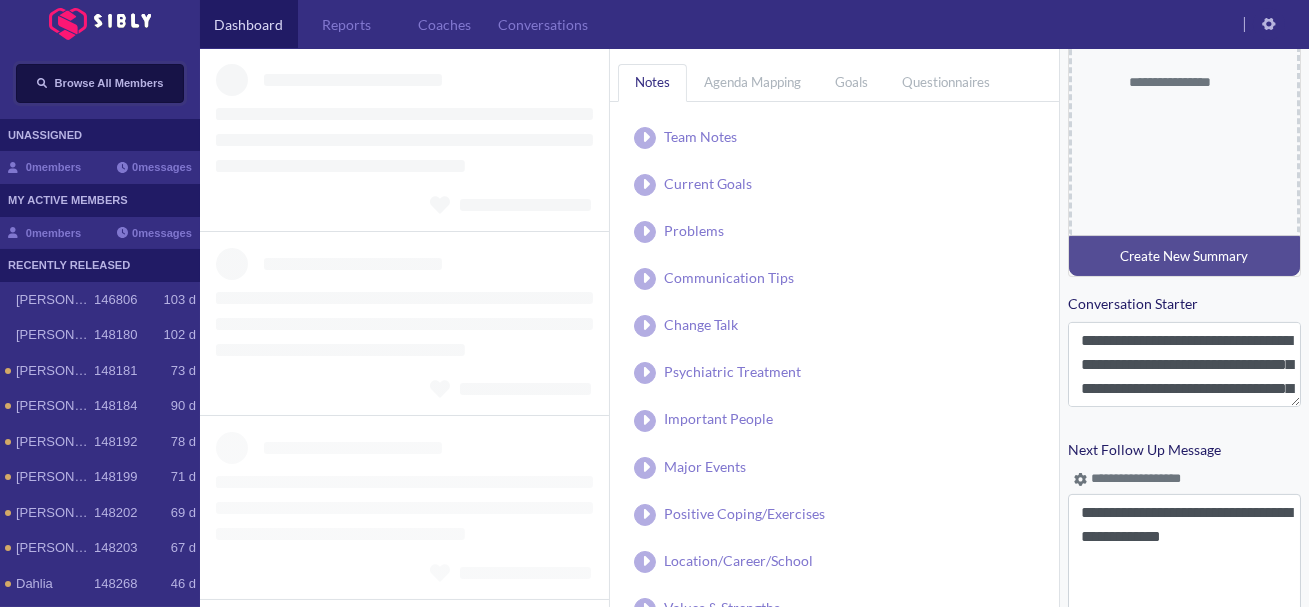 scroll, scrollTop: 935, scrollLeft: 0, axis: vertical 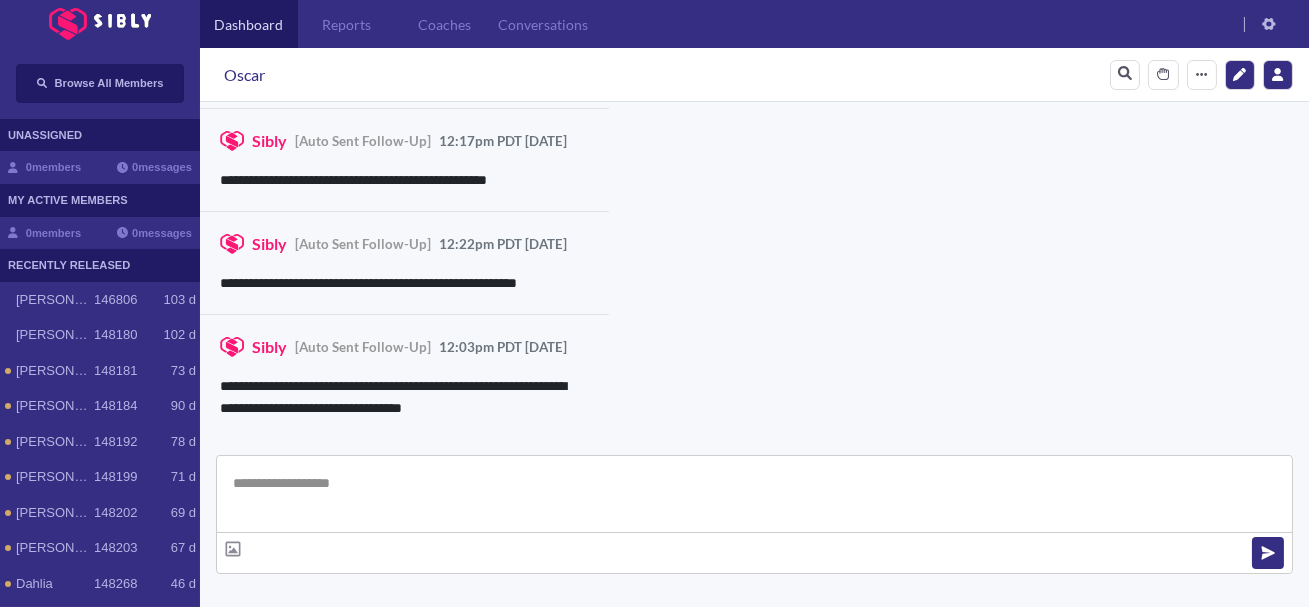 click at bounding box center [754, 494] 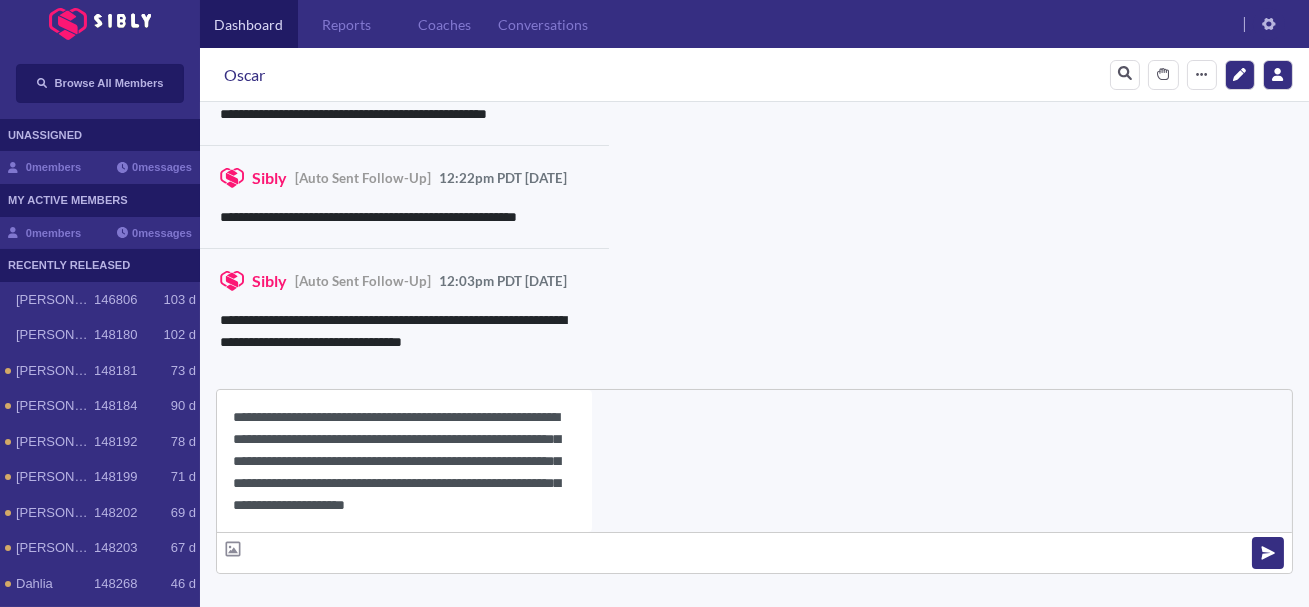 scroll, scrollTop: 22, scrollLeft: 0, axis: vertical 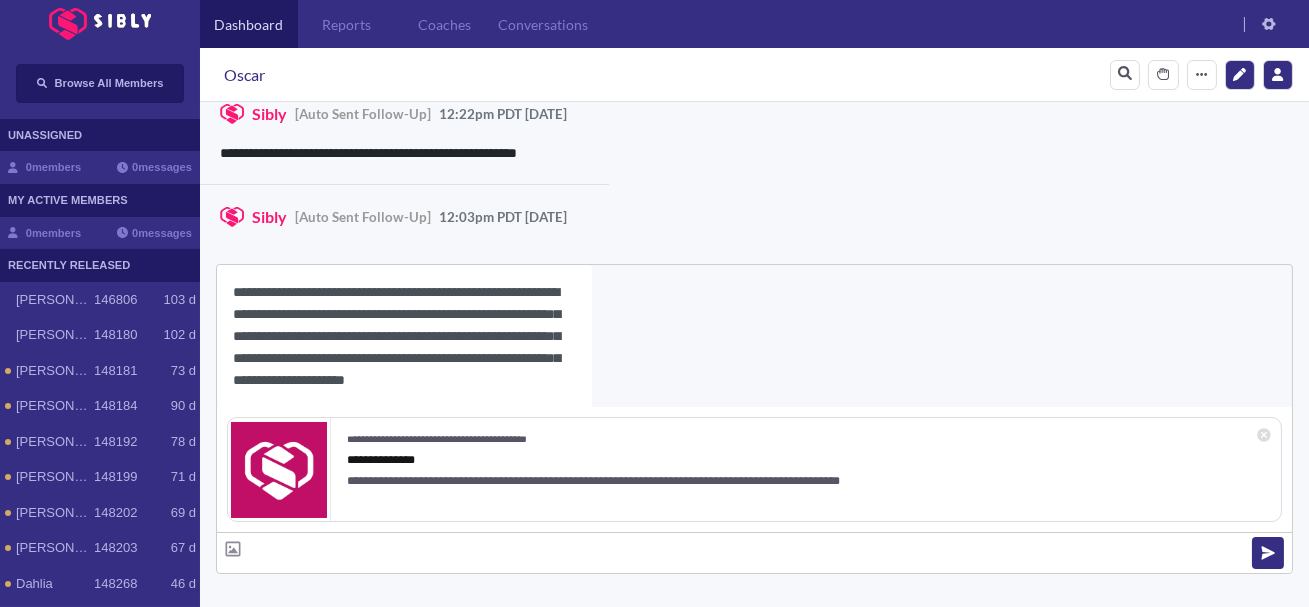 click on "Oscar" at bounding box center (244, 75) 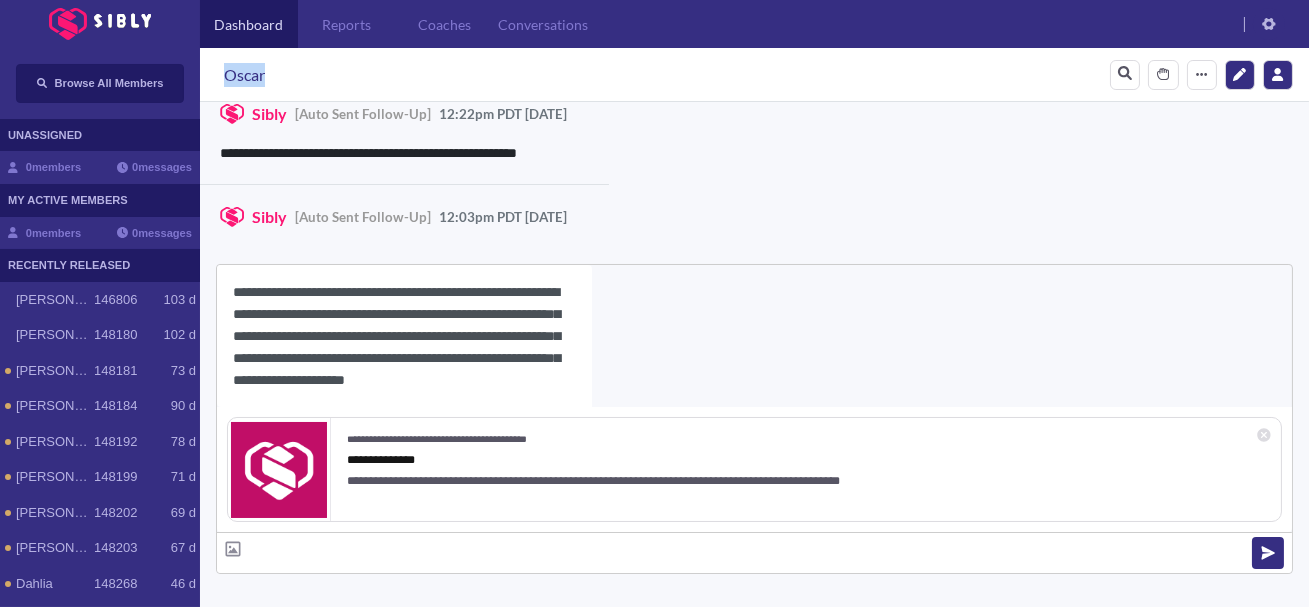 click on "Oscar" at bounding box center (244, 75) 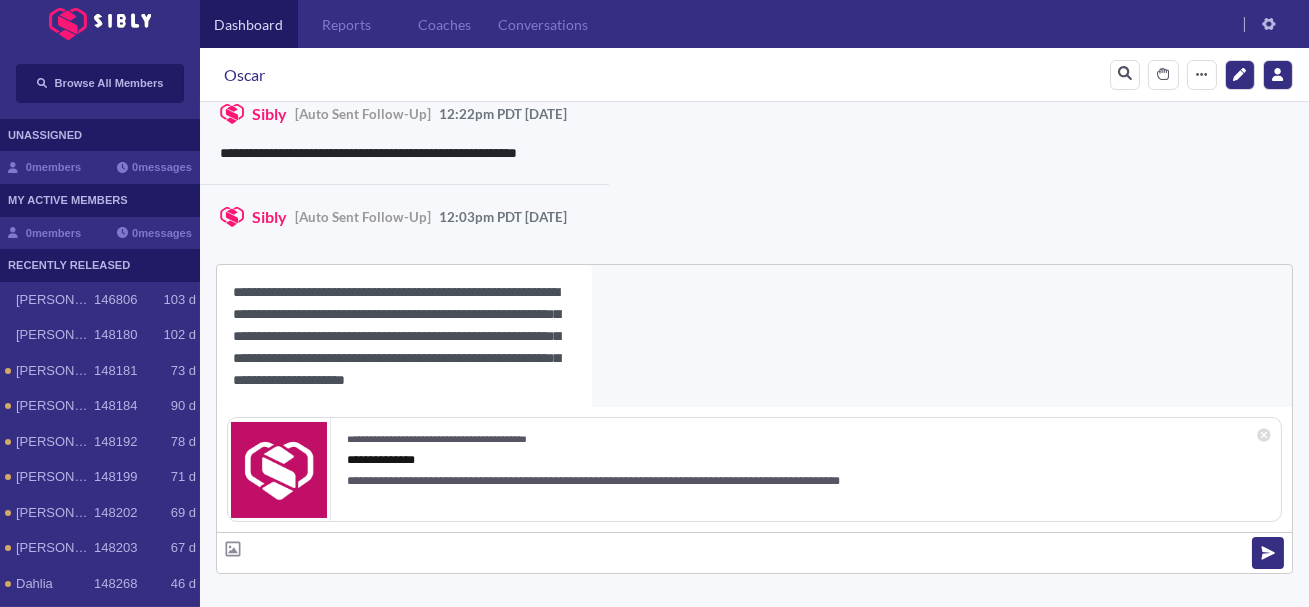click on "**********" at bounding box center [404, 336] 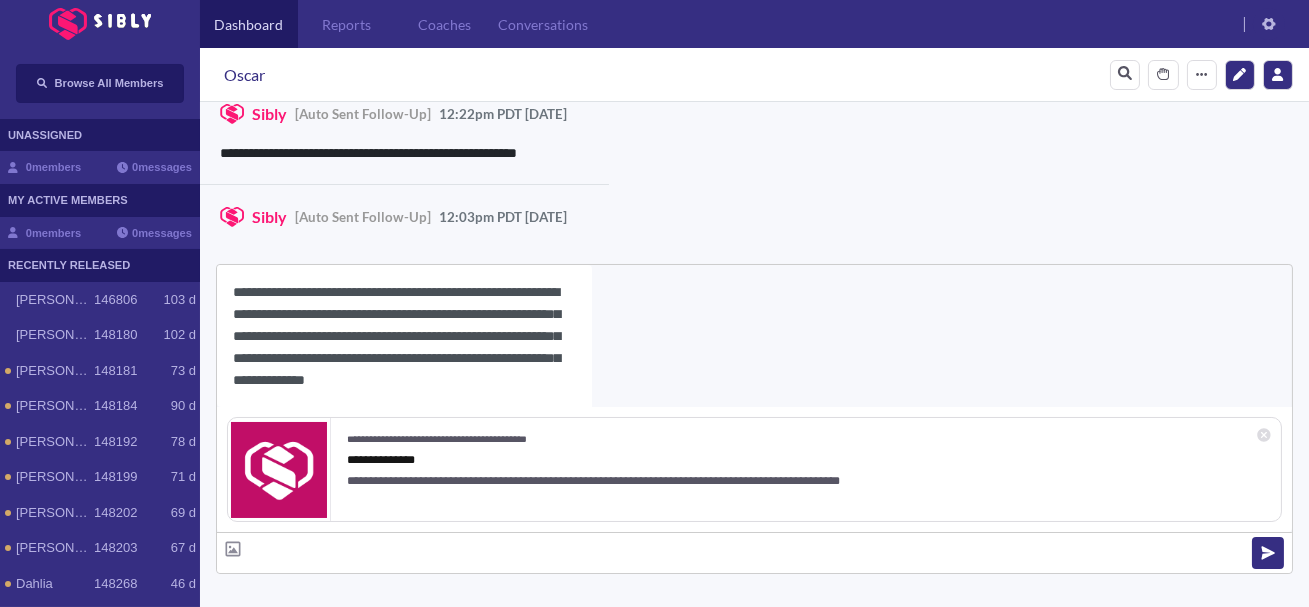 paste on "*****" 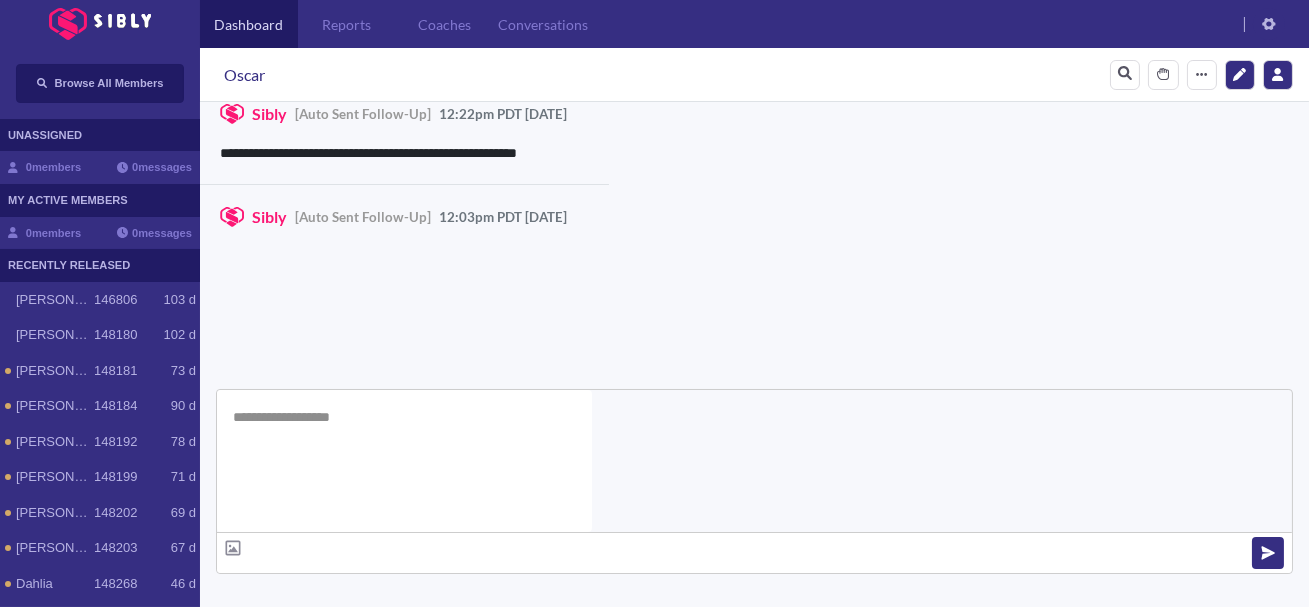 scroll, scrollTop: 0, scrollLeft: 0, axis: both 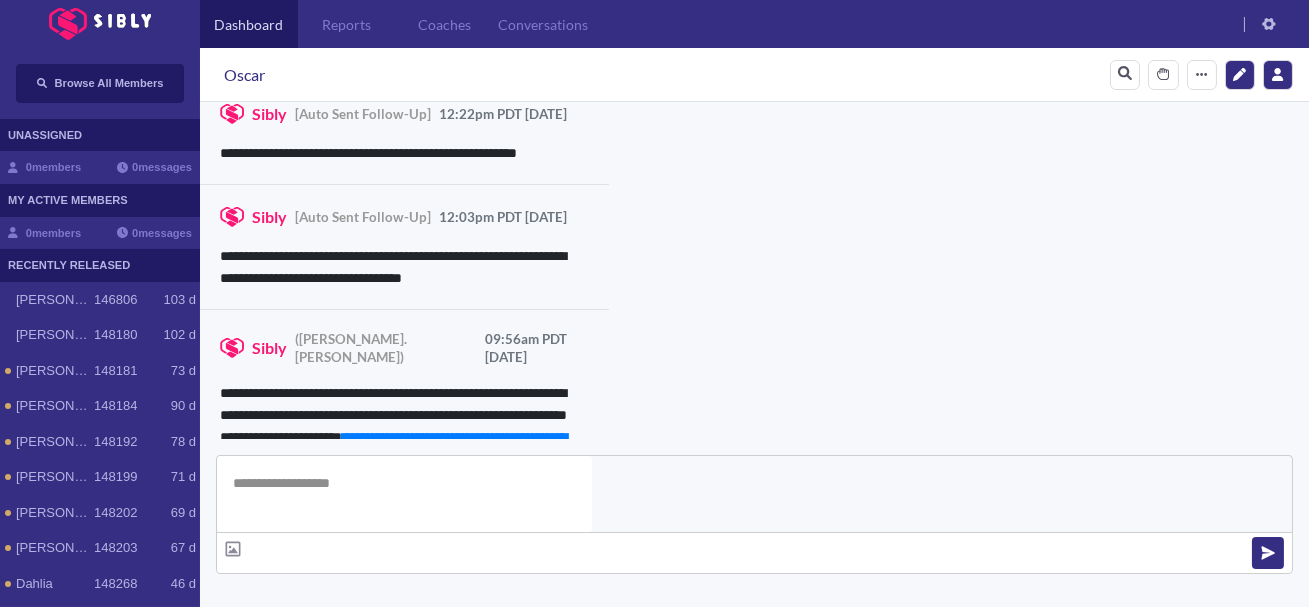 type 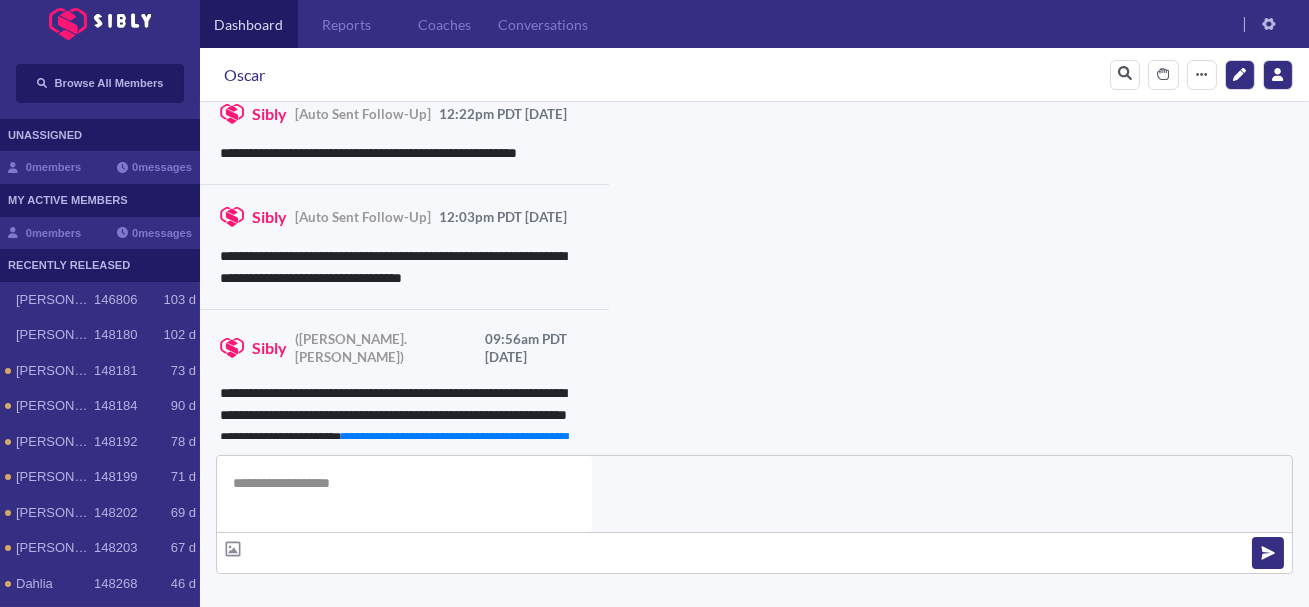 click on "**********" at bounding box center [833, 980] 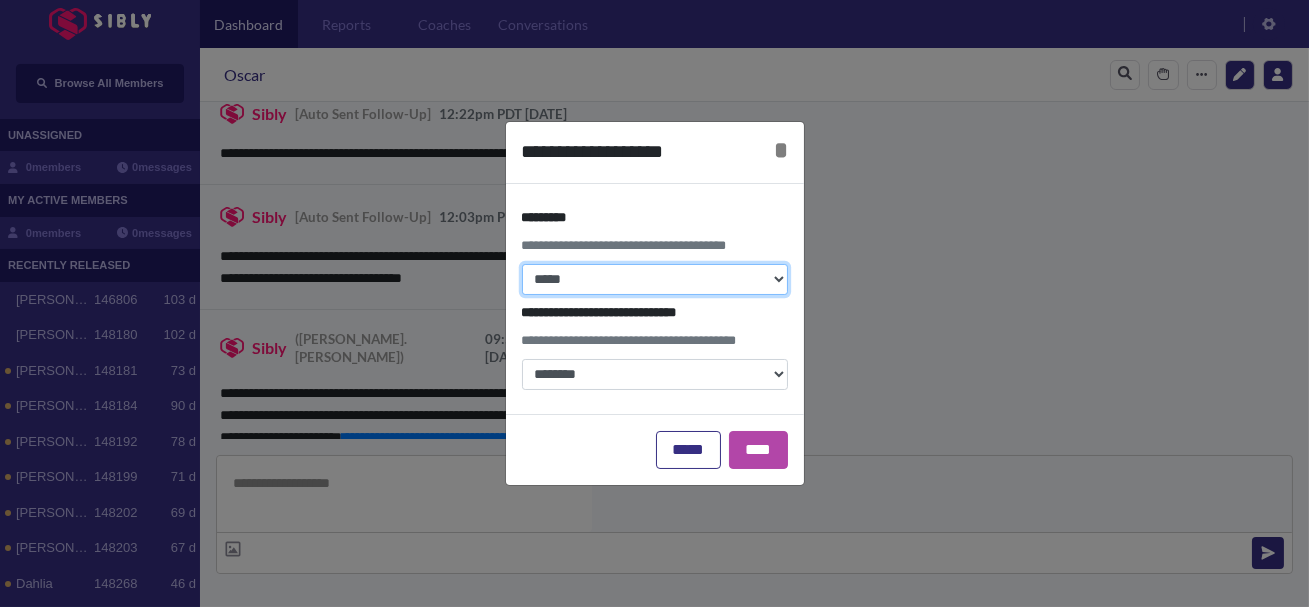 click on "**********" at bounding box center (655, 279) 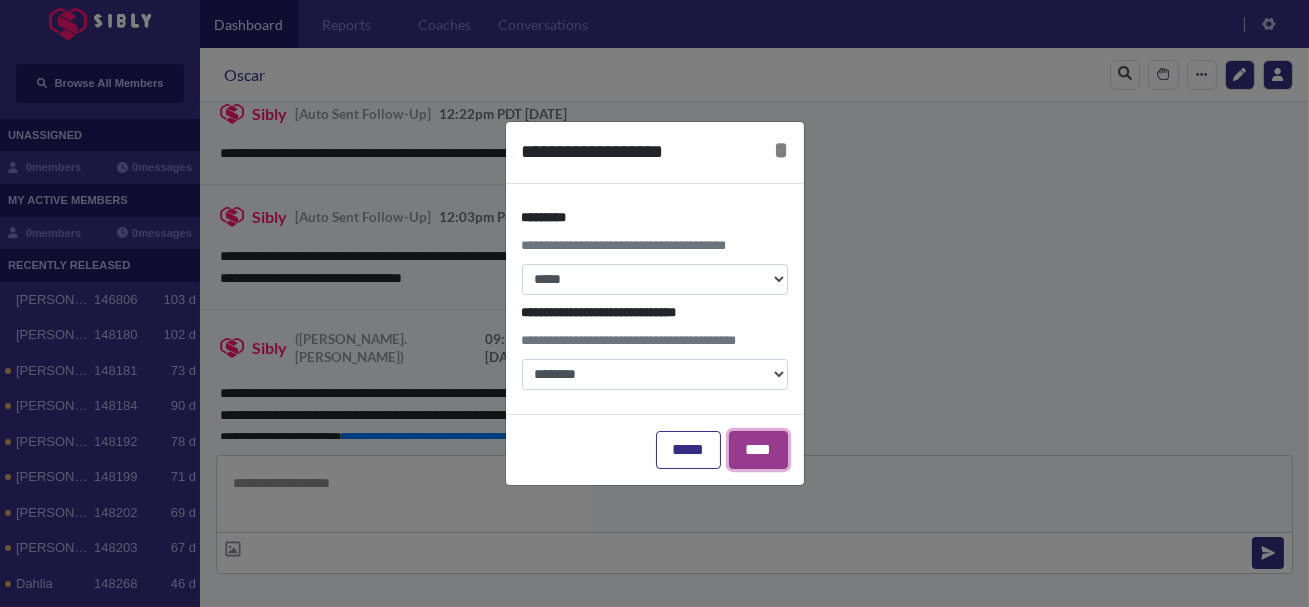 click on "****" at bounding box center [758, 450] 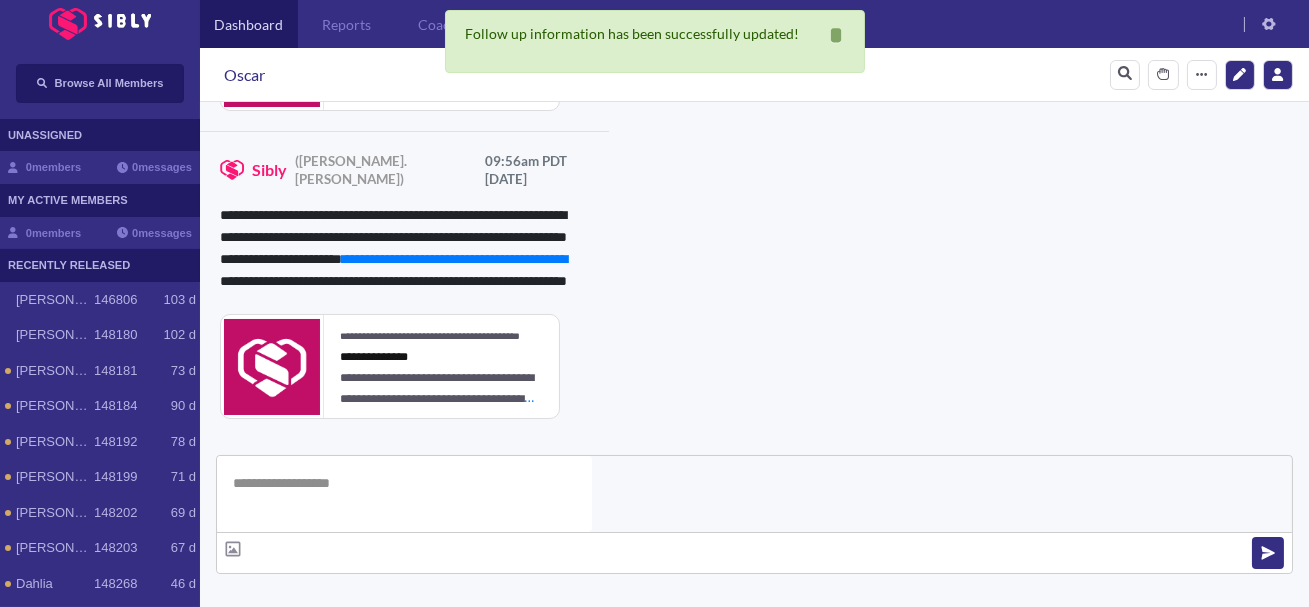 scroll, scrollTop: 2010, scrollLeft: 0, axis: vertical 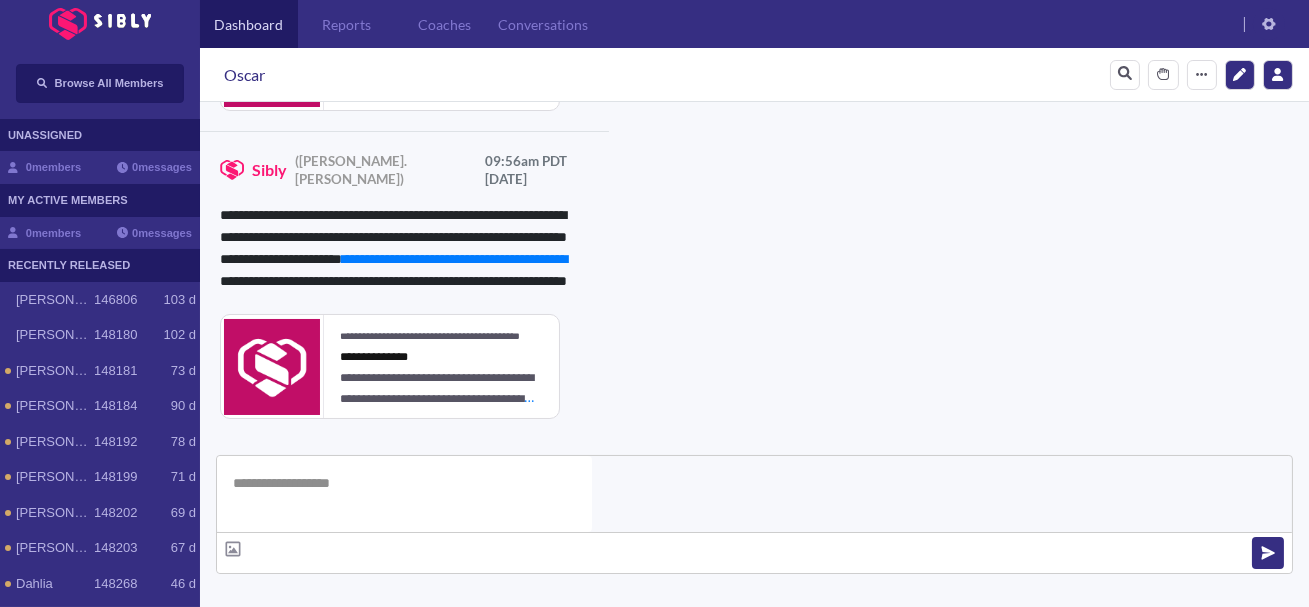 click 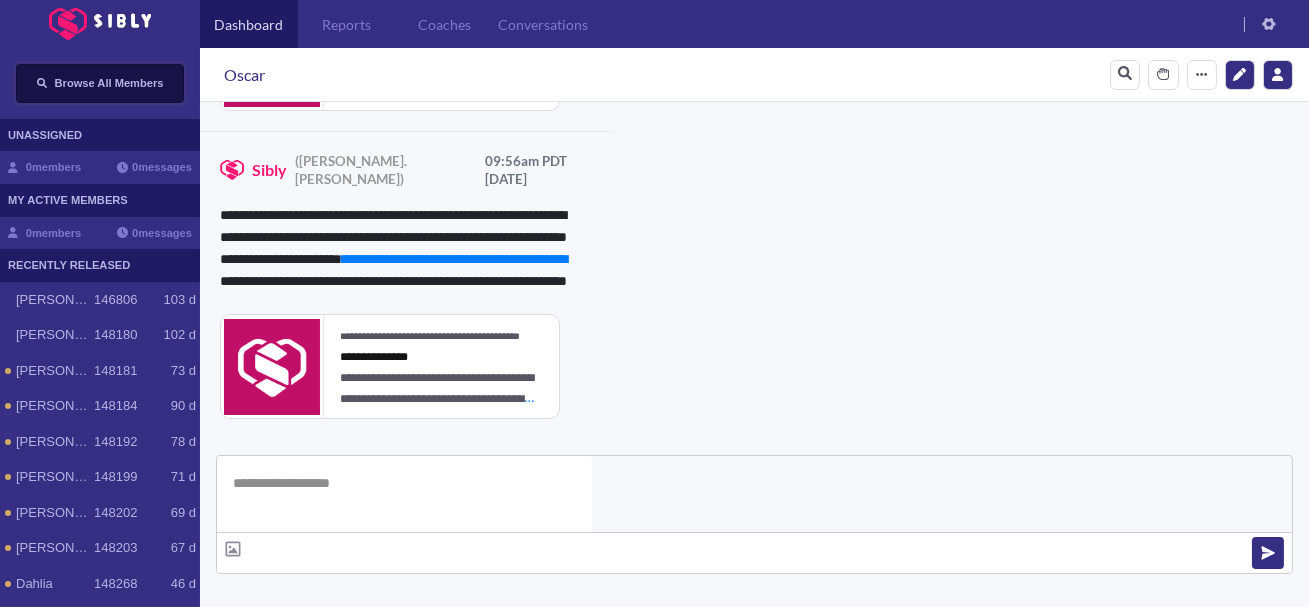 click on "Browse All Members" at bounding box center [109, 83] 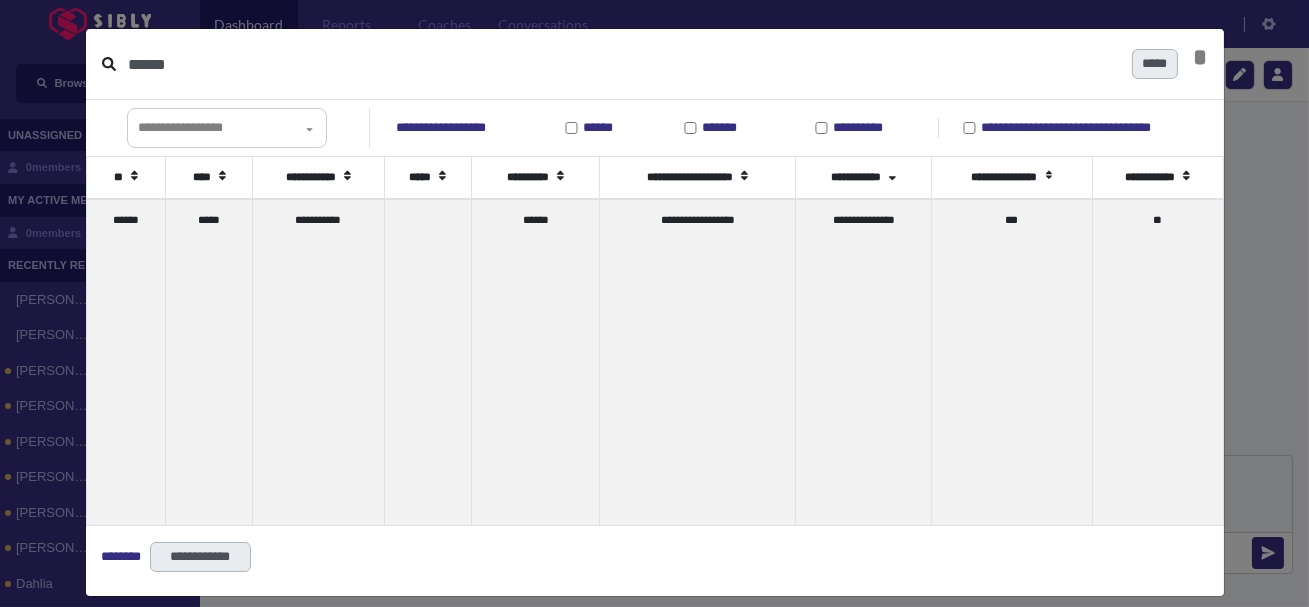 click on "******" at bounding box center (622, 64) 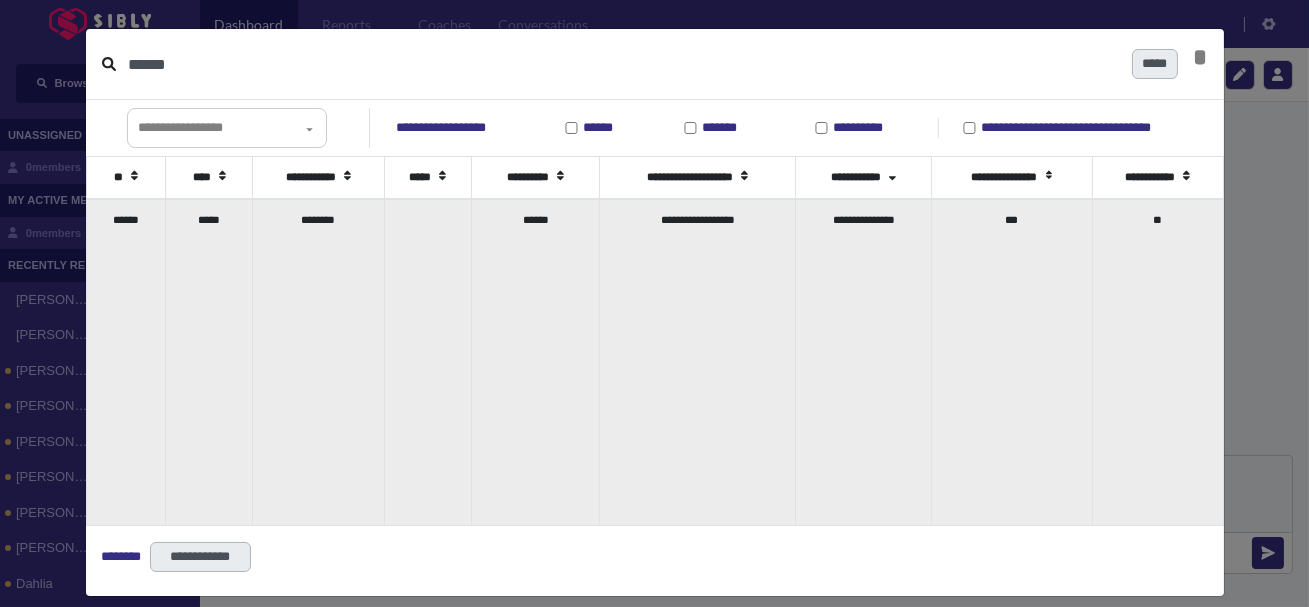 click on "*****" at bounding box center (209, 362) 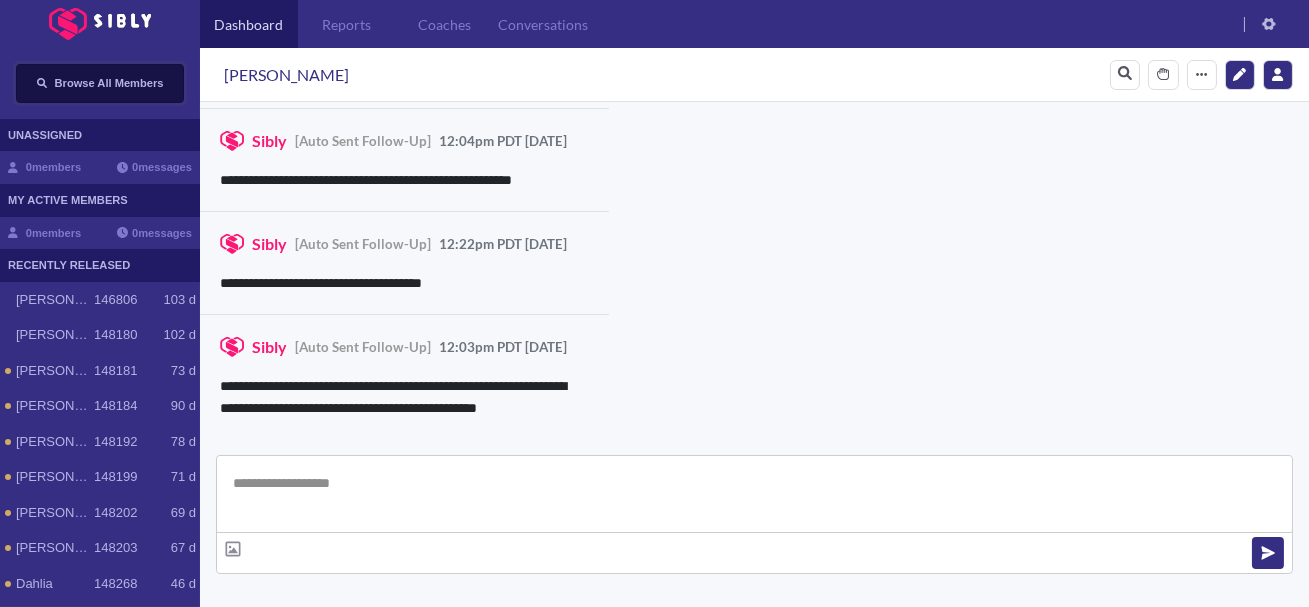 scroll, scrollTop: 577, scrollLeft: 0, axis: vertical 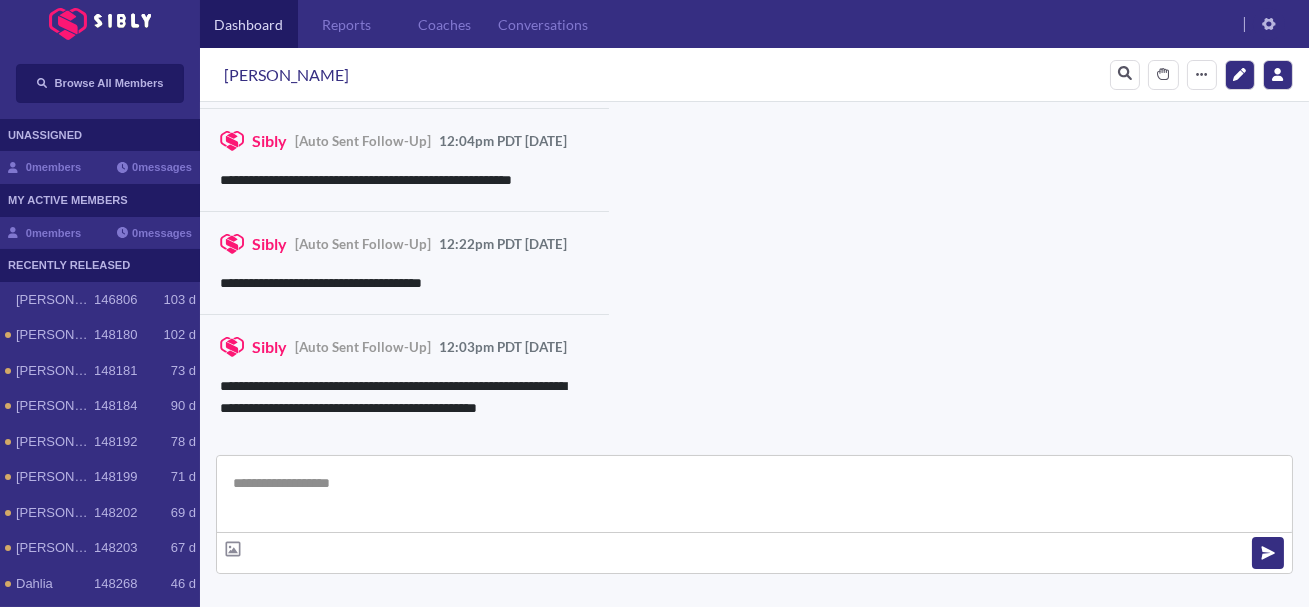 click at bounding box center [754, 494] 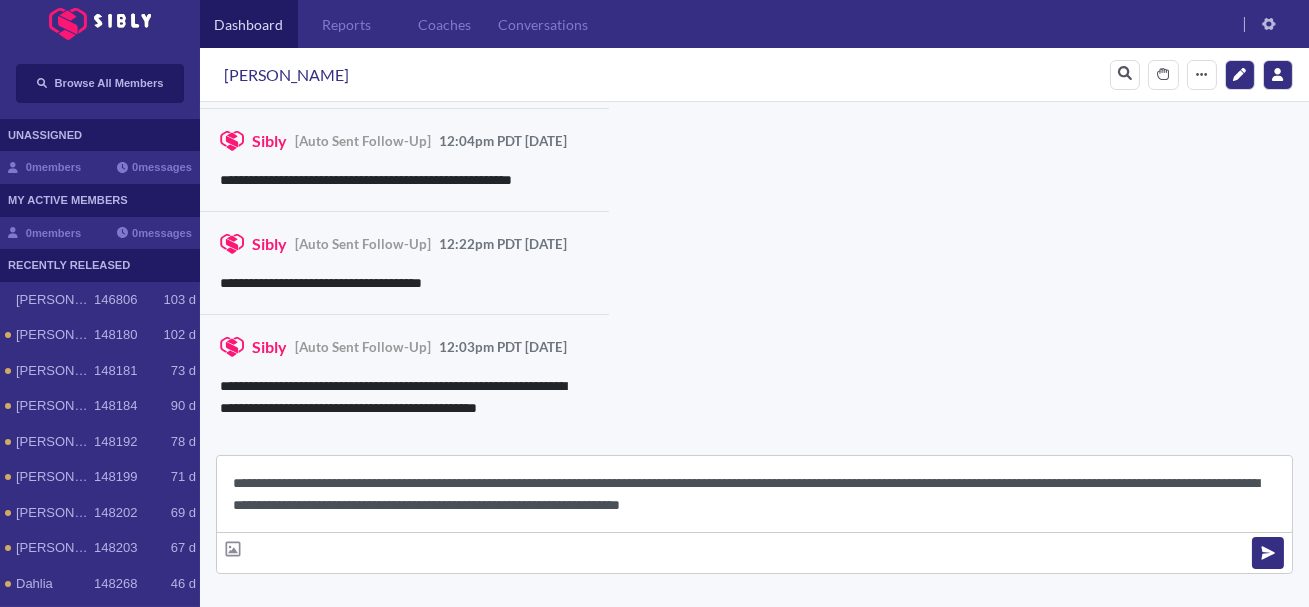 scroll, scrollTop: 22, scrollLeft: 0, axis: vertical 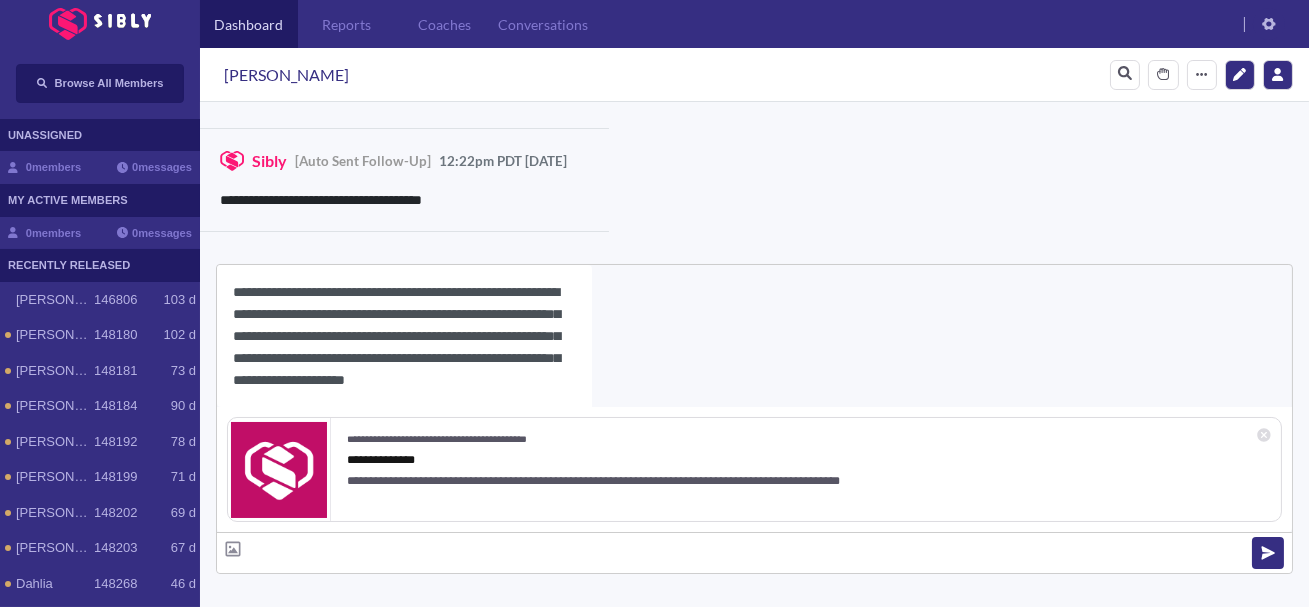click on "[PERSON_NAME]" at bounding box center [286, 75] 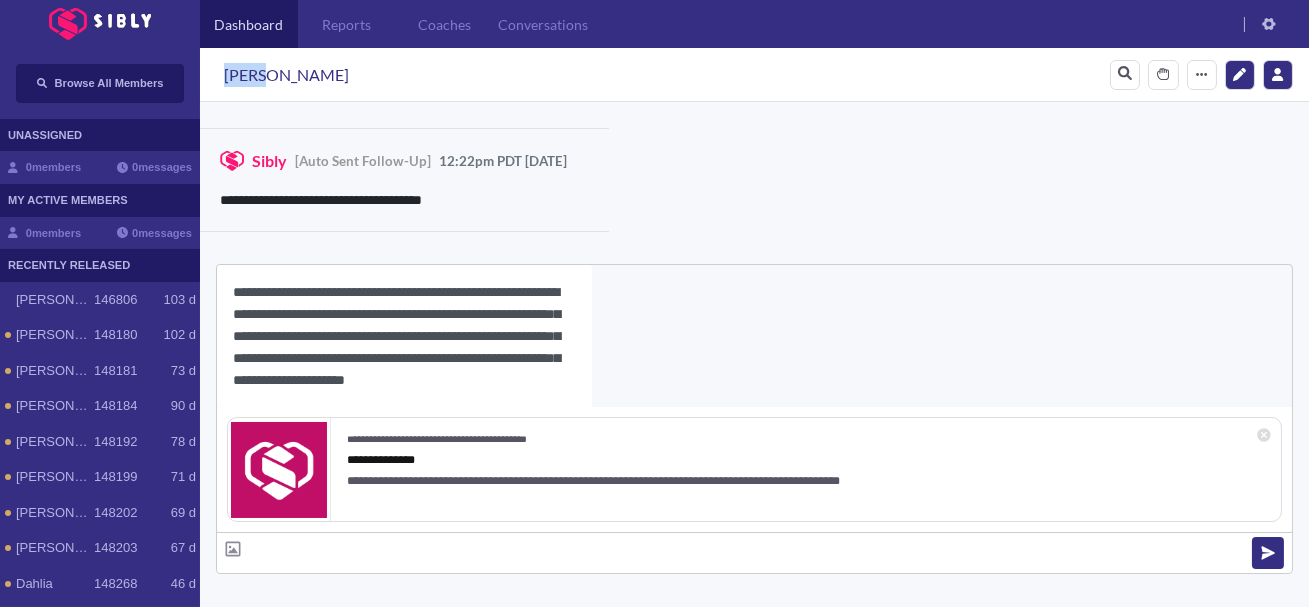 click on "[PERSON_NAME]" at bounding box center (286, 75) 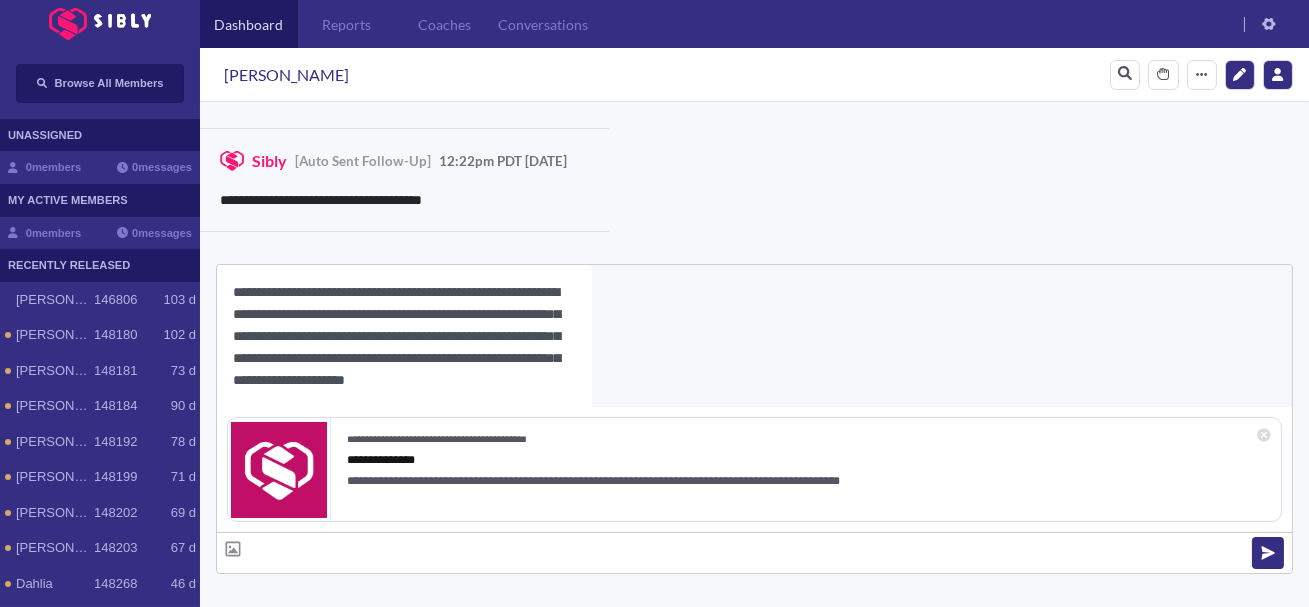 click on "**********" at bounding box center [404, 336] 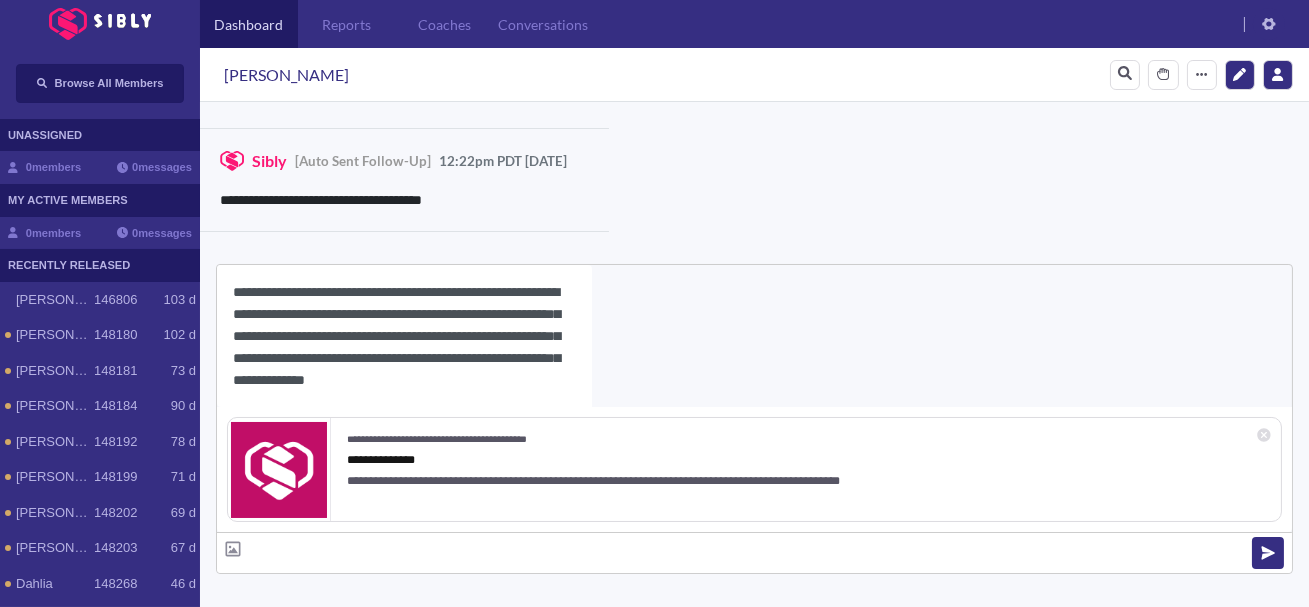 paste on "*****" 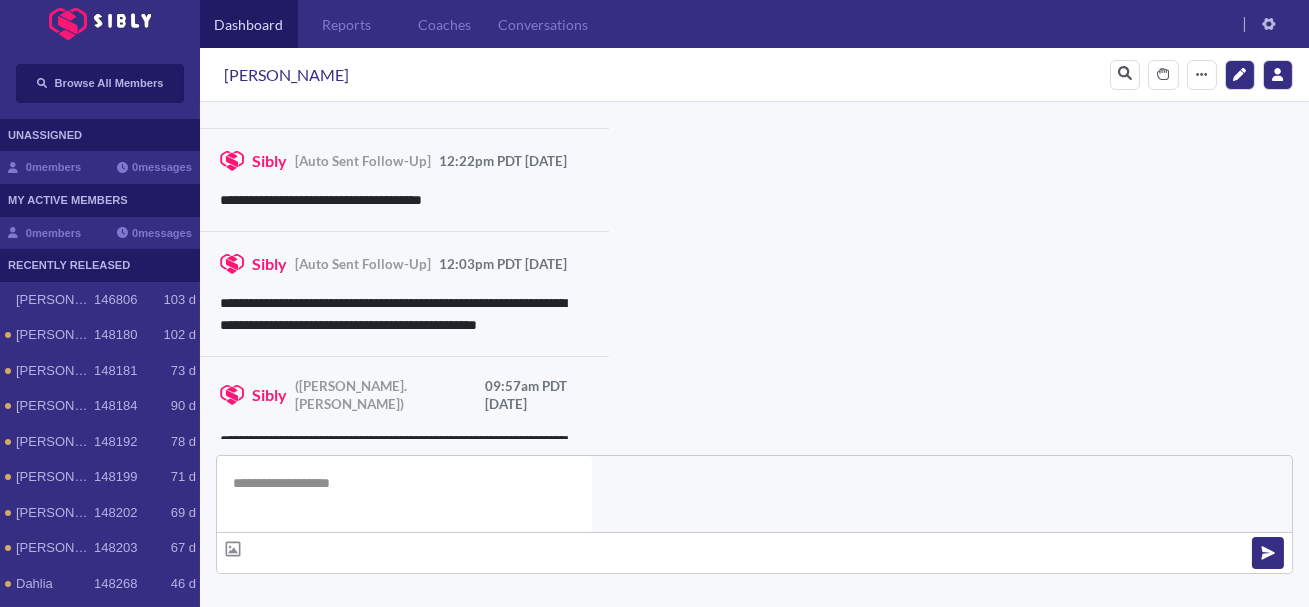scroll, scrollTop: 0, scrollLeft: 0, axis: both 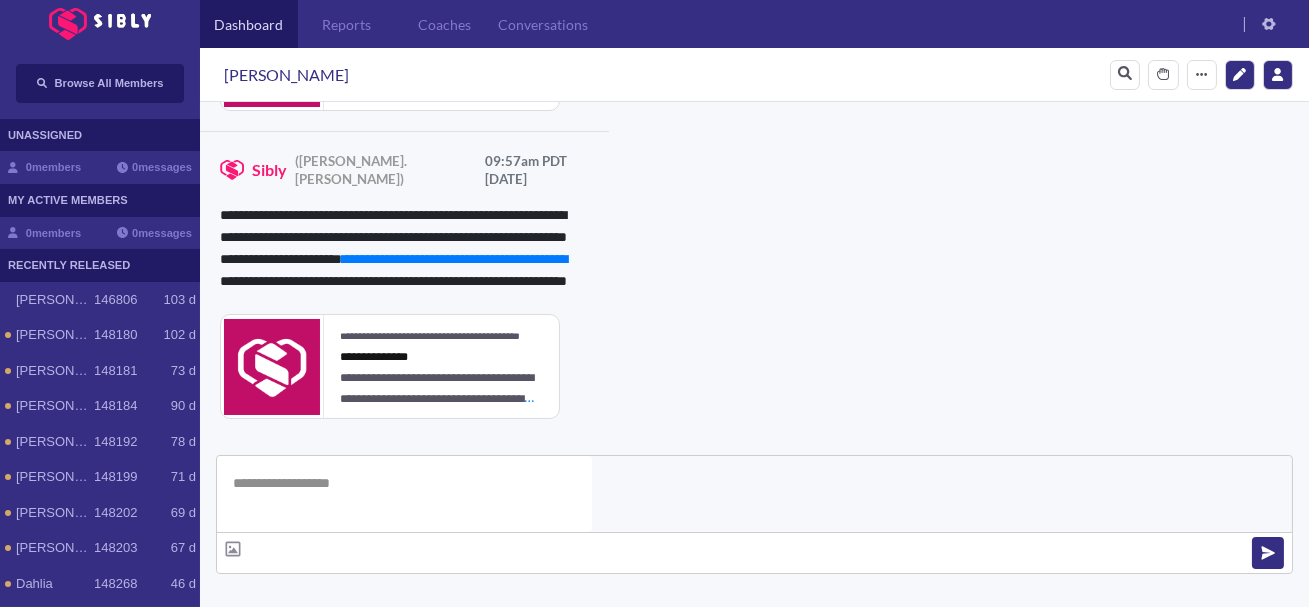 type 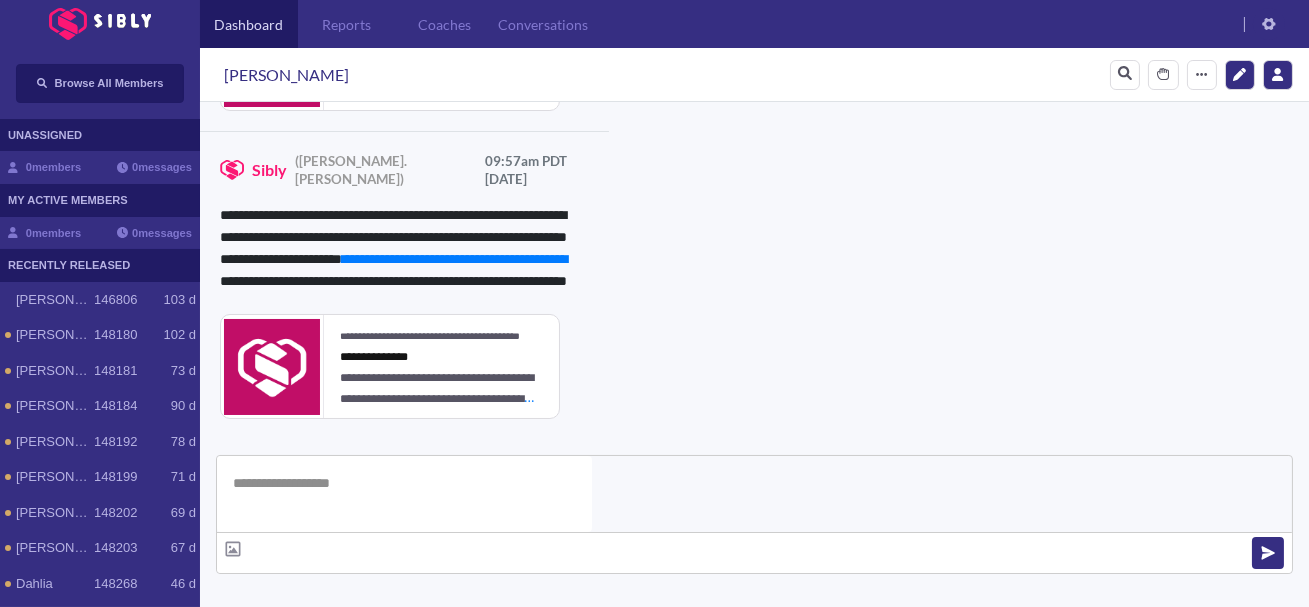 click on "**********" at bounding box center [833, 980] 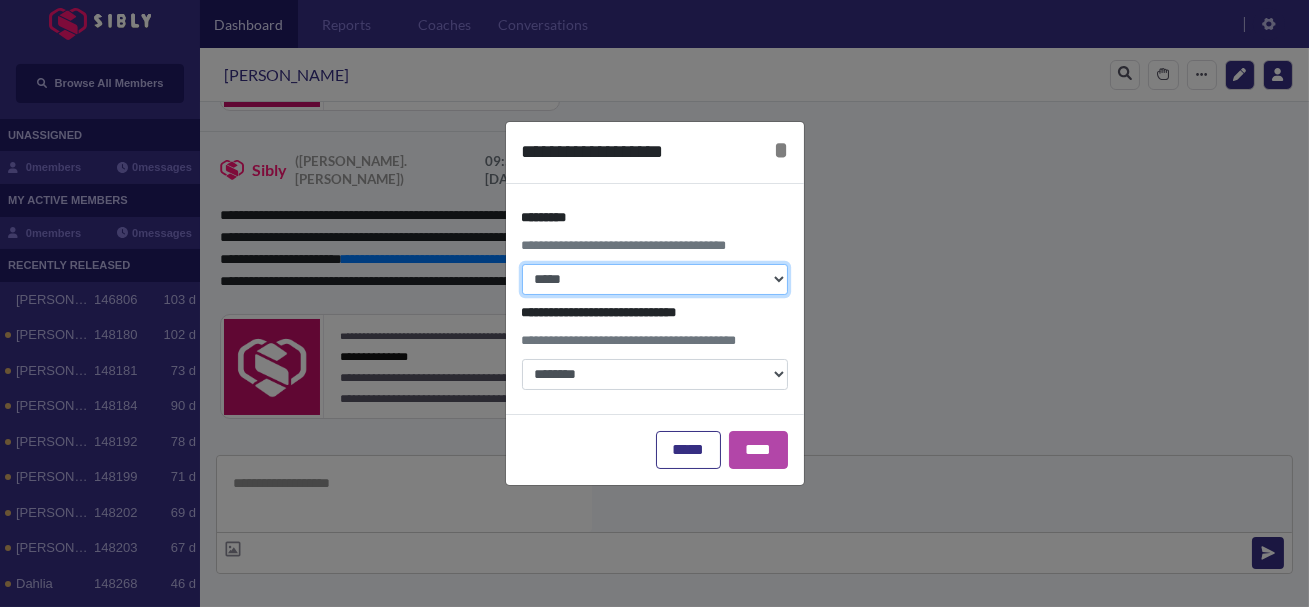click on "**********" at bounding box center [655, 279] 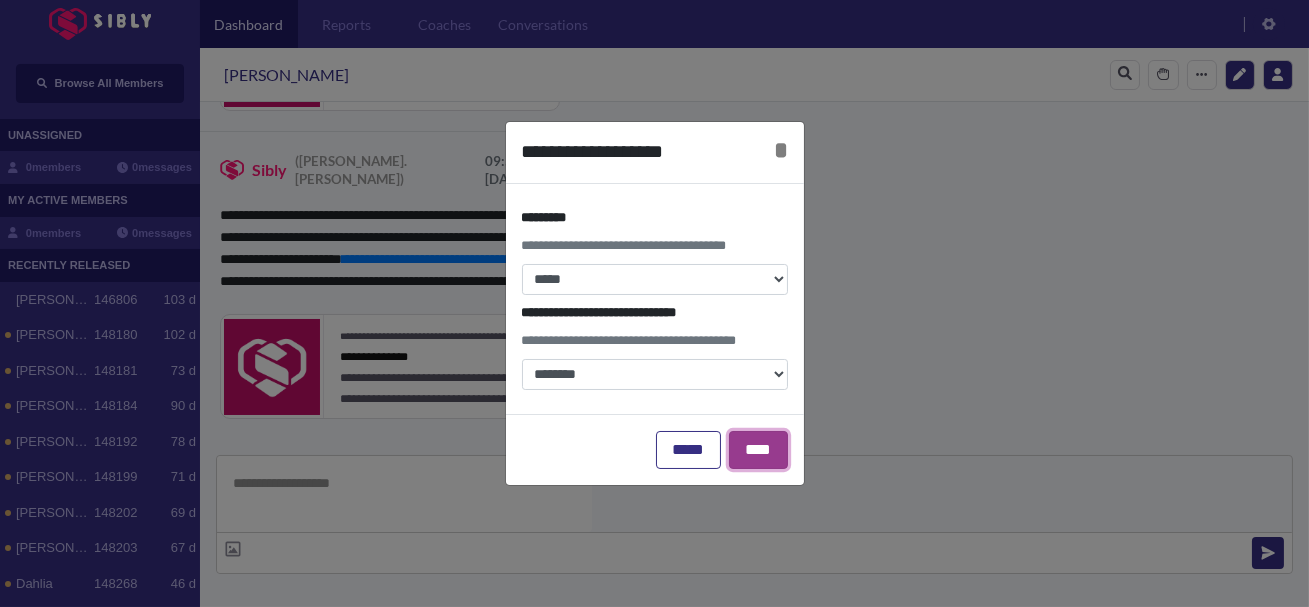 click on "****" at bounding box center (758, 450) 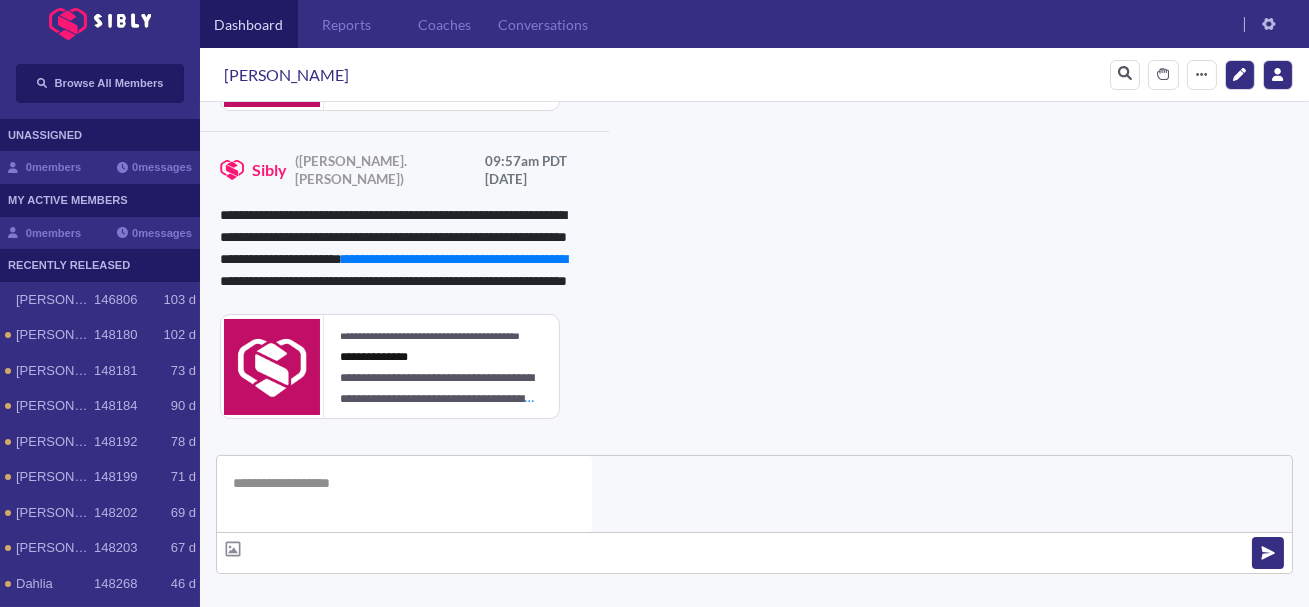 click on "**********" at bounding box center [530, 886] 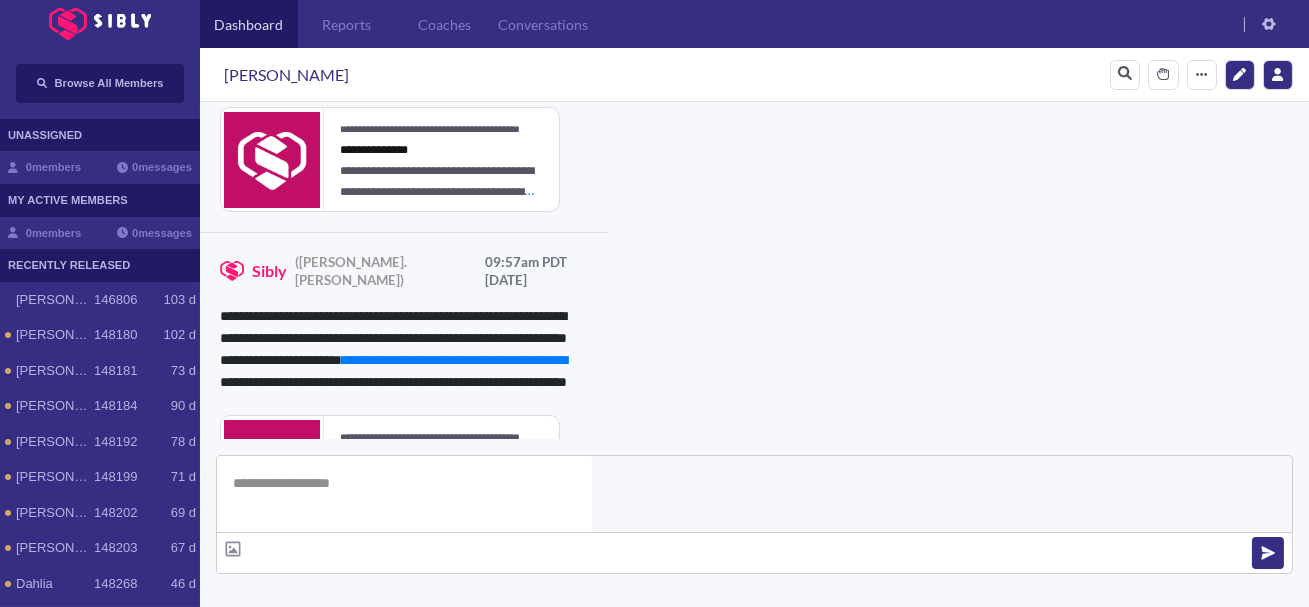scroll, scrollTop: 1169, scrollLeft: 0, axis: vertical 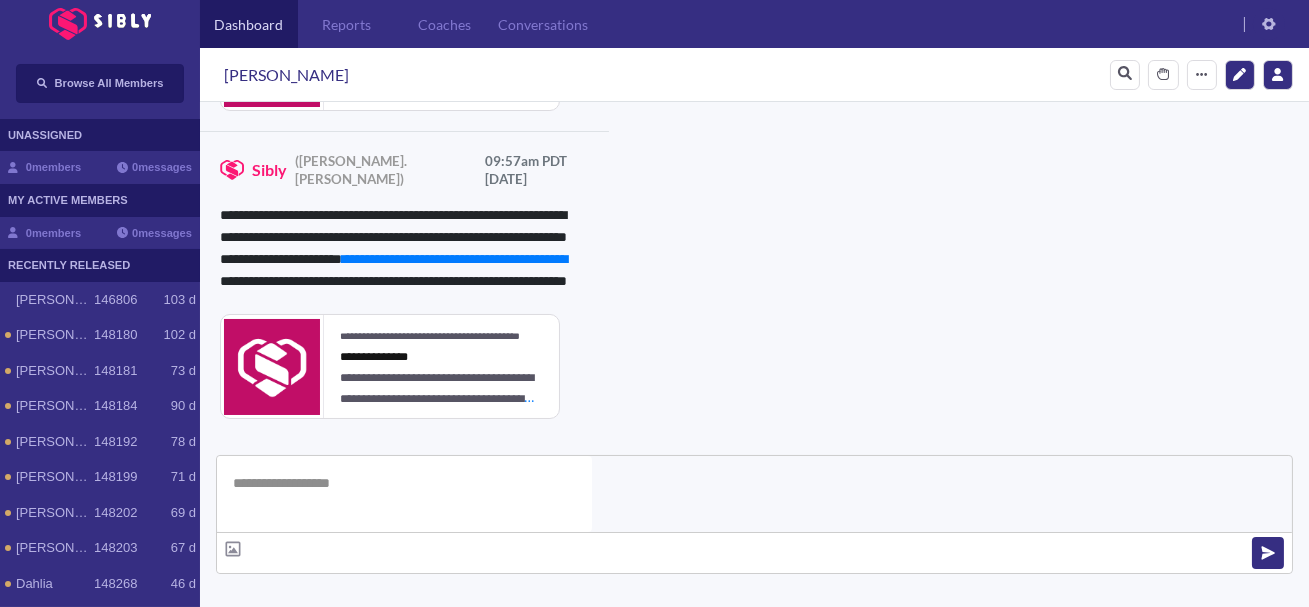 click on "*" at bounding box center [607, 634] 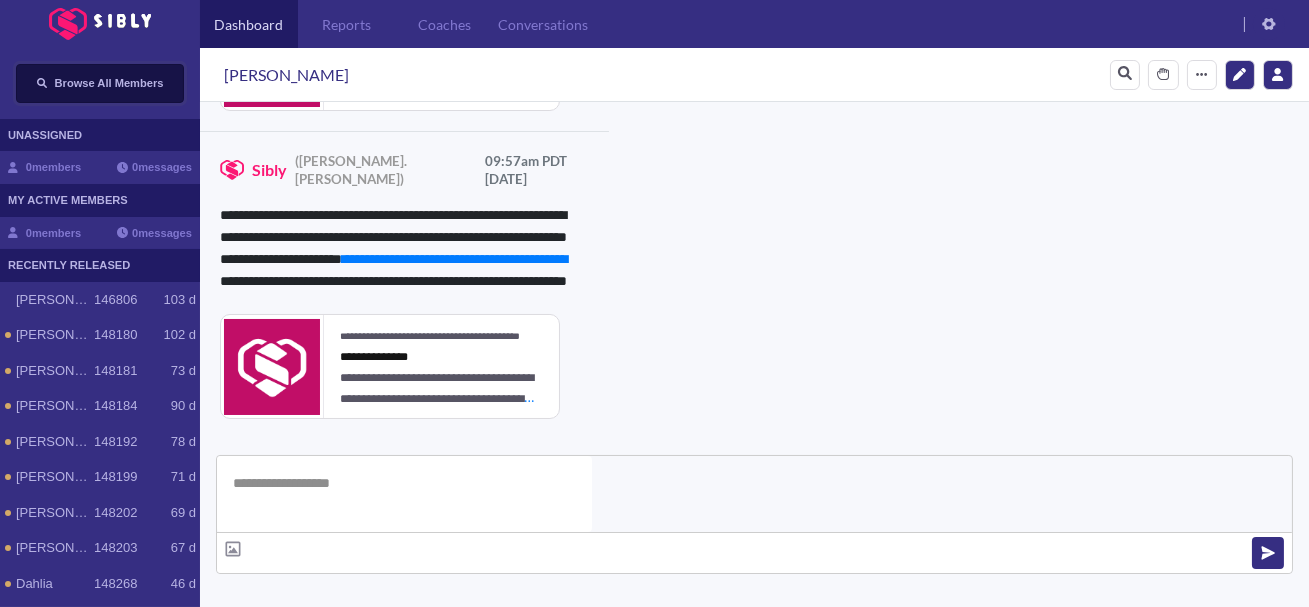 click on "Browse All Members" at bounding box center (109, 83) 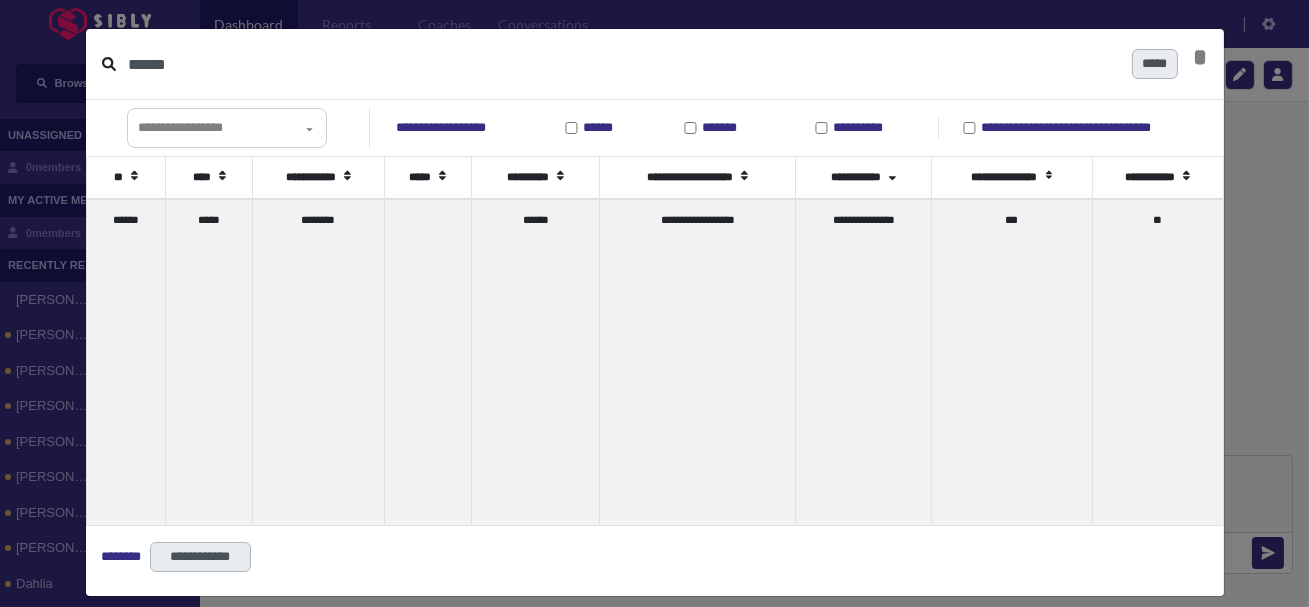 click on "******" at bounding box center [622, 64] 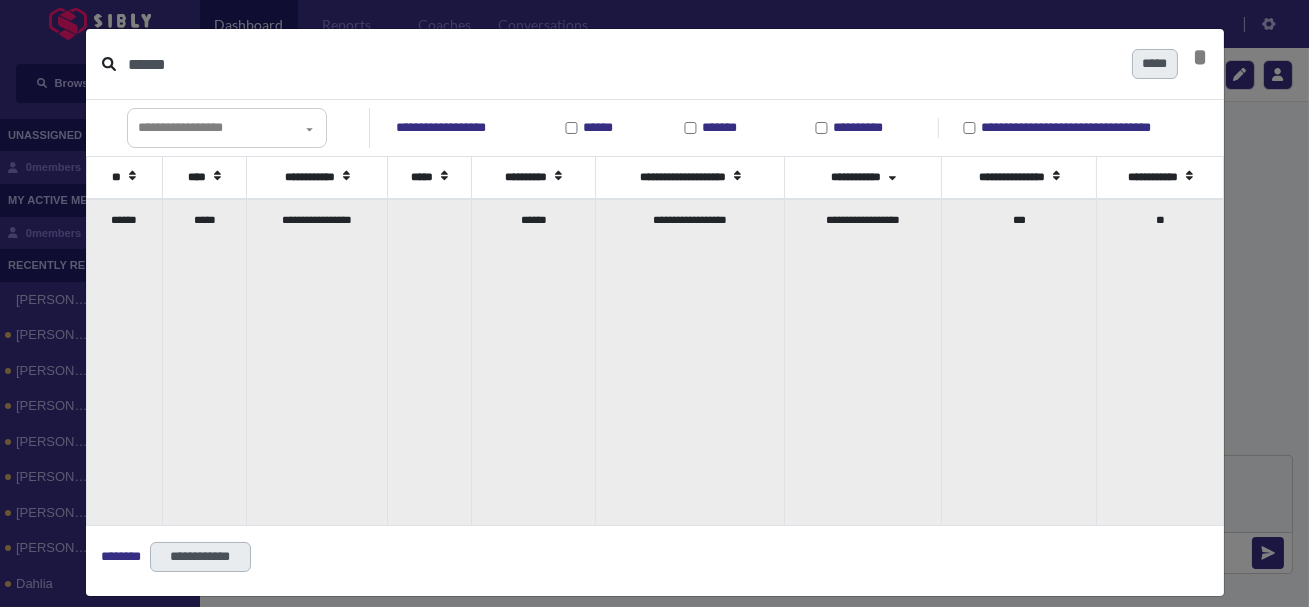 click on "*****" at bounding box center (205, 362) 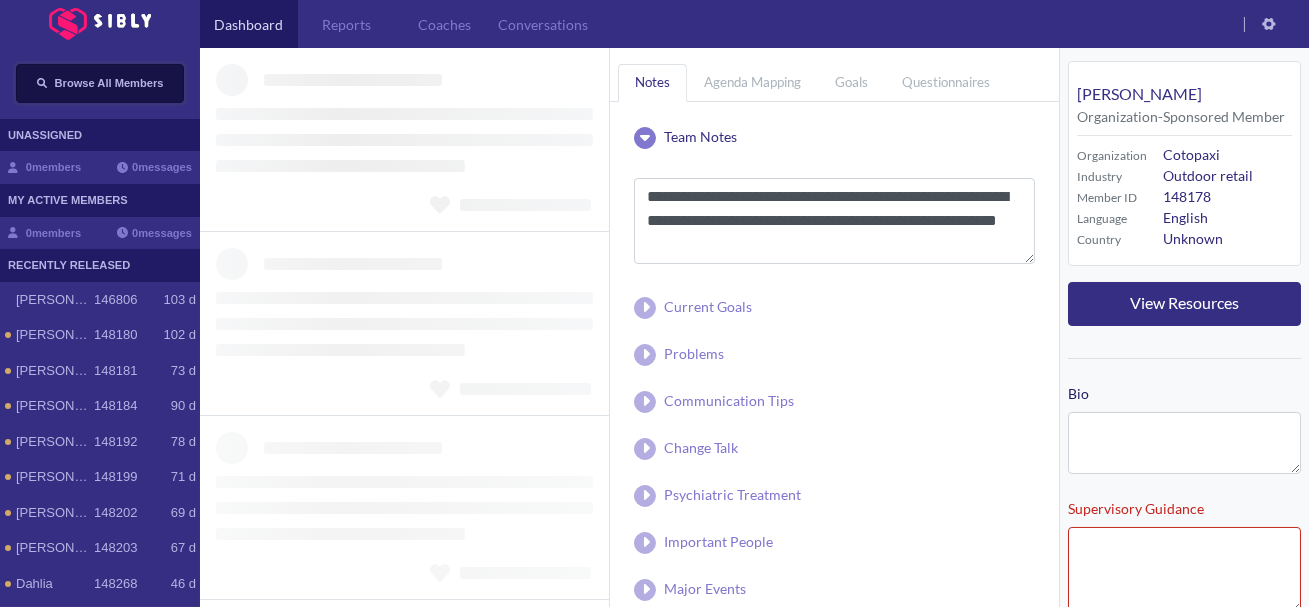 type 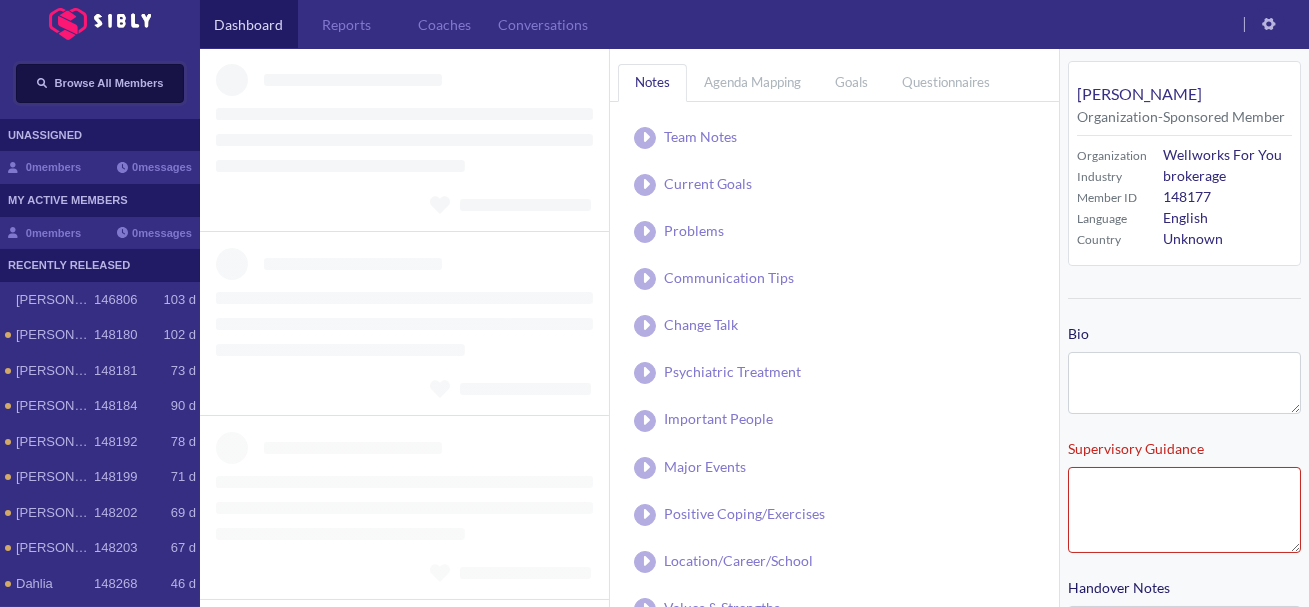 type on "**********" 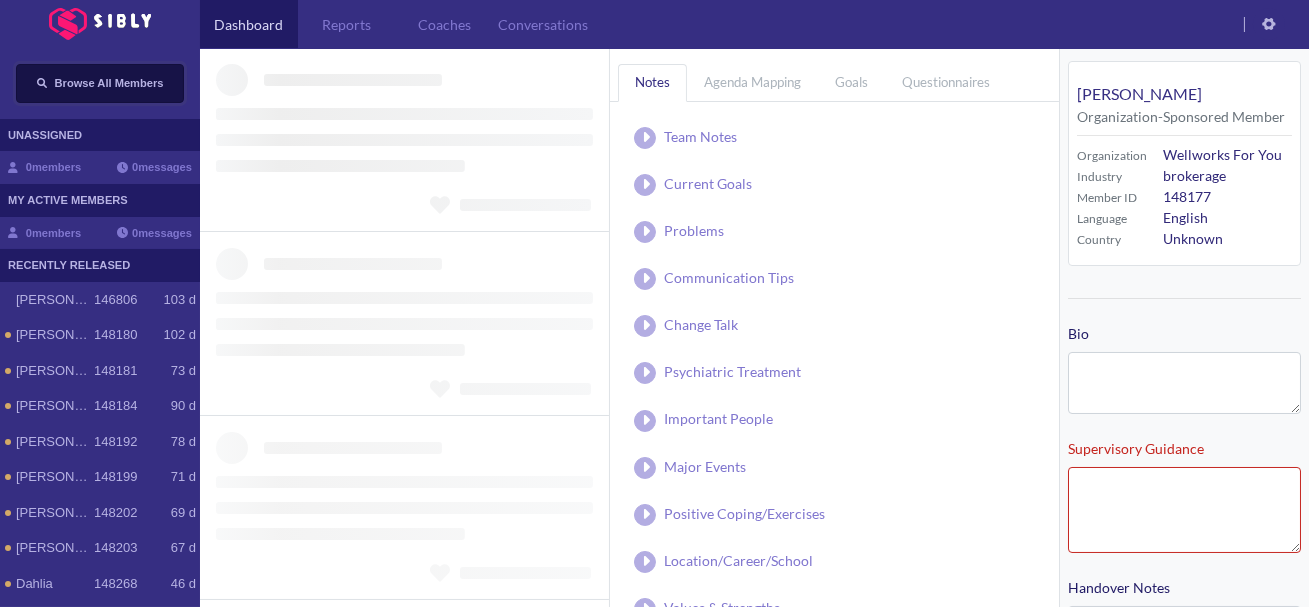 type on "**********" 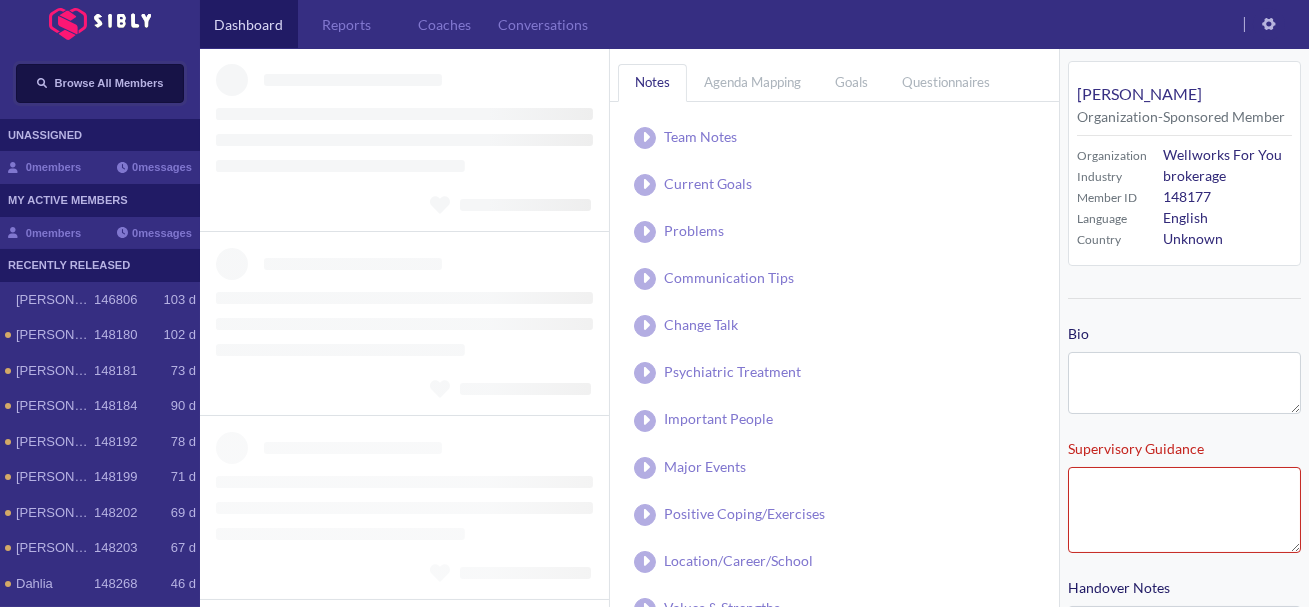 type on "**********" 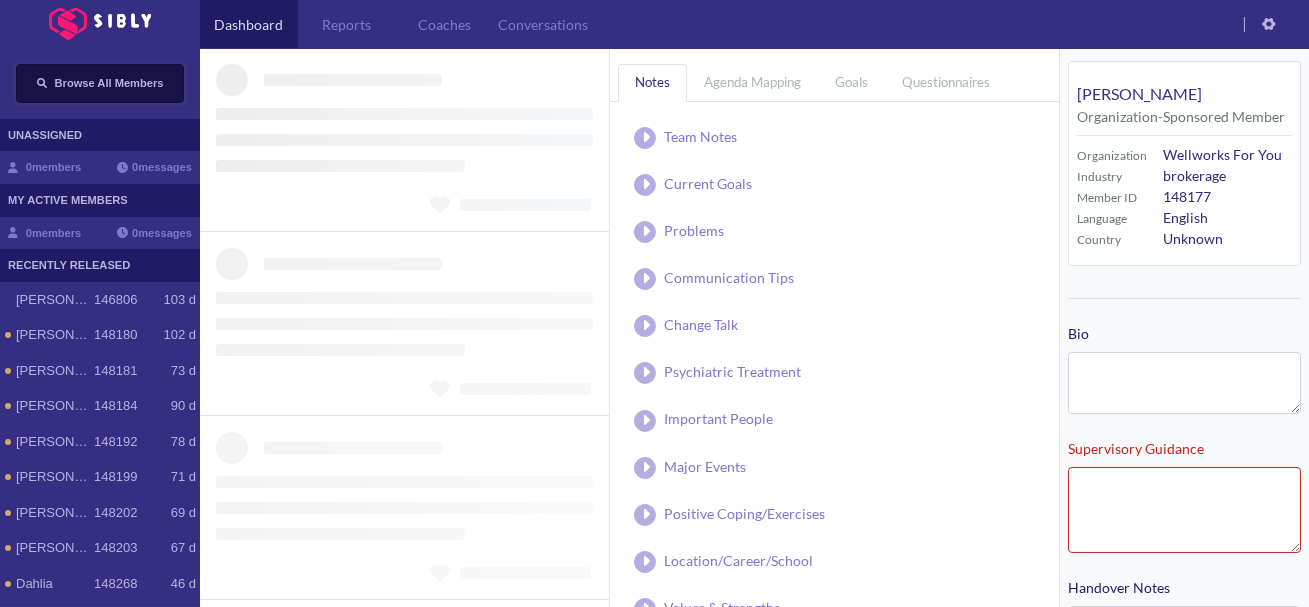 type on "**********" 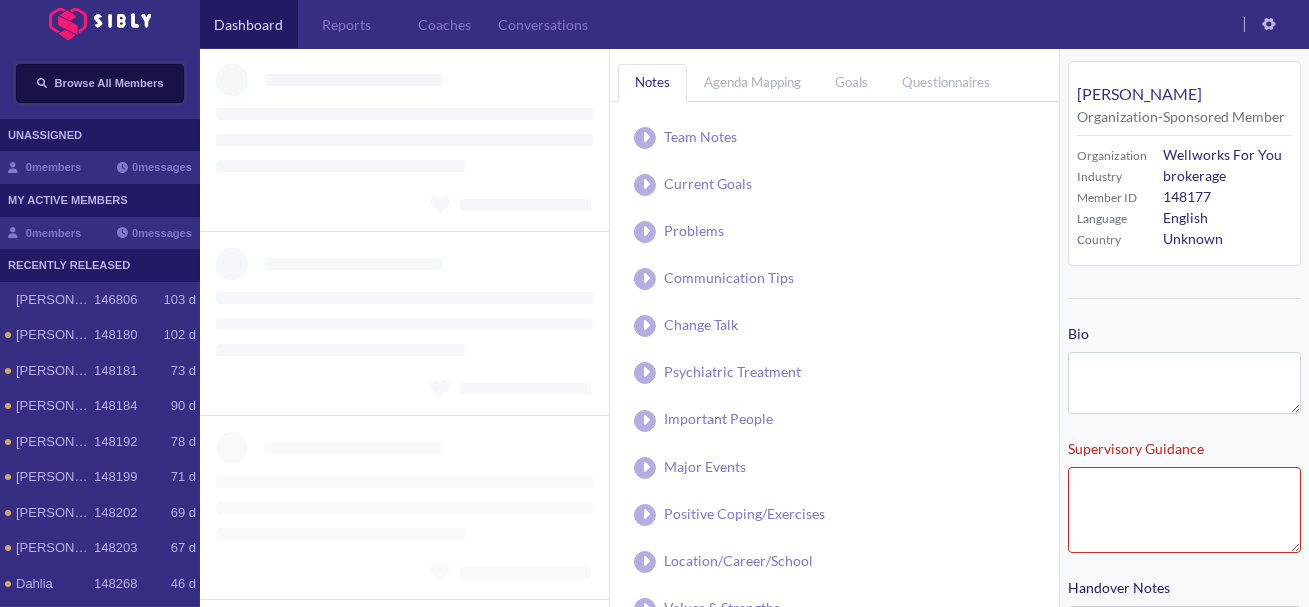 type on "**********" 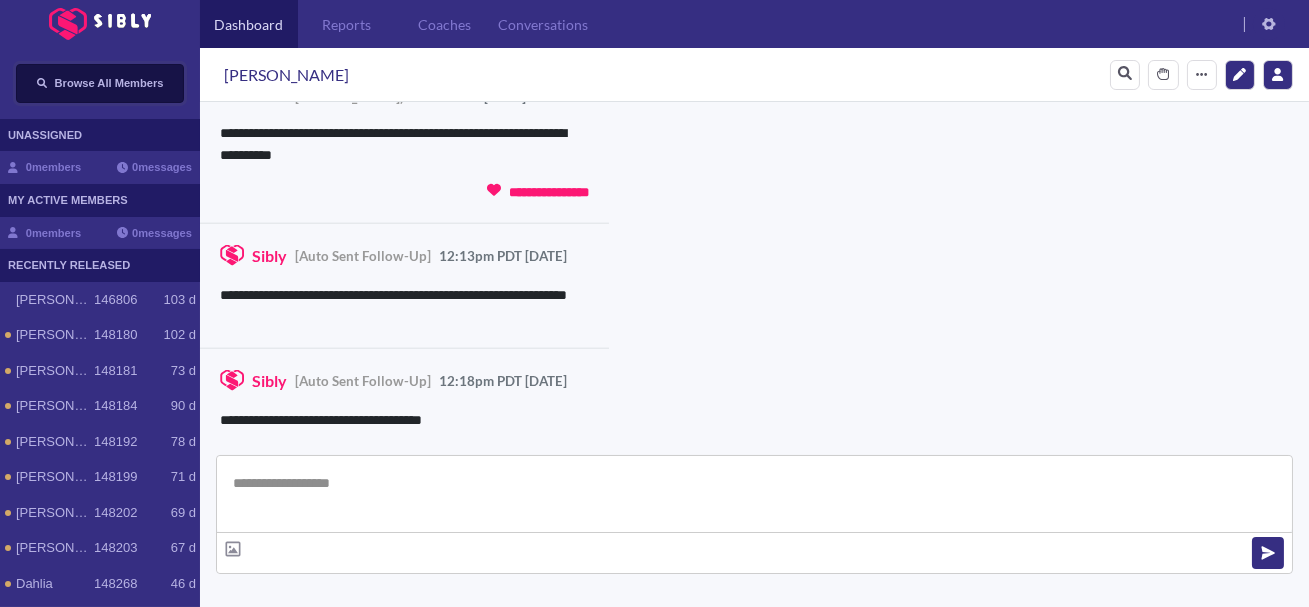 scroll, scrollTop: 4348, scrollLeft: 0, axis: vertical 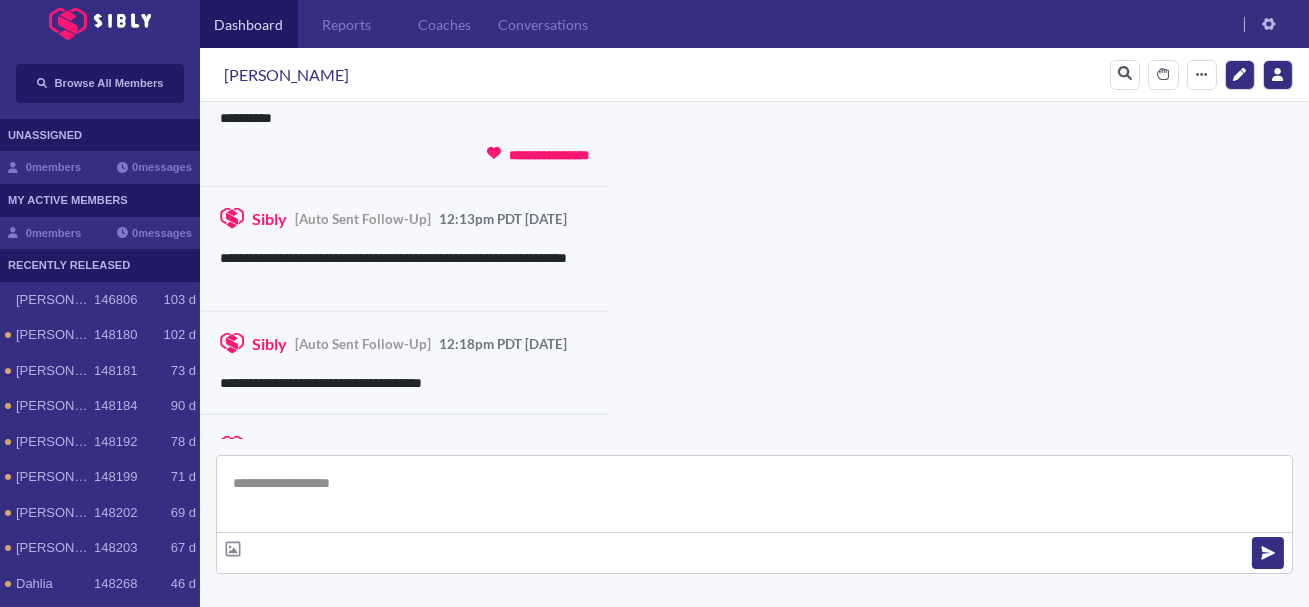 click at bounding box center [754, 494] 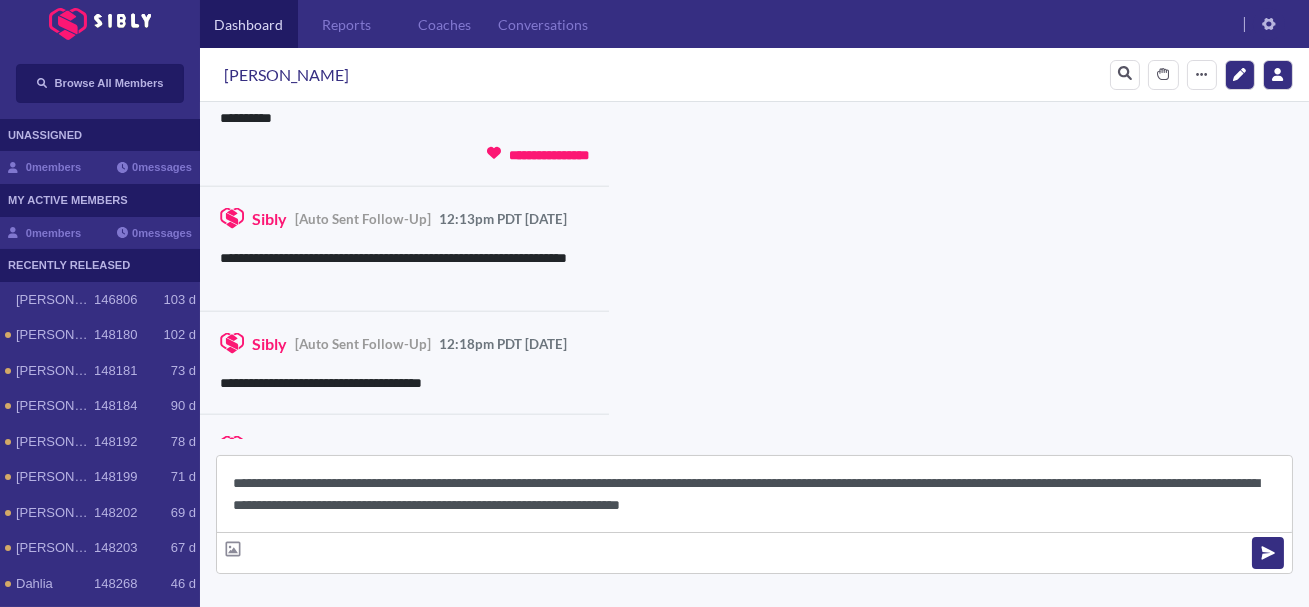 scroll, scrollTop: 22, scrollLeft: 0, axis: vertical 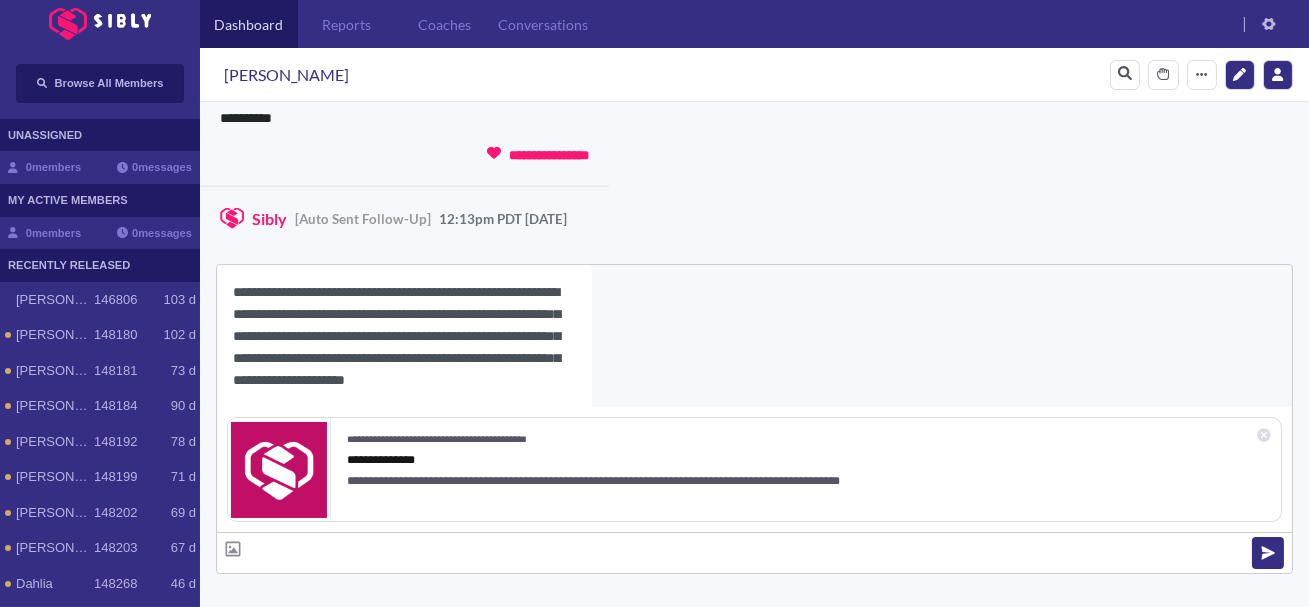 click on "[PERSON_NAME]" at bounding box center (286, 75) 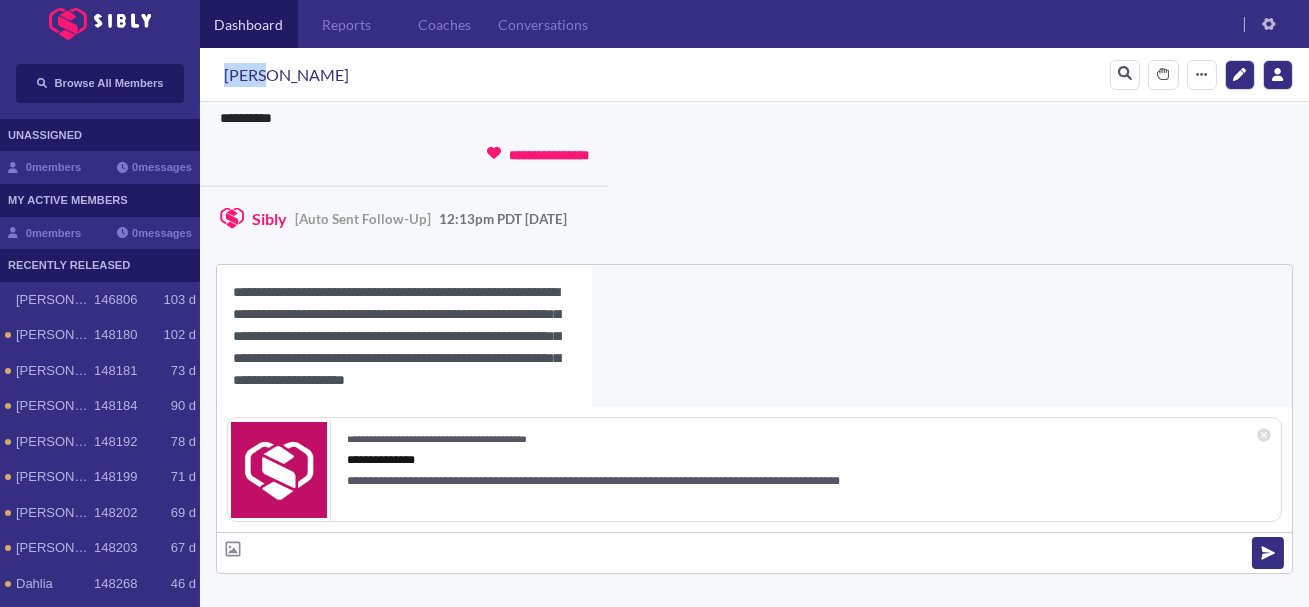 click on "[PERSON_NAME]" at bounding box center (286, 75) 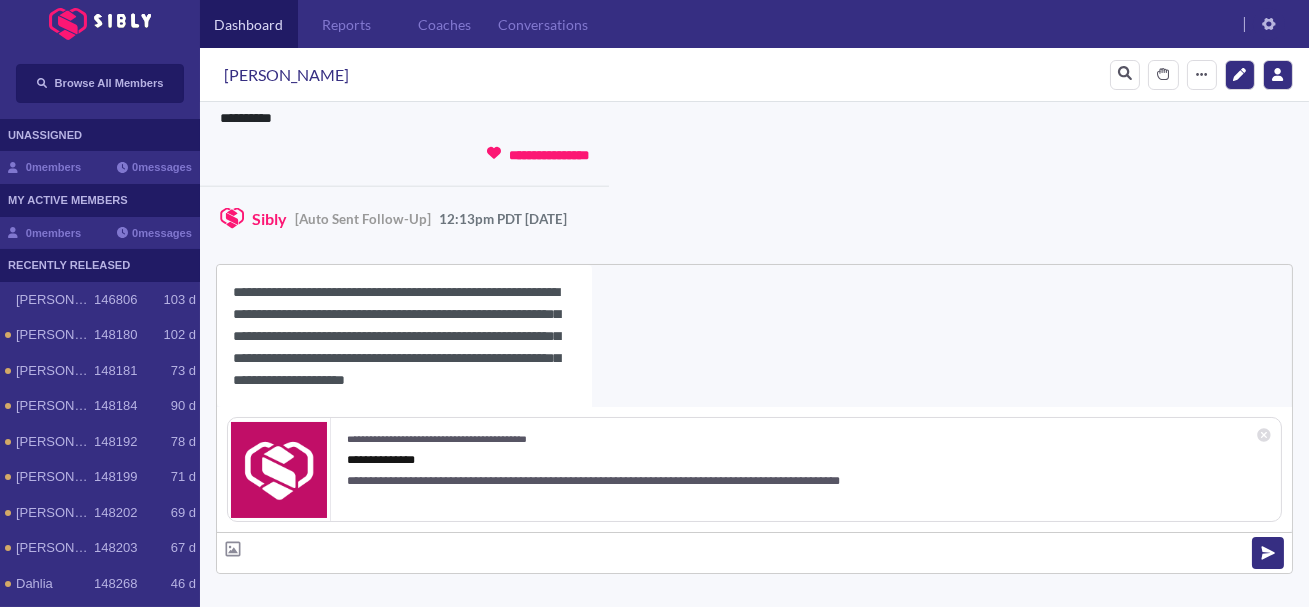 click on "**********" at bounding box center (404, 336) 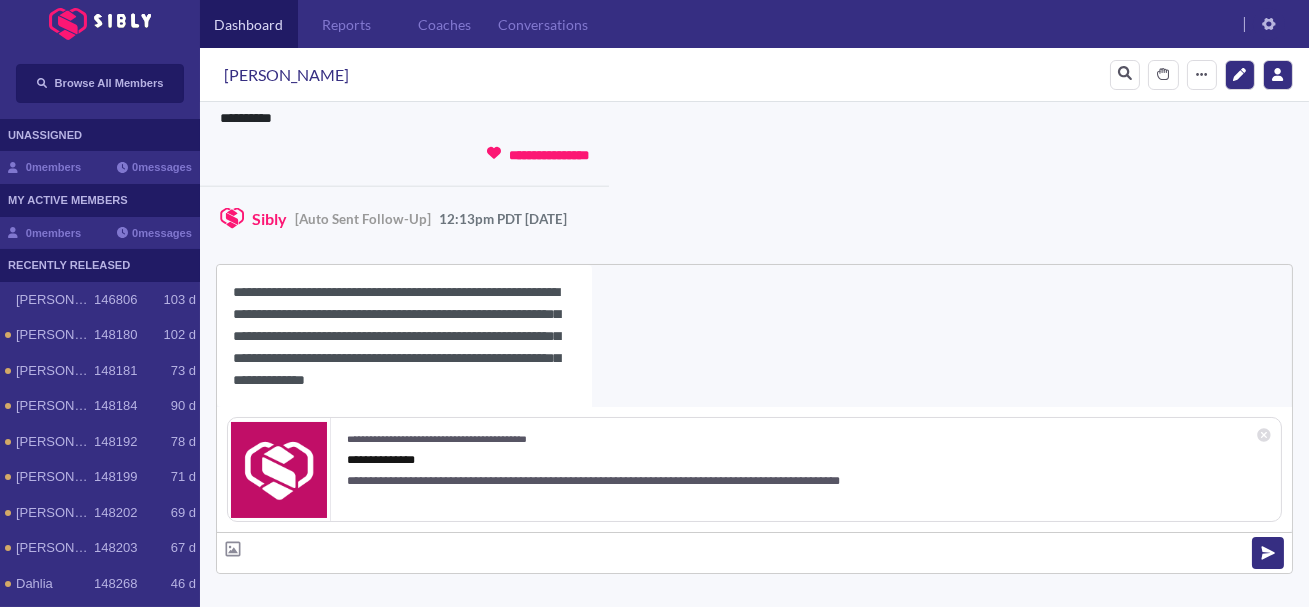 paste on "*****" 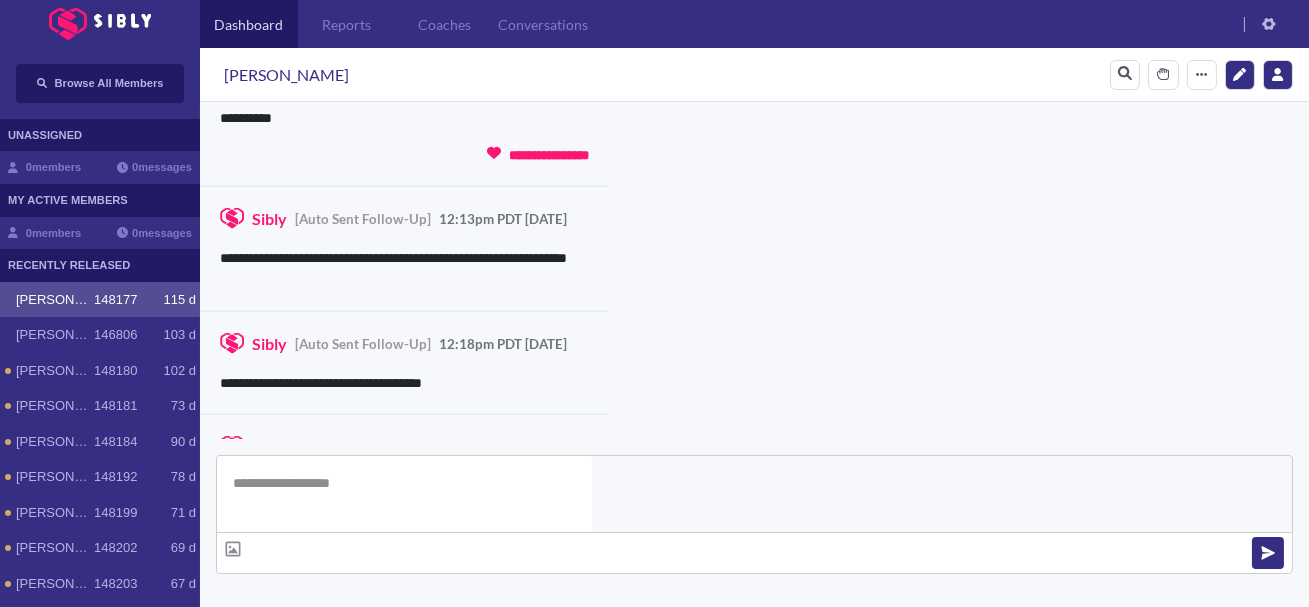 scroll, scrollTop: 0, scrollLeft: 0, axis: both 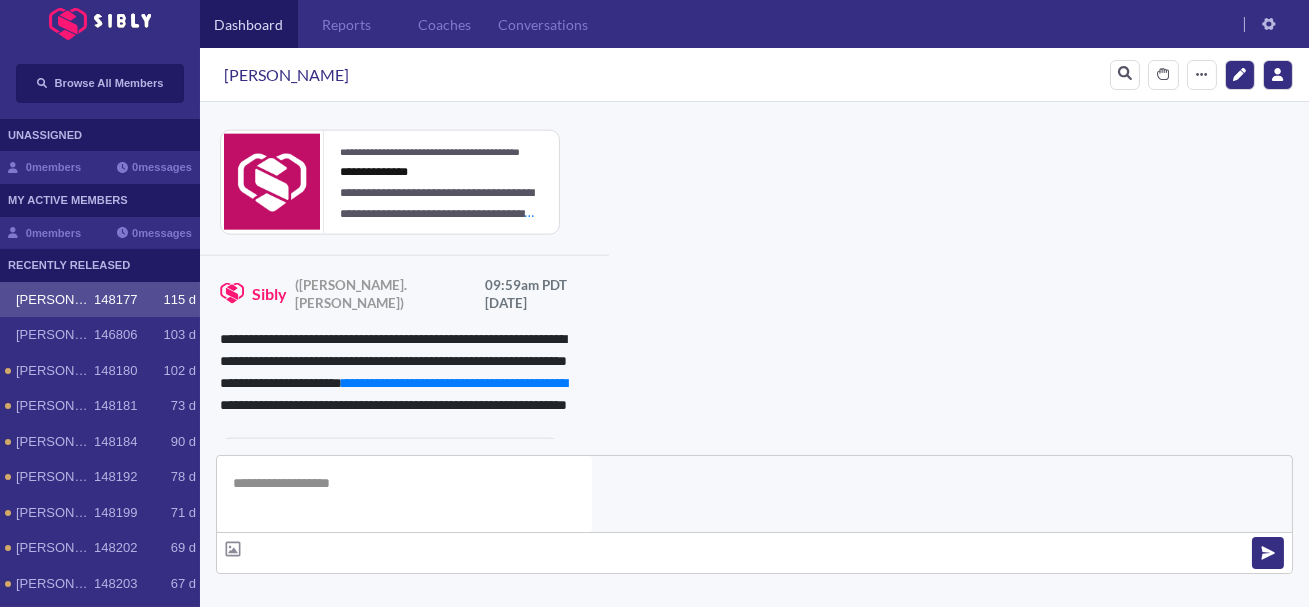 type 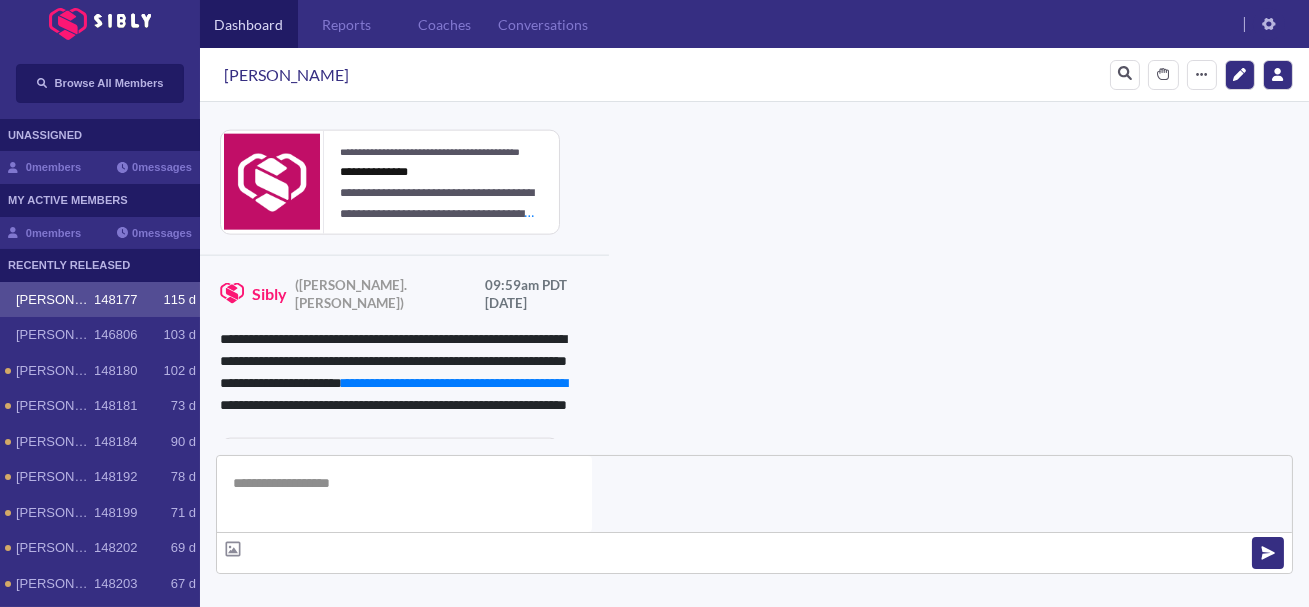 click on "**********" at bounding box center (833, 706) 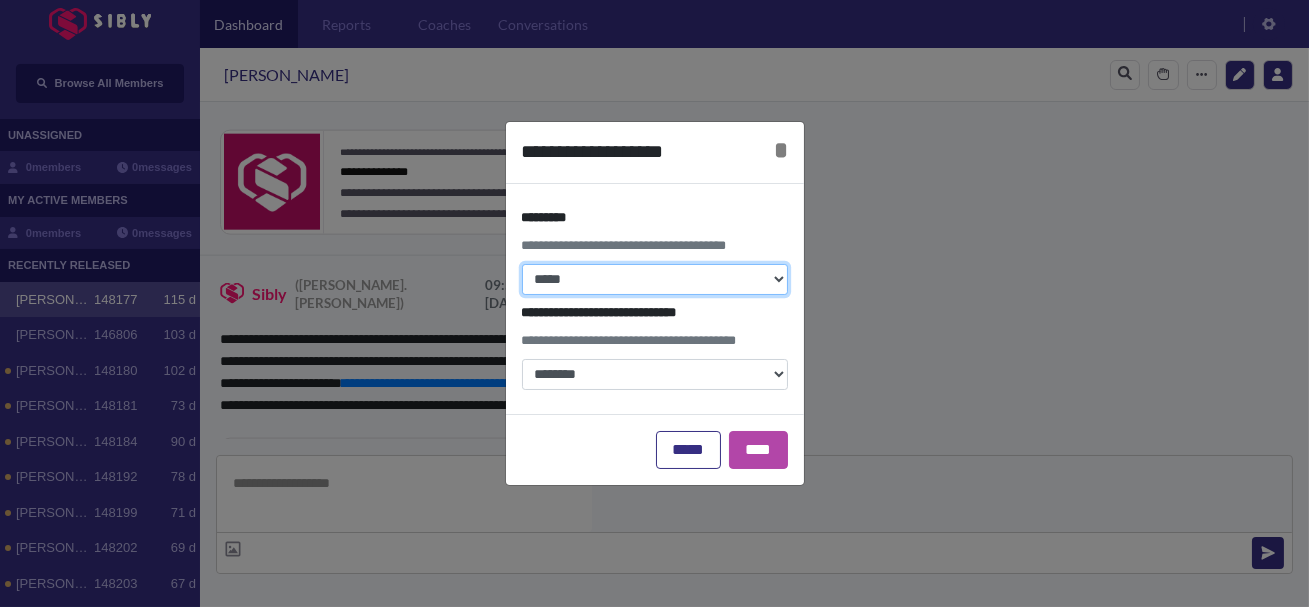 click on "**********" at bounding box center [655, 279] 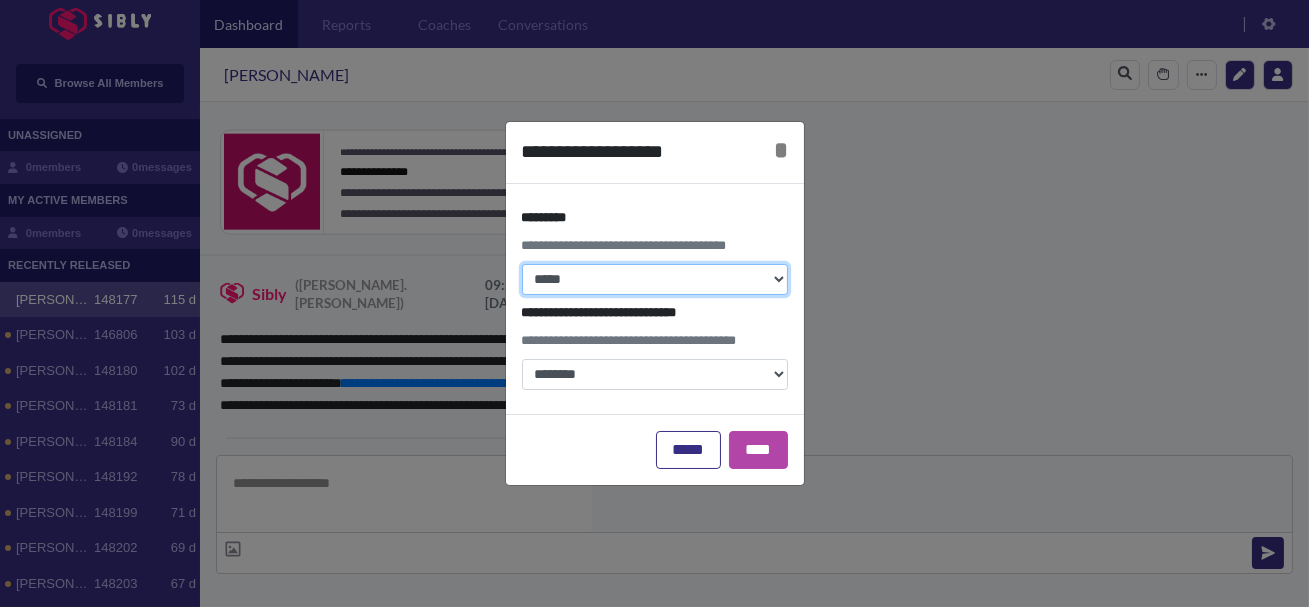 select on "*" 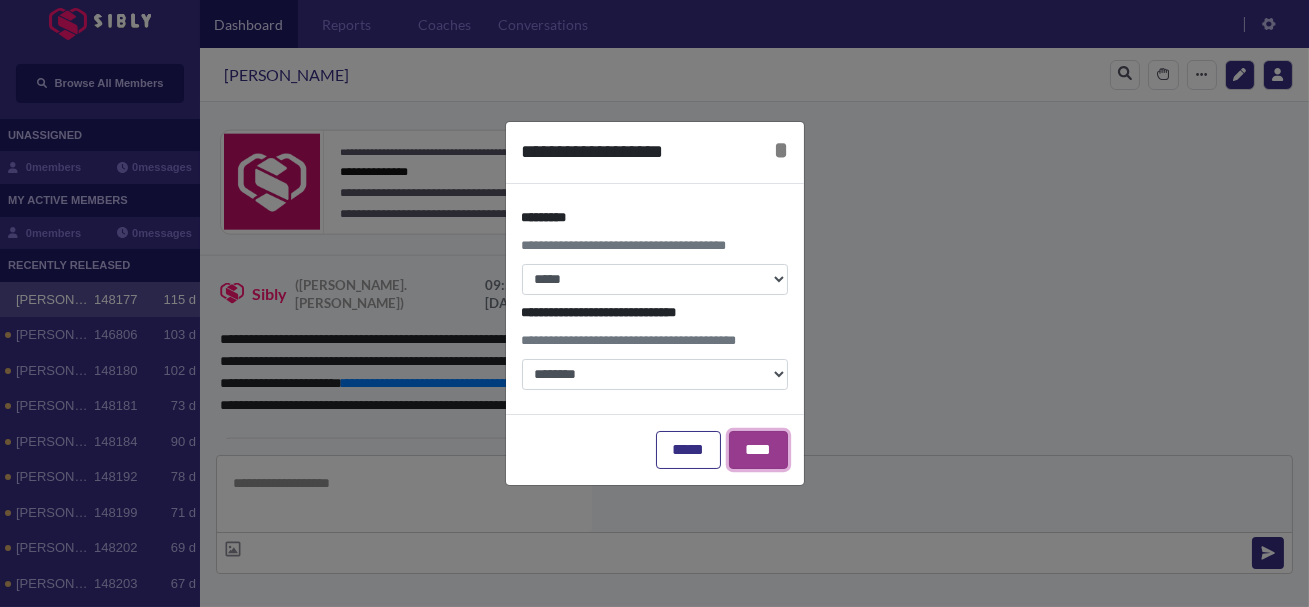 click on "****" at bounding box center [758, 450] 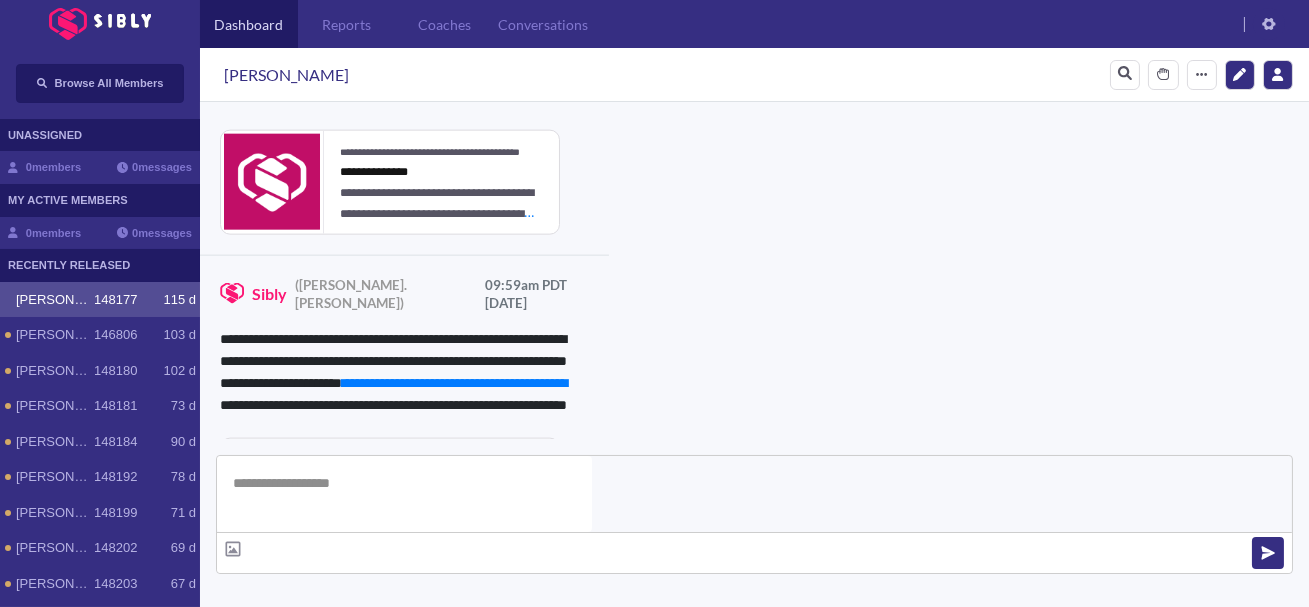 click at bounding box center [341, 697] 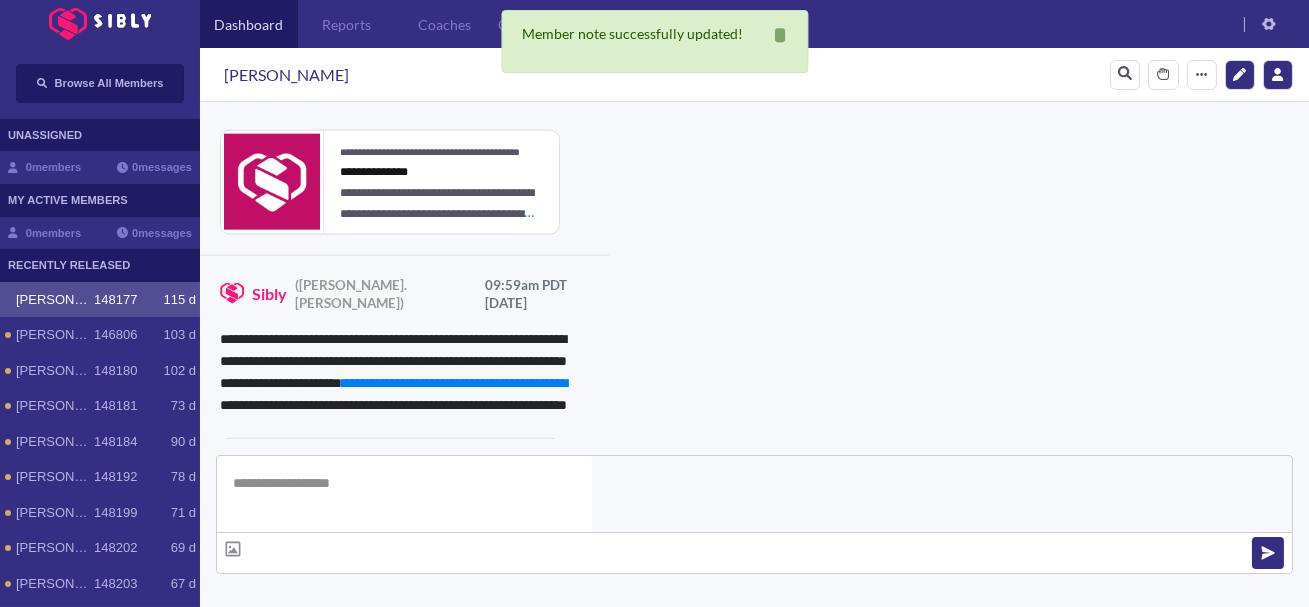 scroll, scrollTop: 0, scrollLeft: 0, axis: both 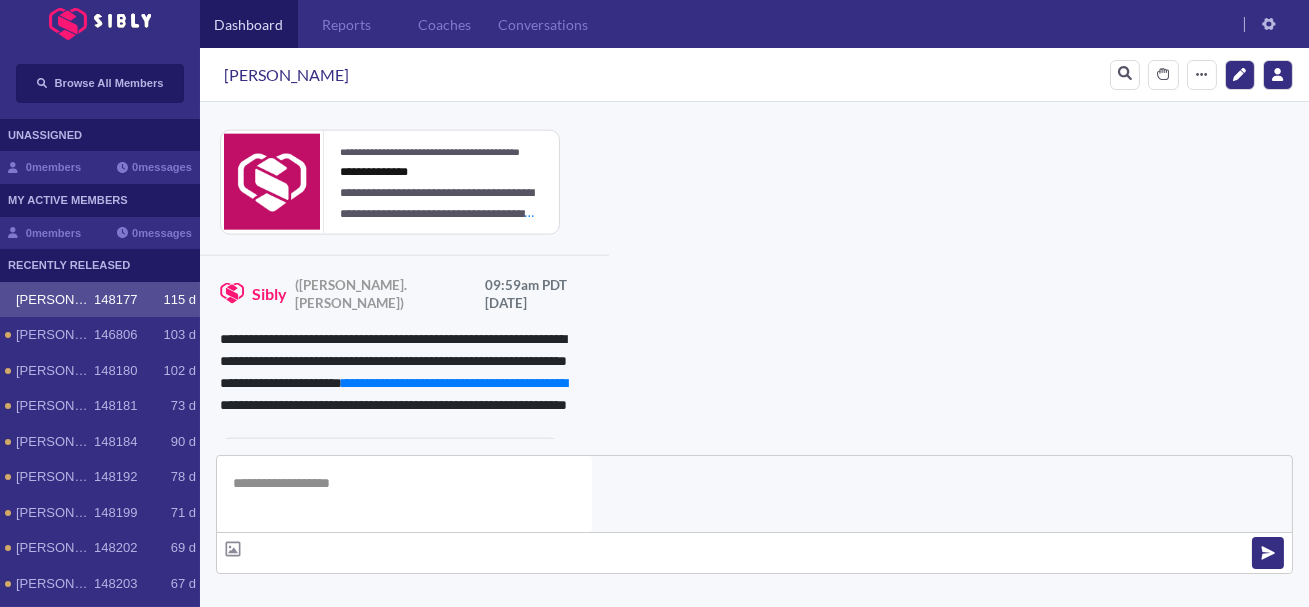 click on "**********" at bounding box center (530, 1067) 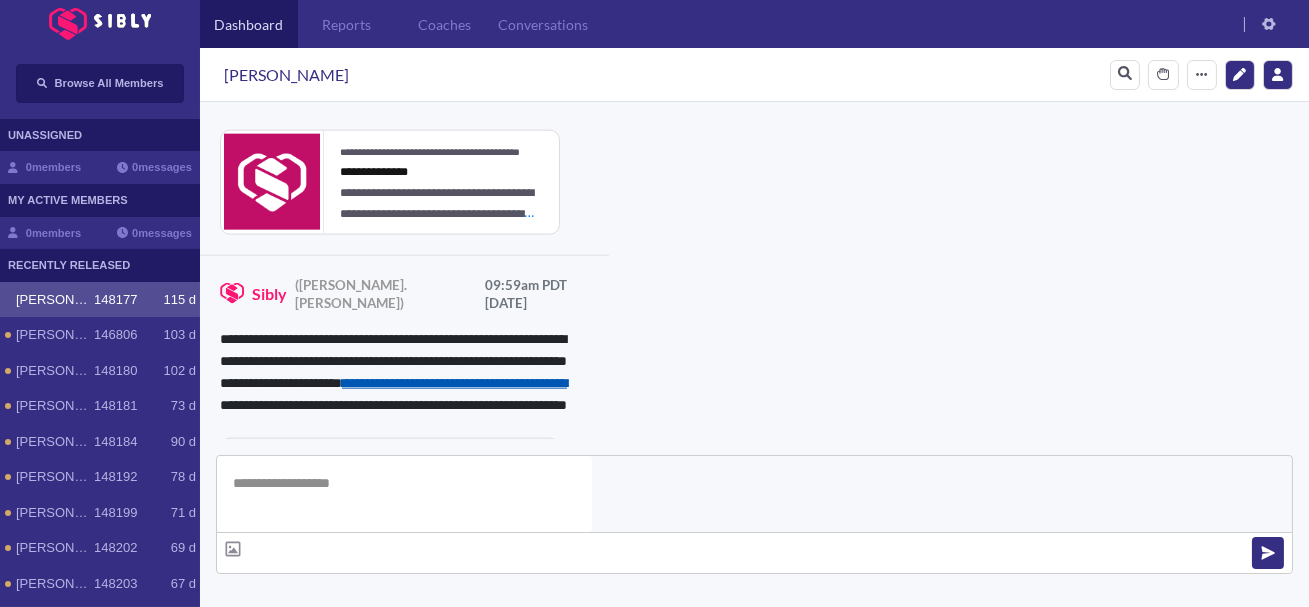 paste on "**********" 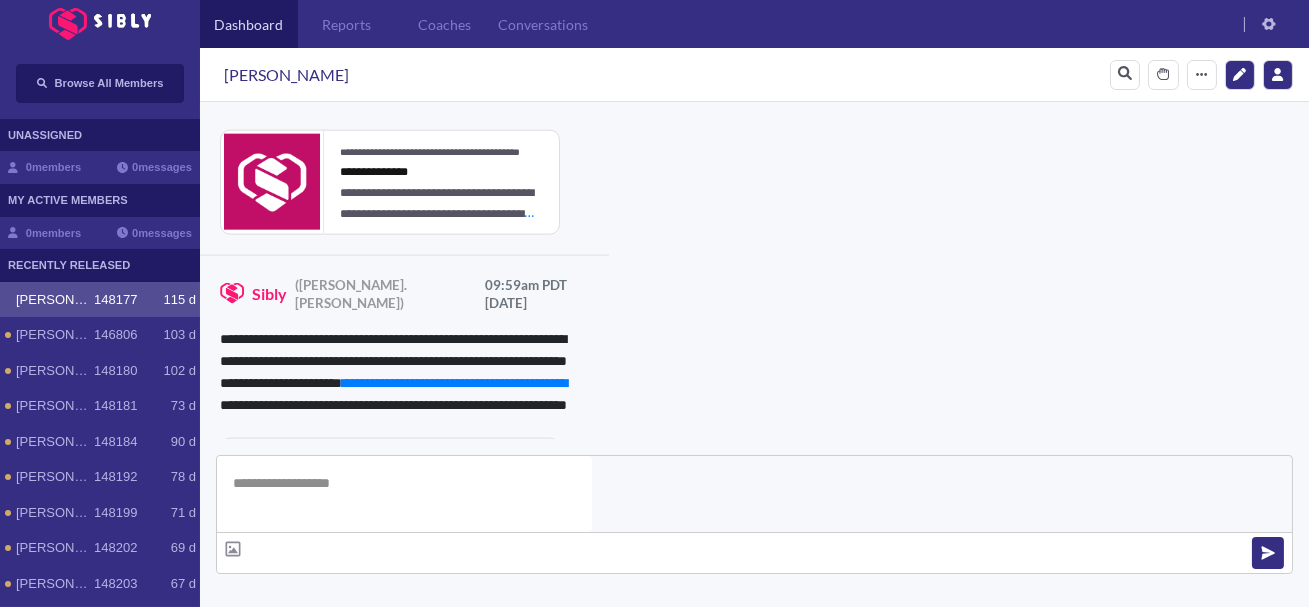 type on "**********" 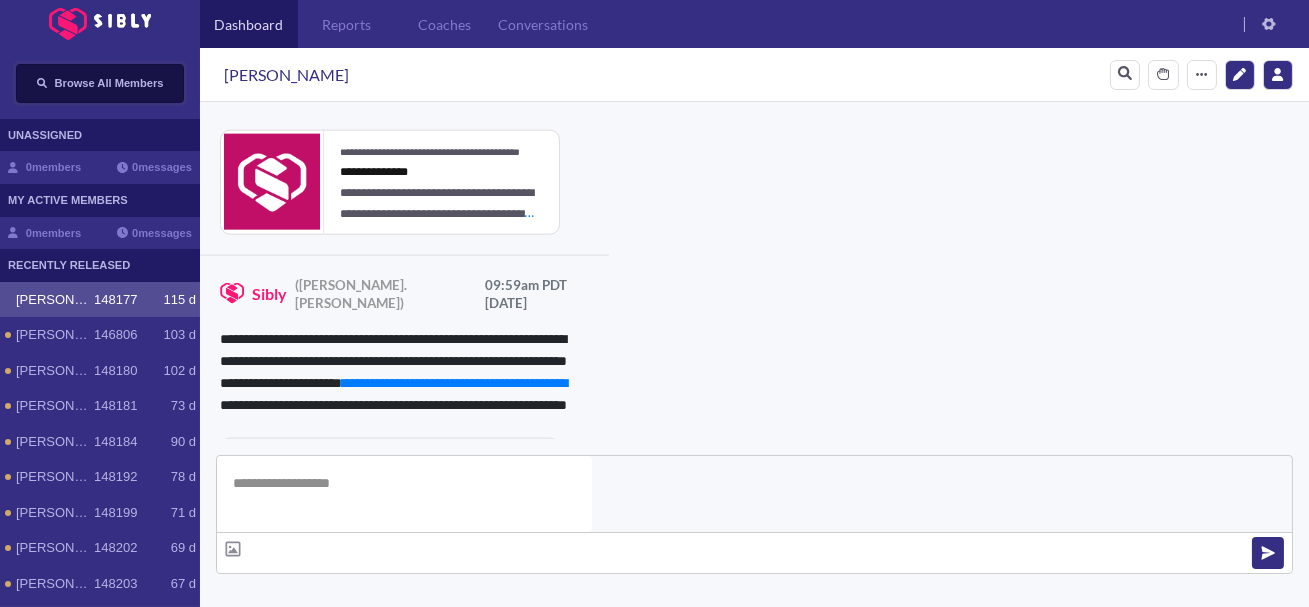click on "Browse All Members" at bounding box center [109, 83] 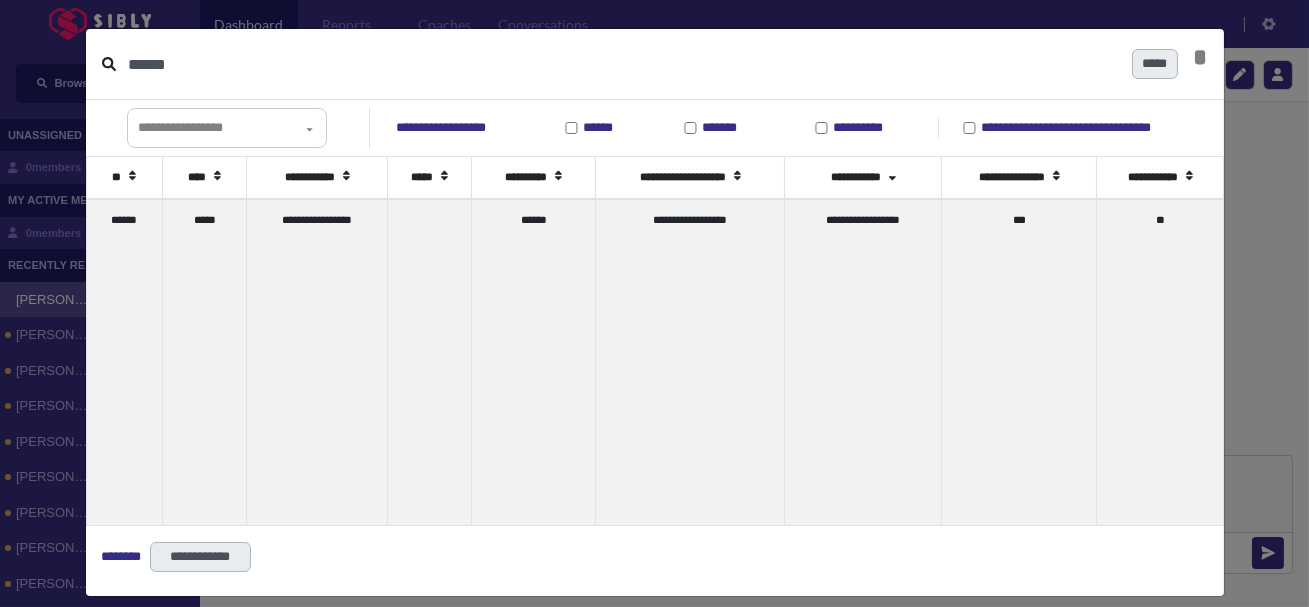 click on "******" at bounding box center [622, 64] 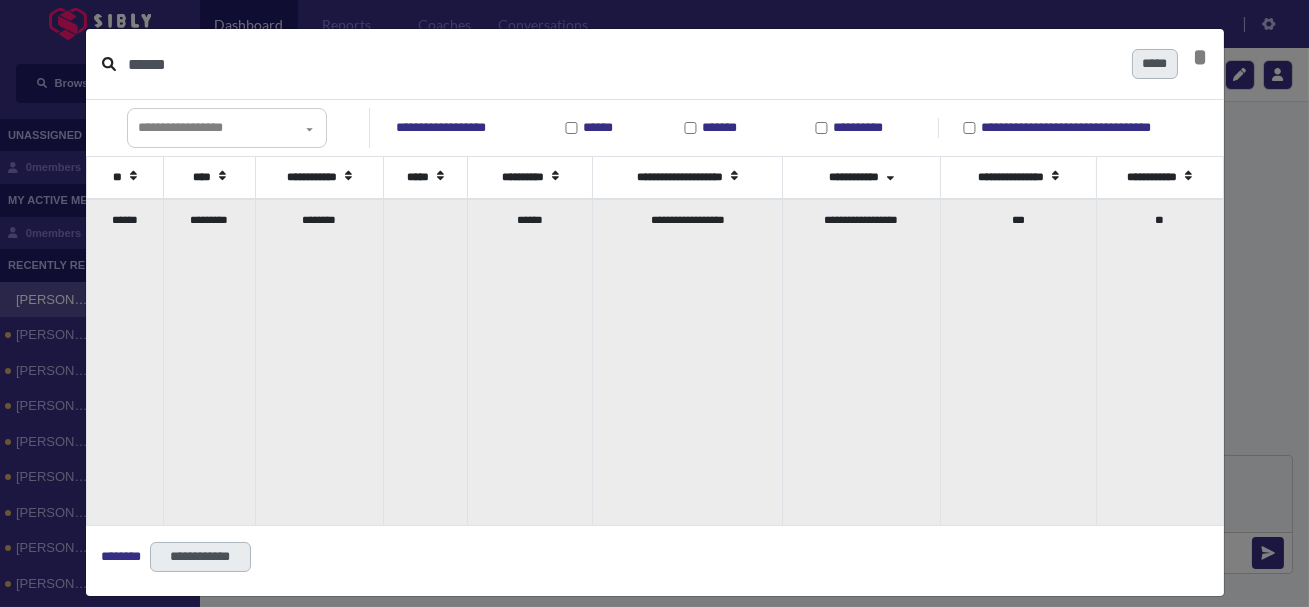 click on "*********" at bounding box center (209, 362) 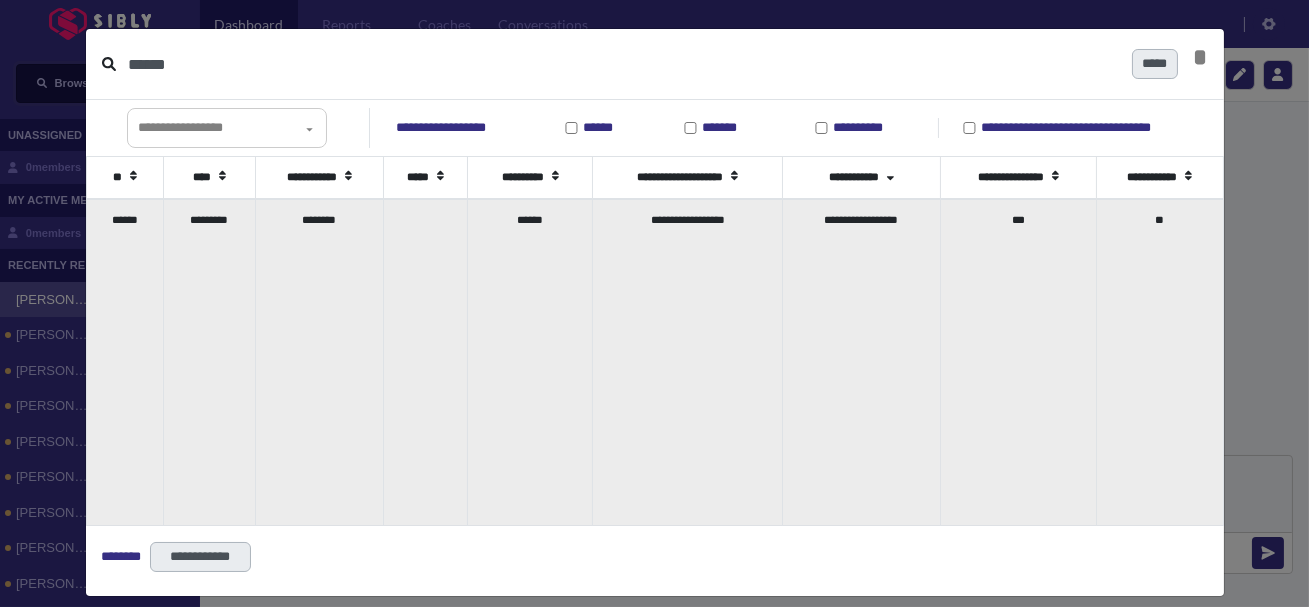 type 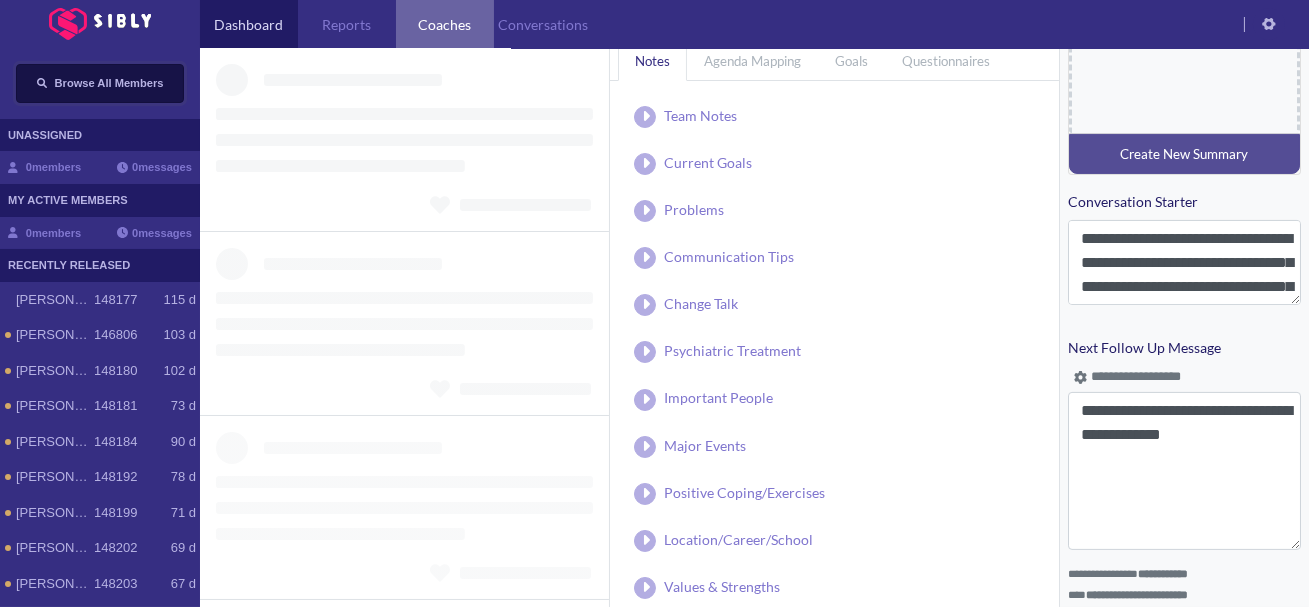 scroll, scrollTop: 904, scrollLeft: 0, axis: vertical 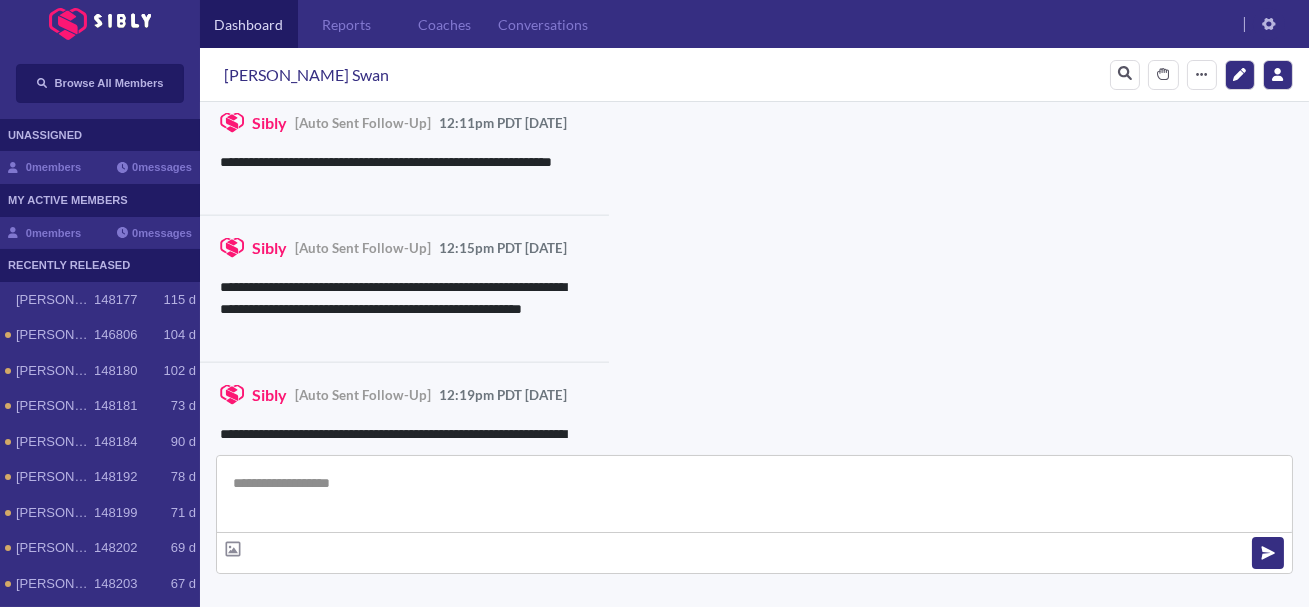 click at bounding box center [754, 494] 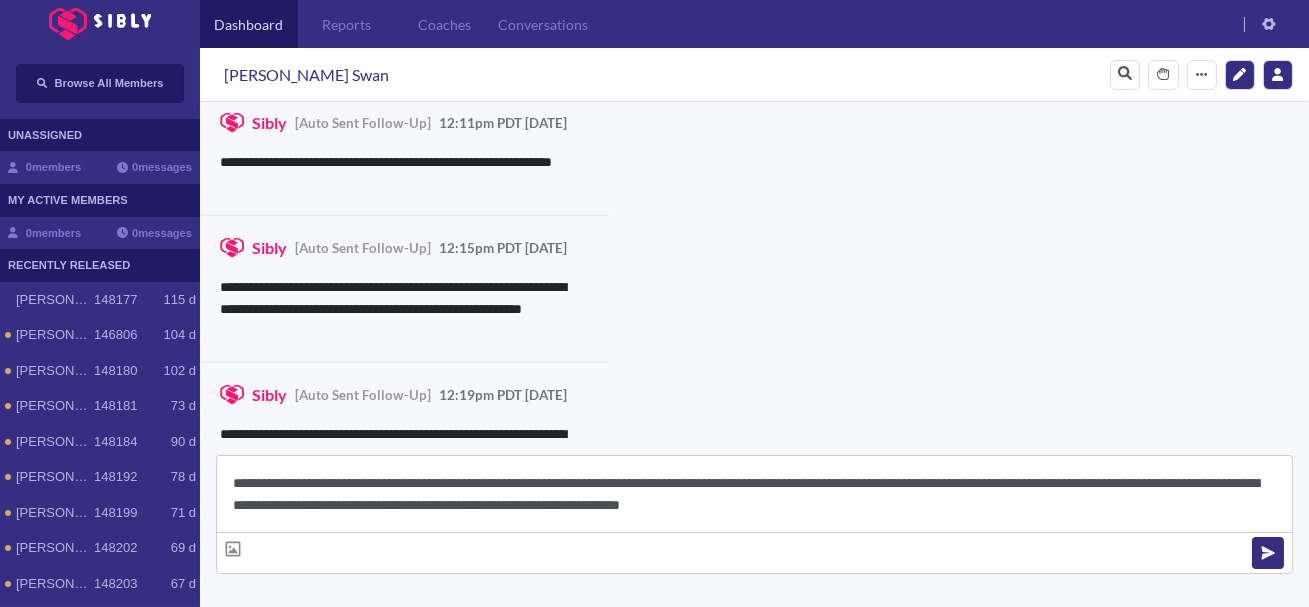scroll, scrollTop: 22, scrollLeft: 0, axis: vertical 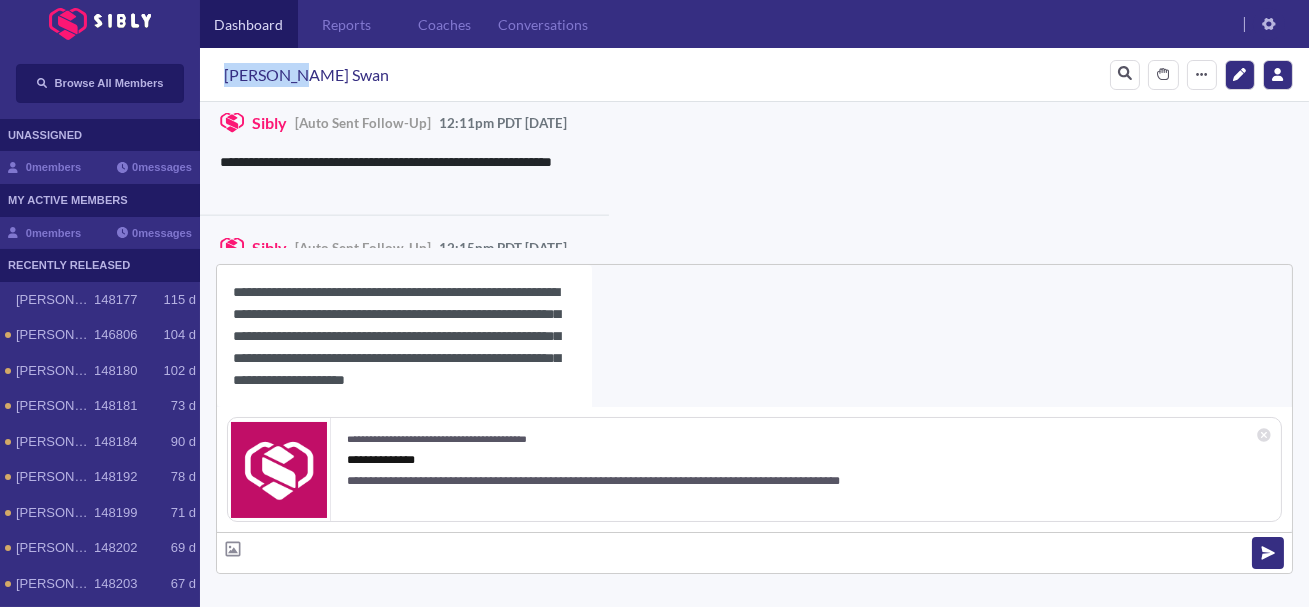 drag, startPoint x: 296, startPoint y: 72, endPoint x: 213, endPoint y: 72, distance: 83 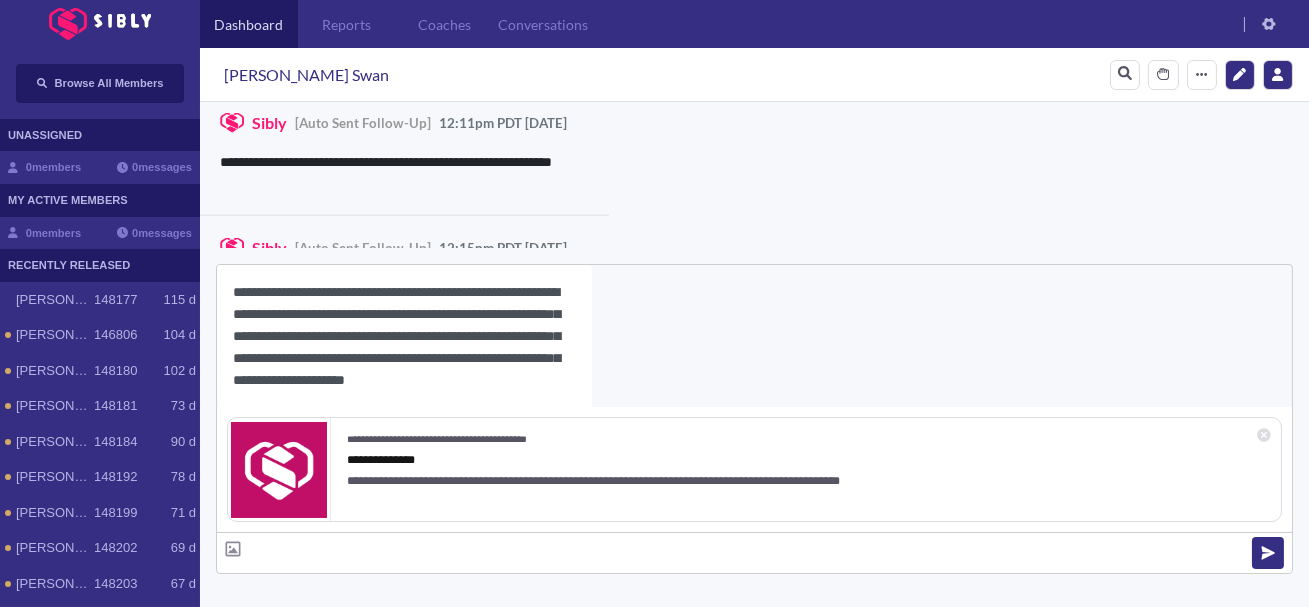 click on "**********" at bounding box center (404, 336) 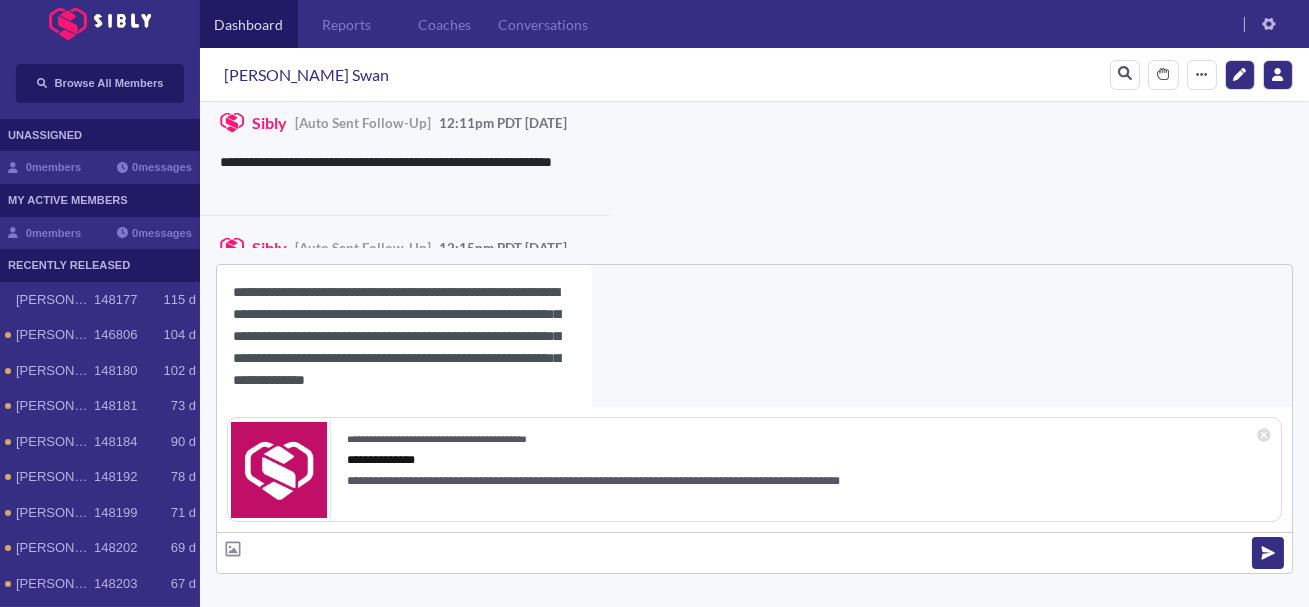 paste on "*********" 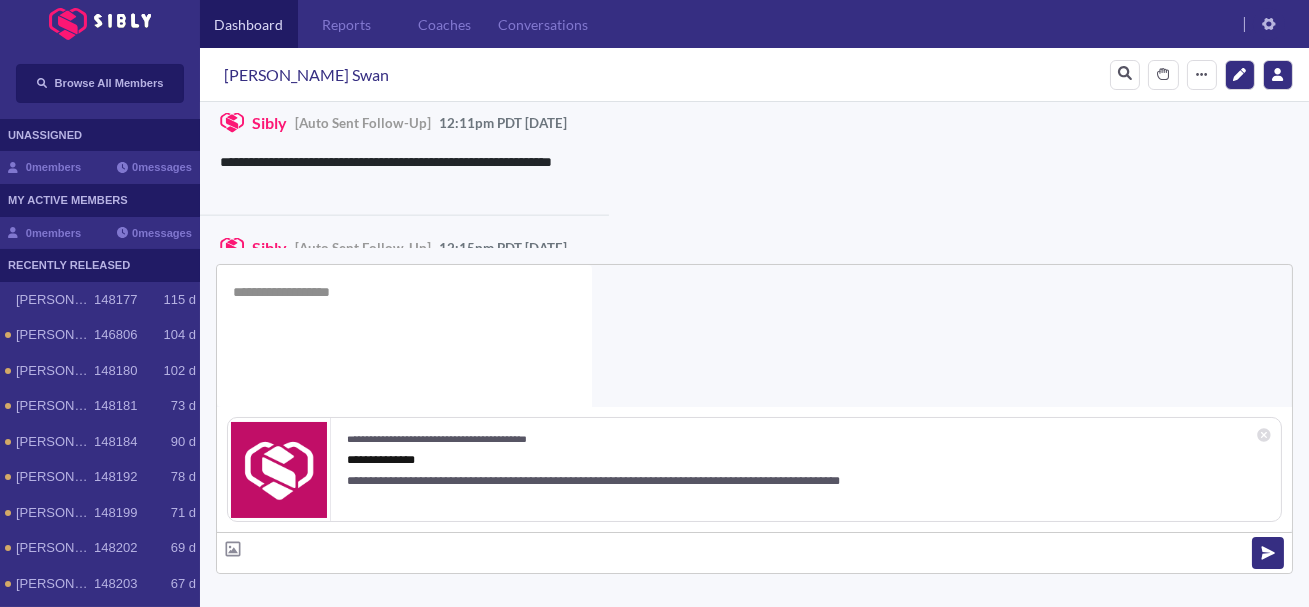 scroll, scrollTop: 0, scrollLeft: 0, axis: both 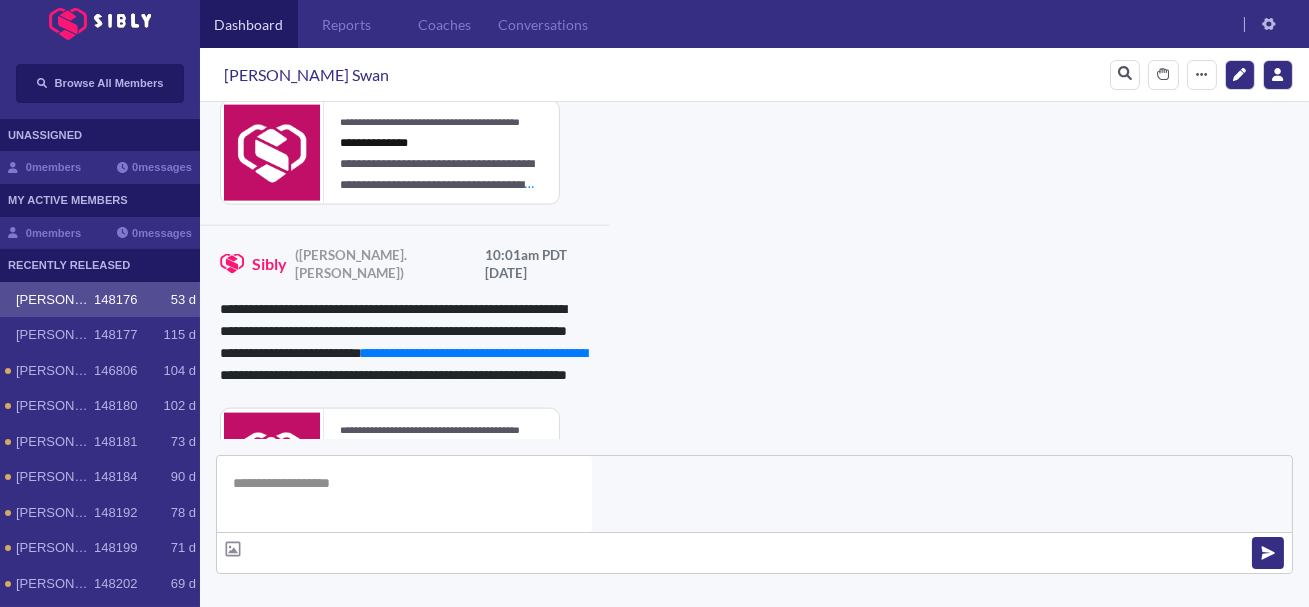 click on "**********" at bounding box center [833, 994] 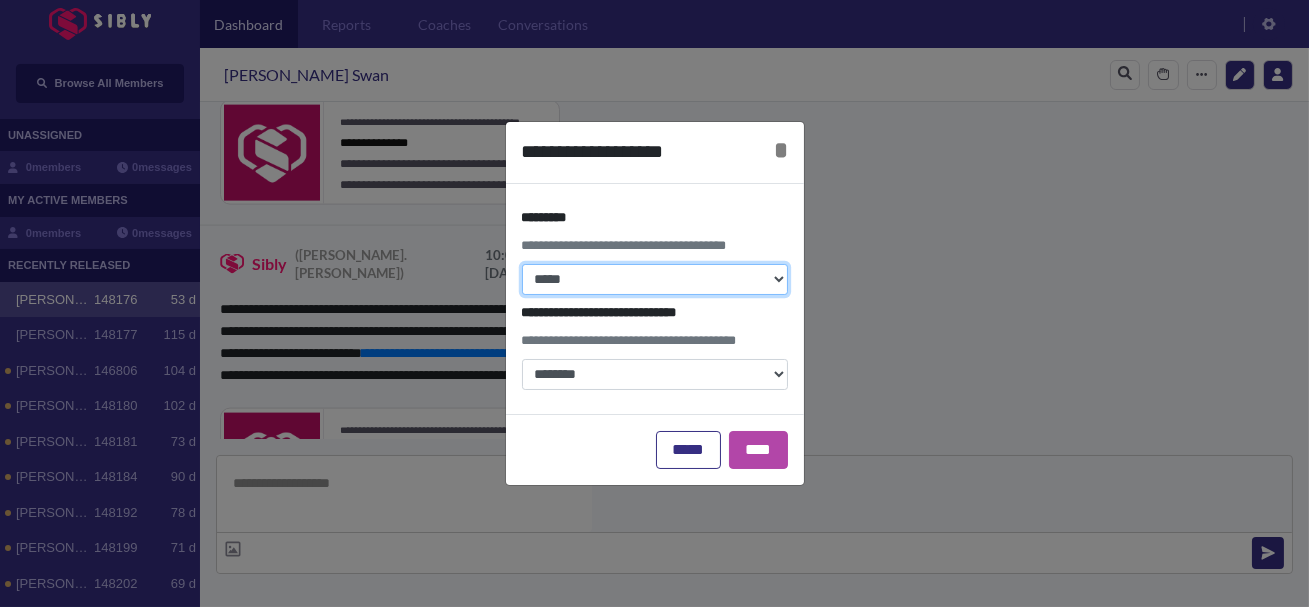 click on "**********" at bounding box center [655, 279] 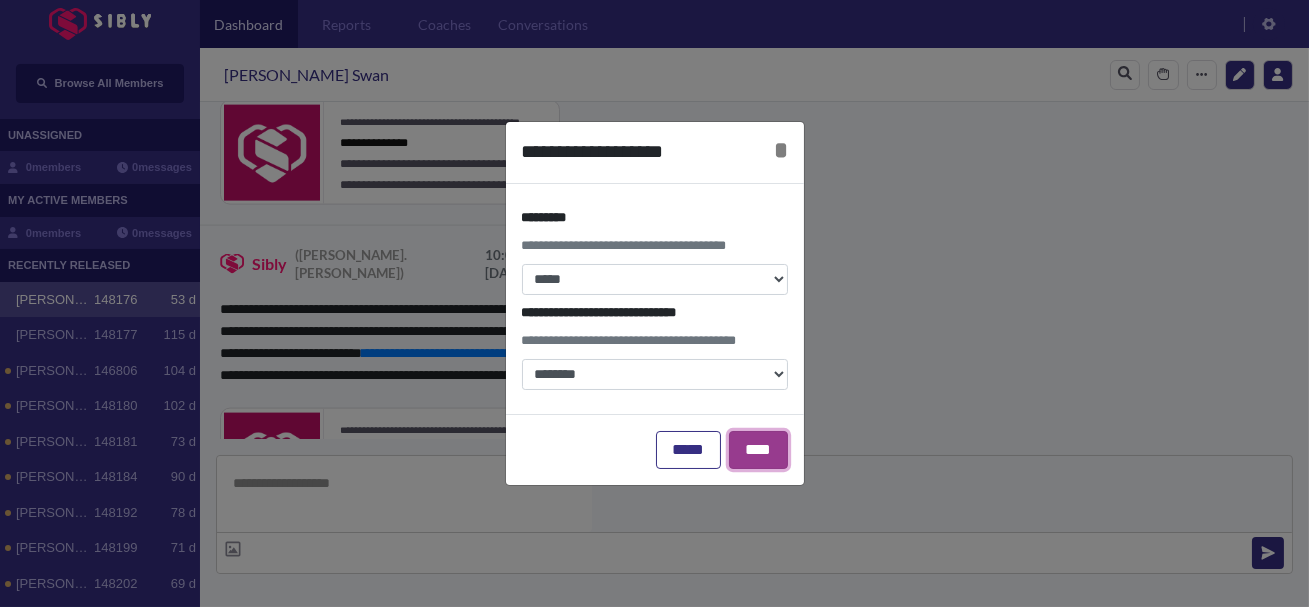 click on "****" at bounding box center [758, 450] 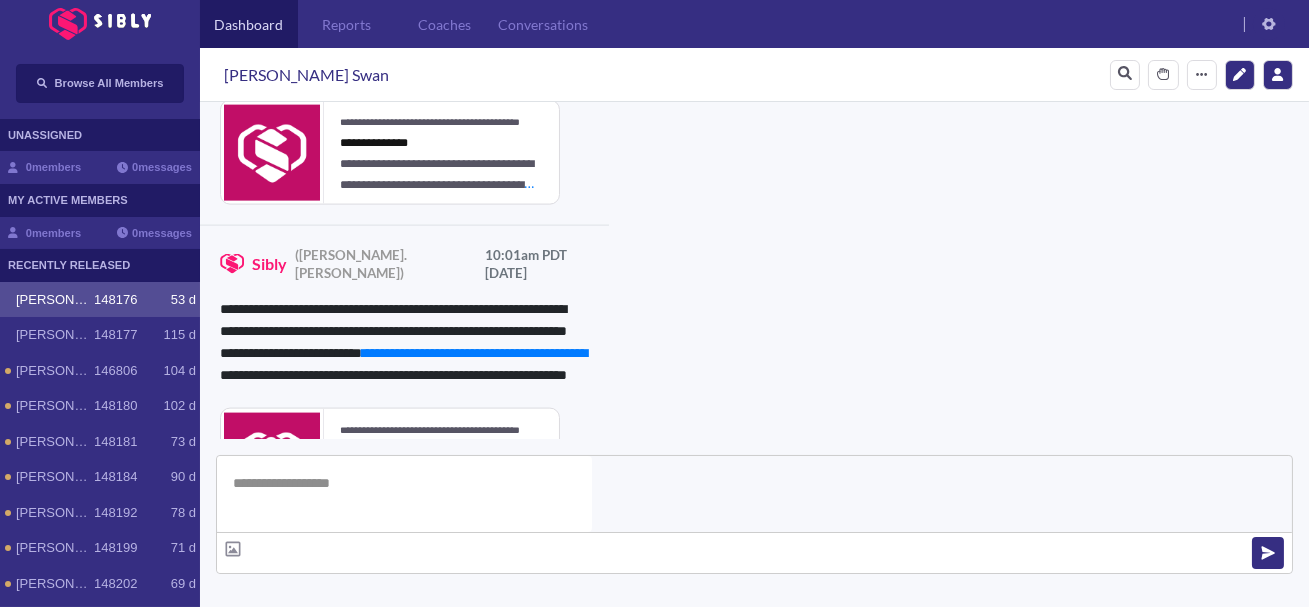 scroll, scrollTop: 0, scrollLeft: 0, axis: both 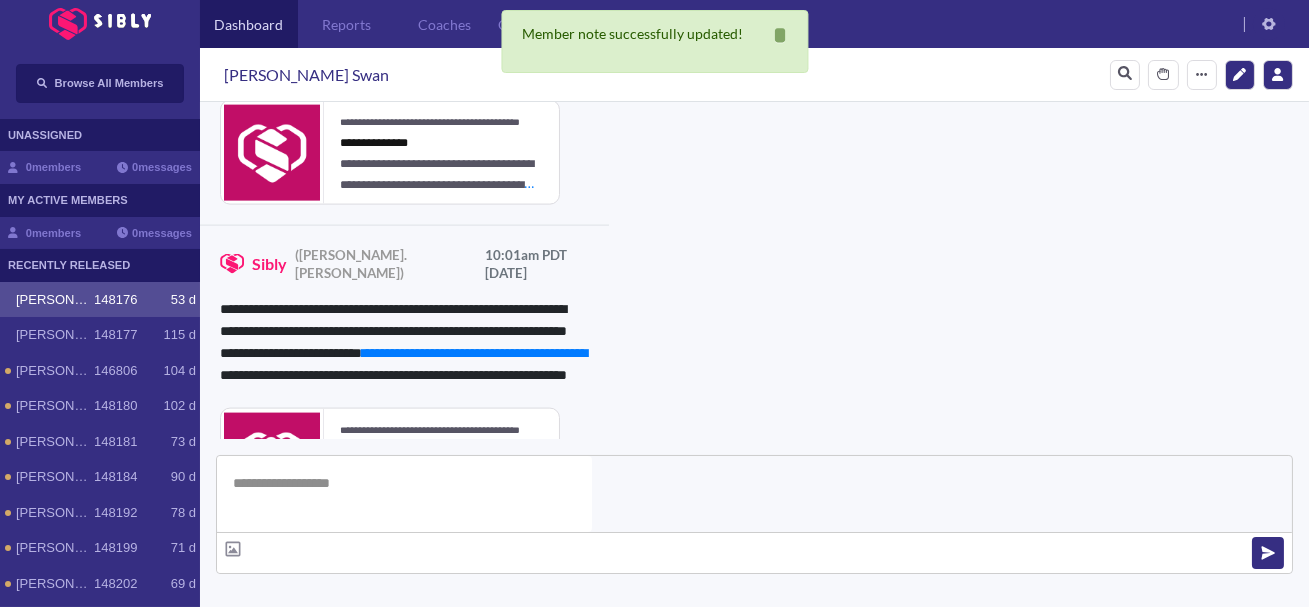 click on "View Resources" at bounding box center (880, 866) 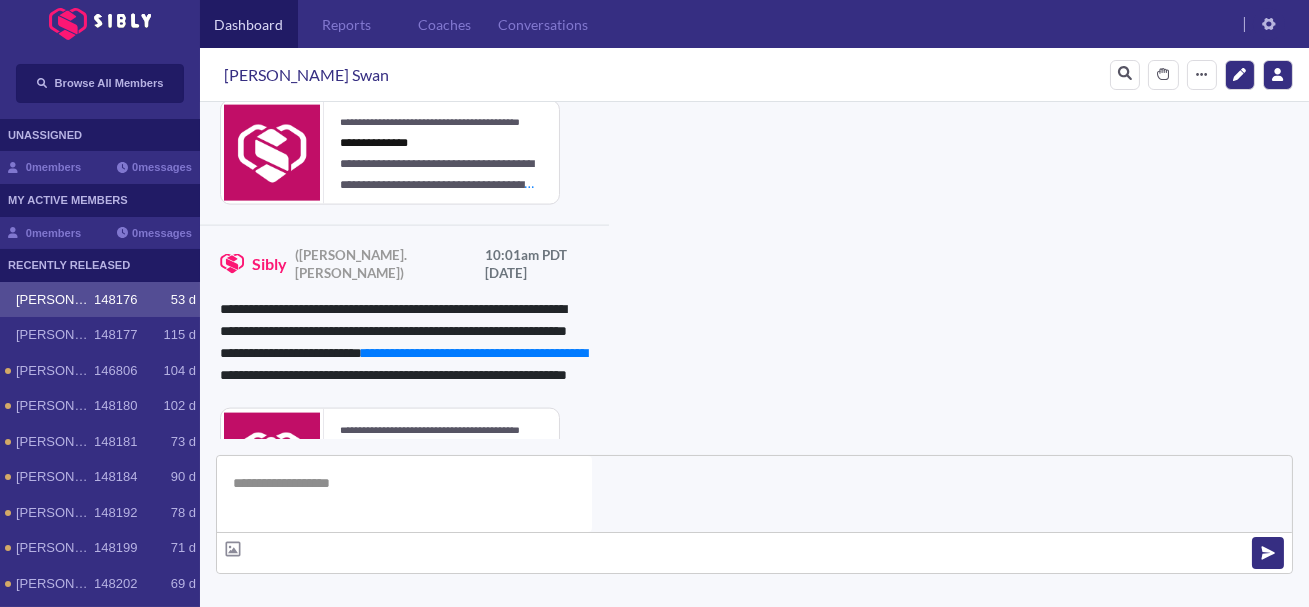 click on "**********" at bounding box center [530, 749] 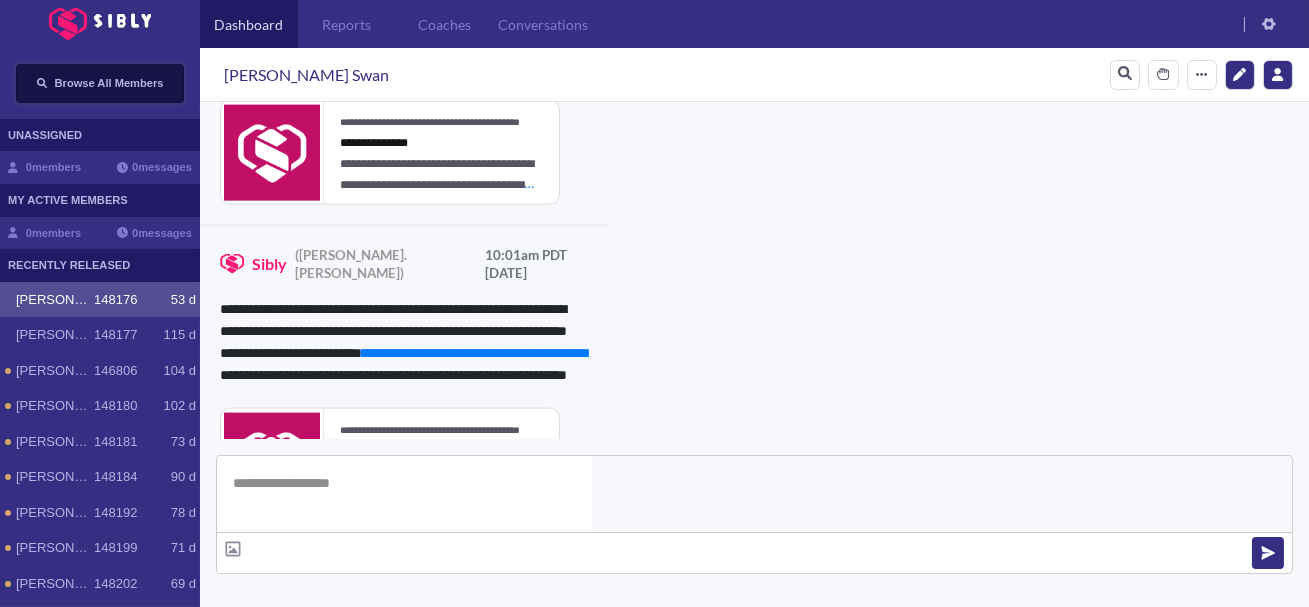 click on "Browse All Members" at bounding box center [100, 83] 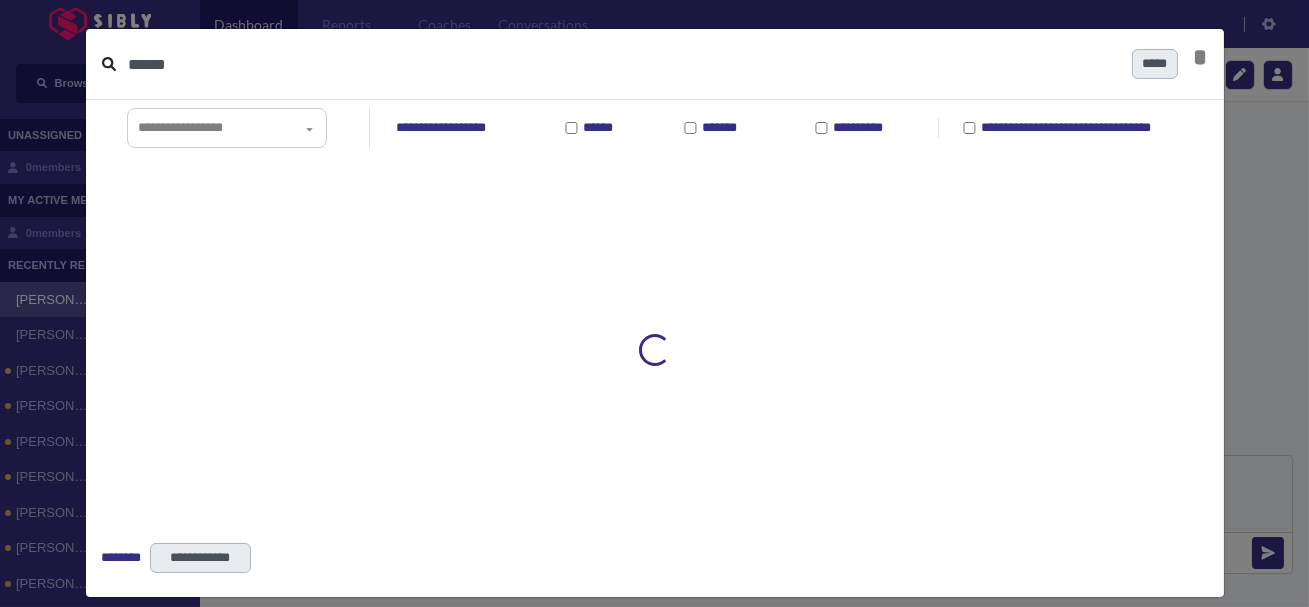 click on "******" at bounding box center (622, 64) 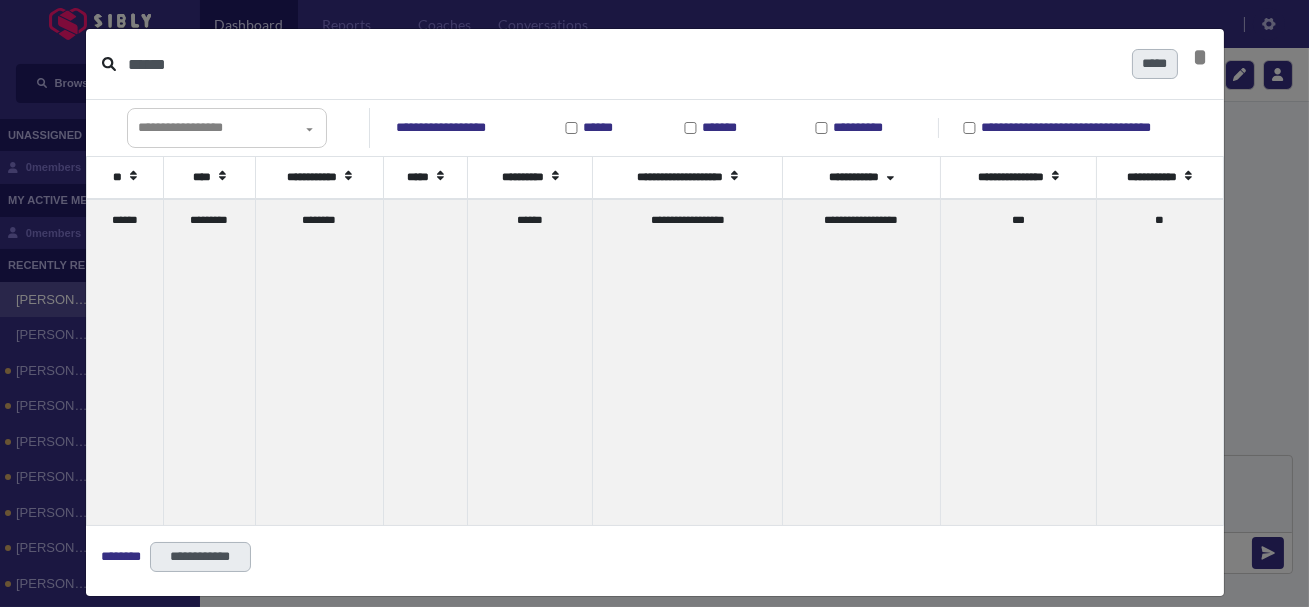 click on "******" at bounding box center (622, 64) 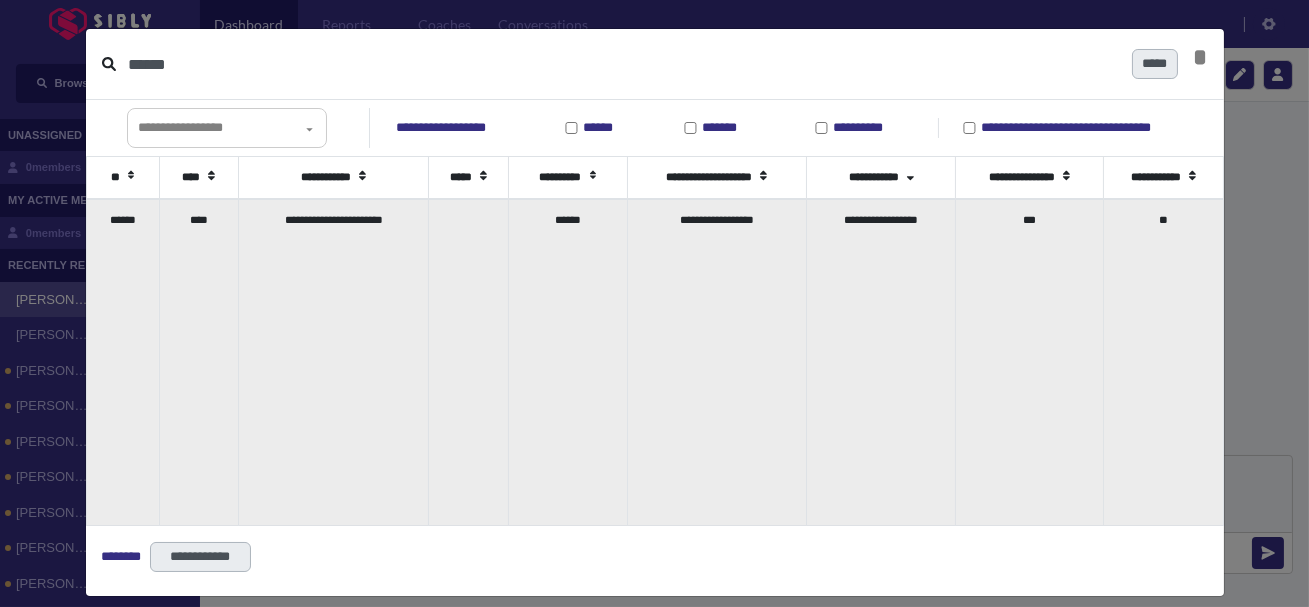 click on "****" at bounding box center (199, 362) 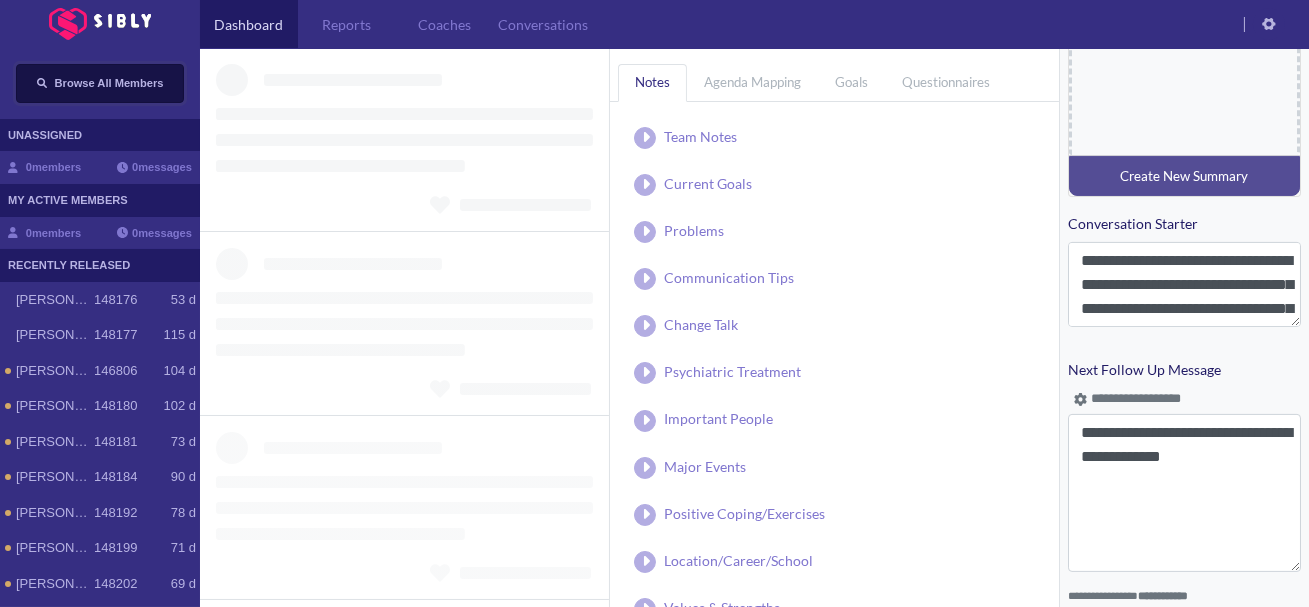 scroll, scrollTop: 1037, scrollLeft: 0, axis: vertical 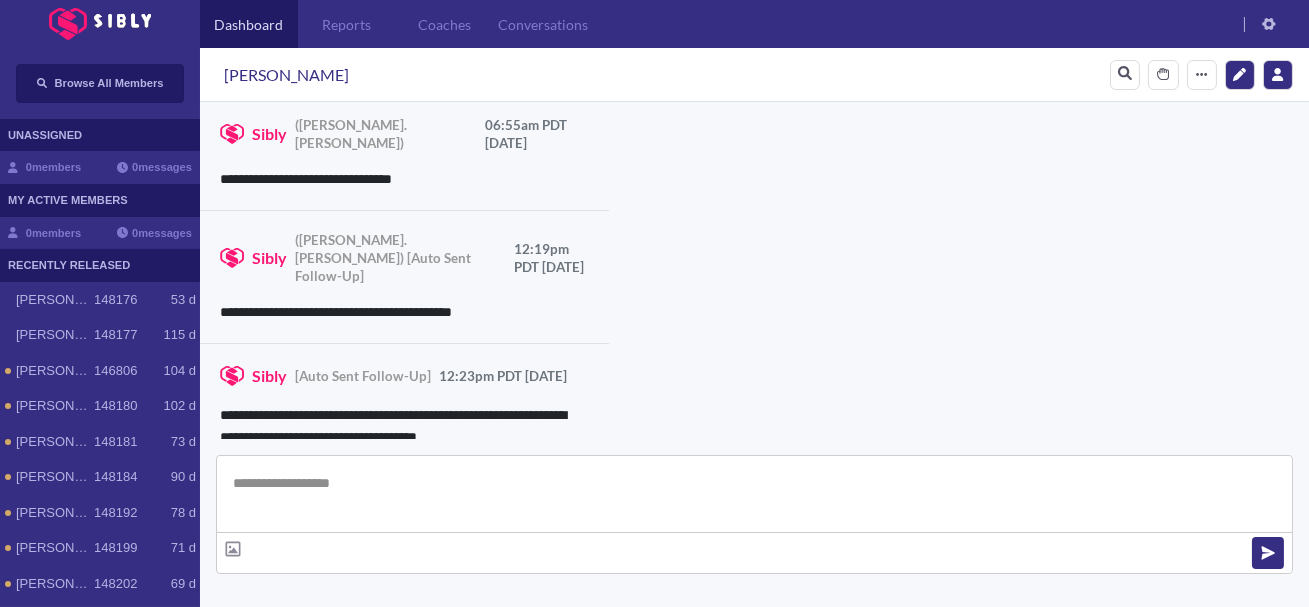 click at bounding box center (754, 494) 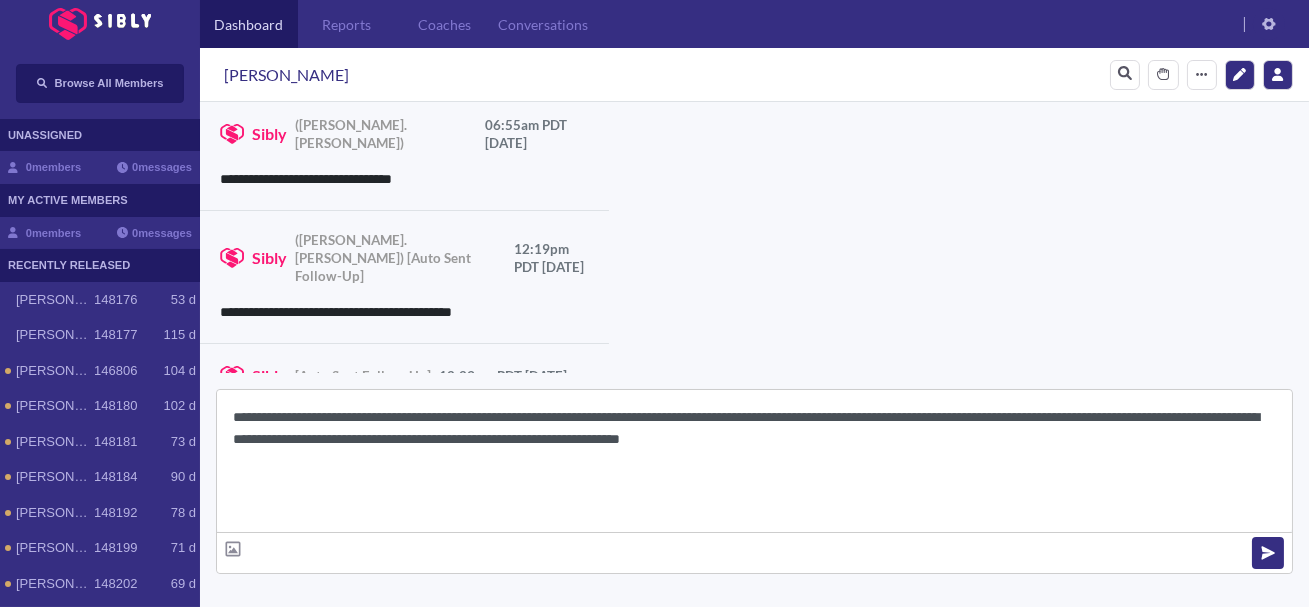 scroll, scrollTop: 22, scrollLeft: 0, axis: vertical 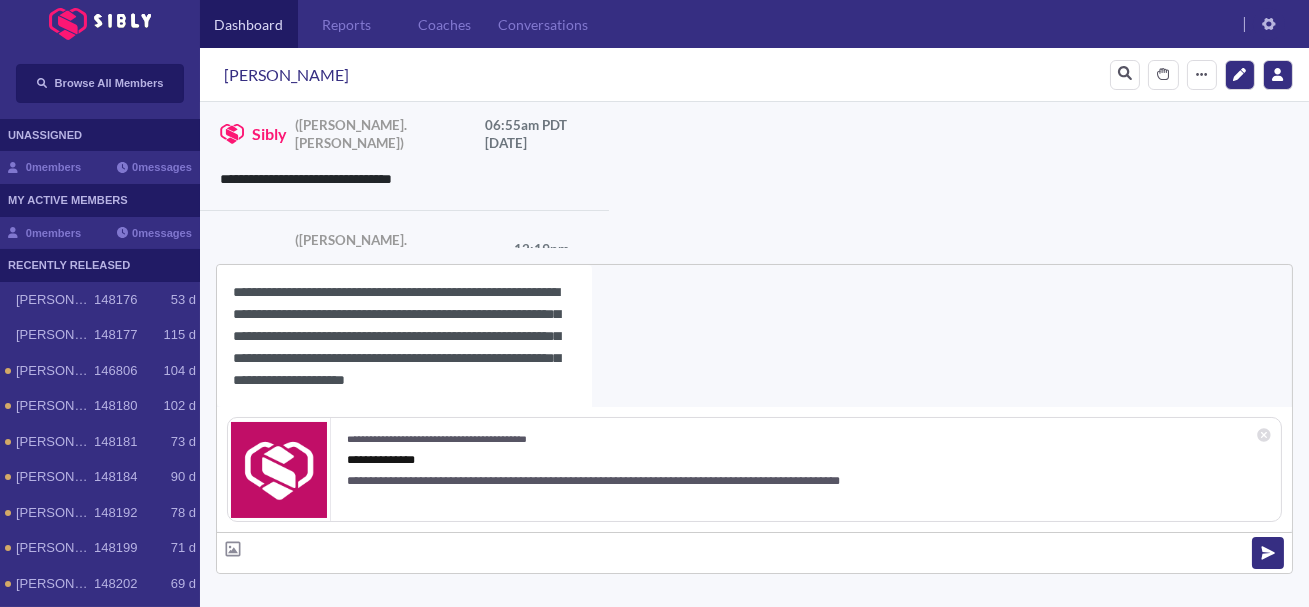 click on "[PERSON_NAME]" at bounding box center (286, 75) 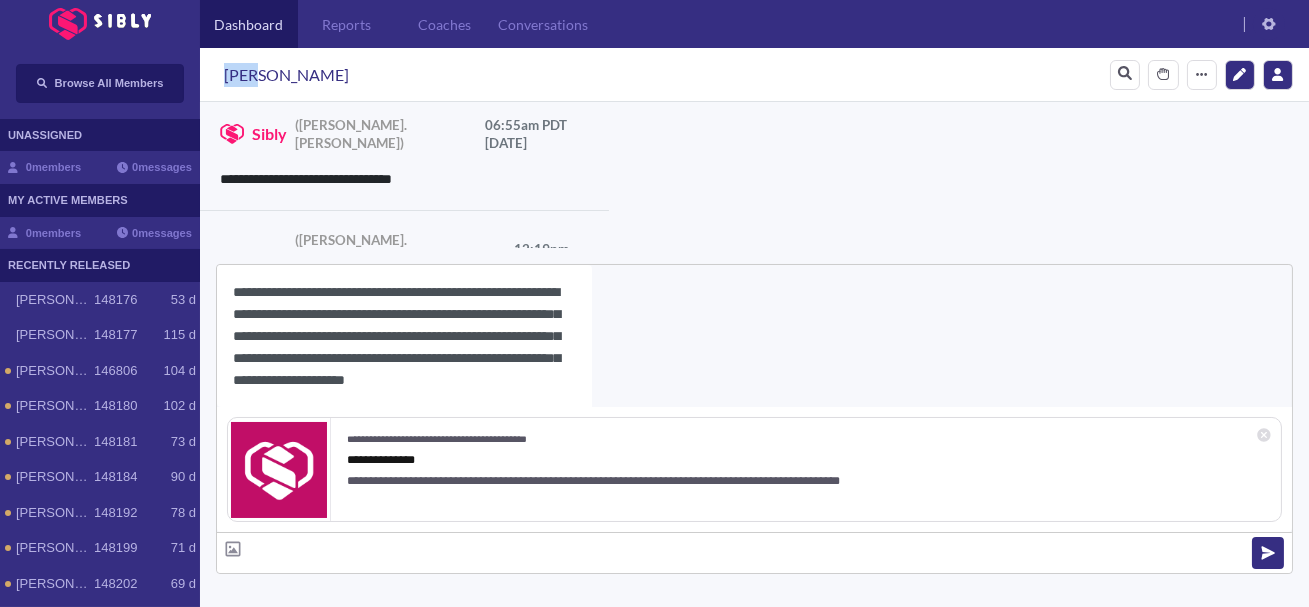 click on "[PERSON_NAME]" at bounding box center [286, 75] 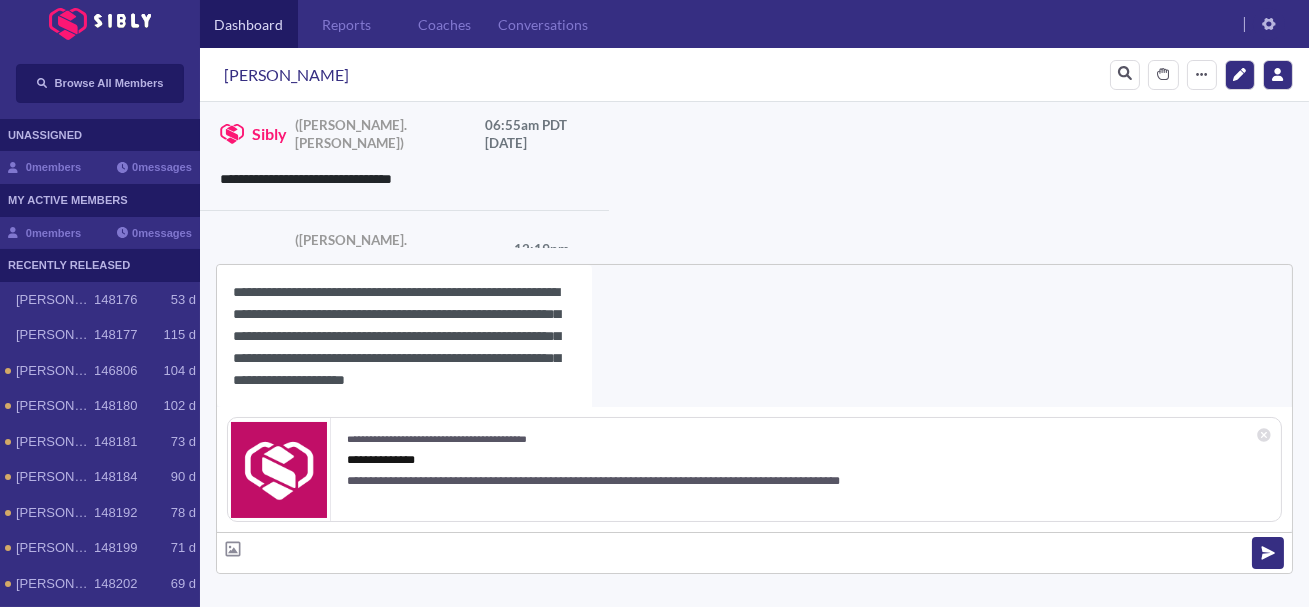 click on "**********" at bounding box center [404, 336] 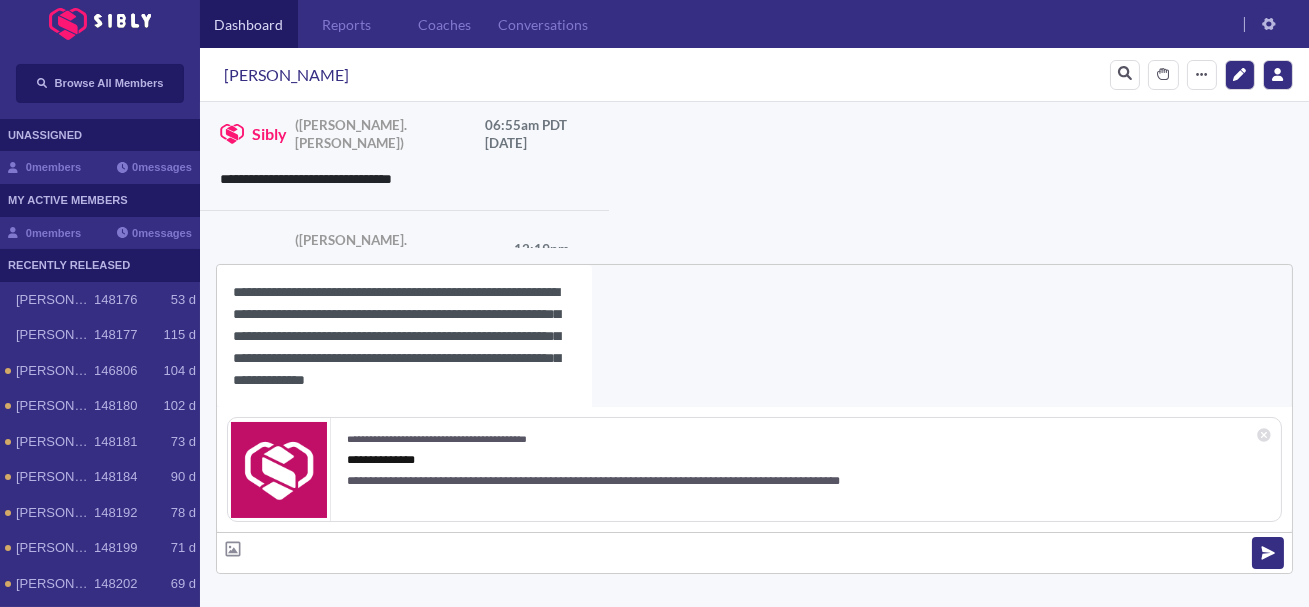 paste on "****" 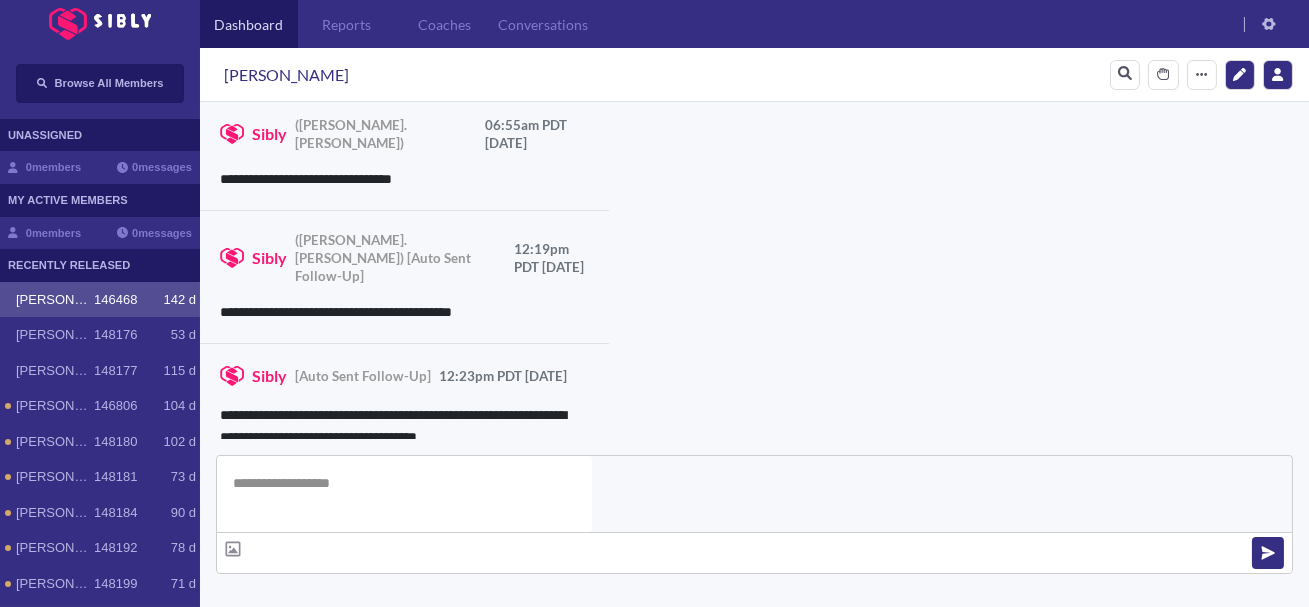 scroll, scrollTop: 0, scrollLeft: 0, axis: both 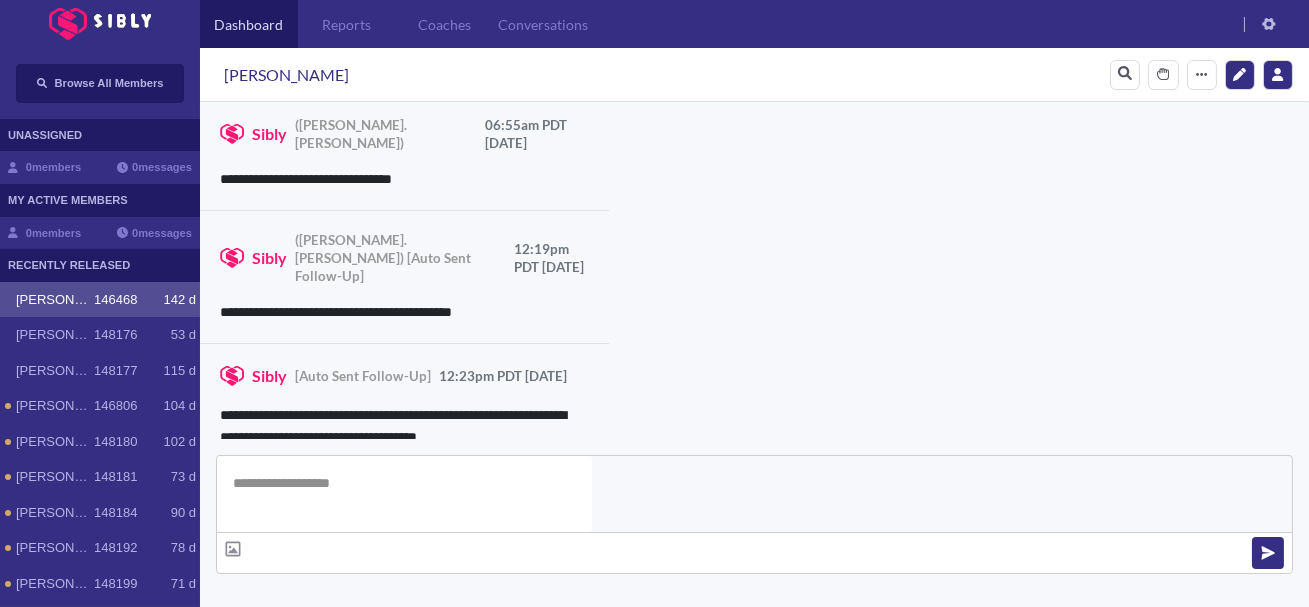 click on "**********" at bounding box center [833, 960] 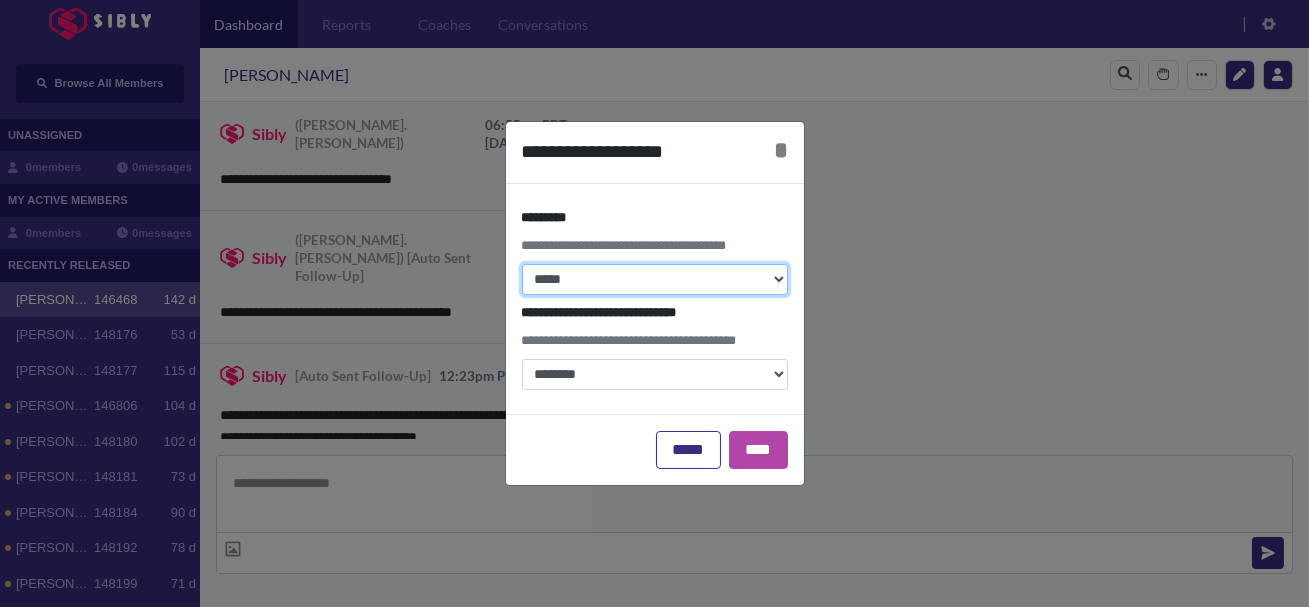 click on "**********" at bounding box center (655, 279) 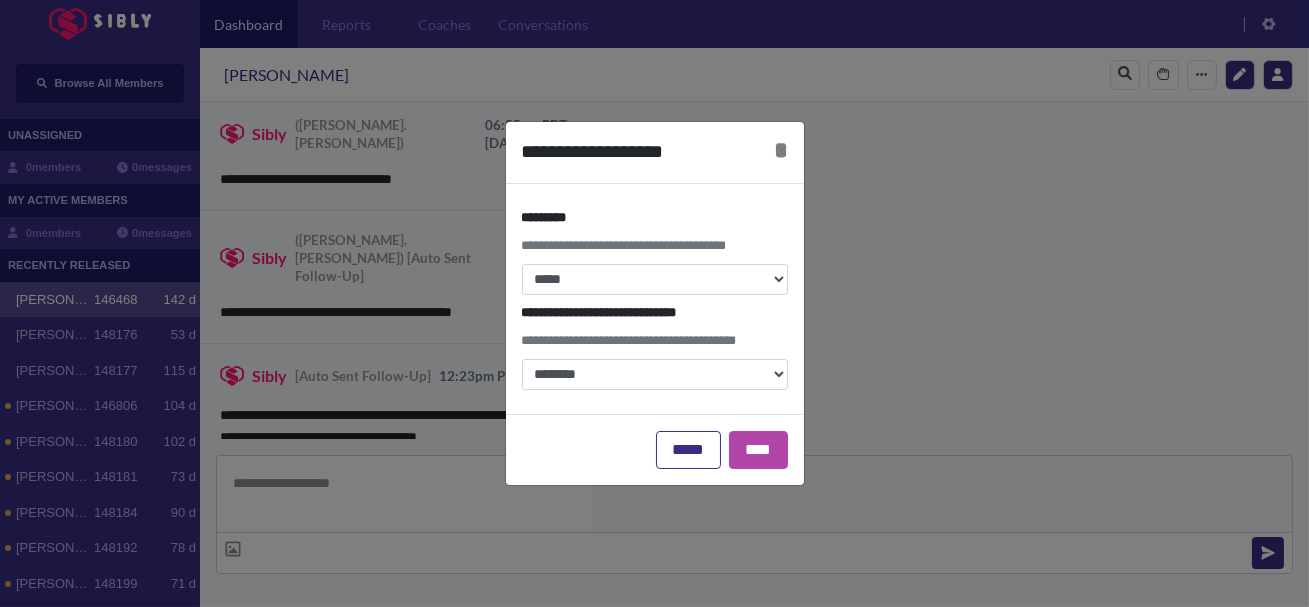 click on "***** ****" at bounding box center (655, 449) 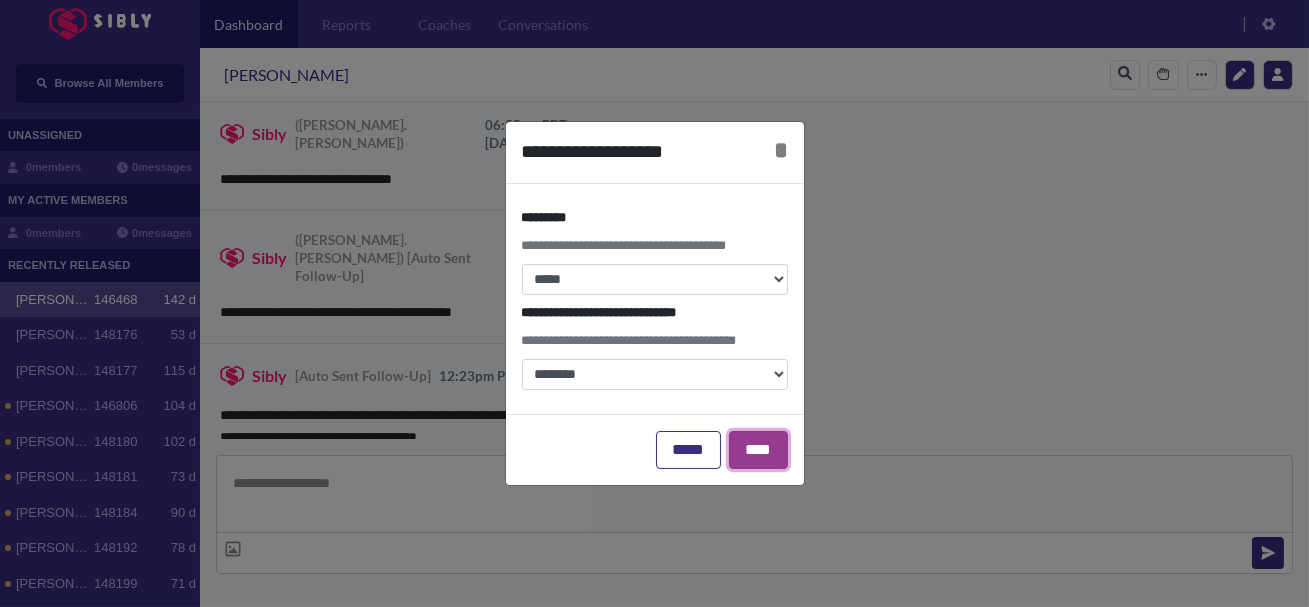 click on "****" at bounding box center [758, 450] 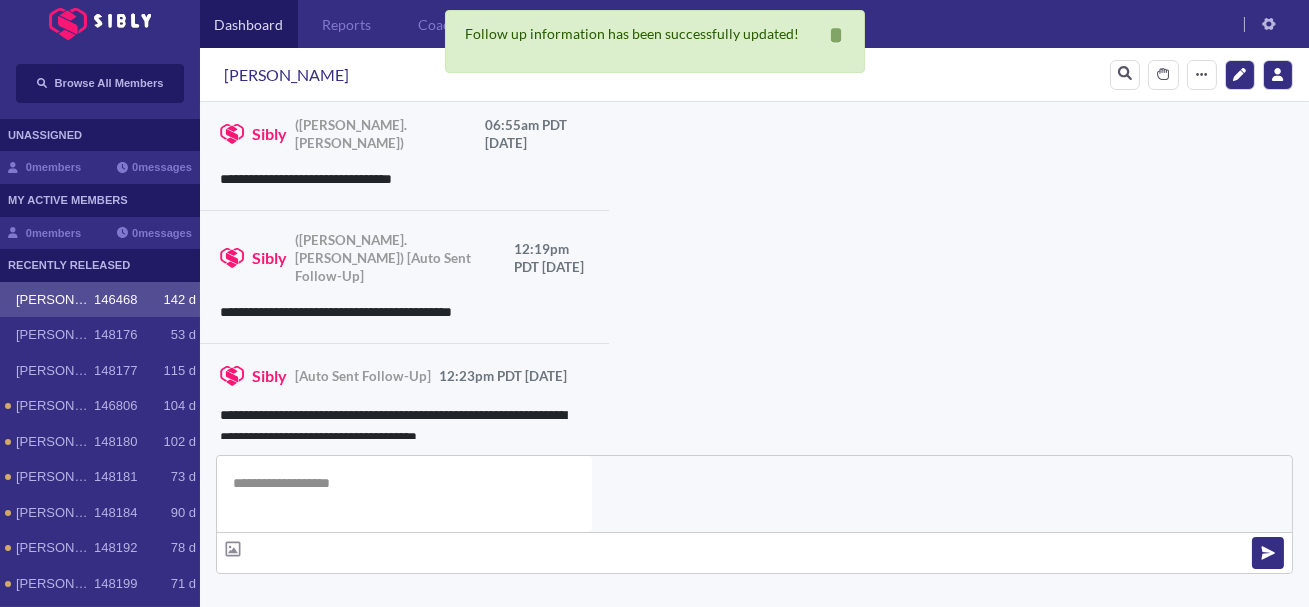 click 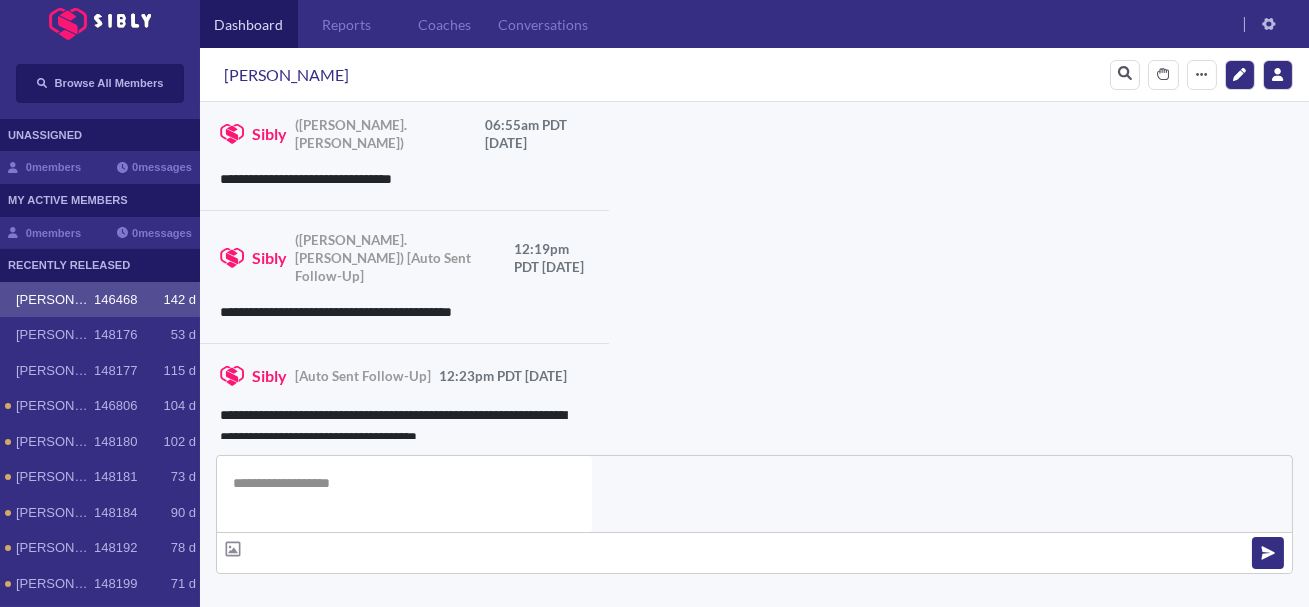 click at bounding box center (530, 780) 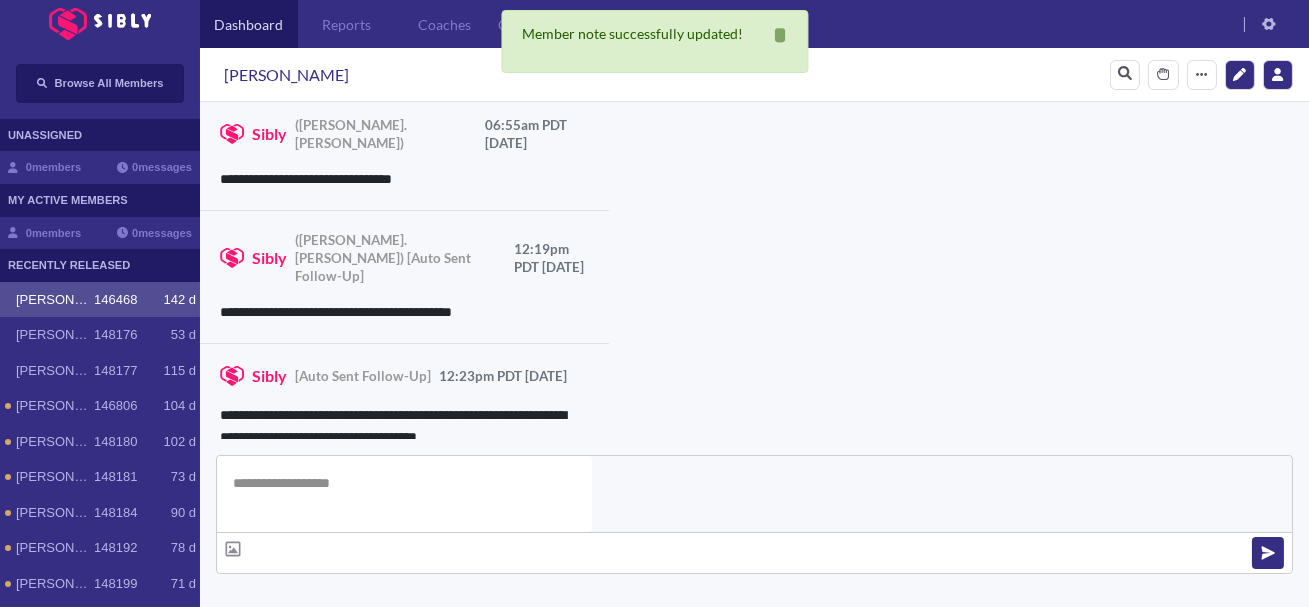 scroll, scrollTop: 0, scrollLeft: 0, axis: both 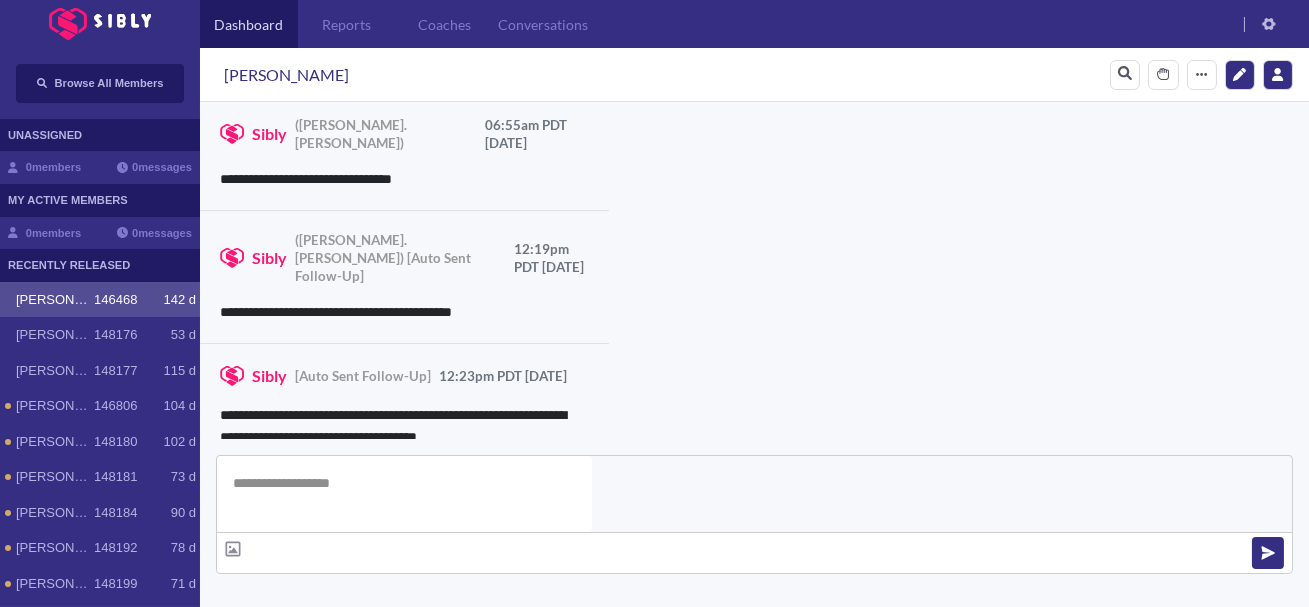 click on "**********" at bounding box center (530, 1029) 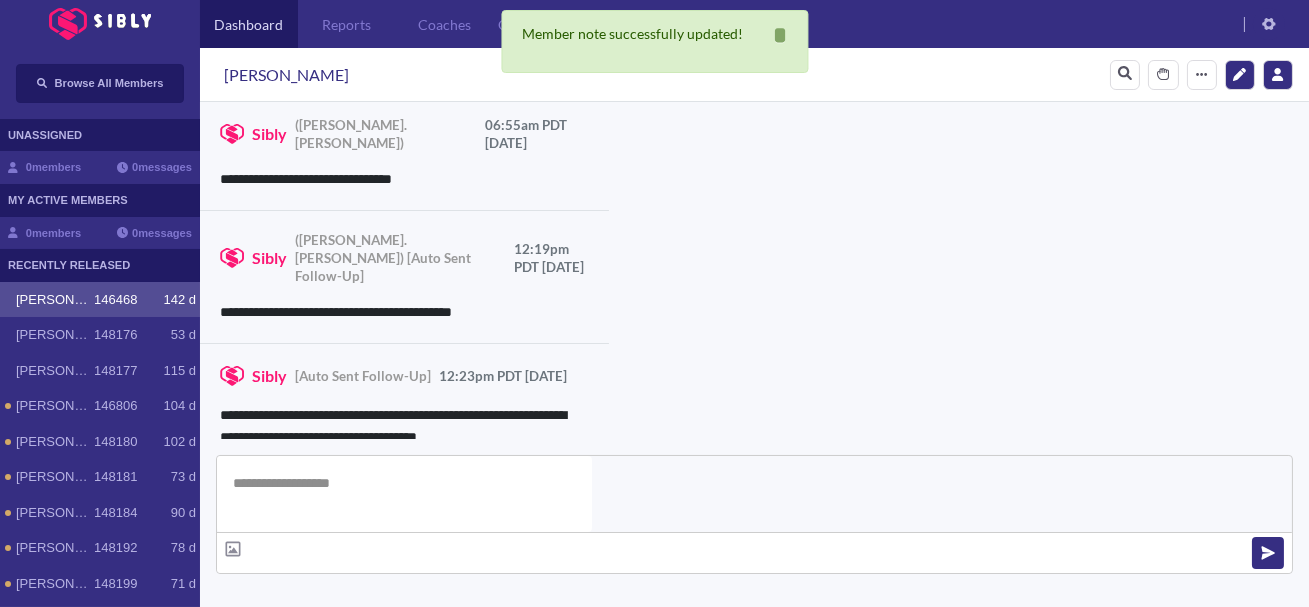 scroll, scrollTop: 1037, scrollLeft: 0, axis: vertical 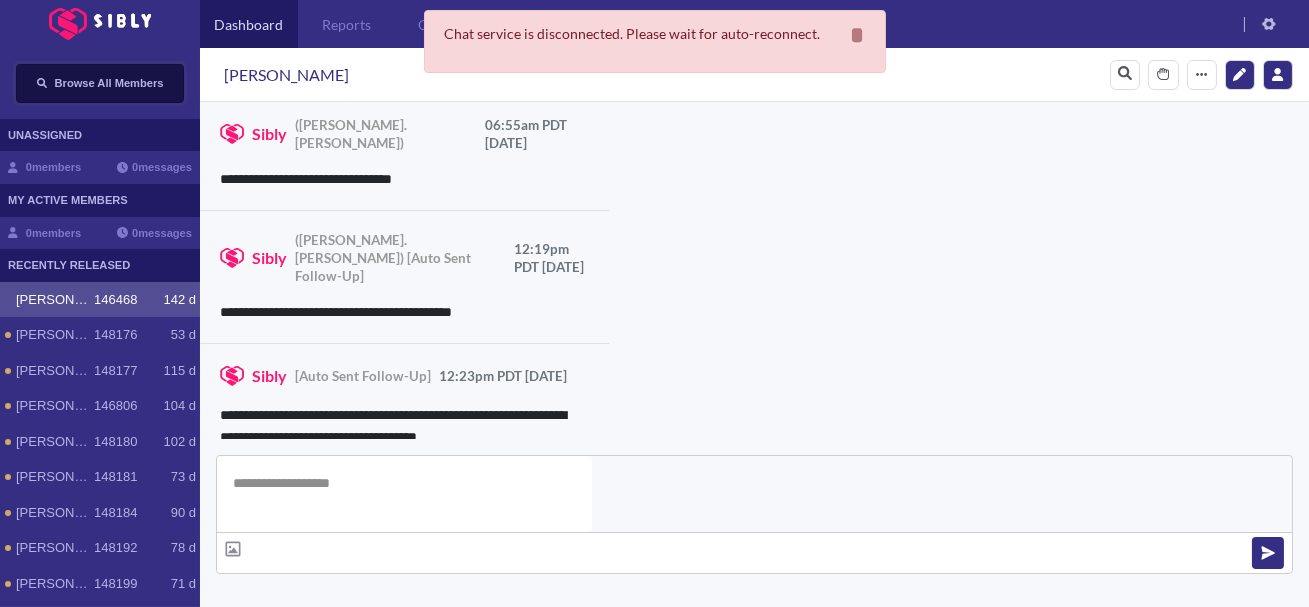 click on "Browse All Members" at bounding box center [109, 83] 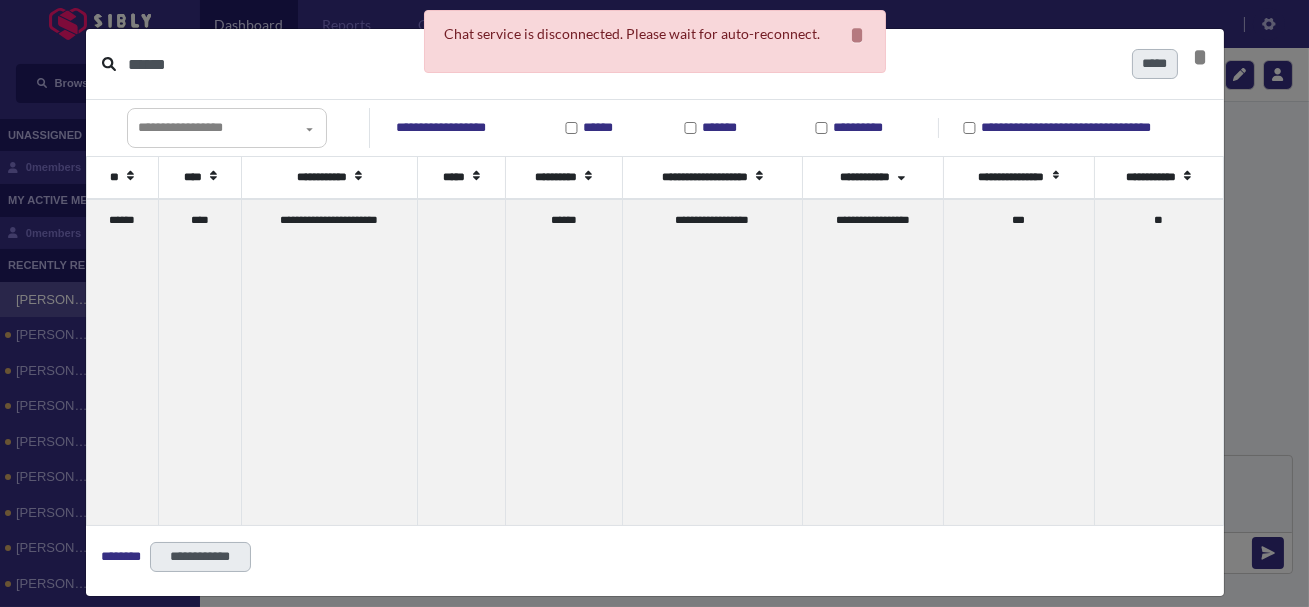 click on "******" at bounding box center [622, 64] 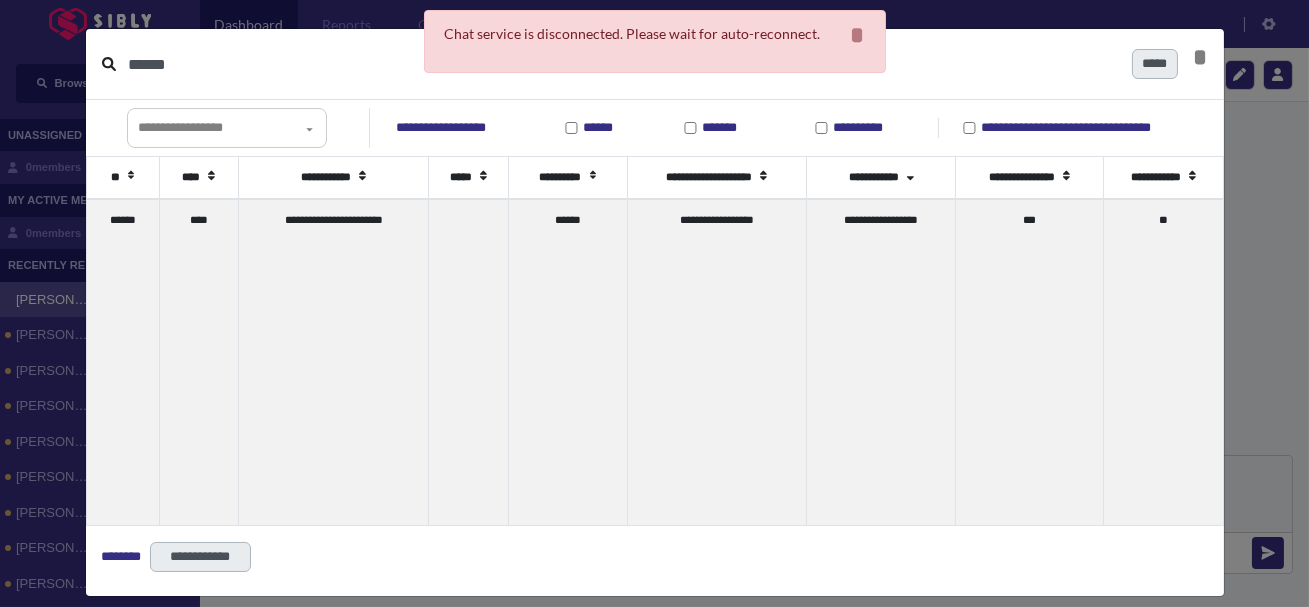 click on "******" at bounding box center (622, 64) 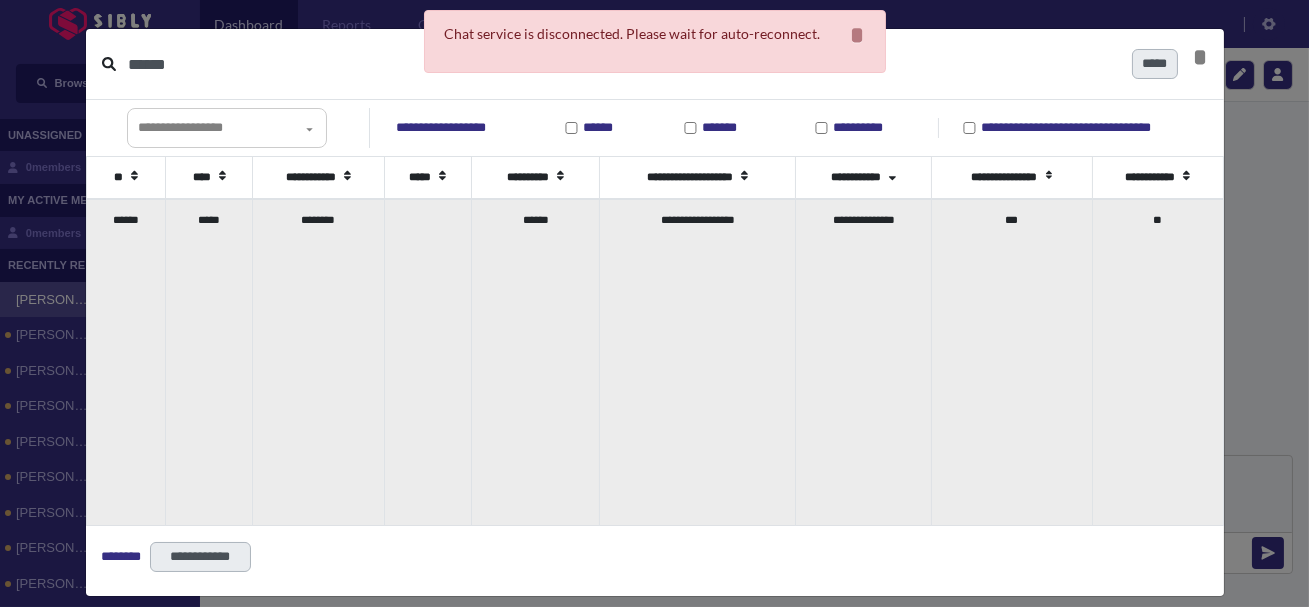 click on "*****" at bounding box center (209, 362) 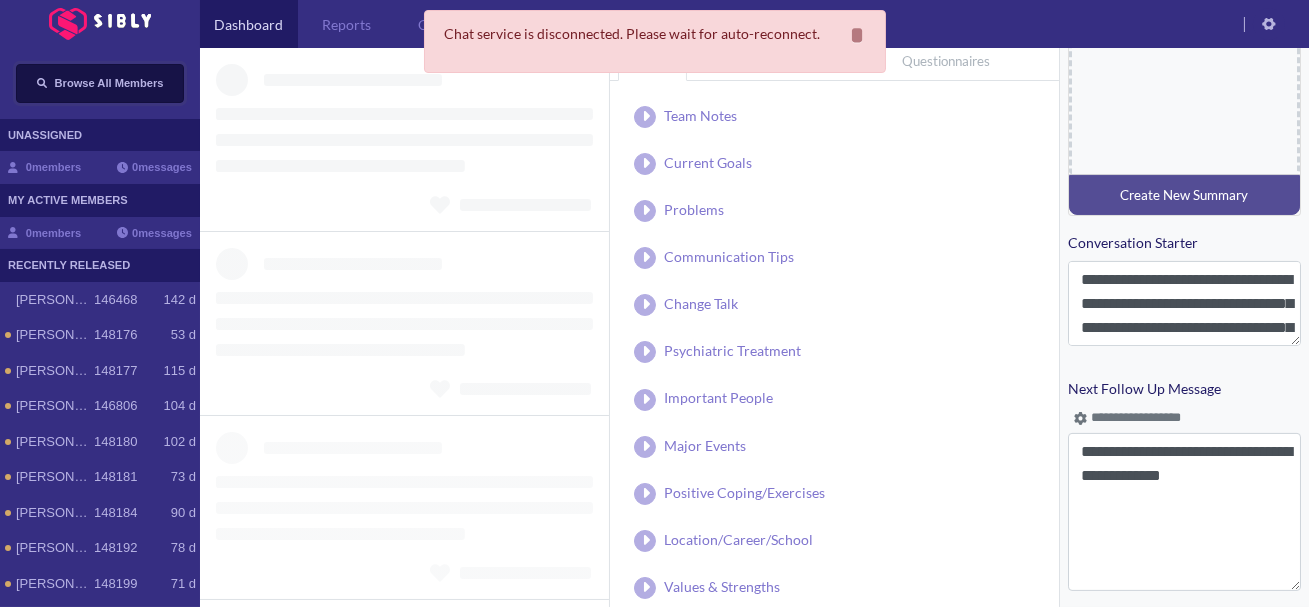 scroll, scrollTop: 0, scrollLeft: 0, axis: both 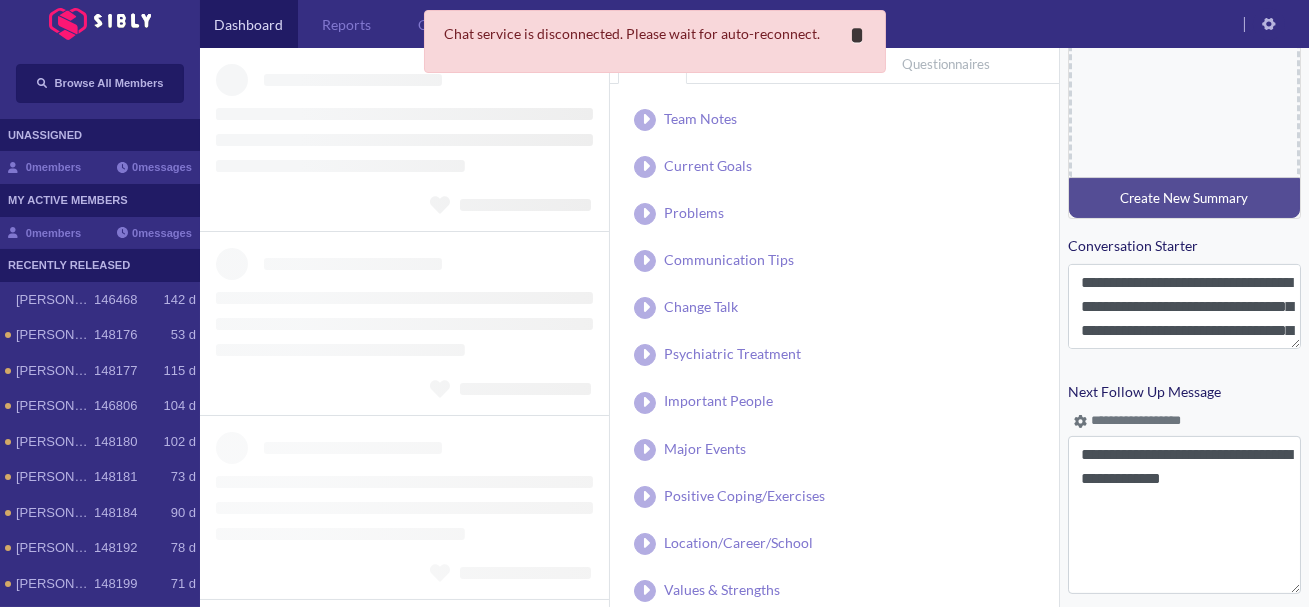 click on "*" at bounding box center [858, 35] 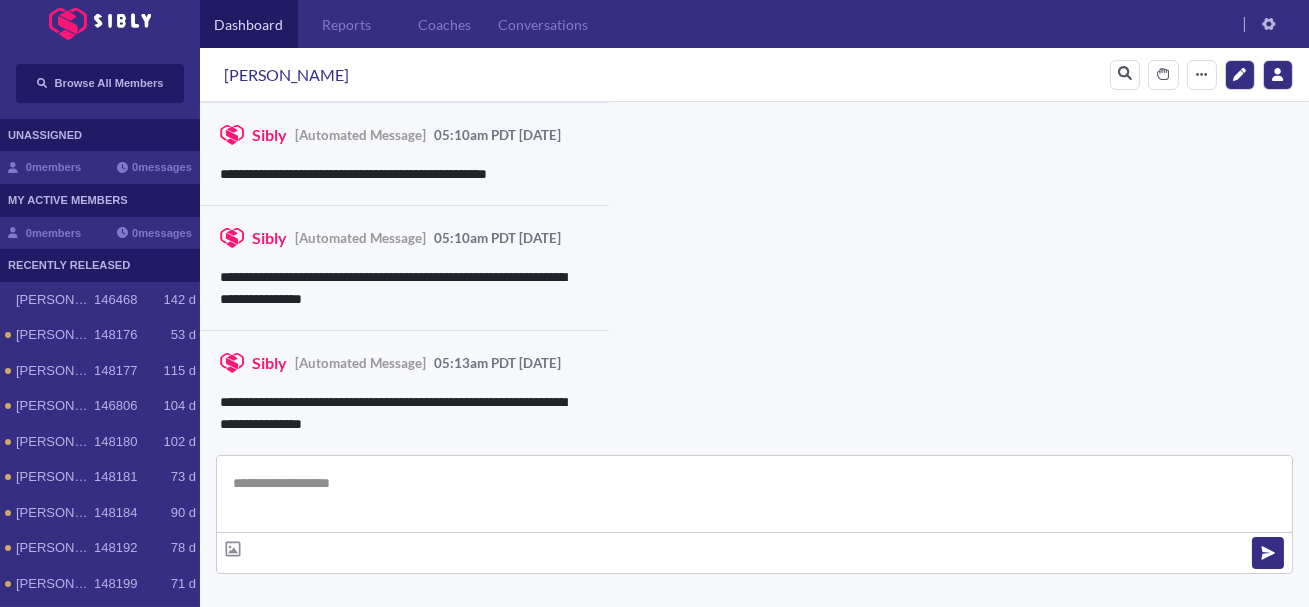 scroll, scrollTop: 620, scrollLeft: 0, axis: vertical 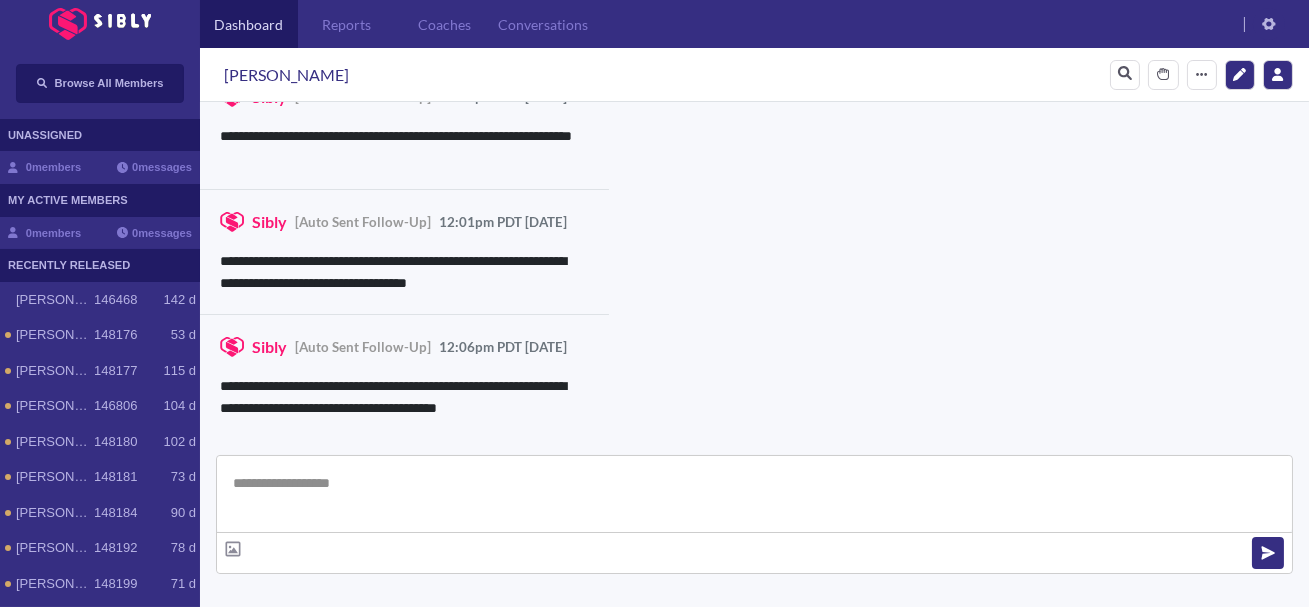 click at bounding box center [754, 494] 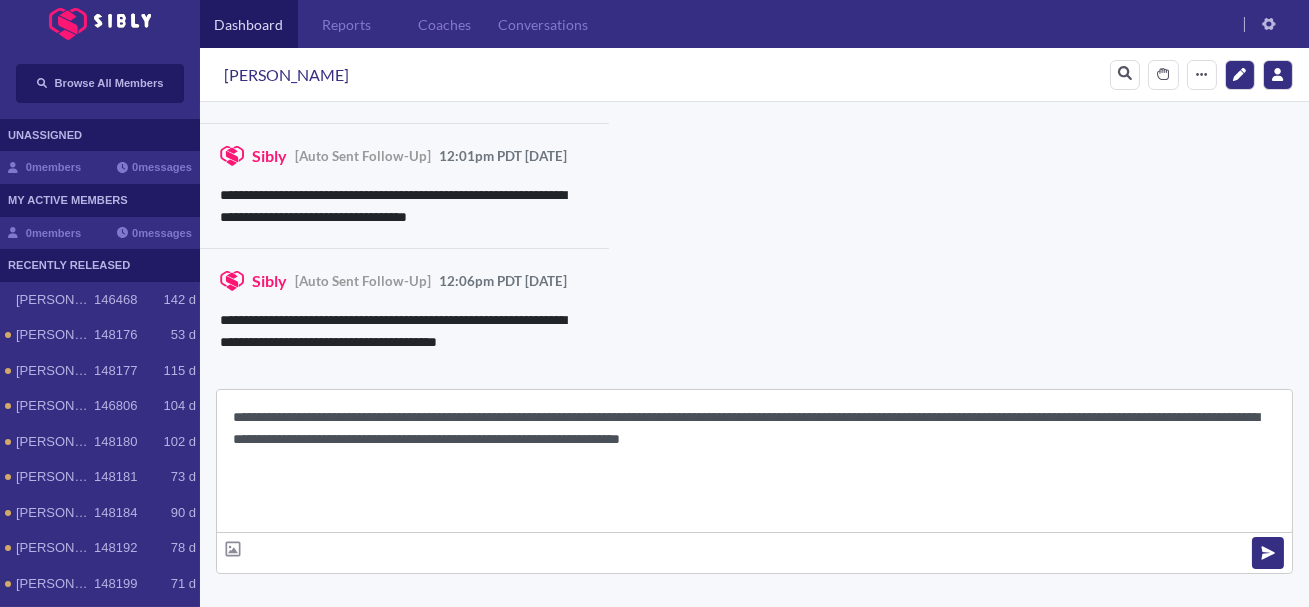 scroll, scrollTop: 22, scrollLeft: 0, axis: vertical 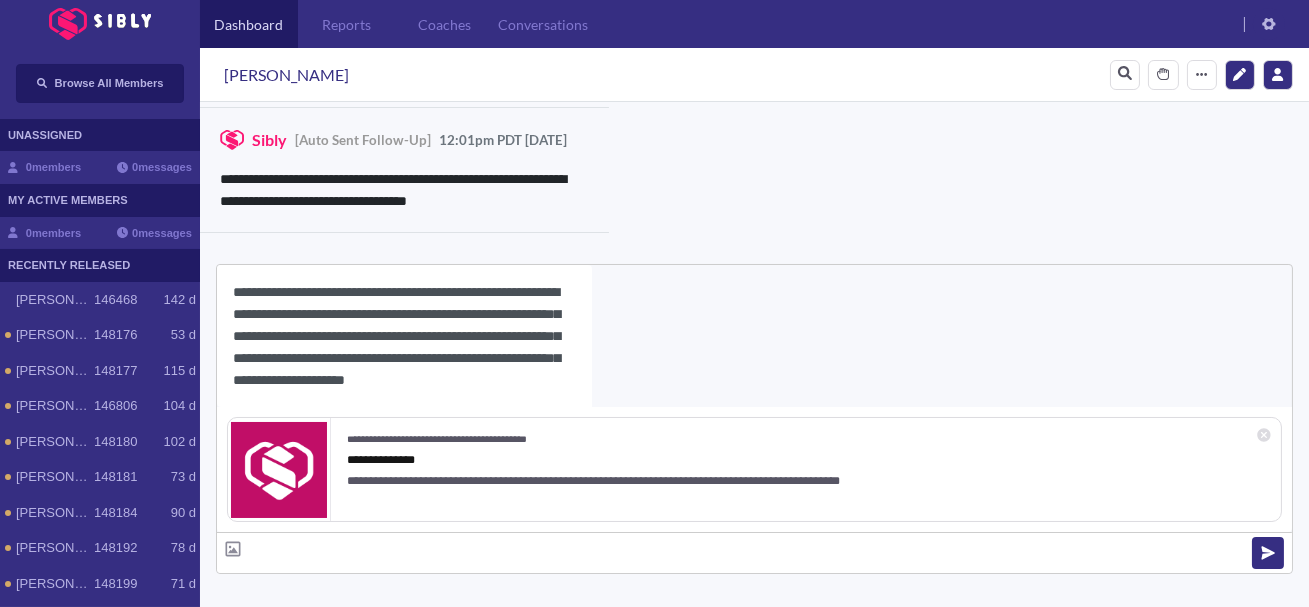 click on "**********" at bounding box center [404, 336] 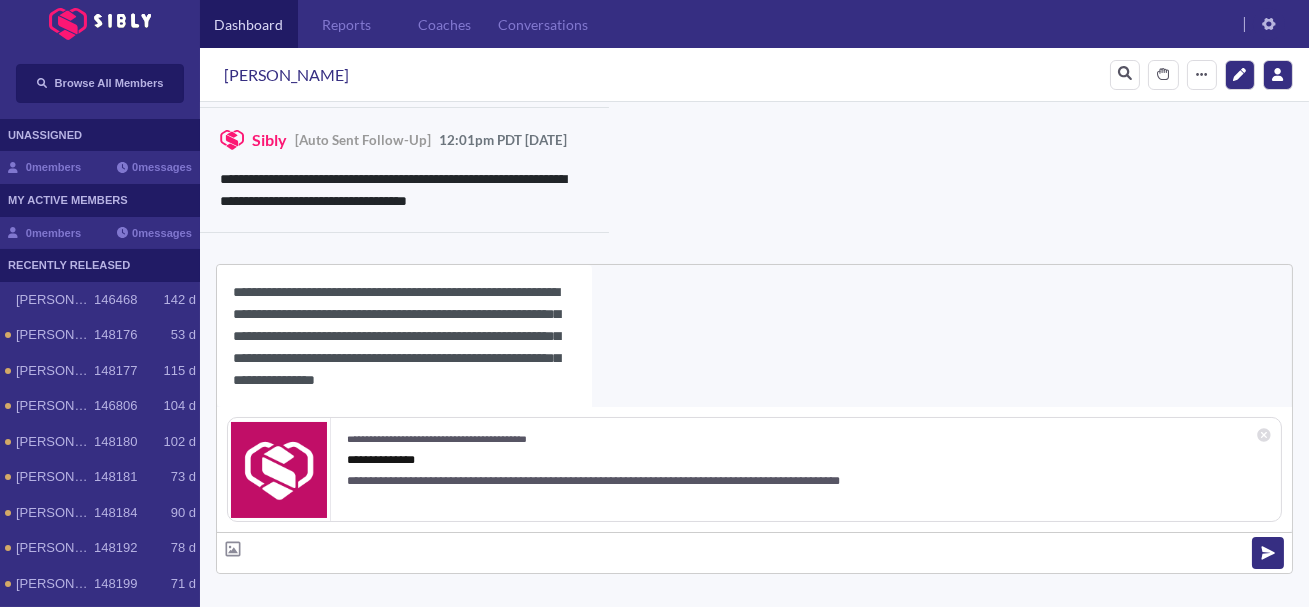 scroll, scrollTop: 18, scrollLeft: 0, axis: vertical 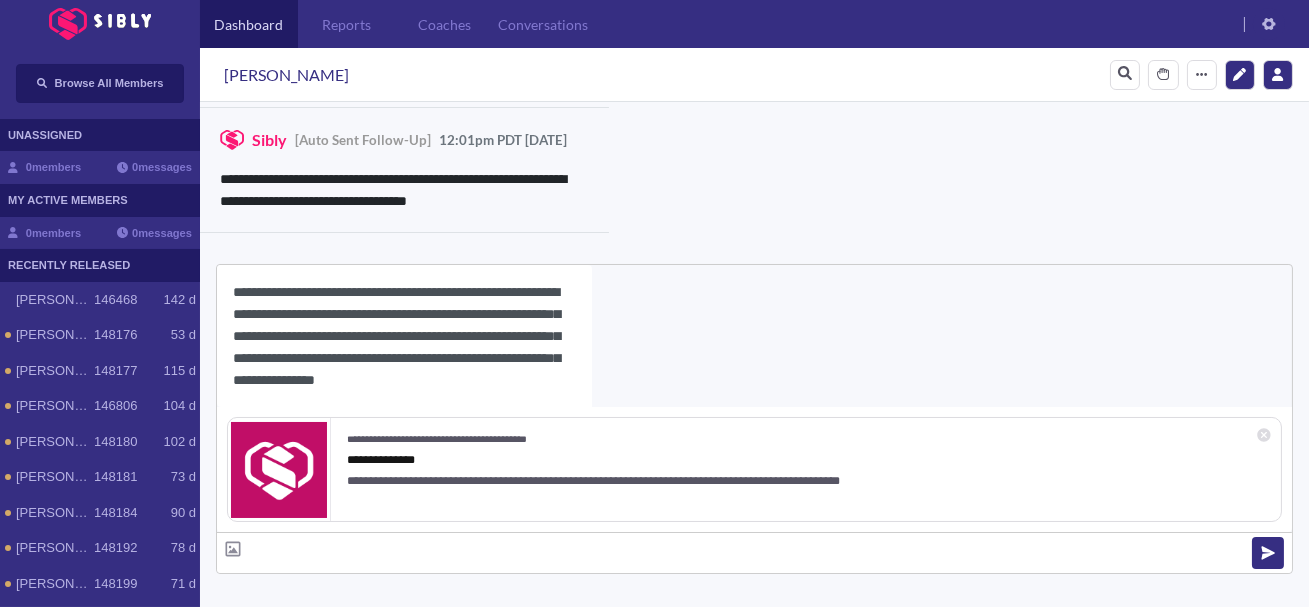 click on "[PERSON_NAME]" at bounding box center [286, 75] 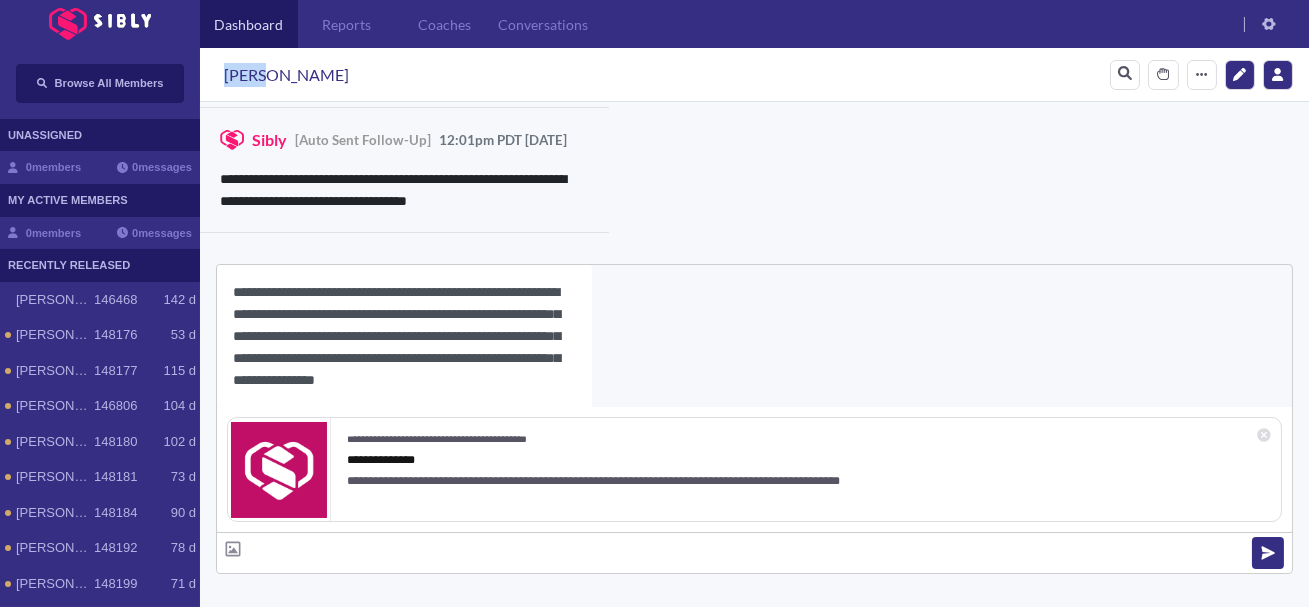 click on "[PERSON_NAME]" at bounding box center (286, 75) 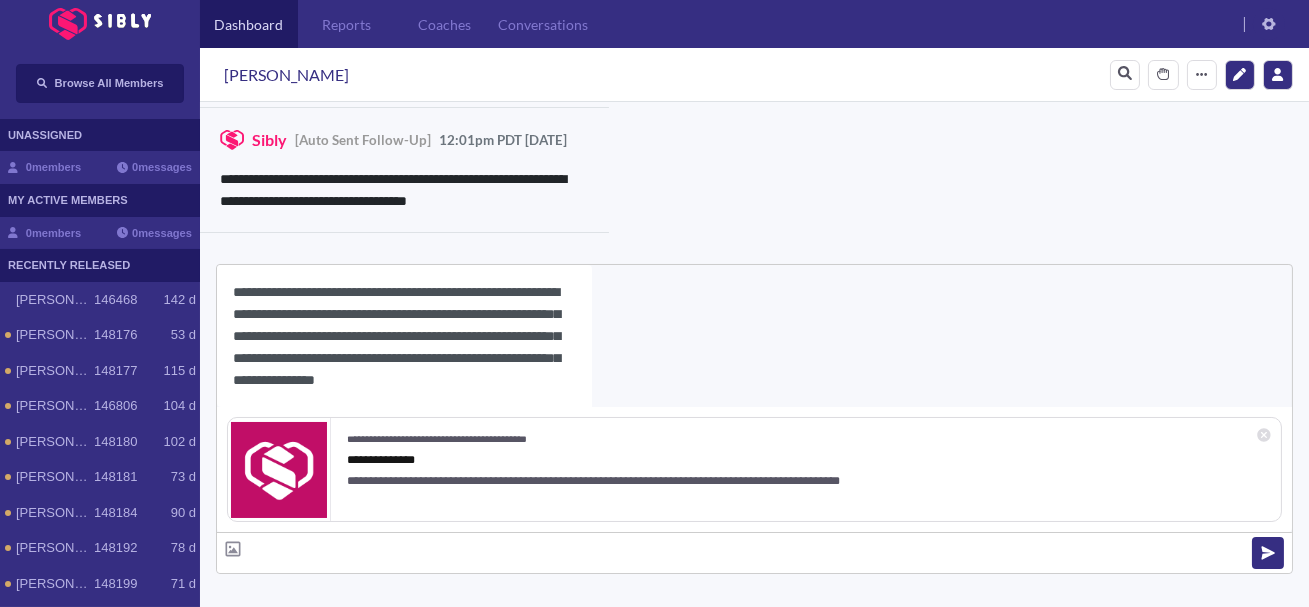 click on "**********" at bounding box center (404, 336) 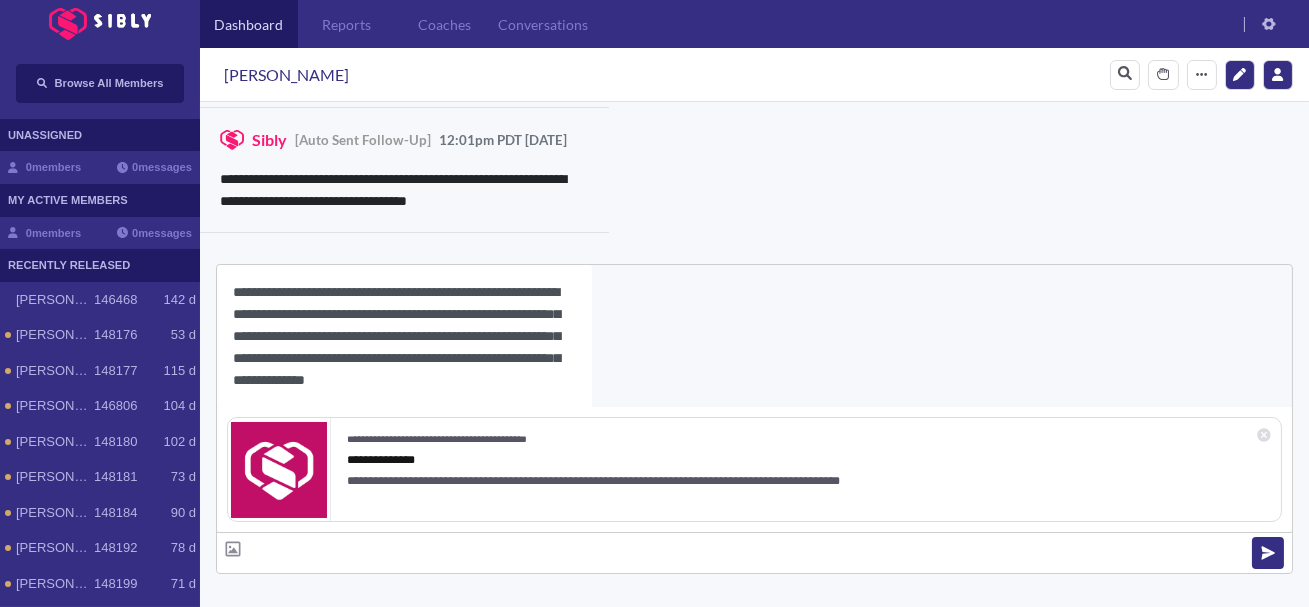paste on "*****" 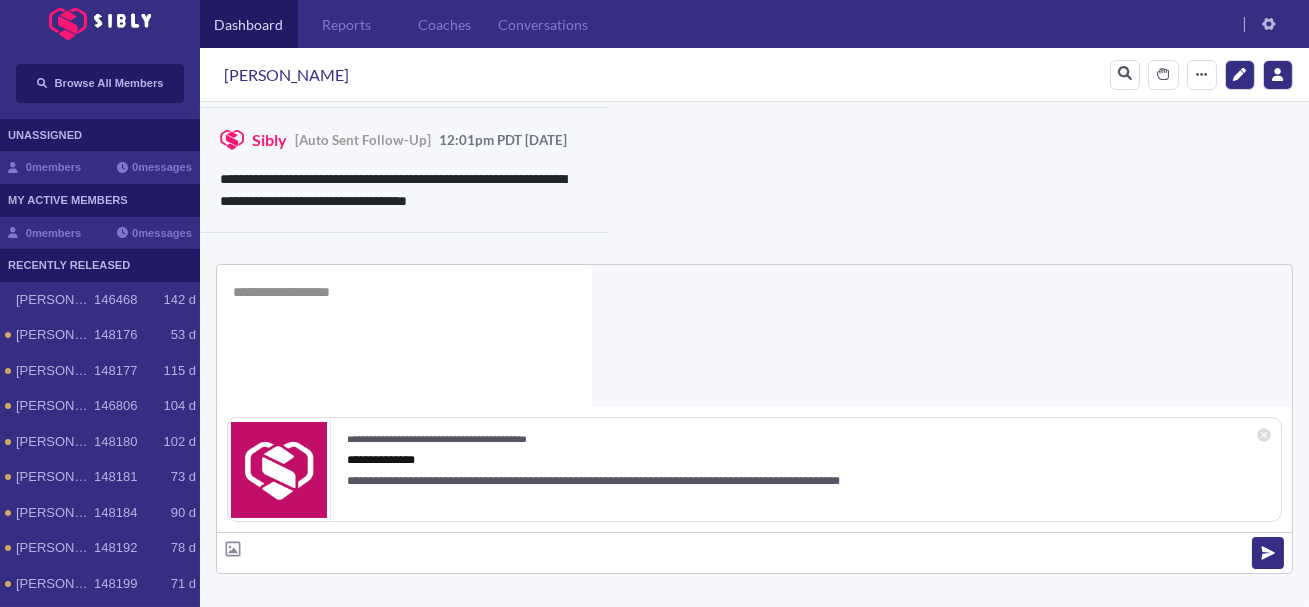 scroll, scrollTop: 0, scrollLeft: 0, axis: both 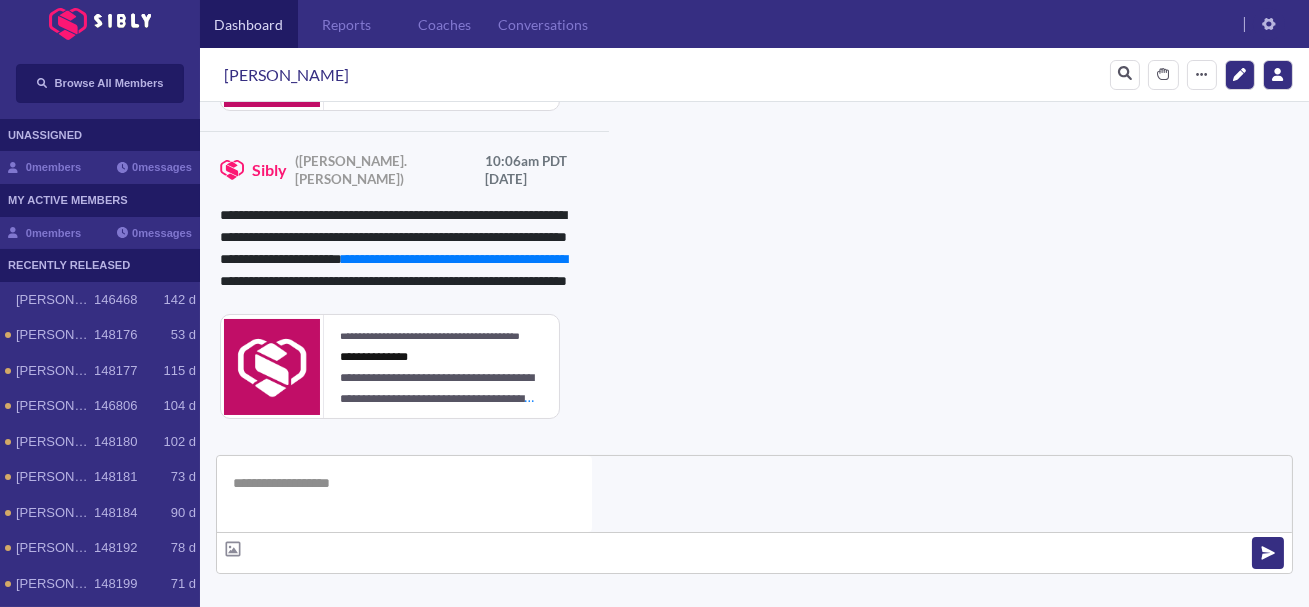 click on "**********" at bounding box center [833, 980] 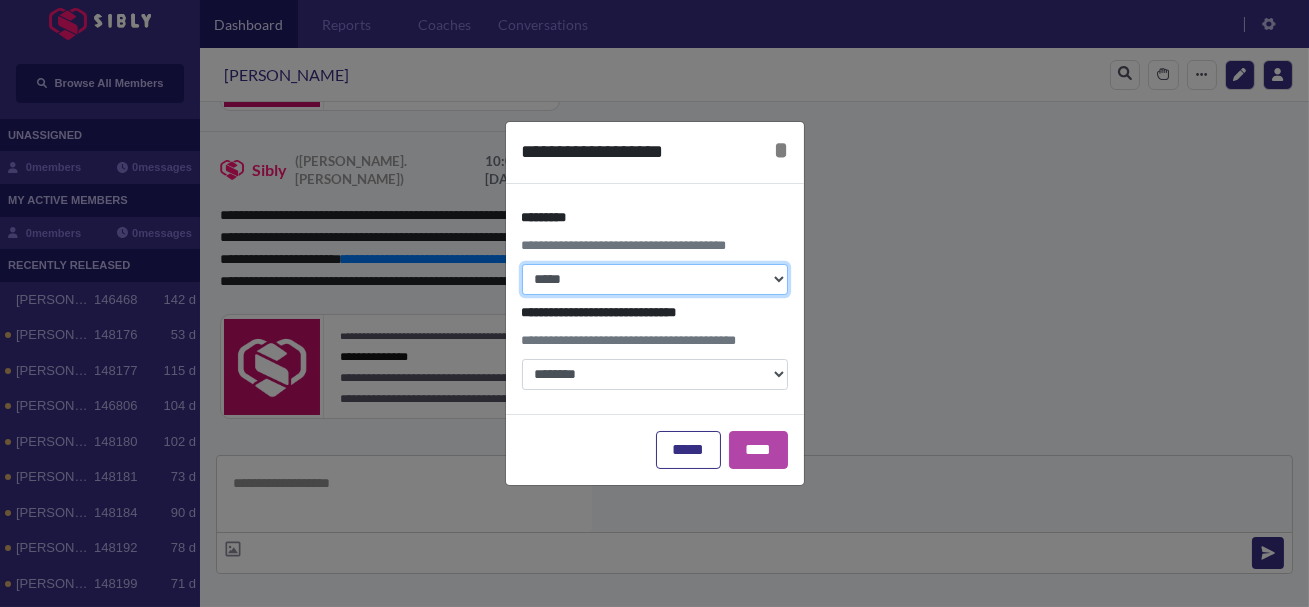 click on "**********" at bounding box center (655, 279) 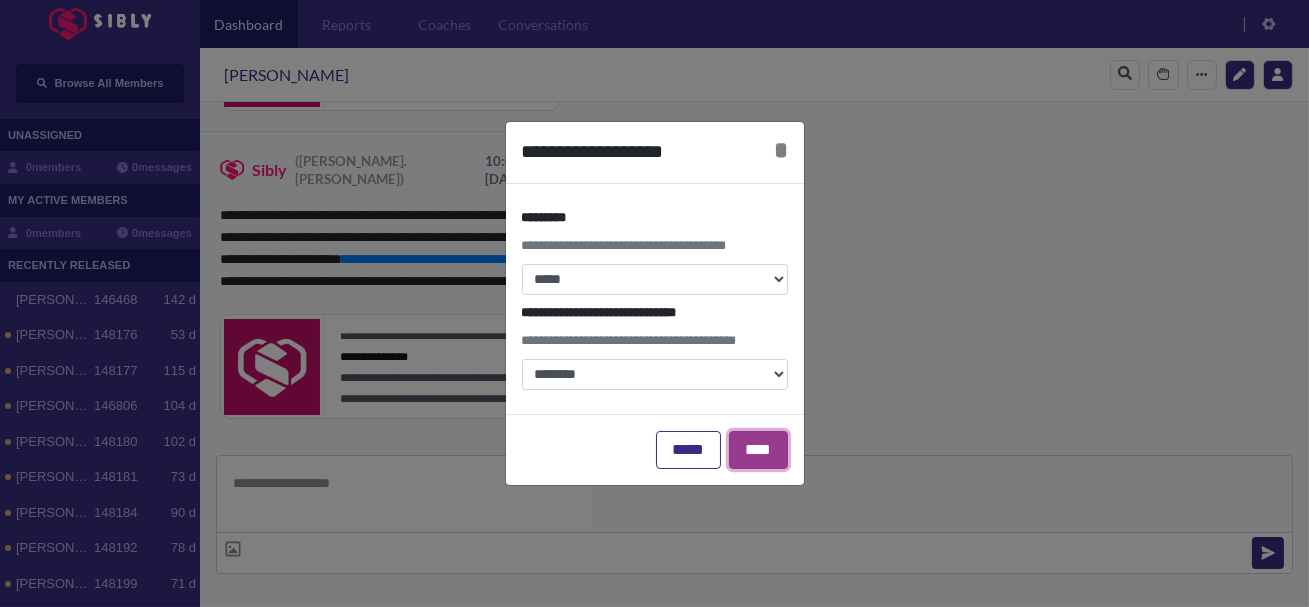 click on "****" at bounding box center (758, 450) 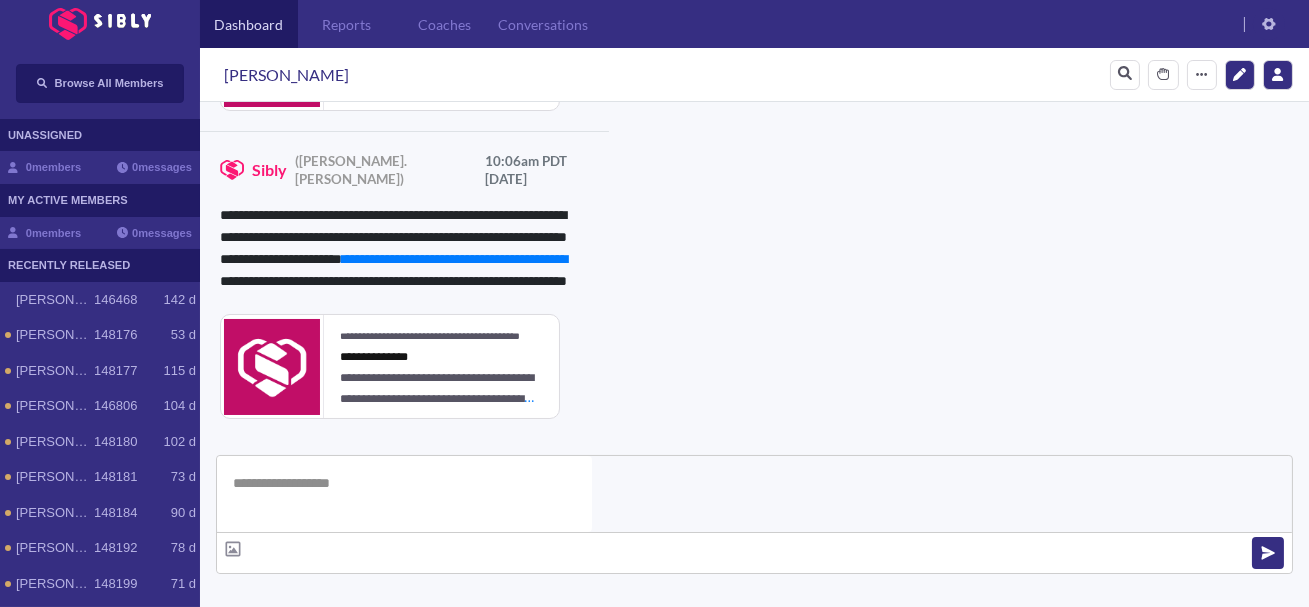 click 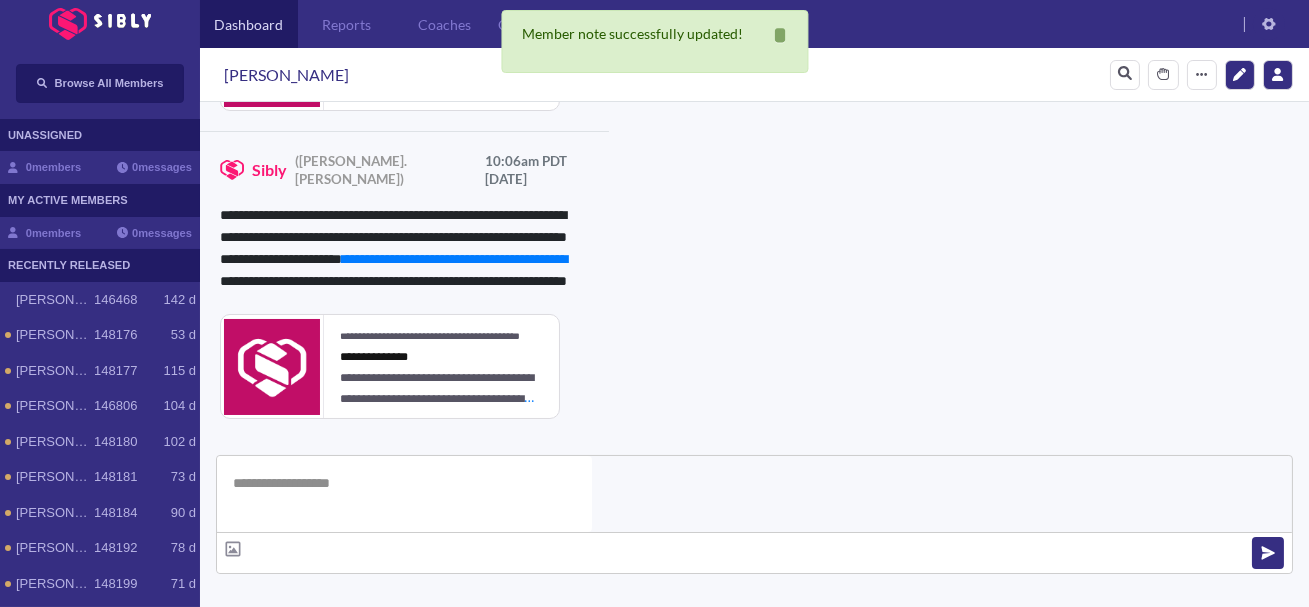 scroll, scrollTop: 0, scrollLeft: 0, axis: both 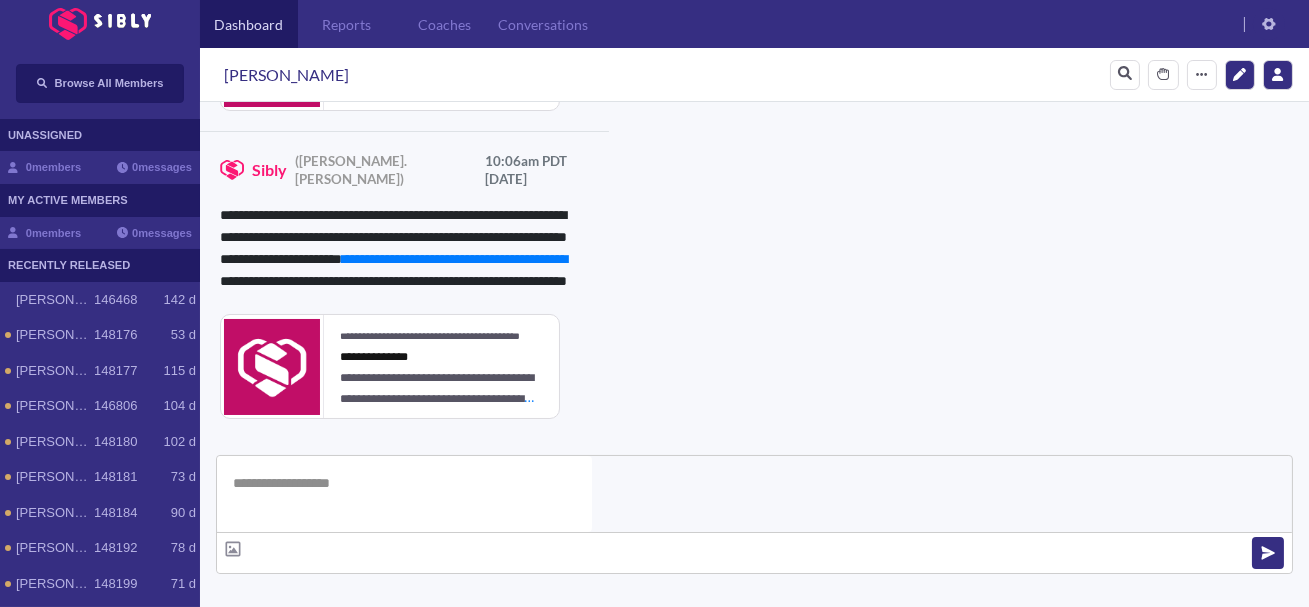 paste on "**********" 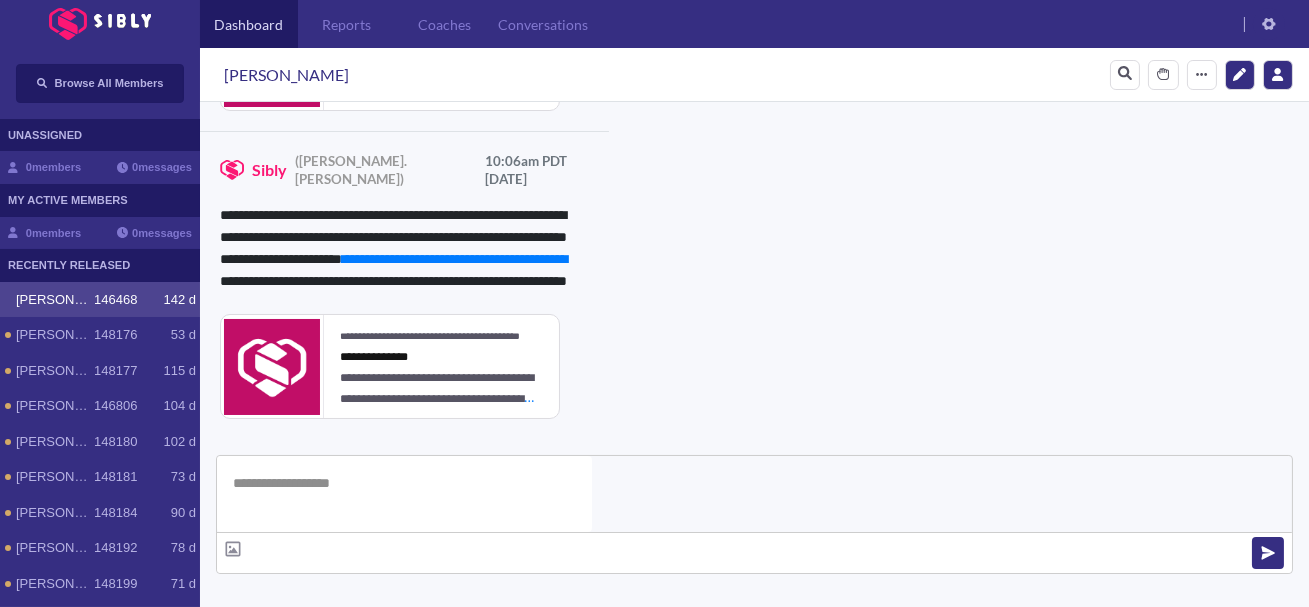 click on "[PERSON_NAME] 146468 142 d" at bounding box center (100, 300) 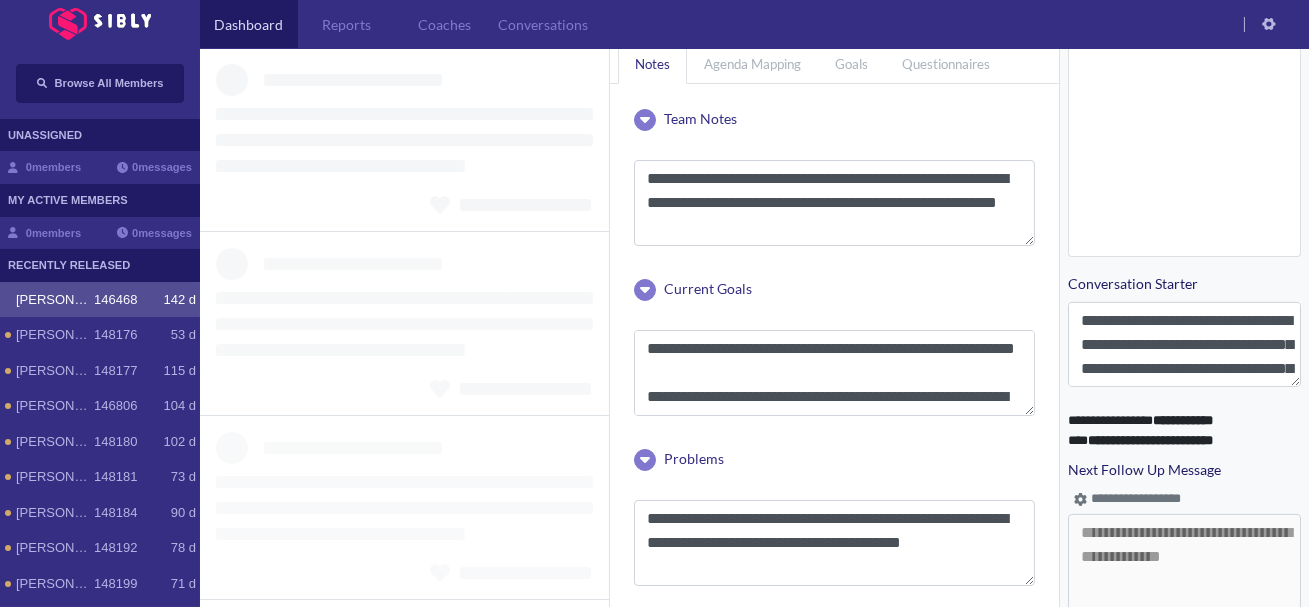 scroll, scrollTop: 997, scrollLeft: 0, axis: vertical 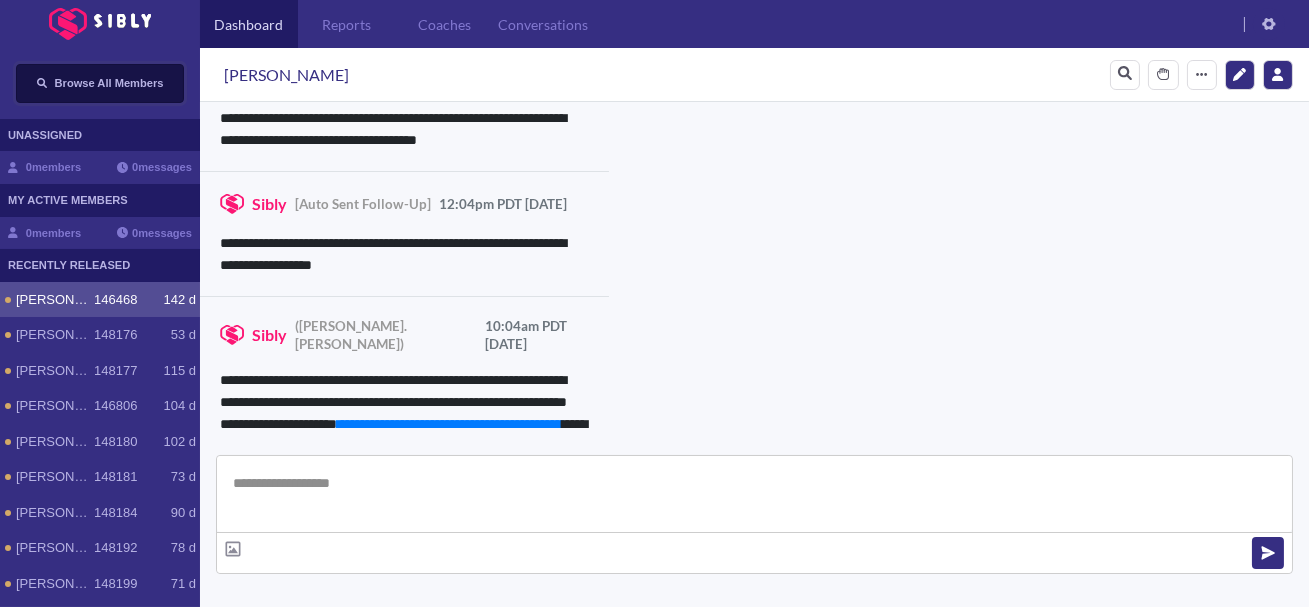 click on "Browse All Members" at bounding box center [100, 83] 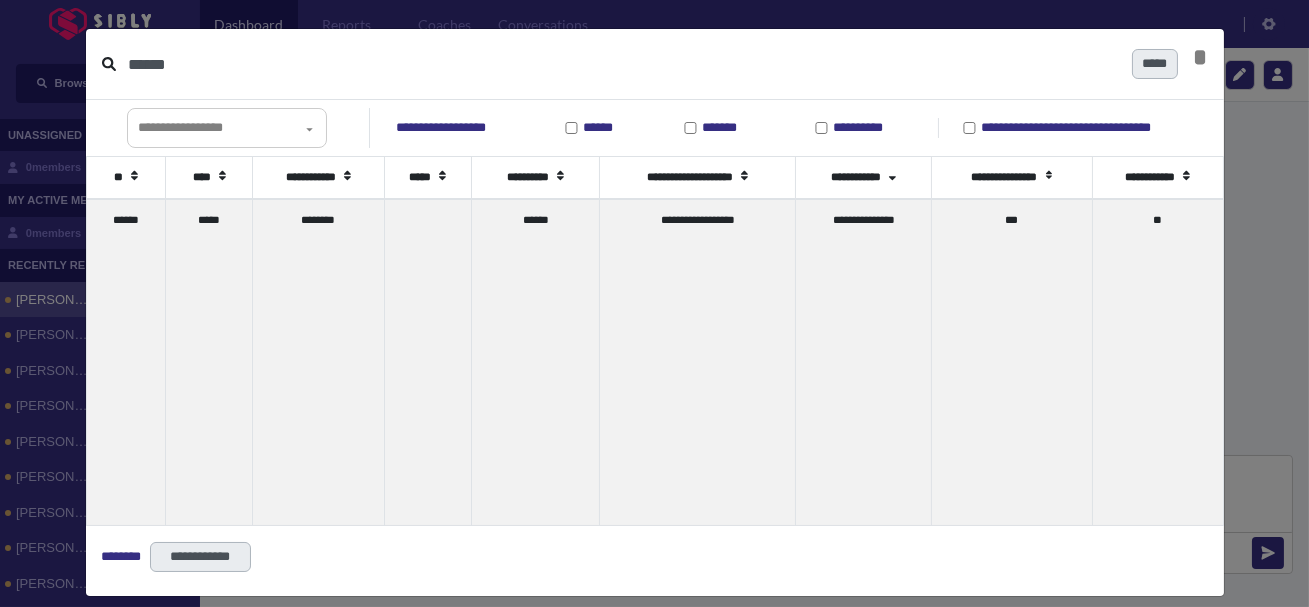 click on "******" at bounding box center [622, 64] 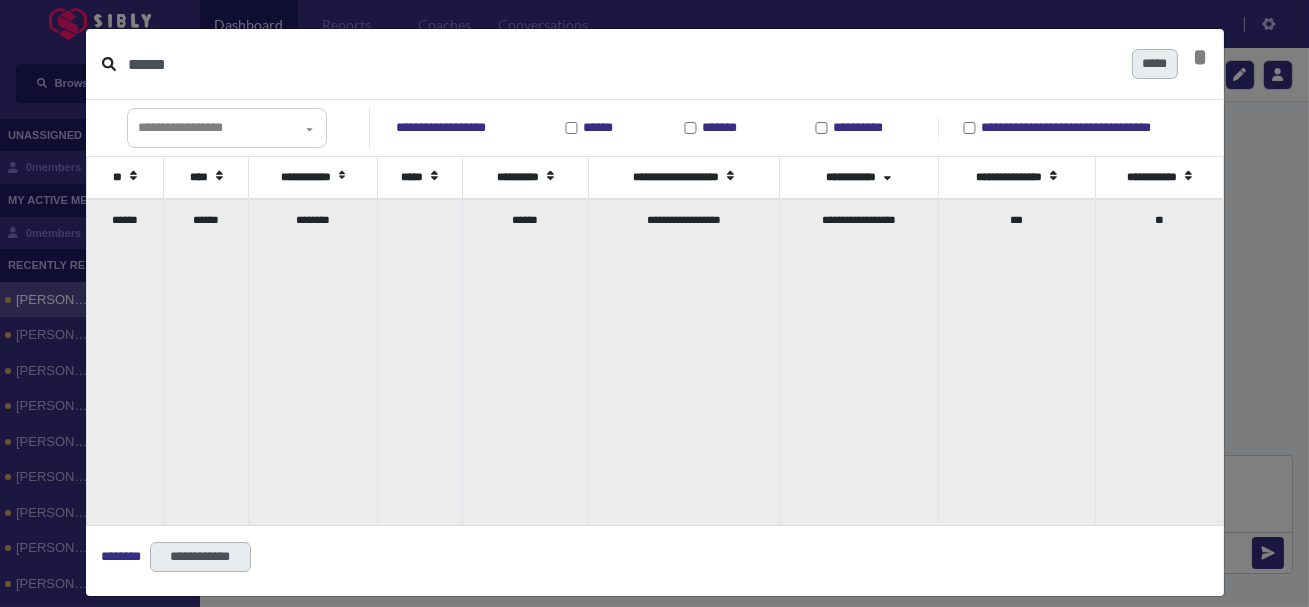 click on "******" at bounding box center [206, 362] 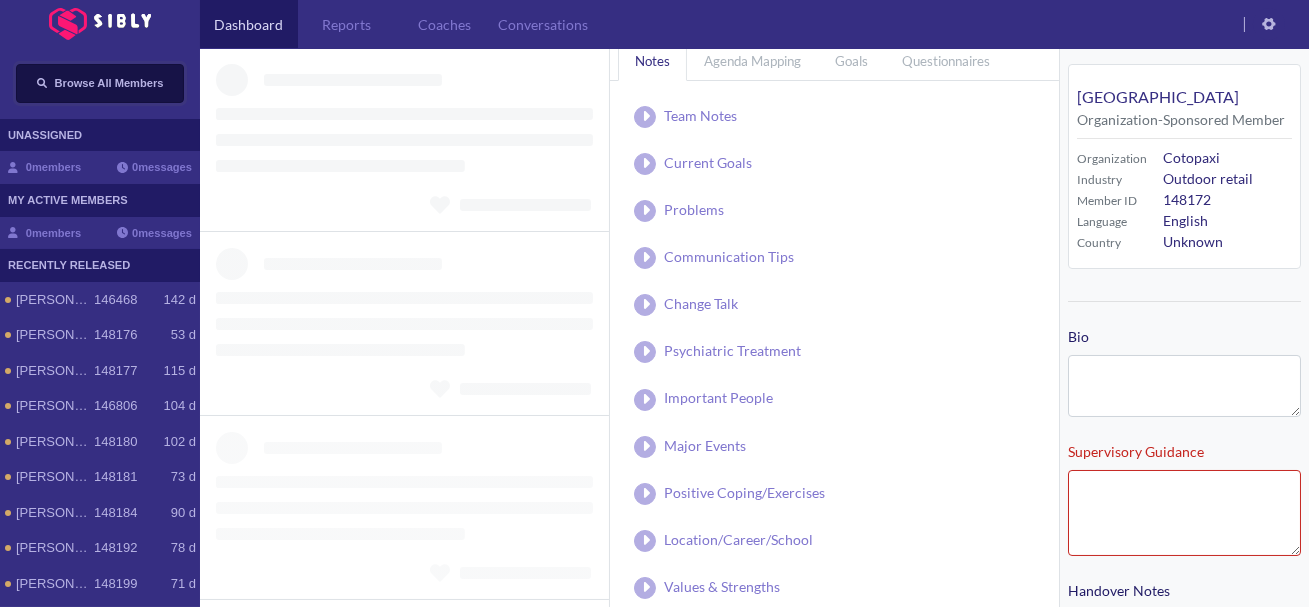 scroll, scrollTop: 18, scrollLeft: 0, axis: vertical 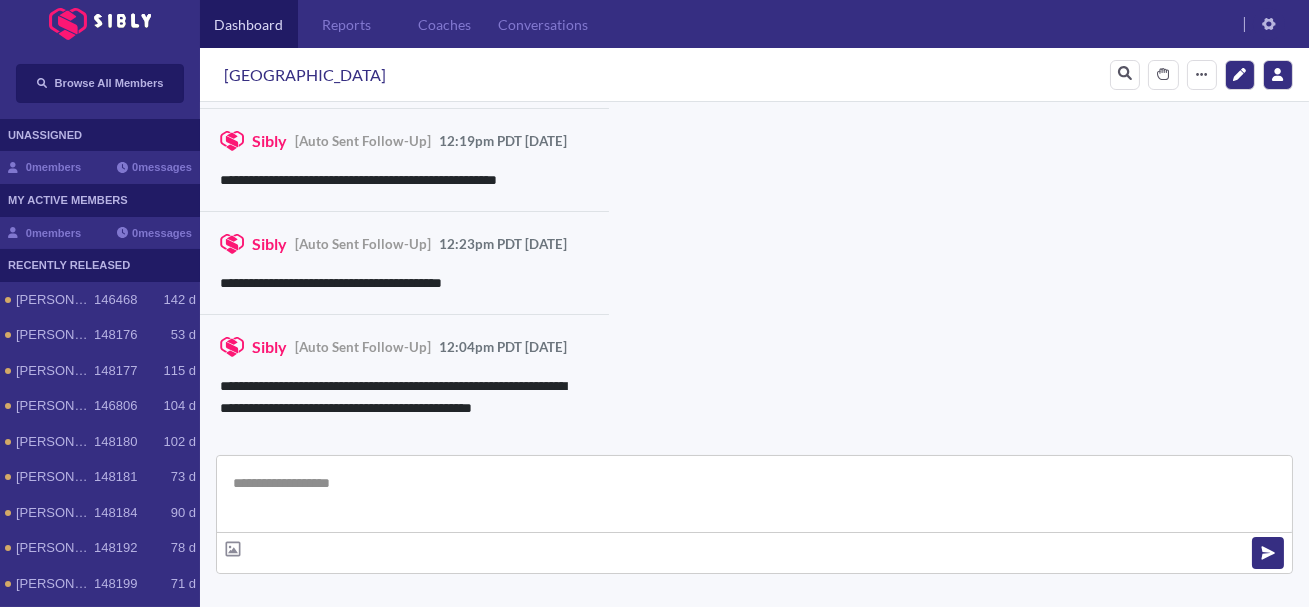 click at bounding box center [754, 494] 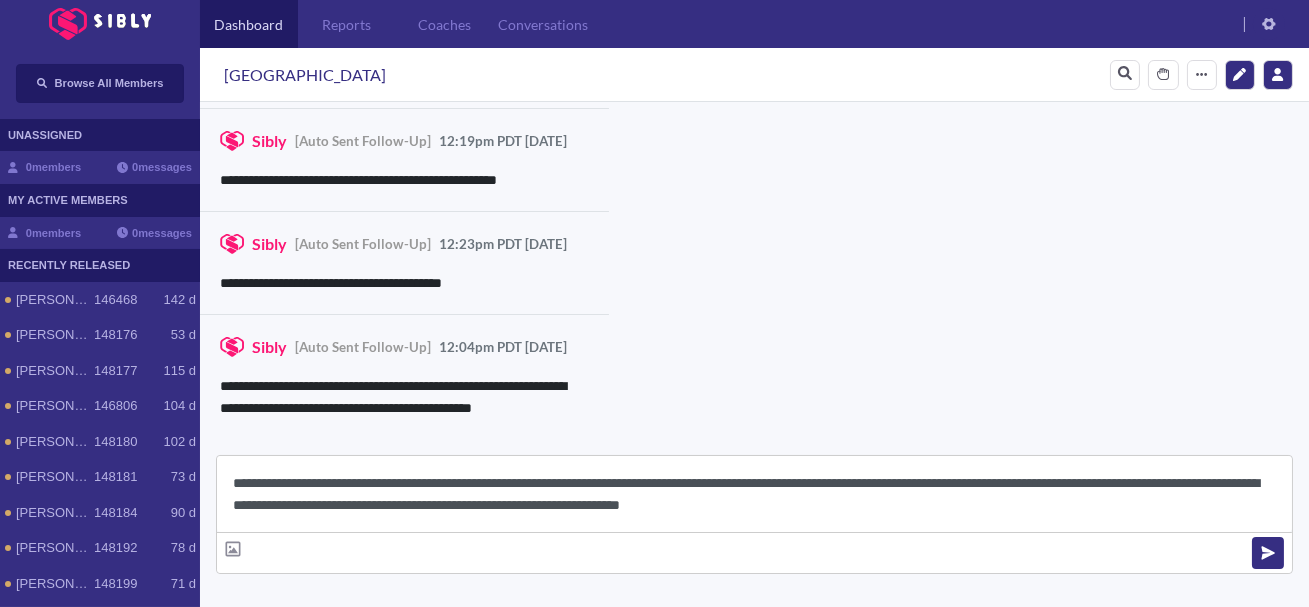 scroll, scrollTop: 22, scrollLeft: 0, axis: vertical 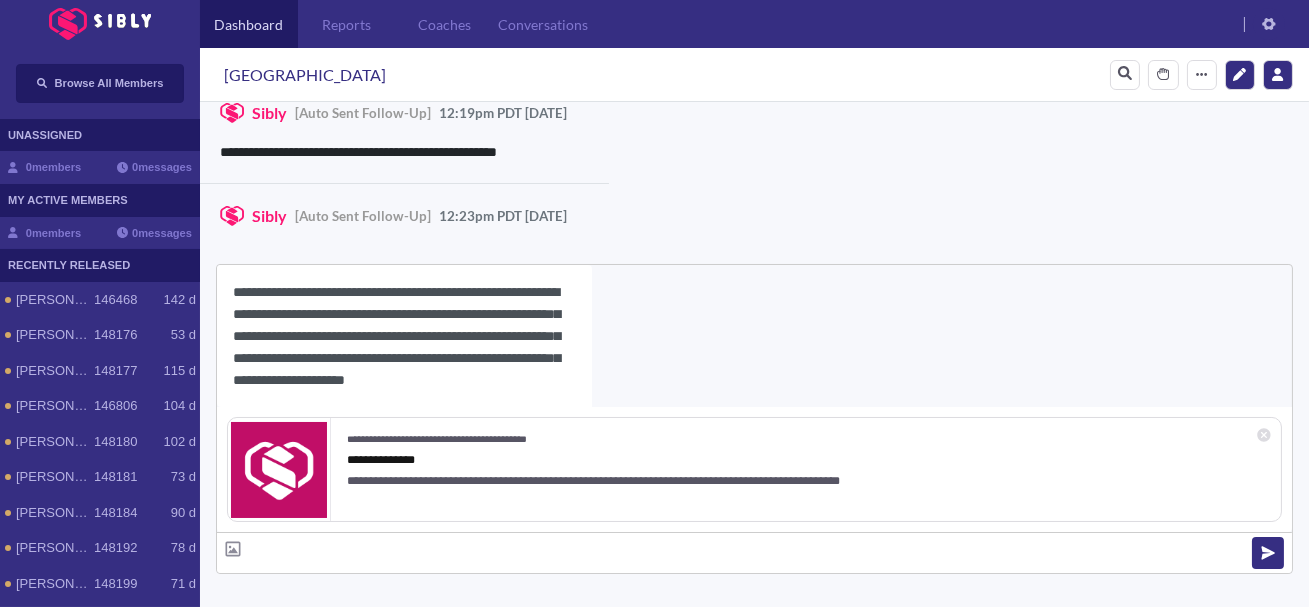 click on "[GEOGRAPHIC_DATA]" at bounding box center (305, 75) 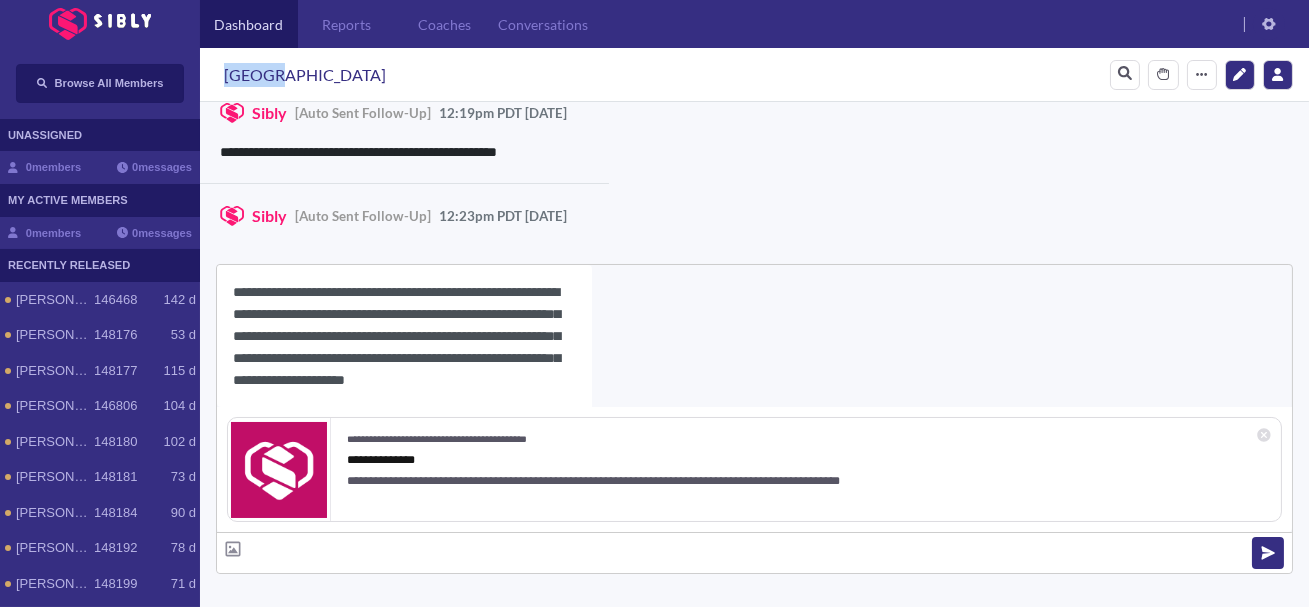 click on "[GEOGRAPHIC_DATA]" at bounding box center (305, 75) 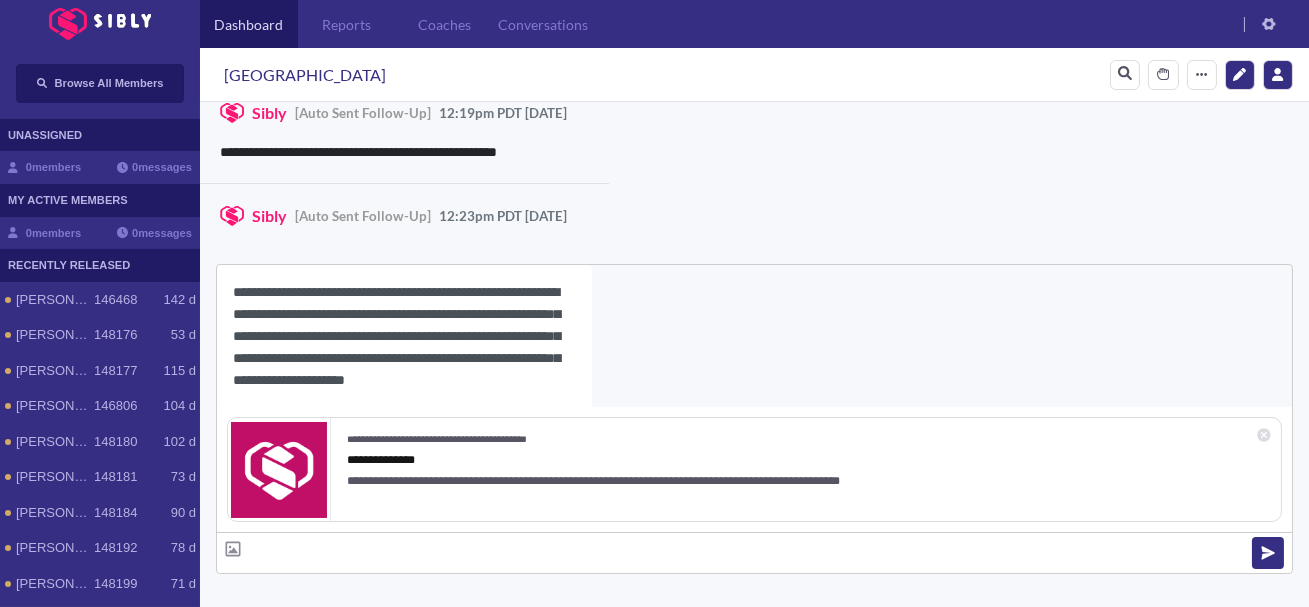 click on "**********" at bounding box center [404, 336] 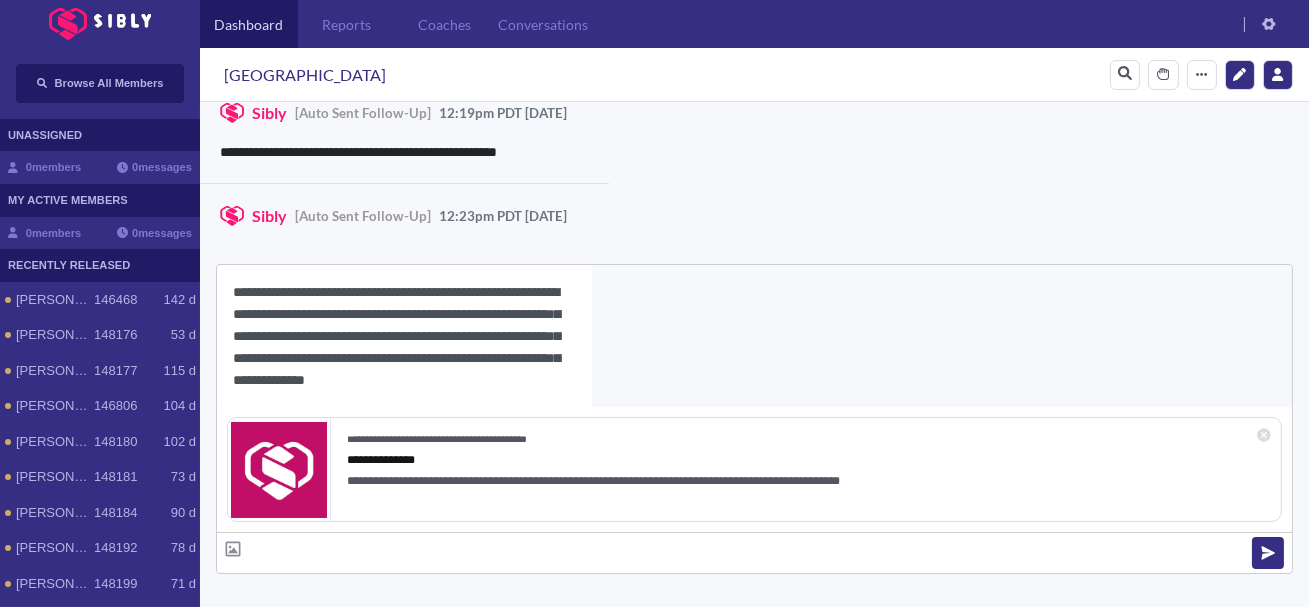 paste on "******" 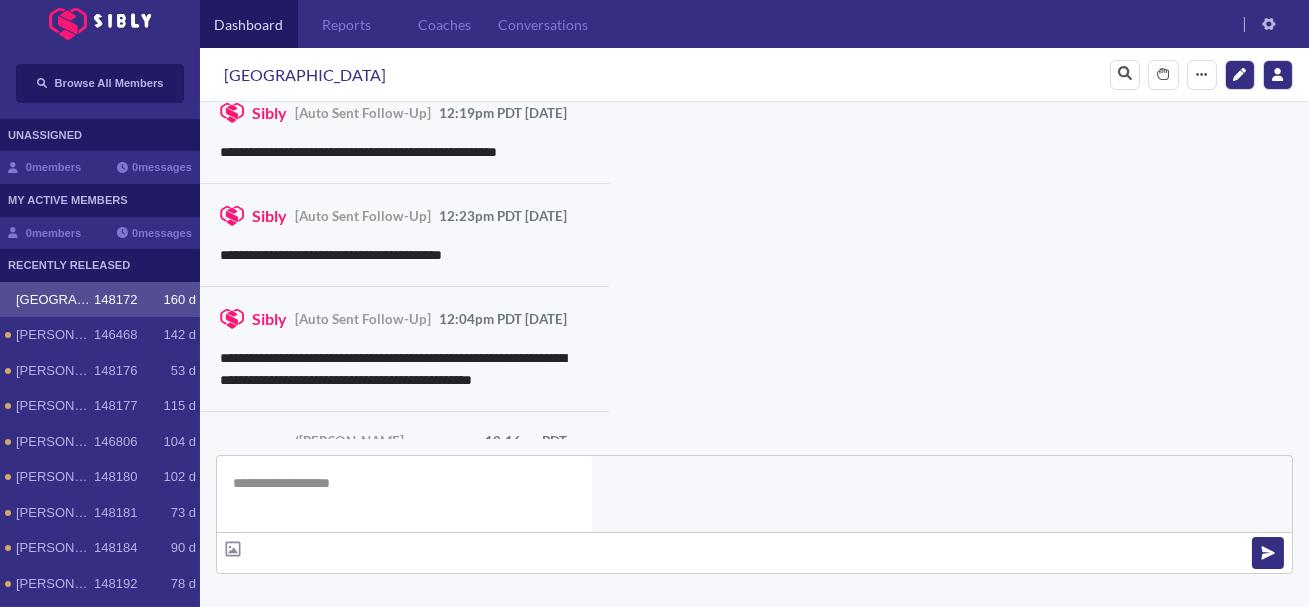 scroll, scrollTop: 0, scrollLeft: 0, axis: both 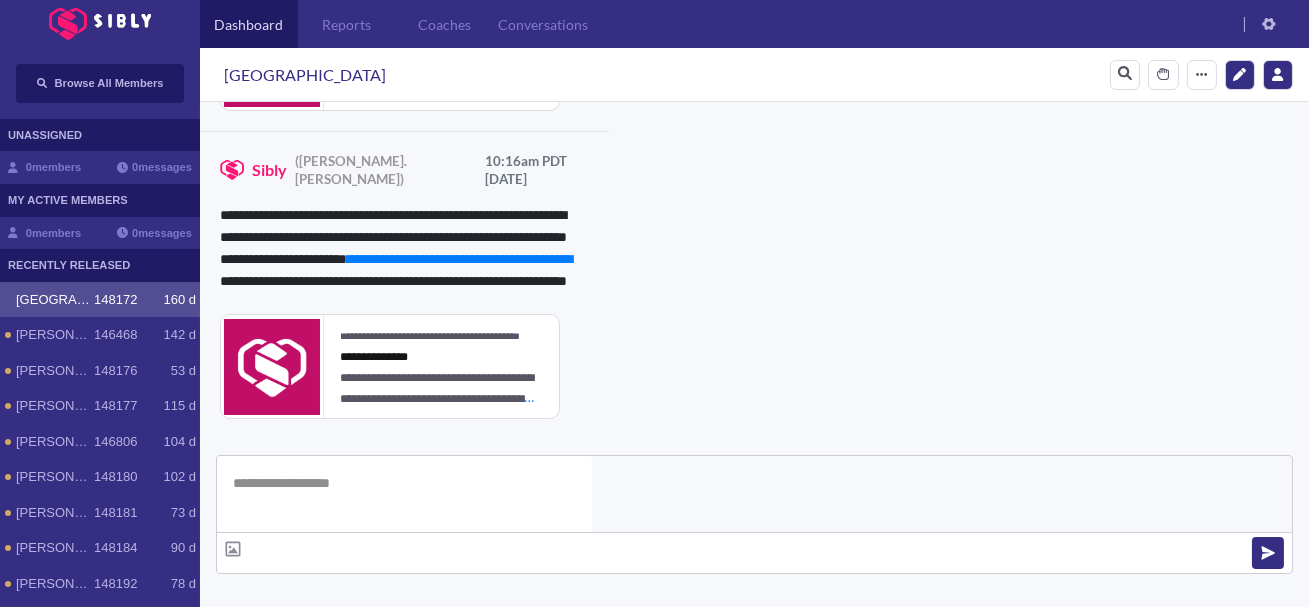 click on "**********" at bounding box center [833, 939] 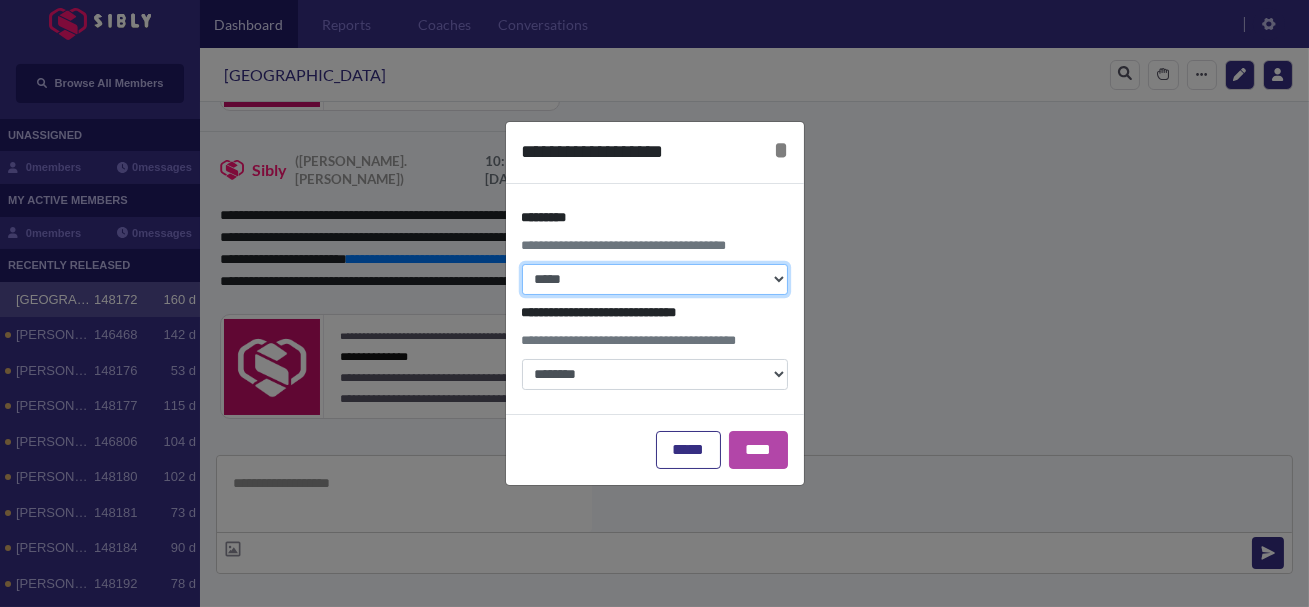 click on "**********" at bounding box center [655, 279] 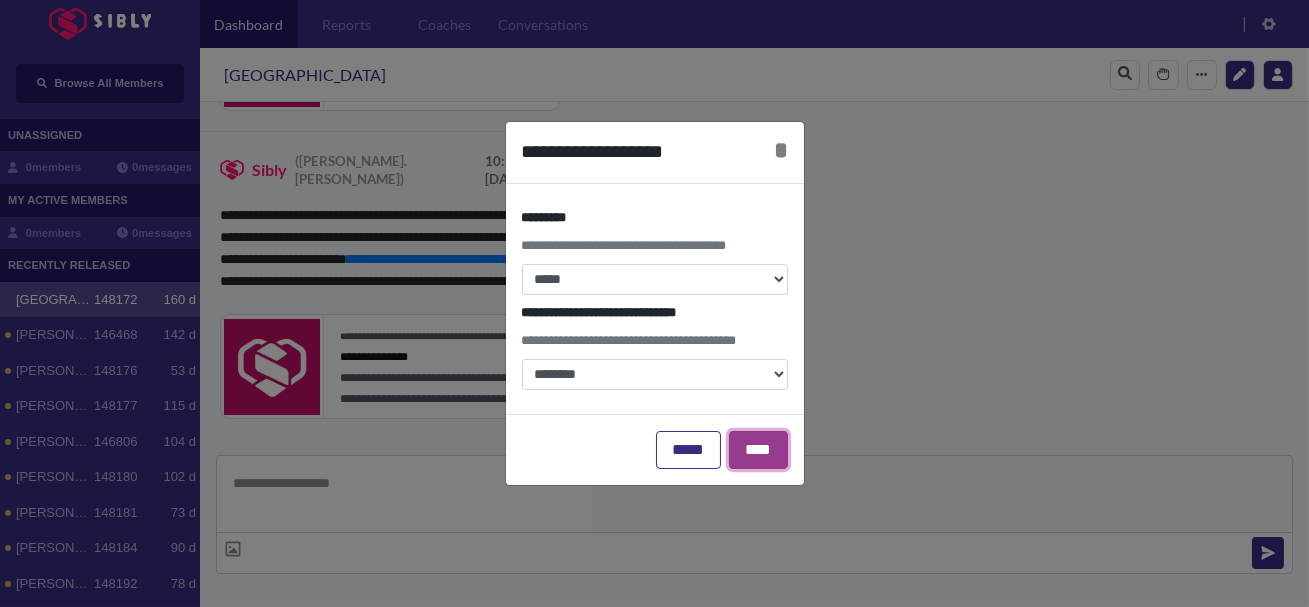 click on "****" at bounding box center [758, 450] 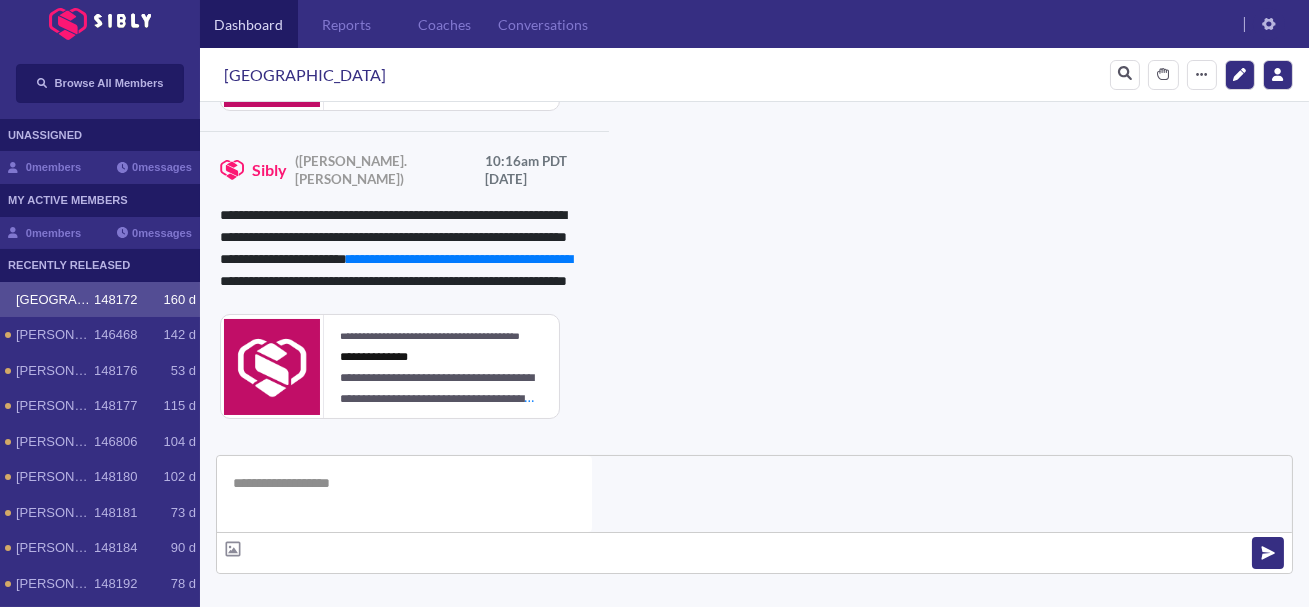 click at bounding box center [341, 679] 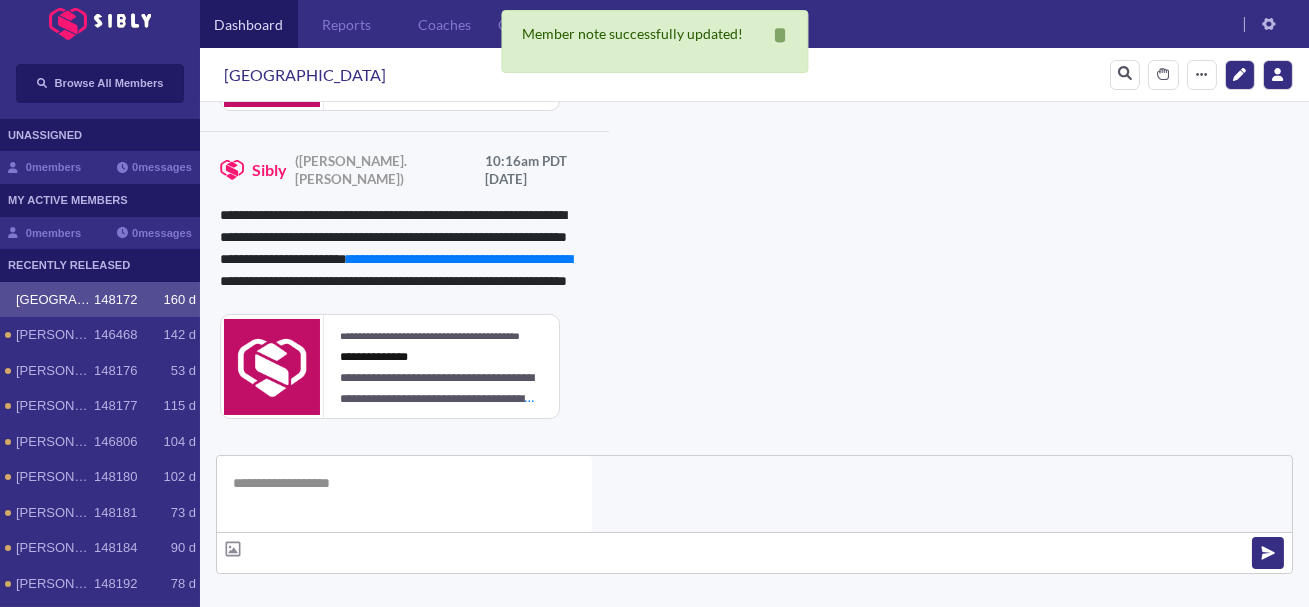 scroll, scrollTop: 0, scrollLeft: 0, axis: both 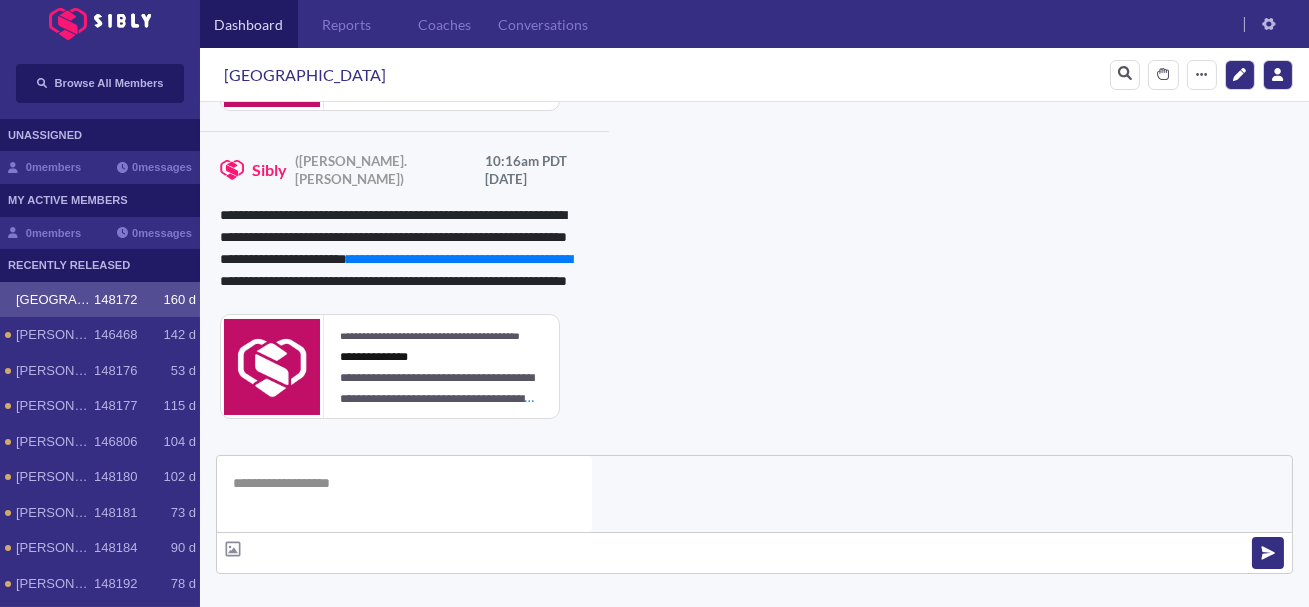 paste on "**********" 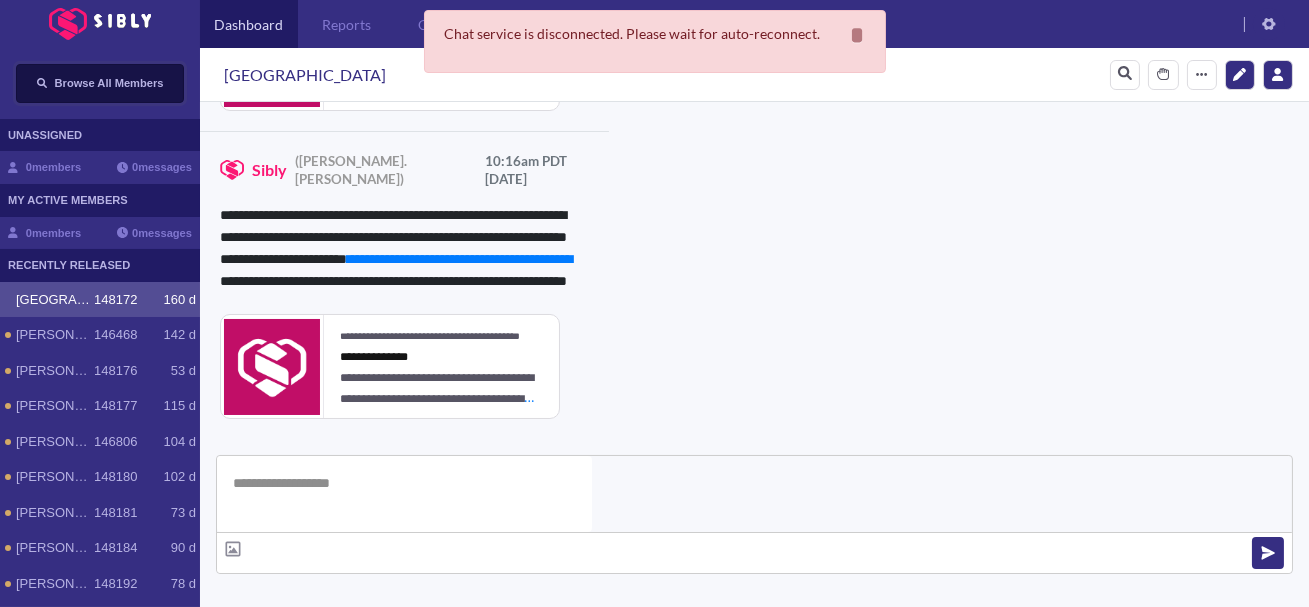 click on "Browse All Members" at bounding box center (109, 83) 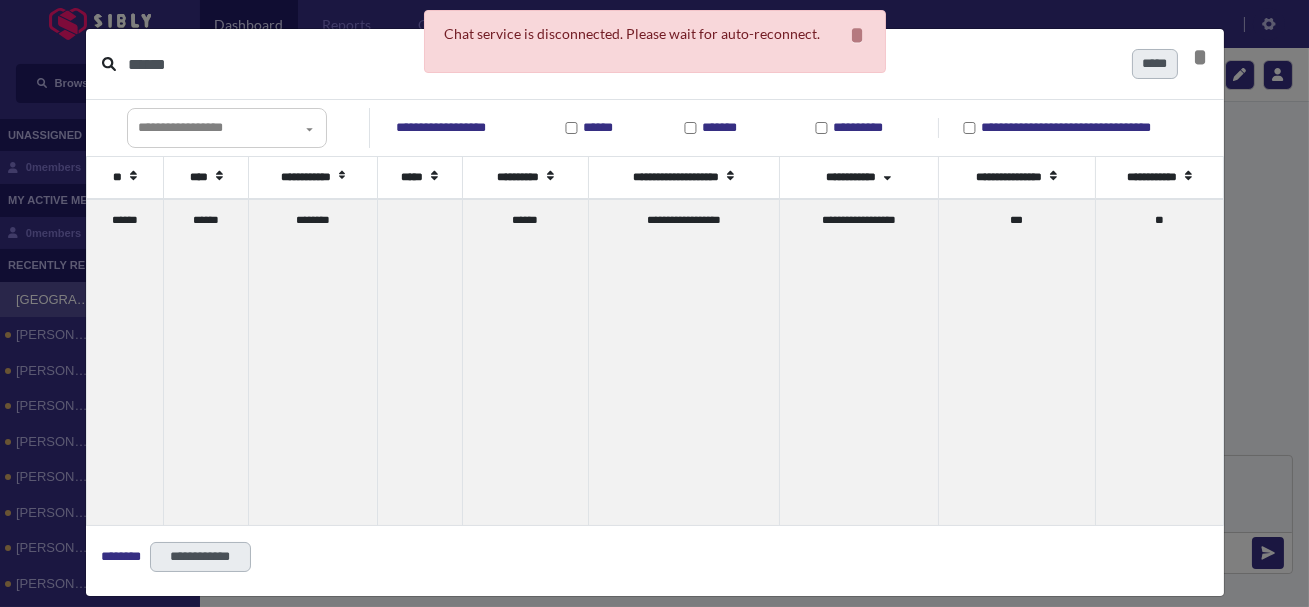 click on "******" at bounding box center [622, 64] 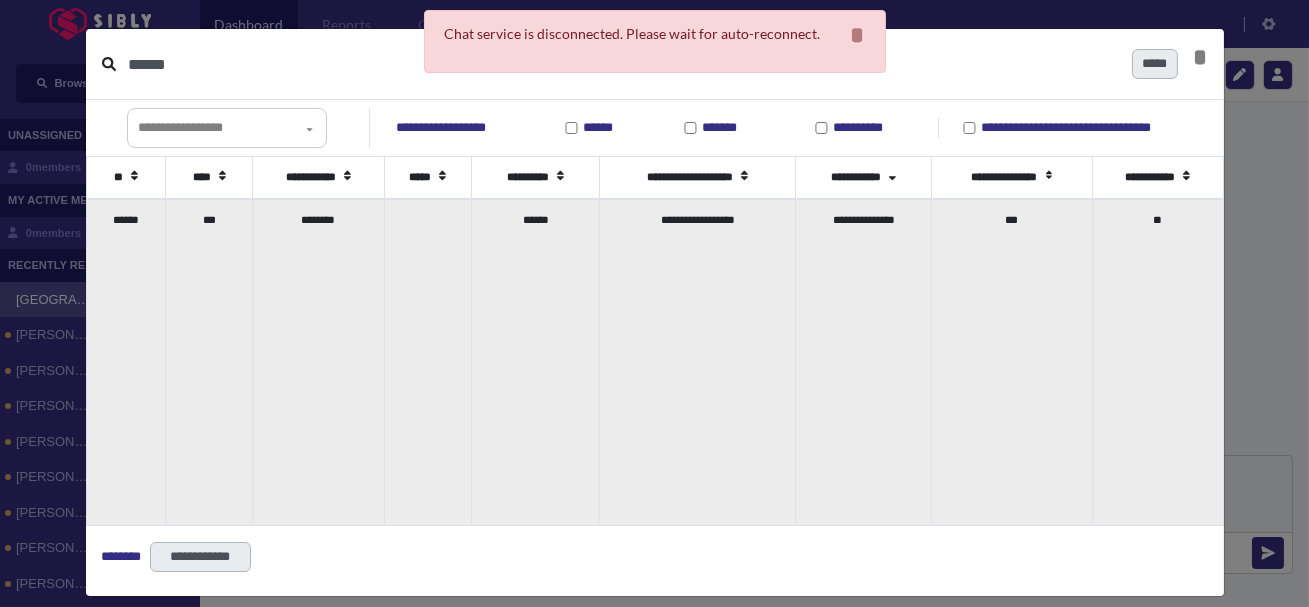 click on "***" at bounding box center [209, 362] 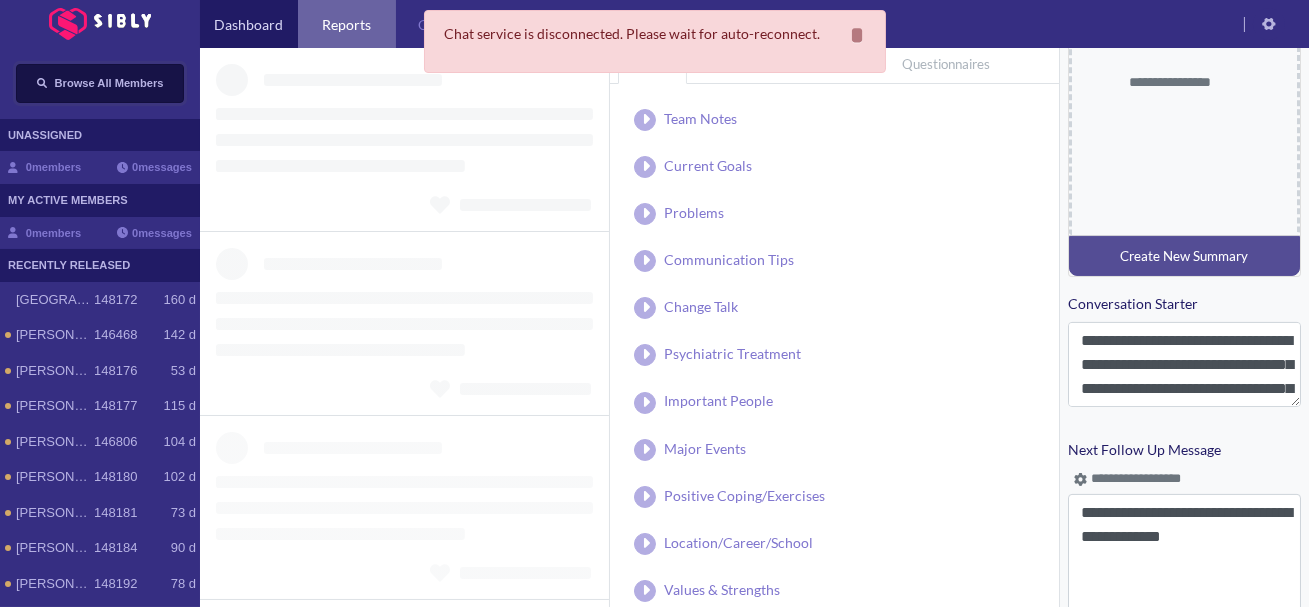 scroll, scrollTop: 935, scrollLeft: 0, axis: vertical 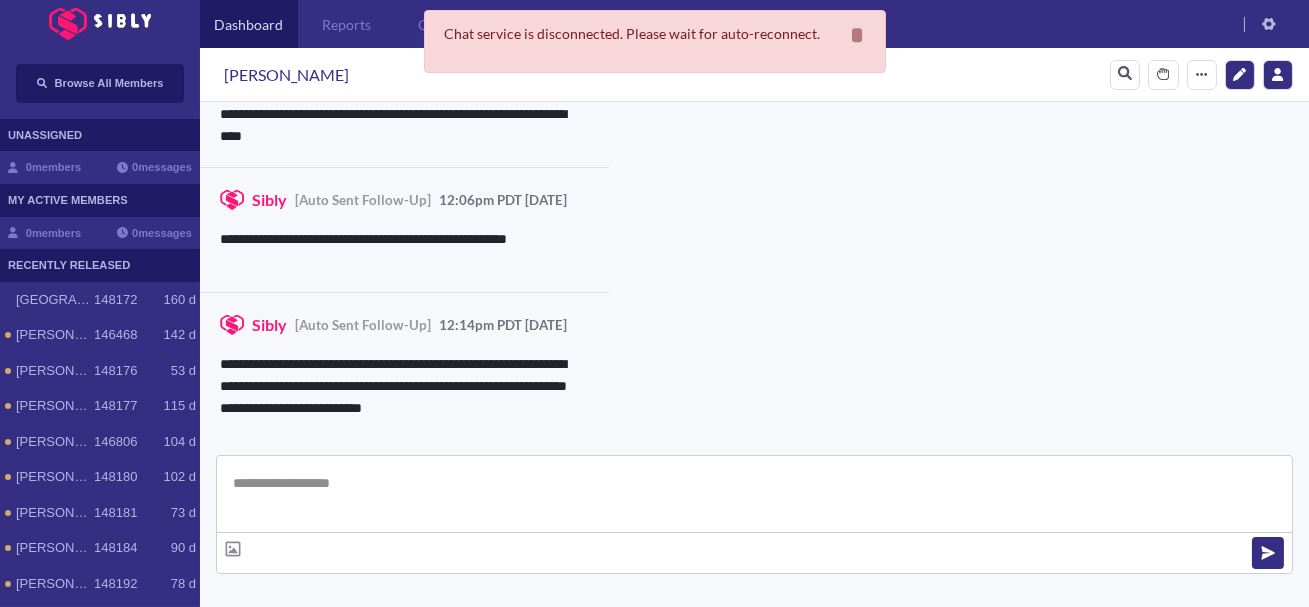 click at bounding box center [754, 494] 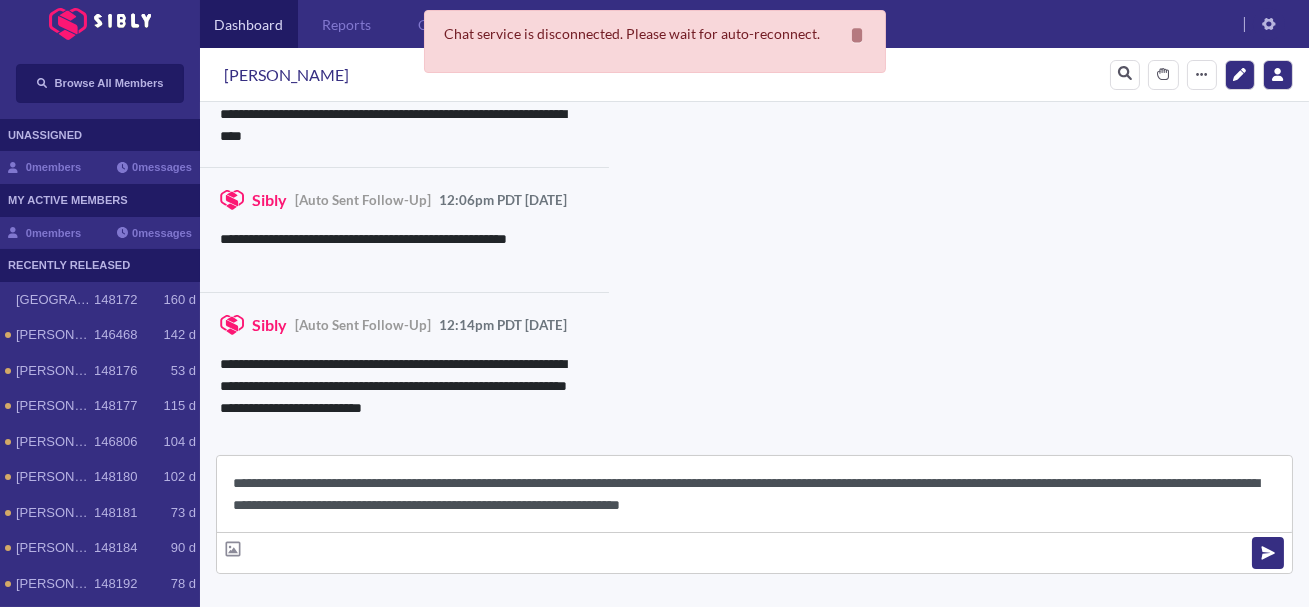 scroll, scrollTop: 22, scrollLeft: 0, axis: vertical 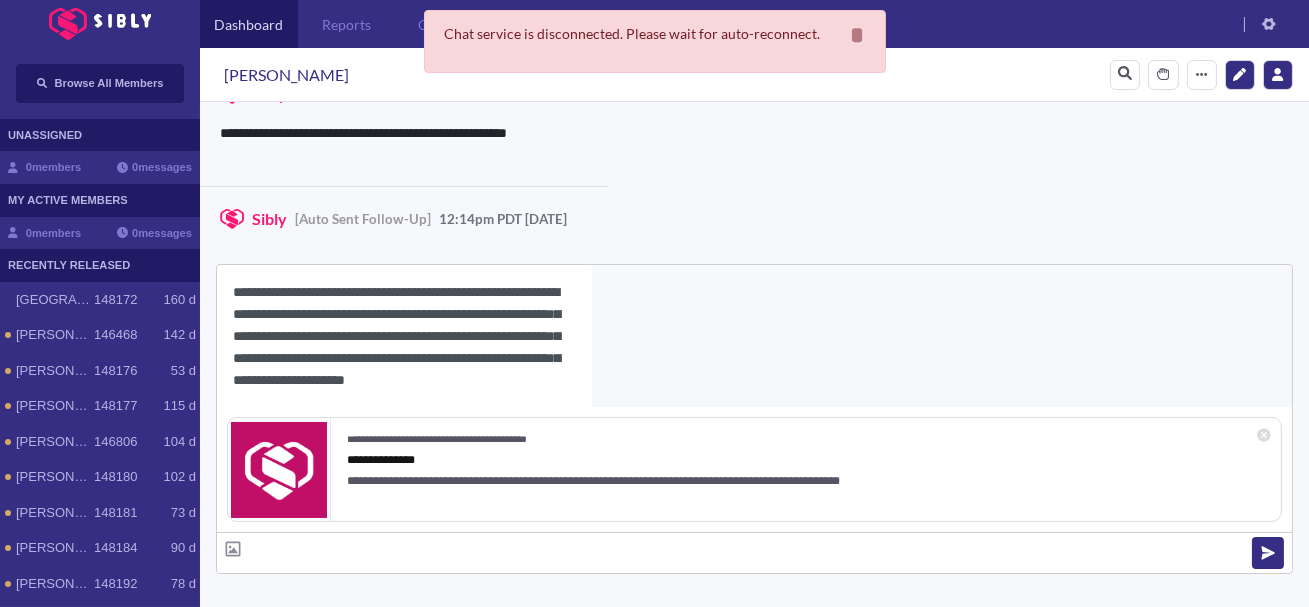 click on "**********" at bounding box center (404, 336) 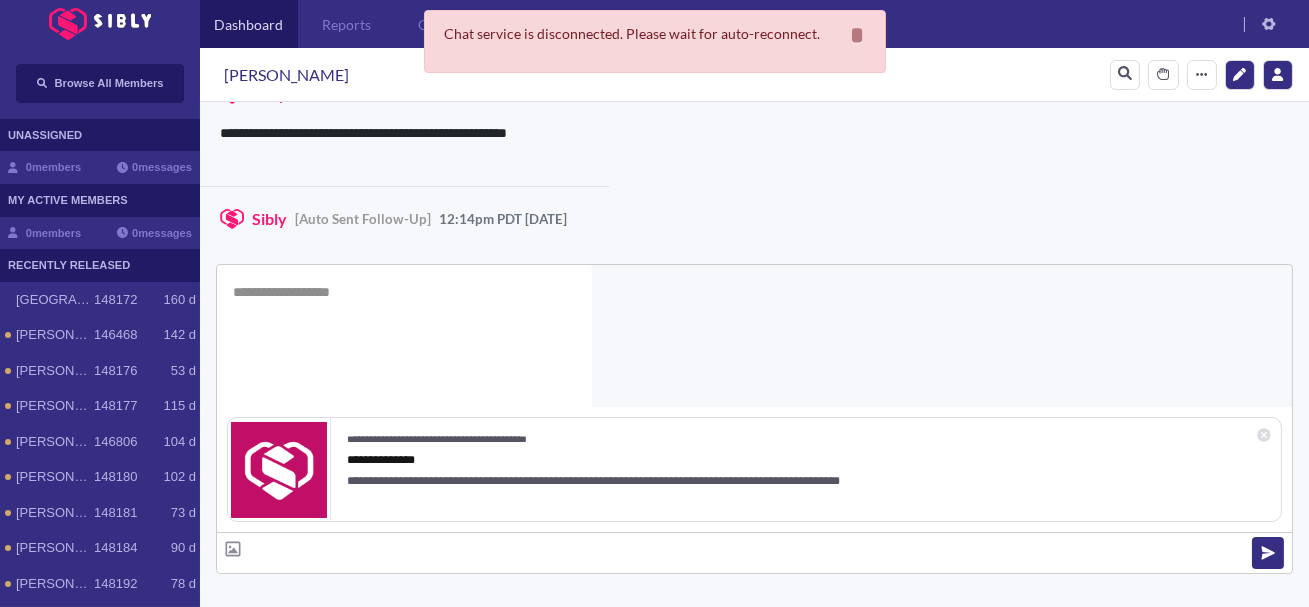 scroll, scrollTop: 0, scrollLeft: 0, axis: both 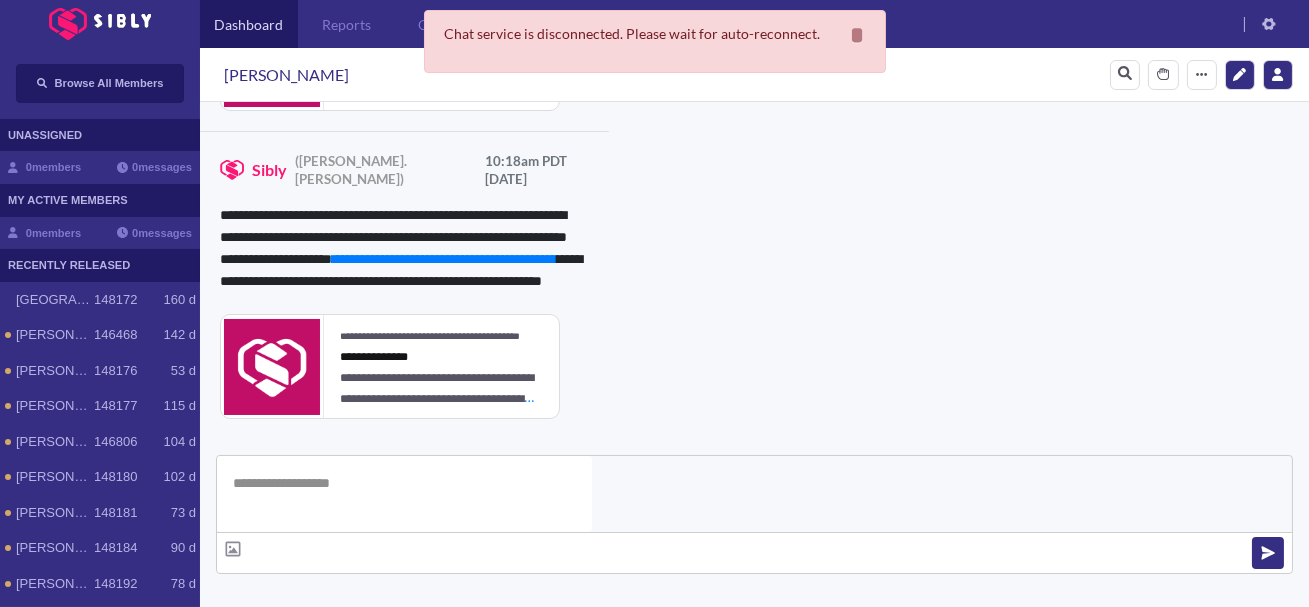 click on "**********" at bounding box center [833, 980] 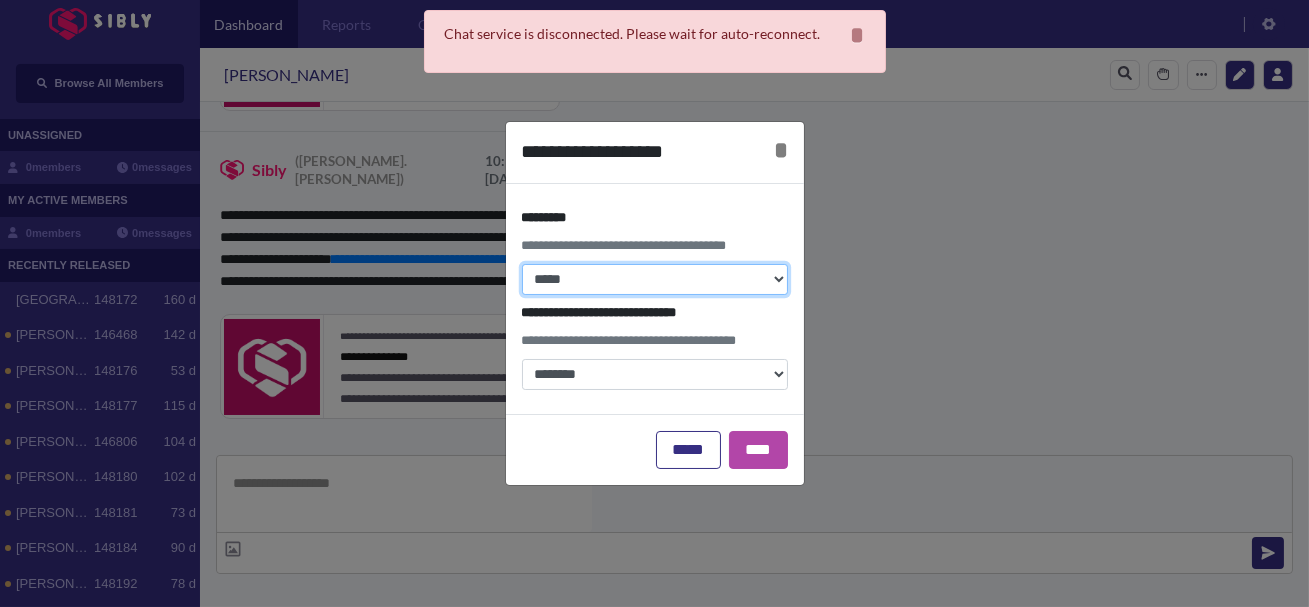 click on "**********" at bounding box center (655, 279) 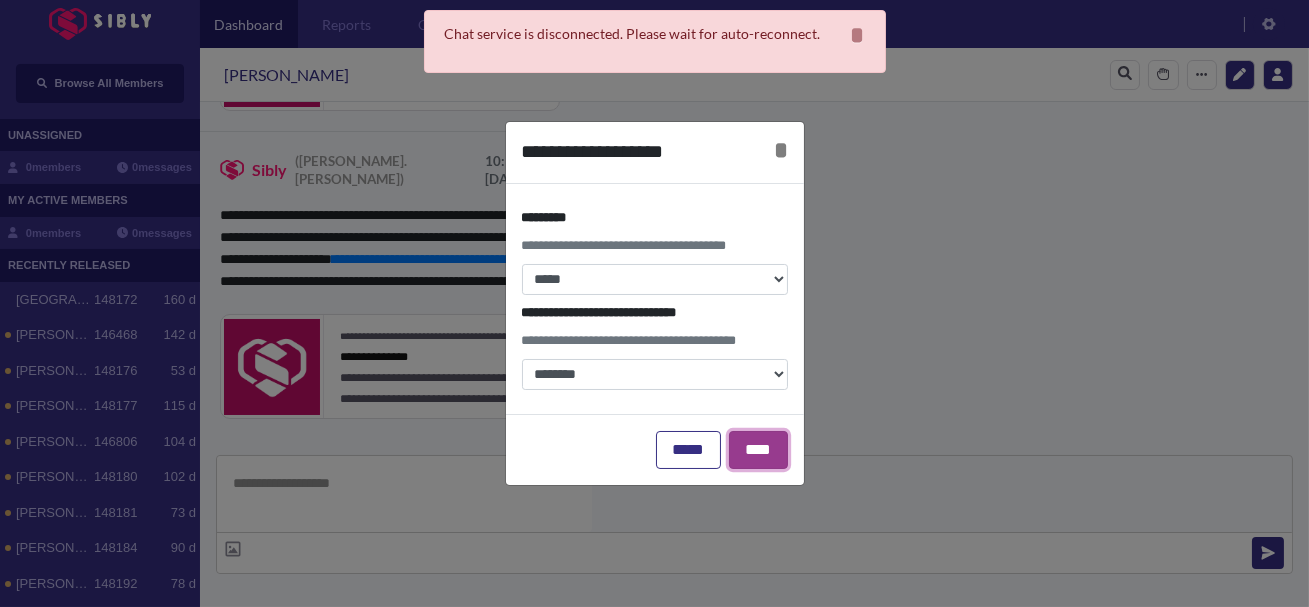 click on "****" at bounding box center (758, 450) 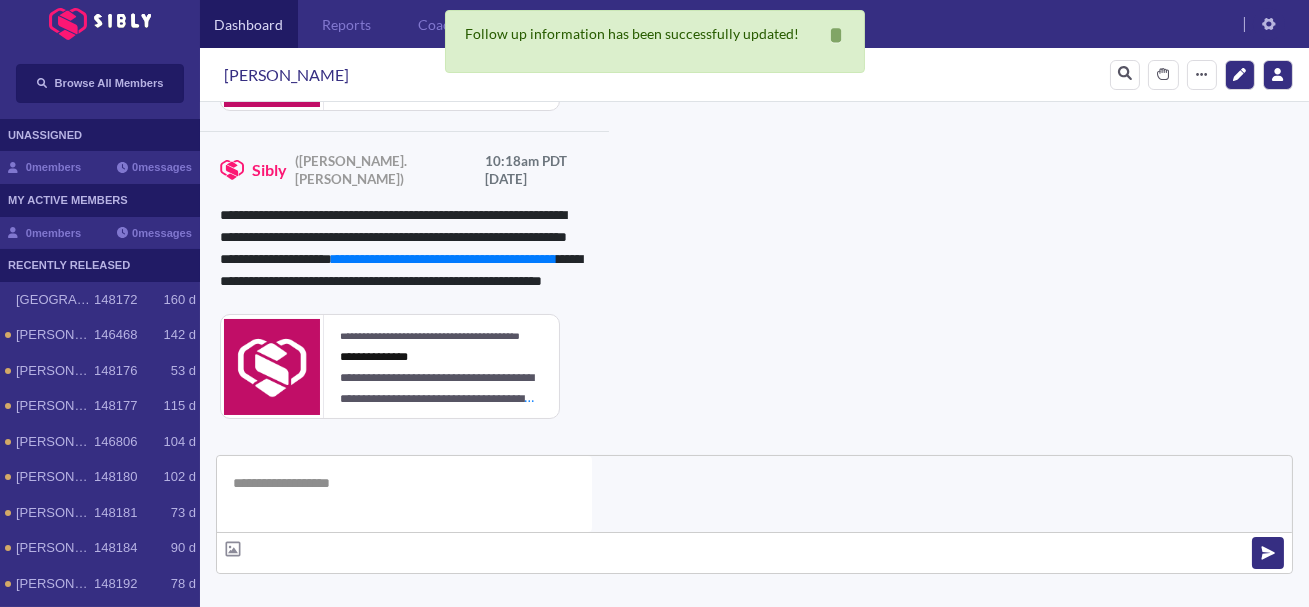 click 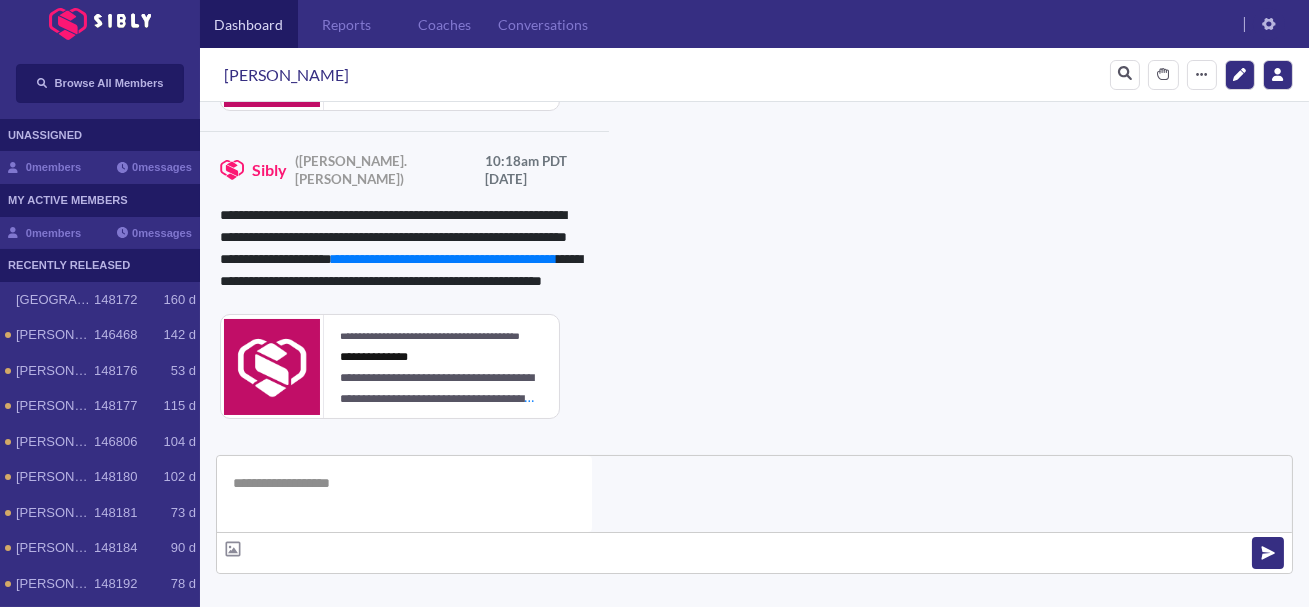click at bounding box center [530, 762] 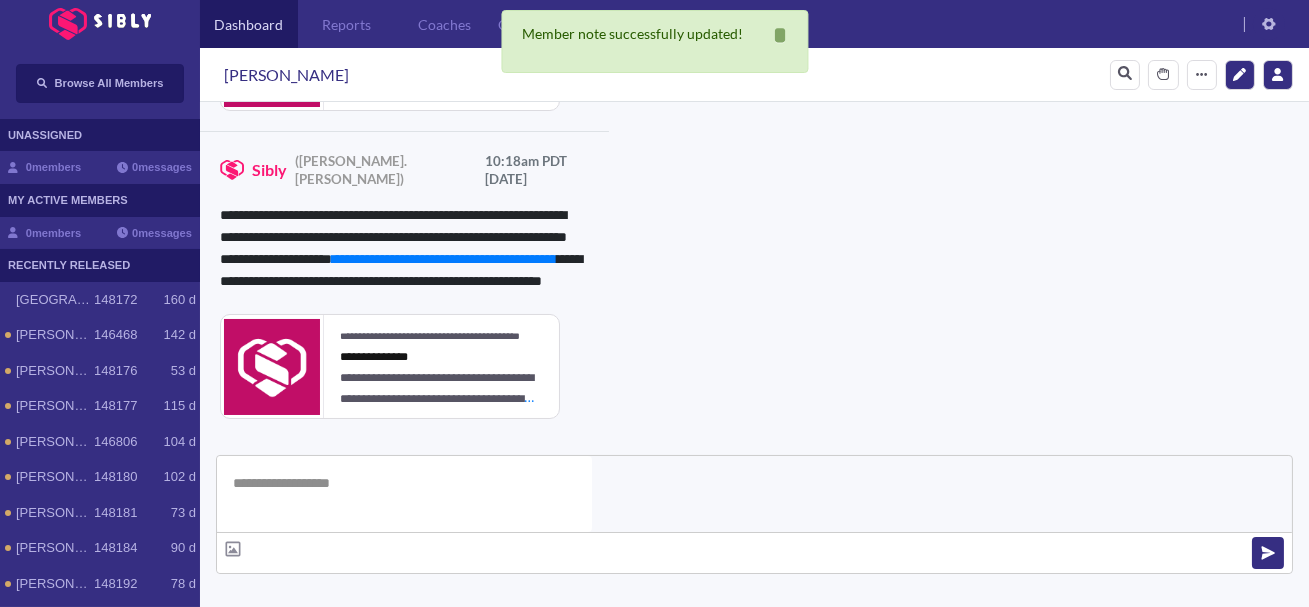 scroll, scrollTop: 0, scrollLeft: 0, axis: both 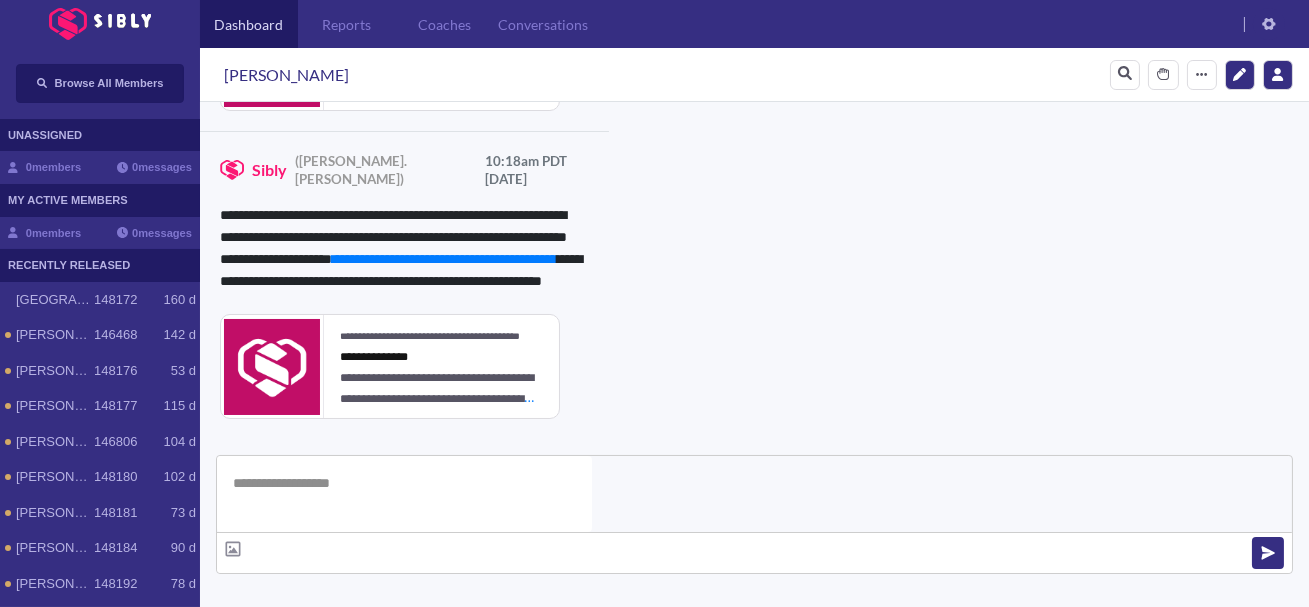 click on "View Resources" at bounding box center [880, 864] 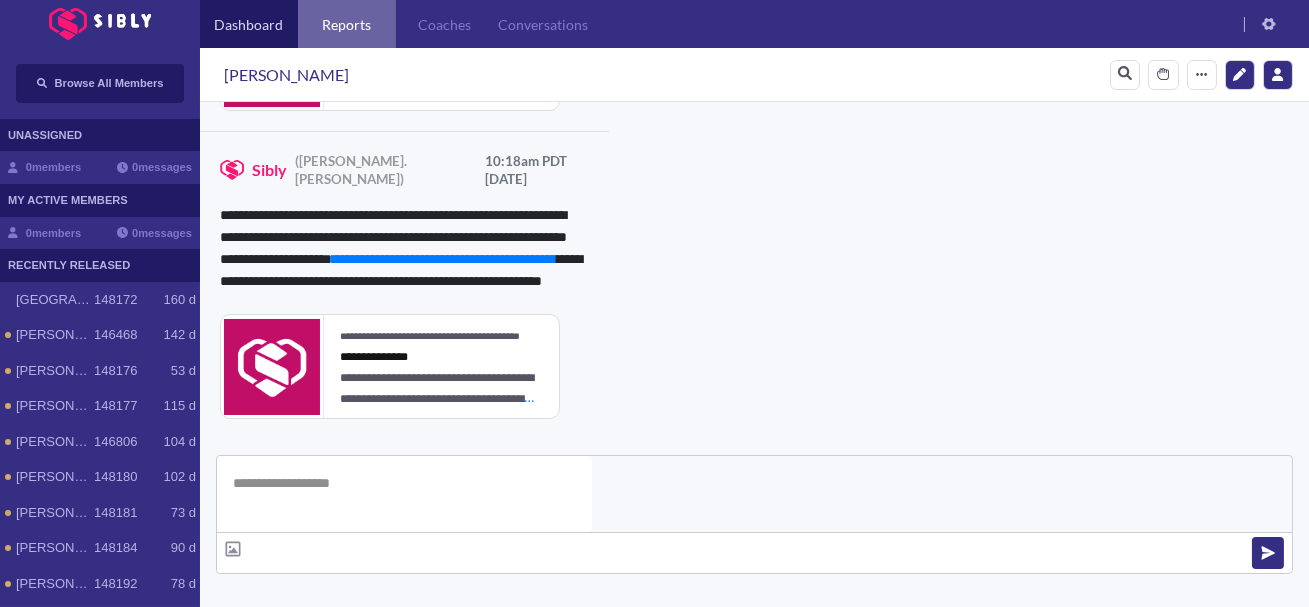 click on "Reports" at bounding box center [347, 24] 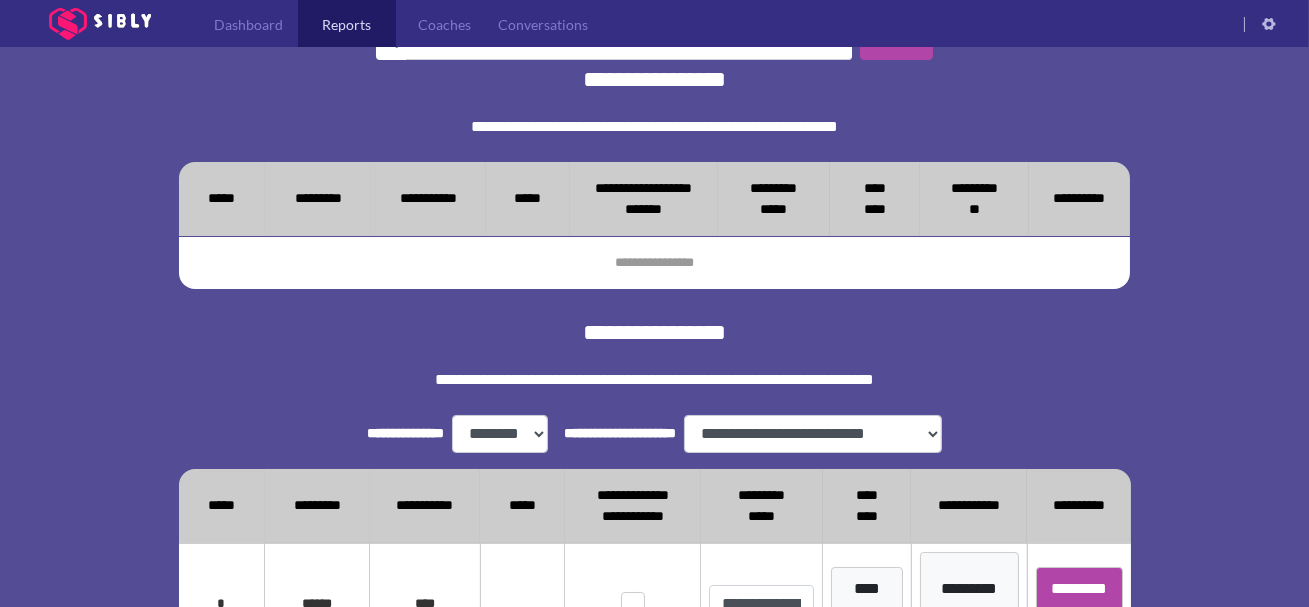 scroll, scrollTop: 0, scrollLeft: 0, axis: both 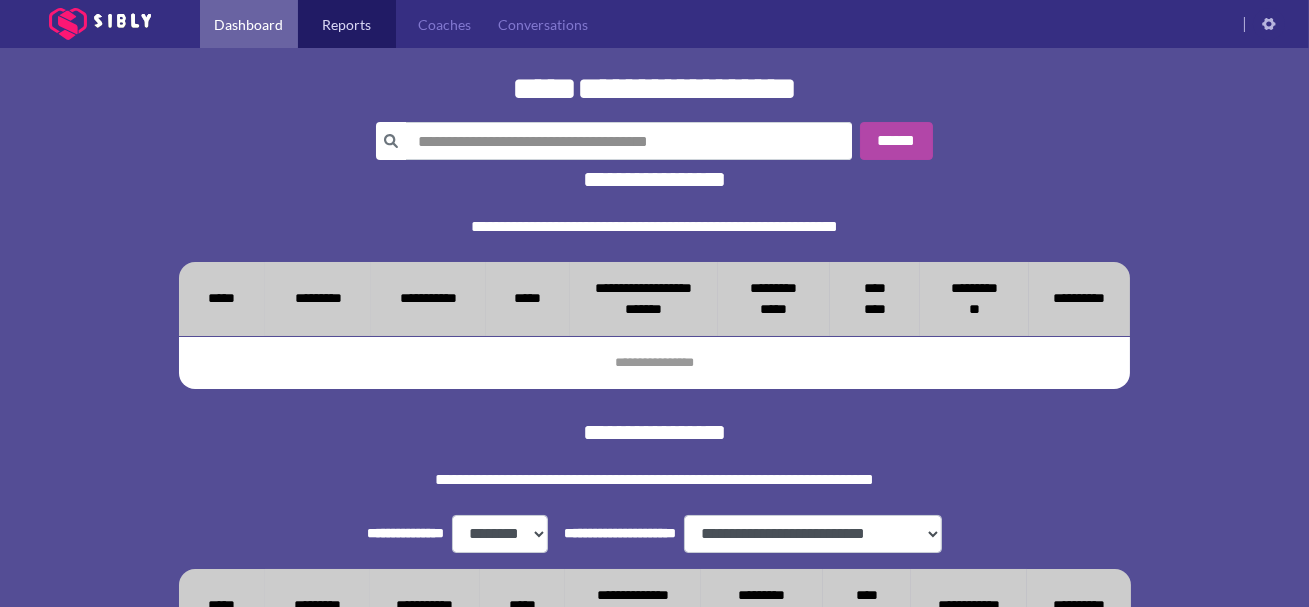 click on "Dashboard" at bounding box center [249, 24] 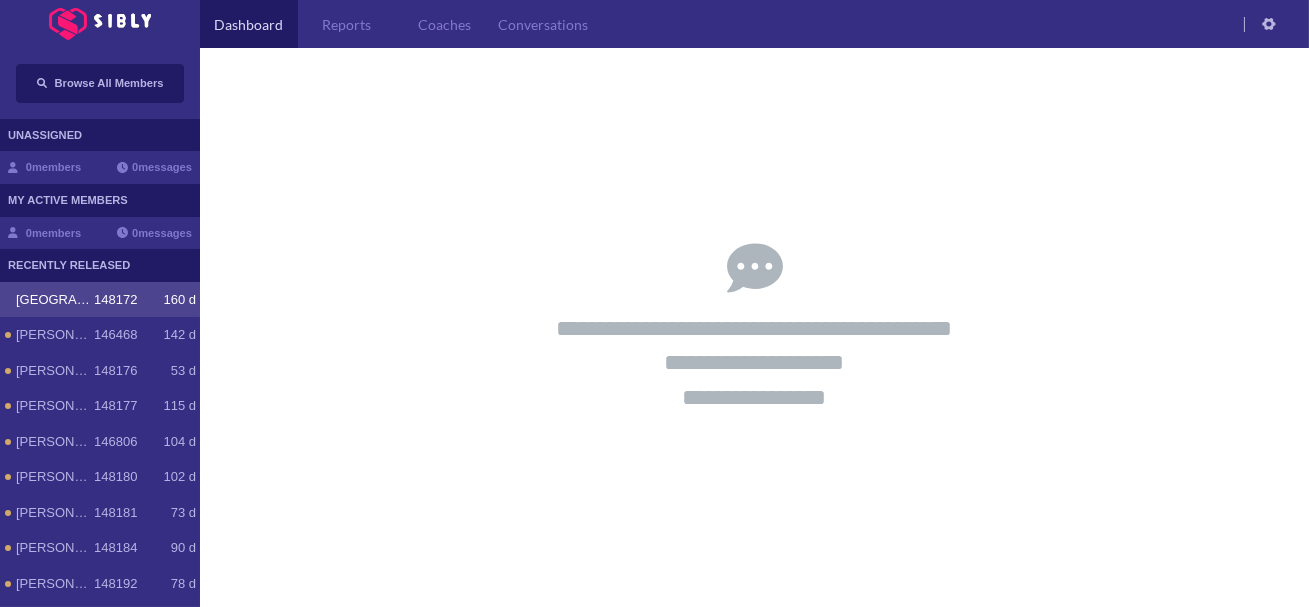 click on "148172" at bounding box center [115, 300] 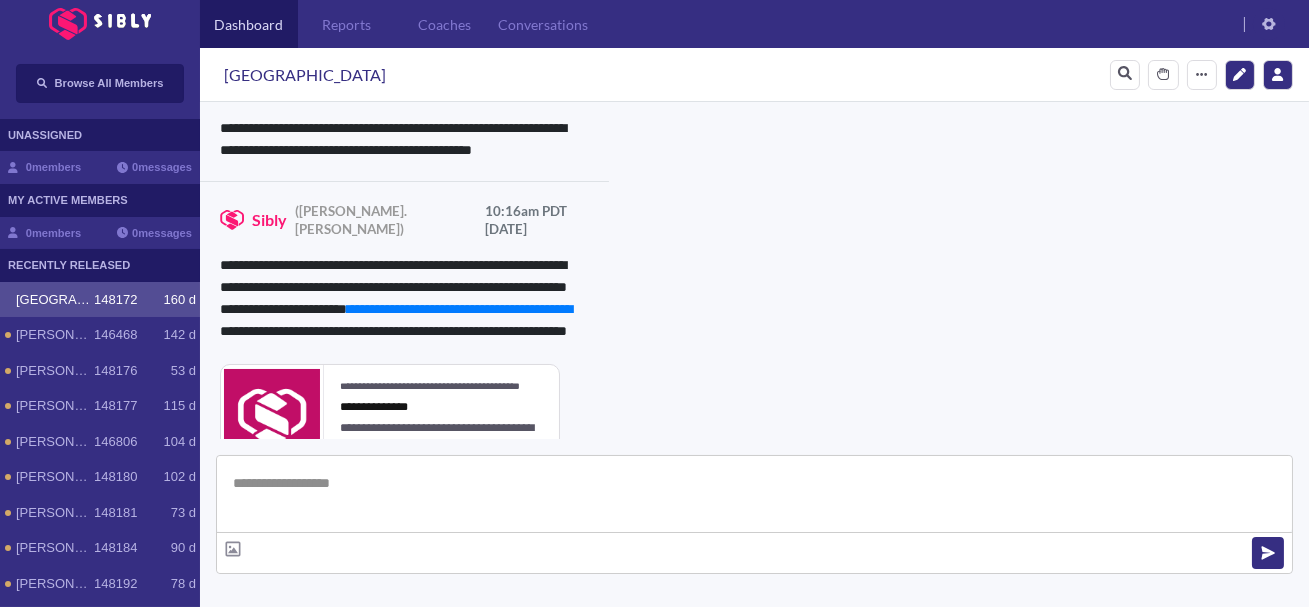 scroll, scrollTop: 1576, scrollLeft: 0, axis: vertical 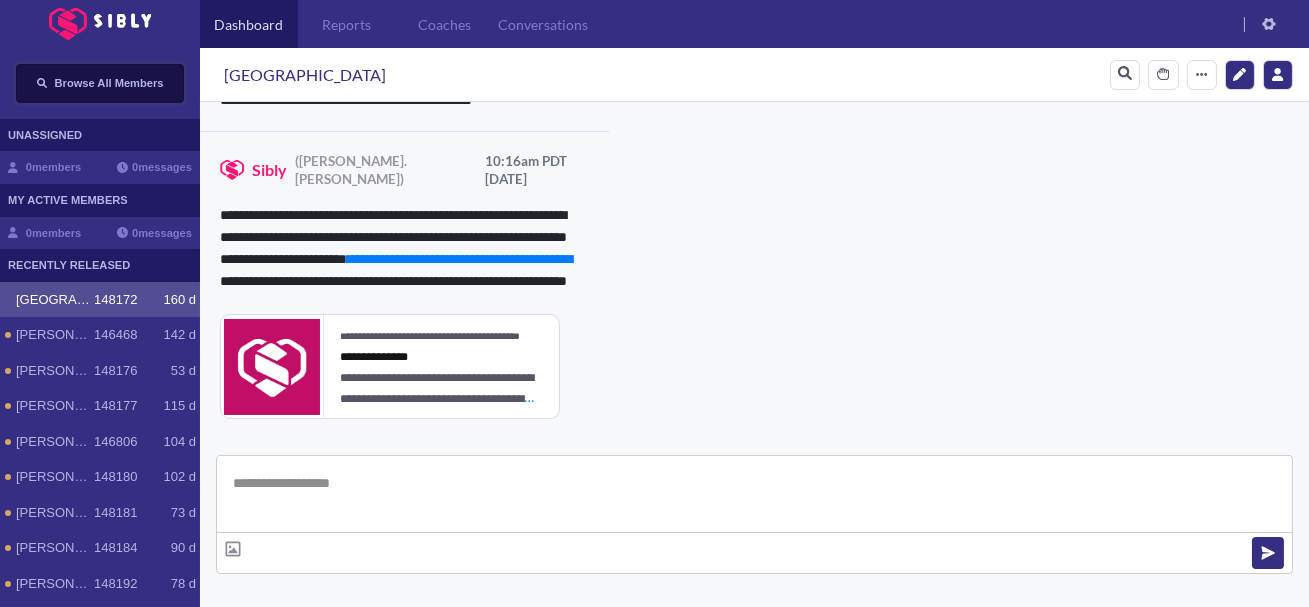 click on "Browse All Members" at bounding box center (109, 83) 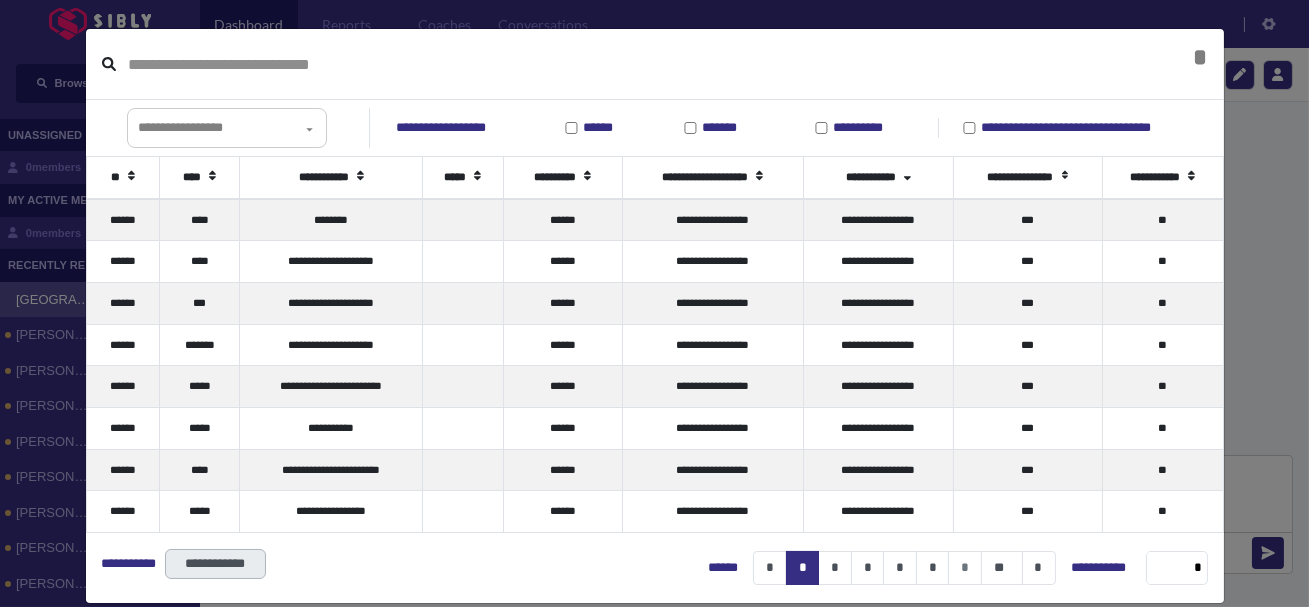 click at bounding box center (622, 64) 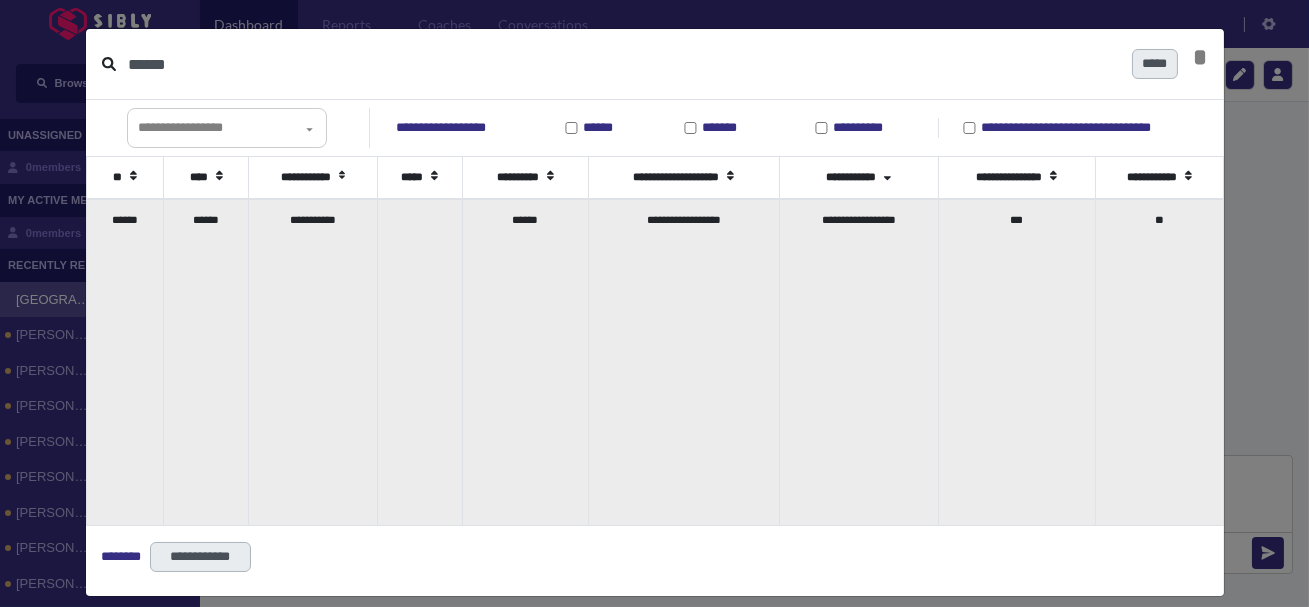 click on "******" at bounding box center (206, 362) 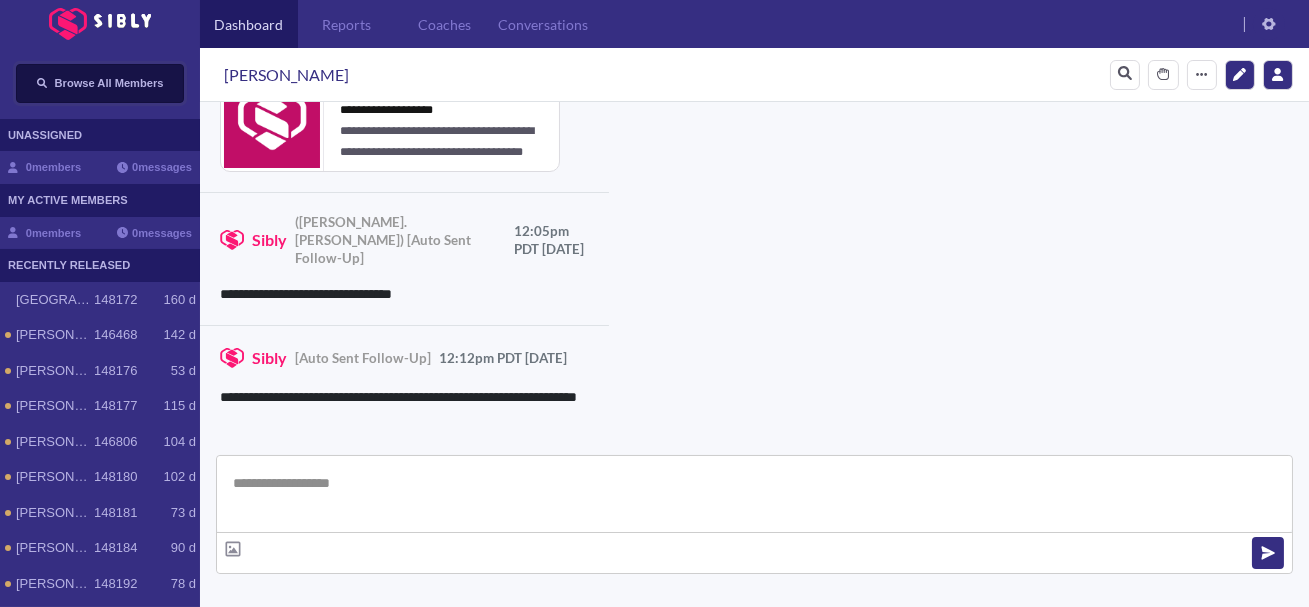 scroll, scrollTop: 3850, scrollLeft: 0, axis: vertical 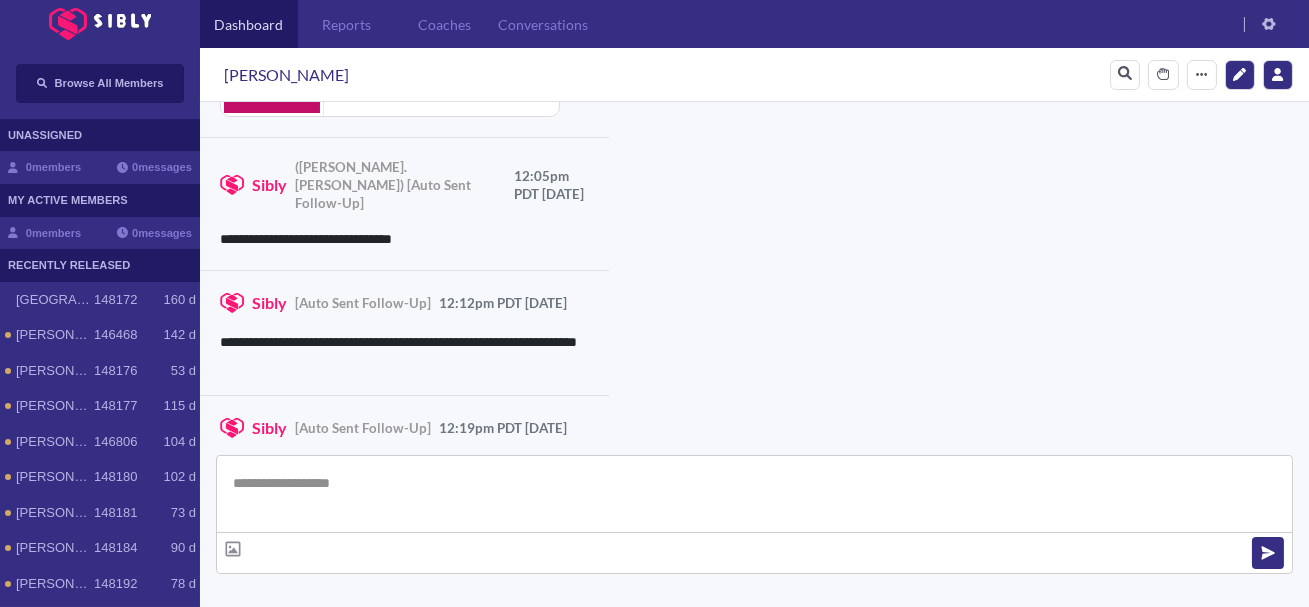 click at bounding box center [754, 494] 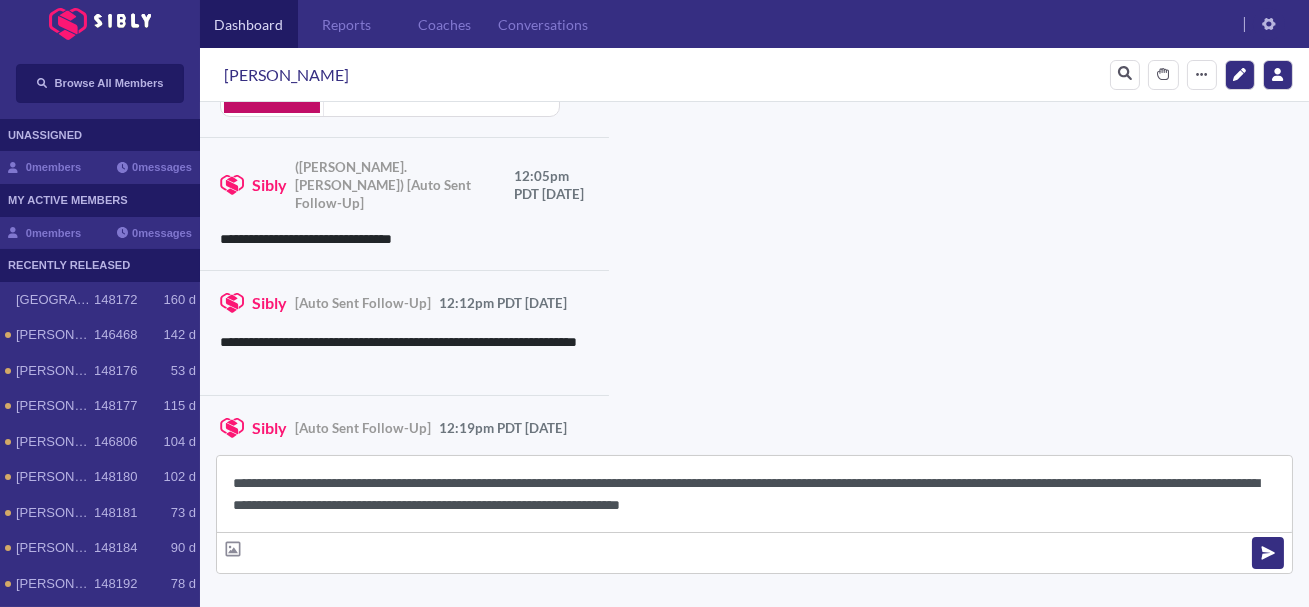 scroll, scrollTop: 22, scrollLeft: 0, axis: vertical 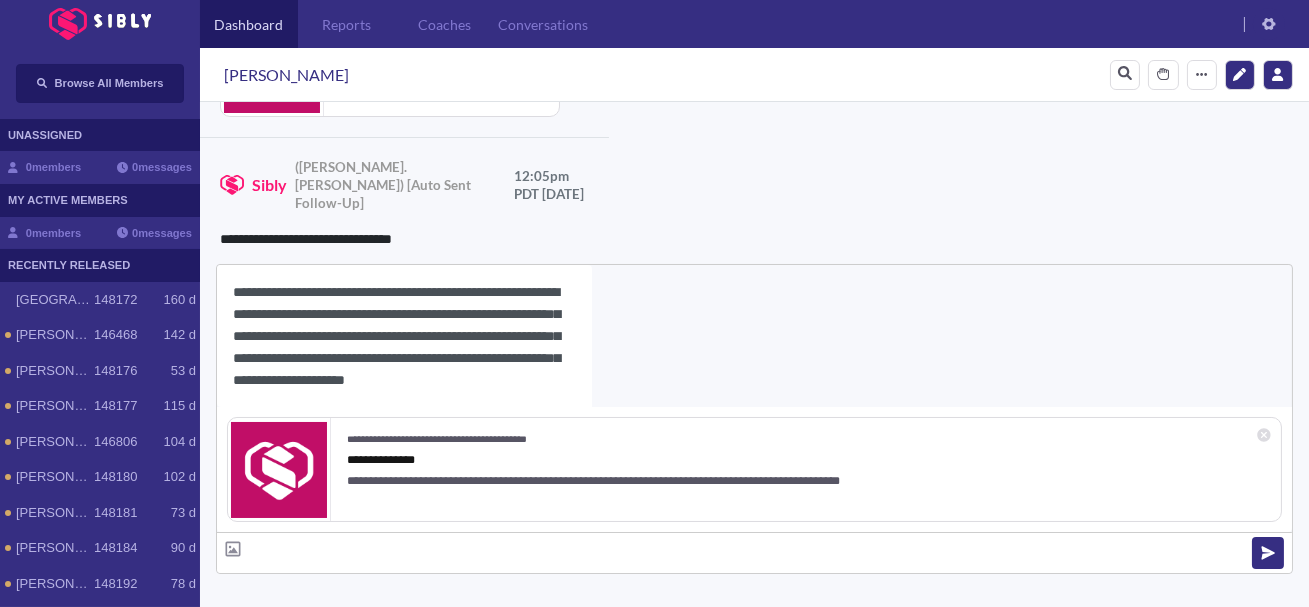 click on "[PERSON_NAME]" at bounding box center (286, 75) 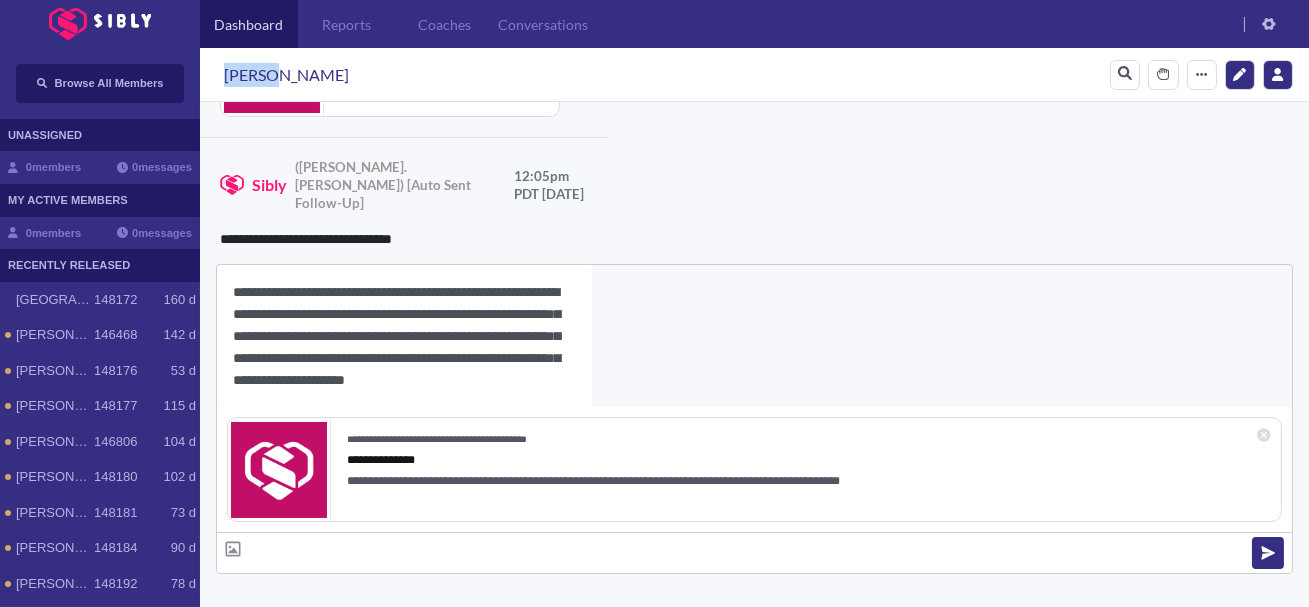 click on "[PERSON_NAME]" at bounding box center [286, 75] 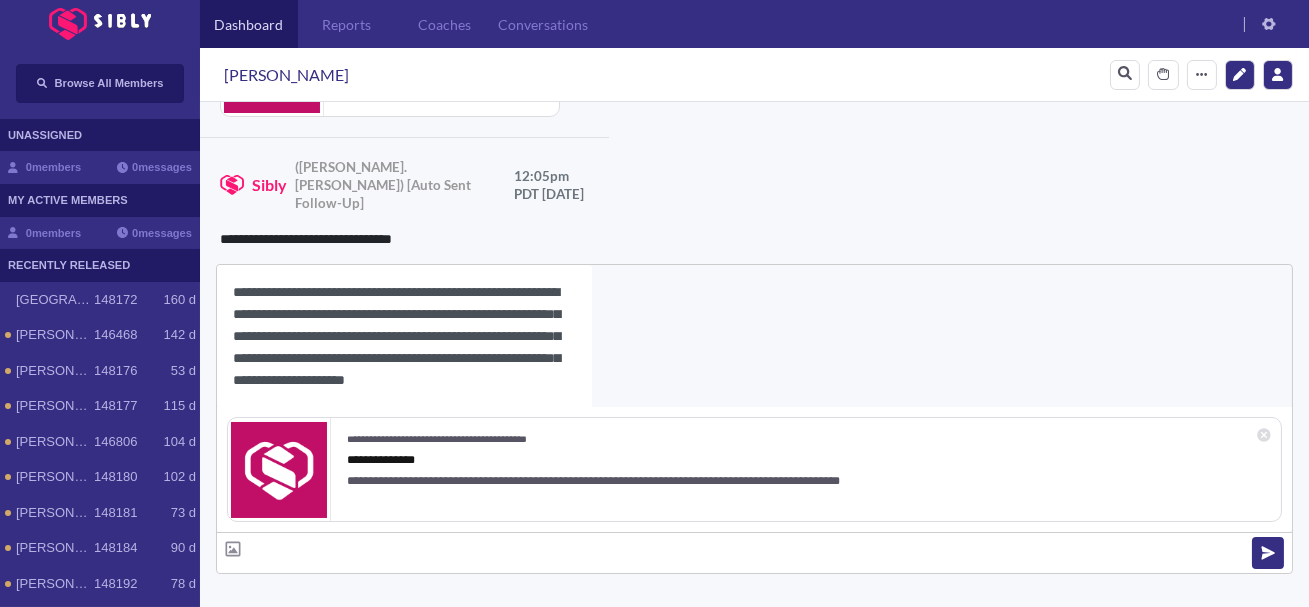 click on "**********" at bounding box center [404, 336] 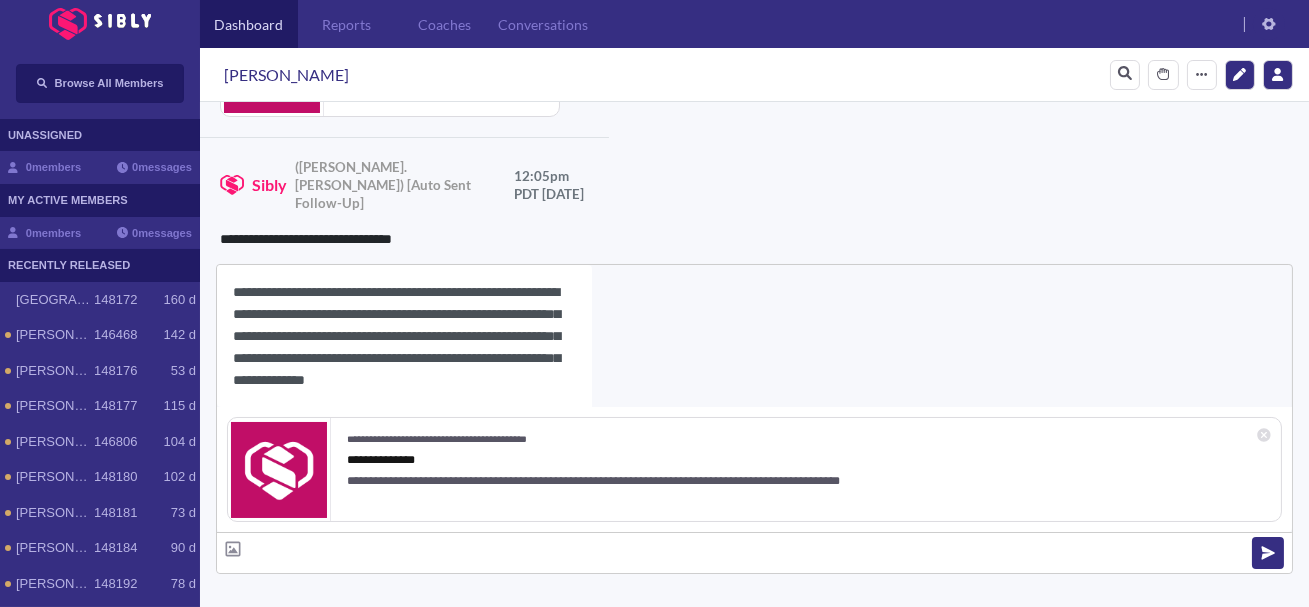 paste on "******" 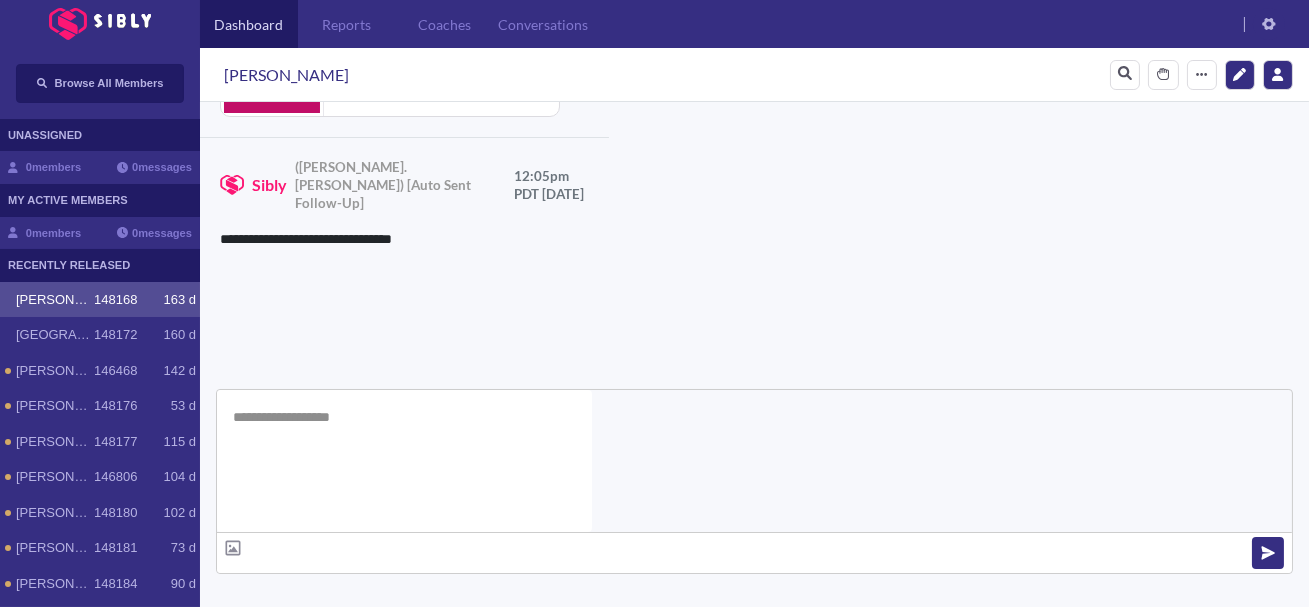 scroll, scrollTop: 0, scrollLeft: 0, axis: both 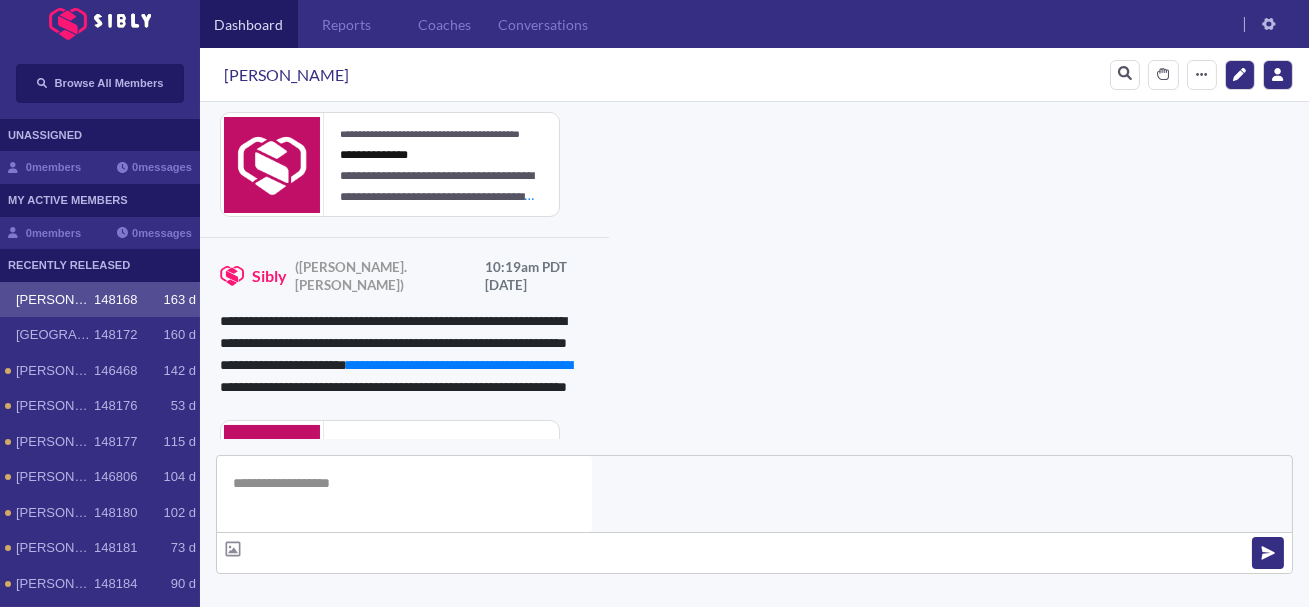 click on "**********" at bounding box center (833, 1018) 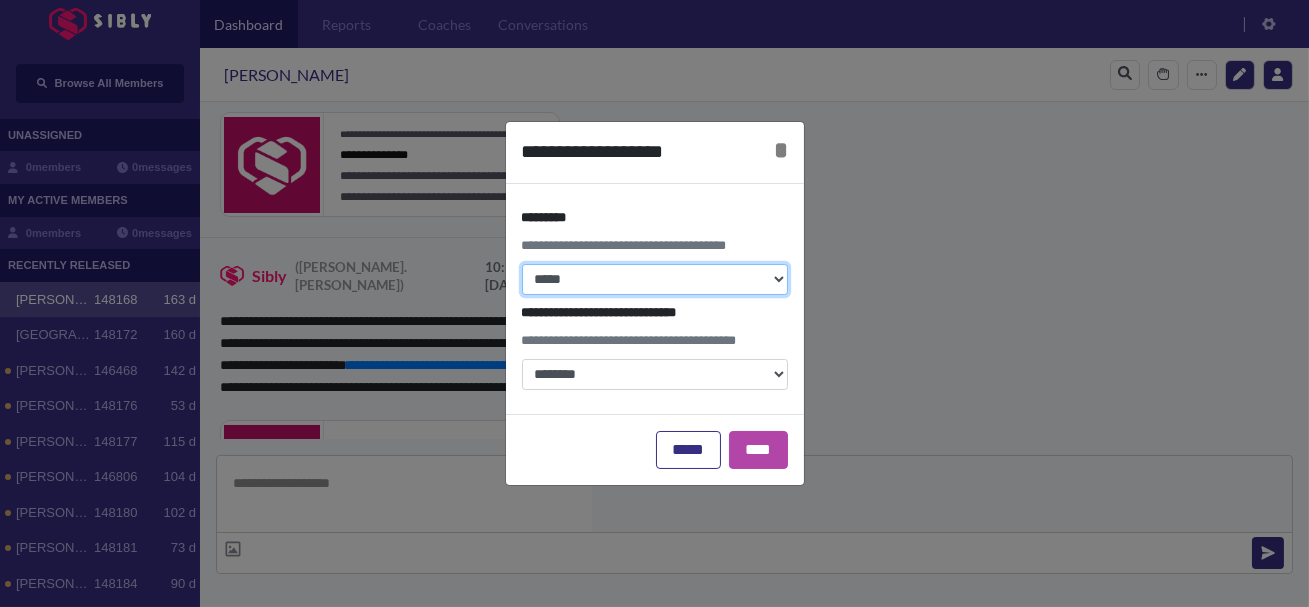 click on "**********" at bounding box center [655, 279] 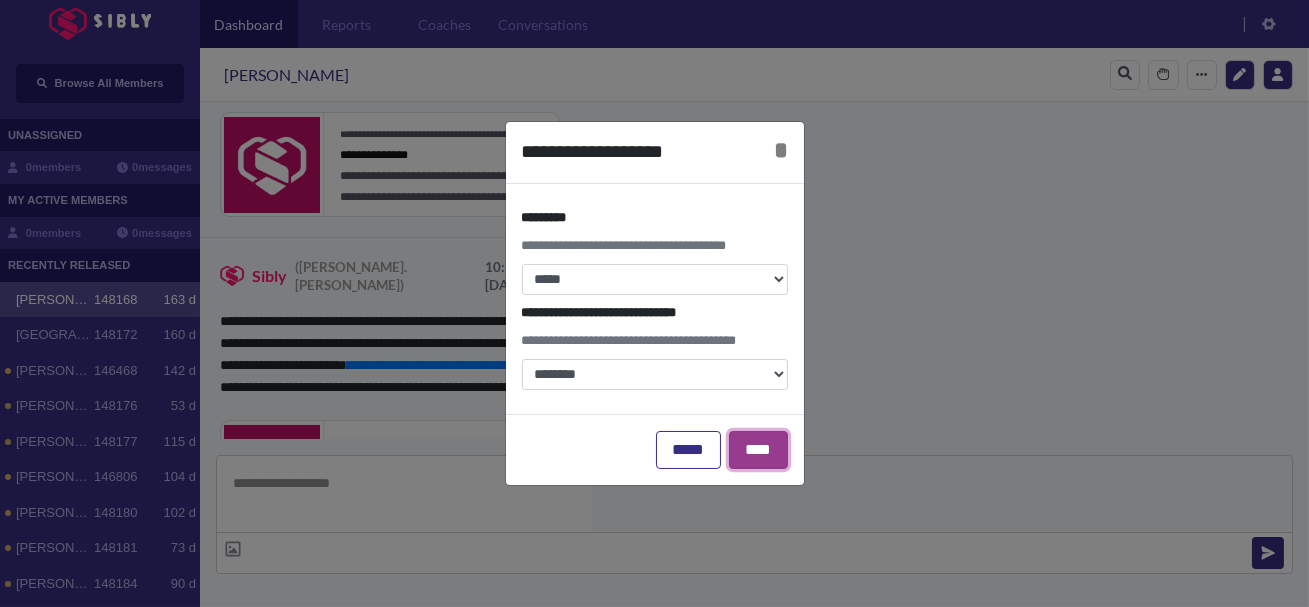 click on "****" at bounding box center [758, 450] 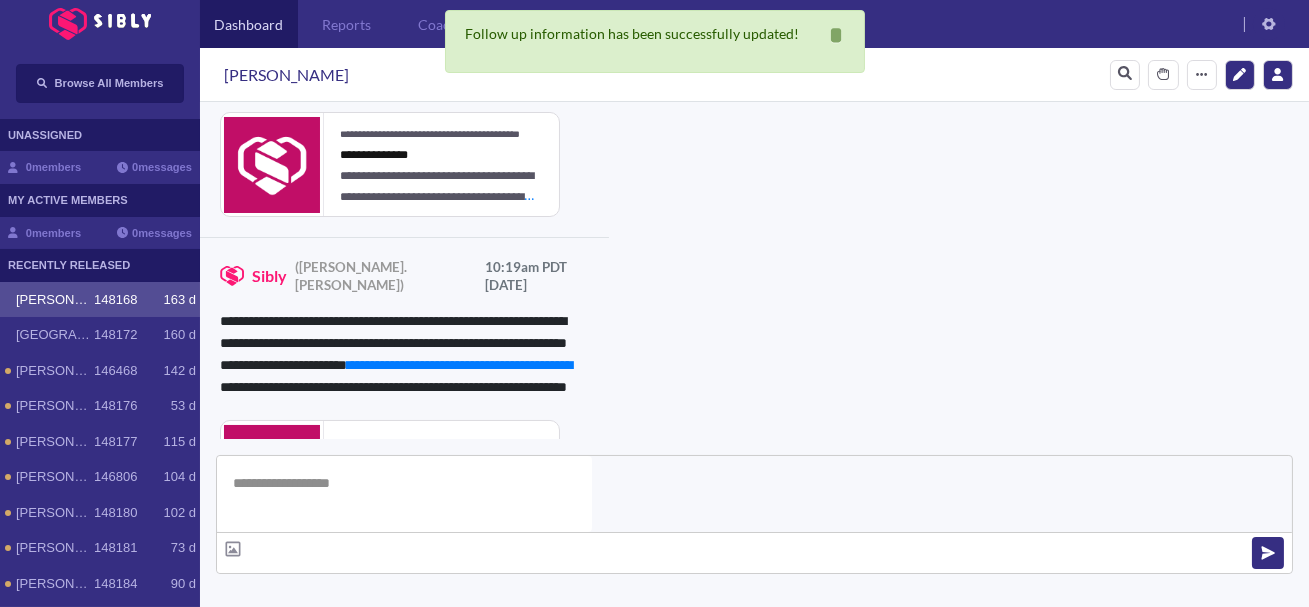 scroll, scrollTop: 706, scrollLeft: 0, axis: vertical 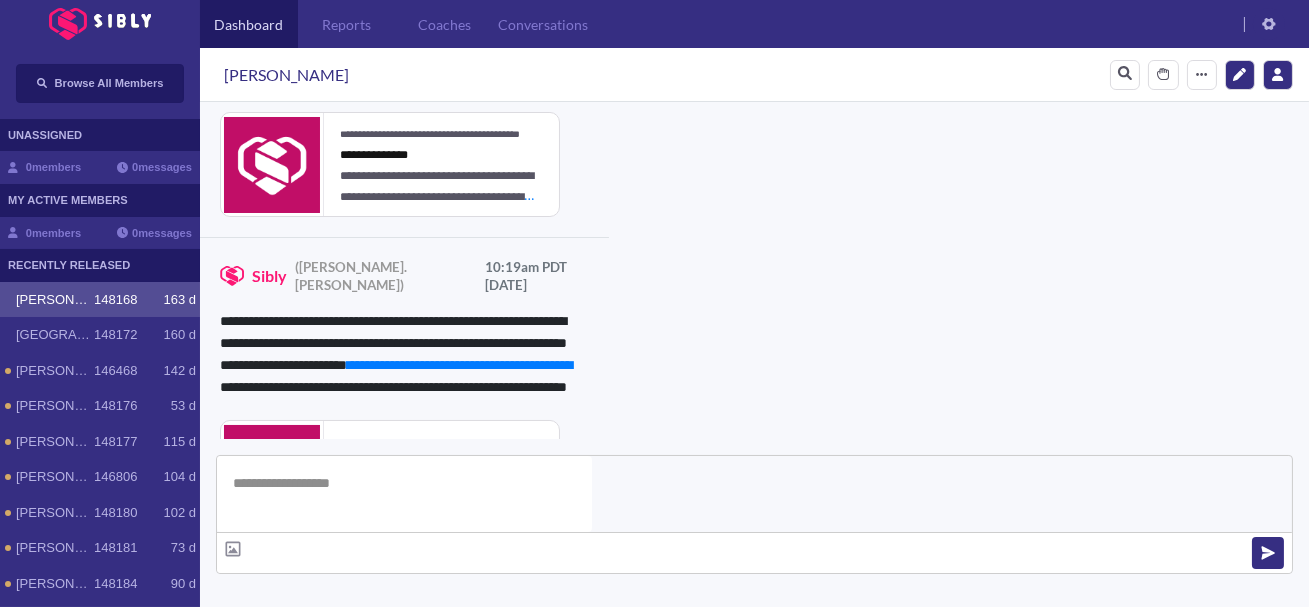 click at bounding box center (341, 697) 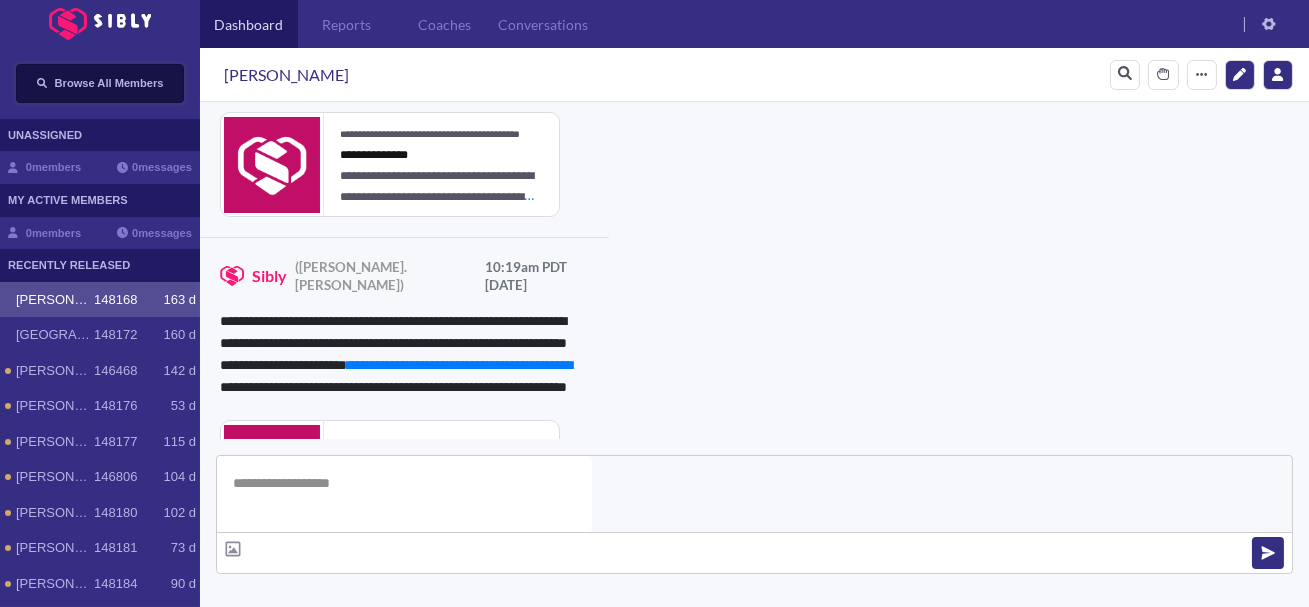 click on "Browse All Members" at bounding box center (109, 83) 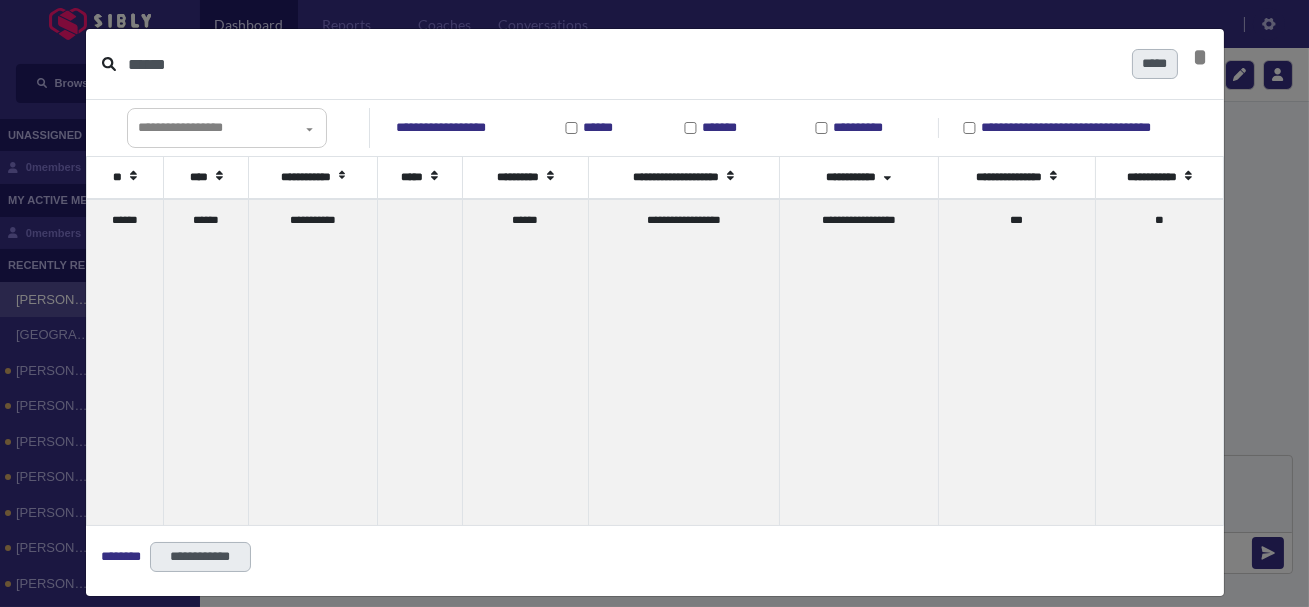 click on "******" at bounding box center (622, 64) 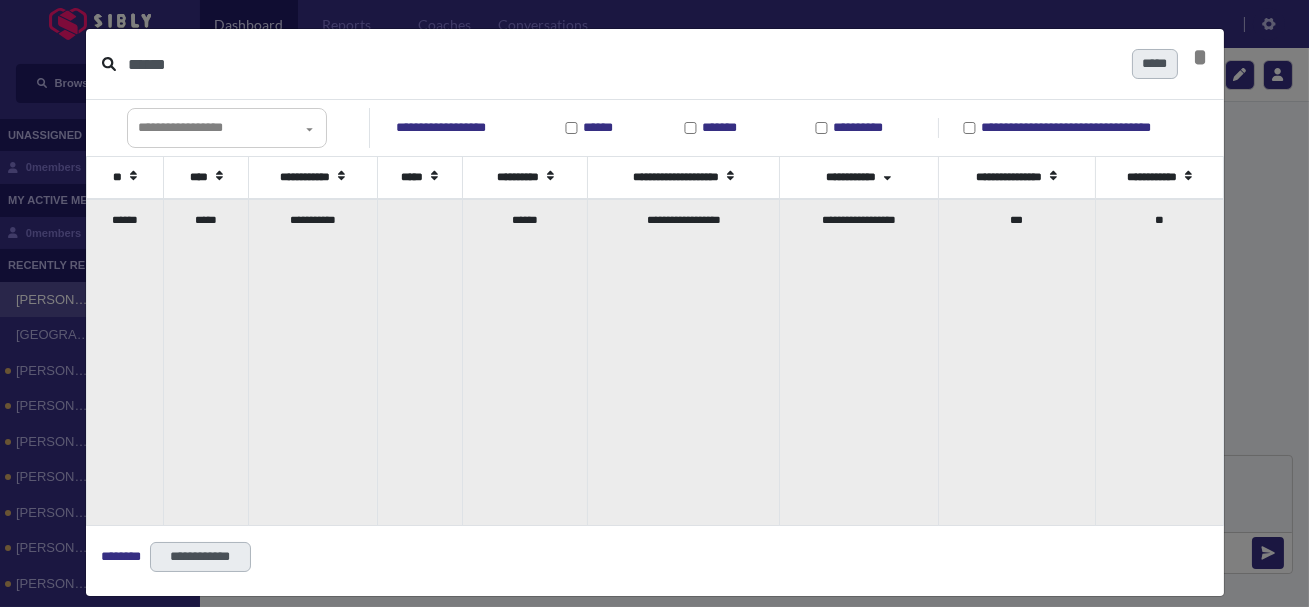 click on "*****" at bounding box center [206, 362] 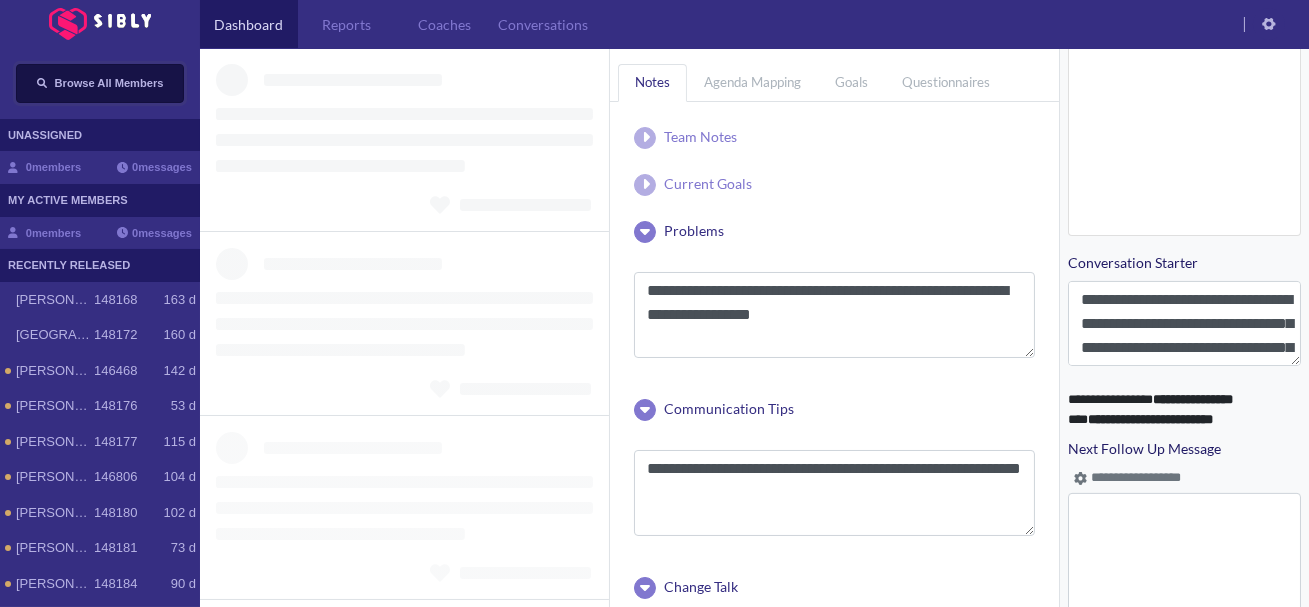 scroll, scrollTop: 1016, scrollLeft: 0, axis: vertical 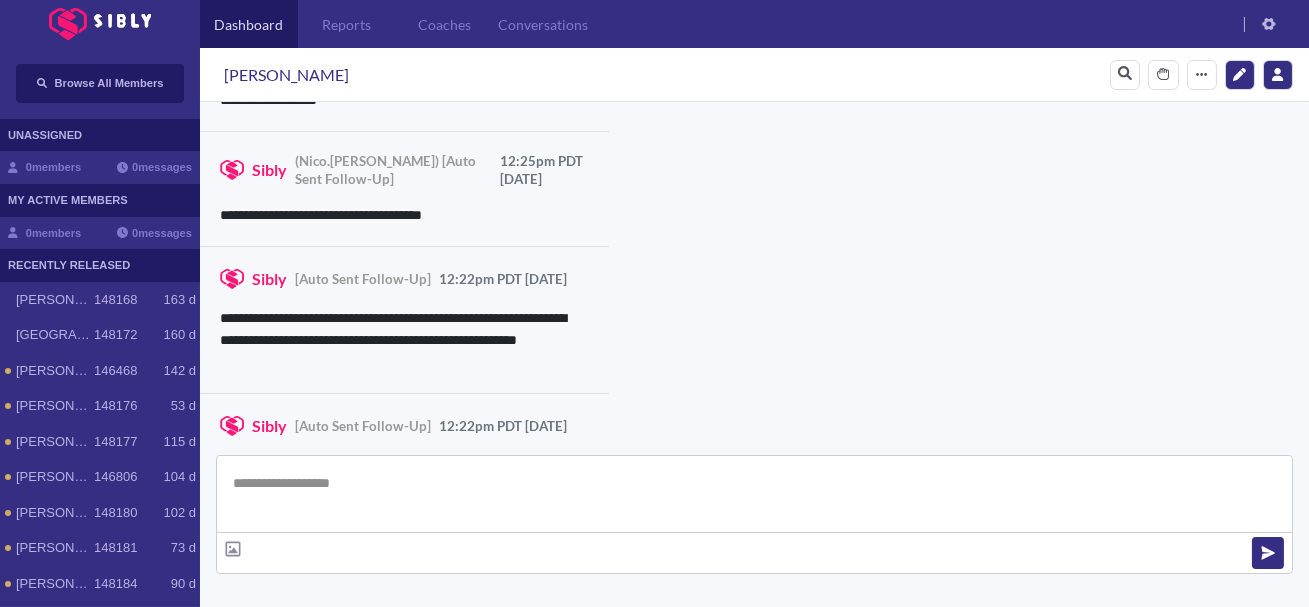 click at bounding box center [754, 494] 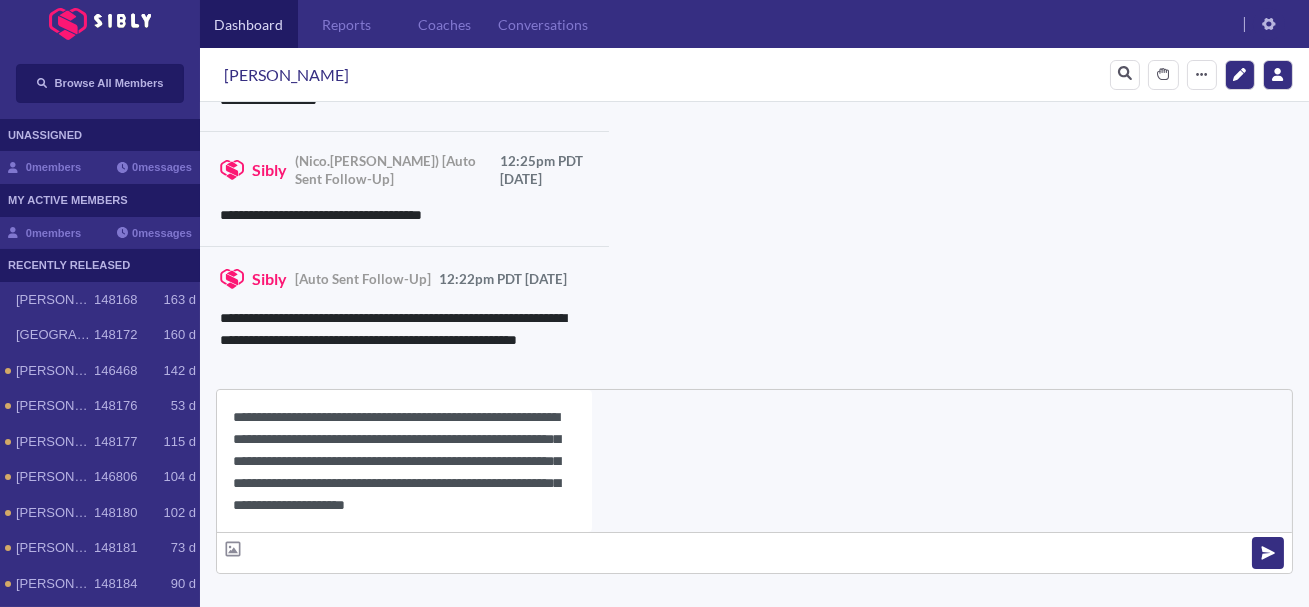 scroll, scrollTop: 22, scrollLeft: 0, axis: vertical 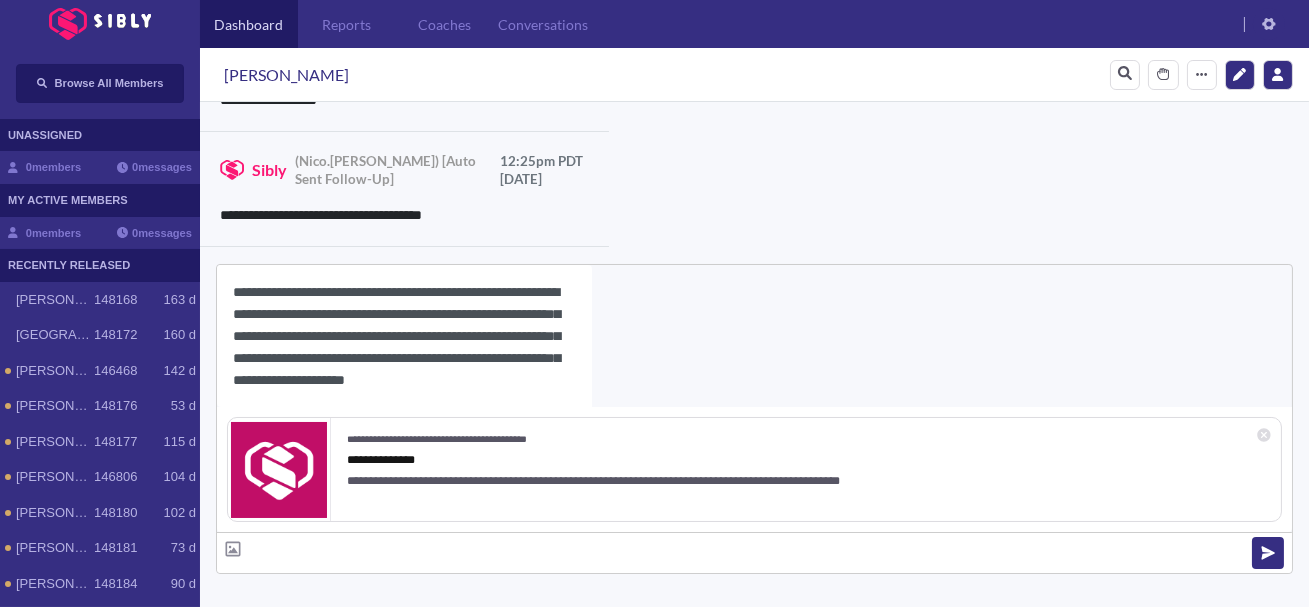 click on "[PERSON_NAME]" at bounding box center [286, 75] 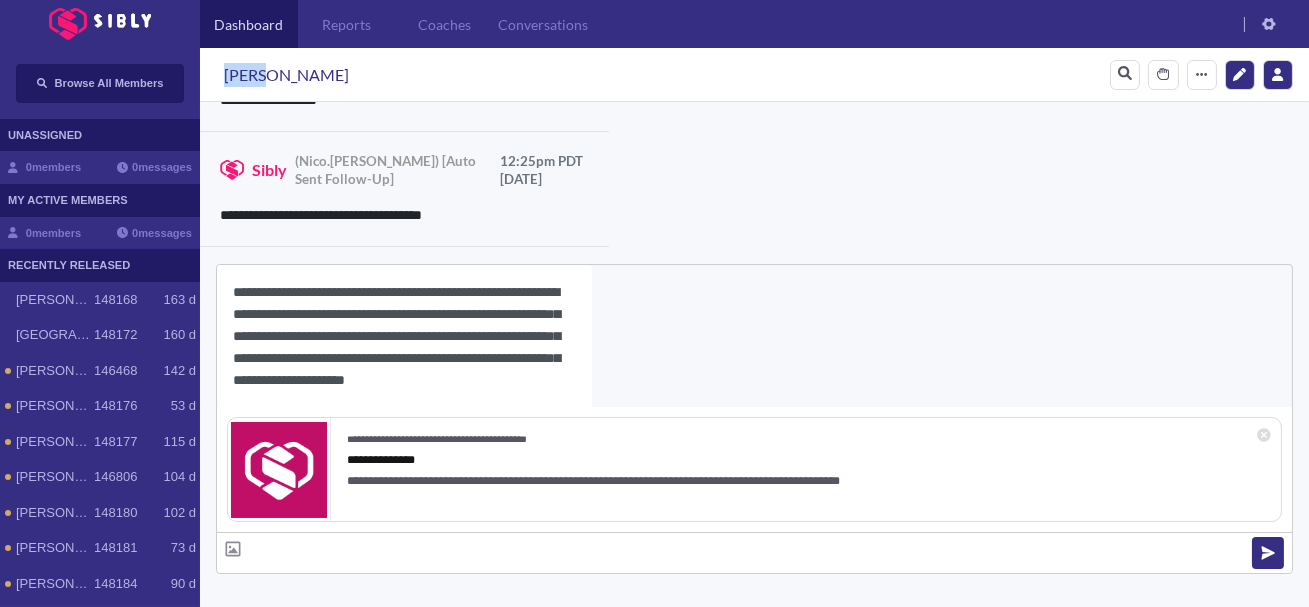 click on "[PERSON_NAME]" at bounding box center [286, 75] 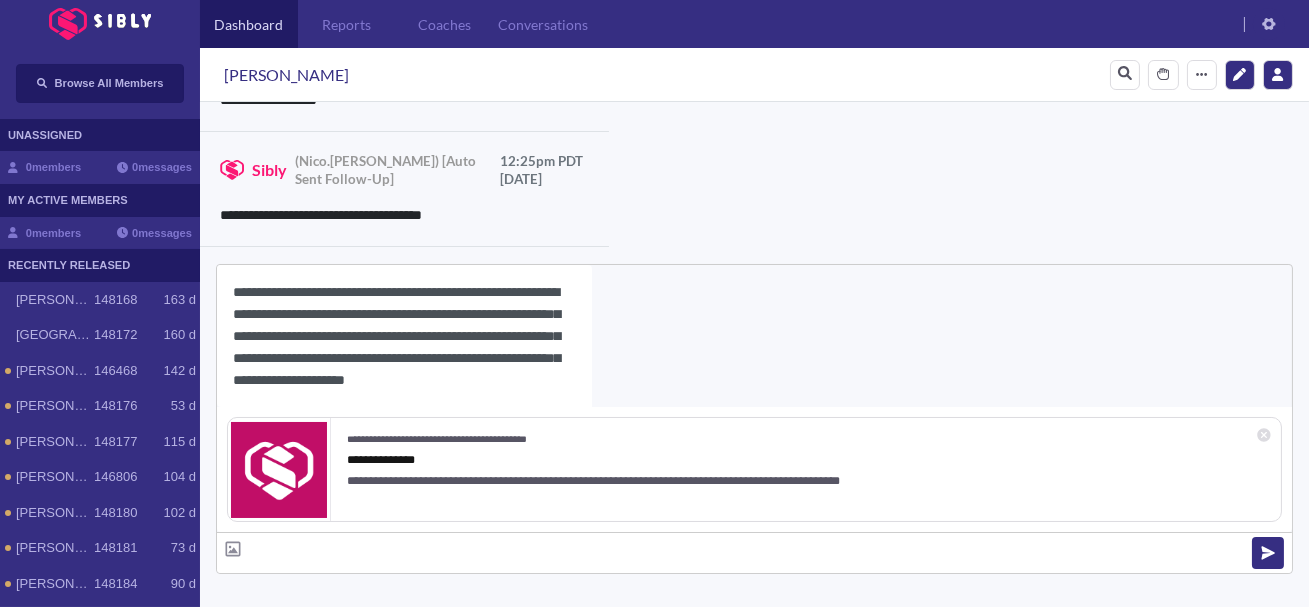click on "**********" at bounding box center (404, 336) 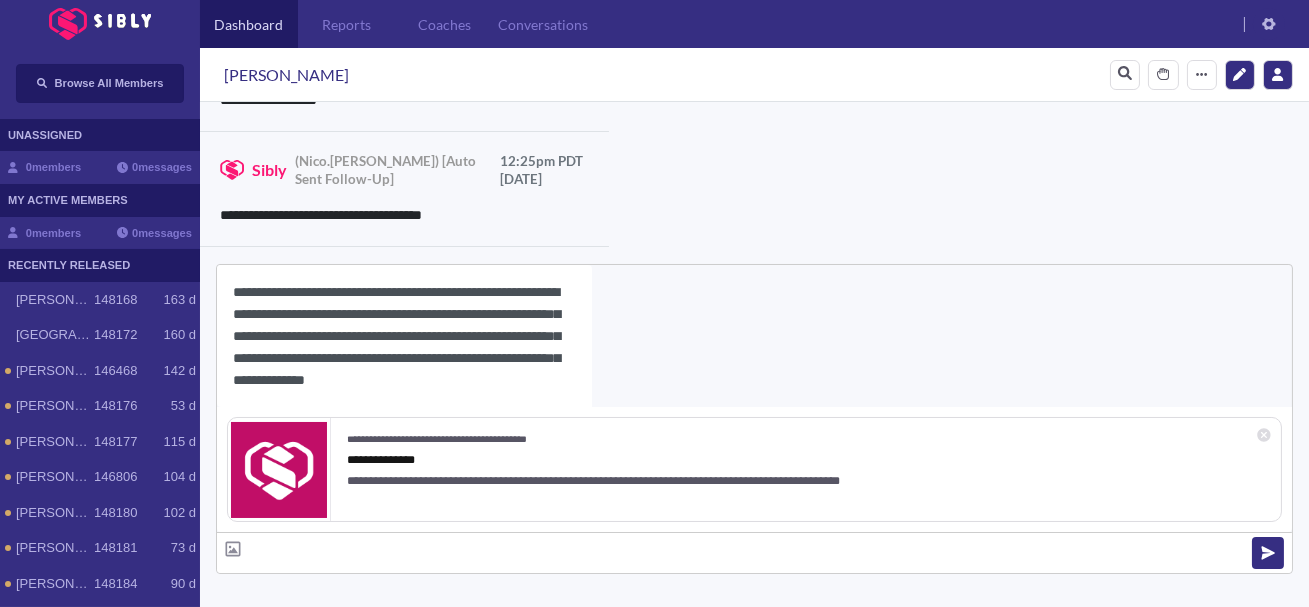 paste on "*****" 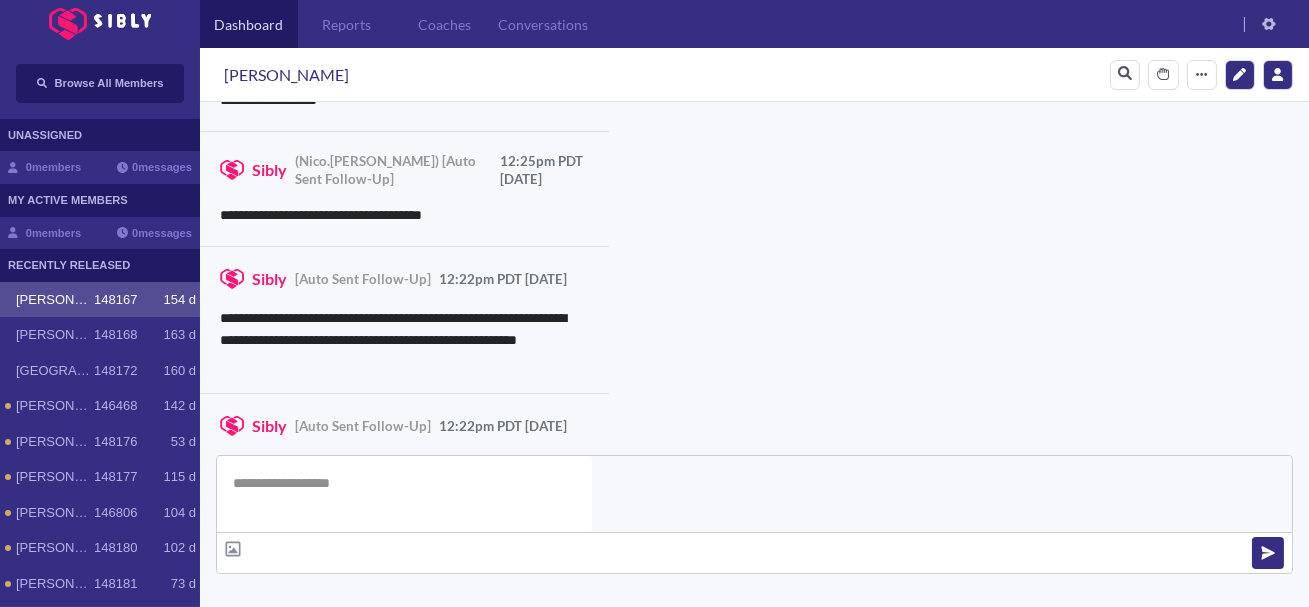 scroll, scrollTop: 0, scrollLeft: 0, axis: both 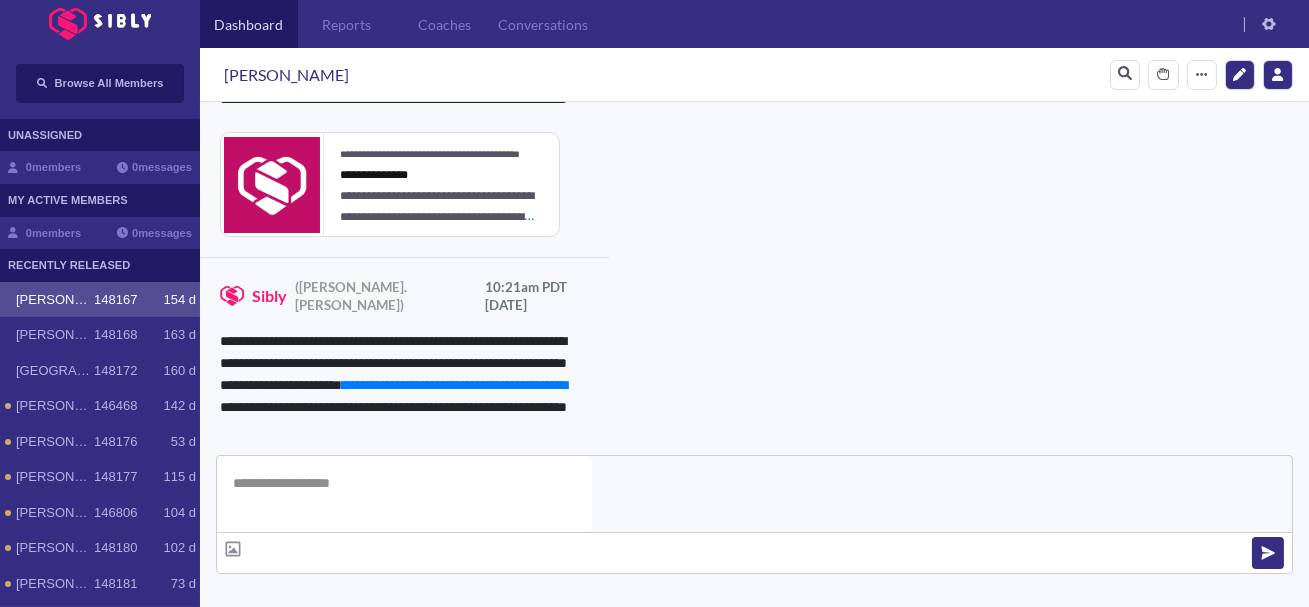 click on "**********" at bounding box center [833, 939] 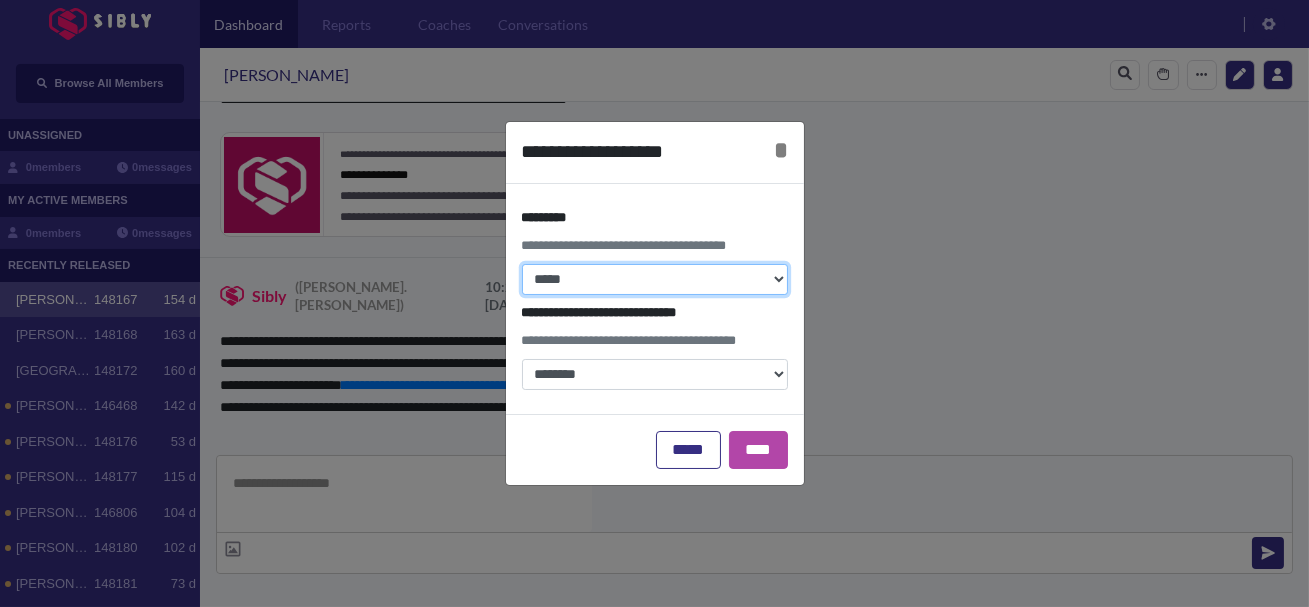 click on "**********" at bounding box center (655, 279) 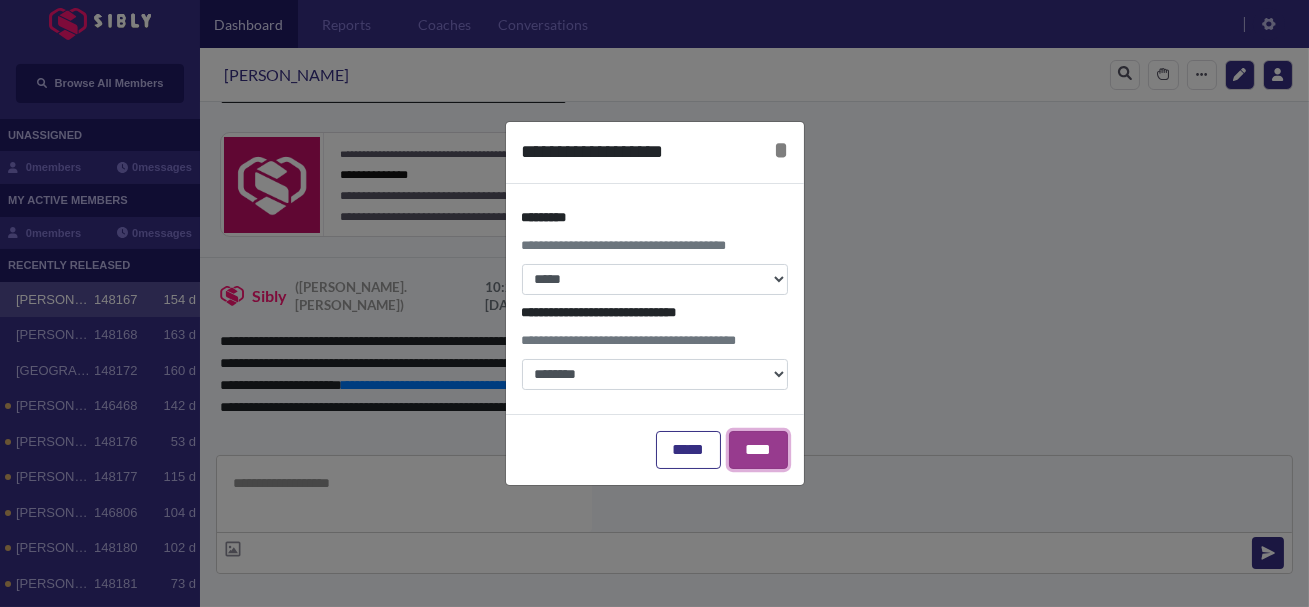 click on "****" at bounding box center (758, 450) 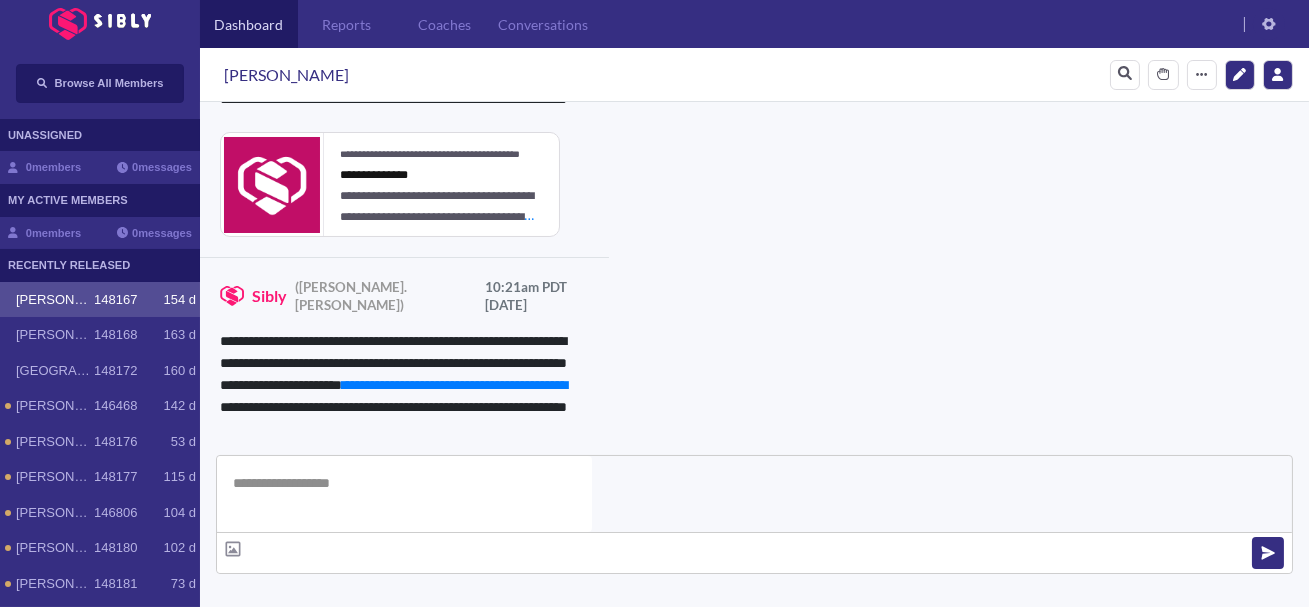 click at bounding box center (341, 697) 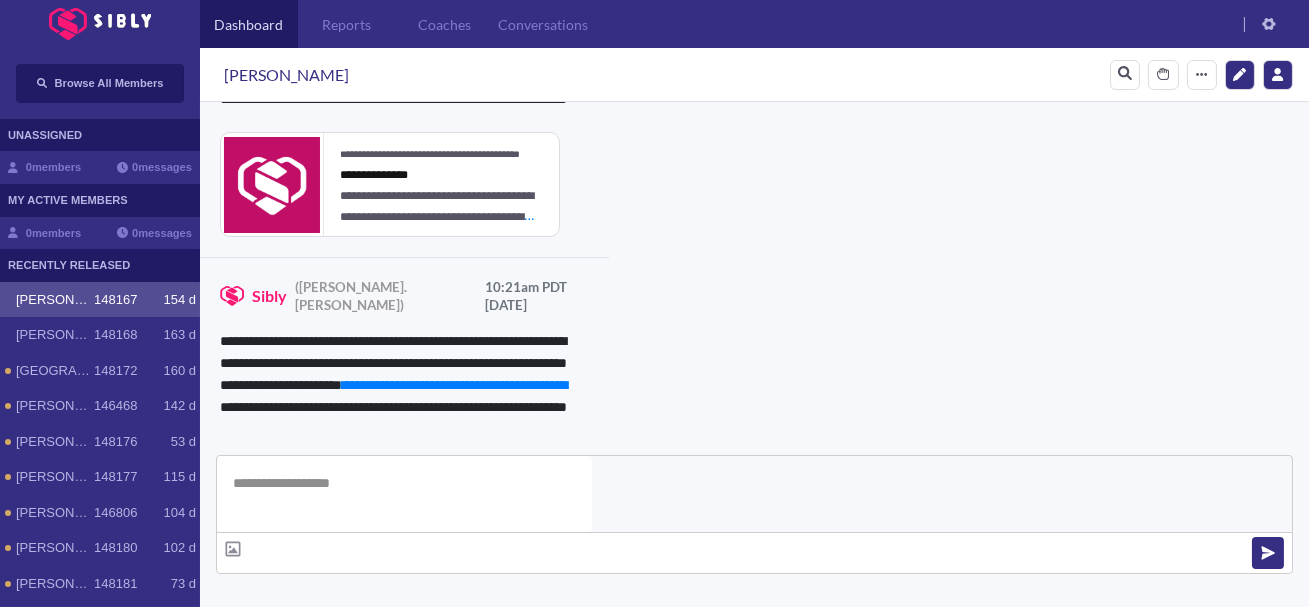 scroll, scrollTop: 605, scrollLeft: 0, axis: vertical 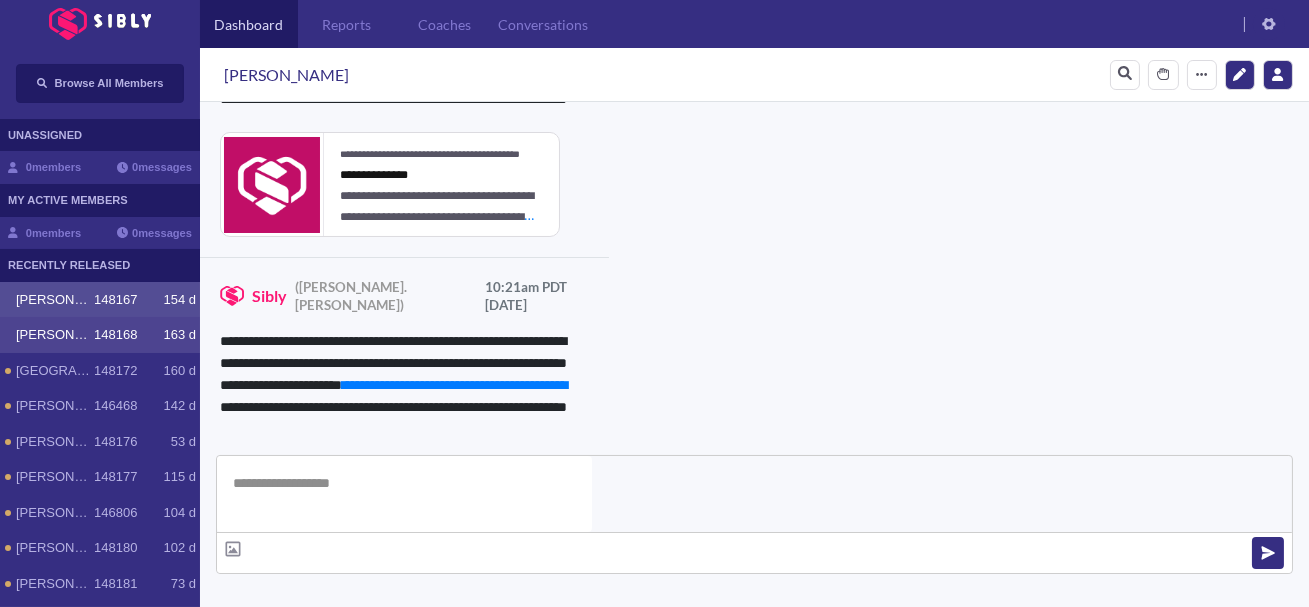 click on "[PERSON_NAME]" at bounding box center [55, 335] 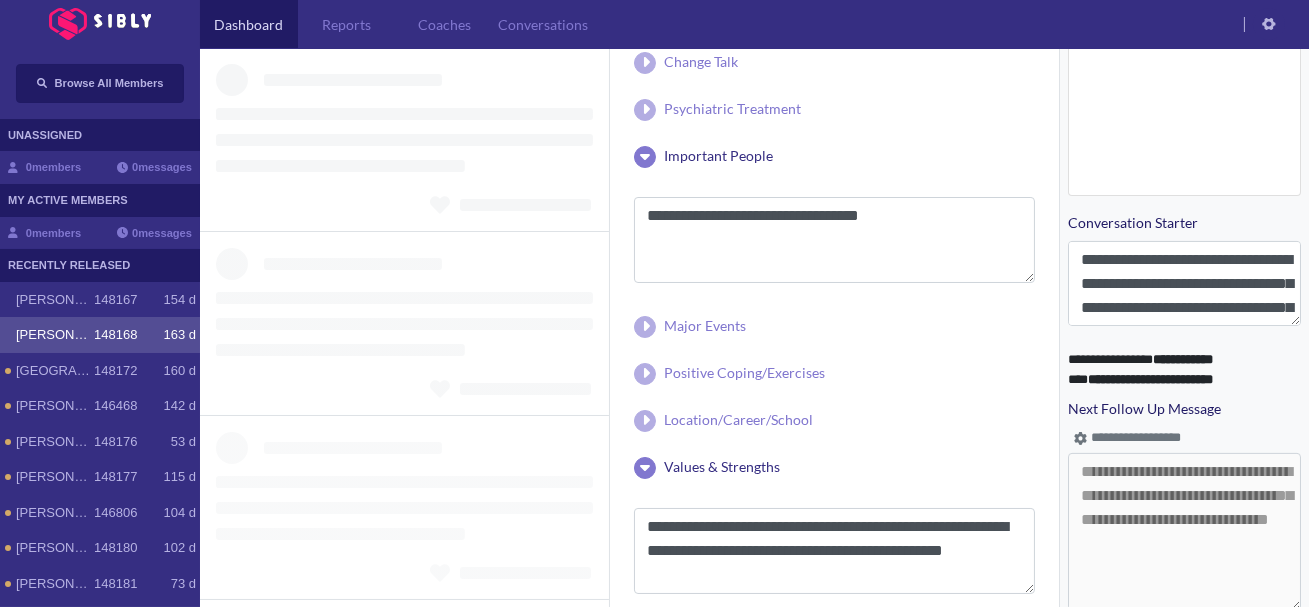 scroll, scrollTop: 1016, scrollLeft: 0, axis: vertical 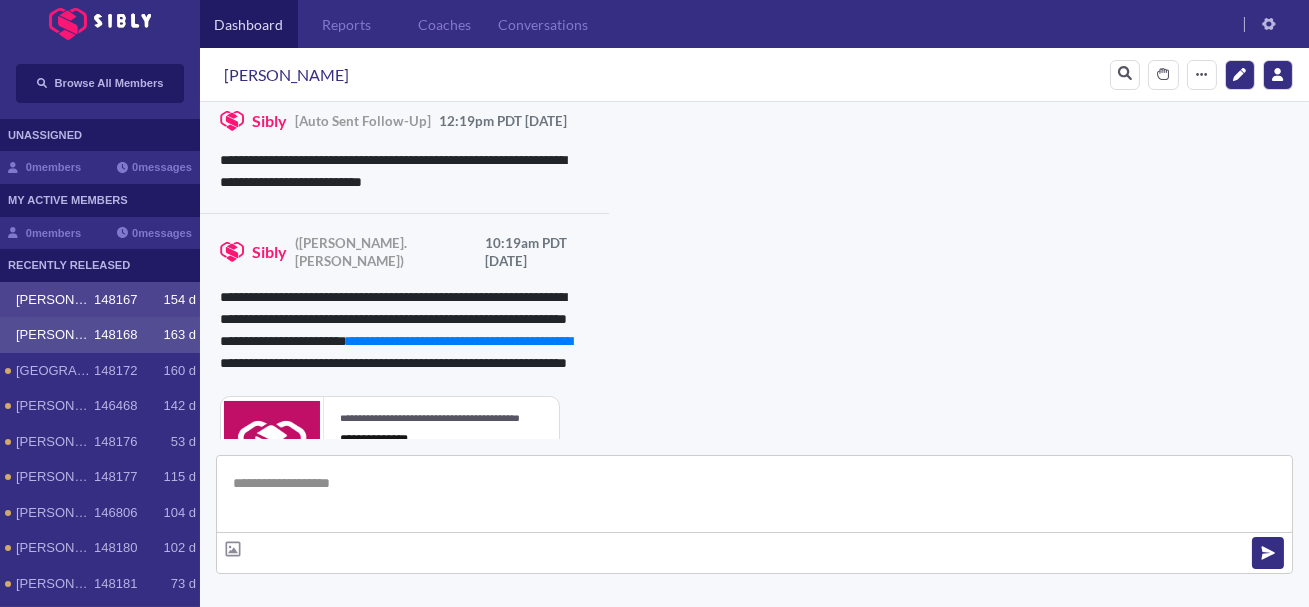 click on "[PERSON_NAME] 148167 154 d" at bounding box center [100, 300] 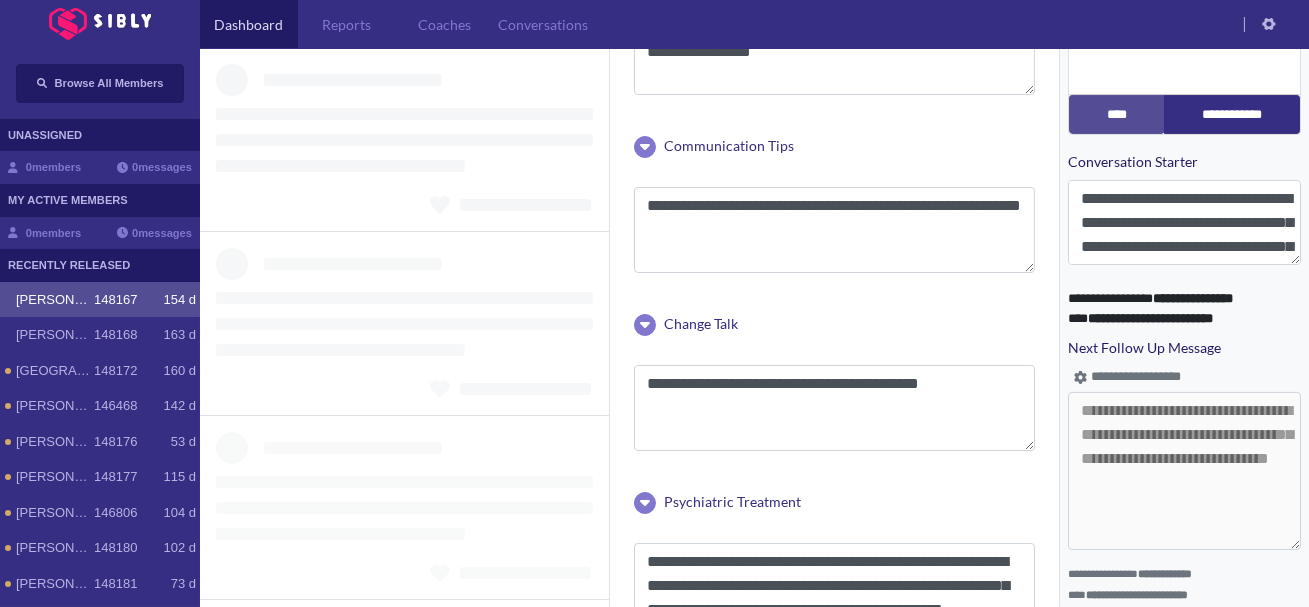 scroll, scrollTop: 958, scrollLeft: 0, axis: vertical 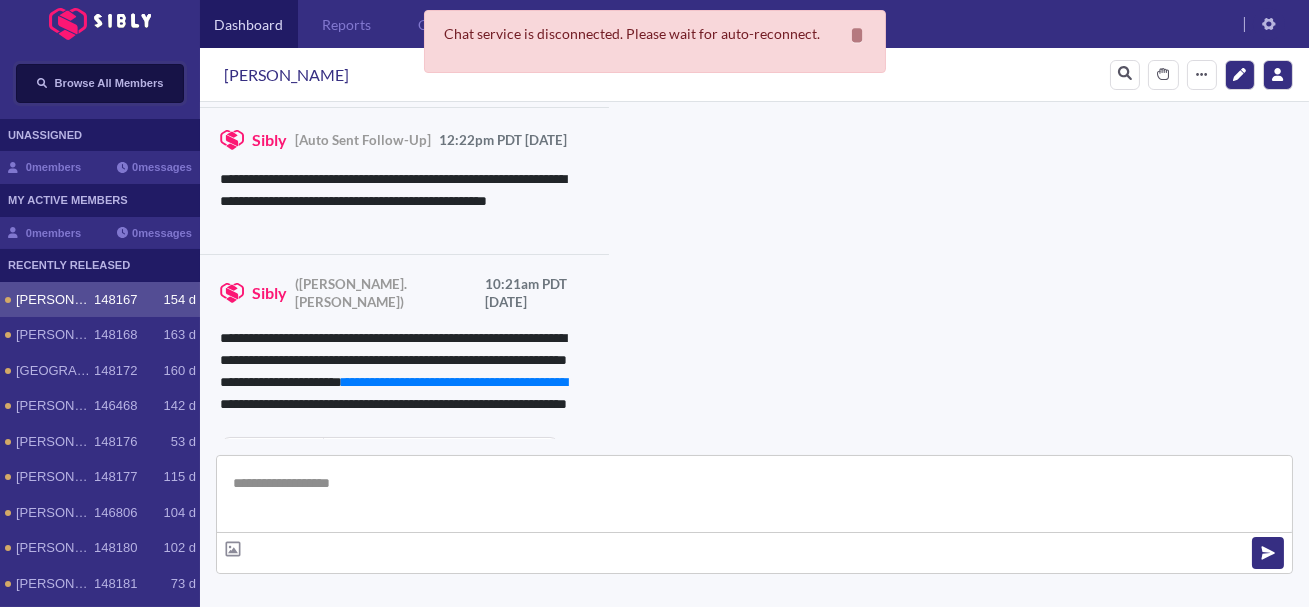 click on "Browse All Members" at bounding box center [109, 83] 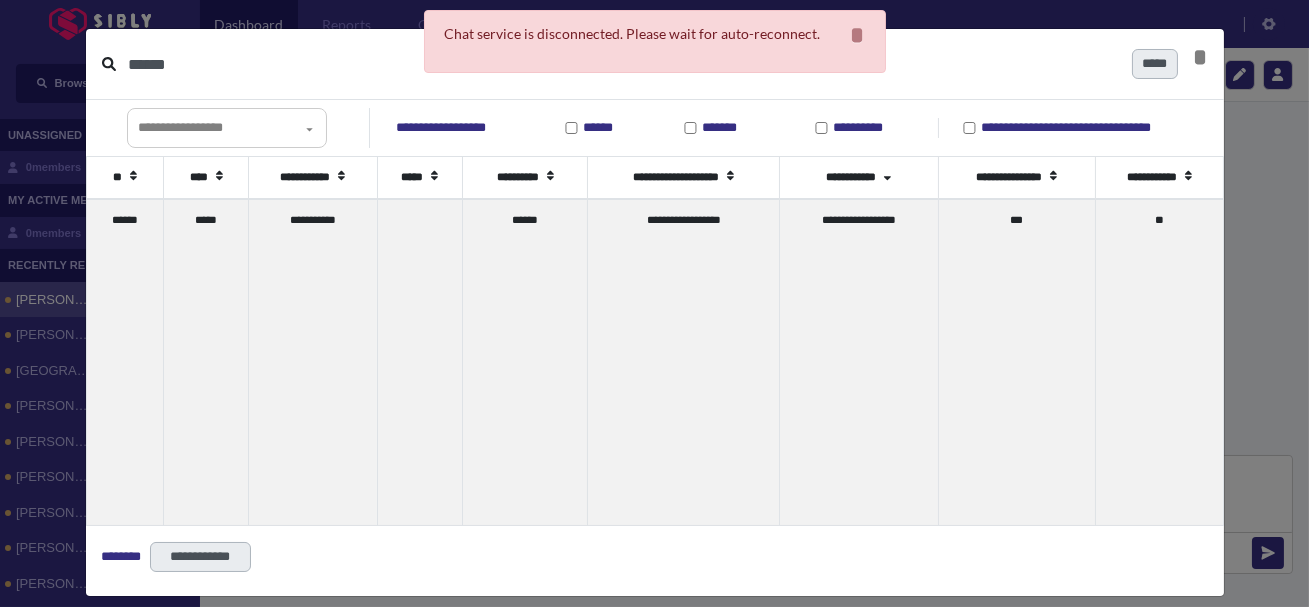click on "******" at bounding box center [622, 64] 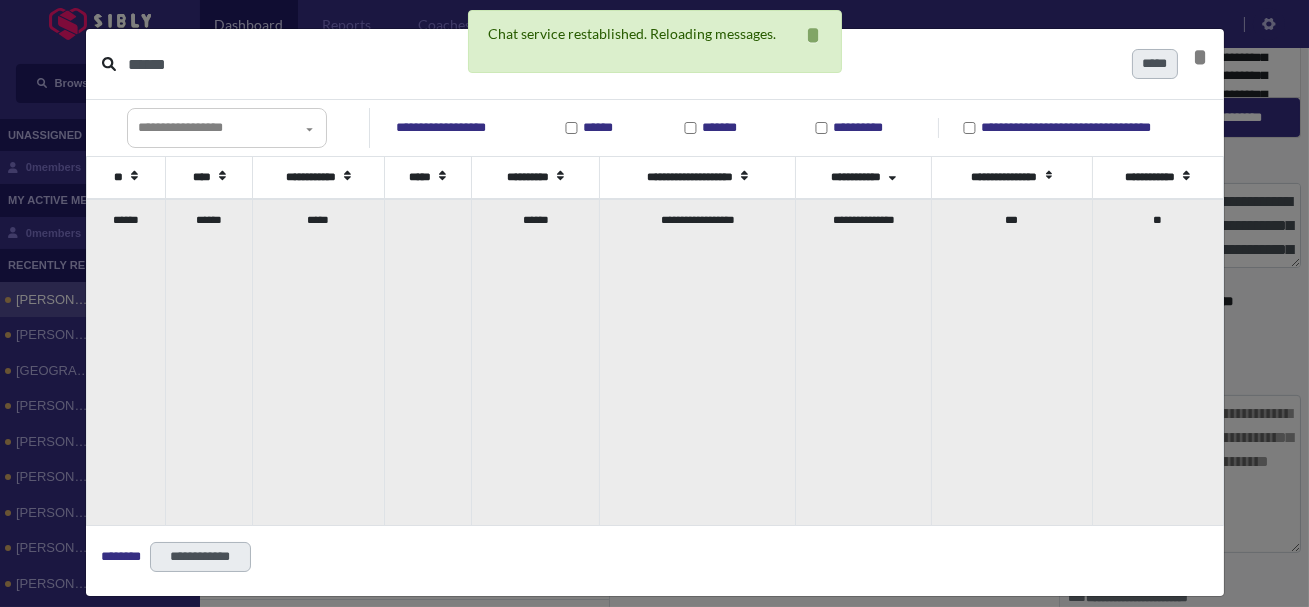 click on "******" at bounding box center (209, 362) 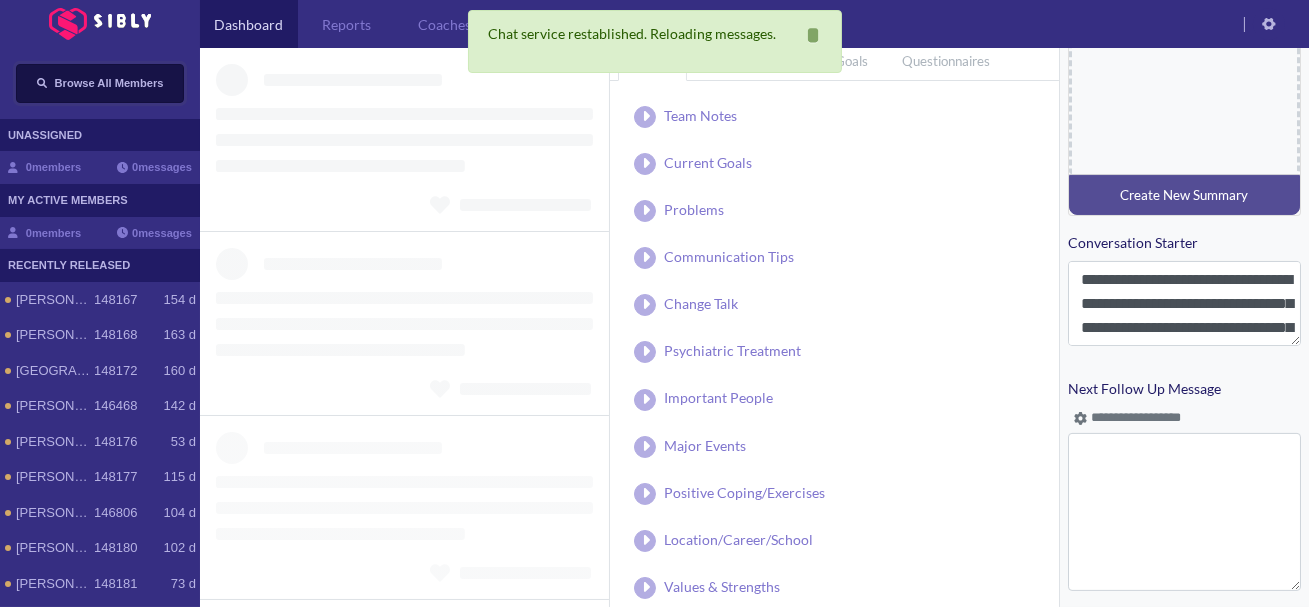 scroll, scrollTop: 877, scrollLeft: 0, axis: vertical 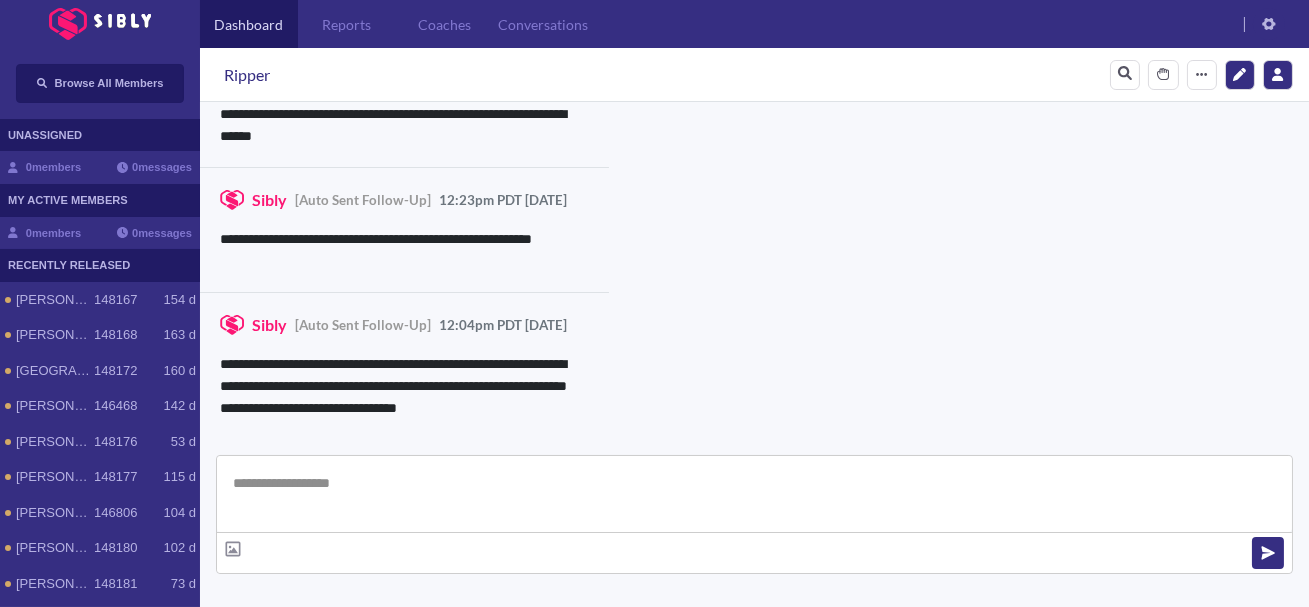 click at bounding box center (754, 494) 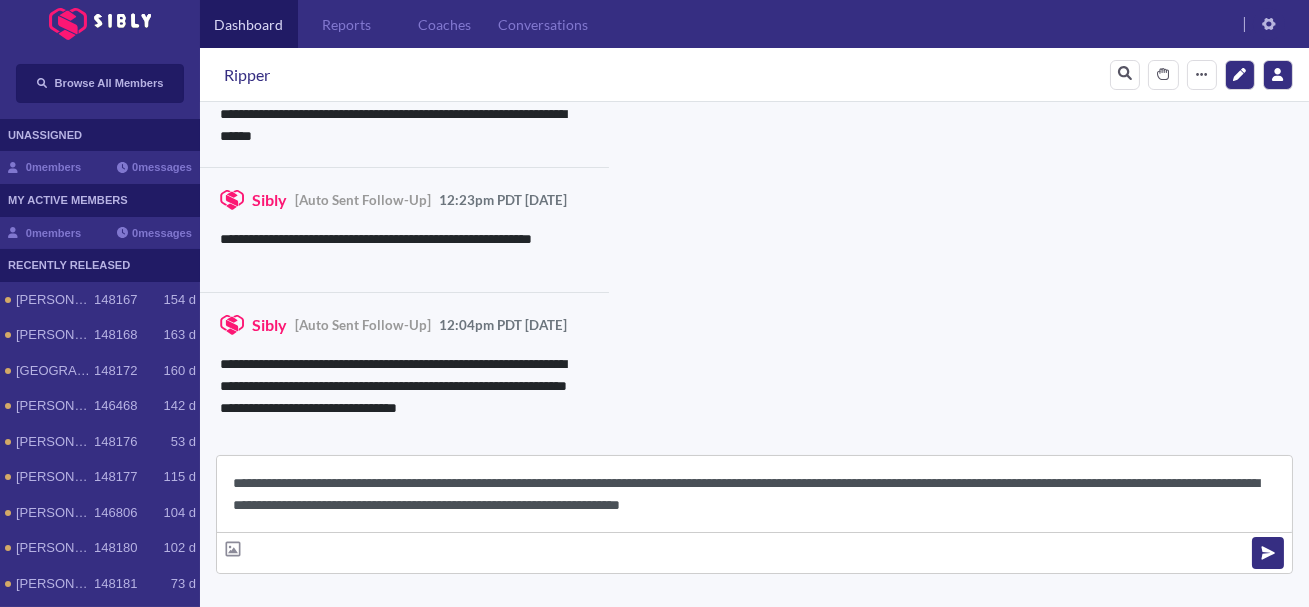 scroll, scrollTop: 22, scrollLeft: 0, axis: vertical 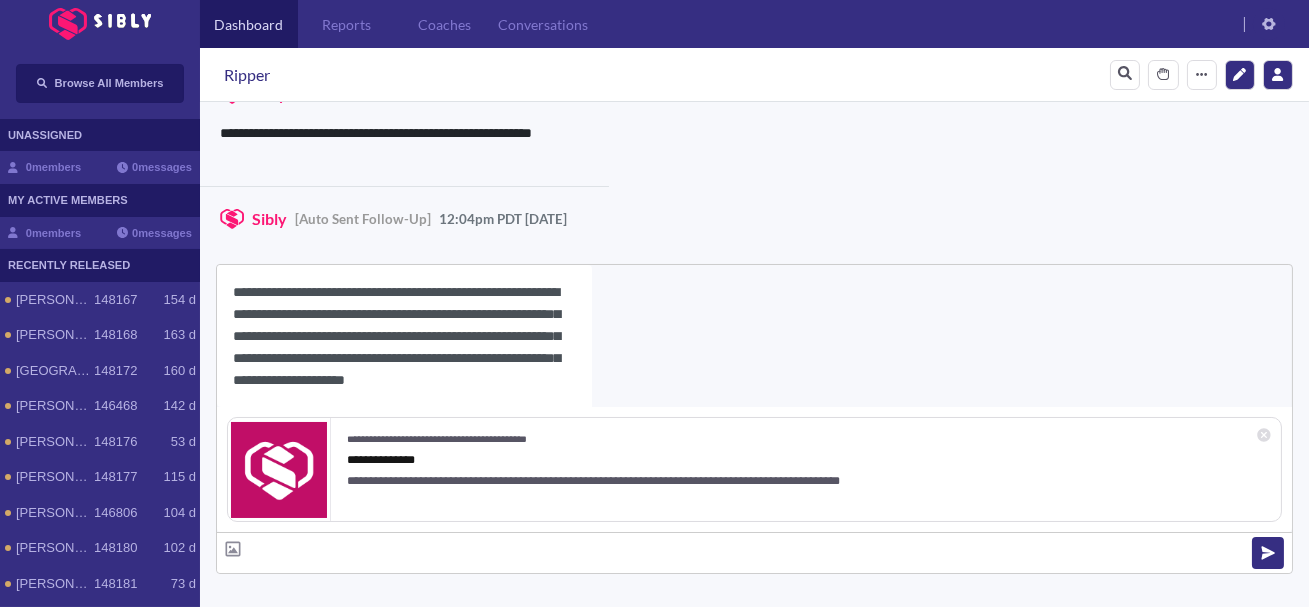 click on "Ripper" at bounding box center [247, 75] 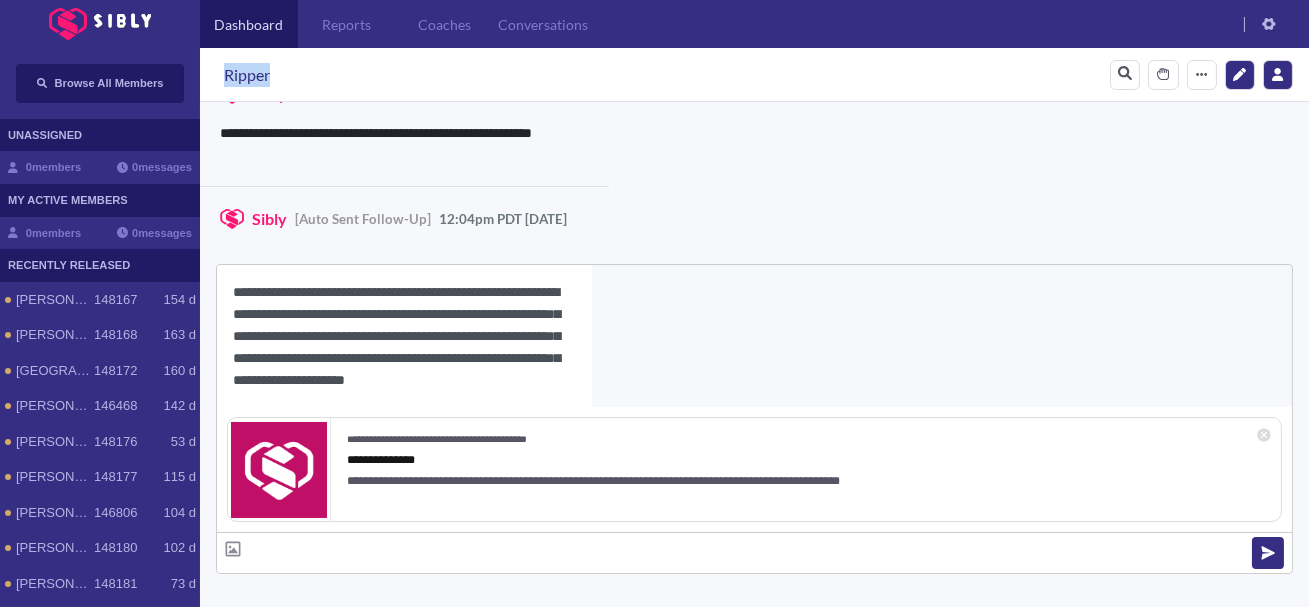 click on "Ripper" at bounding box center [247, 75] 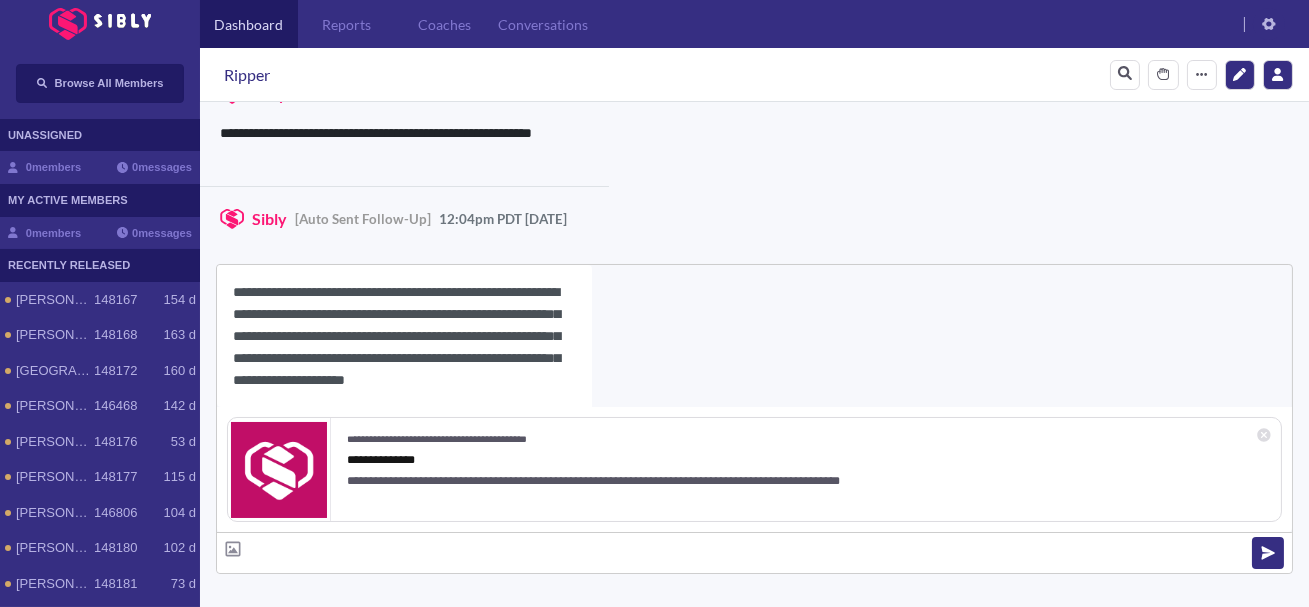 click on "**********" at bounding box center (404, 336) 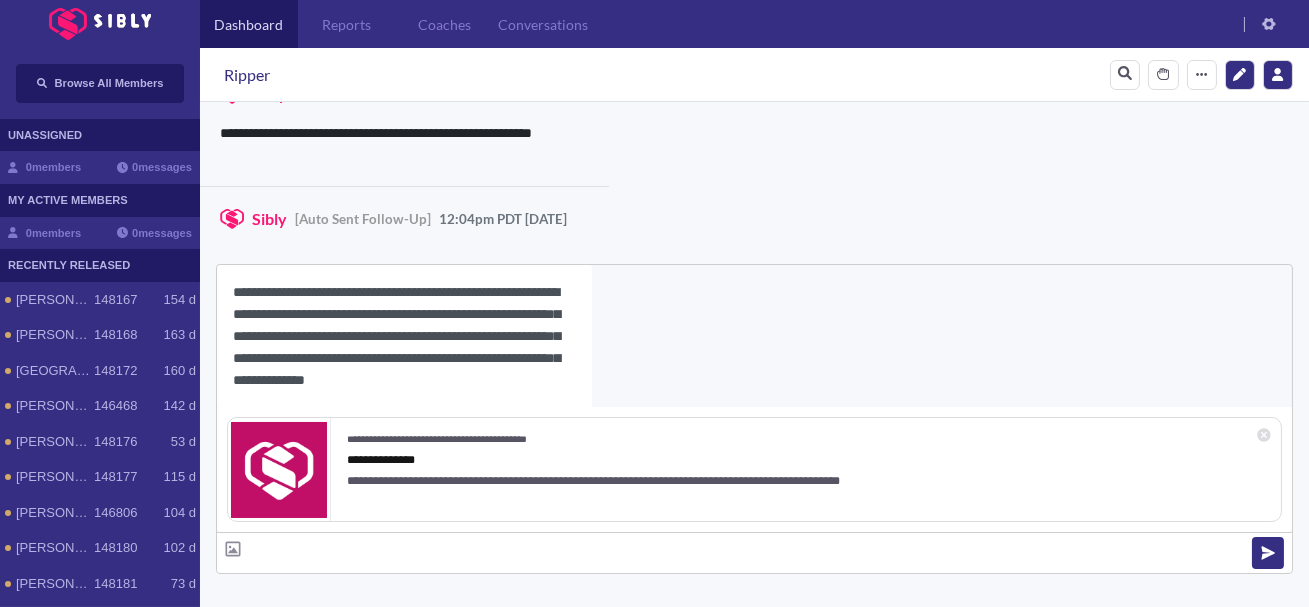 paste on "******" 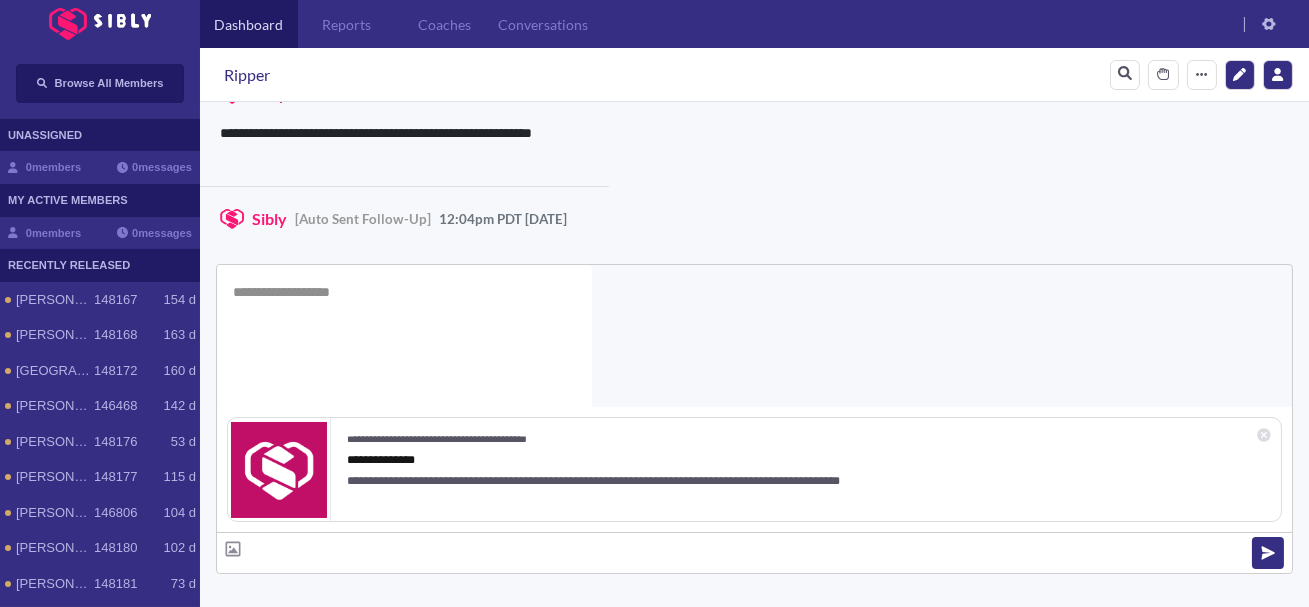 scroll, scrollTop: 0, scrollLeft: 0, axis: both 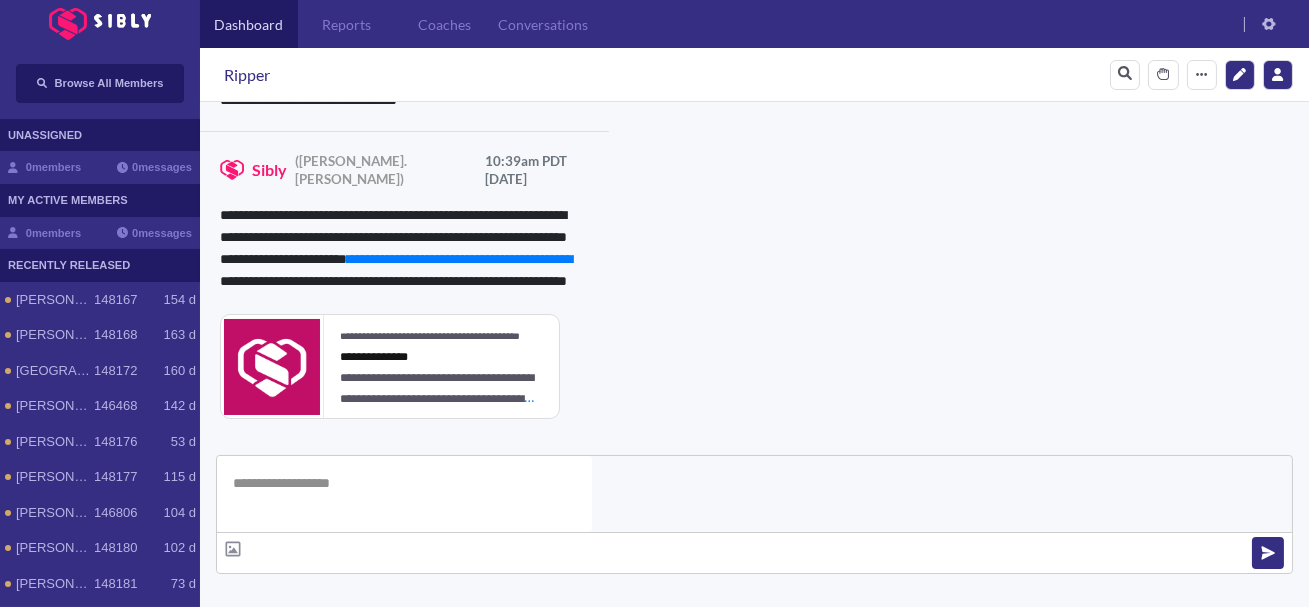 click on "**********" at bounding box center (833, 980) 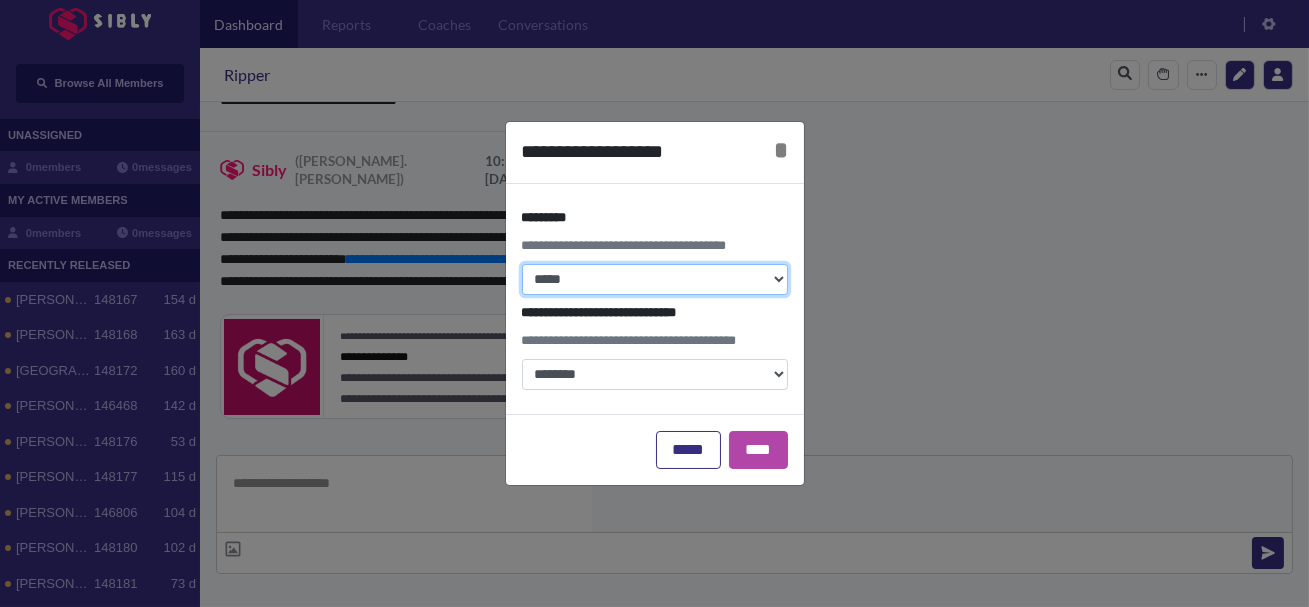 click on "**********" at bounding box center [655, 279] 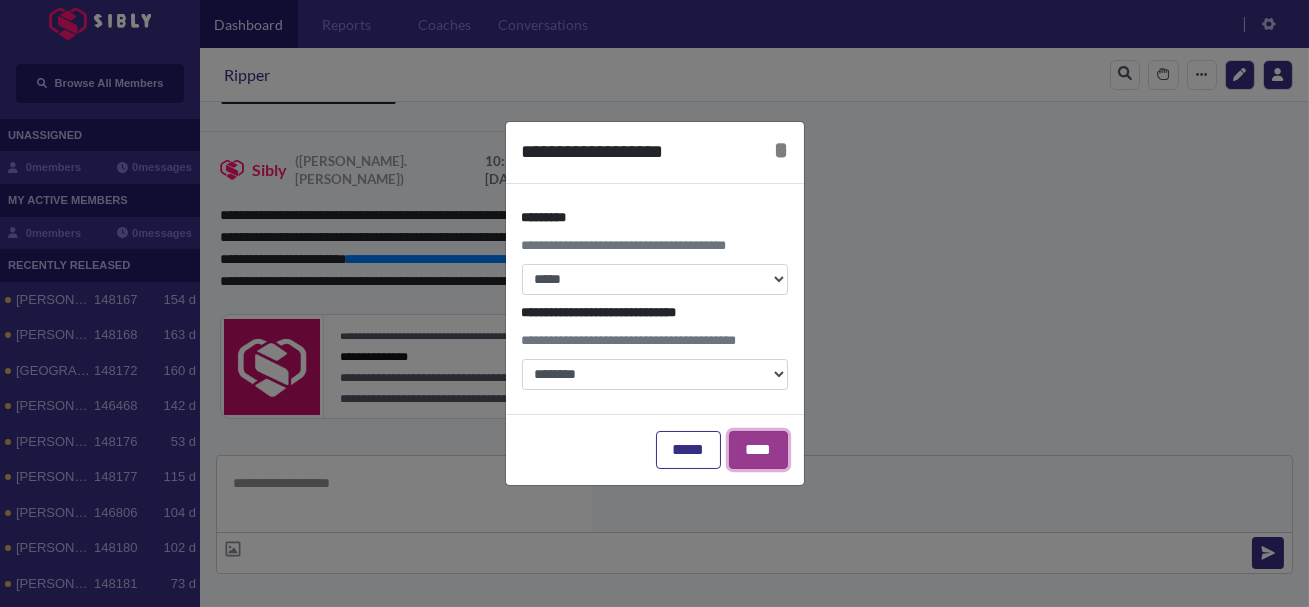 click on "****" at bounding box center [758, 450] 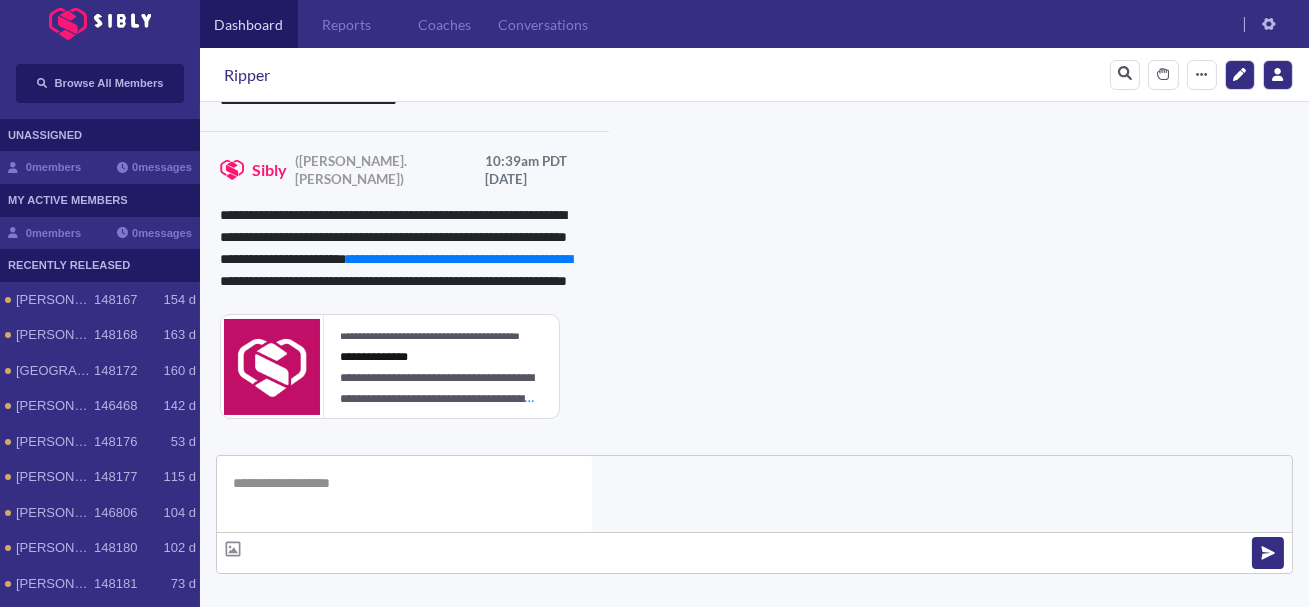 click at bounding box center [341, 679] 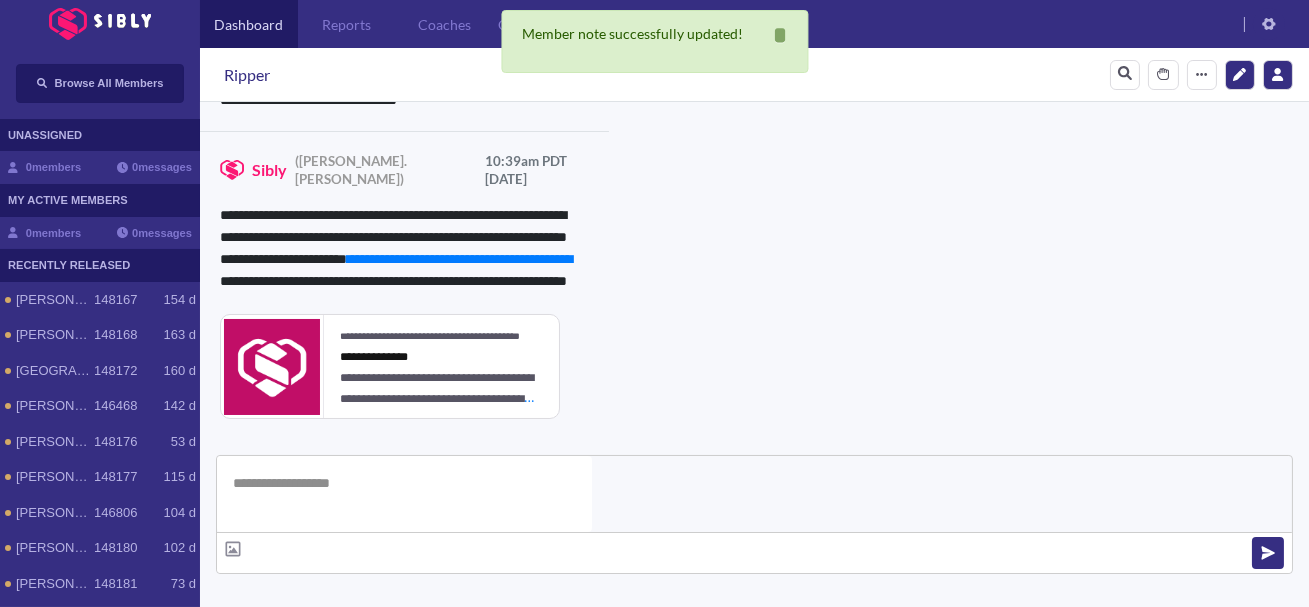scroll, scrollTop: 44, scrollLeft: 0, axis: vertical 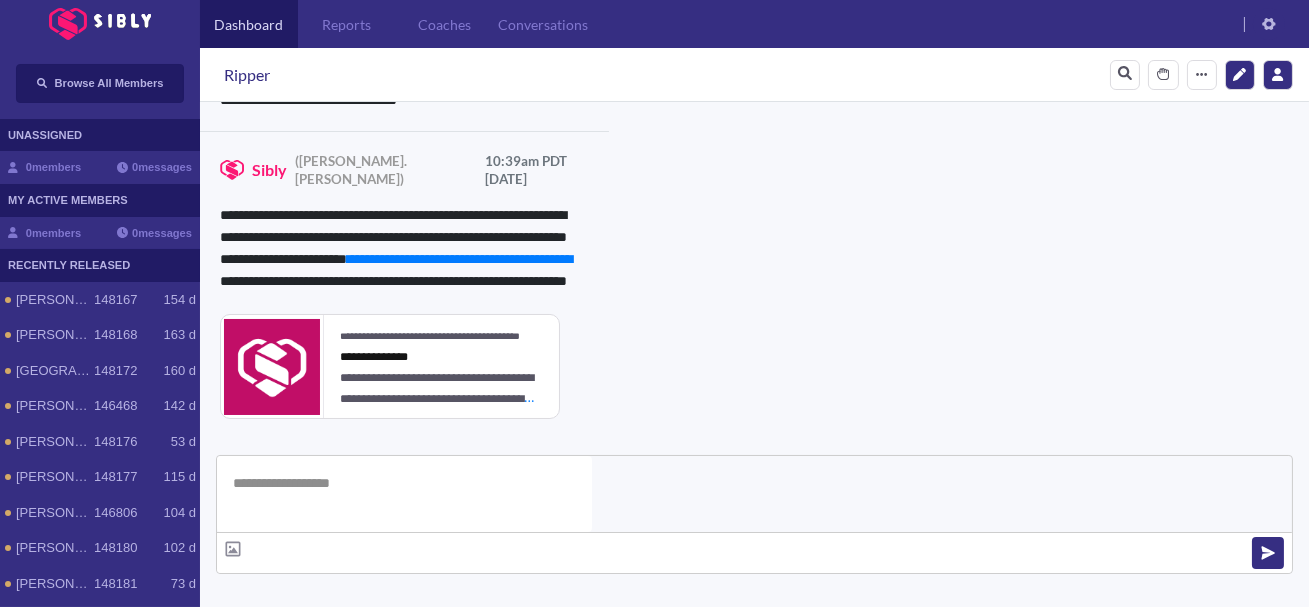 click on "Resources Notes" at bounding box center [530, 731] 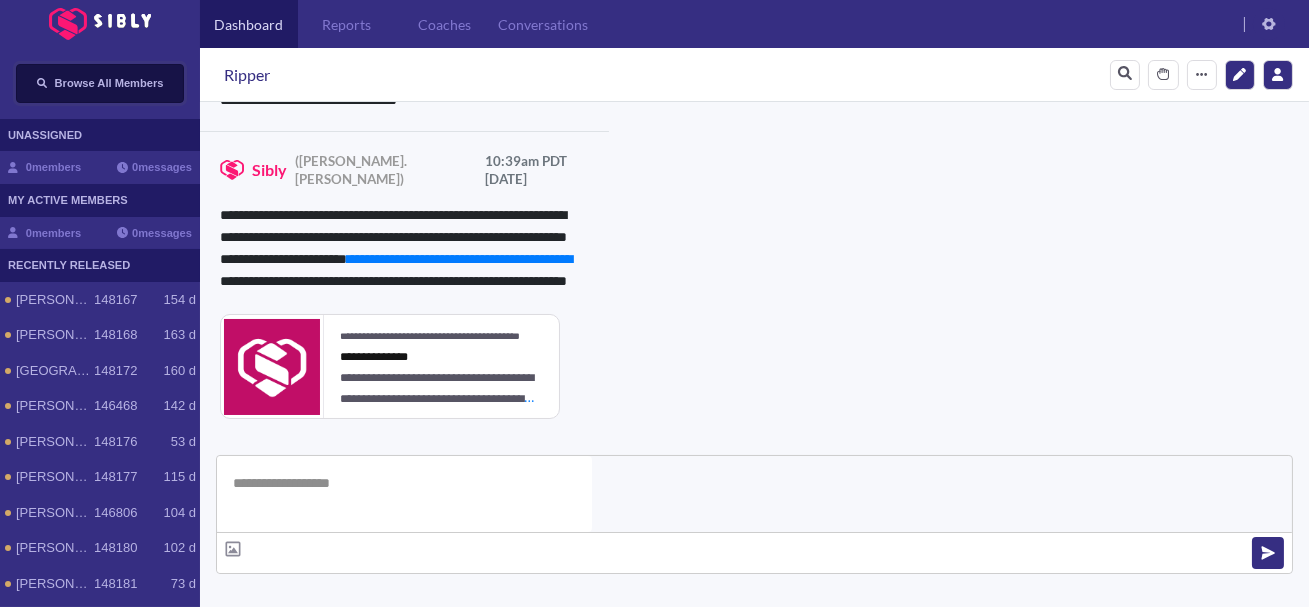 click on "Browse All Members" at bounding box center (100, 83) 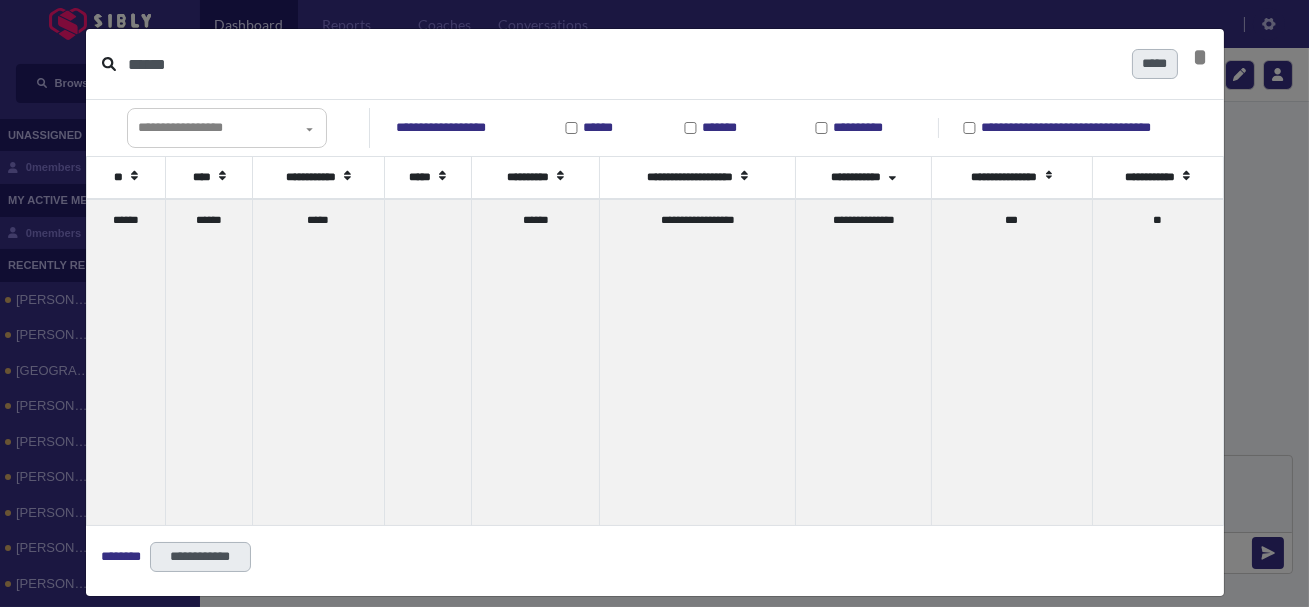 click on "******" at bounding box center (622, 64) 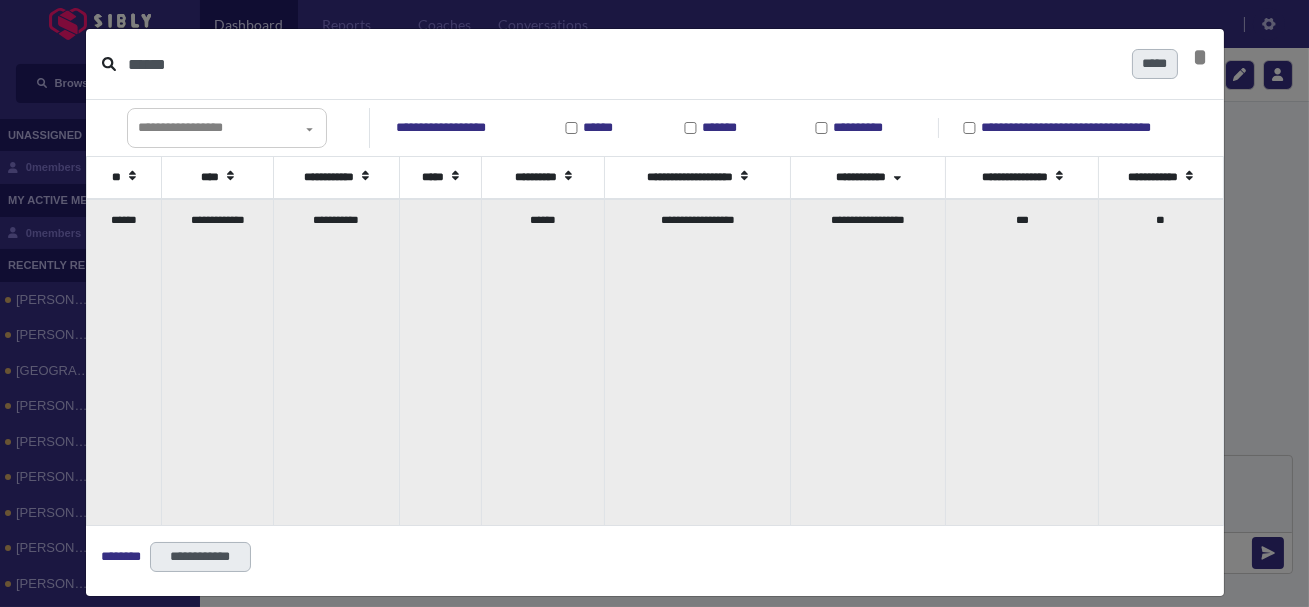 click on "**********" at bounding box center (218, 362) 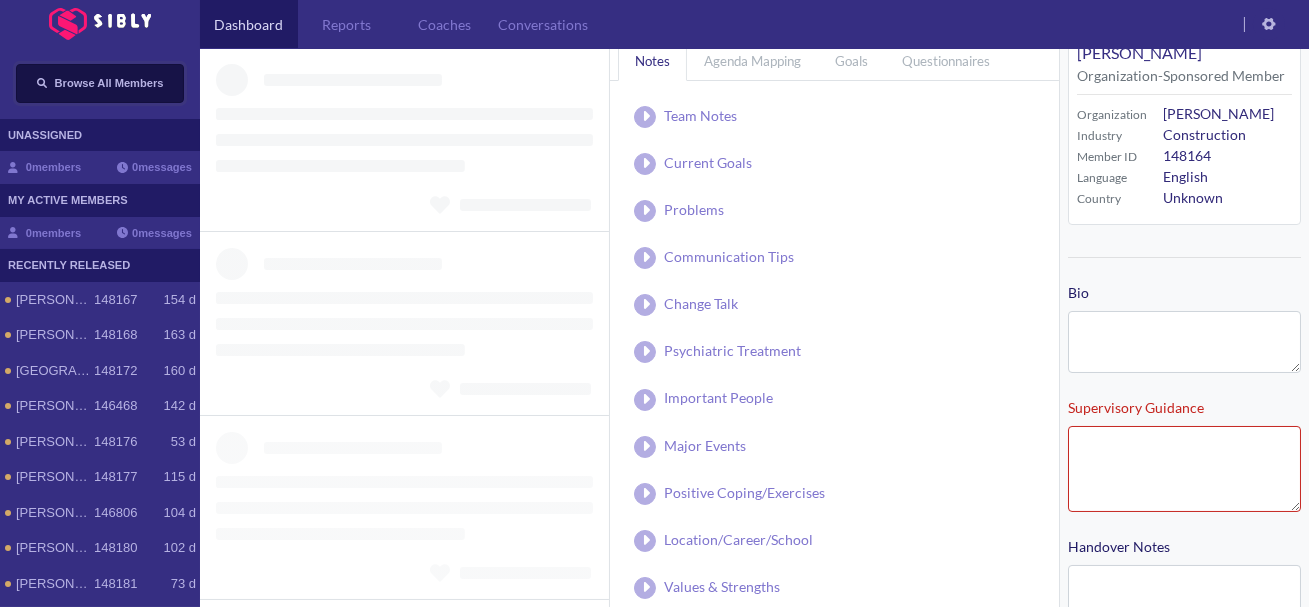 scroll, scrollTop: 18, scrollLeft: 0, axis: vertical 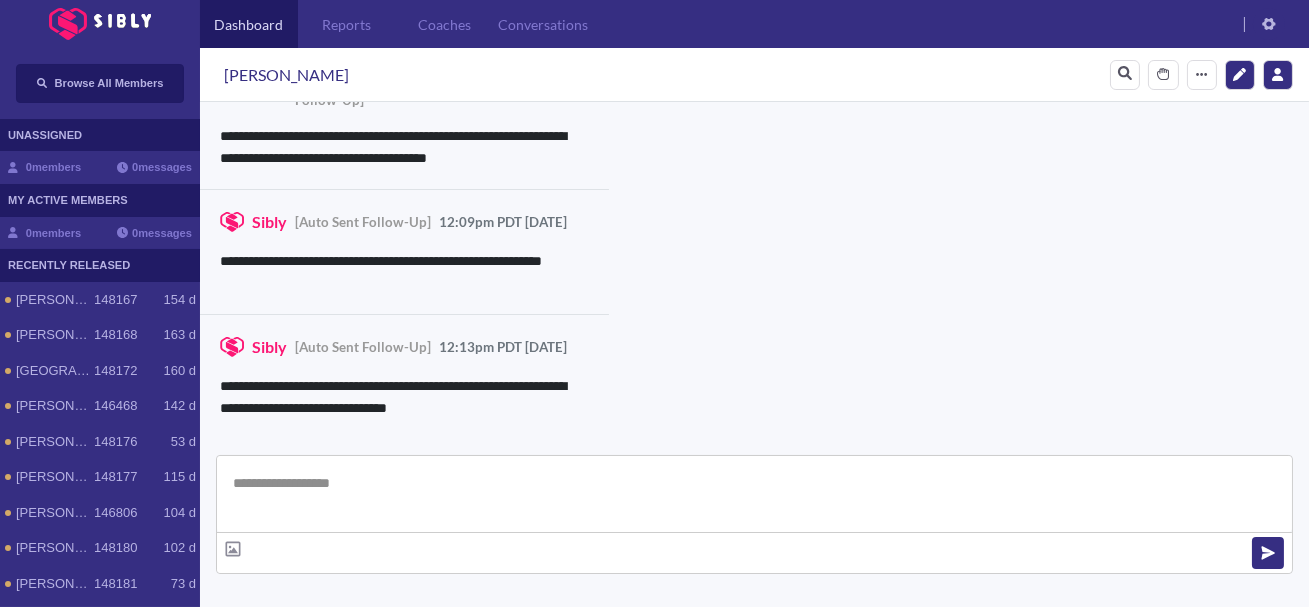 click at bounding box center (754, 494) 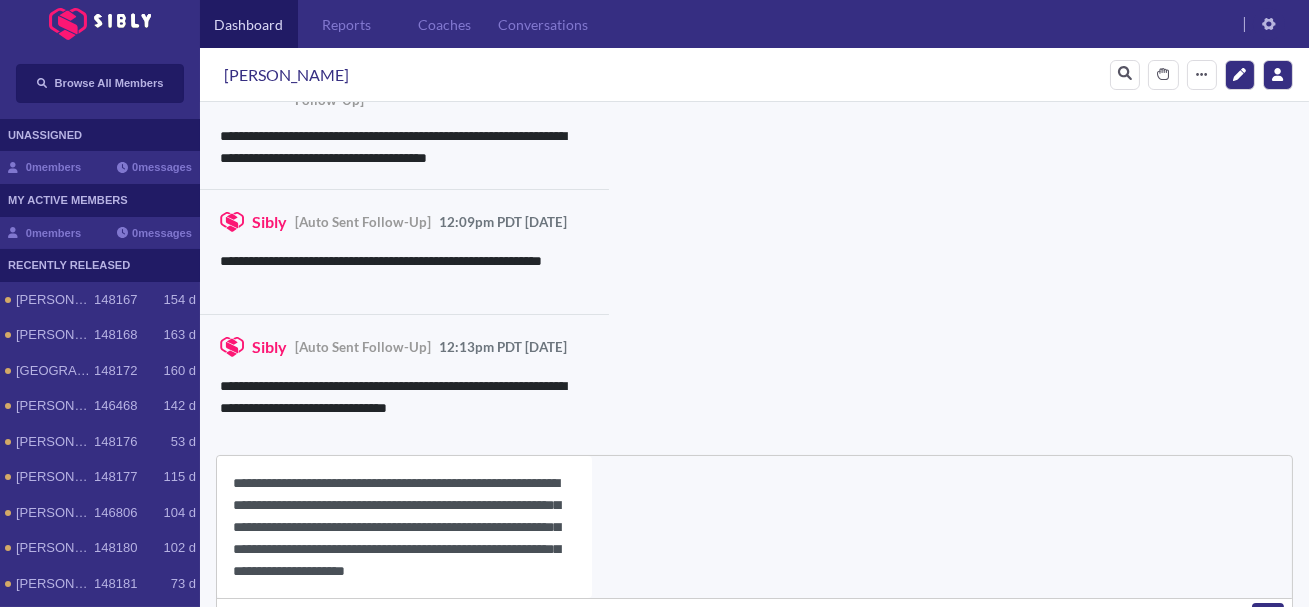 scroll, scrollTop: 22, scrollLeft: 0, axis: vertical 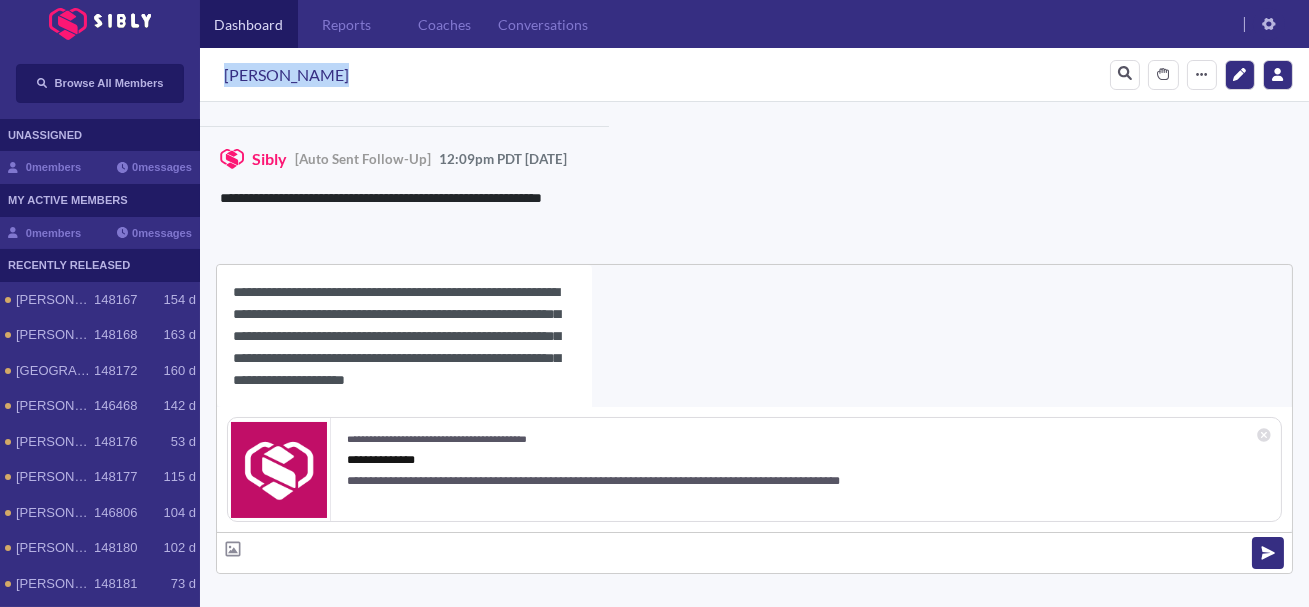 drag, startPoint x: 333, startPoint y: 76, endPoint x: 219, endPoint y: 76, distance: 114 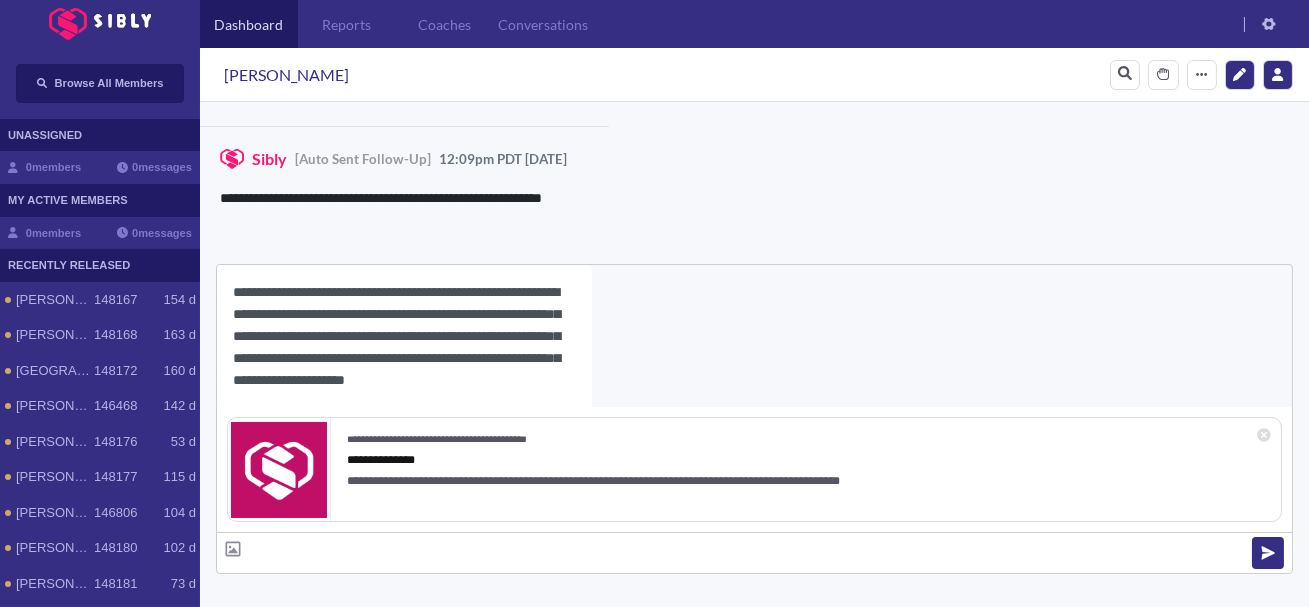 click on "**********" at bounding box center [404, 336] 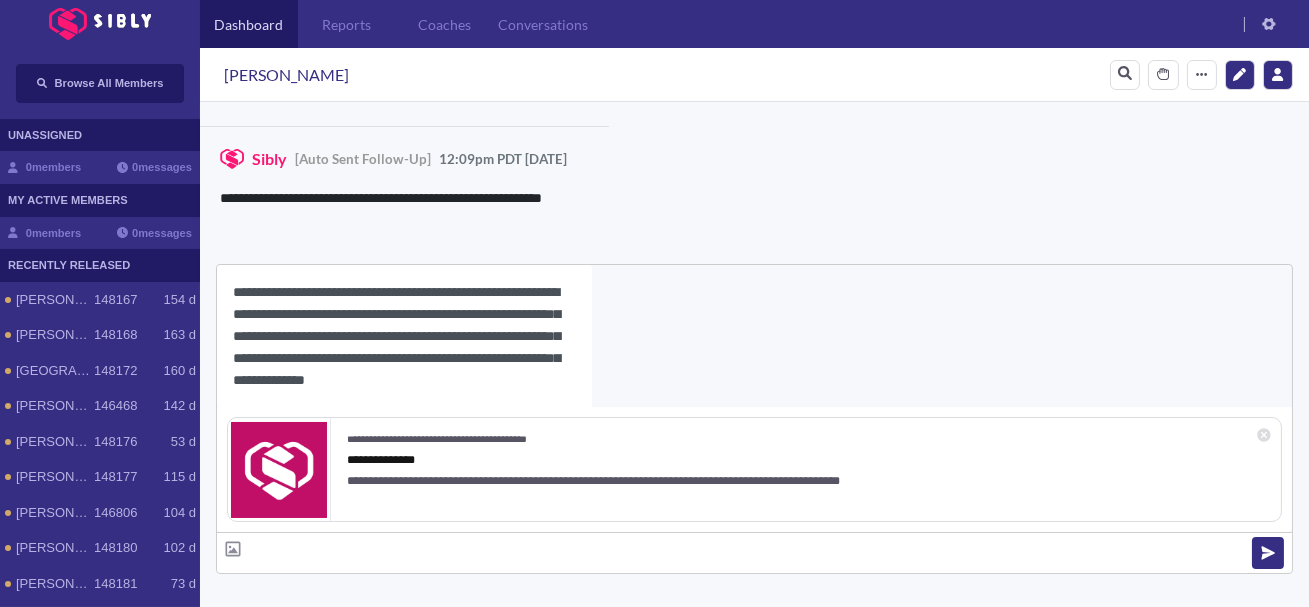 paste on "**********" 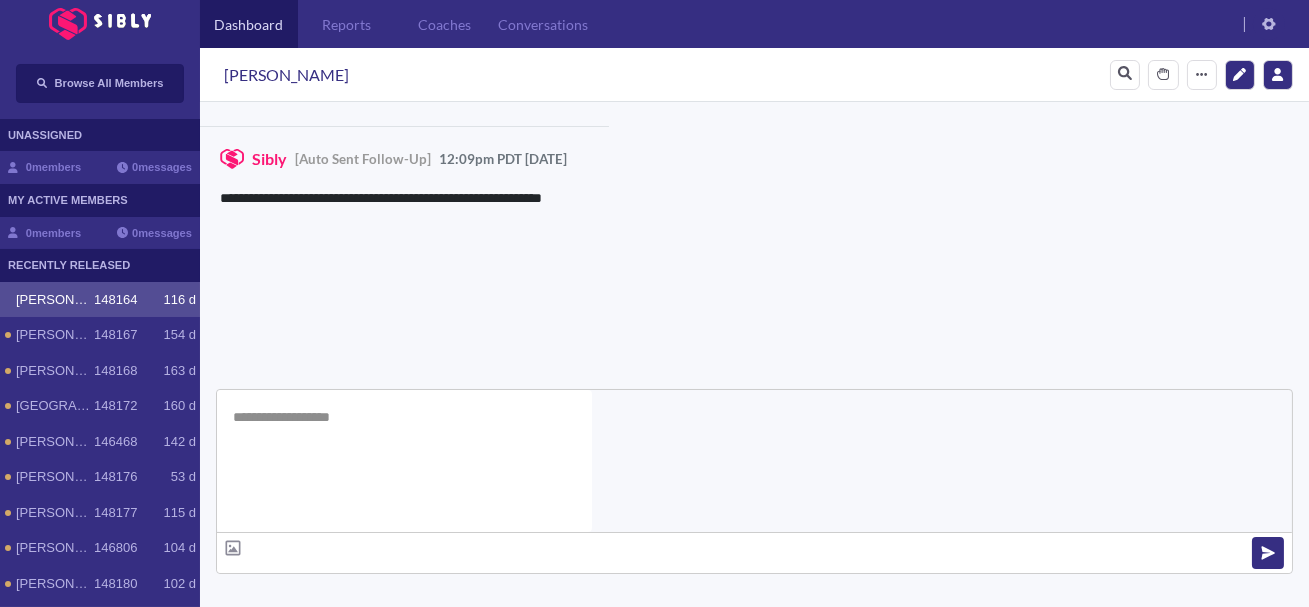 scroll, scrollTop: 0, scrollLeft: 0, axis: both 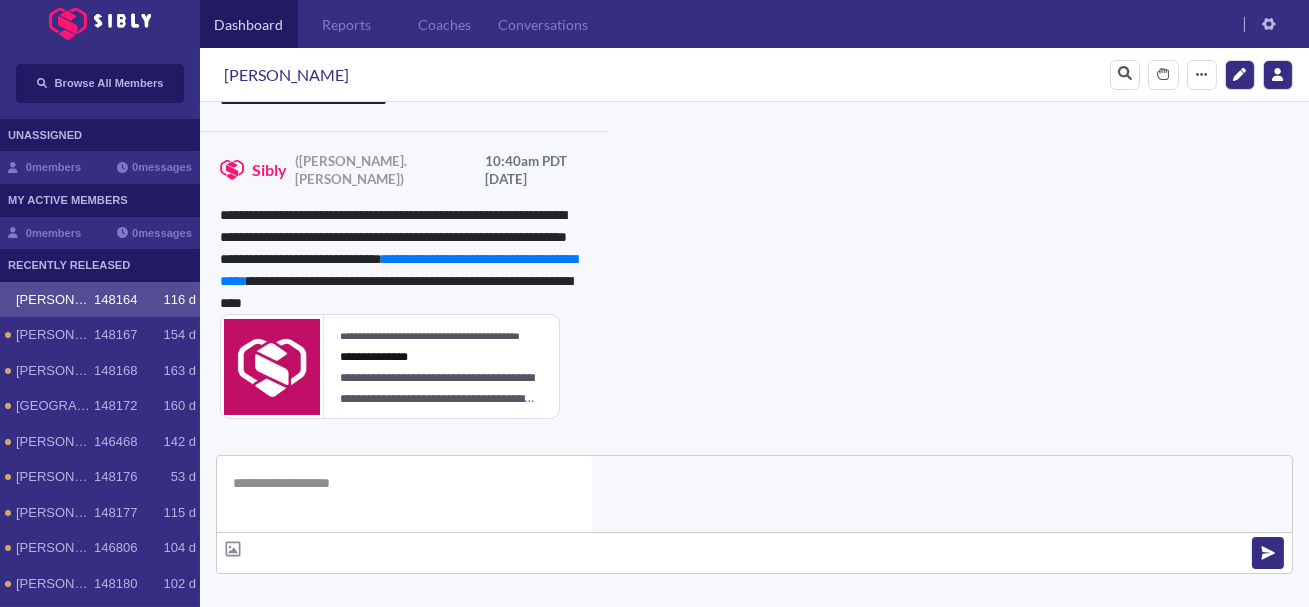 click on "**********" at bounding box center [833, 1044] 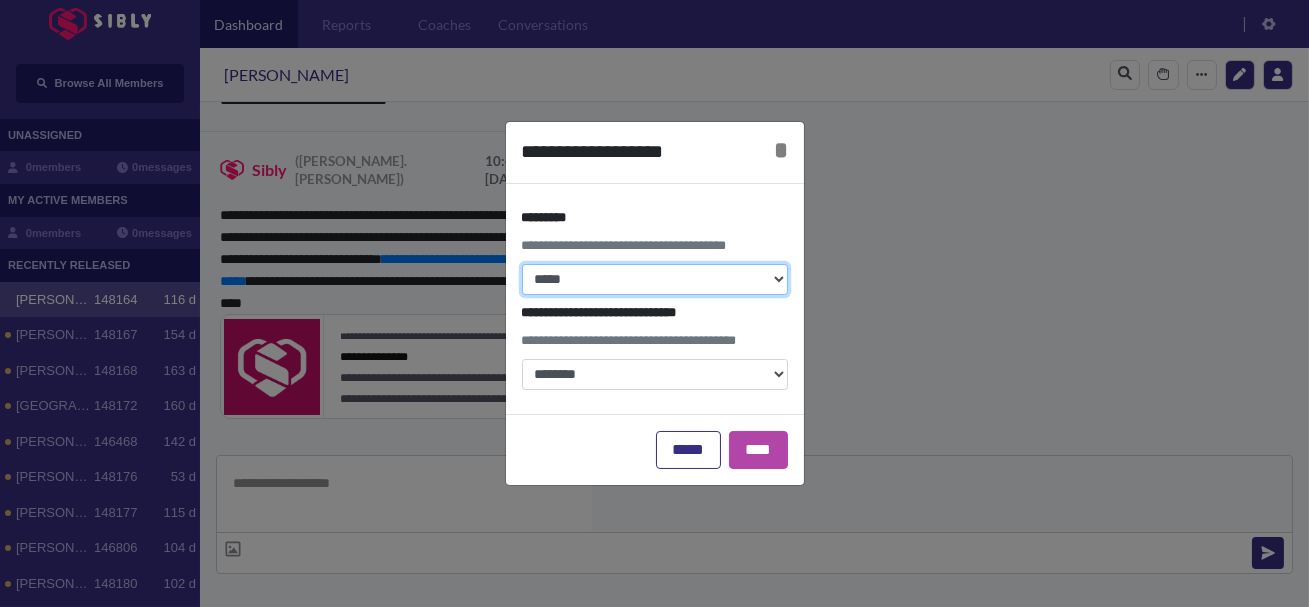 click on "**********" at bounding box center (655, 279) 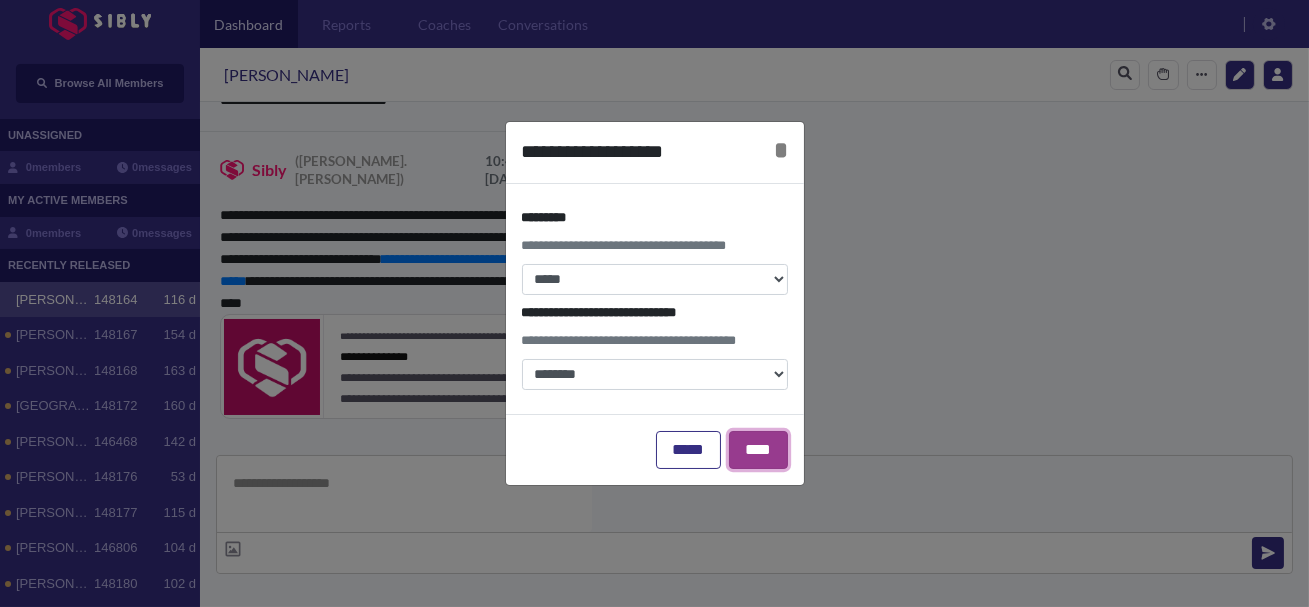 click on "****" at bounding box center (758, 450) 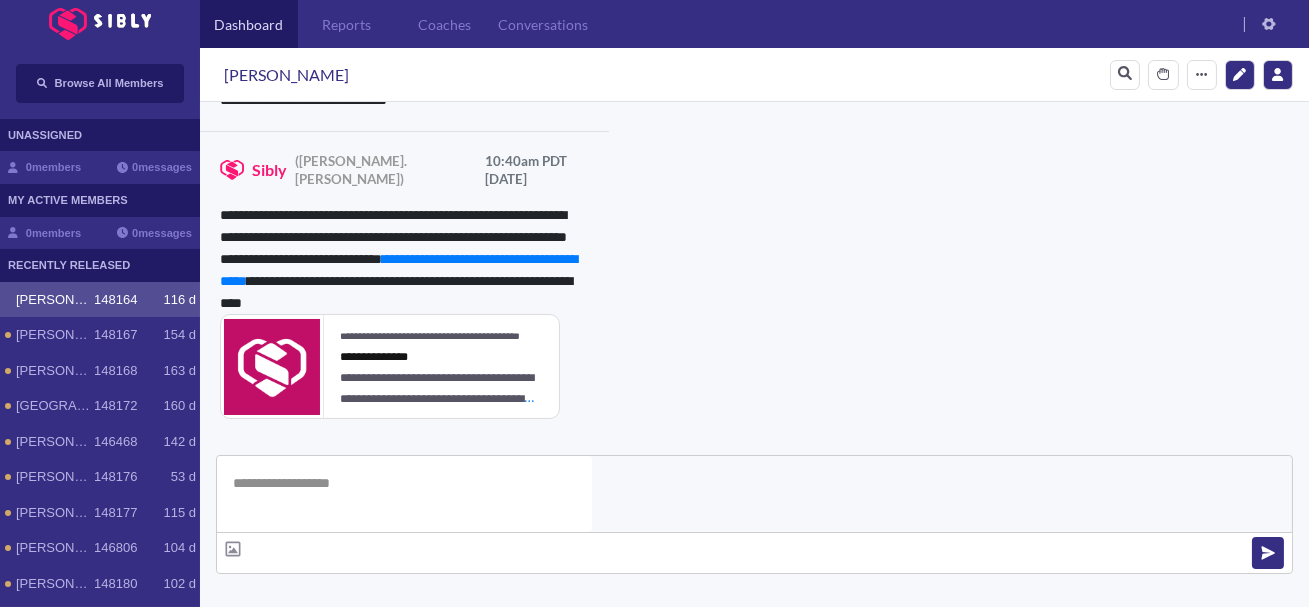 click at bounding box center [341, 679] 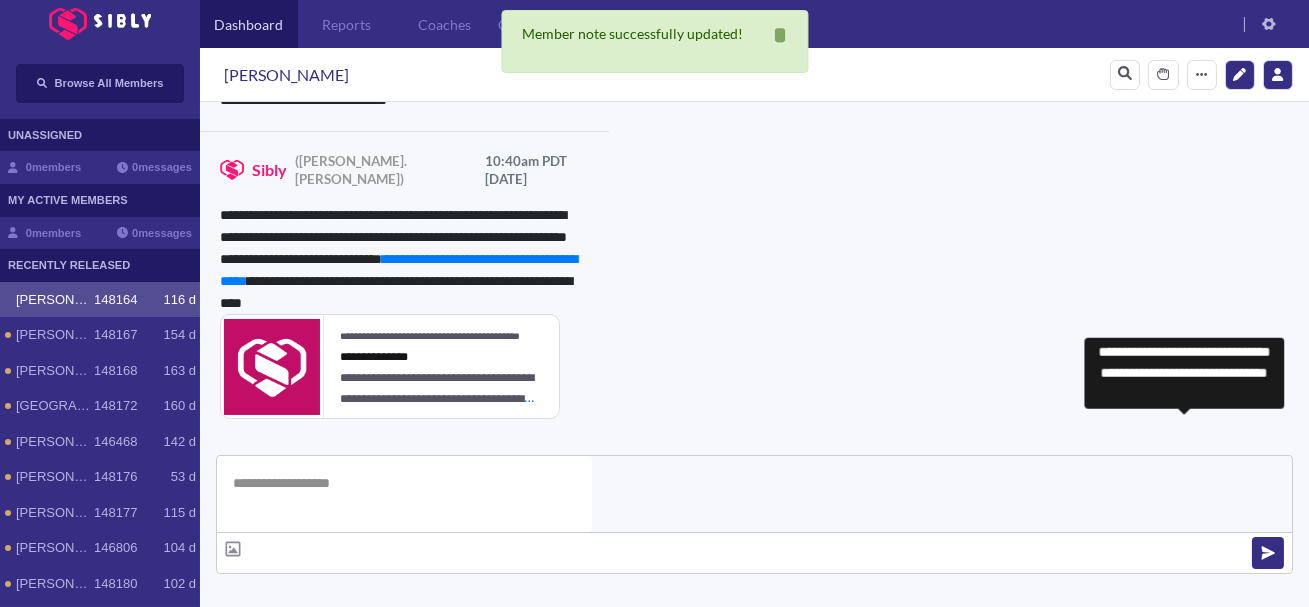 scroll, scrollTop: 0, scrollLeft: 0, axis: both 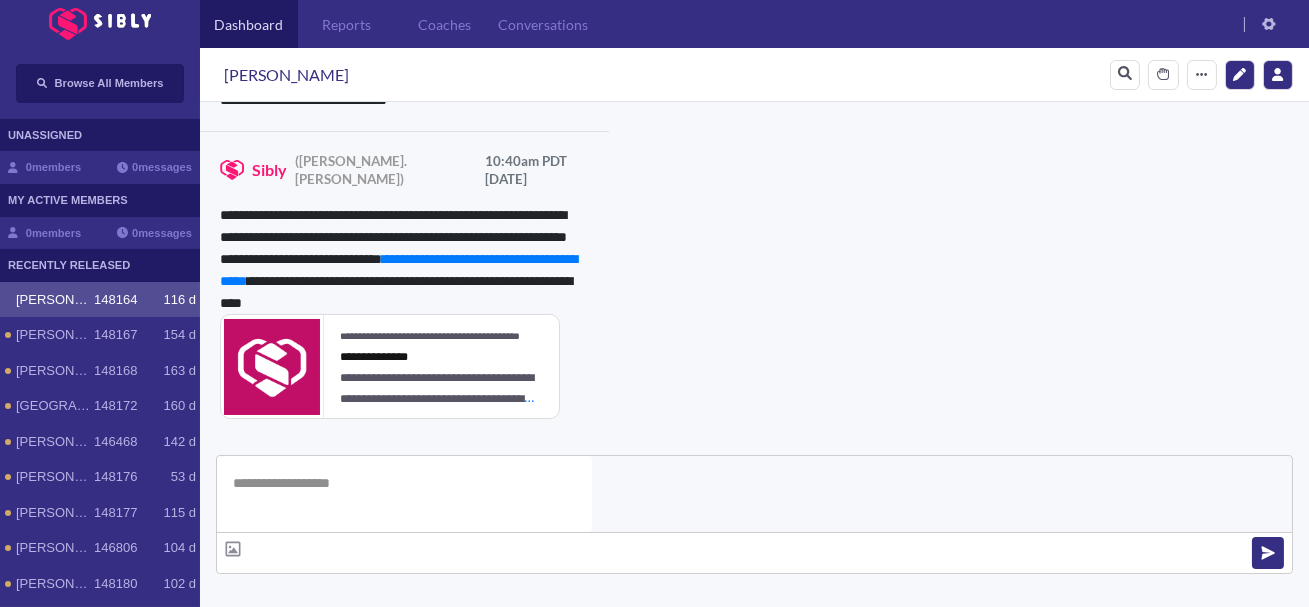 click on "View Resources" at bounding box center [880, 864] 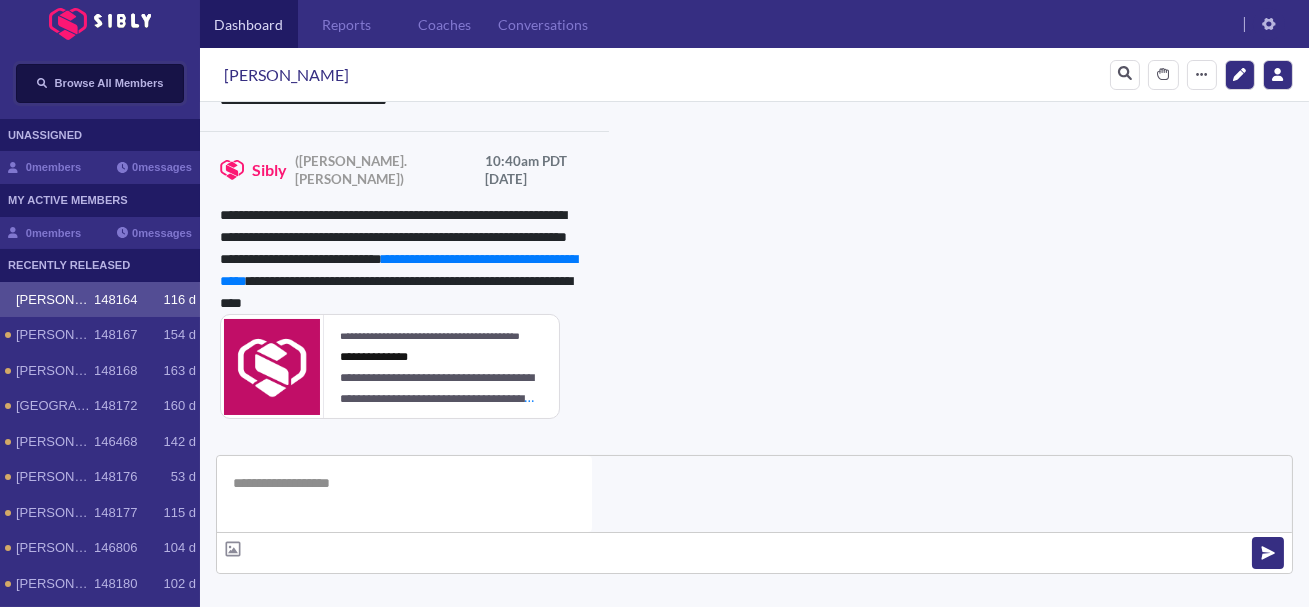 click on "Browse All Members" at bounding box center (109, 83) 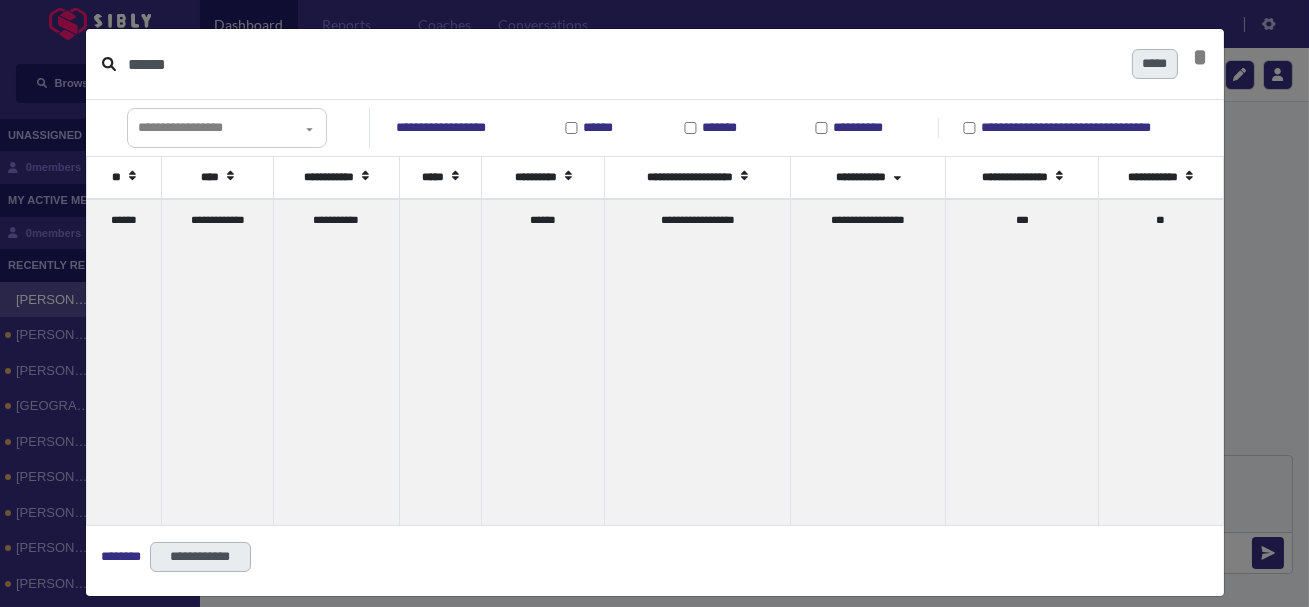 click on "******" at bounding box center (622, 64) 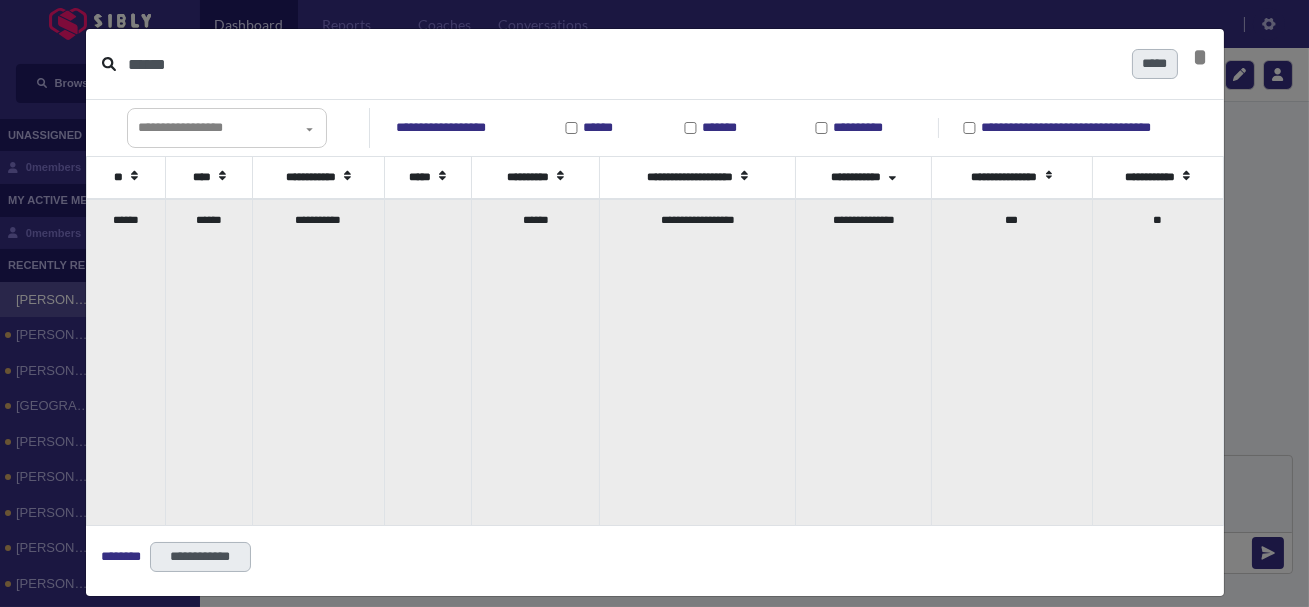 click on "******" at bounding box center (209, 362) 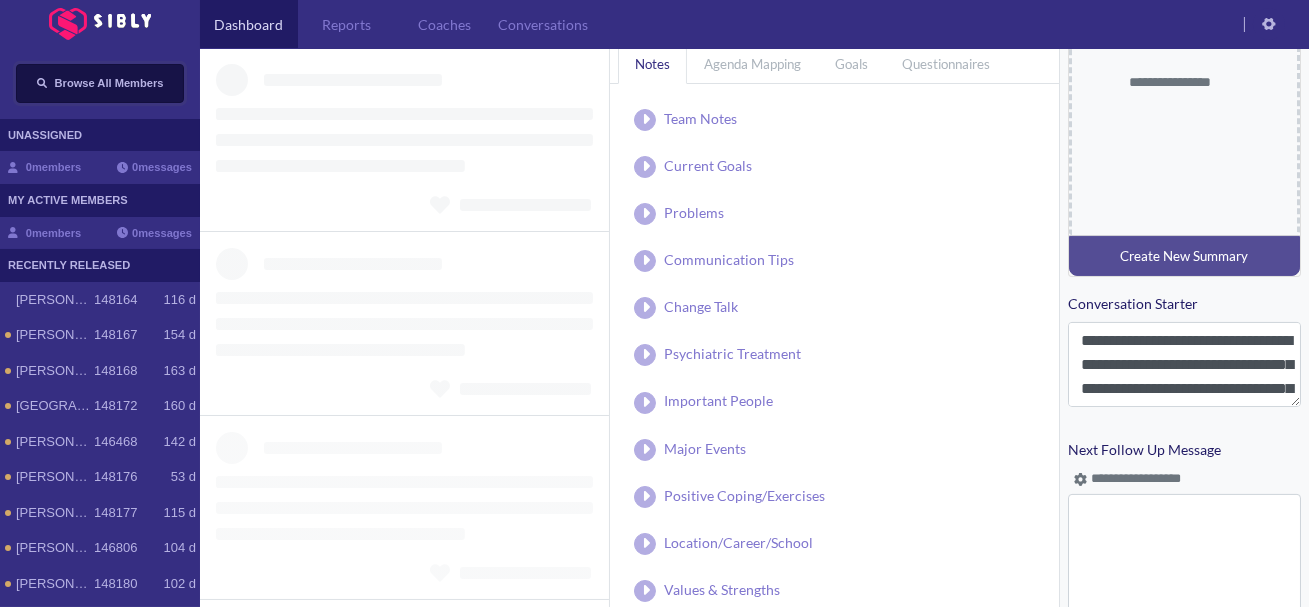 scroll, scrollTop: 935, scrollLeft: 0, axis: vertical 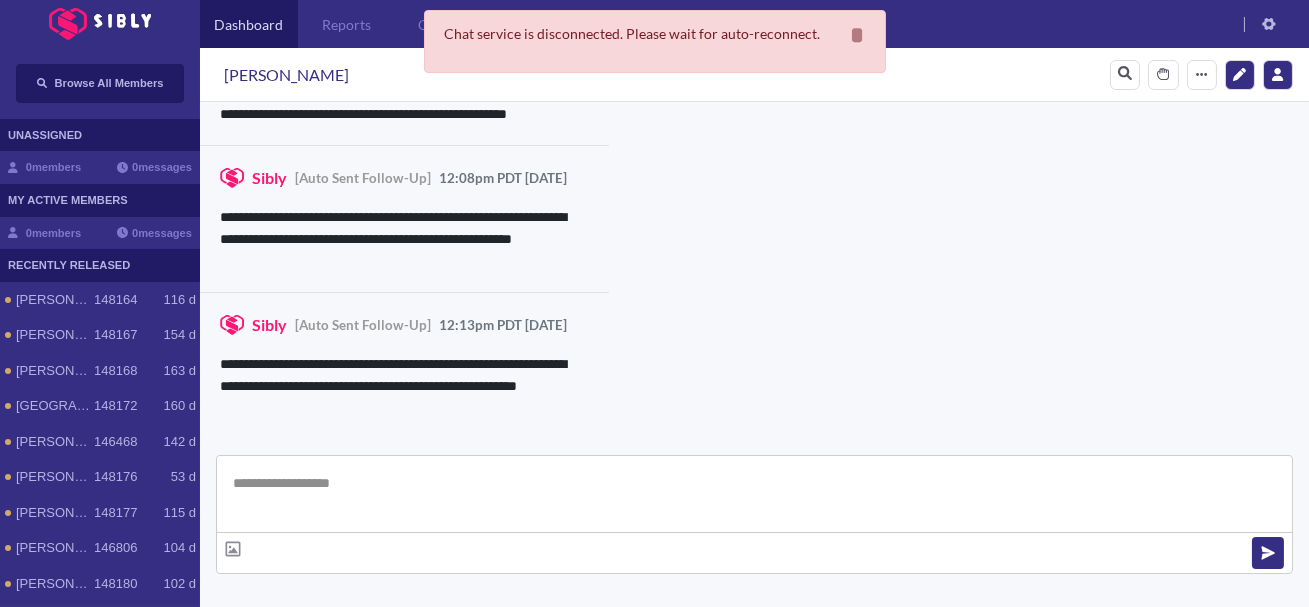 click at bounding box center [754, 494] 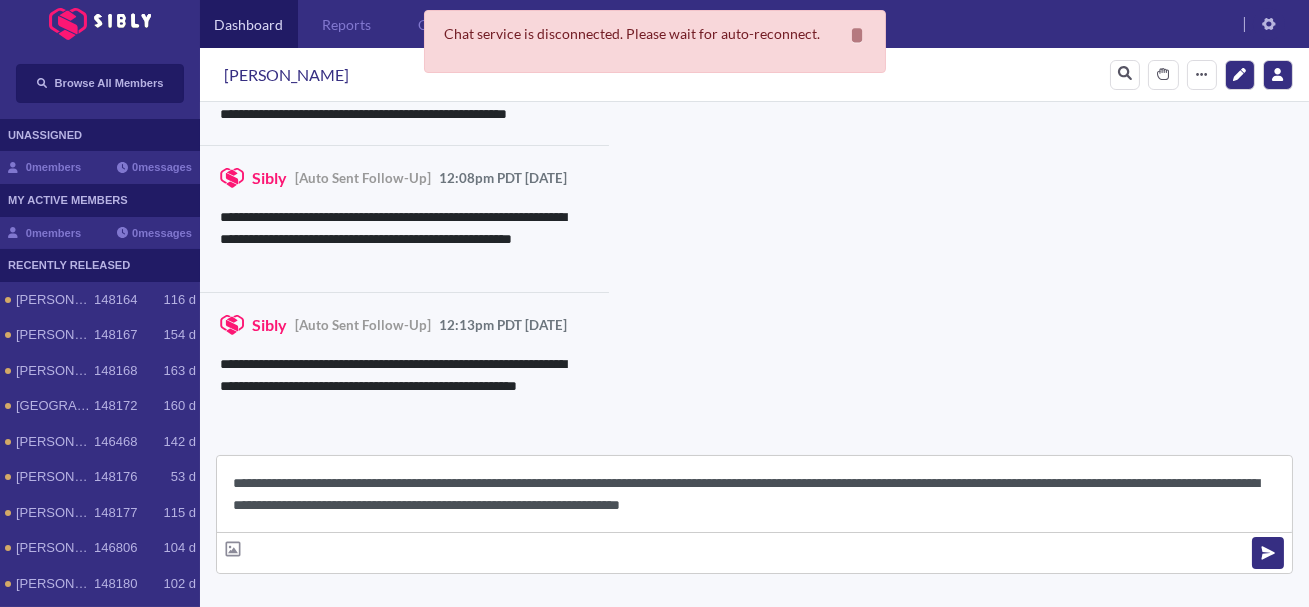 scroll, scrollTop: 22, scrollLeft: 0, axis: vertical 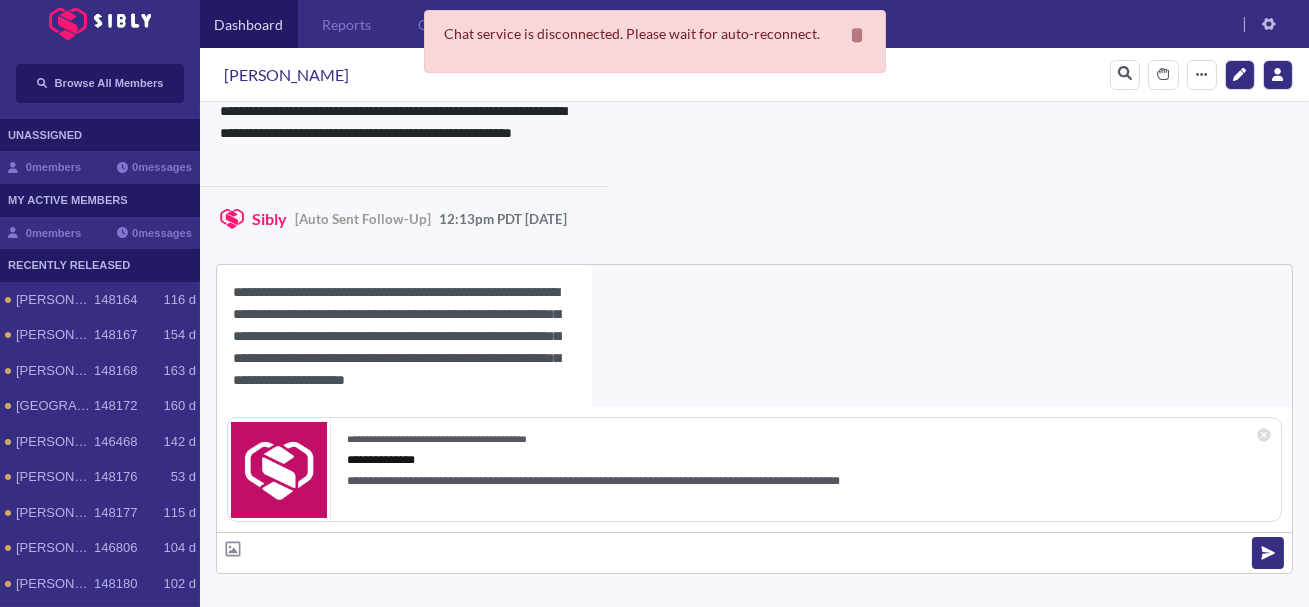 click on "[PERSON_NAME]" at bounding box center [286, 75] 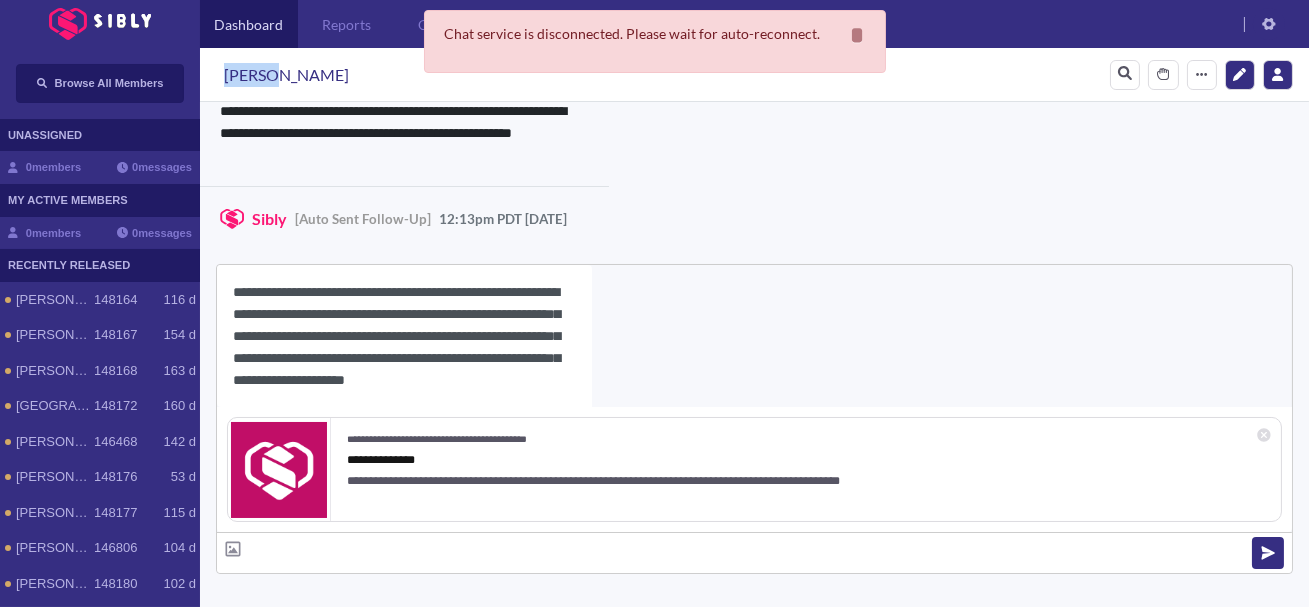 click on "[PERSON_NAME]" at bounding box center [286, 75] 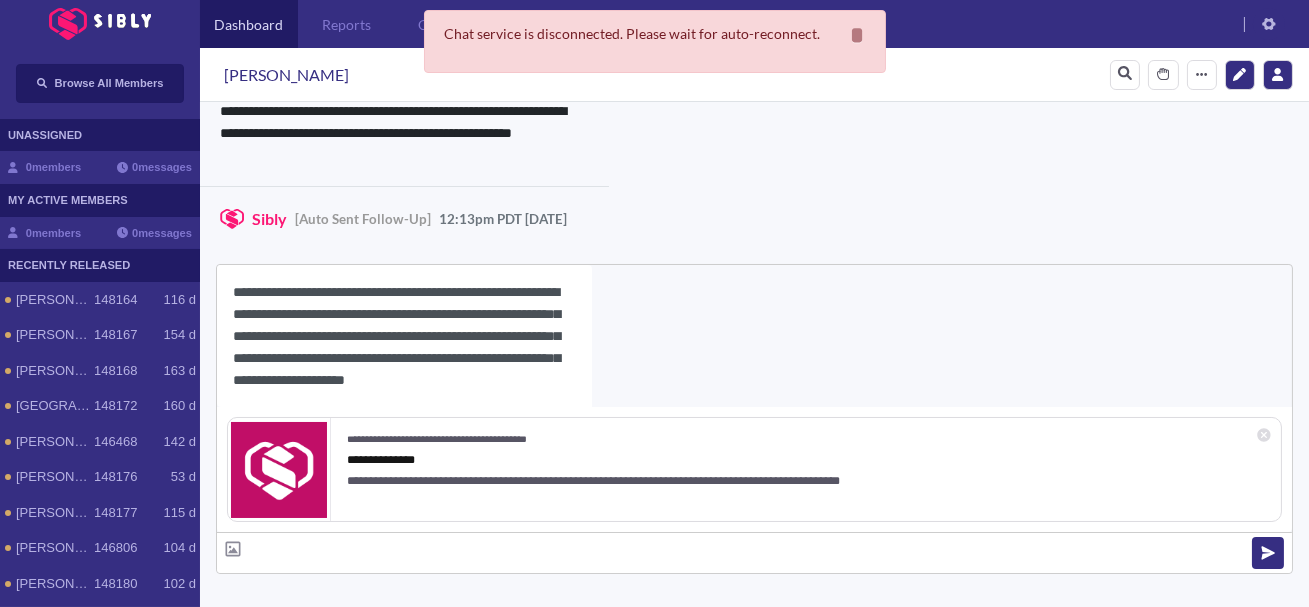 click on "**********" at bounding box center (404, 336) 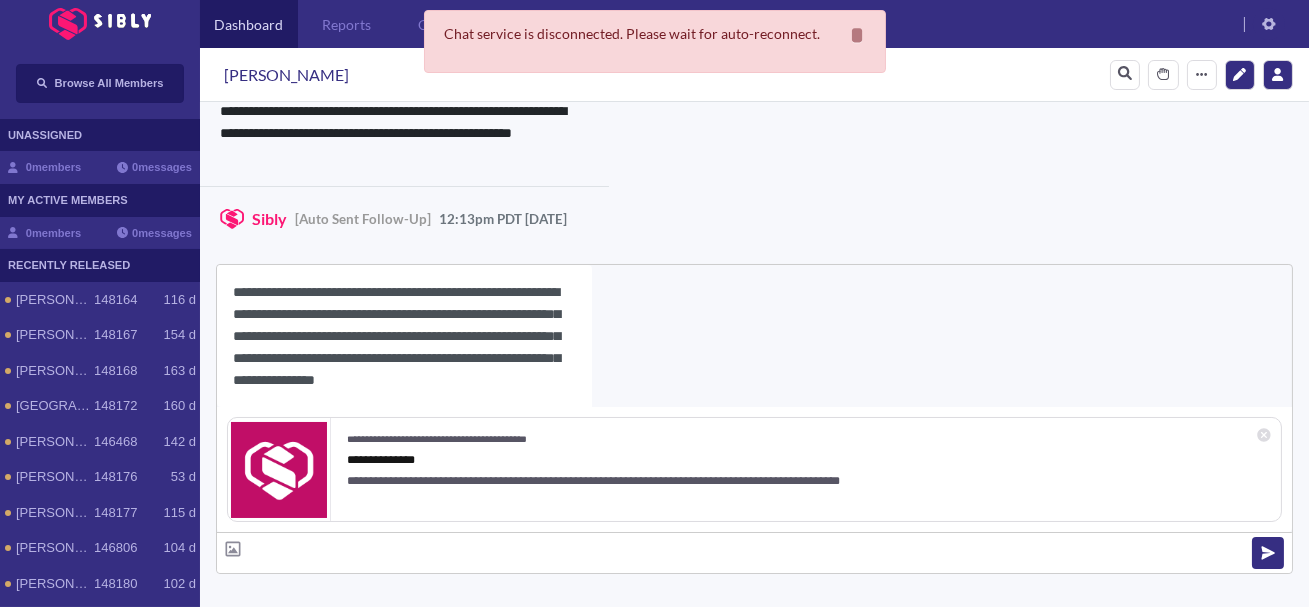 scroll, scrollTop: 18, scrollLeft: 0, axis: vertical 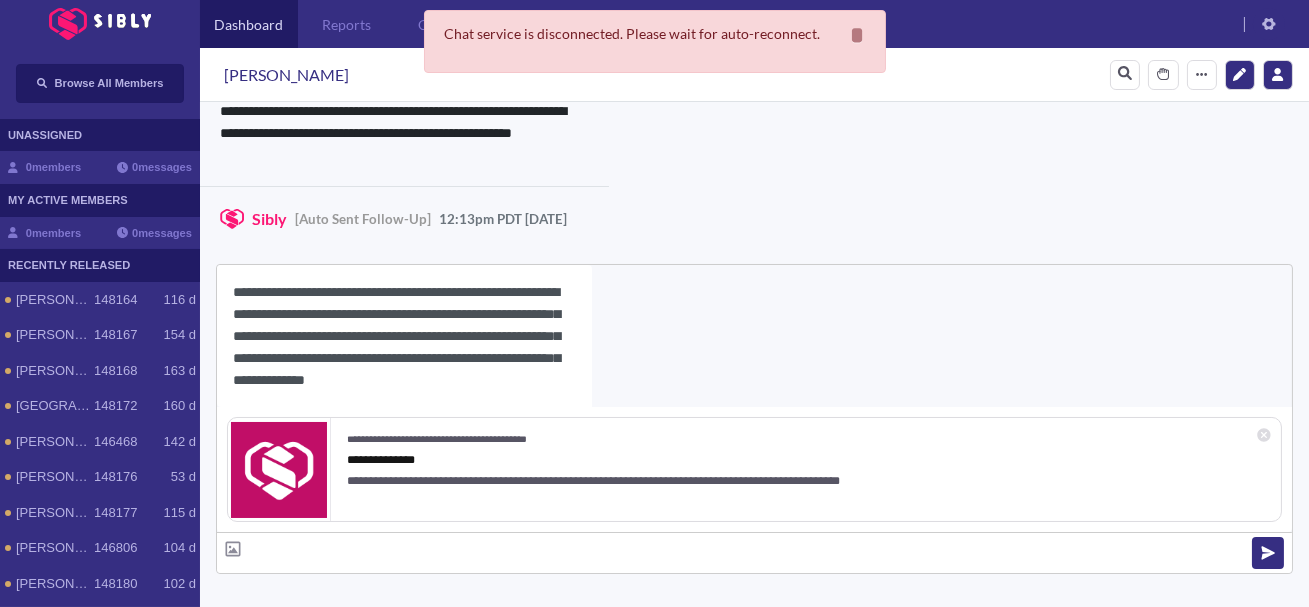 paste on "******" 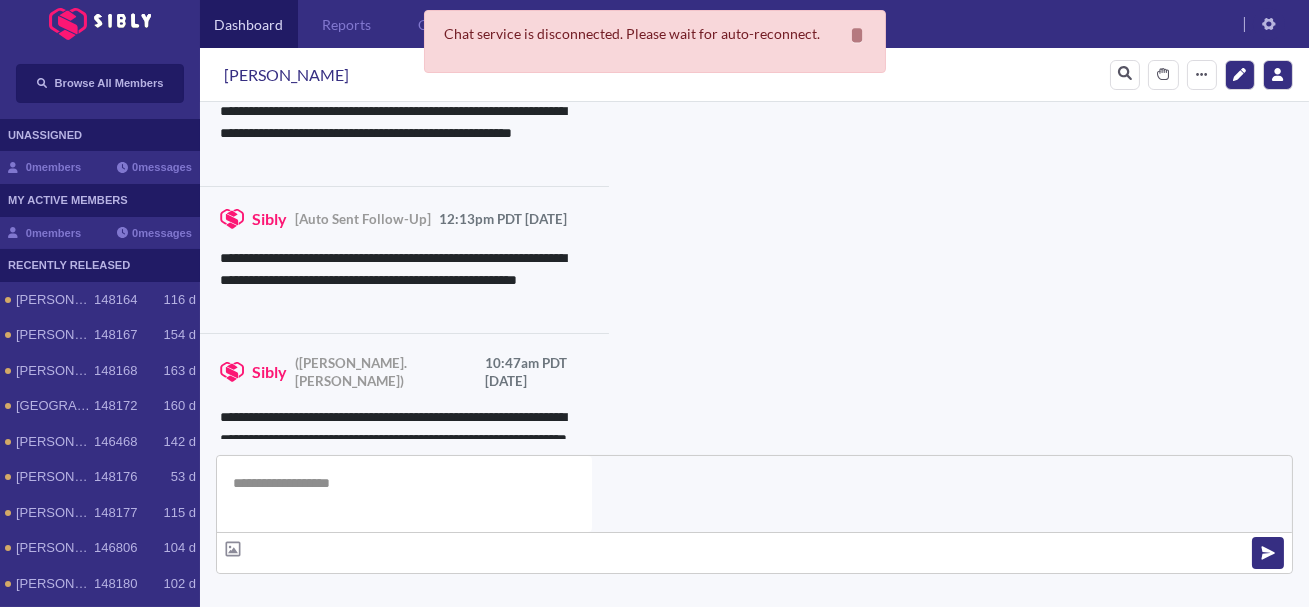 scroll, scrollTop: 0, scrollLeft: 0, axis: both 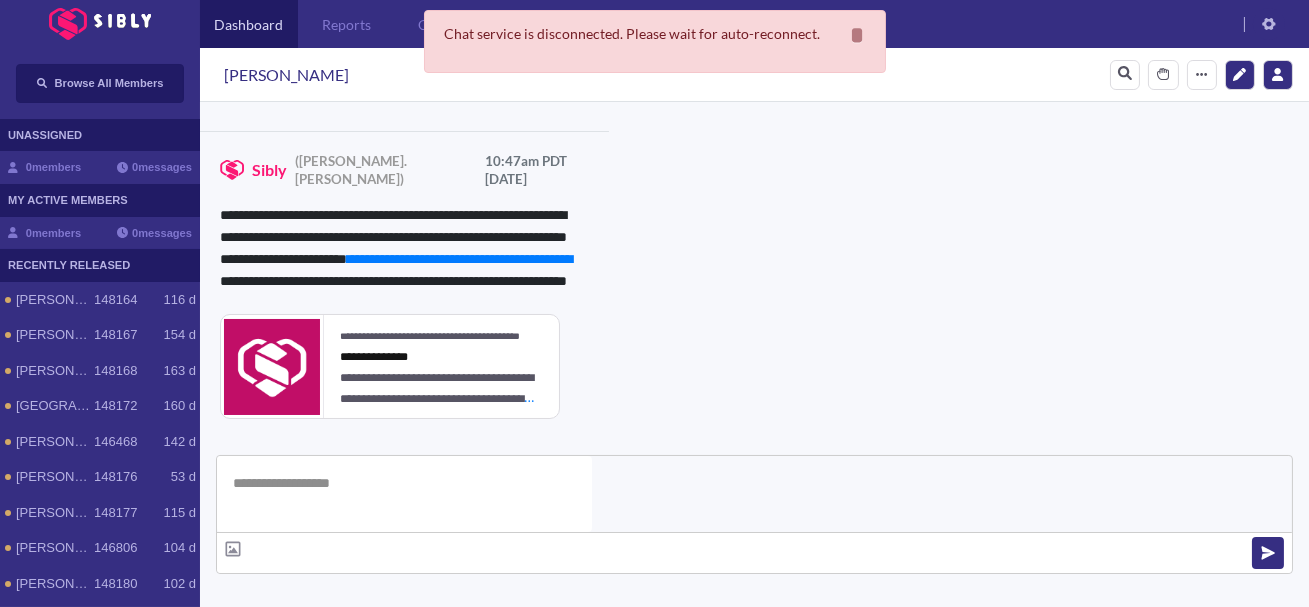 click on "**********" at bounding box center [833, 980] 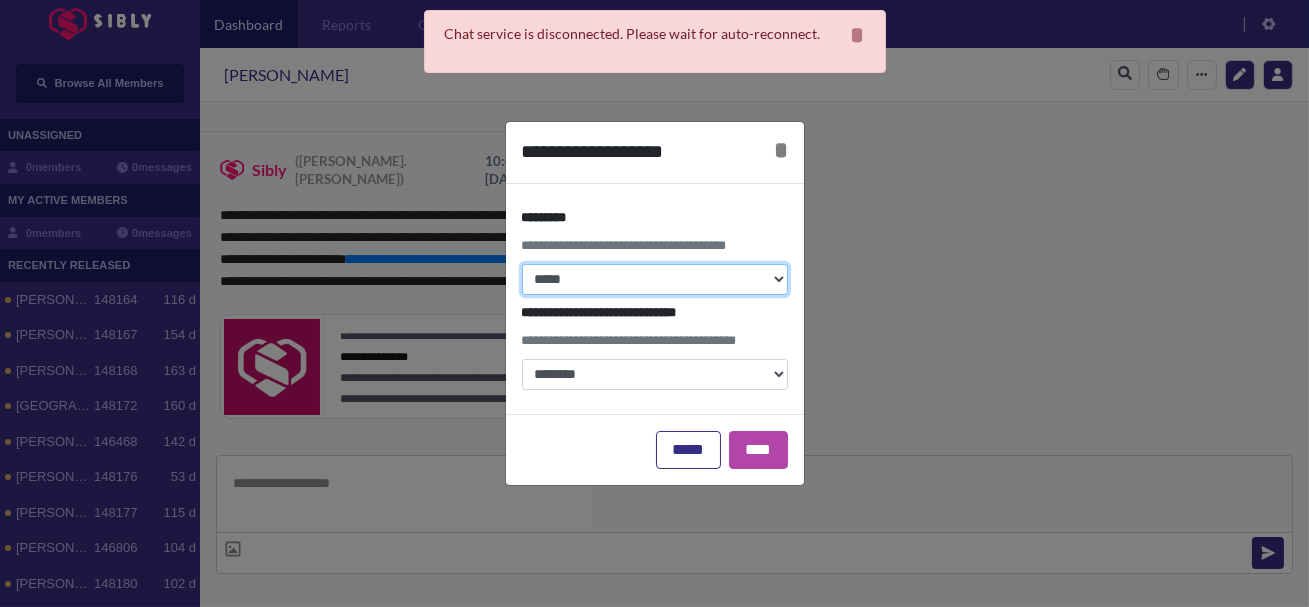 click on "**********" at bounding box center (655, 279) 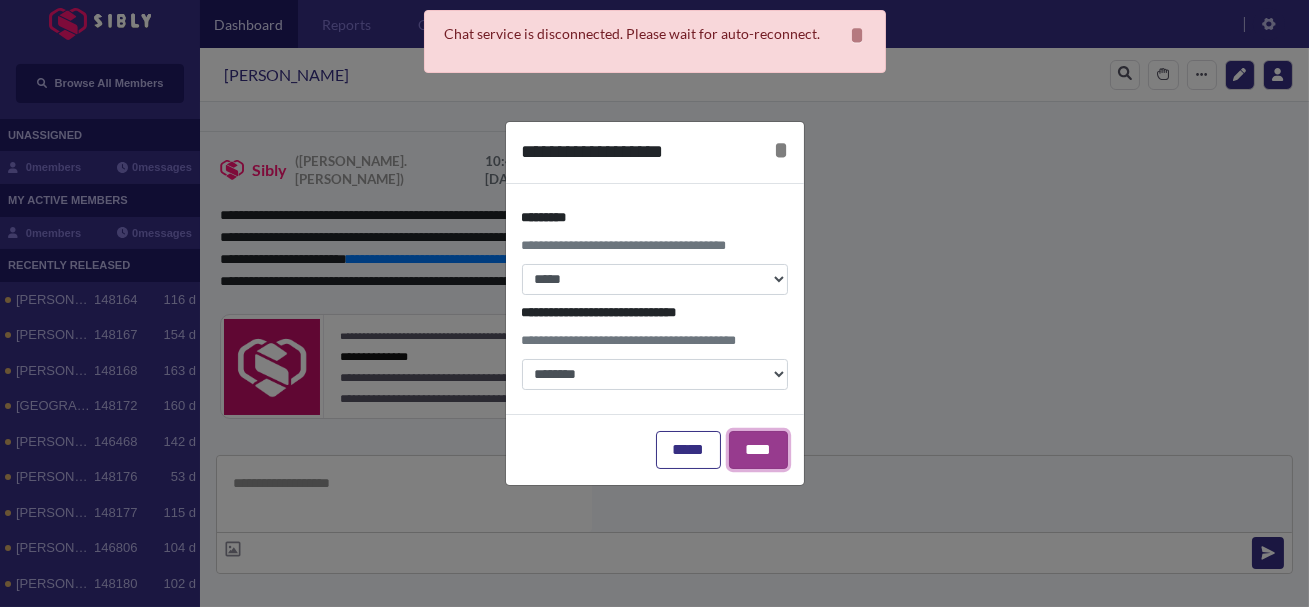 click on "****" at bounding box center (758, 450) 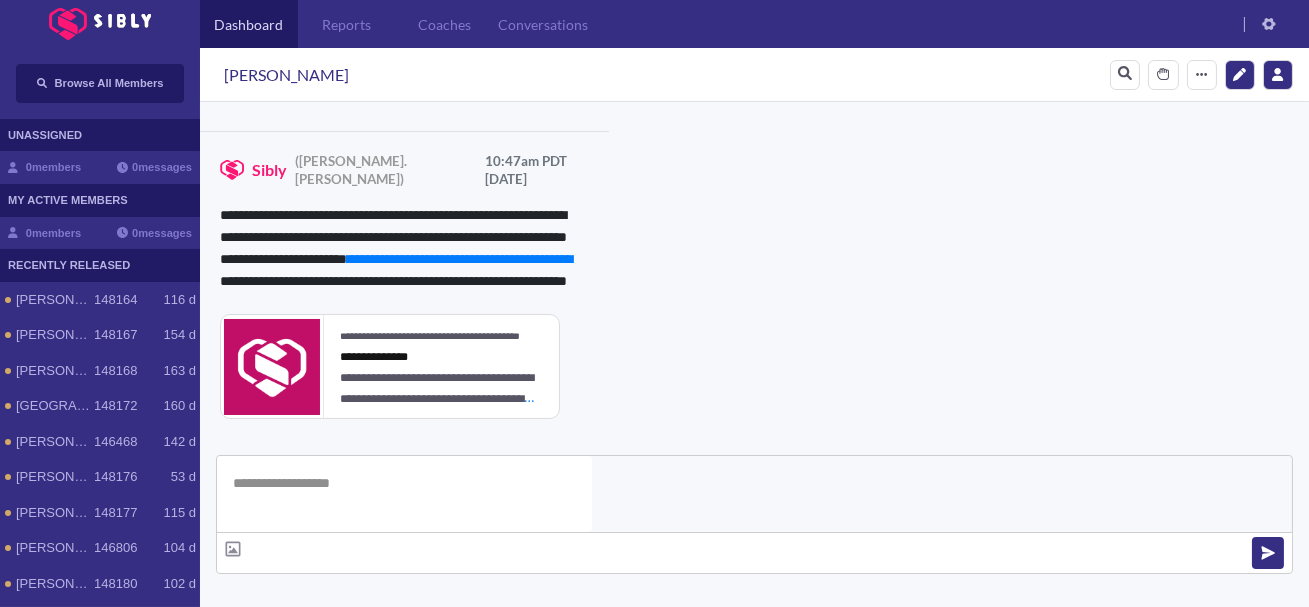 click on "Team Notes Save" at bounding box center (530, 678) 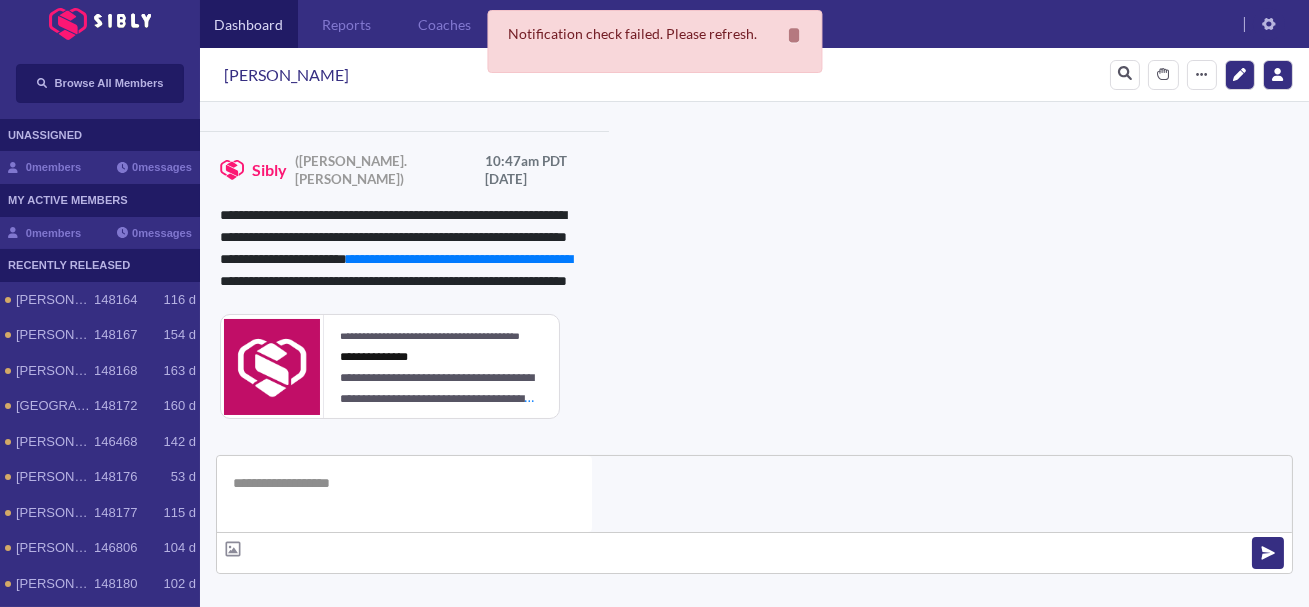 scroll, scrollTop: 976, scrollLeft: 0, axis: vertical 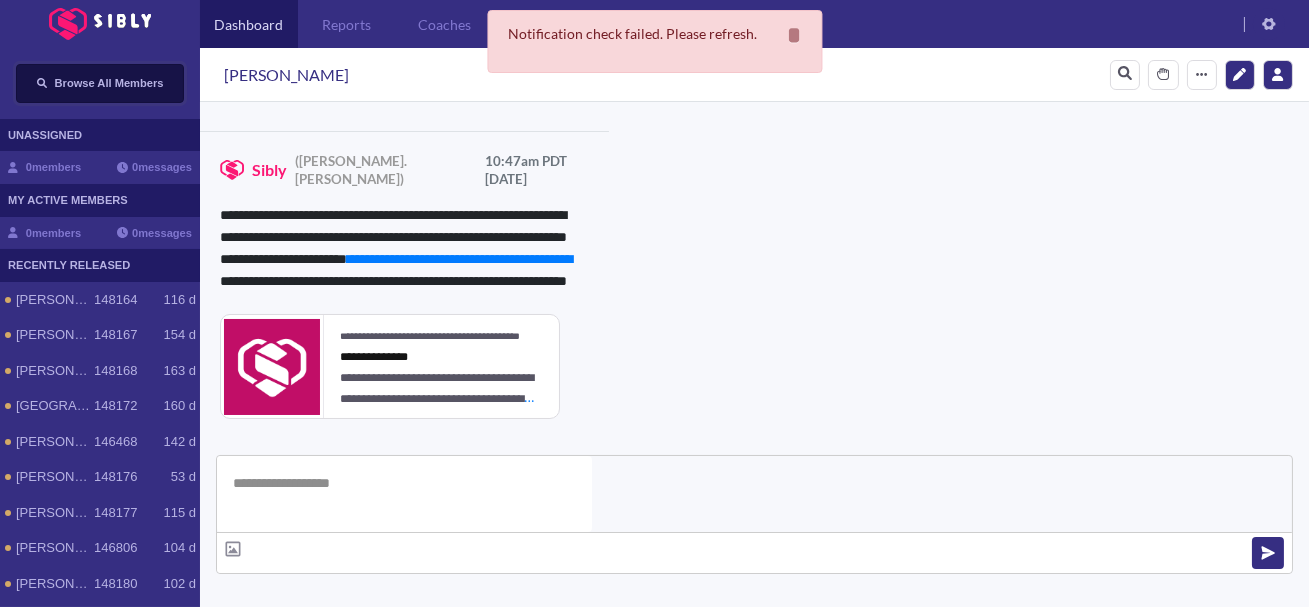click on "Browse All Members" at bounding box center [100, 83] 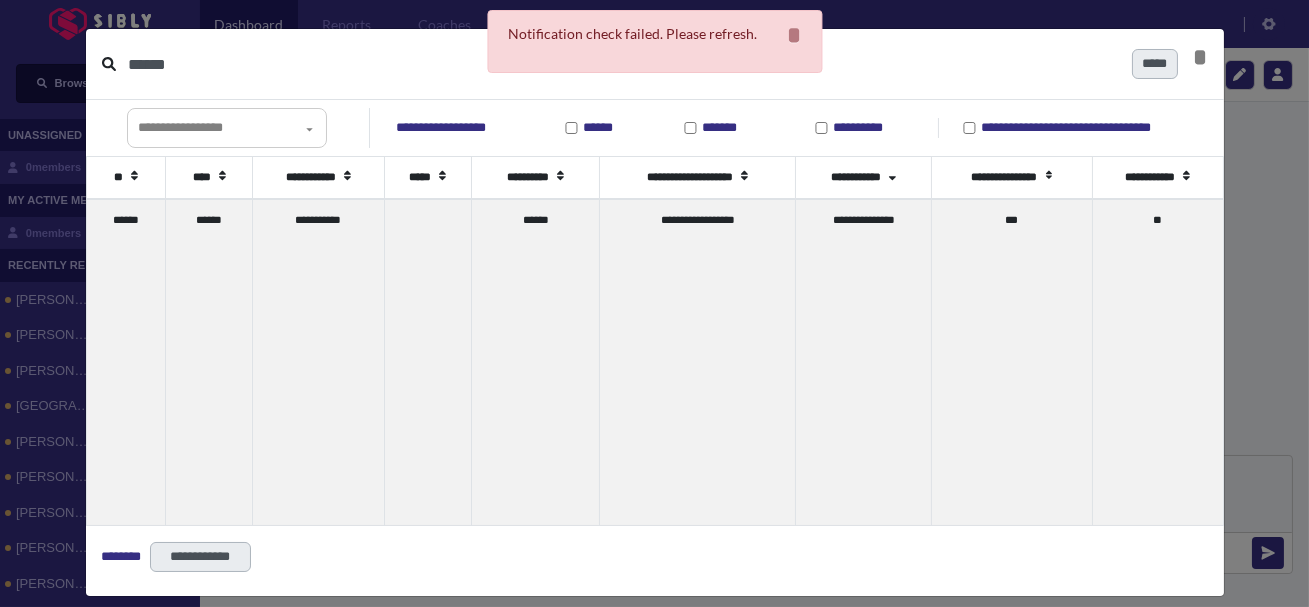 click on "******" at bounding box center (622, 64) 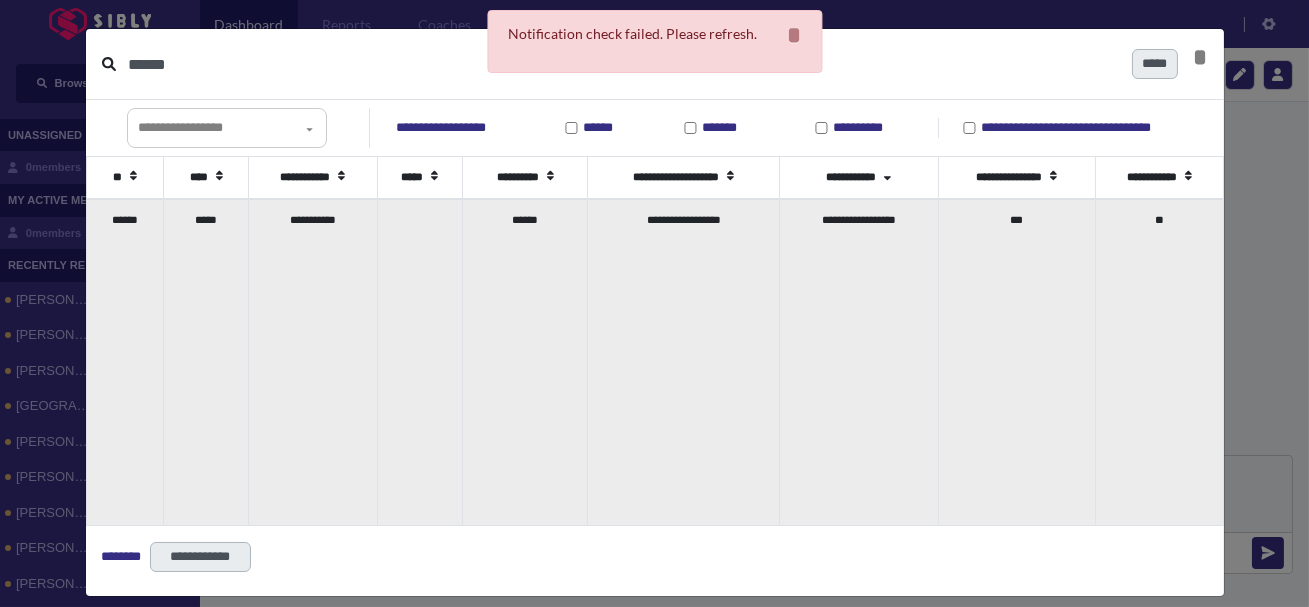 click on "*****" at bounding box center (206, 362) 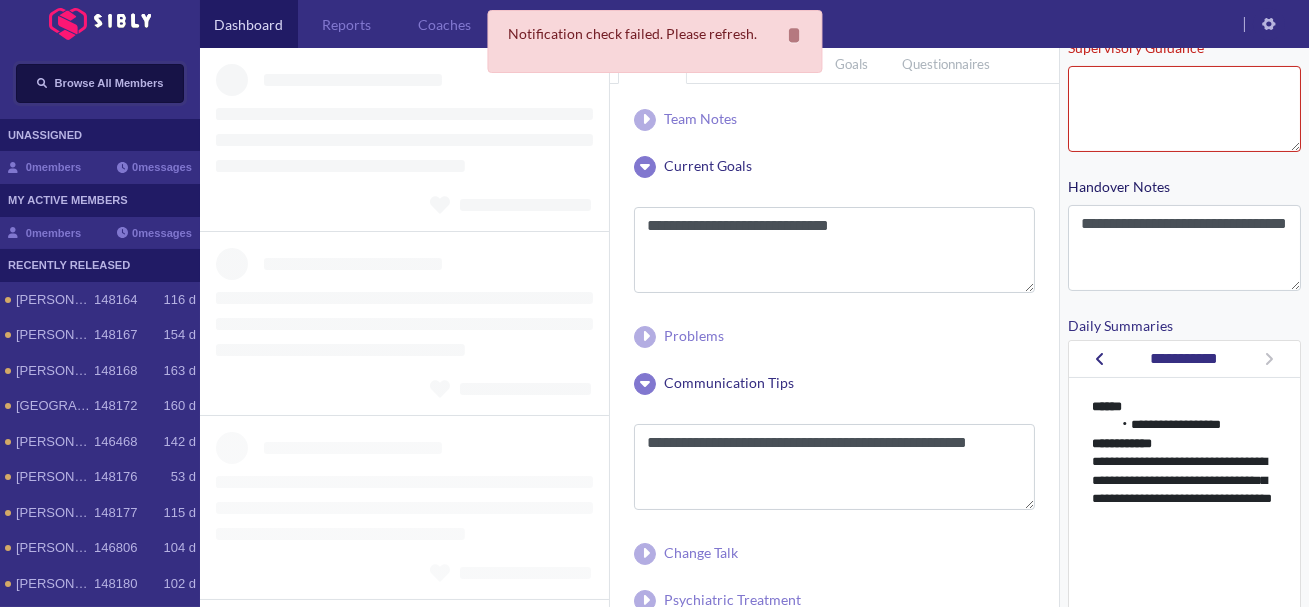 scroll, scrollTop: 0, scrollLeft: 0, axis: both 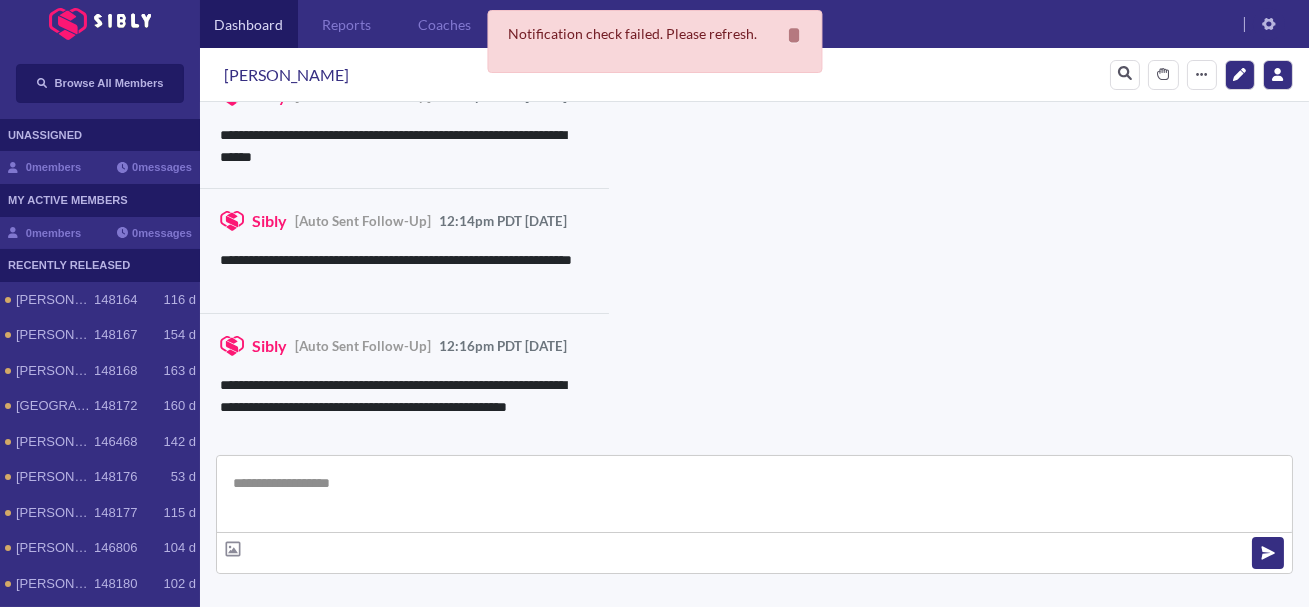 click at bounding box center [754, 494] 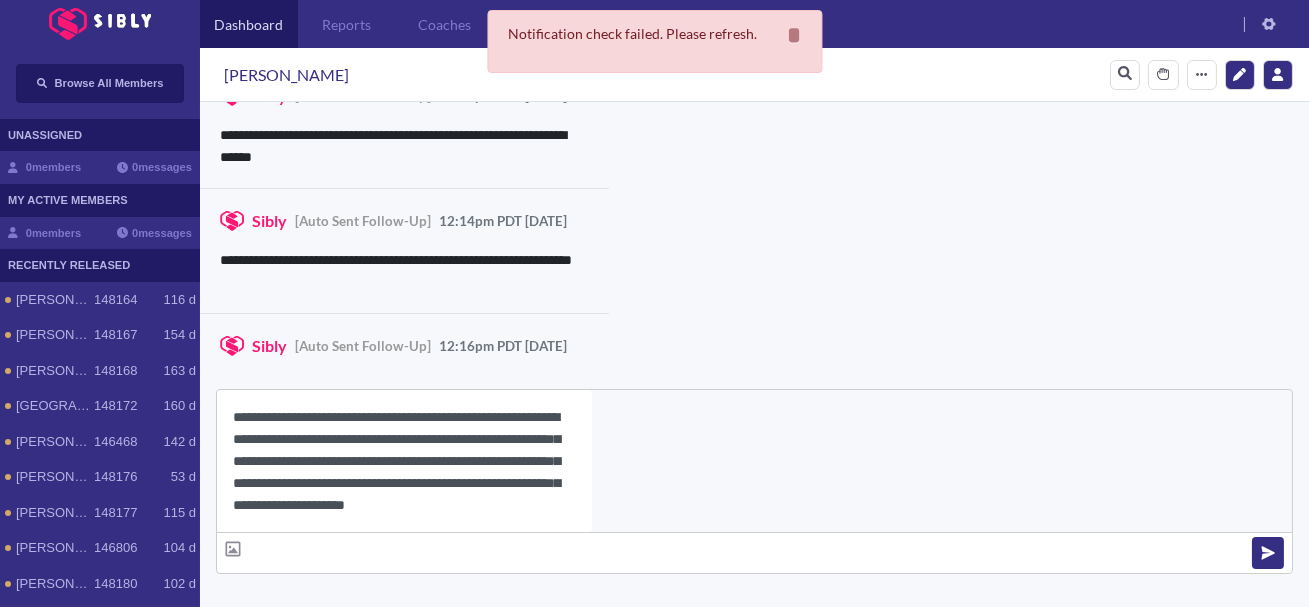 scroll, scrollTop: 22, scrollLeft: 0, axis: vertical 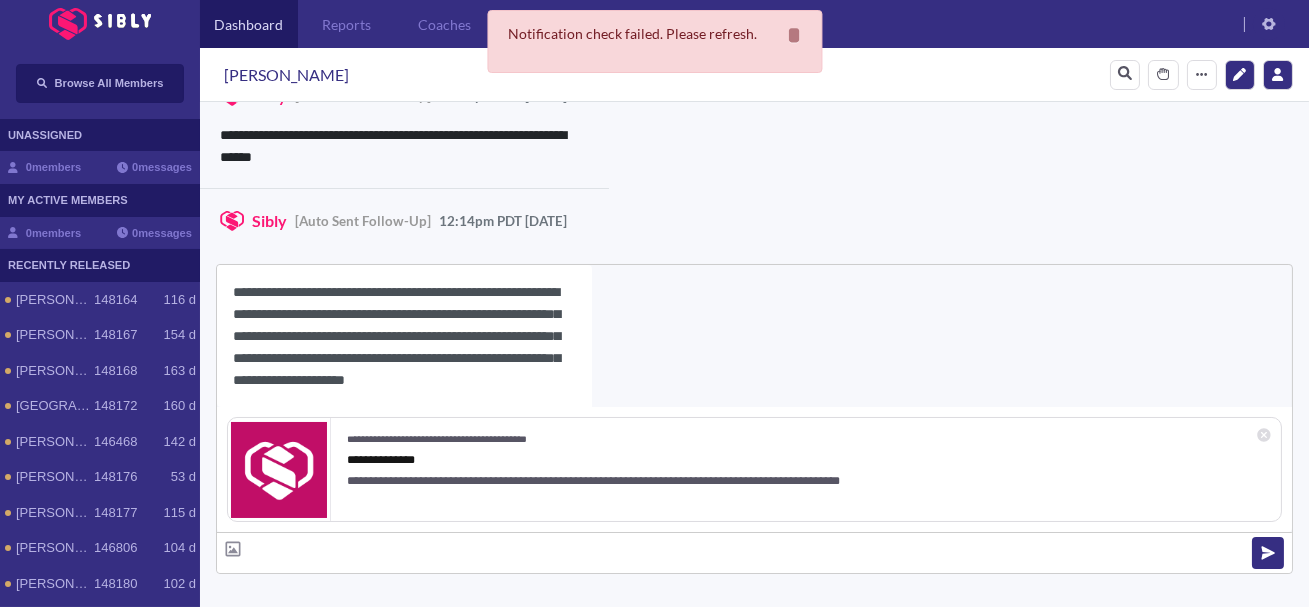 click on "[PERSON_NAME]" at bounding box center [286, 75] 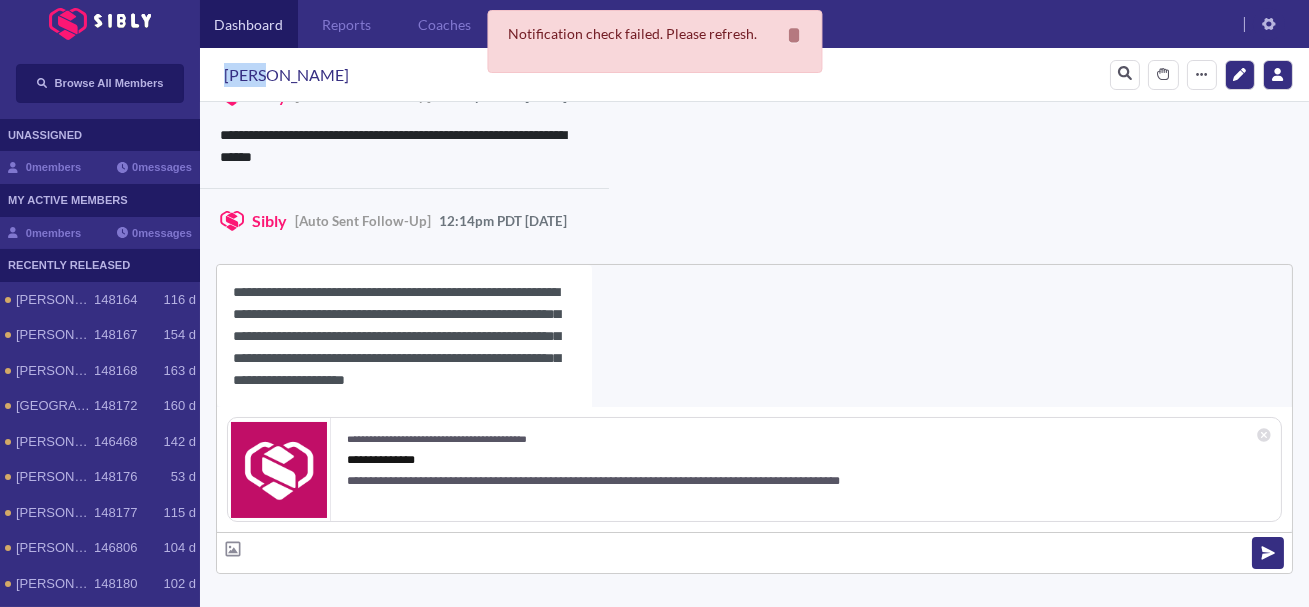 click on "[PERSON_NAME]" at bounding box center (286, 75) 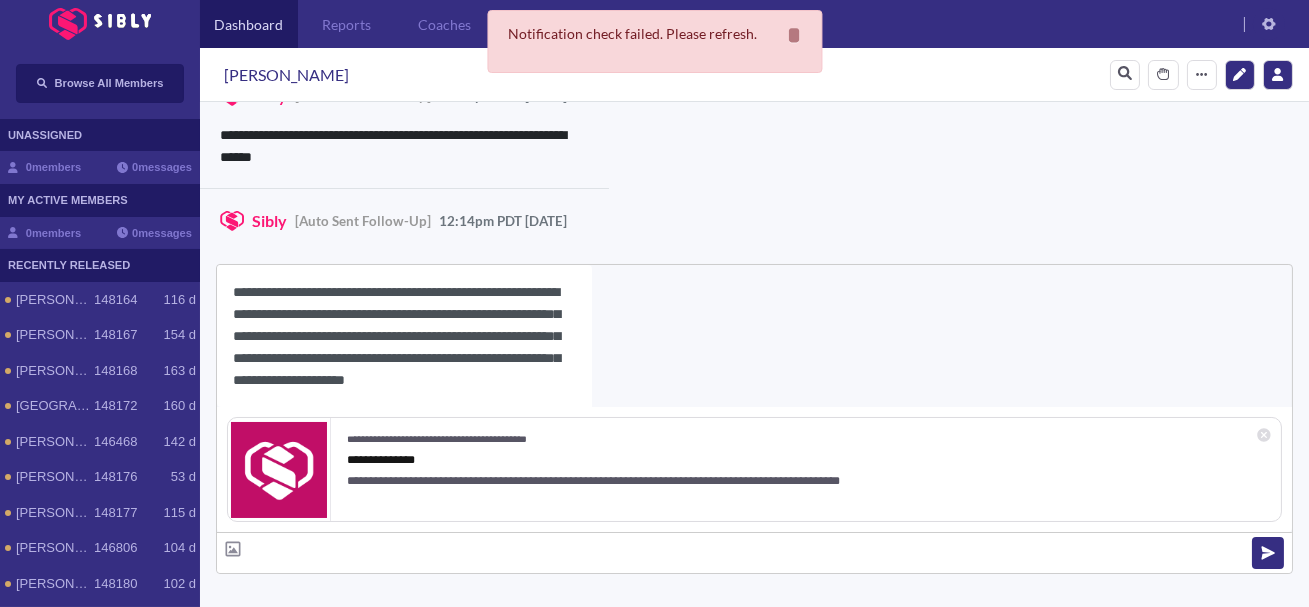 click on "**********" at bounding box center [404, 336] 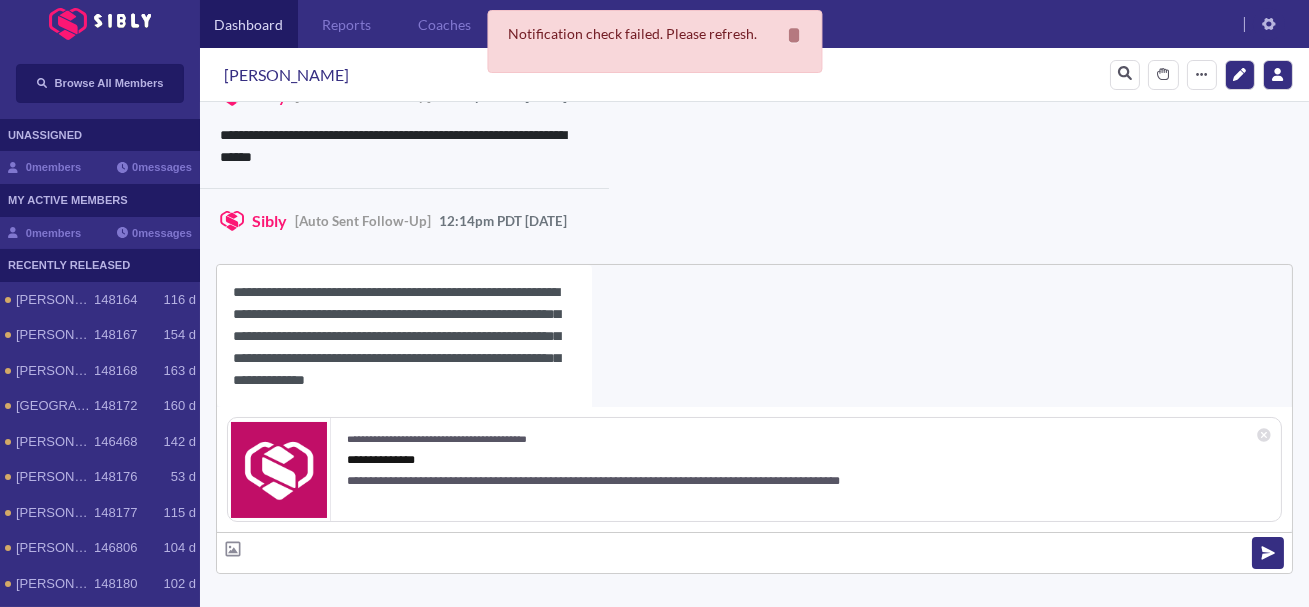 paste on "*****" 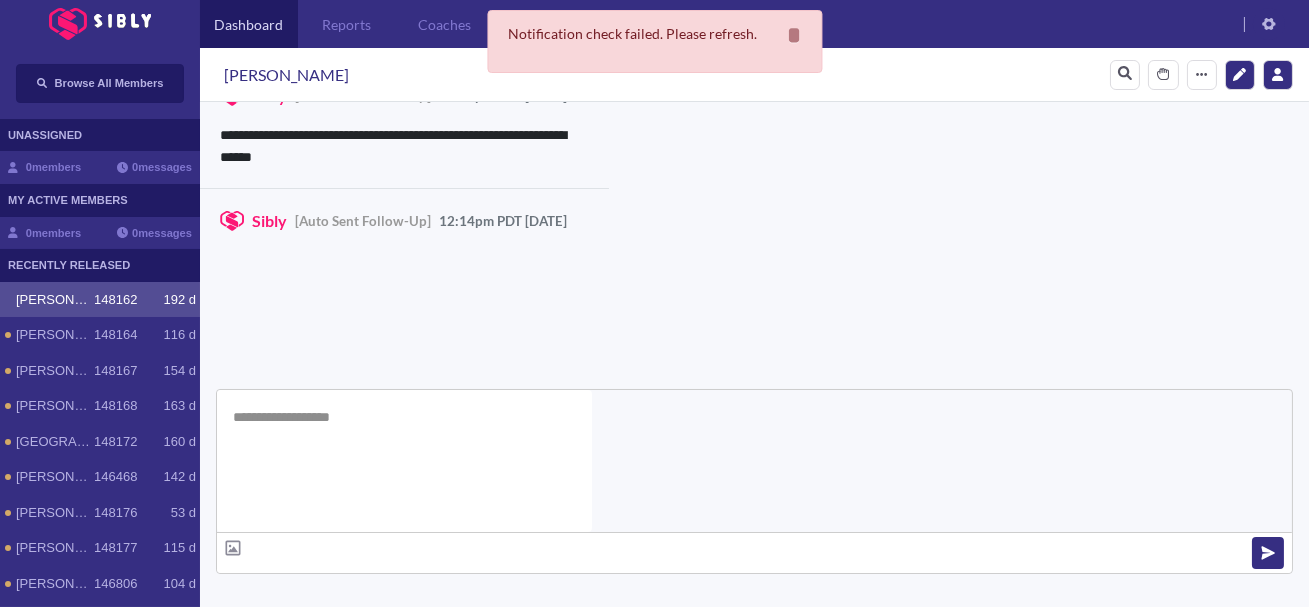 scroll, scrollTop: 0, scrollLeft: 0, axis: both 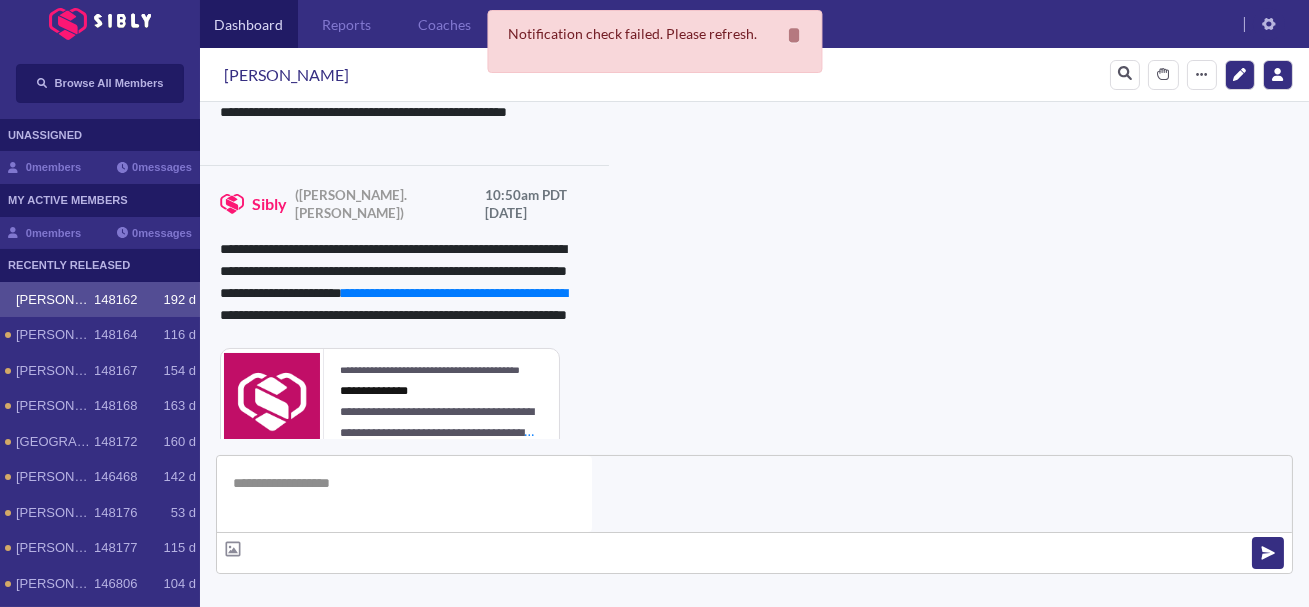 click on "**********" at bounding box center (833, 939) 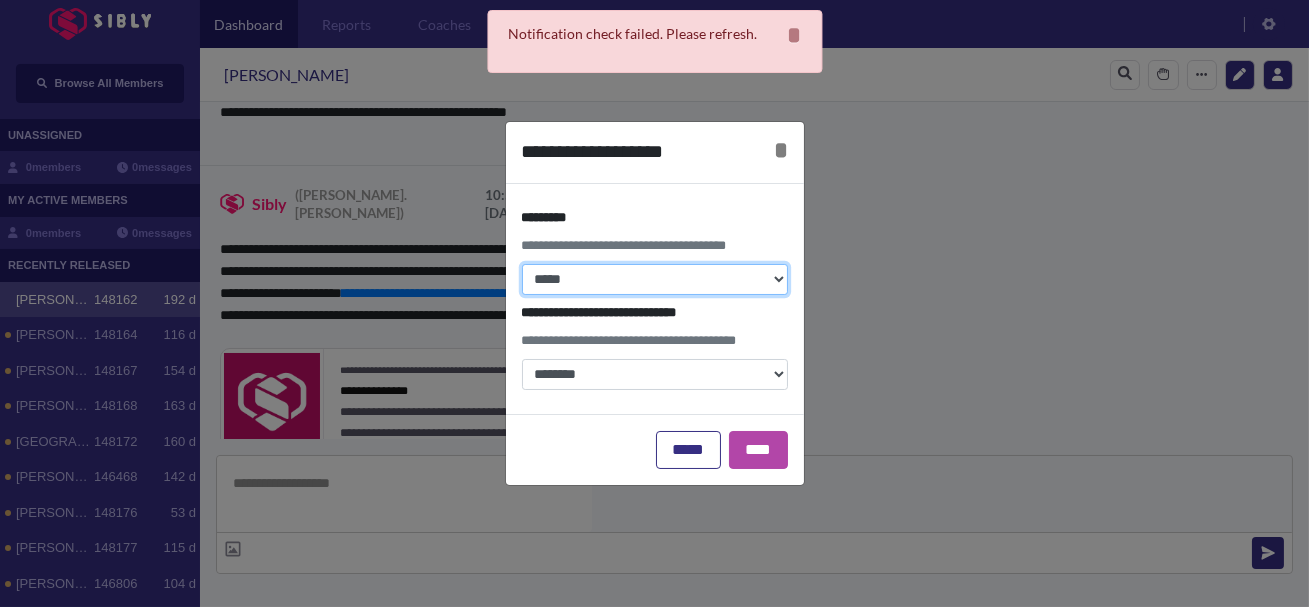 click on "**********" at bounding box center (655, 279) 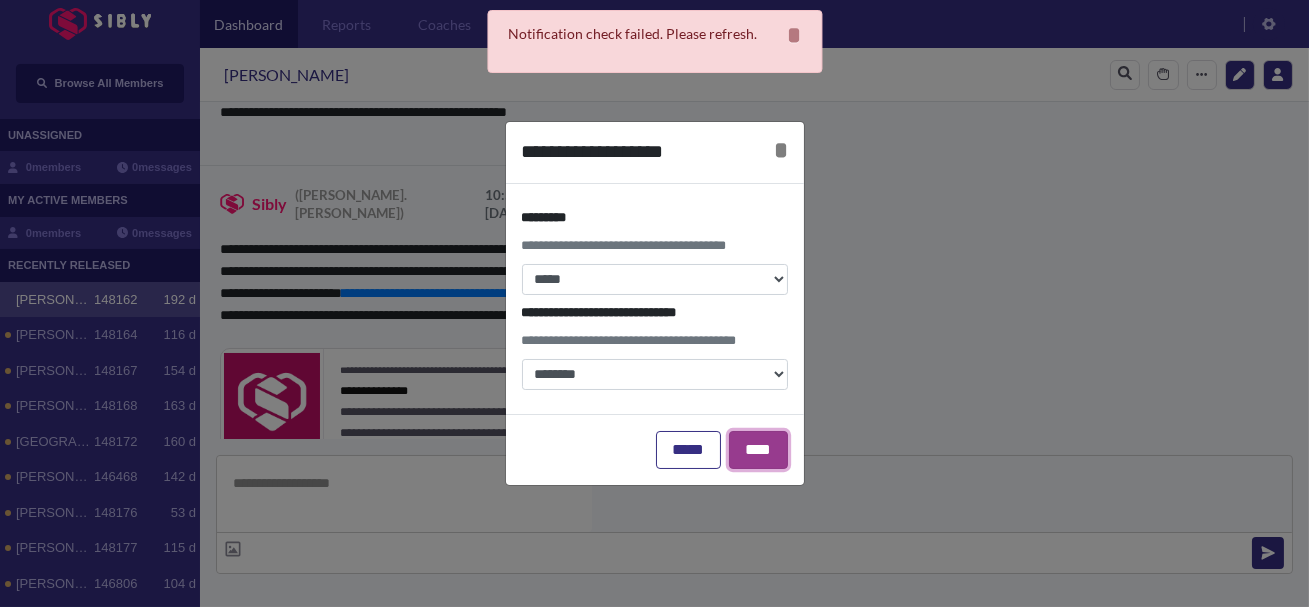 click on "****" at bounding box center (758, 450) 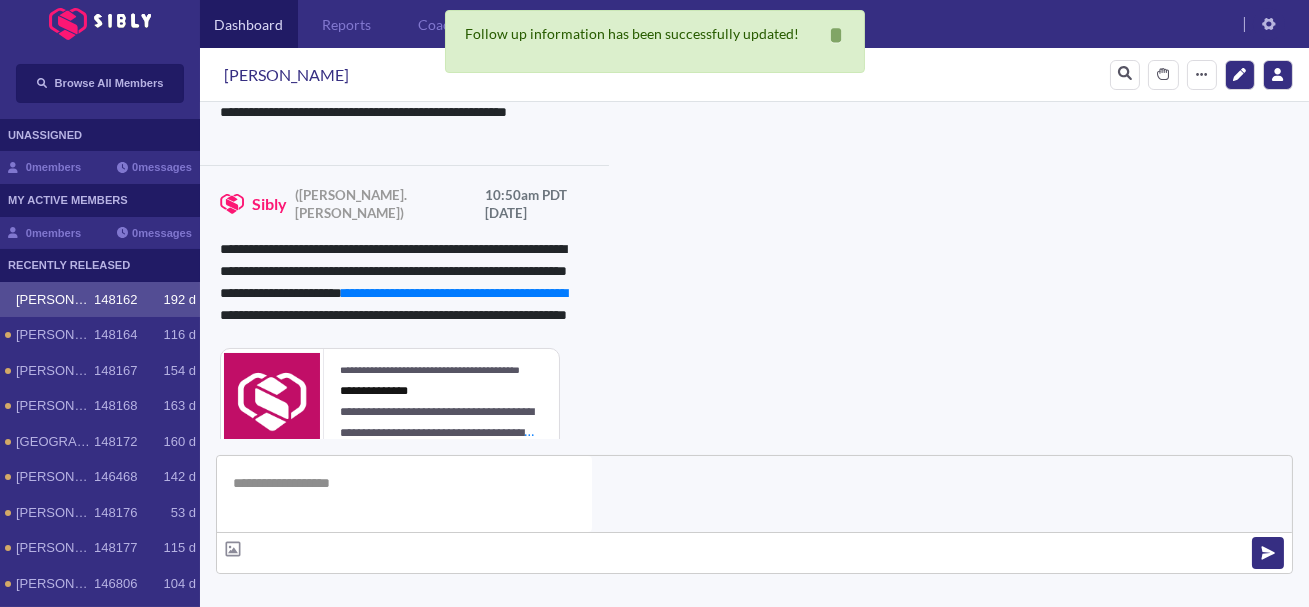 click at bounding box center (341, 679) 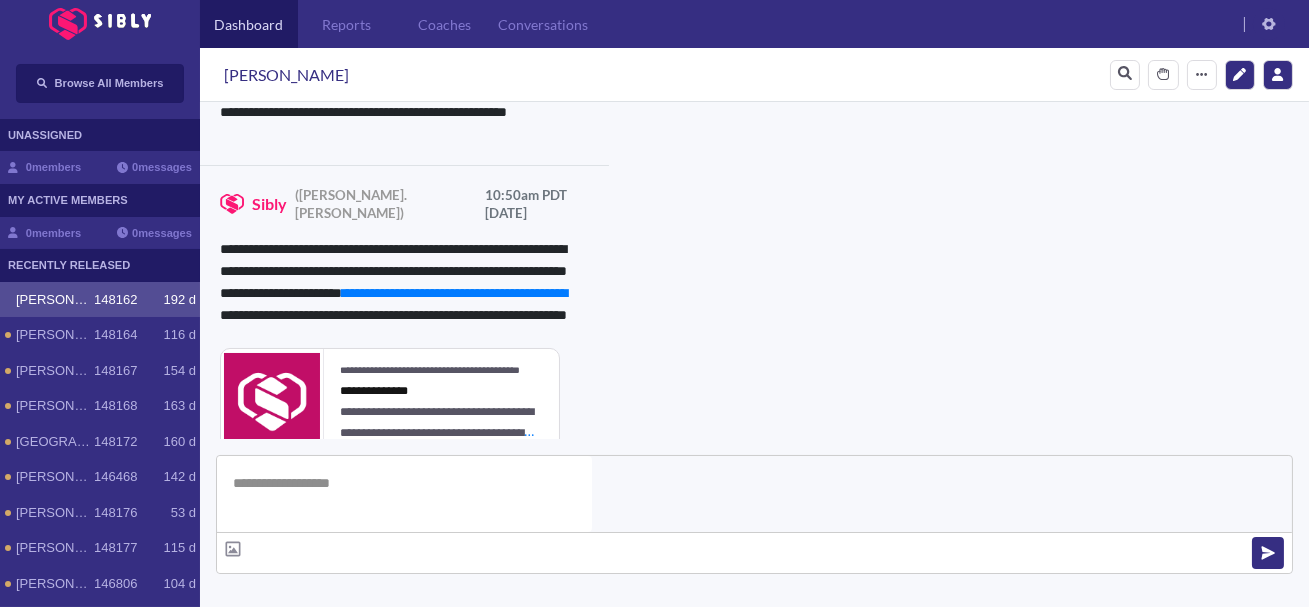 click at bounding box center [530, 762] 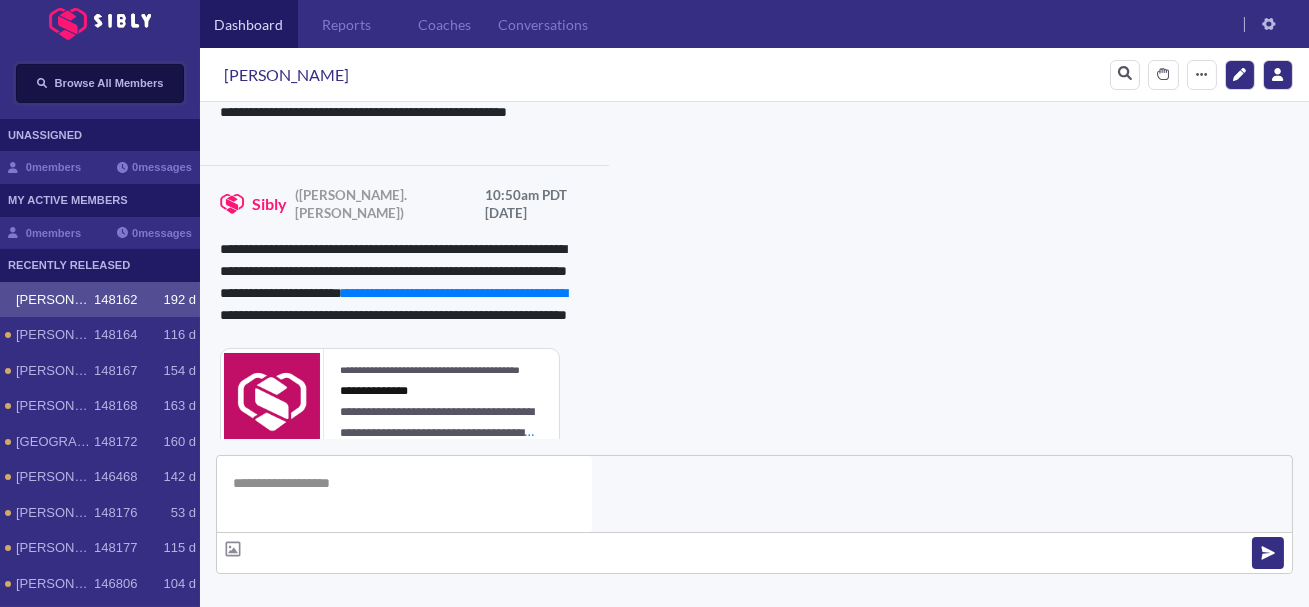 click on "Browse All Members" at bounding box center (100, 83) 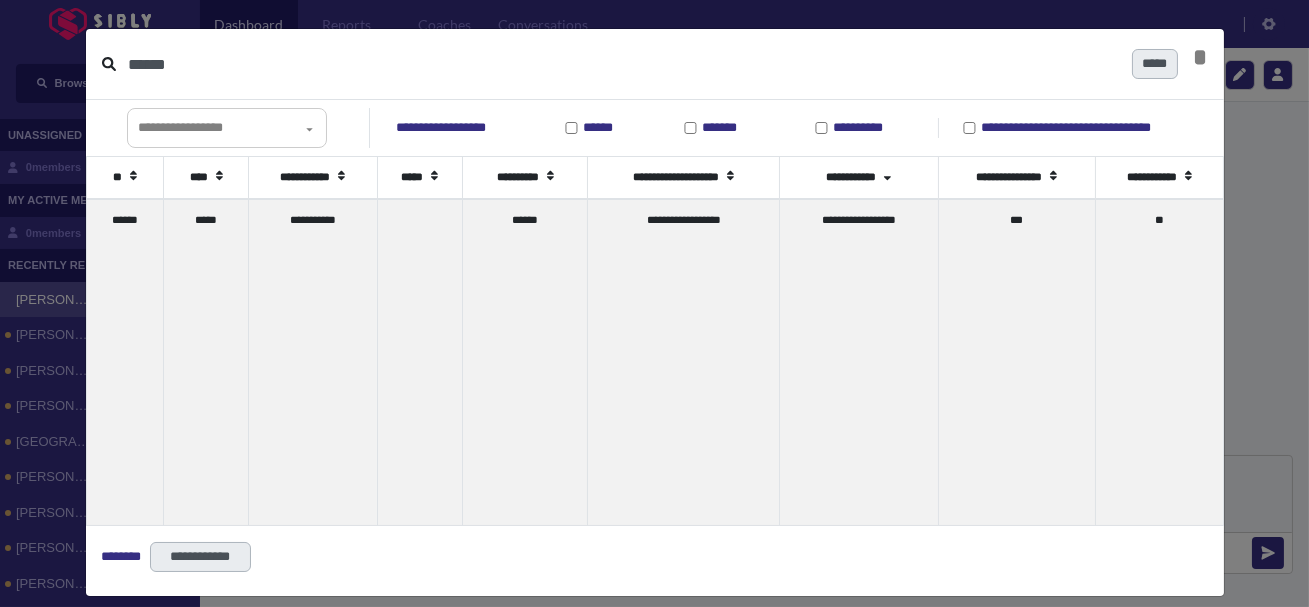 click on "******" at bounding box center [622, 64] 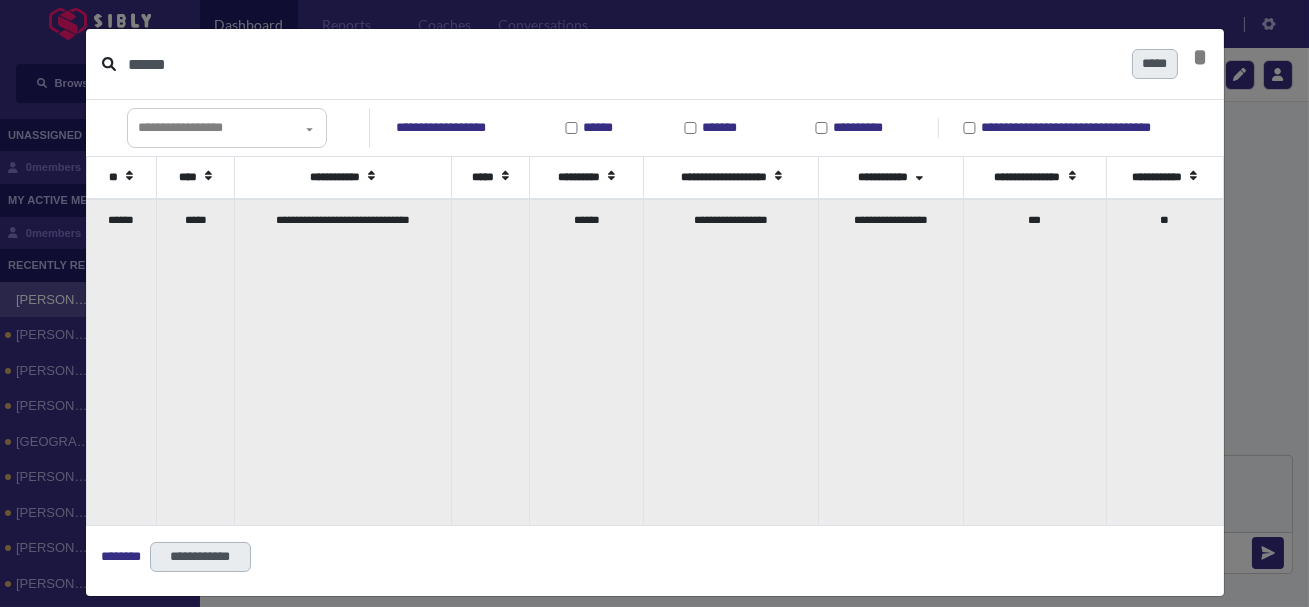 click on "*****" at bounding box center [195, 362] 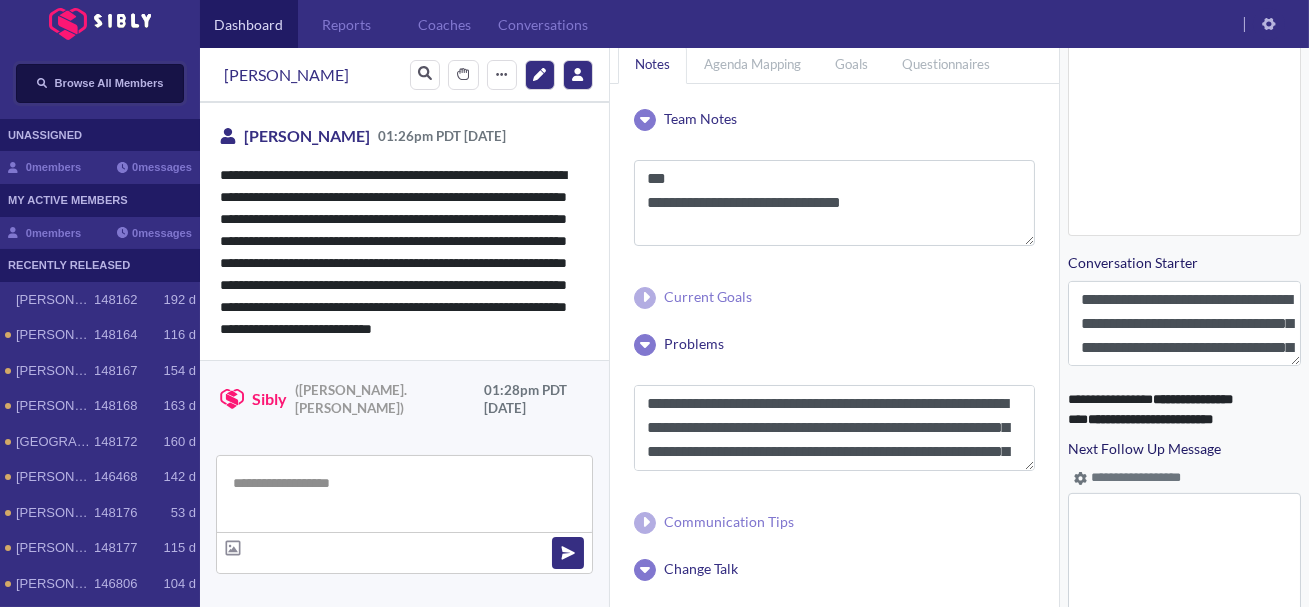 scroll, scrollTop: 1037, scrollLeft: 0, axis: vertical 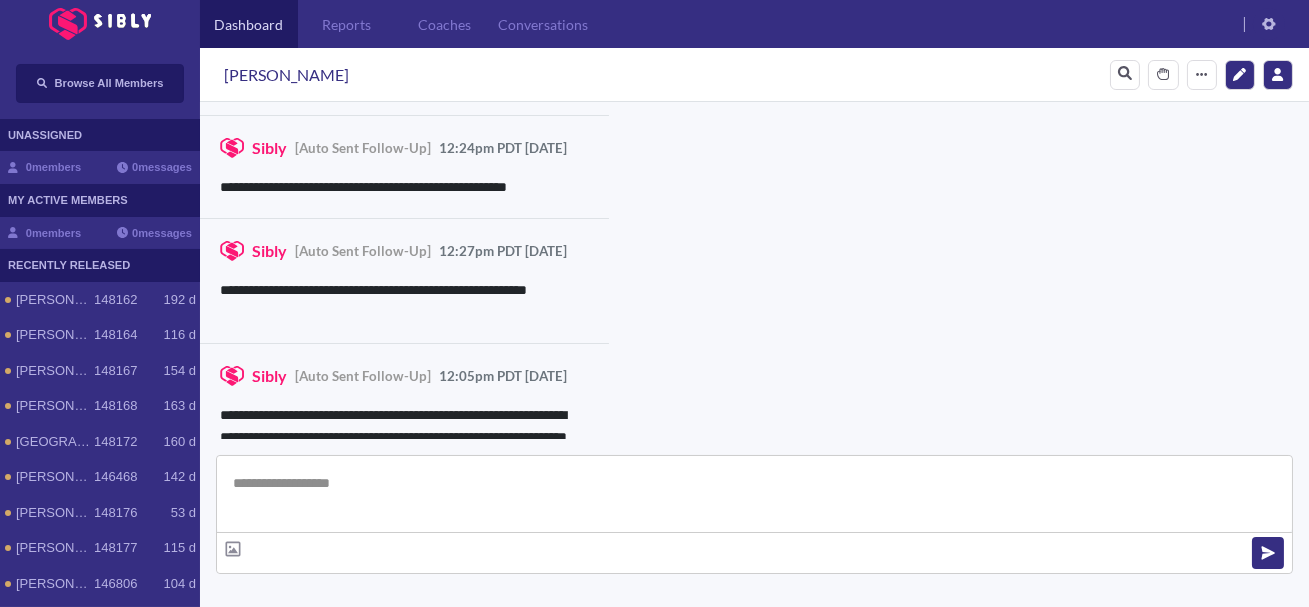 click on "**********" at bounding box center (404, 437) 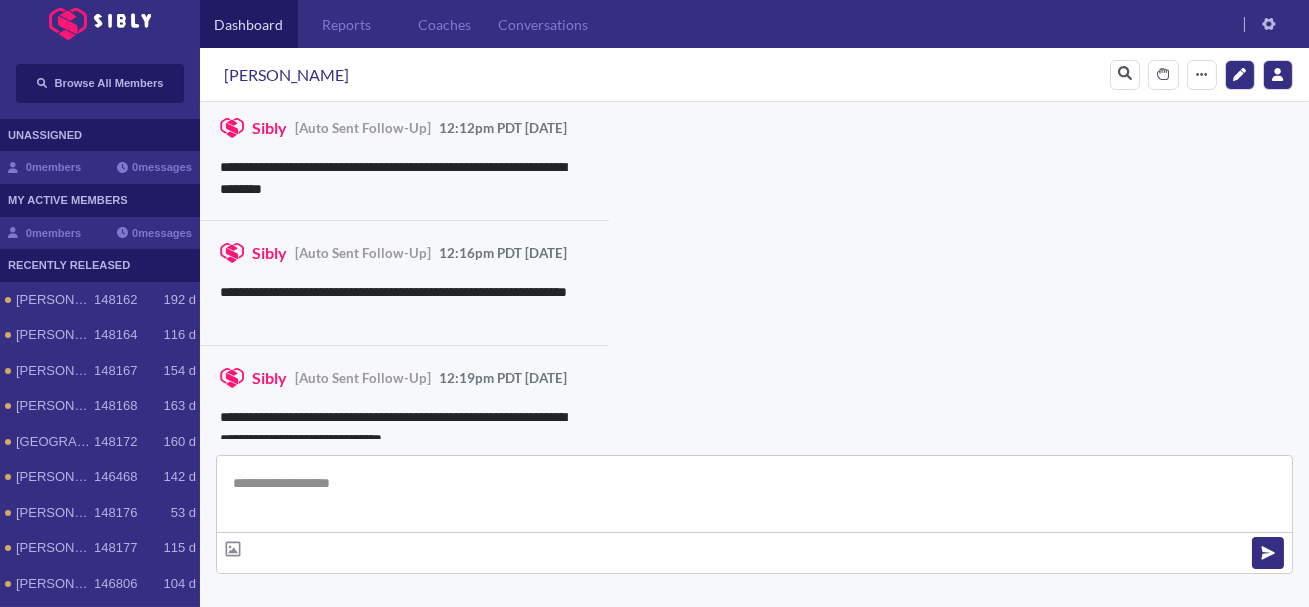 scroll, scrollTop: 4105, scrollLeft: 0, axis: vertical 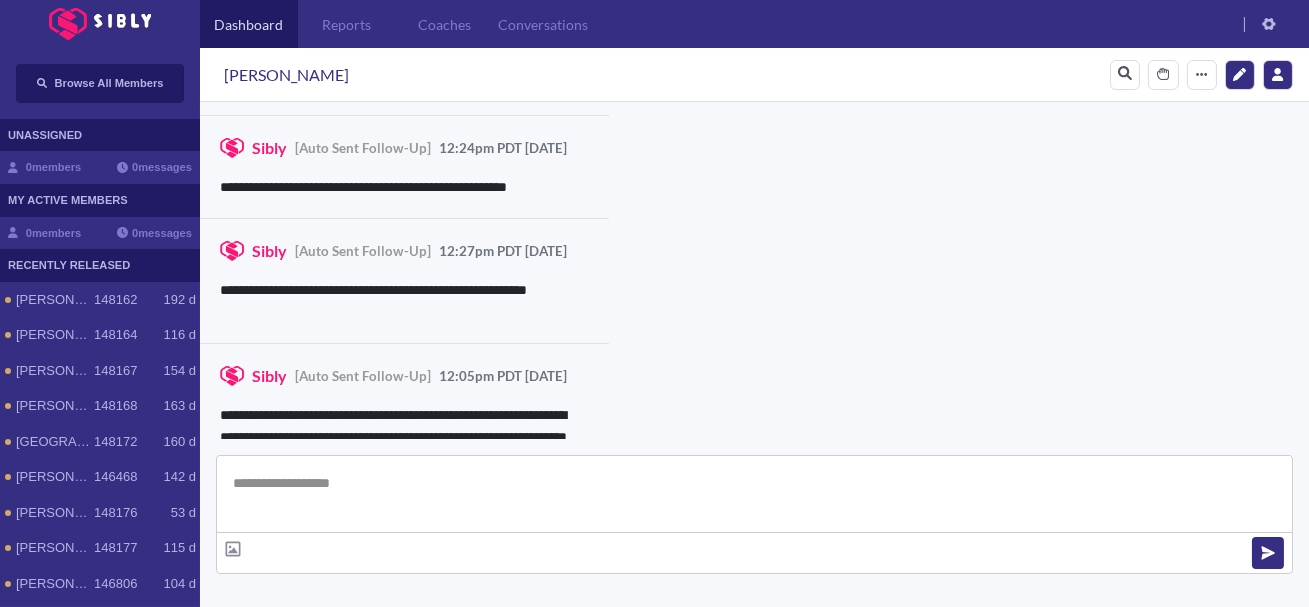 click at bounding box center (754, 494) 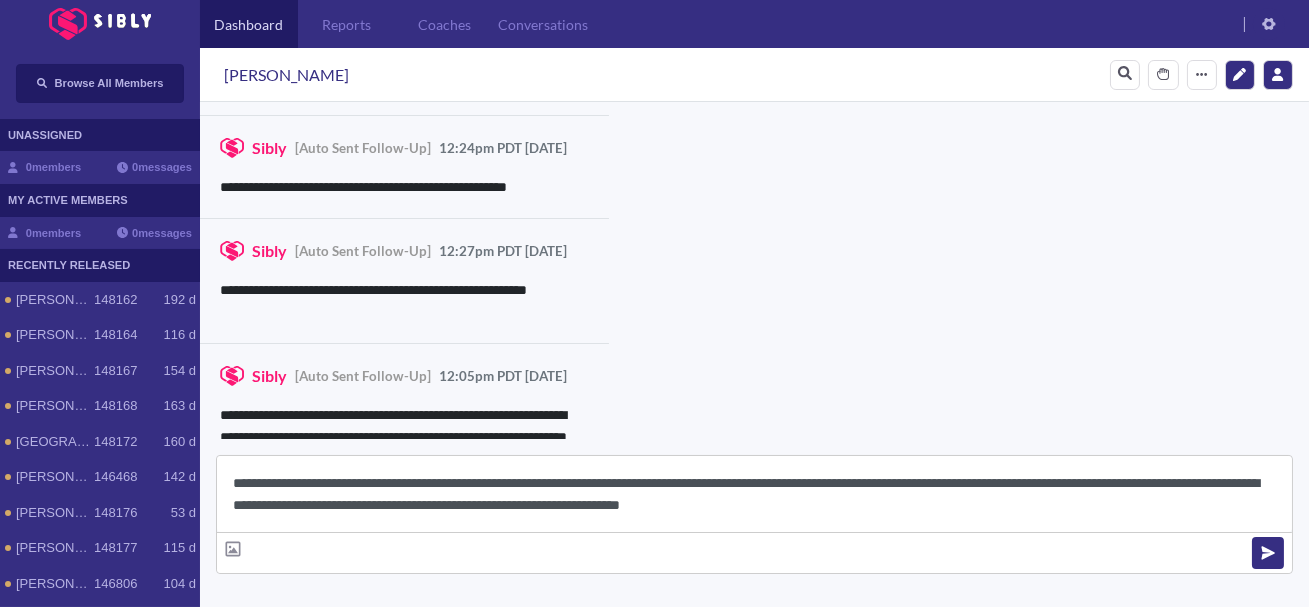 scroll, scrollTop: 22, scrollLeft: 0, axis: vertical 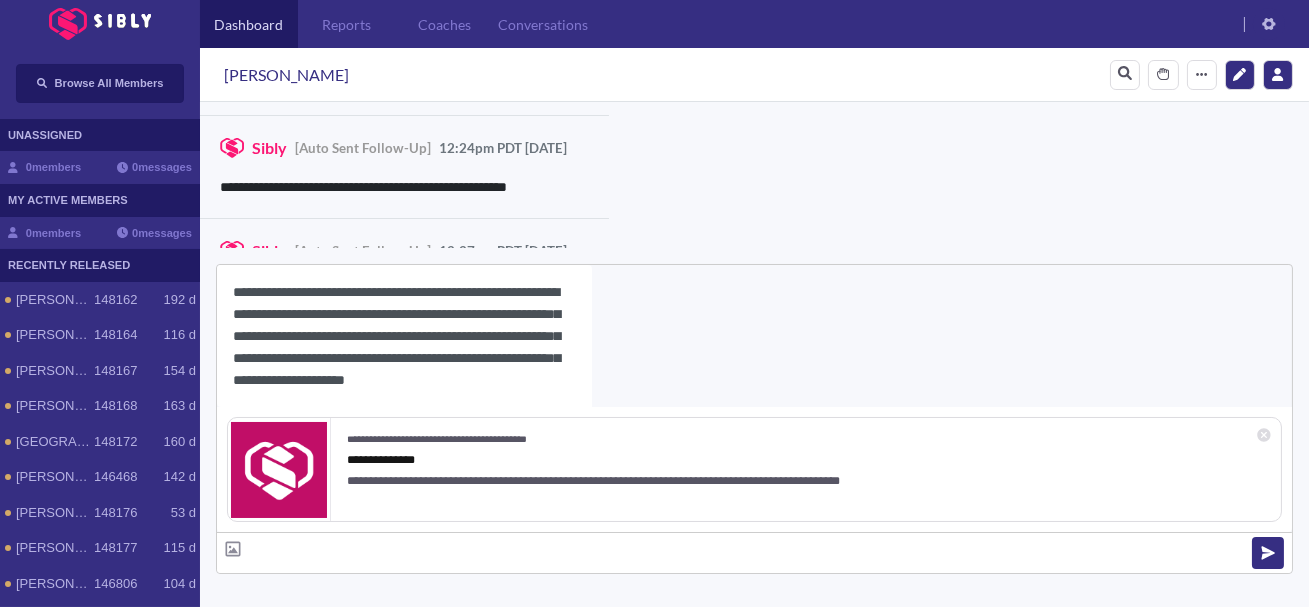 click on "[PERSON_NAME]" at bounding box center (286, 75) 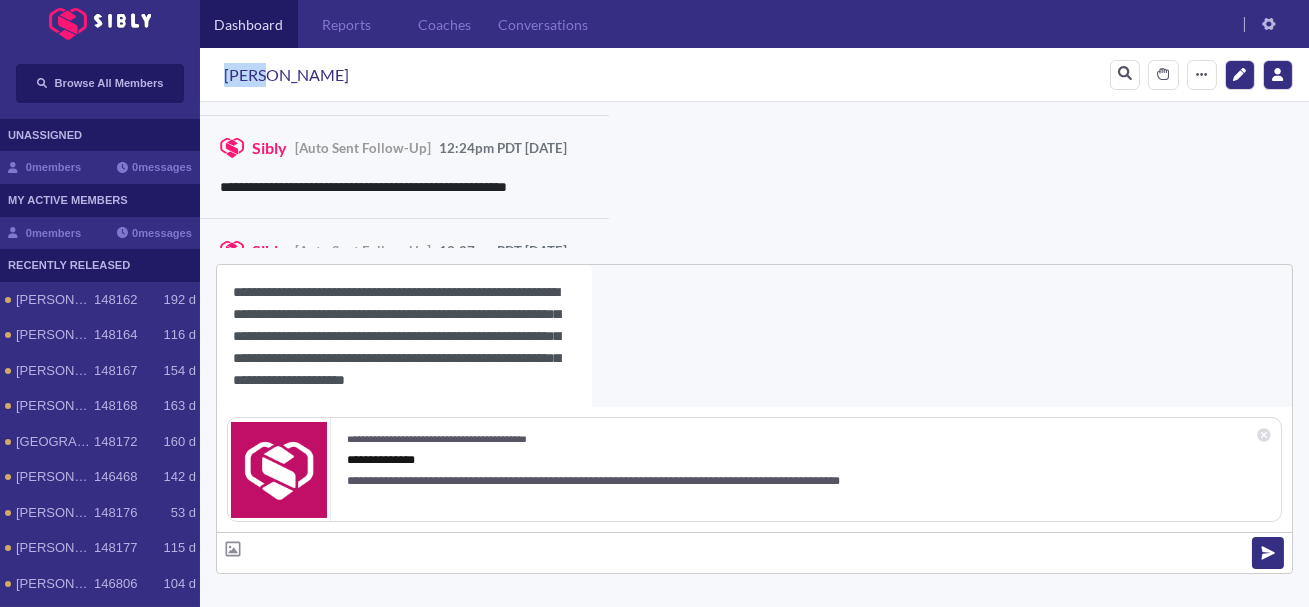 click on "[PERSON_NAME]" at bounding box center (286, 75) 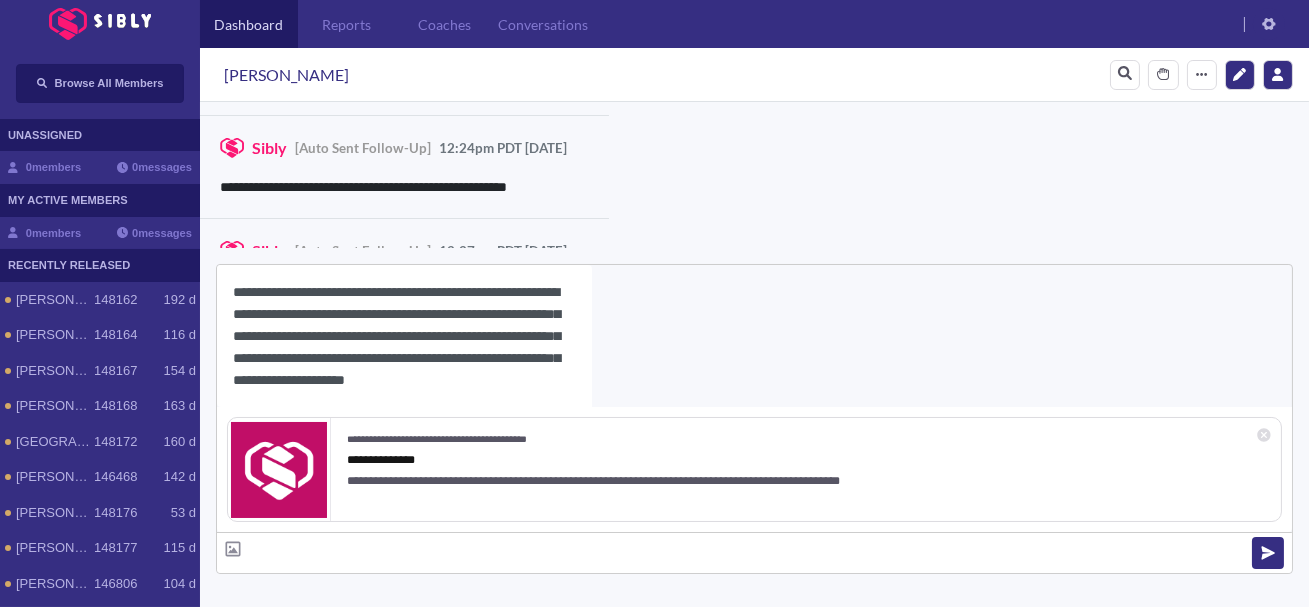 click on "**********" at bounding box center [404, 336] 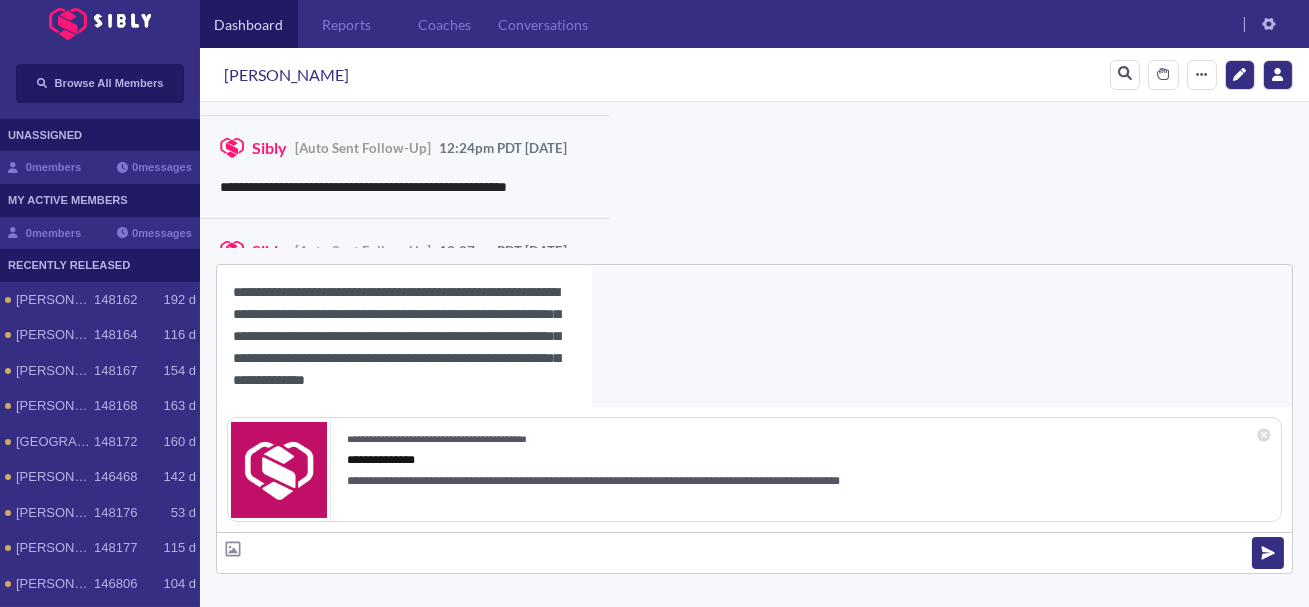scroll, scrollTop: 18, scrollLeft: 0, axis: vertical 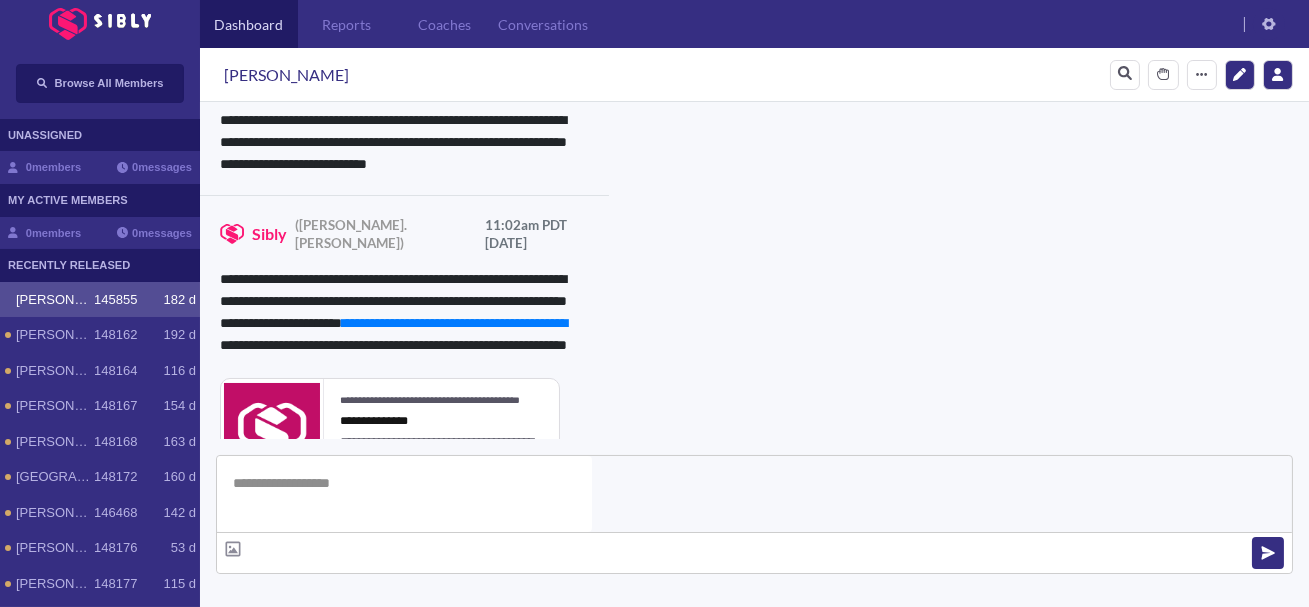 click on "**********" at bounding box center (833, 939) 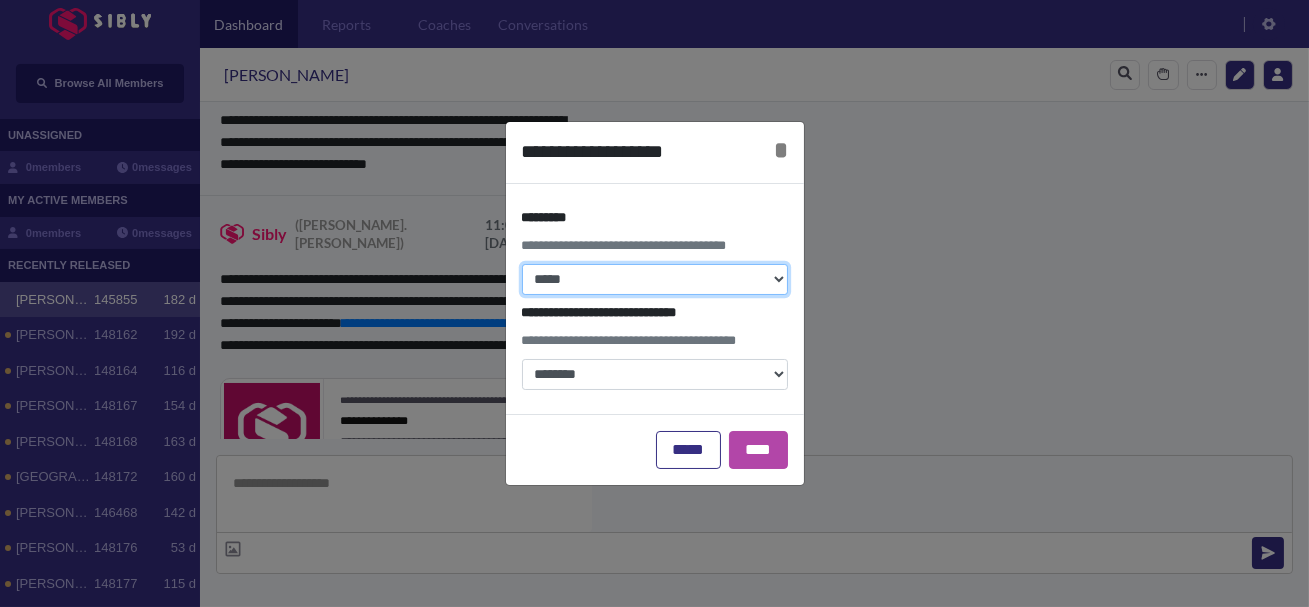 click on "**********" at bounding box center [655, 279] 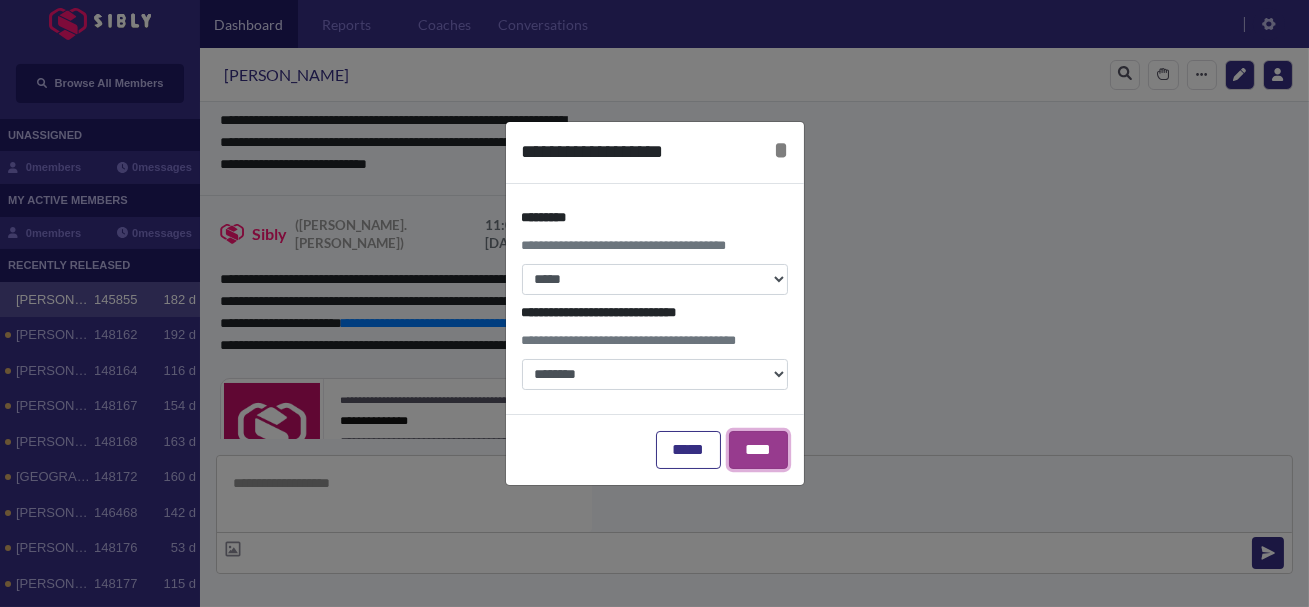 click on "****" at bounding box center [758, 450] 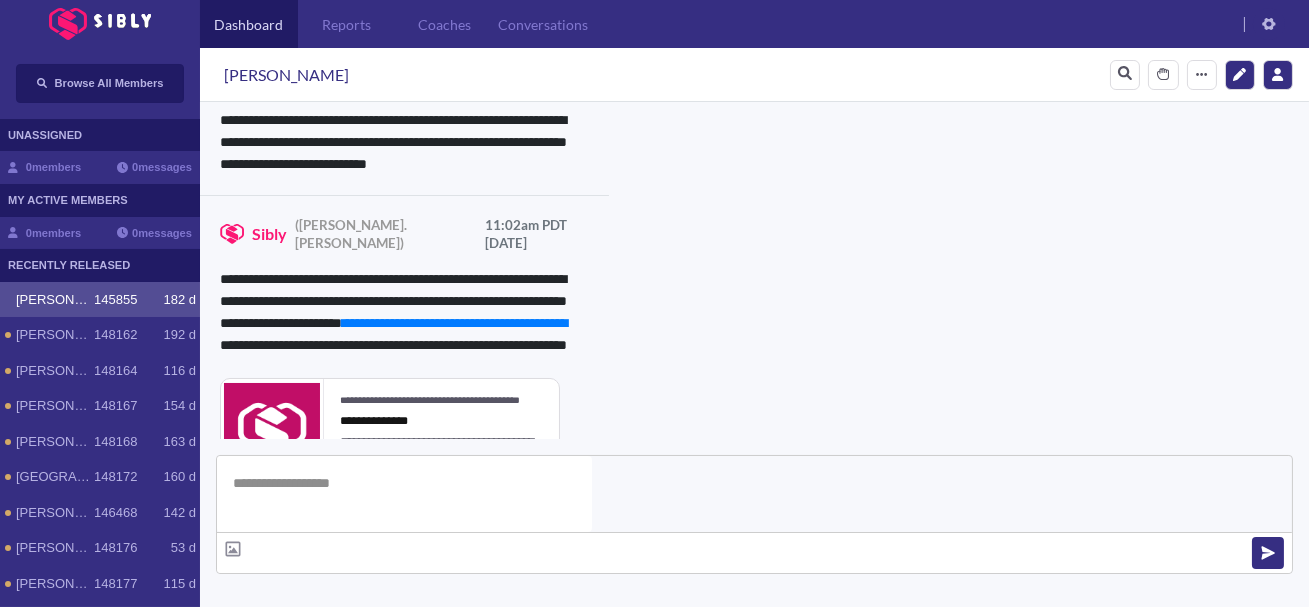 click on "**********" at bounding box center (530, 762) 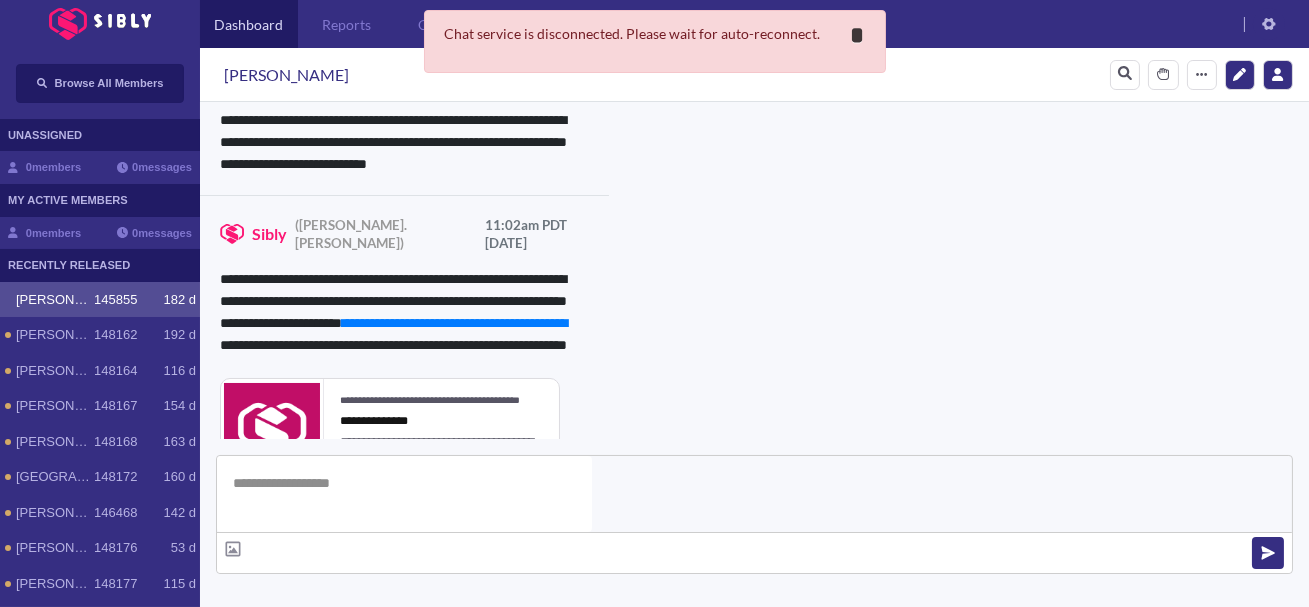 click on "*" at bounding box center (858, 35) 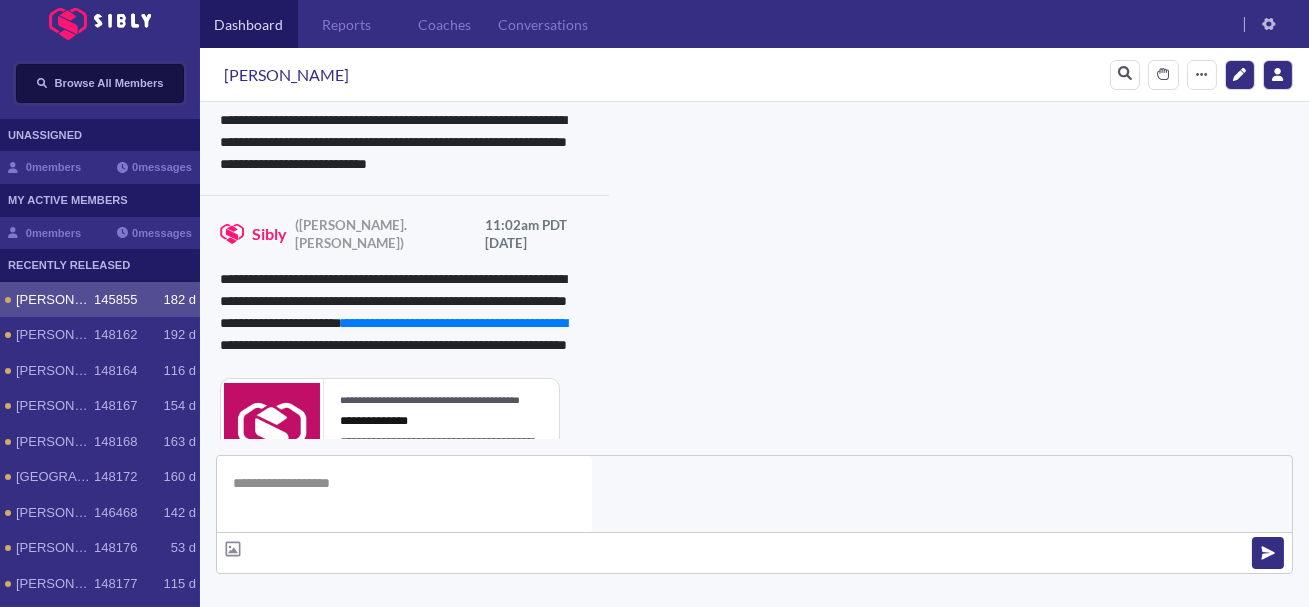 click on "Browse All Members" at bounding box center [100, 83] 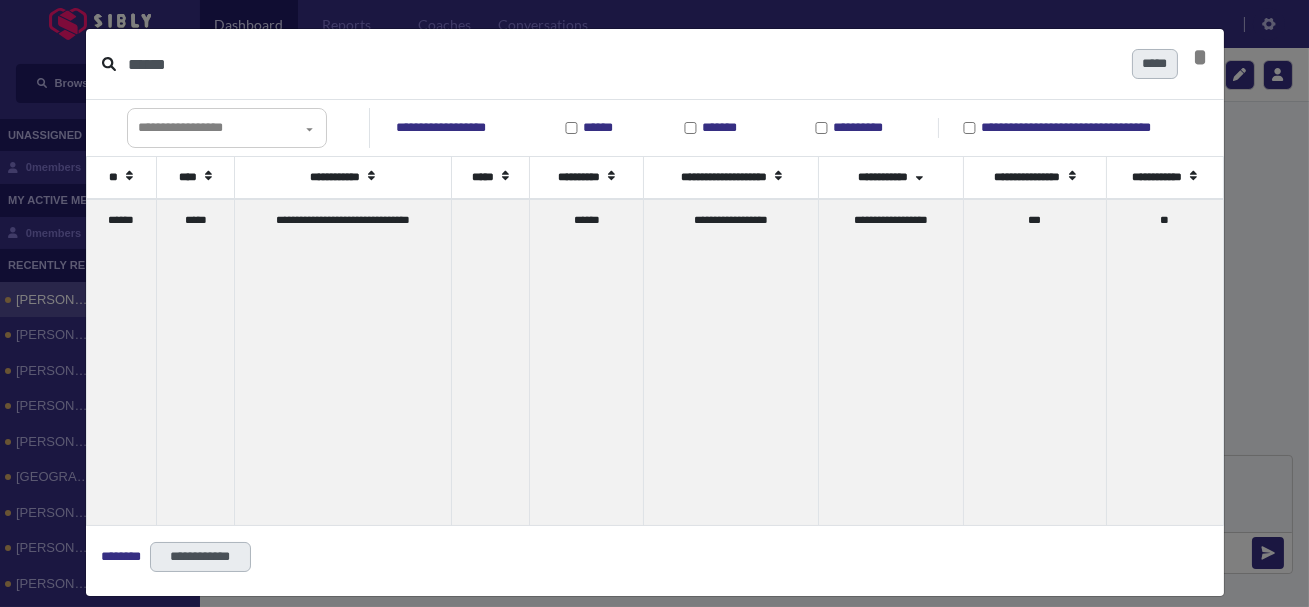 click on "******" at bounding box center [622, 64] 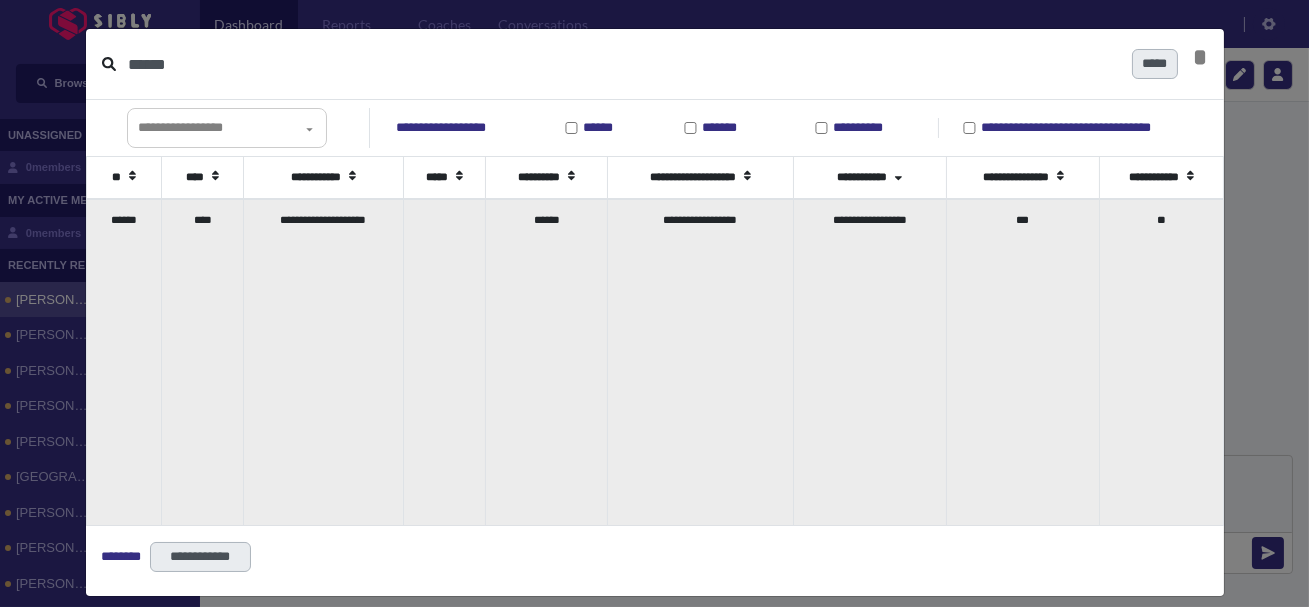 click on "**********" at bounding box center [323, 362] 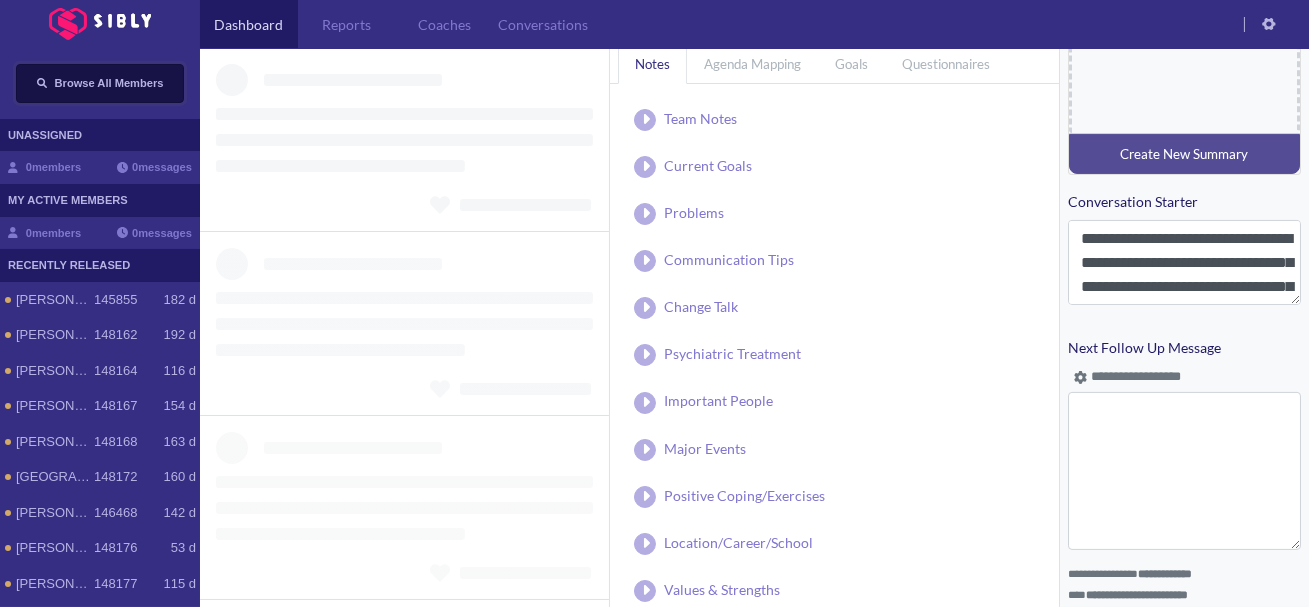 scroll, scrollTop: 939, scrollLeft: 0, axis: vertical 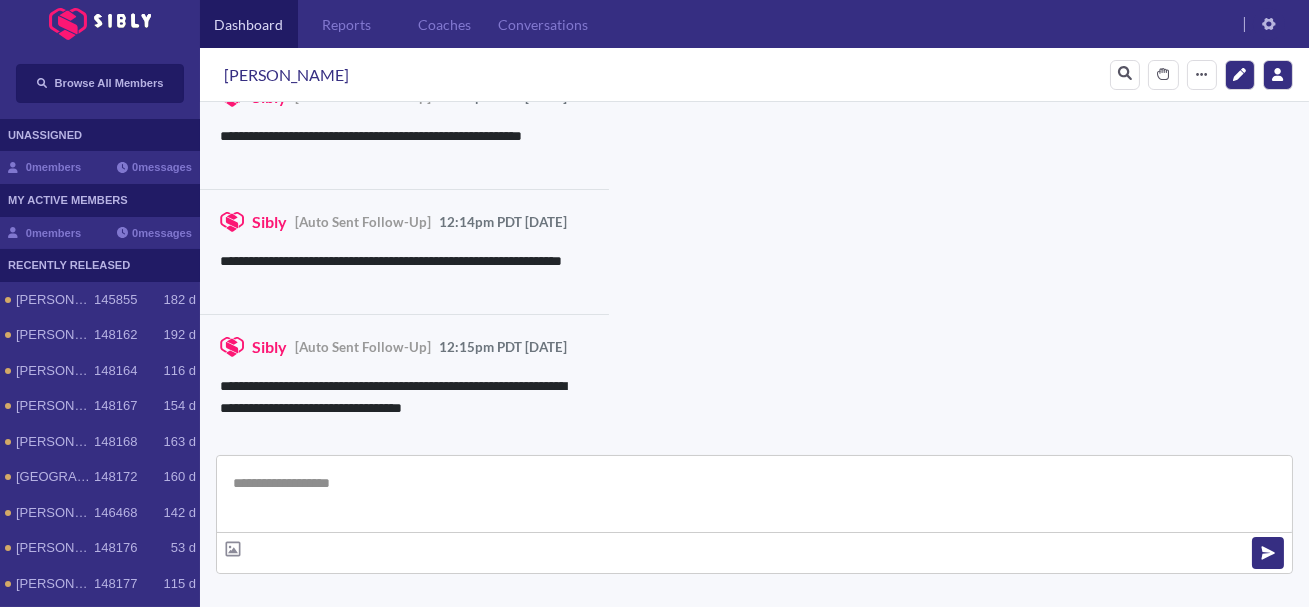 click at bounding box center (754, 494) 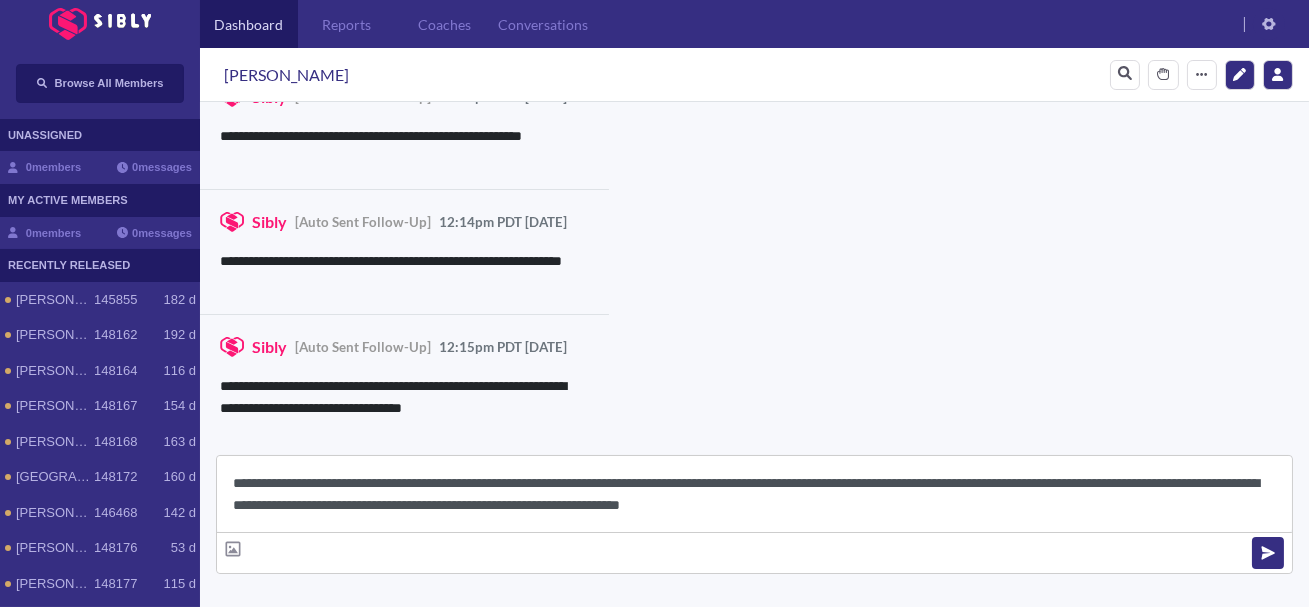 scroll, scrollTop: 22, scrollLeft: 0, axis: vertical 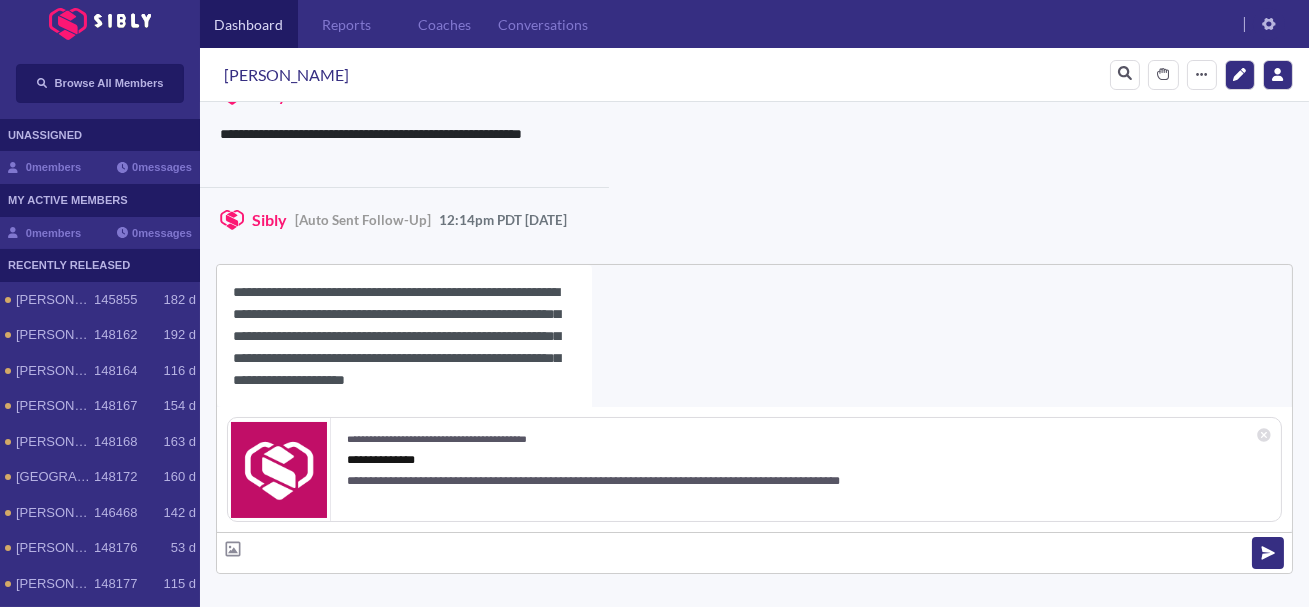 click on "[PERSON_NAME]" at bounding box center [286, 75] 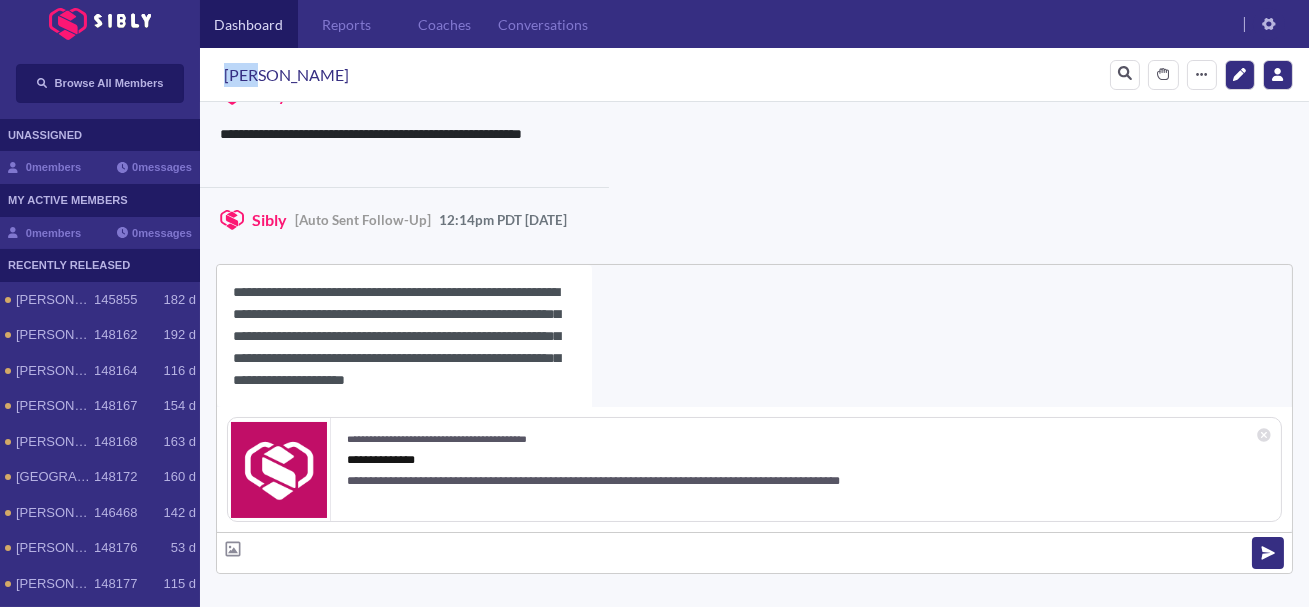 click on "[PERSON_NAME]" at bounding box center [286, 75] 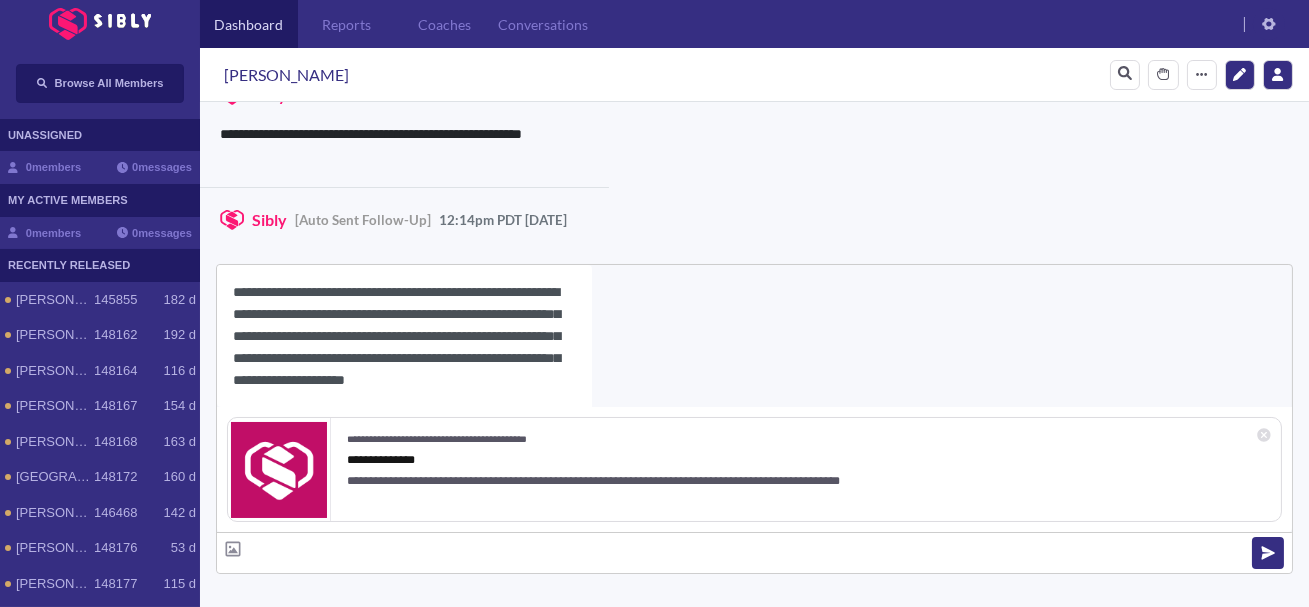 click on "**********" at bounding box center (404, 336) 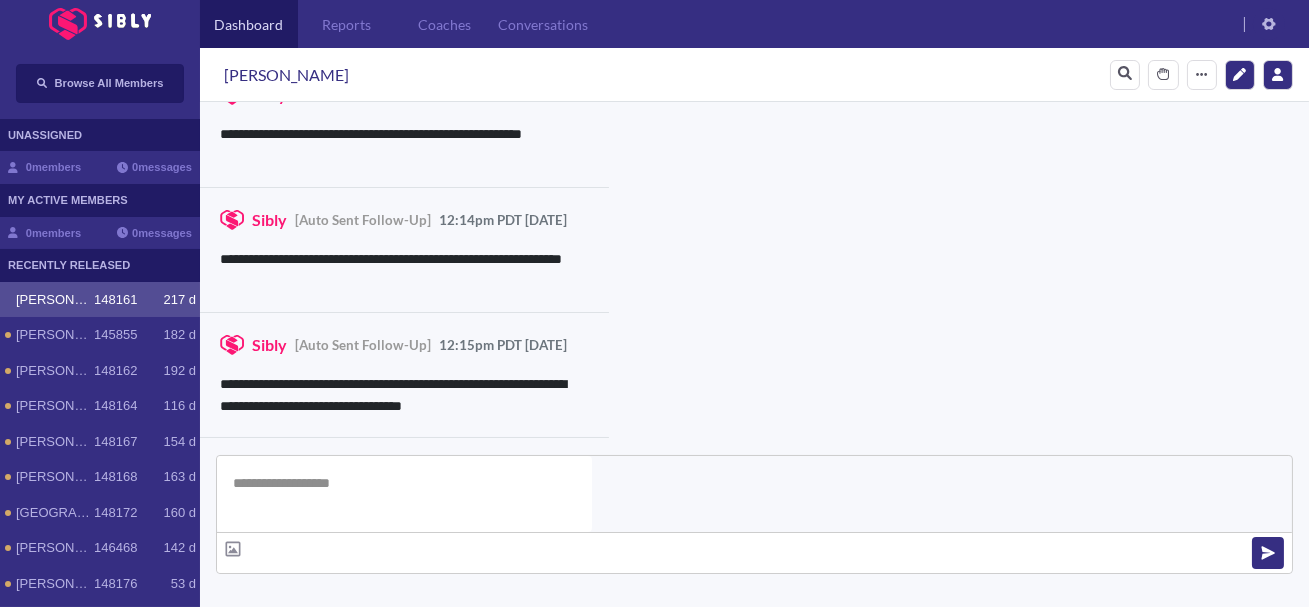 scroll, scrollTop: 0, scrollLeft: 0, axis: both 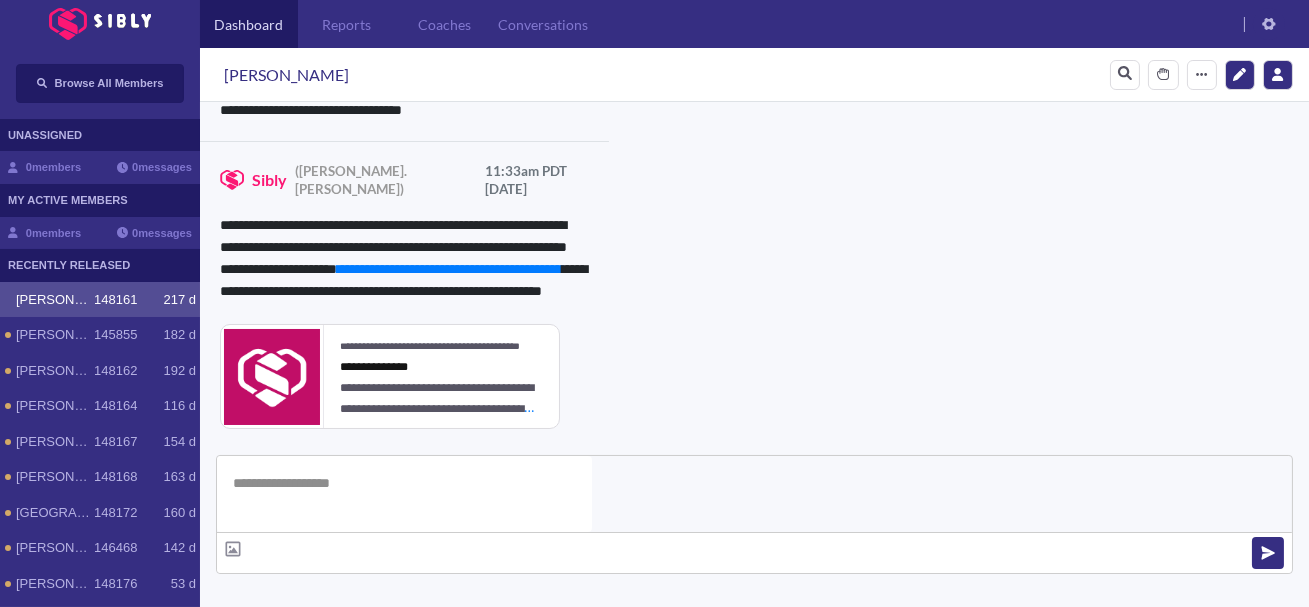 click on "**********" at bounding box center (833, 960) 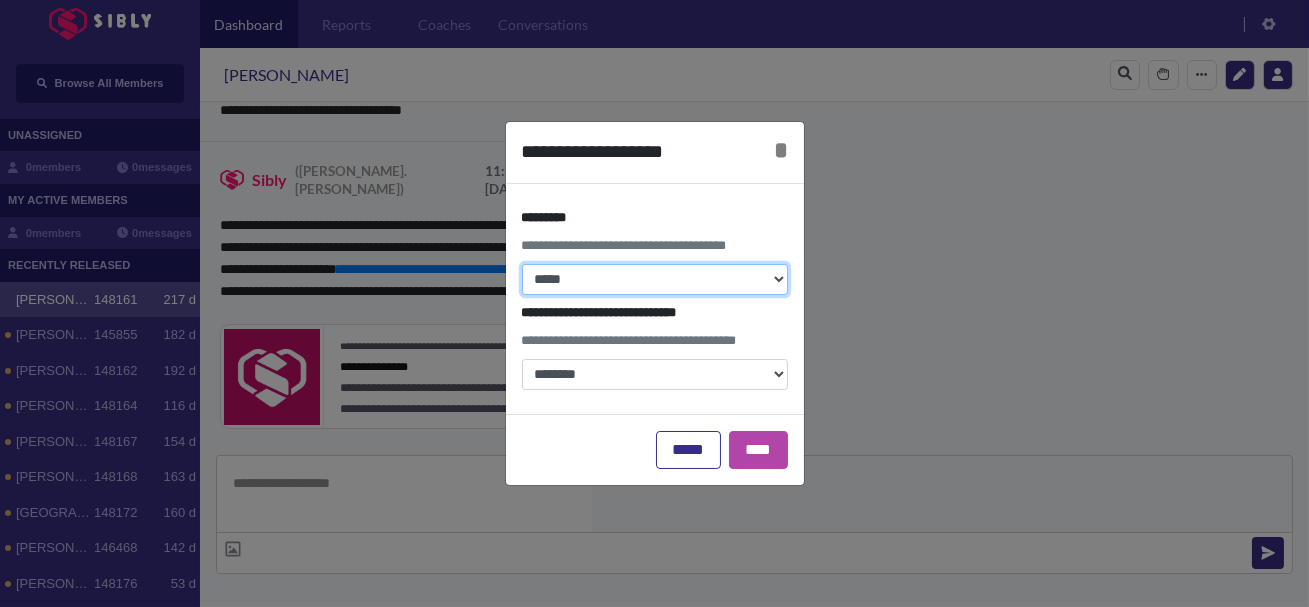 click on "**********" at bounding box center (655, 279) 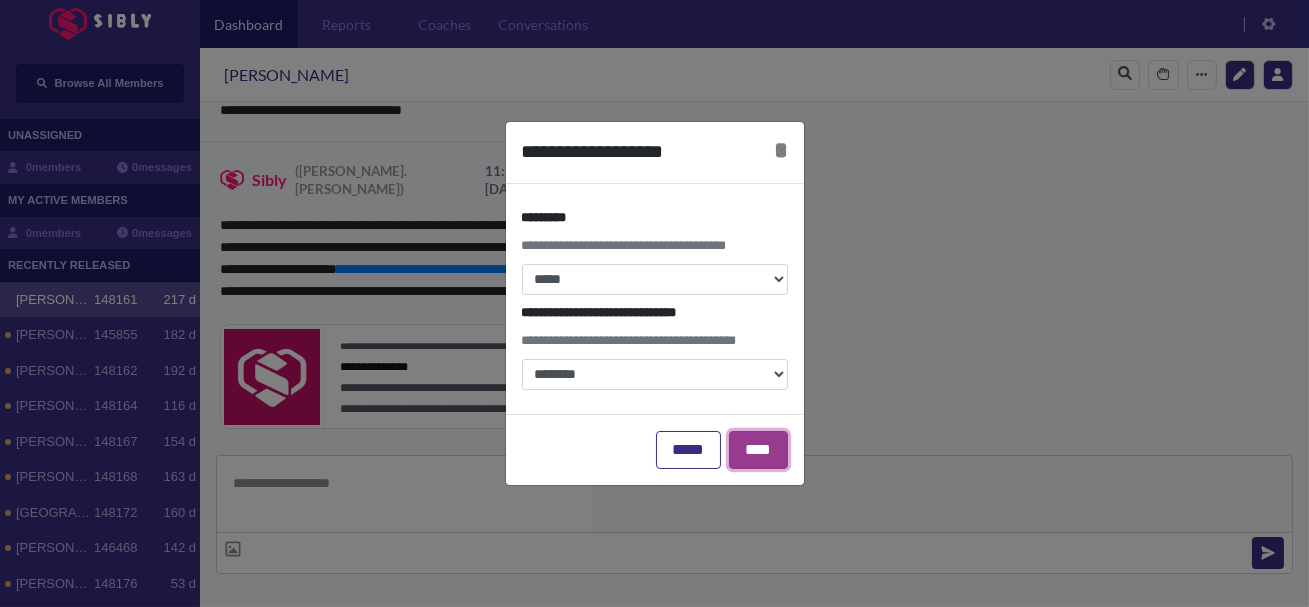 click on "****" at bounding box center [758, 450] 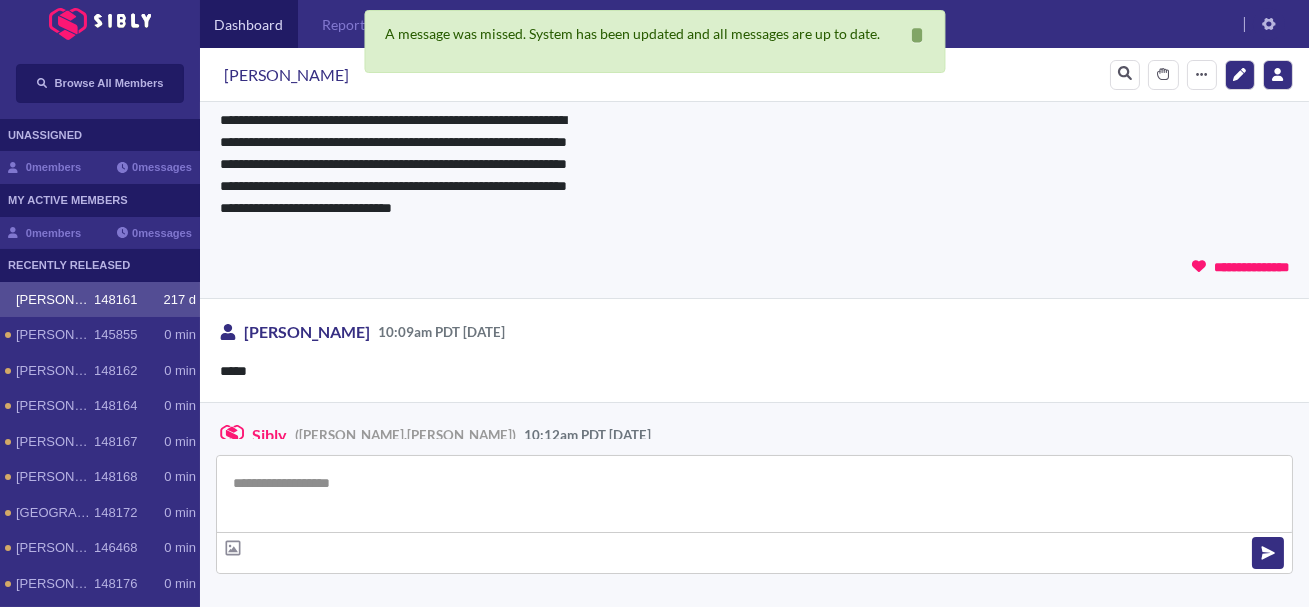 click at bounding box center [341, 679] 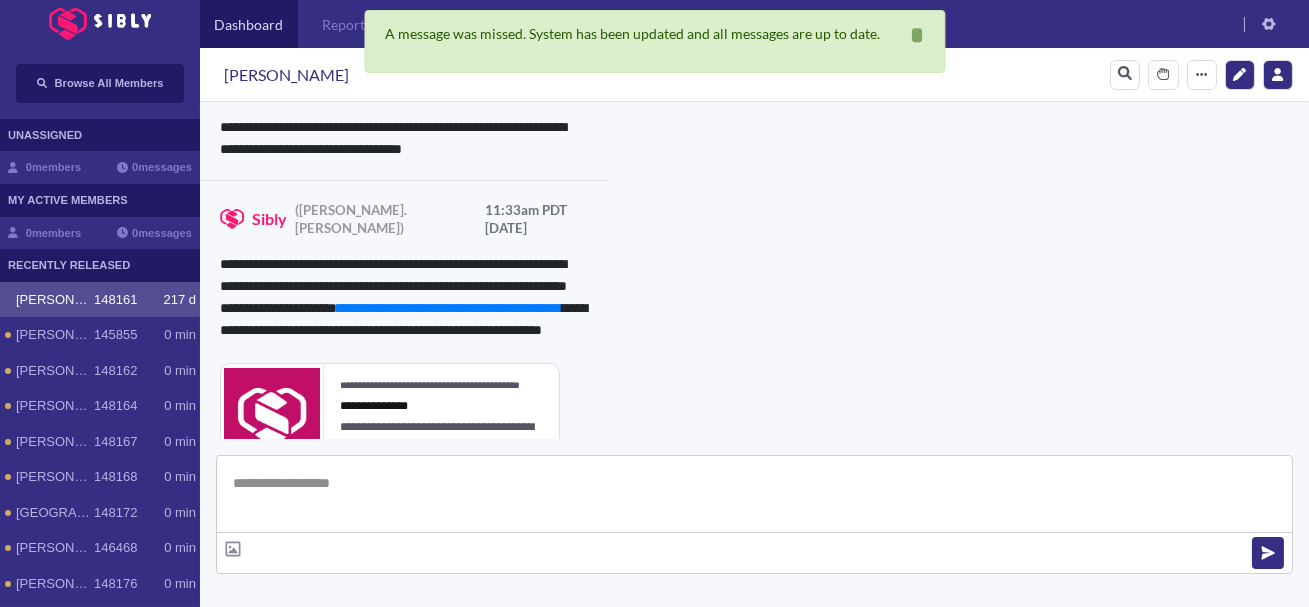 scroll, scrollTop: 3939, scrollLeft: 0, axis: vertical 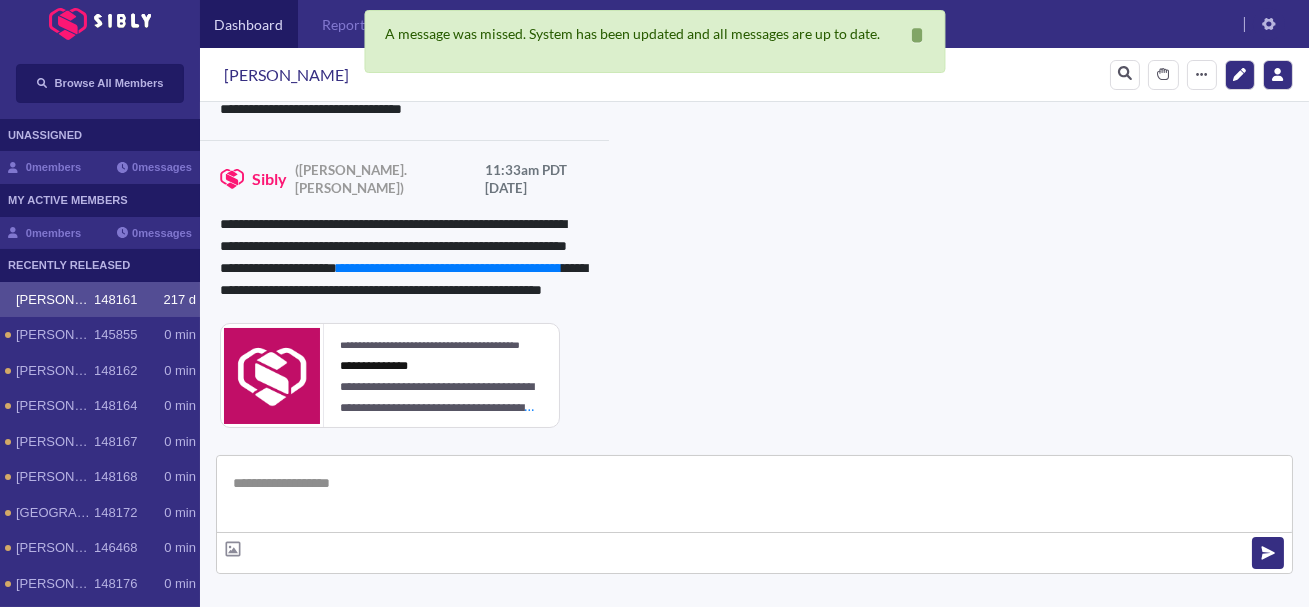 click at bounding box center (530, 762) 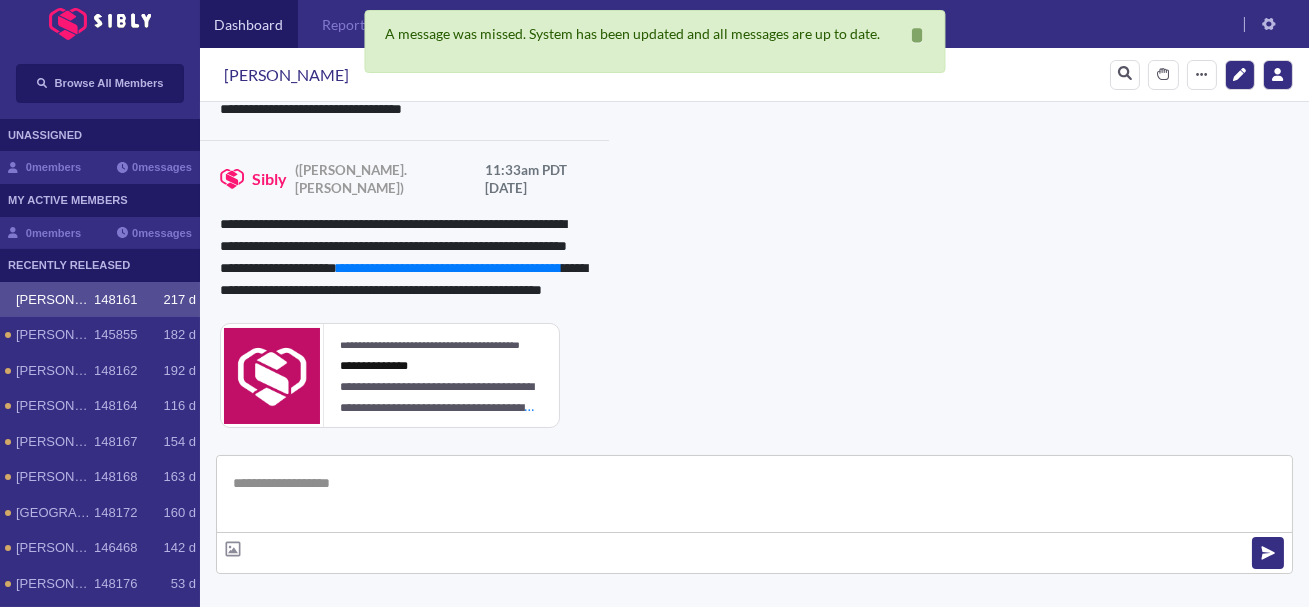 click on "Save" at bounding box center [530, 838] 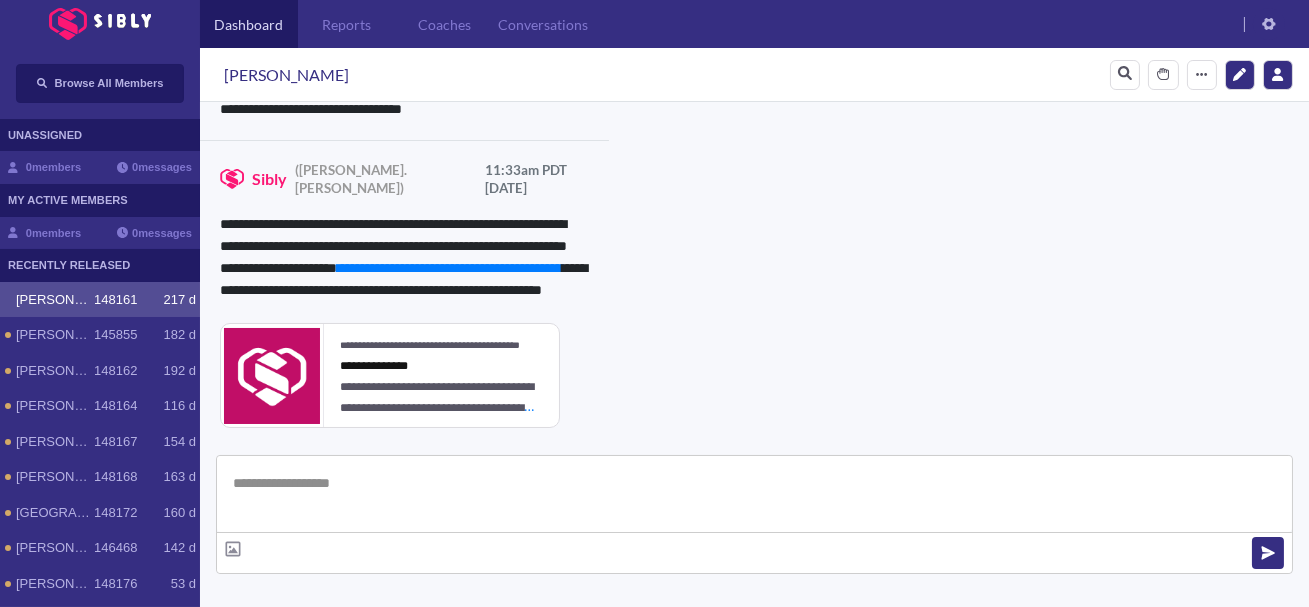 scroll, scrollTop: 0, scrollLeft: 0, axis: both 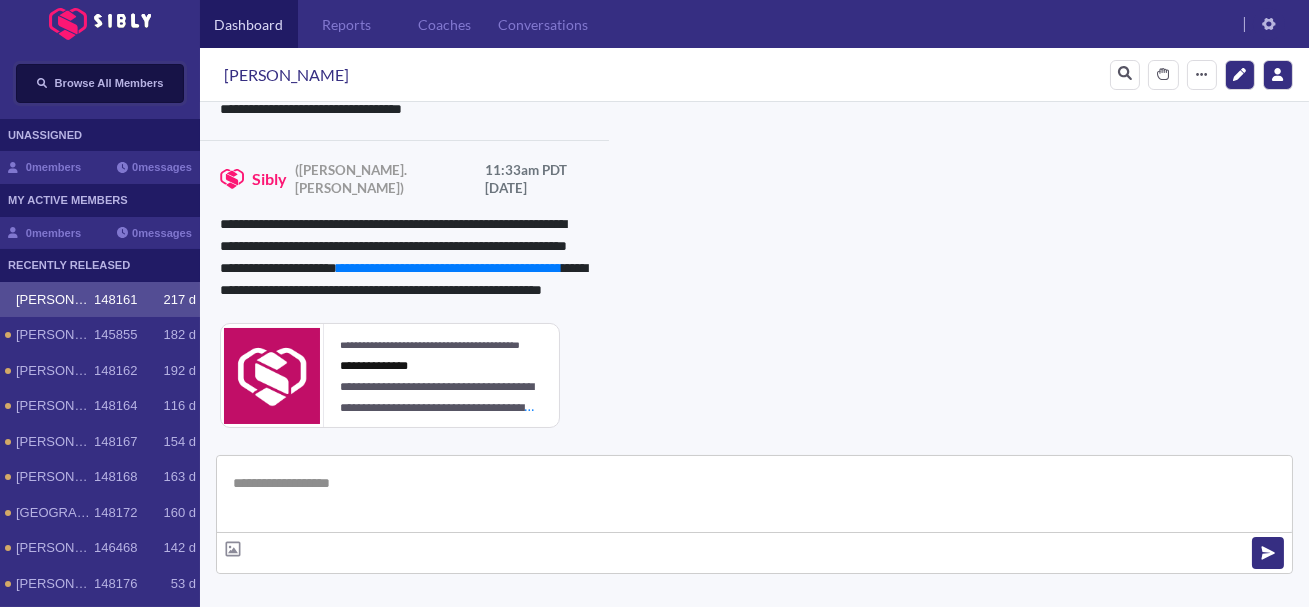 click on "Browse All Members" at bounding box center [109, 83] 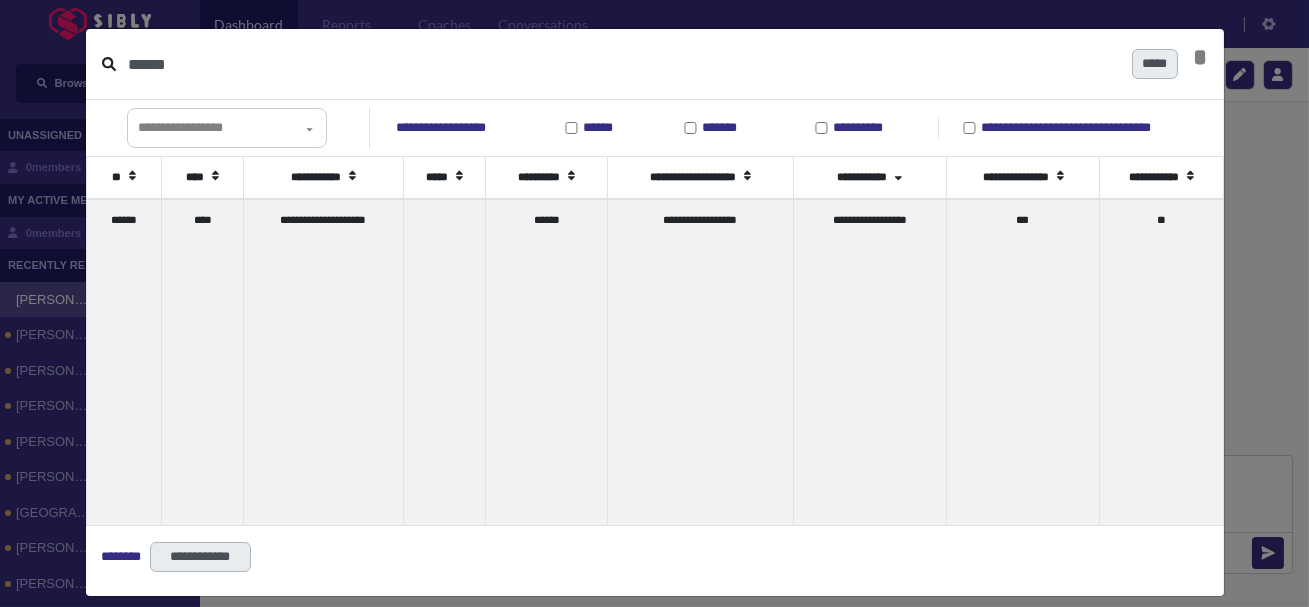 click on "******" at bounding box center (622, 64) 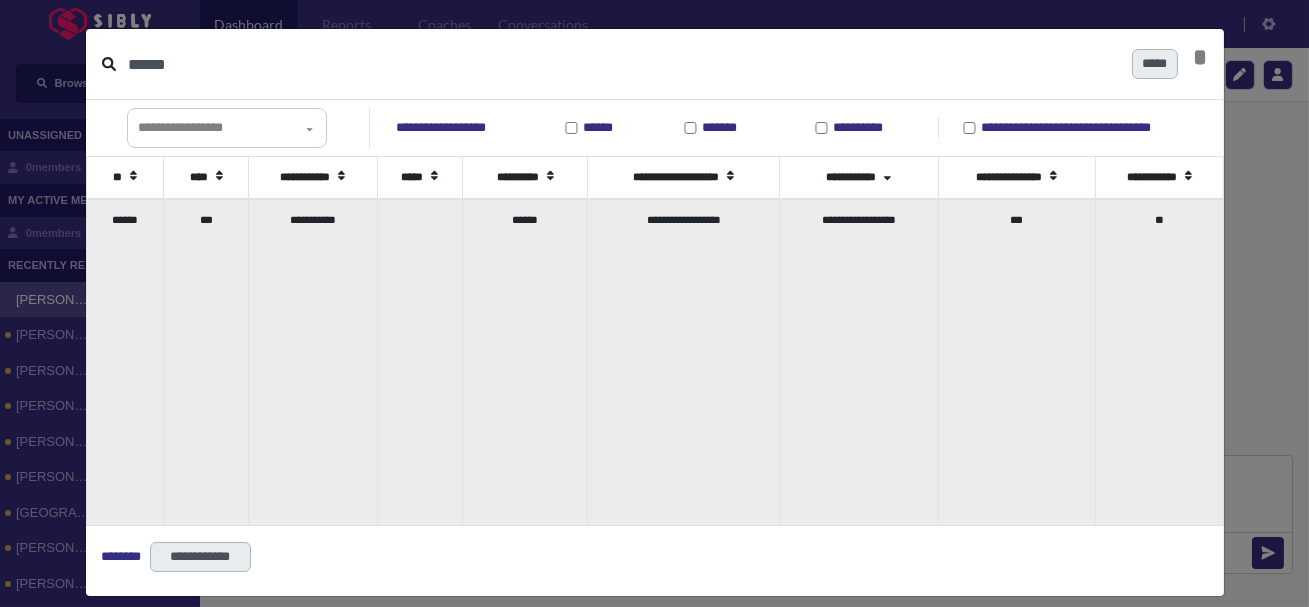 click on "**********" at bounding box center (313, 362) 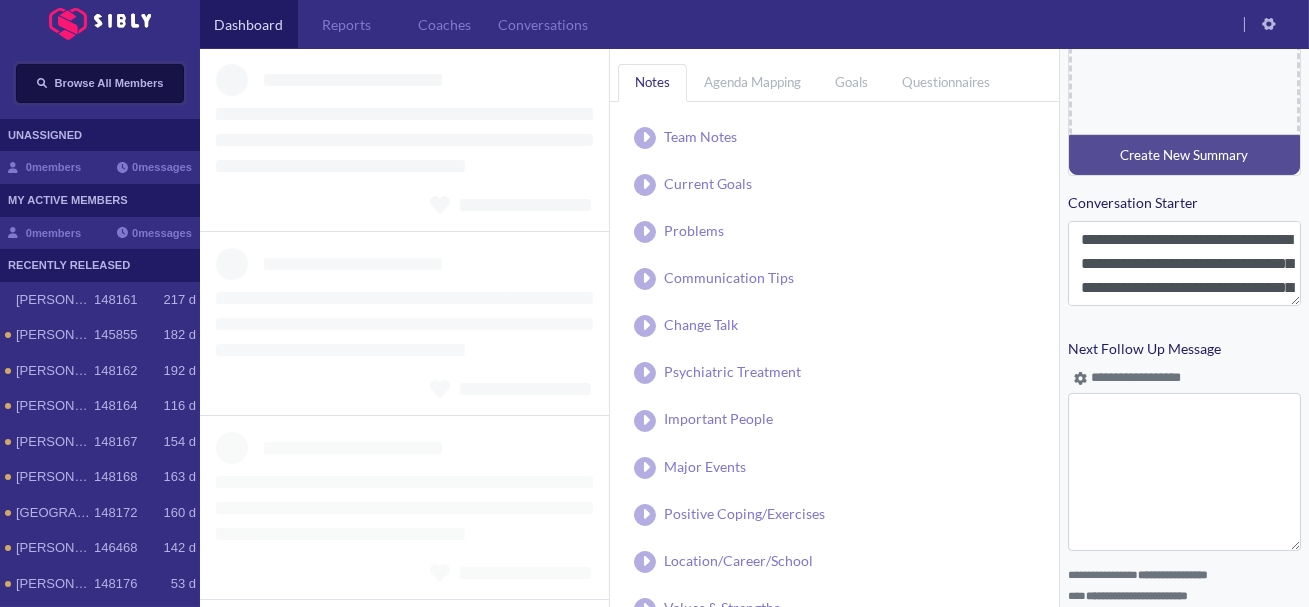 scroll, scrollTop: 1016, scrollLeft: 0, axis: vertical 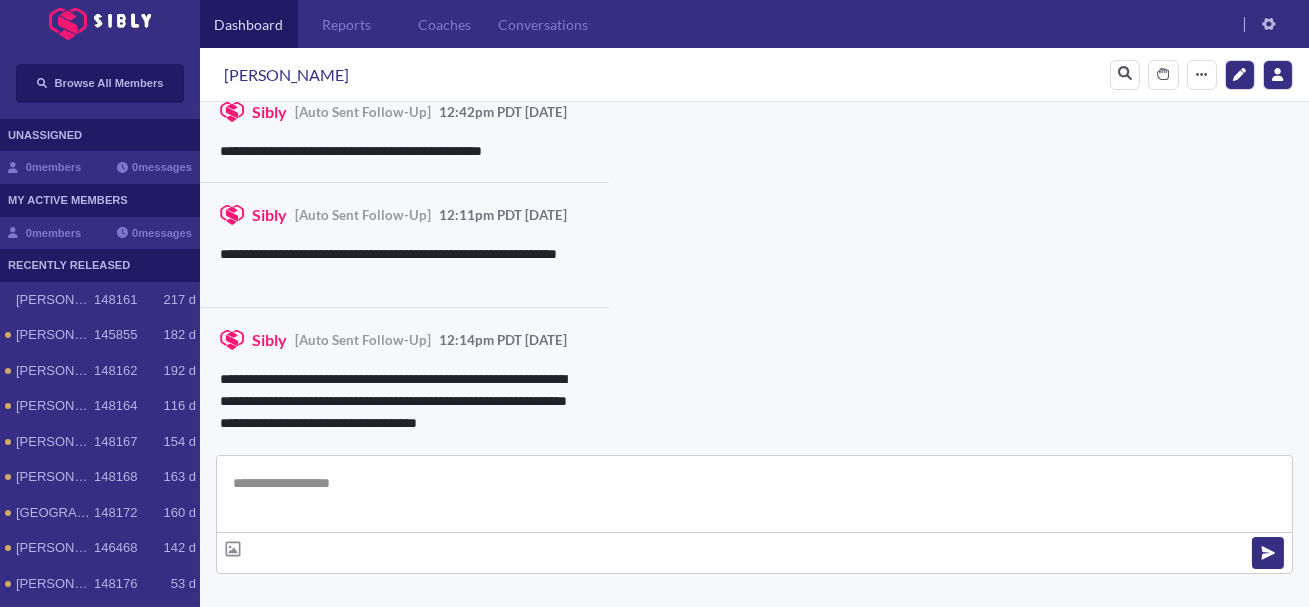 click at bounding box center (754, 494) 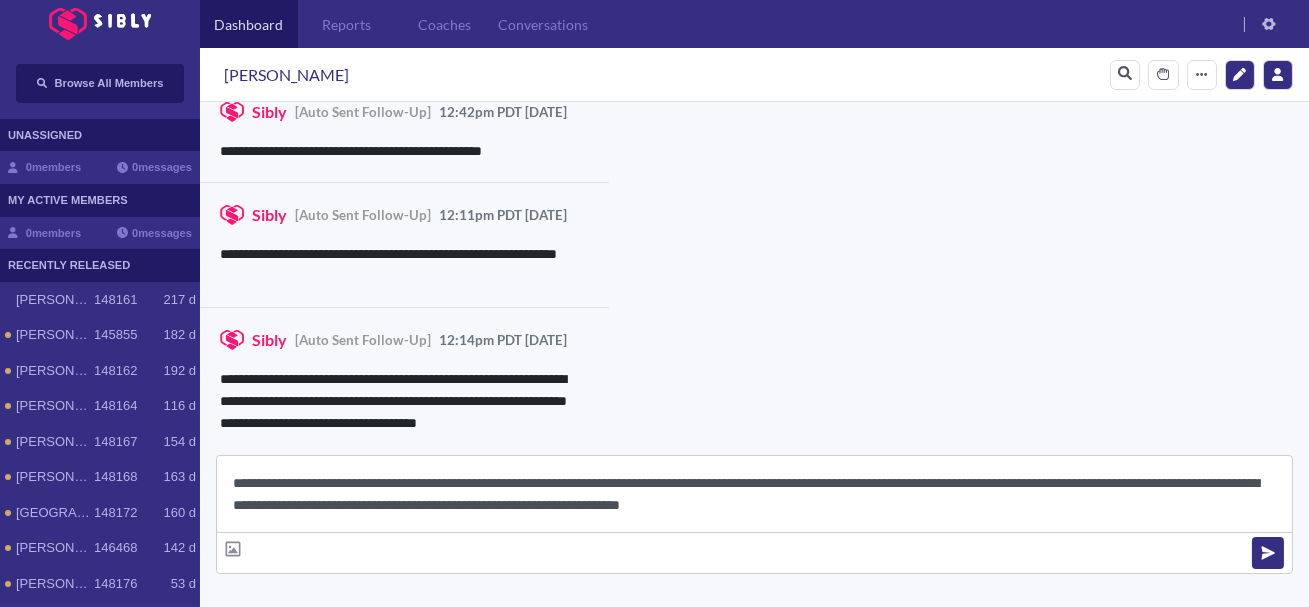 scroll, scrollTop: 22, scrollLeft: 0, axis: vertical 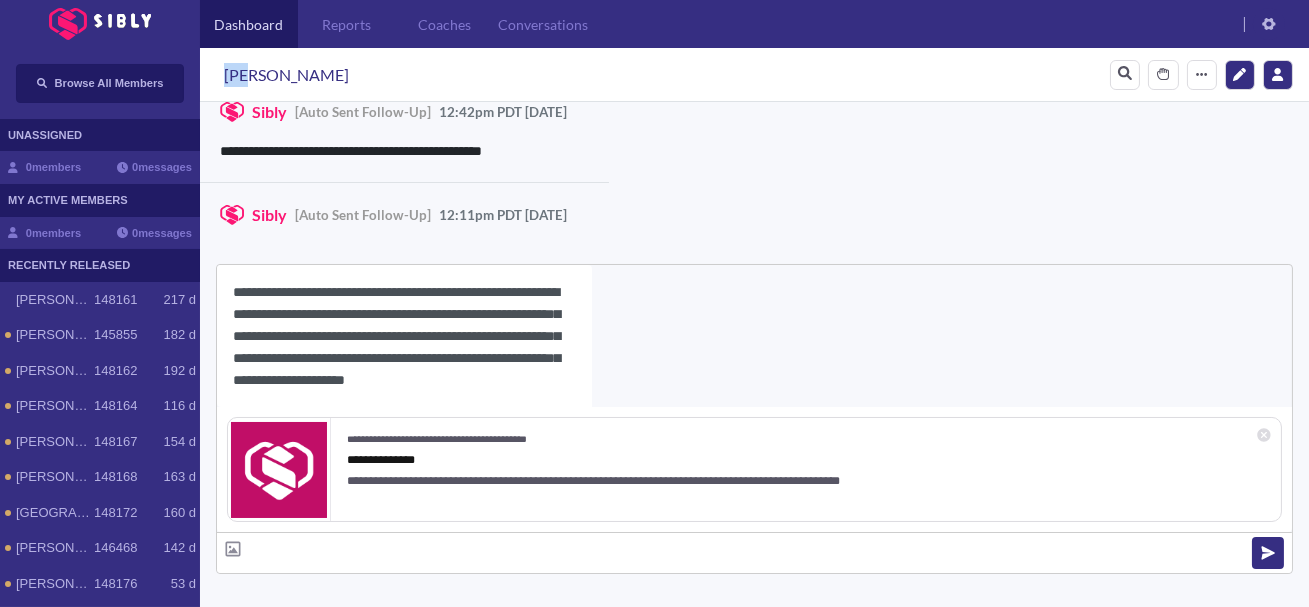 drag, startPoint x: 244, startPoint y: 76, endPoint x: 218, endPoint y: 77, distance: 26.019224 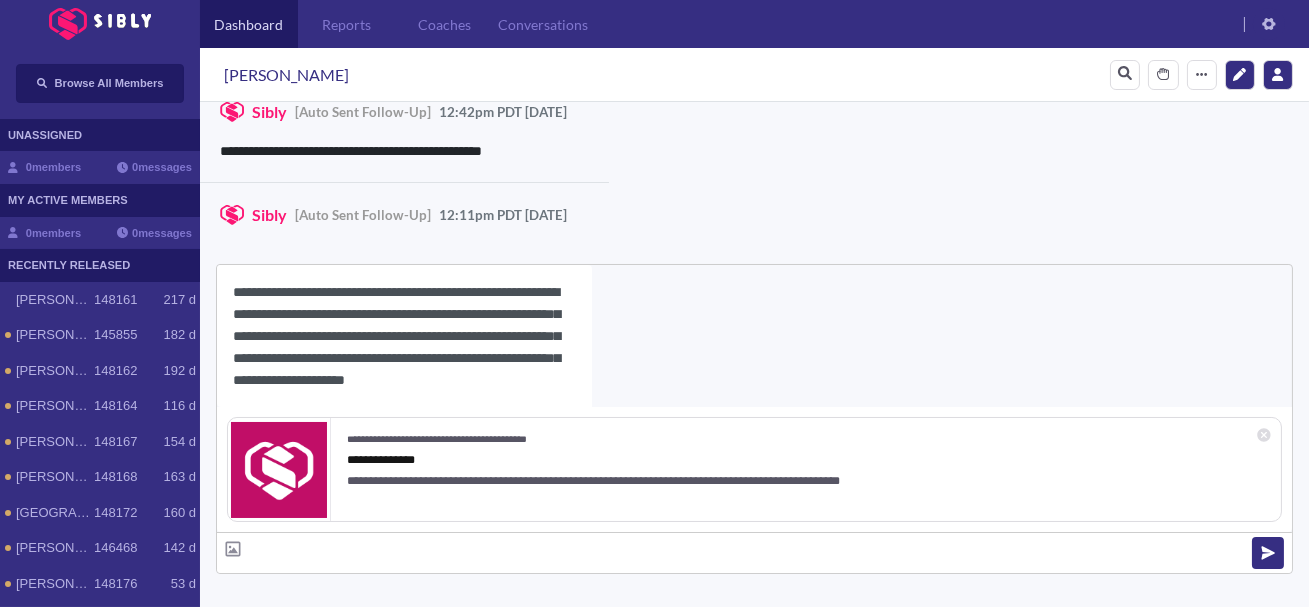 click on "**********" at bounding box center [404, 336] 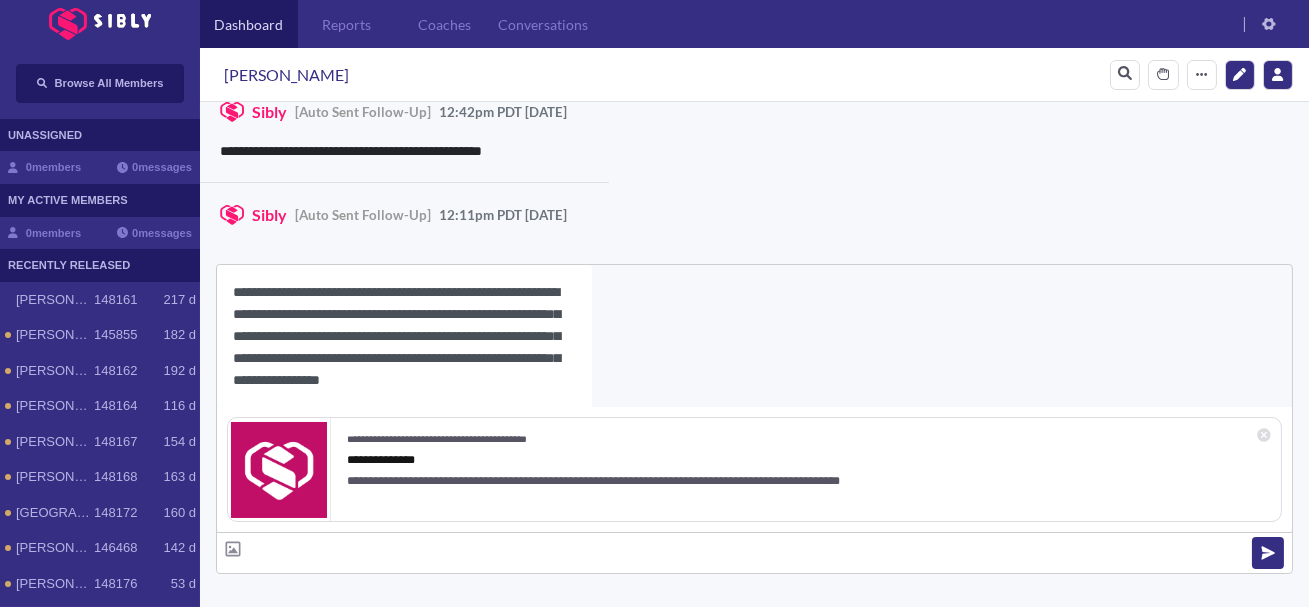 scroll, scrollTop: 18, scrollLeft: 0, axis: vertical 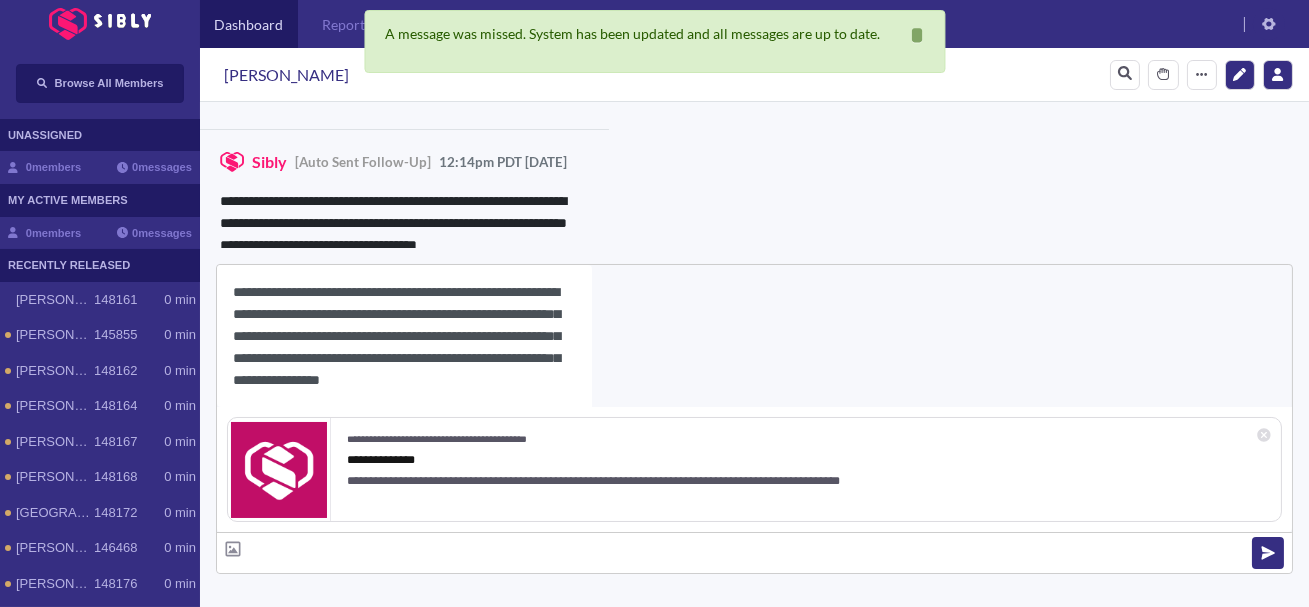 click on "**********" at bounding box center (404, 336) 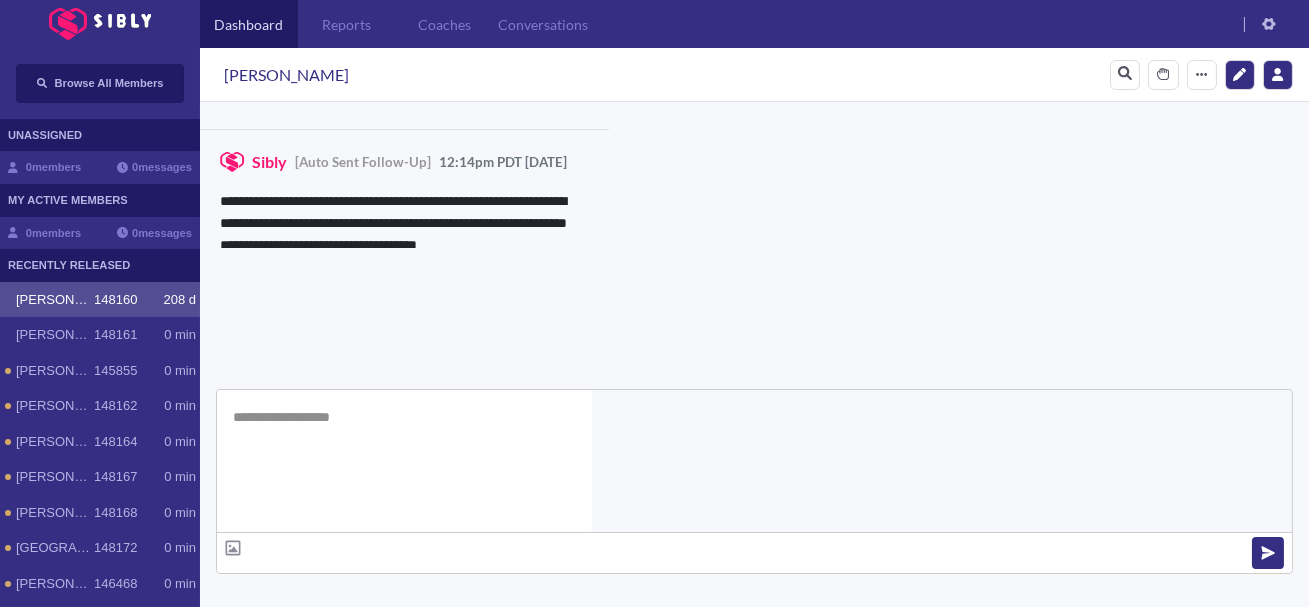 scroll, scrollTop: 0, scrollLeft: 0, axis: both 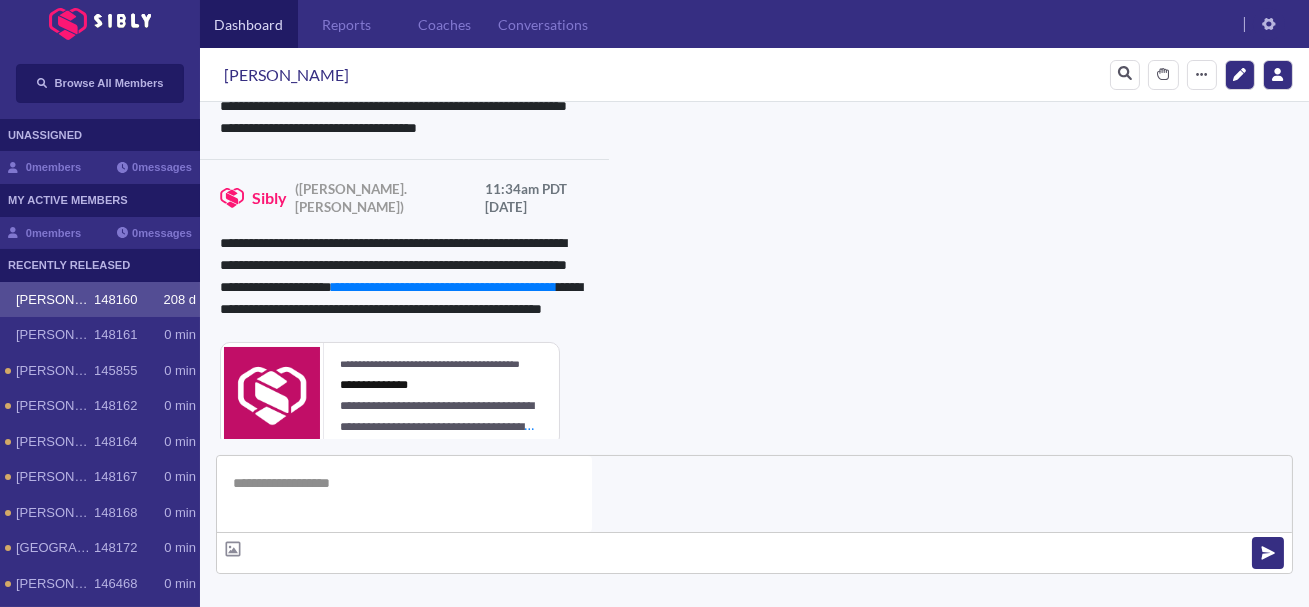 click on "**********" at bounding box center [833, 939] 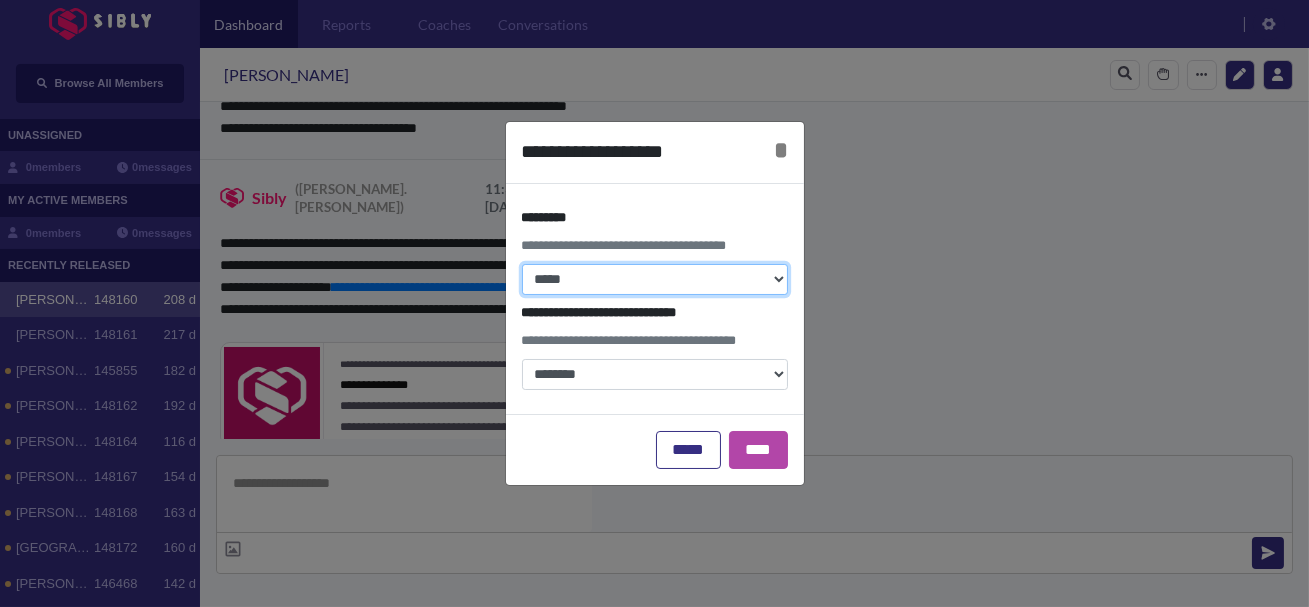 click on "**********" at bounding box center (655, 279) 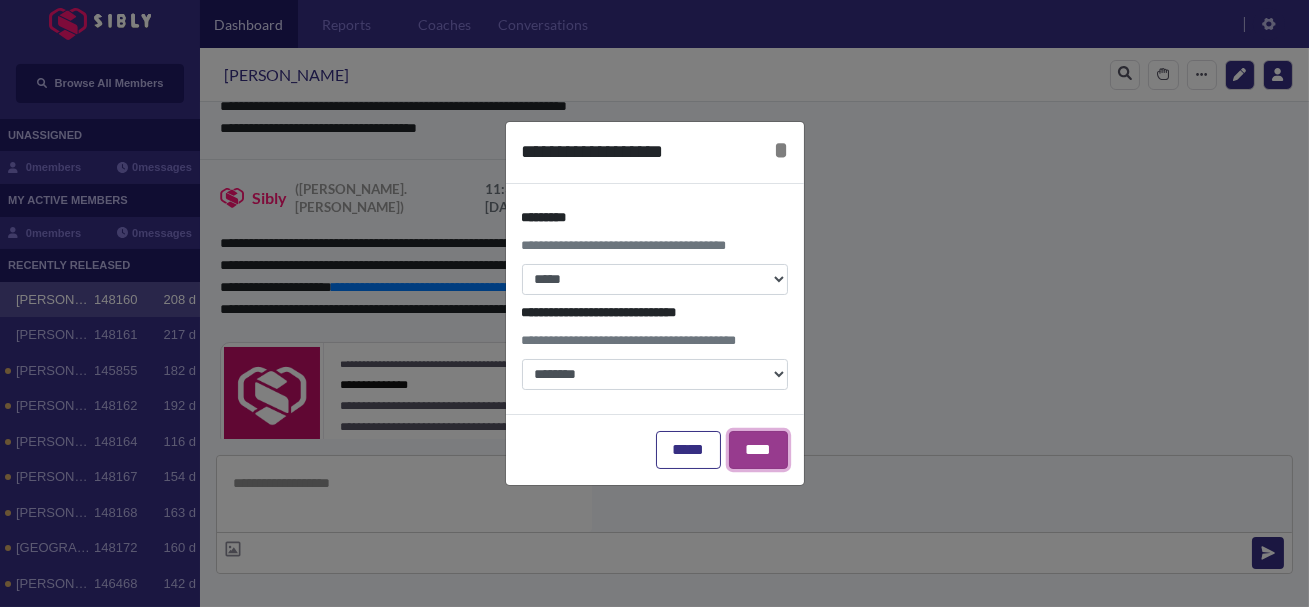 click on "****" at bounding box center (758, 450) 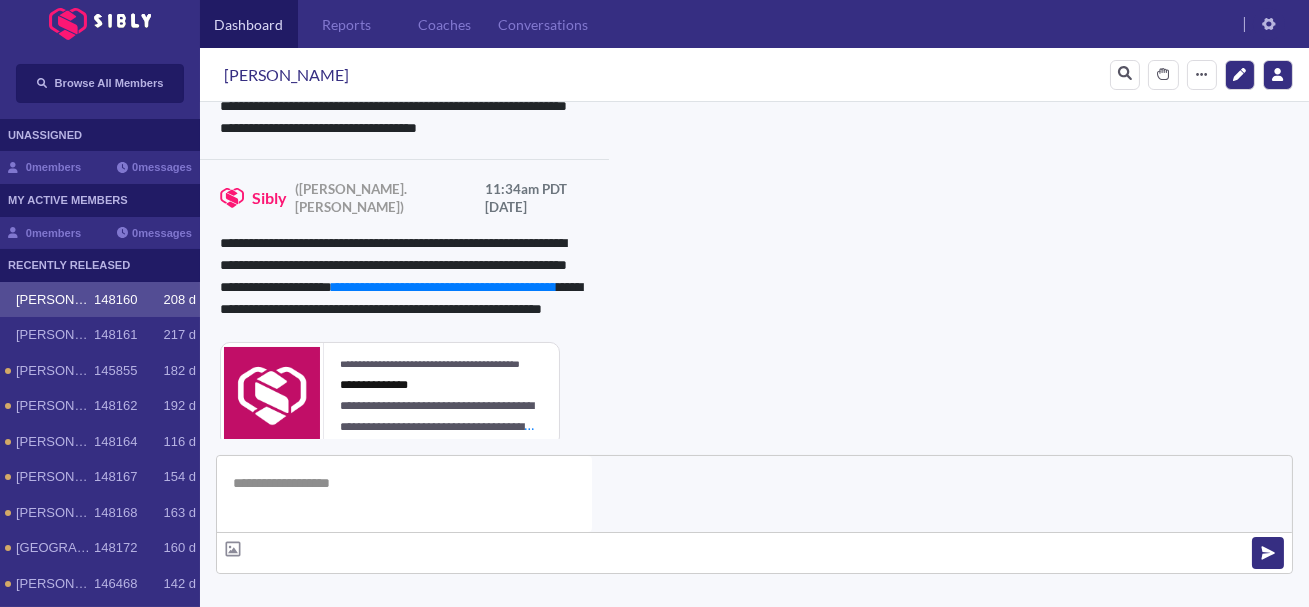 click on "**********" at bounding box center [530, 993] 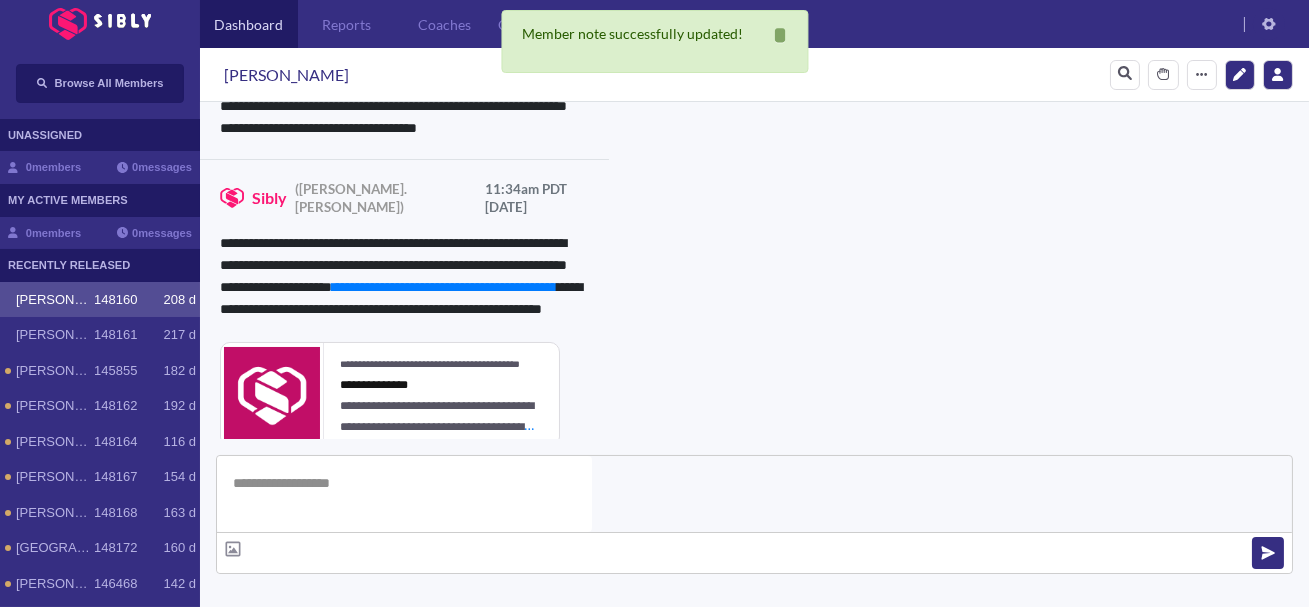 scroll, scrollTop: 14, scrollLeft: 0, axis: vertical 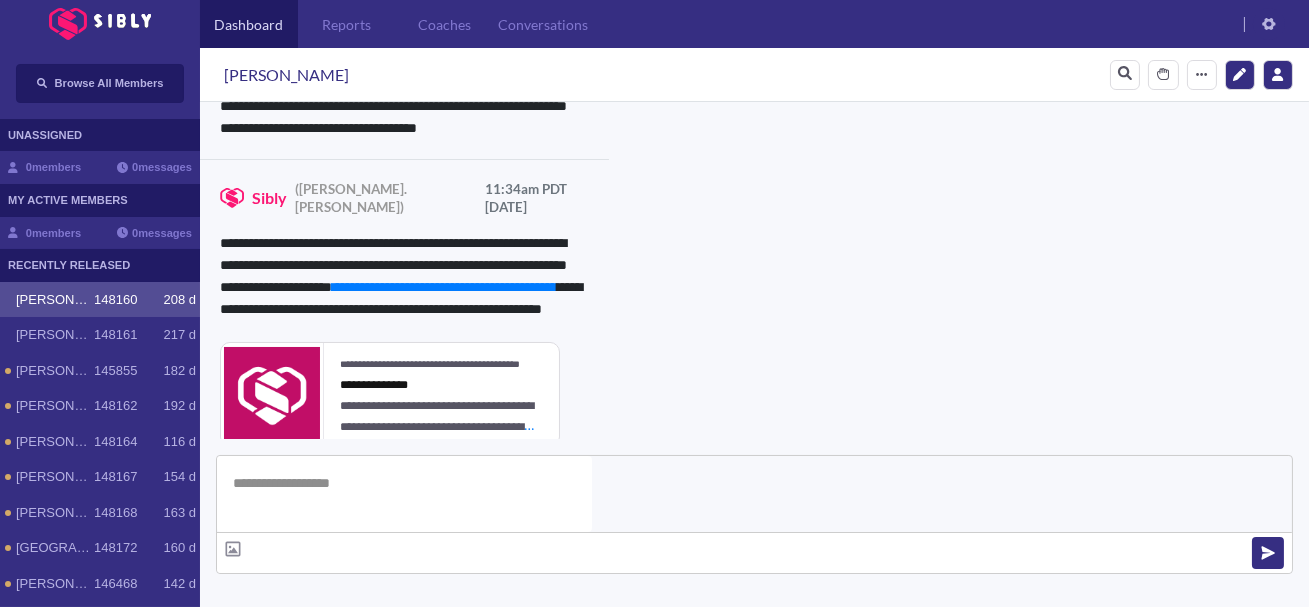 click on "**********" at bounding box center [530, 1224] 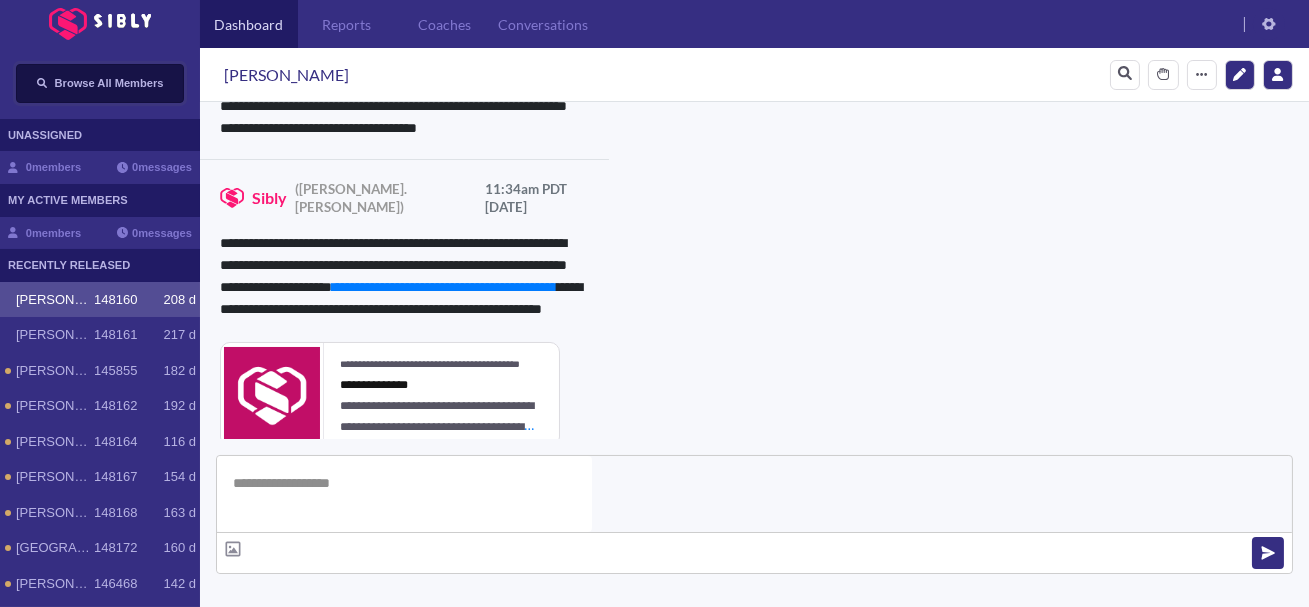 click on "Browse All Members" at bounding box center [109, 83] 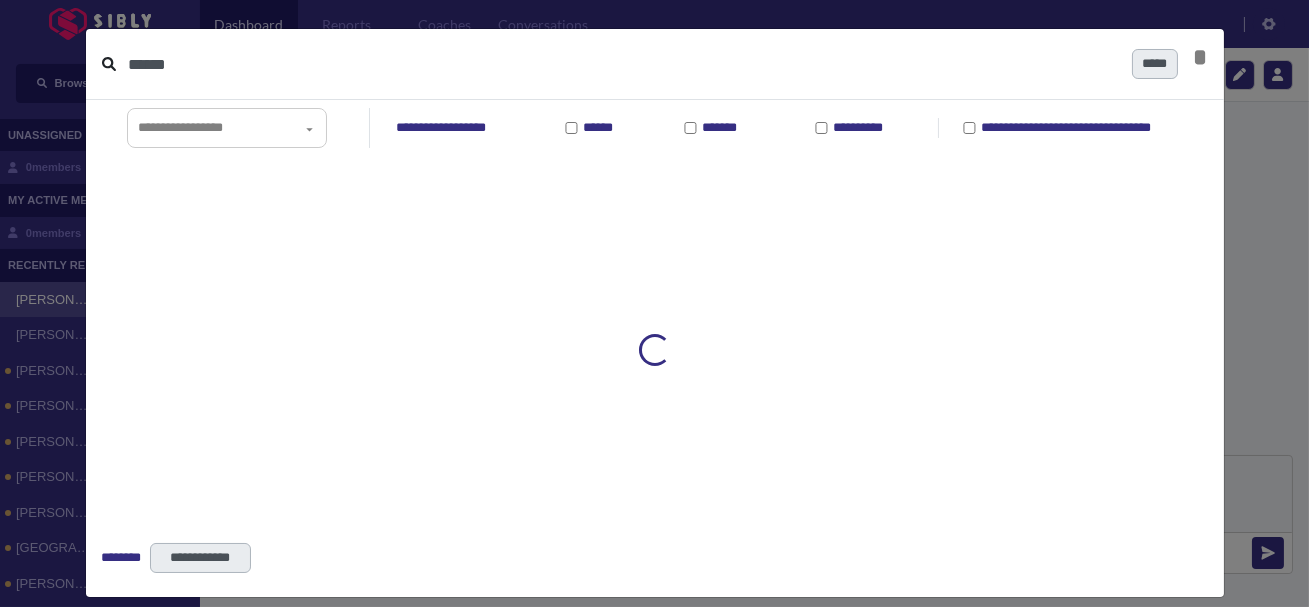 click on "******" at bounding box center [622, 64] 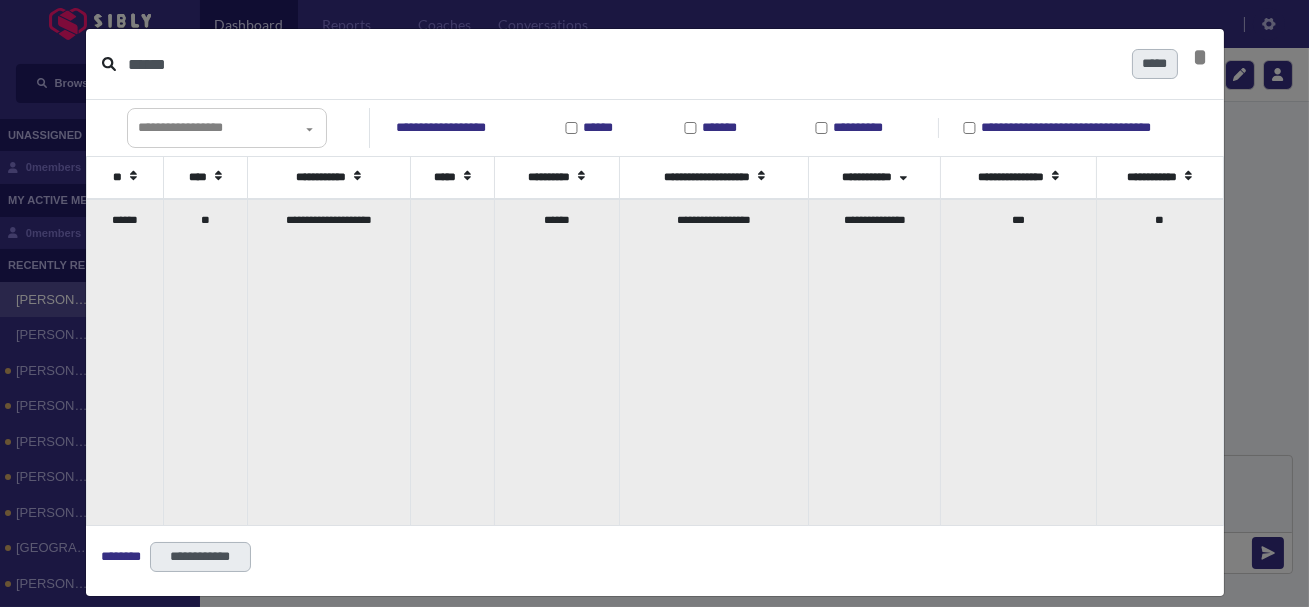 click on "**" at bounding box center [205, 362] 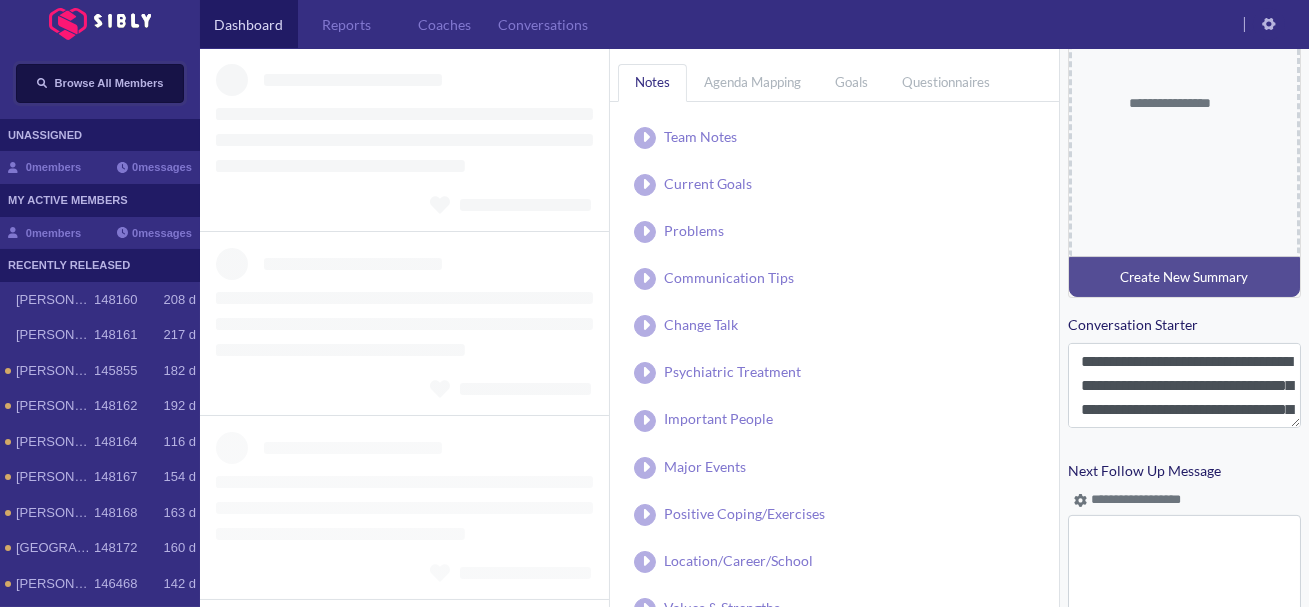 scroll, scrollTop: 955, scrollLeft: 0, axis: vertical 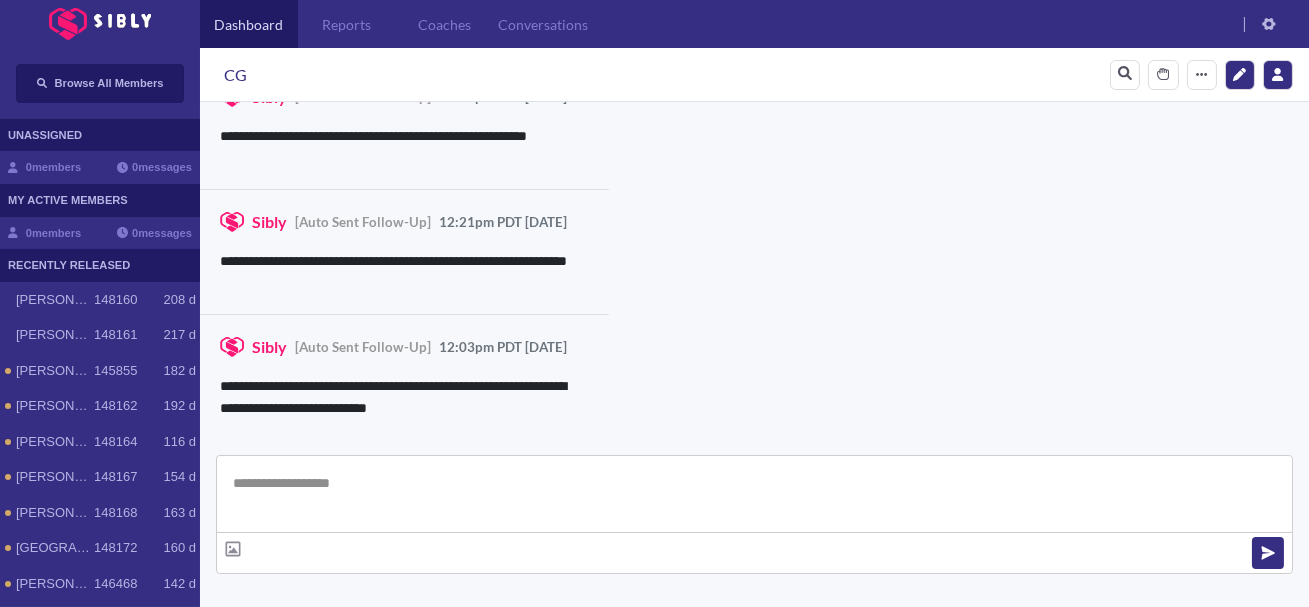 click at bounding box center (754, 494) 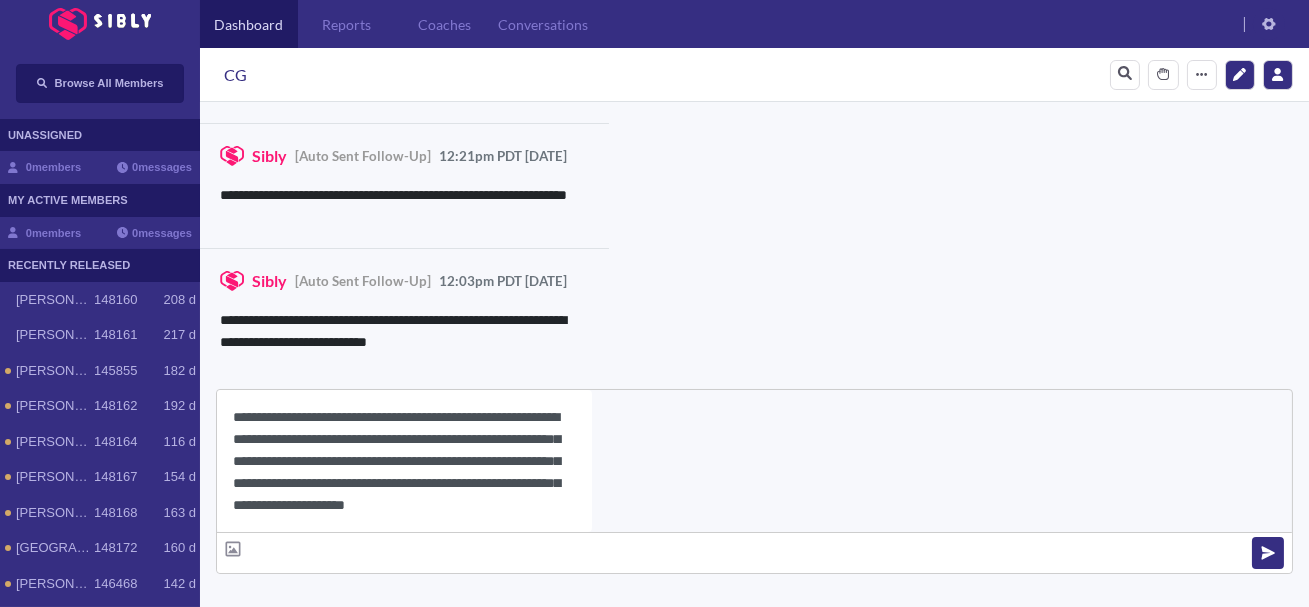 scroll, scrollTop: 22, scrollLeft: 0, axis: vertical 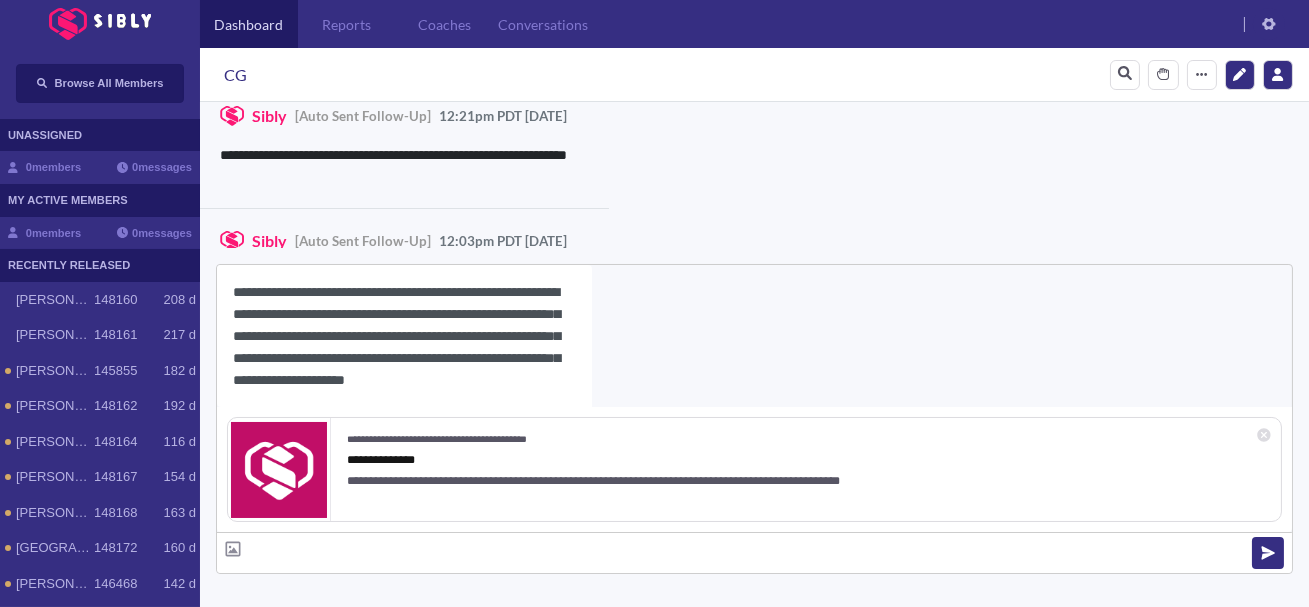click on "CG" at bounding box center (235, 75) 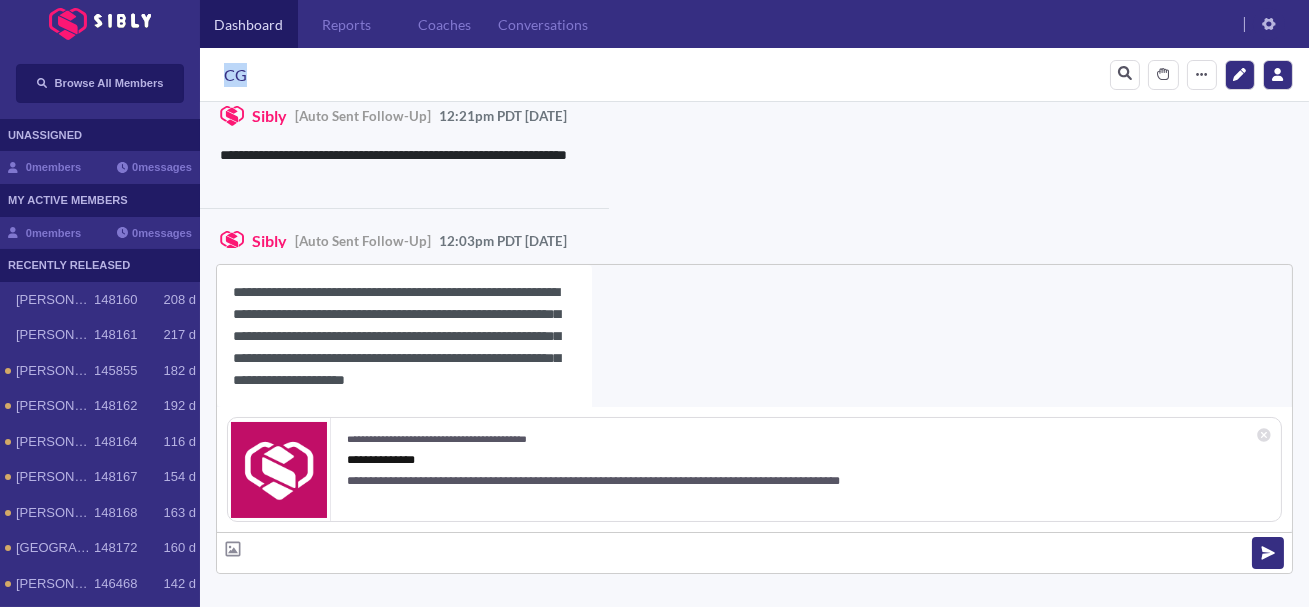 click on "CG" at bounding box center (235, 75) 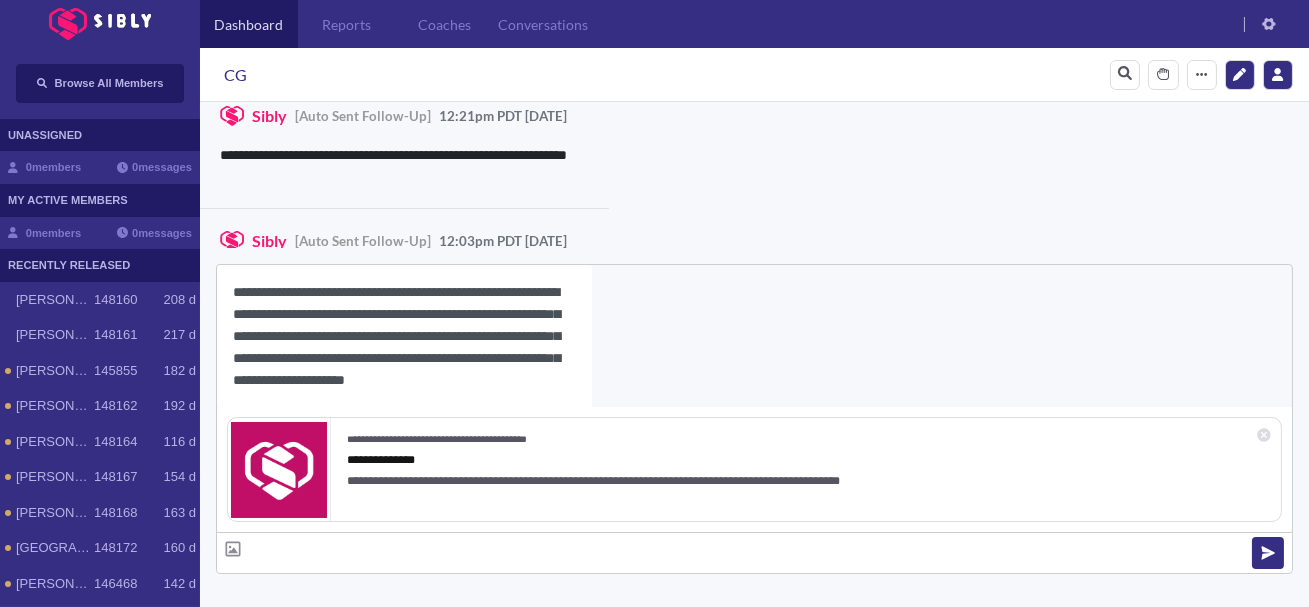 click on "**********" at bounding box center (404, 336) 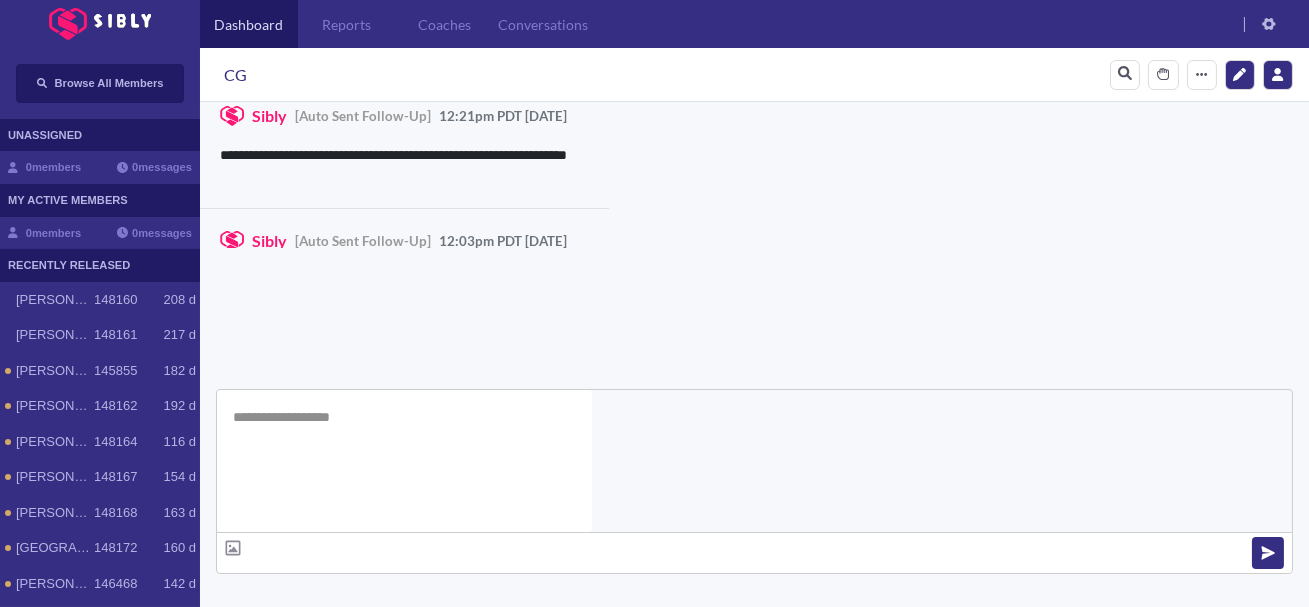 scroll, scrollTop: 0, scrollLeft: 0, axis: both 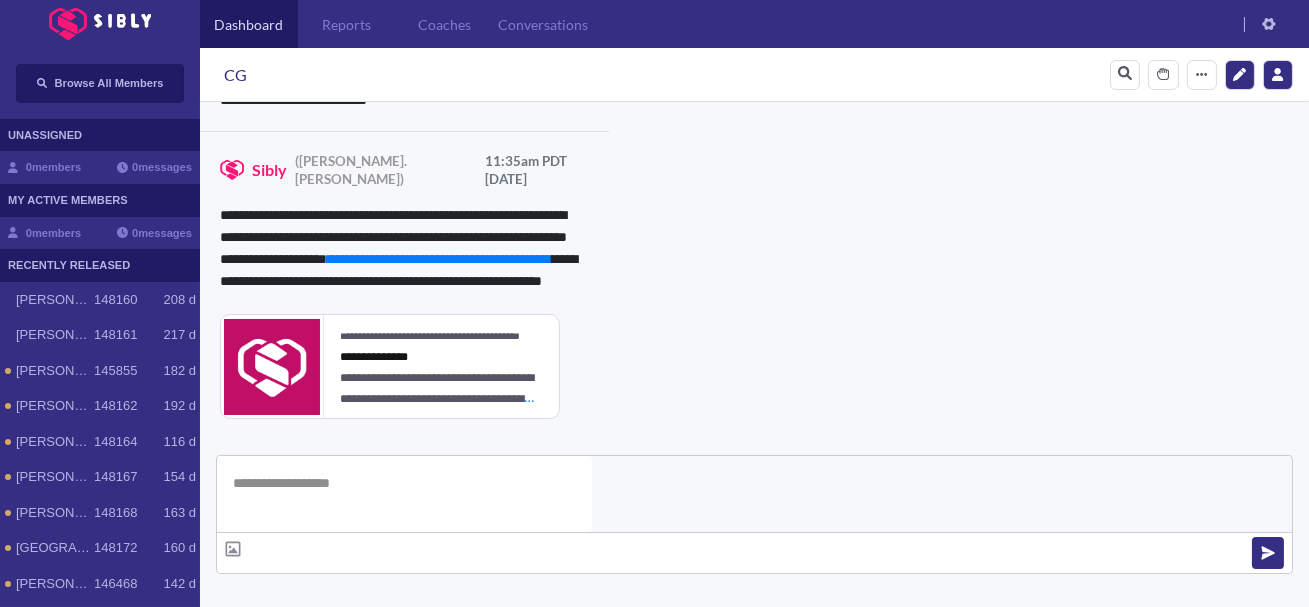 click on "**********" at bounding box center [833, 1002] 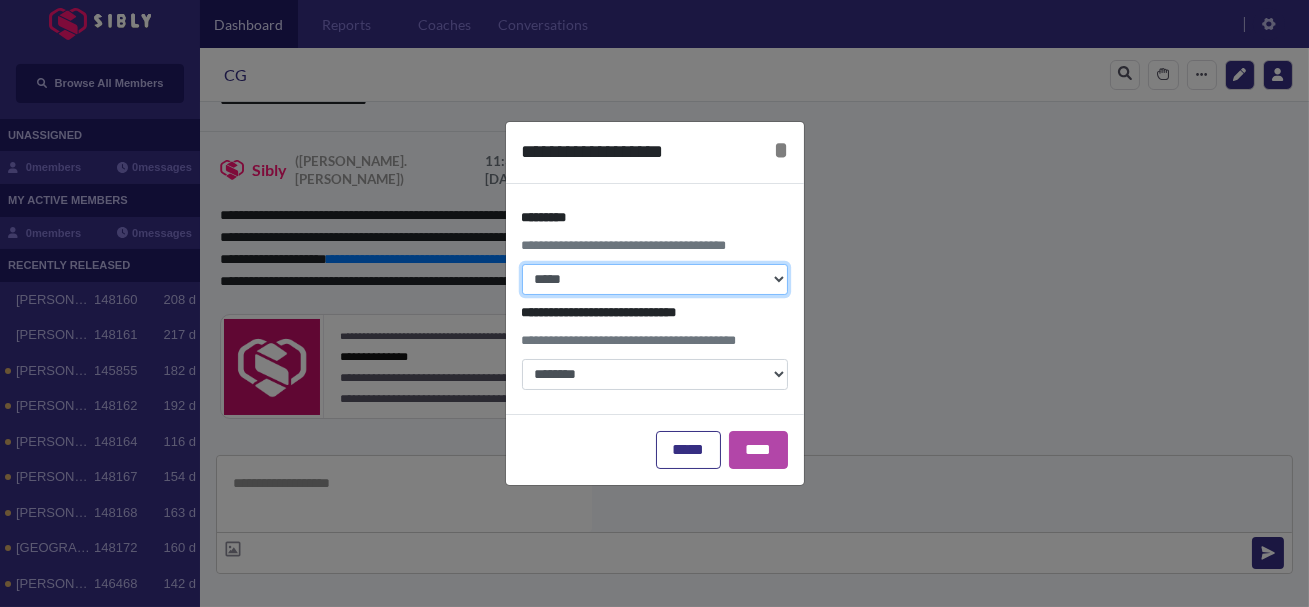 click on "**********" at bounding box center [655, 279] 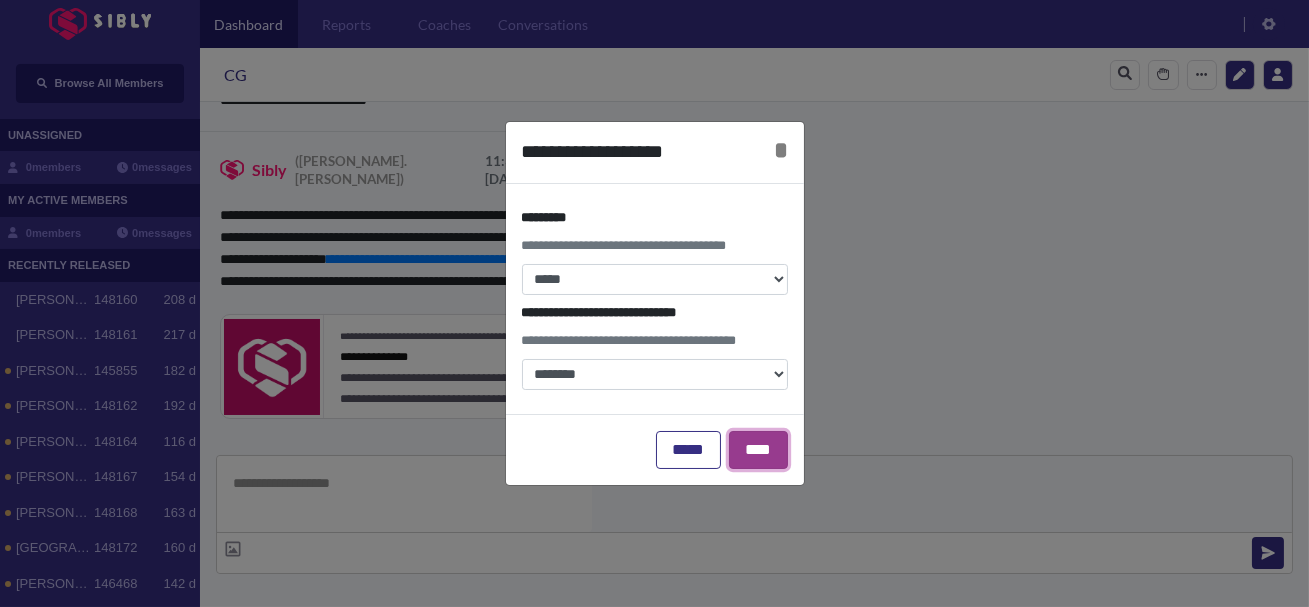 click on "****" at bounding box center (758, 450) 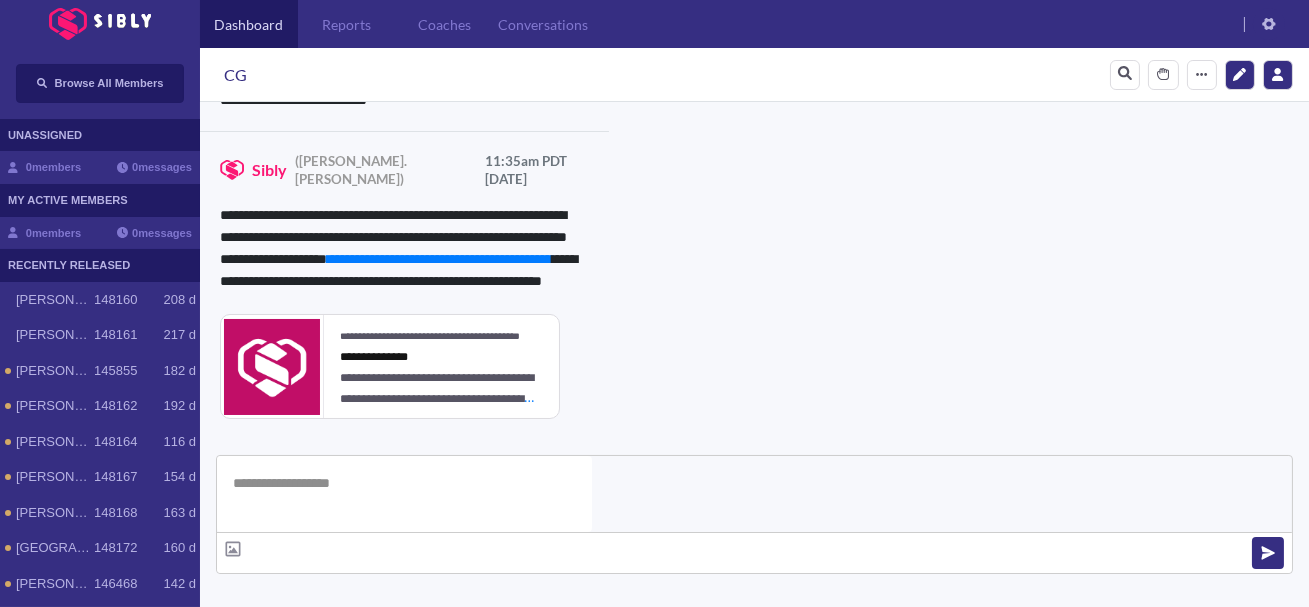 click 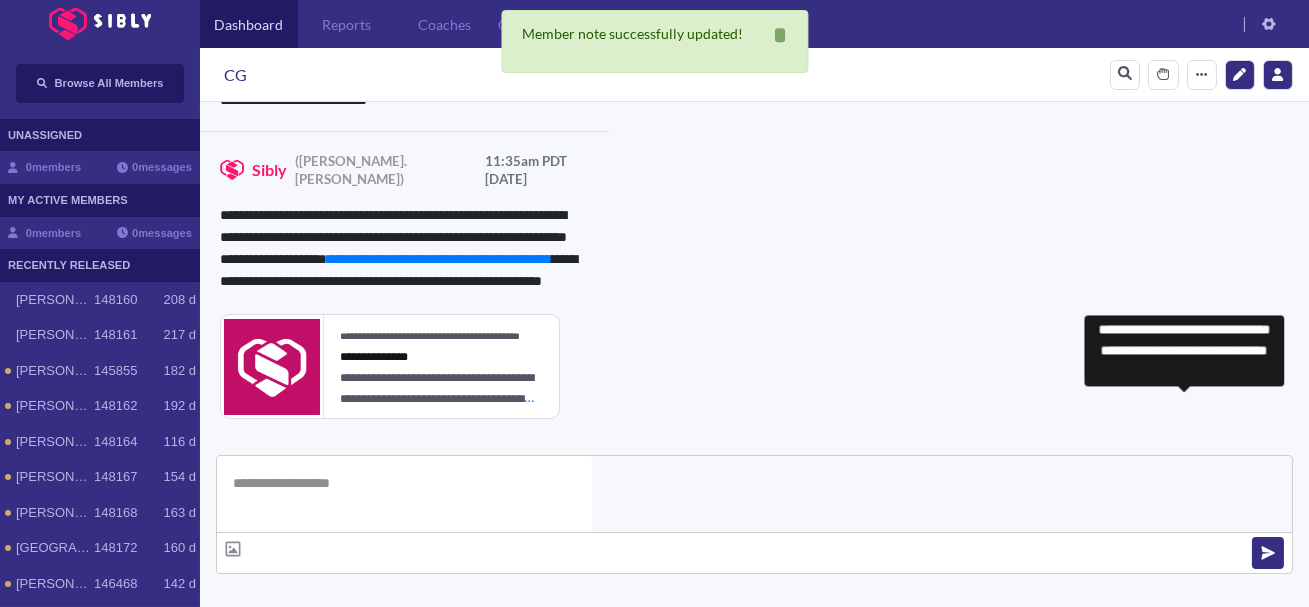 scroll, scrollTop: 795, scrollLeft: 0, axis: vertical 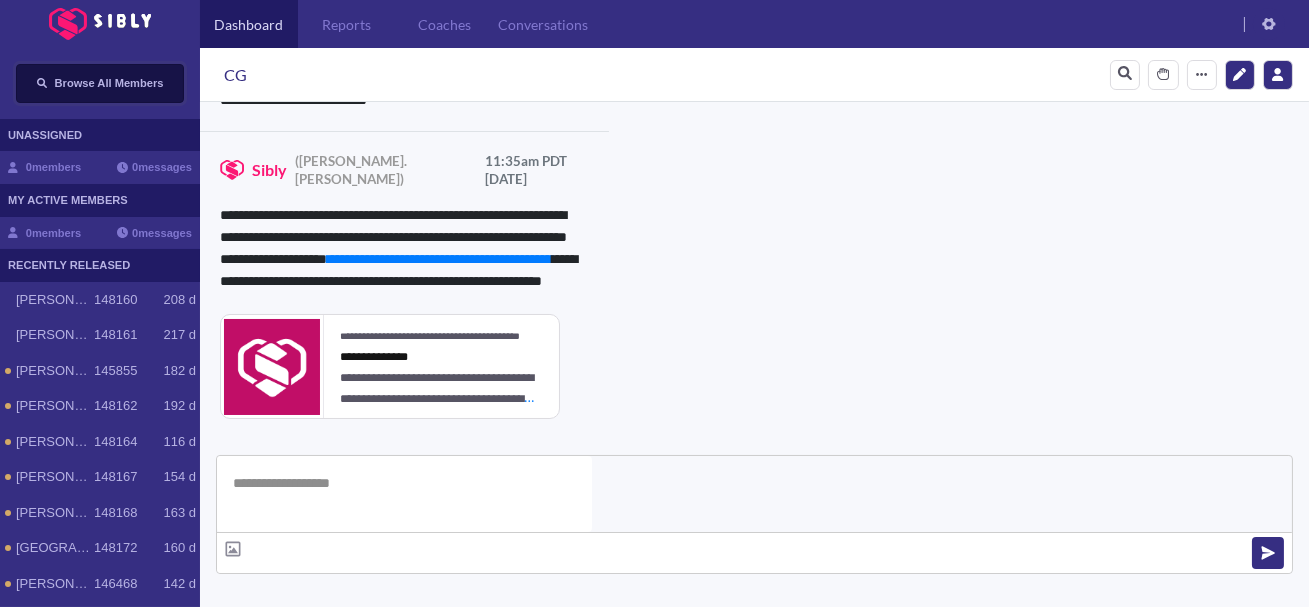 click on "Browse All Members" at bounding box center (100, 83) 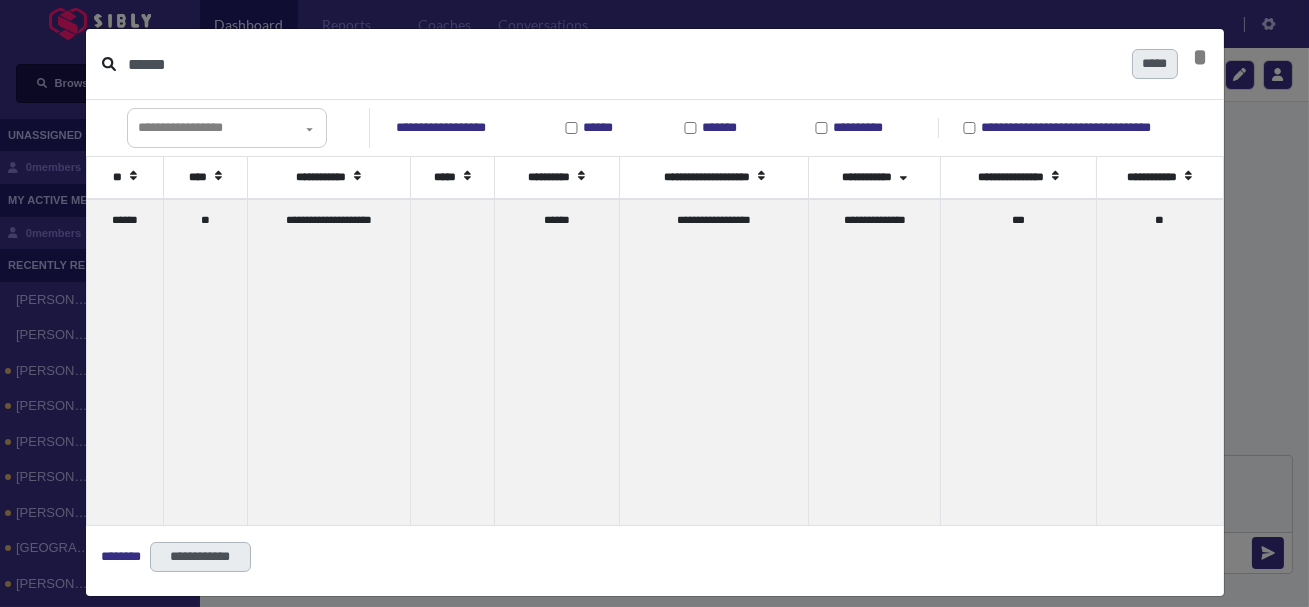 click on "******" at bounding box center (622, 64) 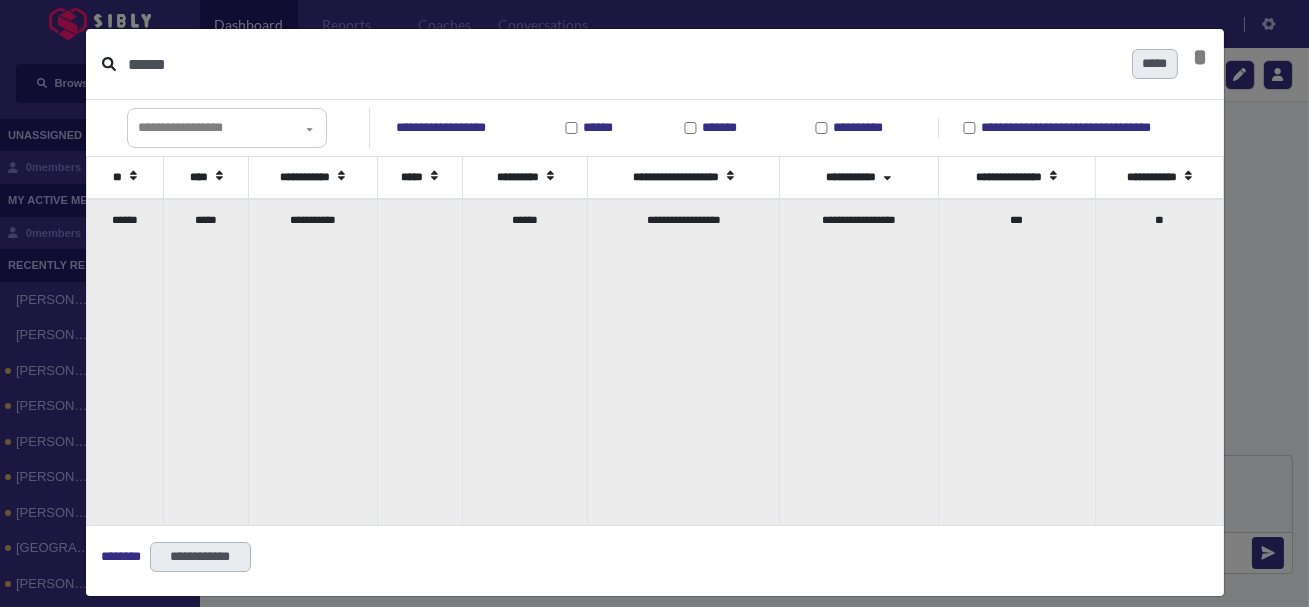 click on "*****" at bounding box center [206, 362] 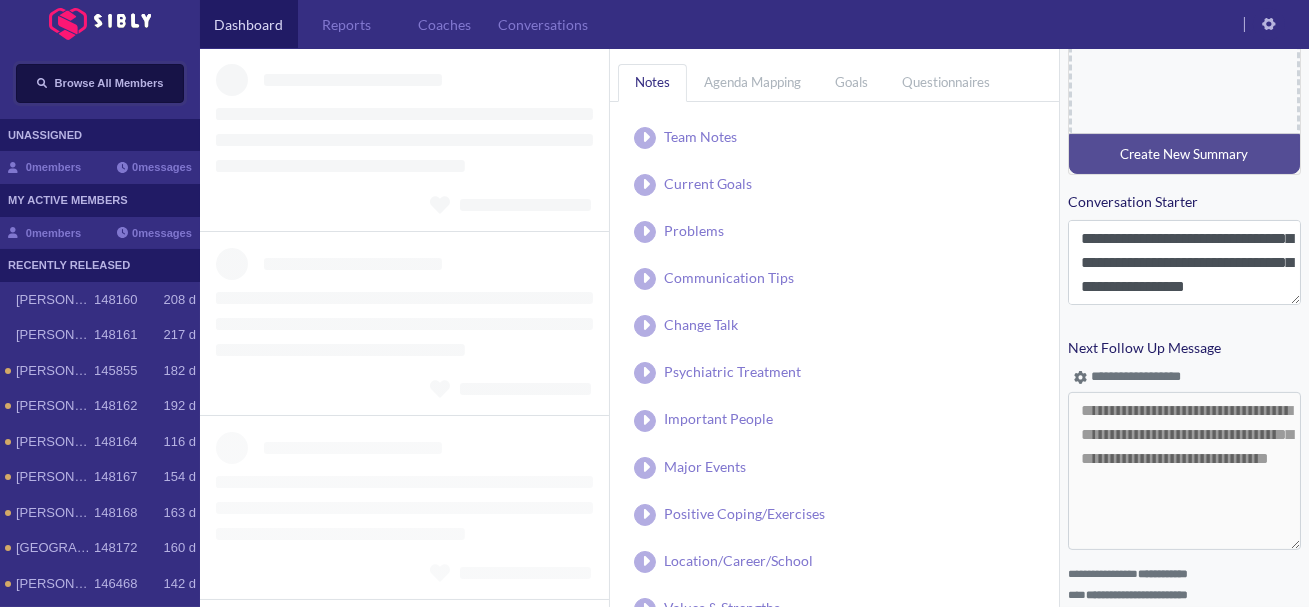 scroll, scrollTop: 918, scrollLeft: 0, axis: vertical 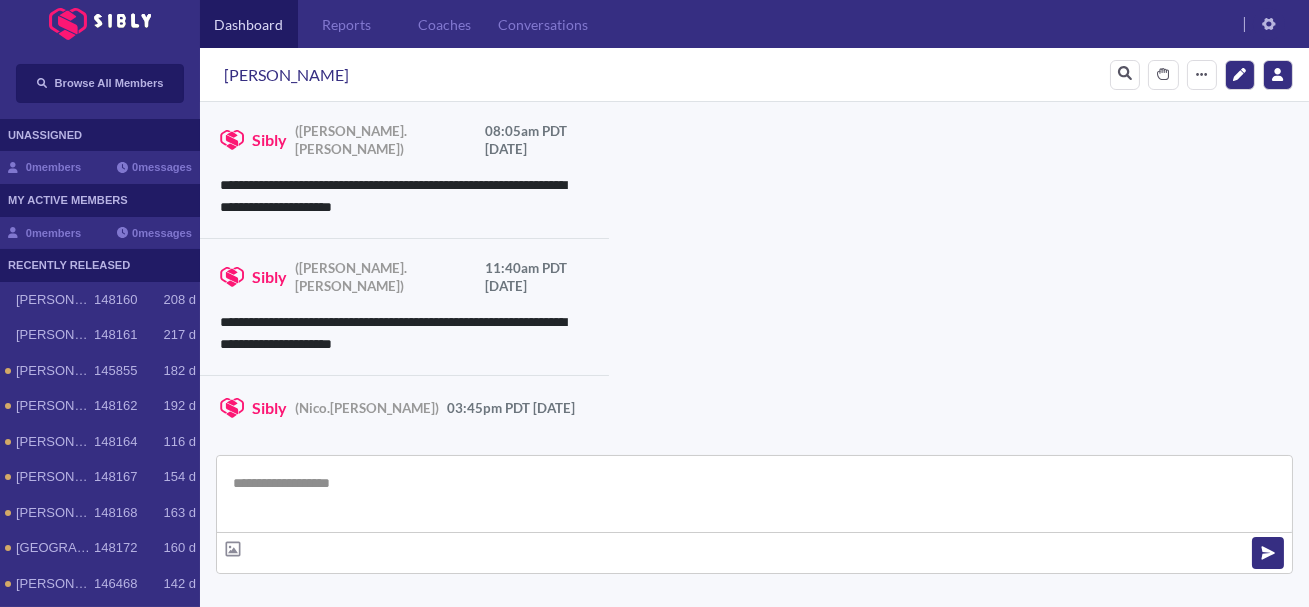 click on "**********" at bounding box center [833, 757] 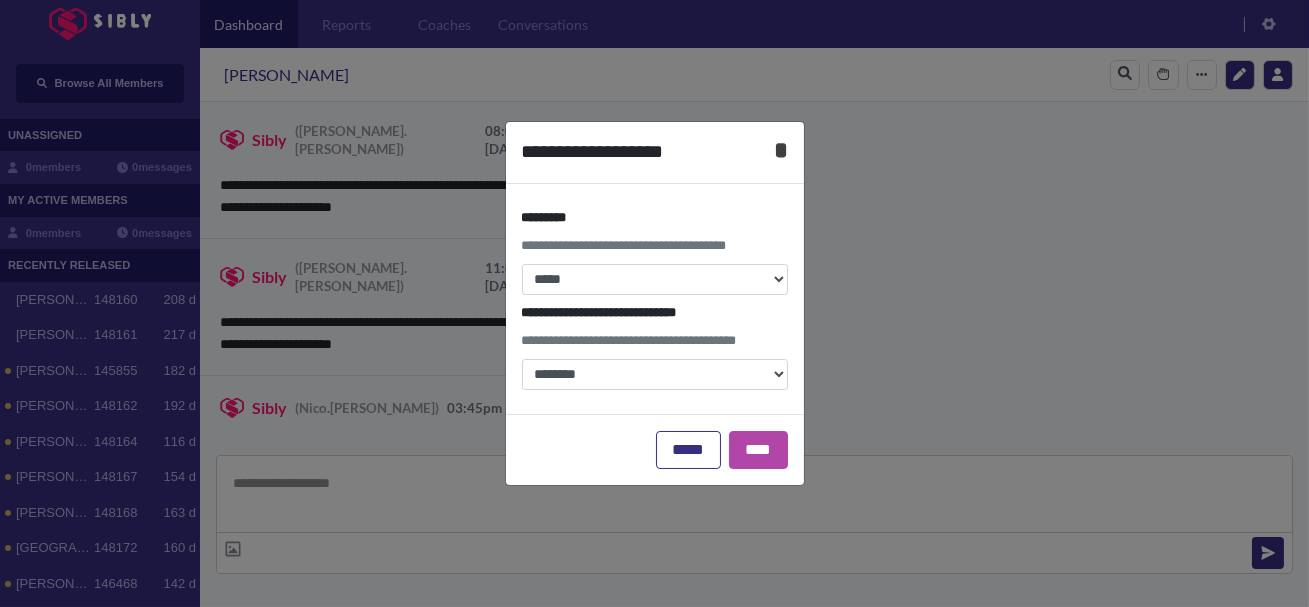 click on "*" at bounding box center (781, 150) 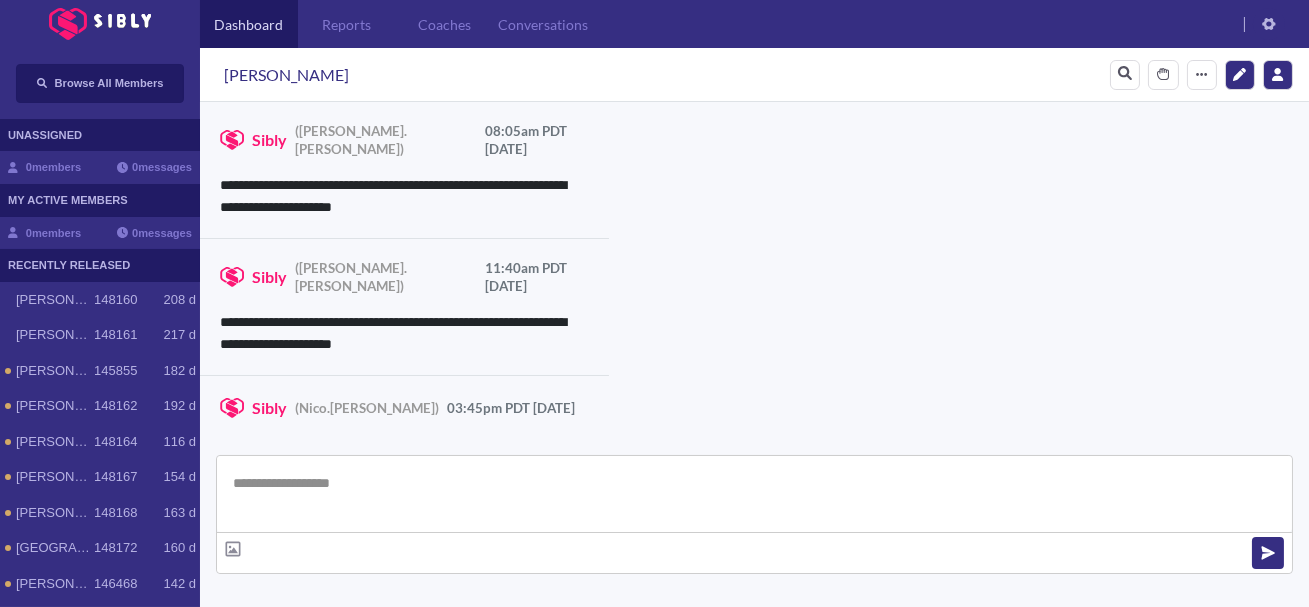 click at bounding box center (754, 494) 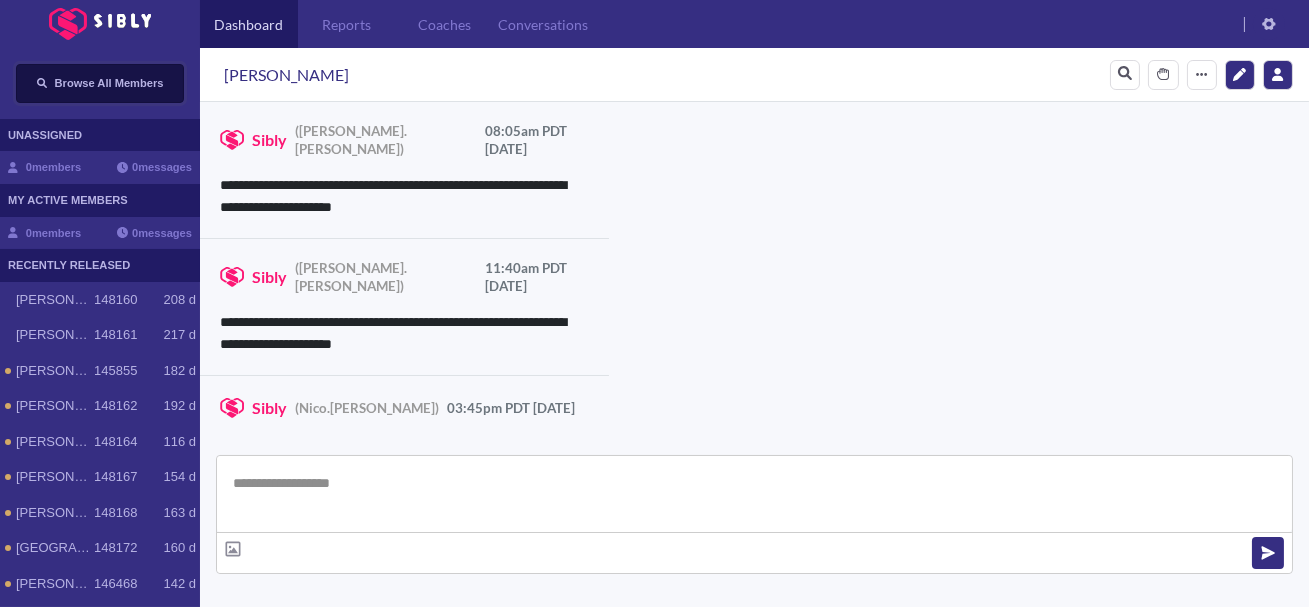 click on "Browse All Members" at bounding box center (109, 83) 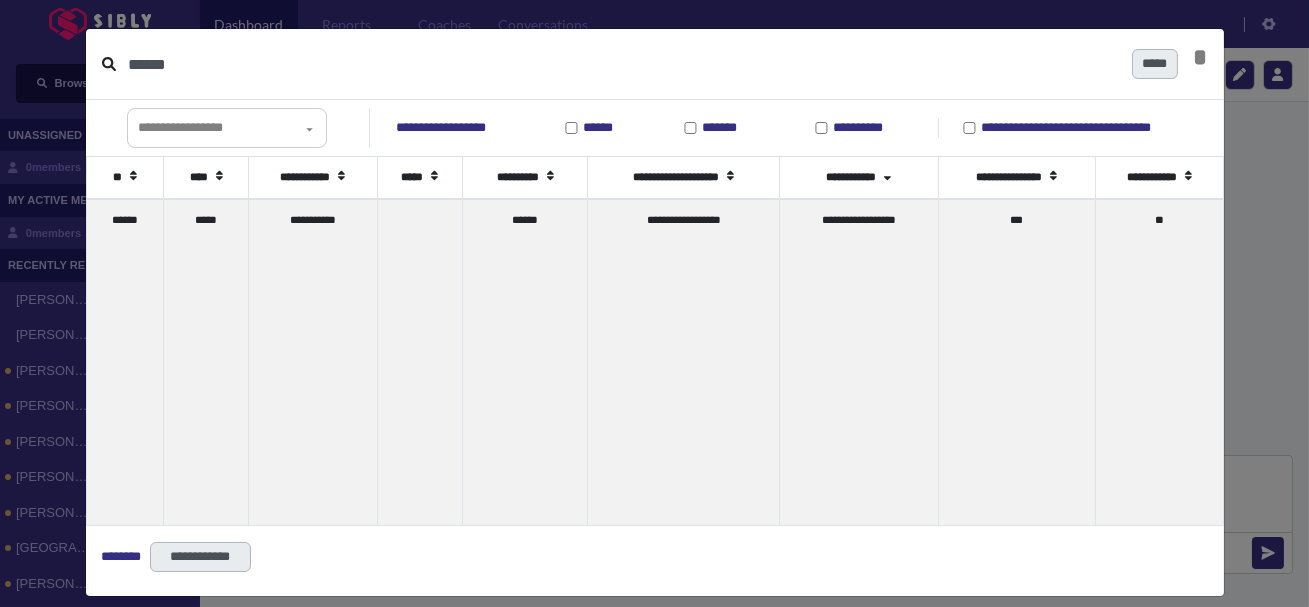 click on "******" at bounding box center (622, 64) 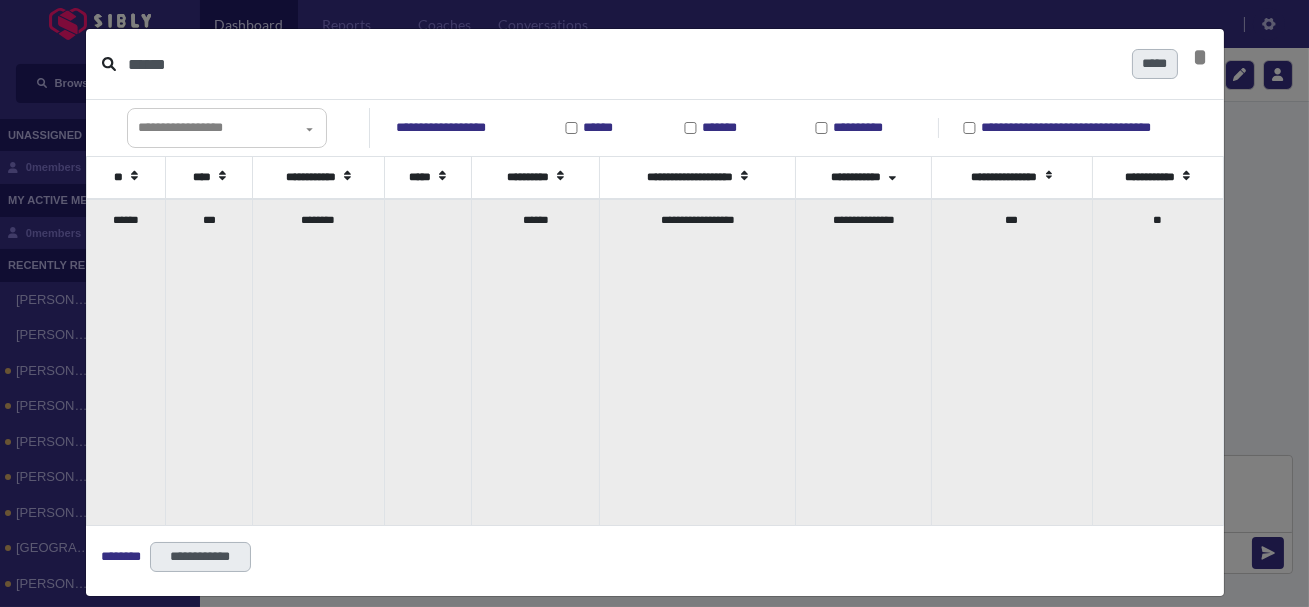 click on "***" at bounding box center (209, 362) 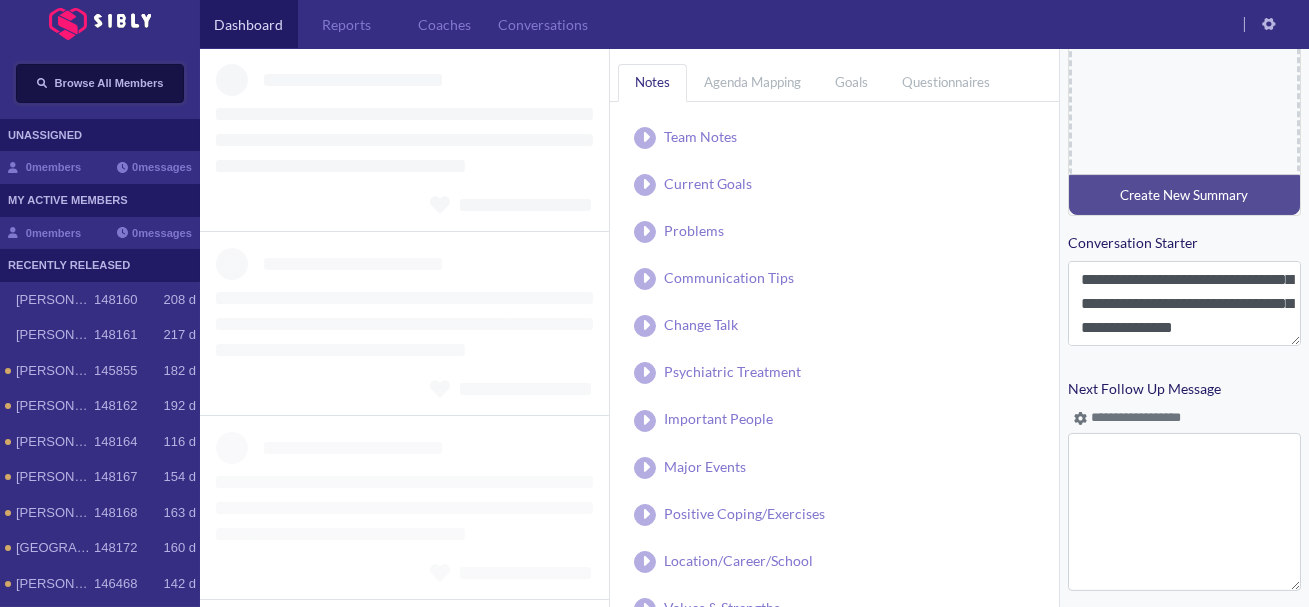 scroll, scrollTop: 877, scrollLeft: 0, axis: vertical 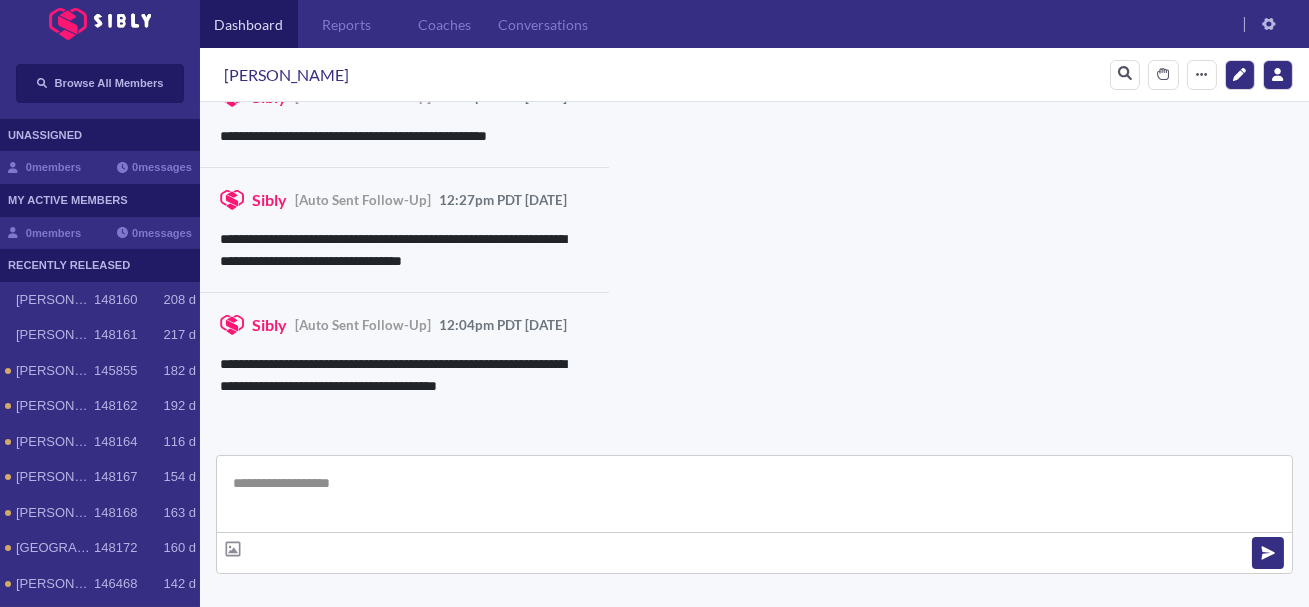 click at bounding box center [754, 494] 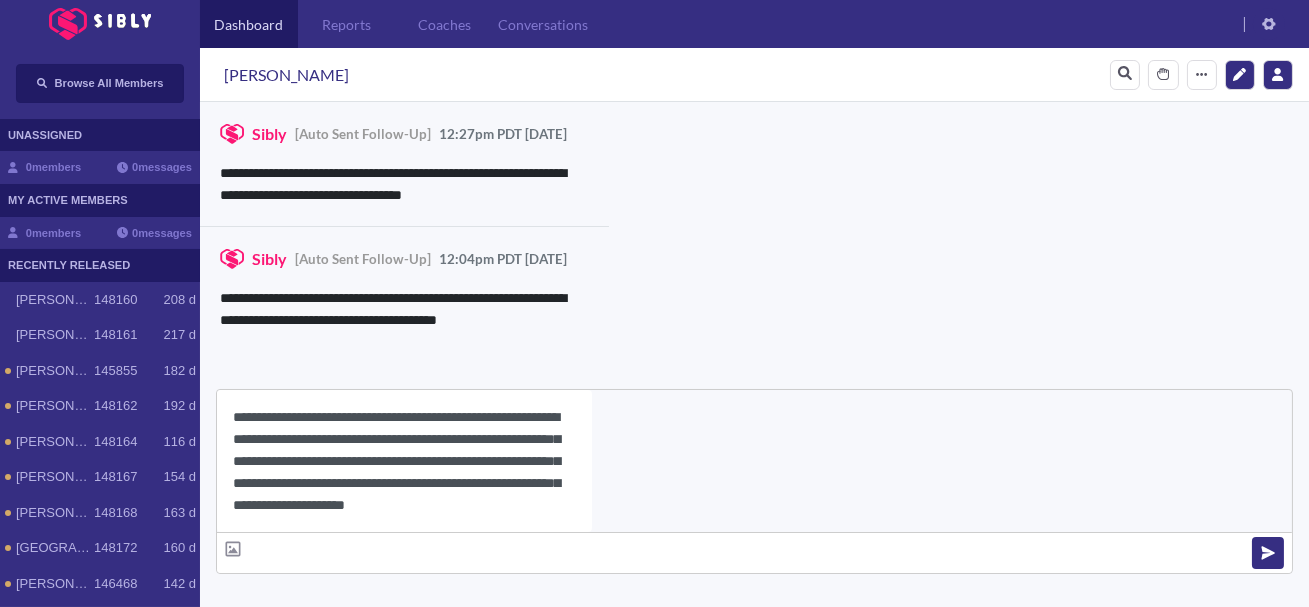 scroll, scrollTop: 22, scrollLeft: 0, axis: vertical 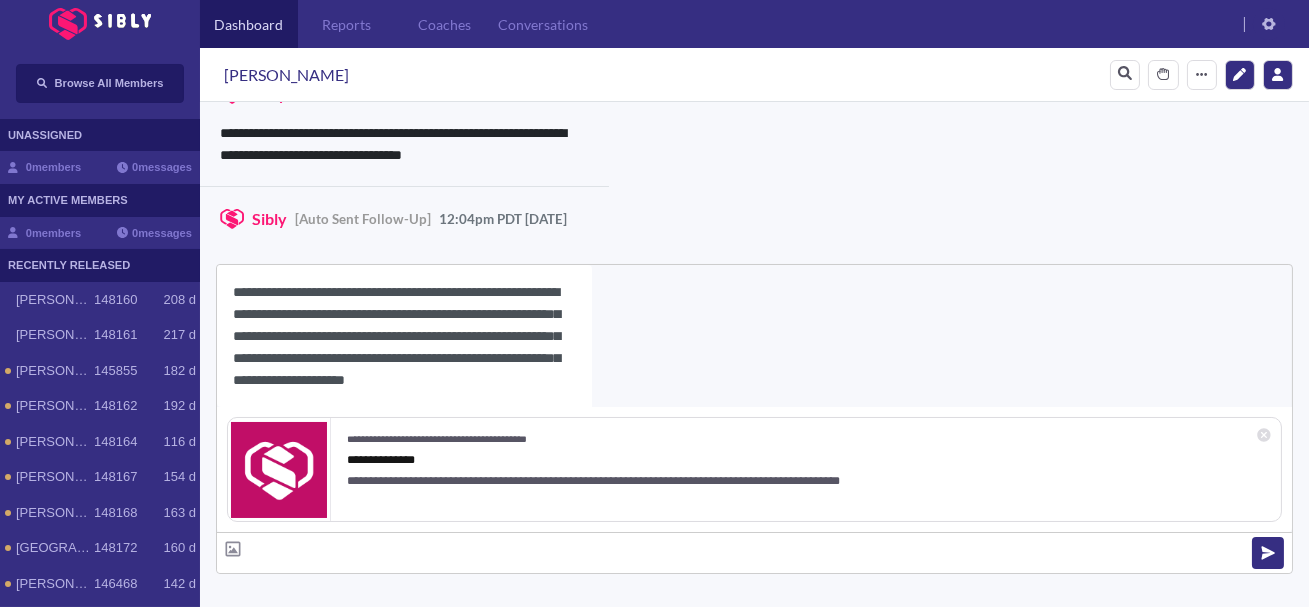 click on "**********" at bounding box center [404, 336] 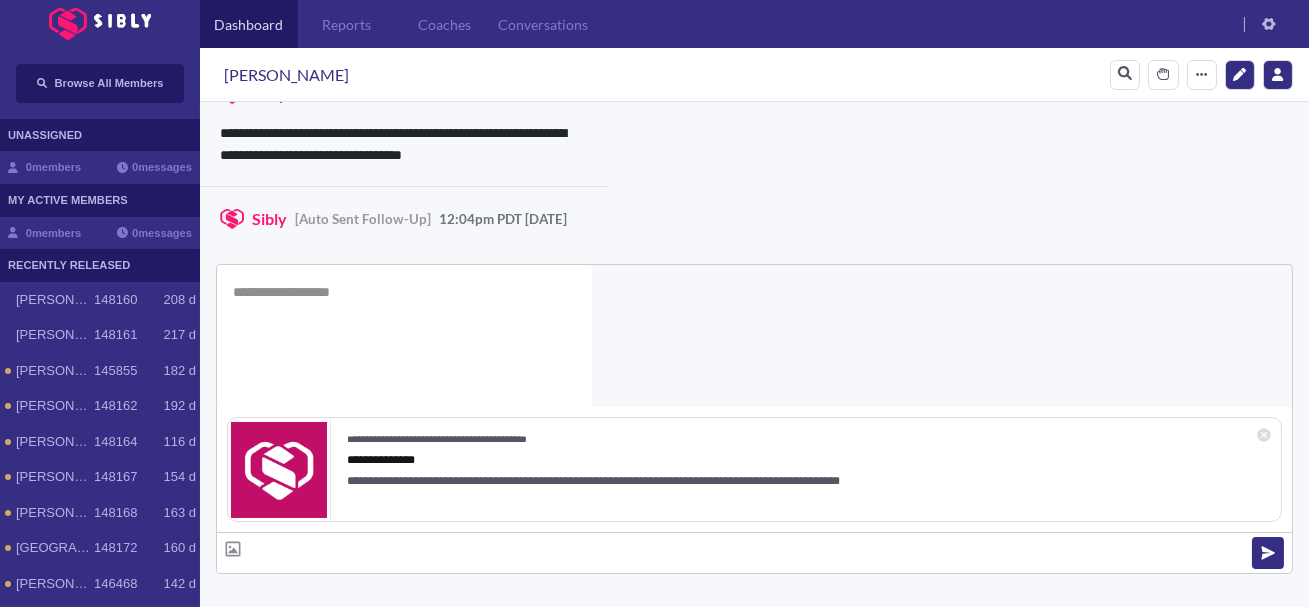 scroll, scrollTop: 0, scrollLeft: 0, axis: both 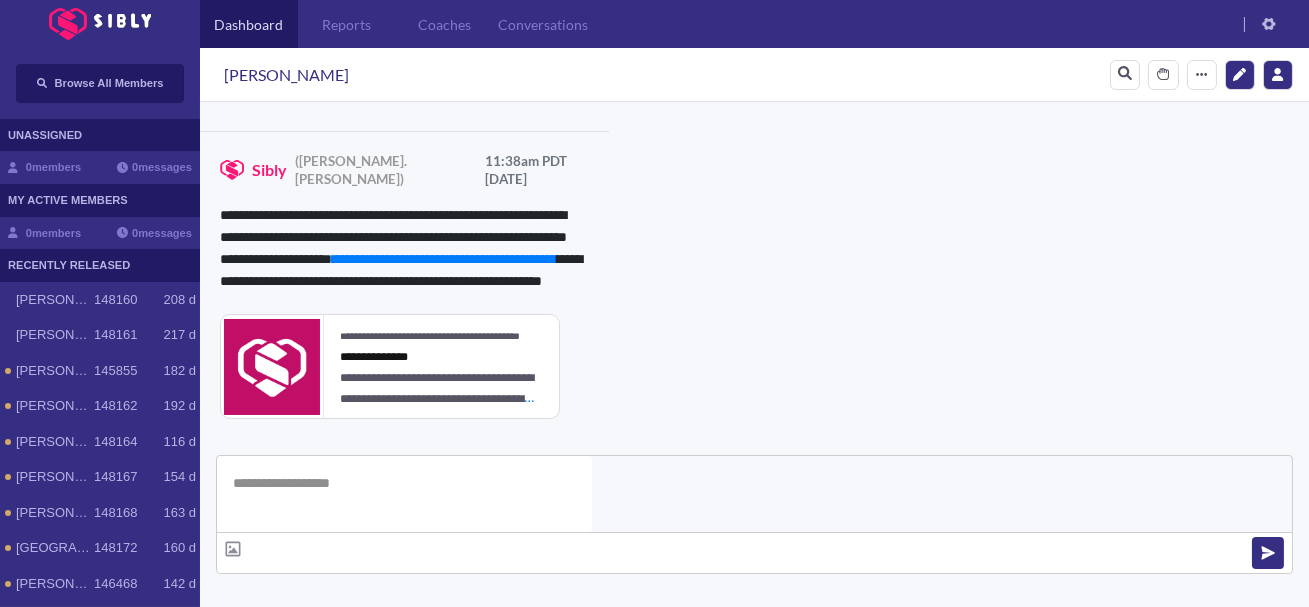 click on "**********" at bounding box center [833, 980] 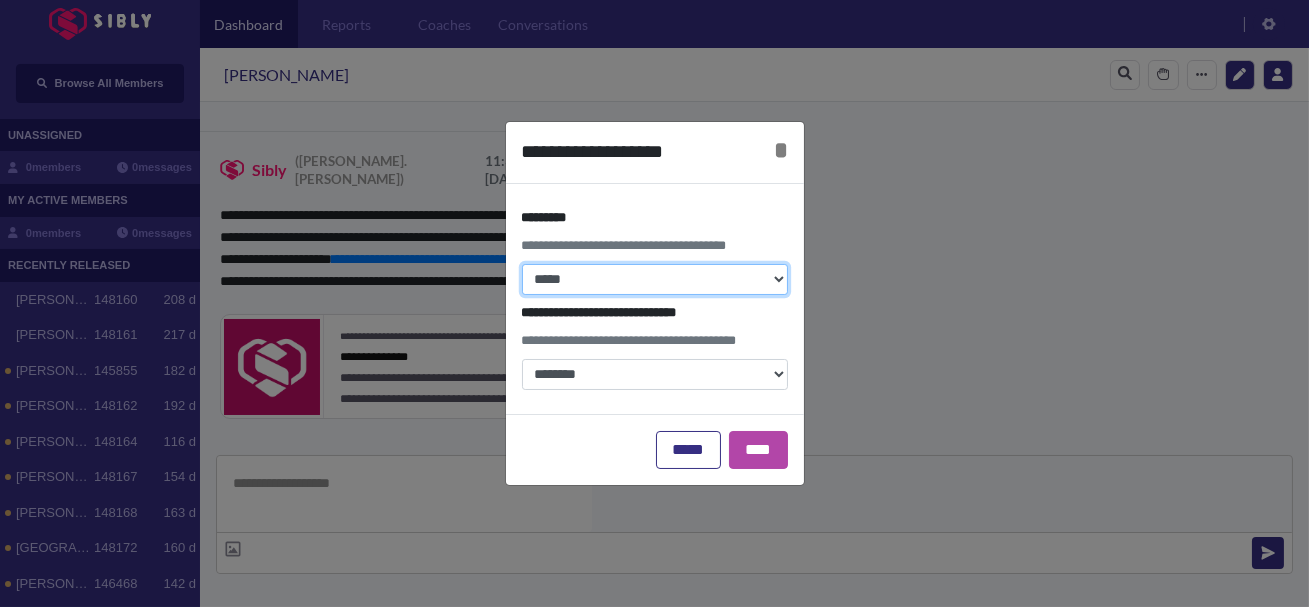 click on "**********" at bounding box center [655, 279] 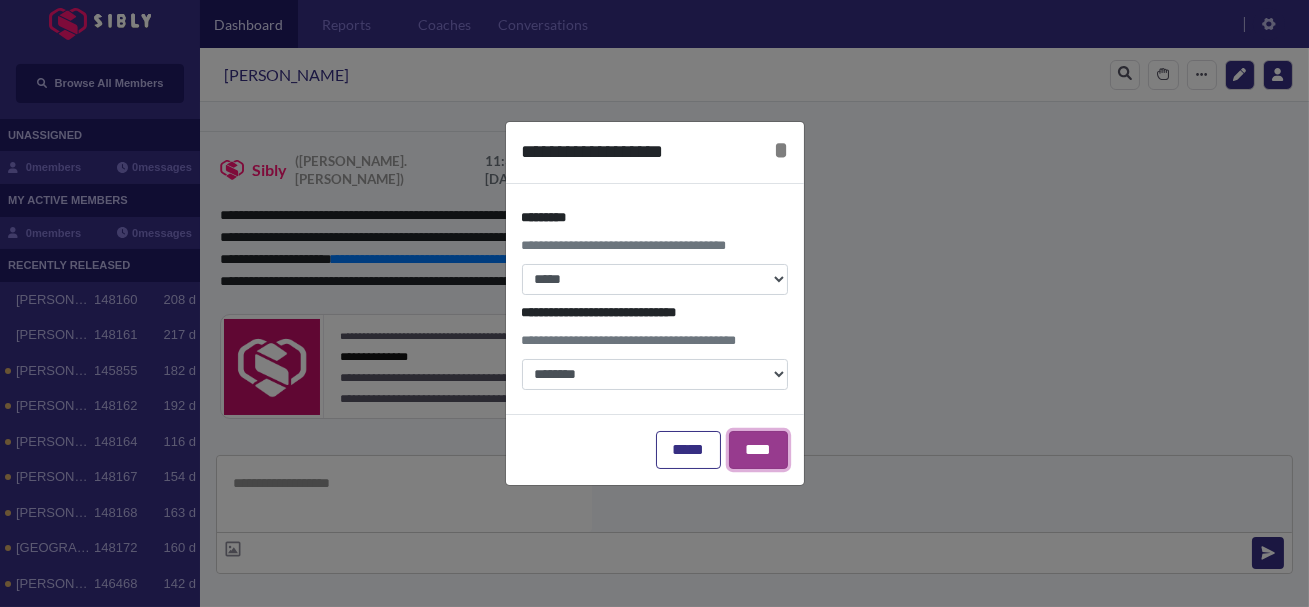 click on "****" at bounding box center (758, 450) 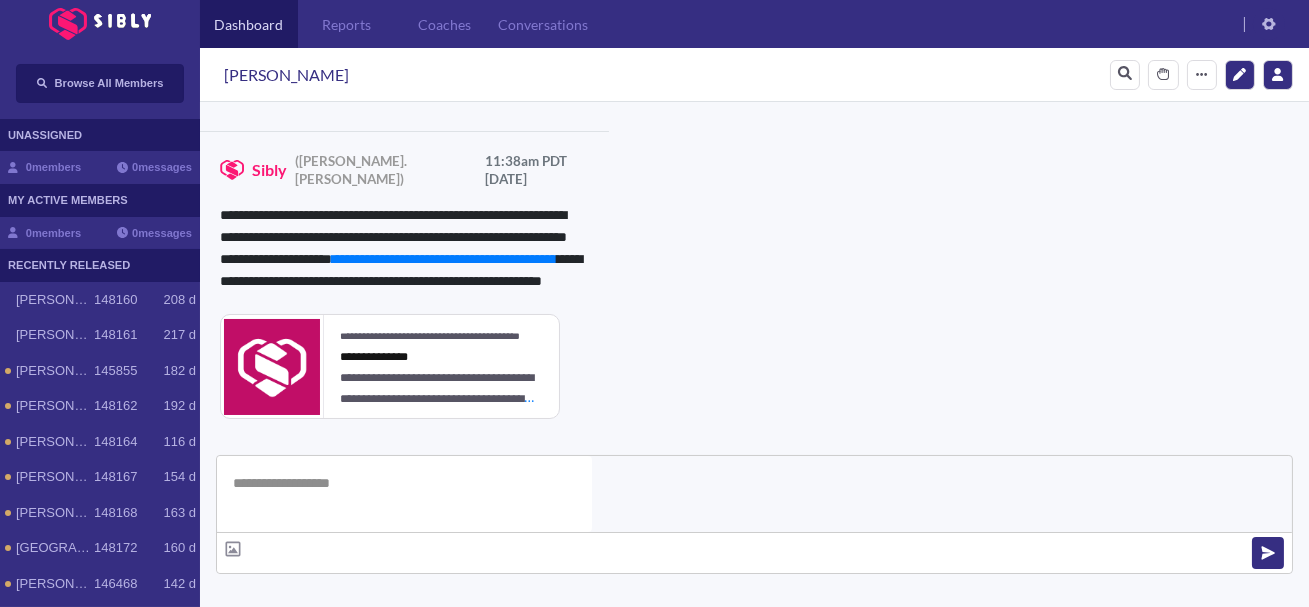 click at bounding box center [341, 697] 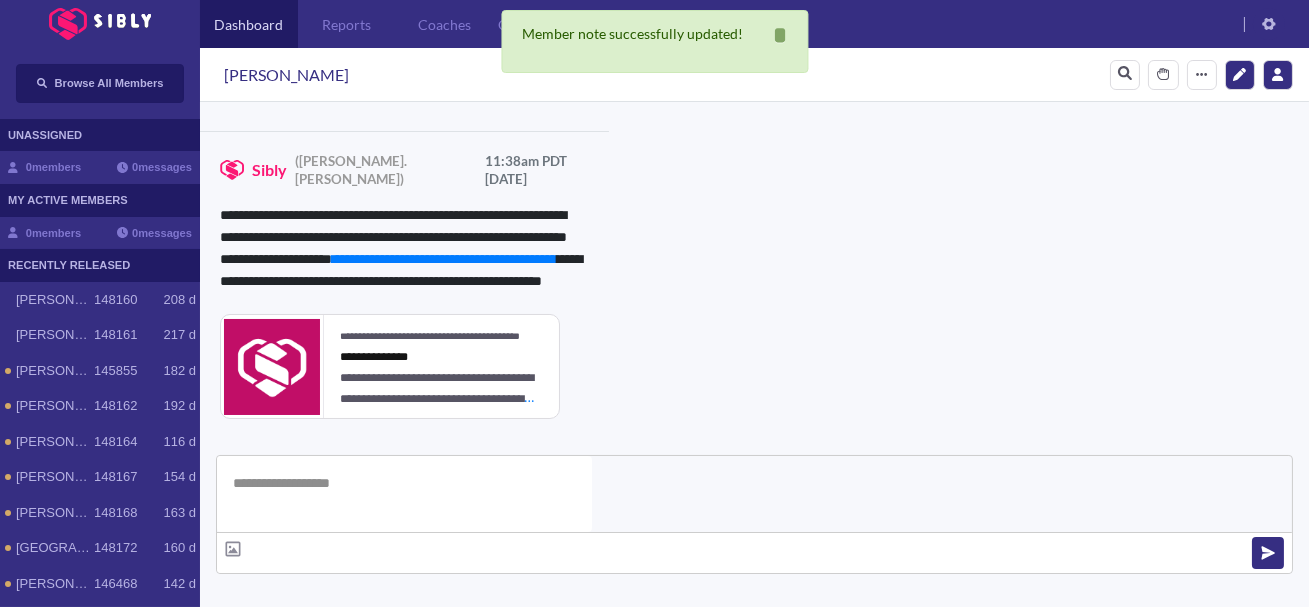 scroll, scrollTop: 0, scrollLeft: 0, axis: both 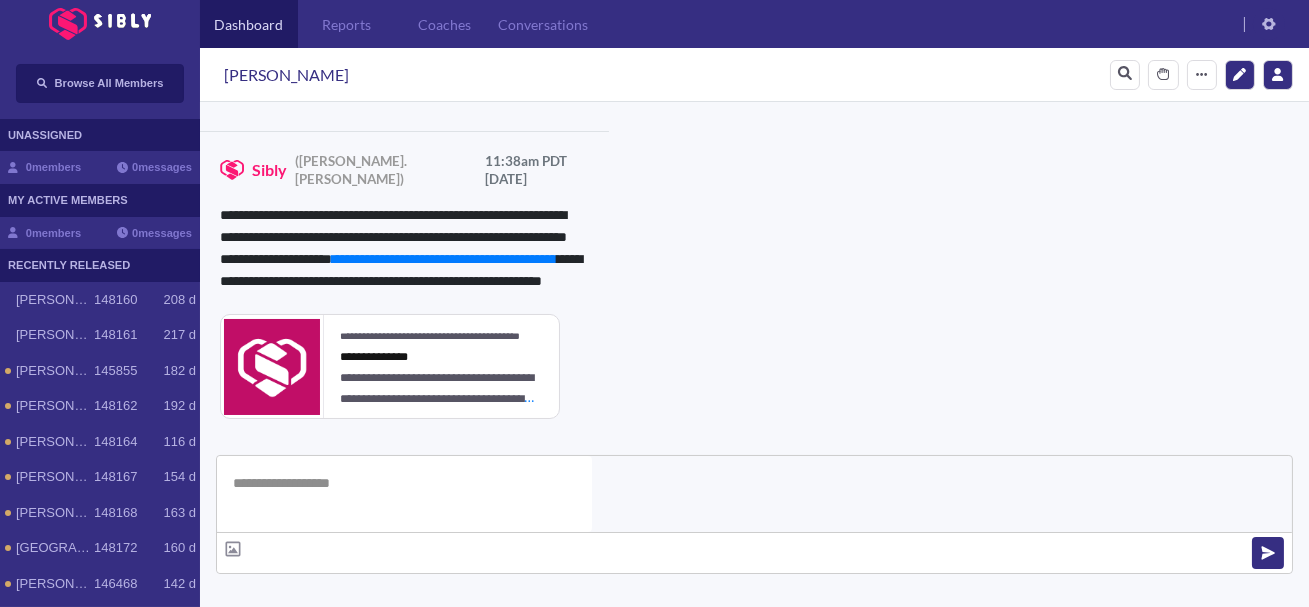 click on "Resources Notes" at bounding box center (530, 749) 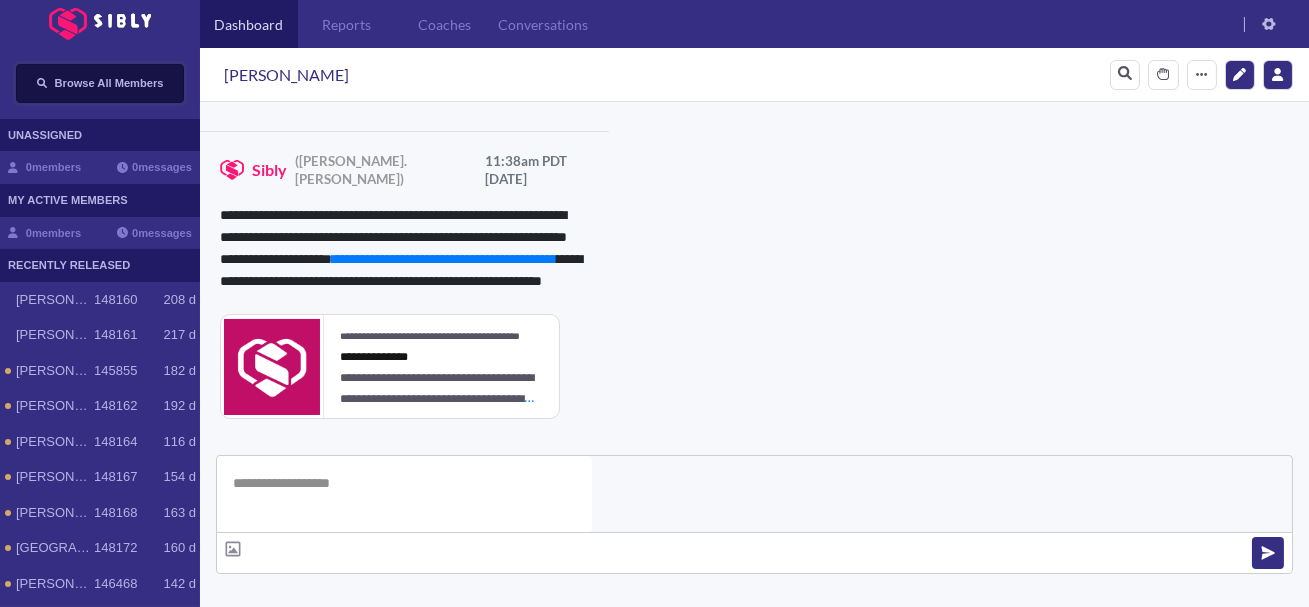 click on "Browse All Members" at bounding box center (109, 83) 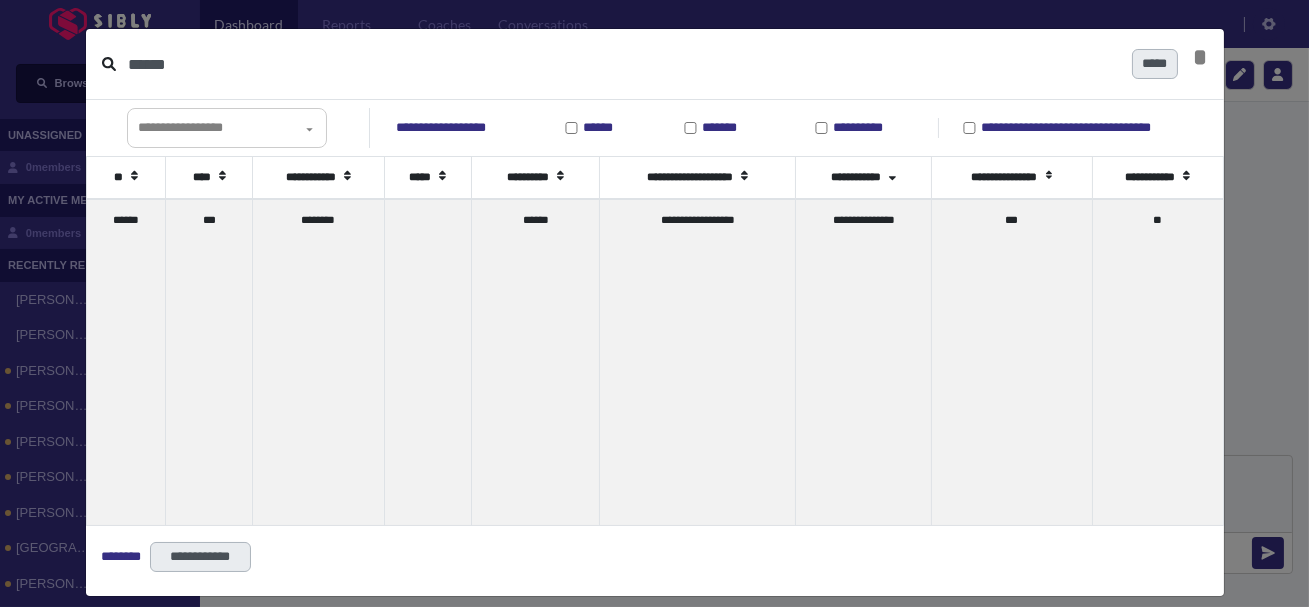 click on "******" at bounding box center [622, 64] 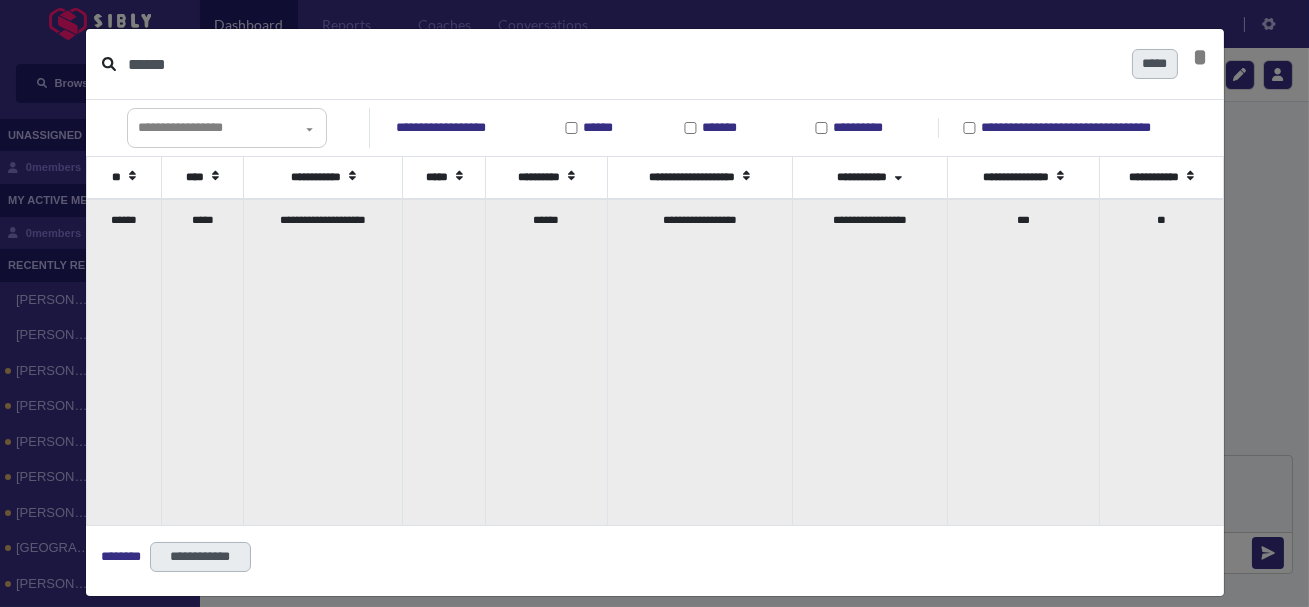 click on "*****" at bounding box center [202, 362] 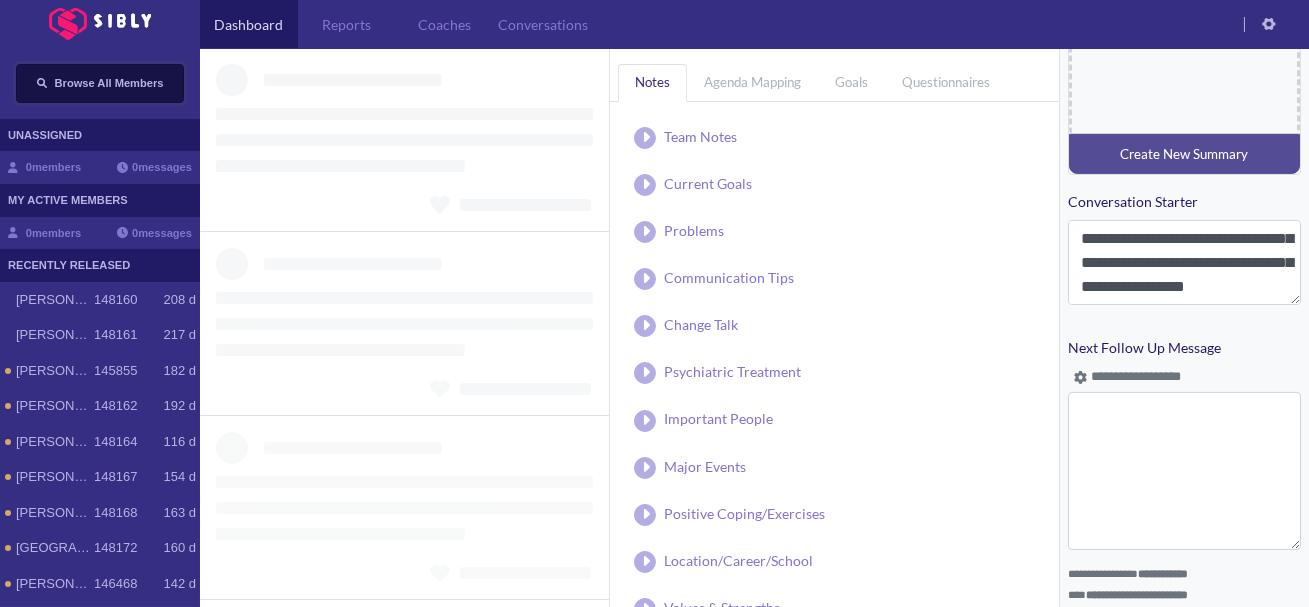 scroll, scrollTop: 939, scrollLeft: 0, axis: vertical 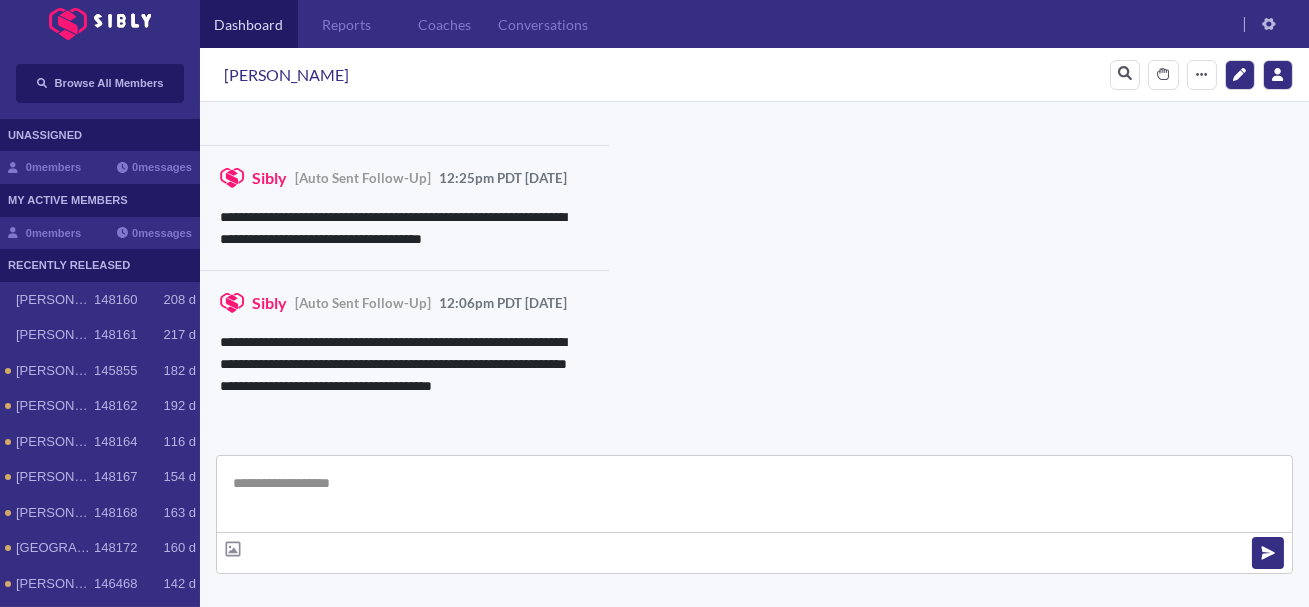 click at bounding box center (754, 494) 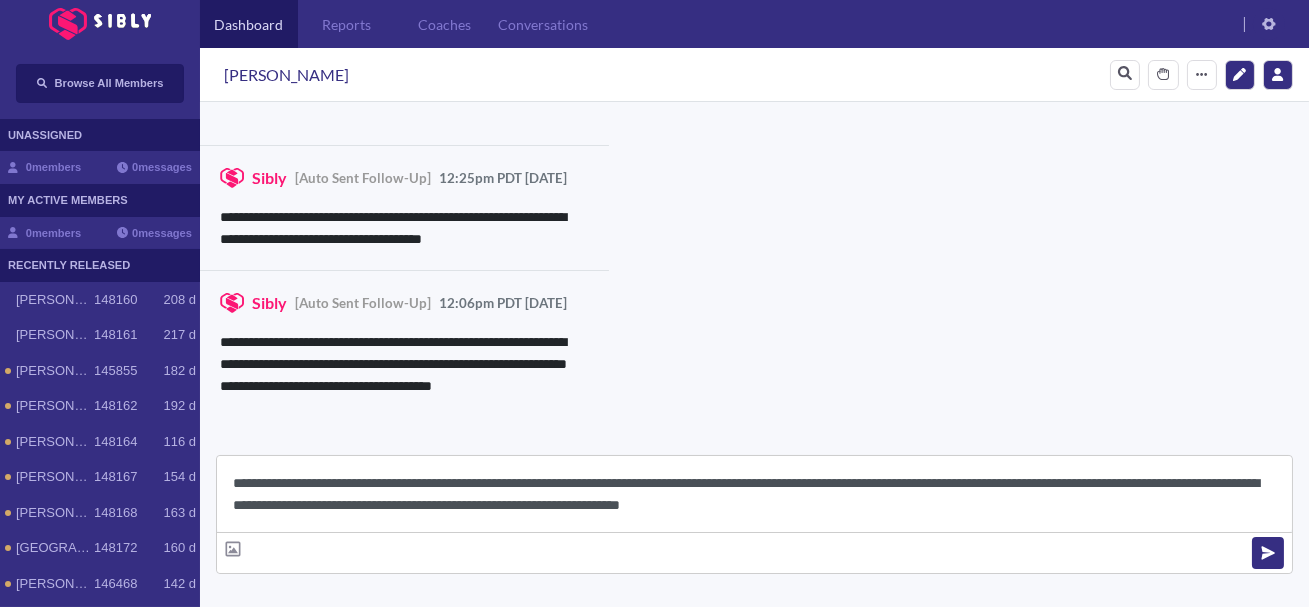 scroll, scrollTop: 22, scrollLeft: 0, axis: vertical 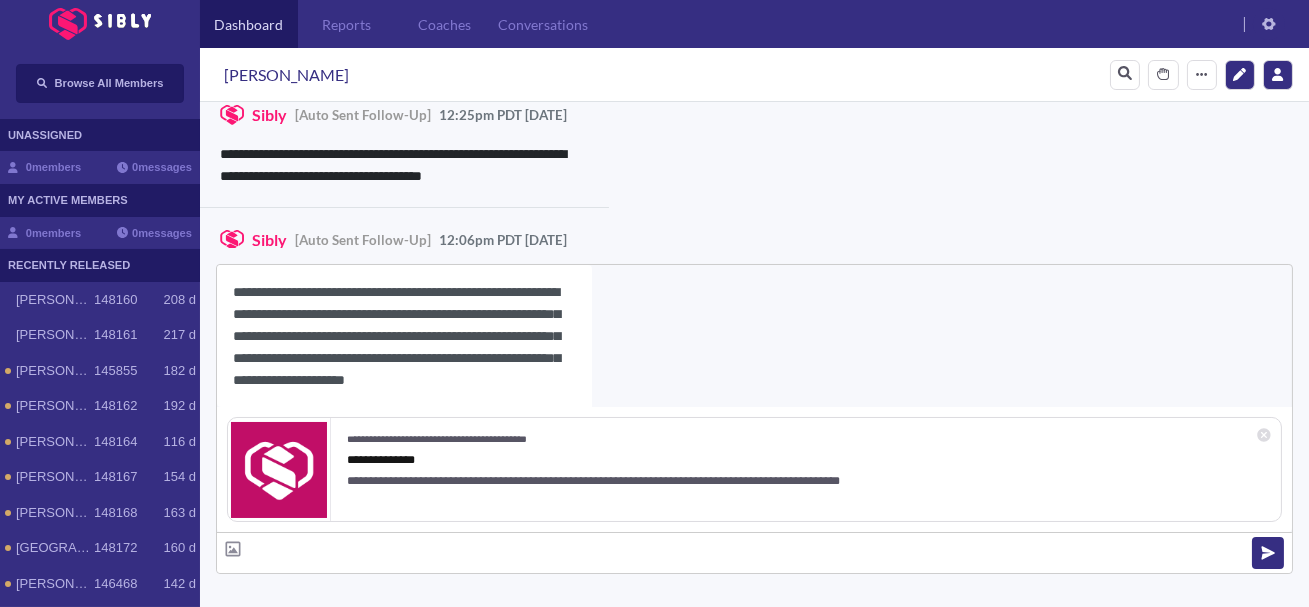 click on "[PERSON_NAME]" at bounding box center [286, 75] 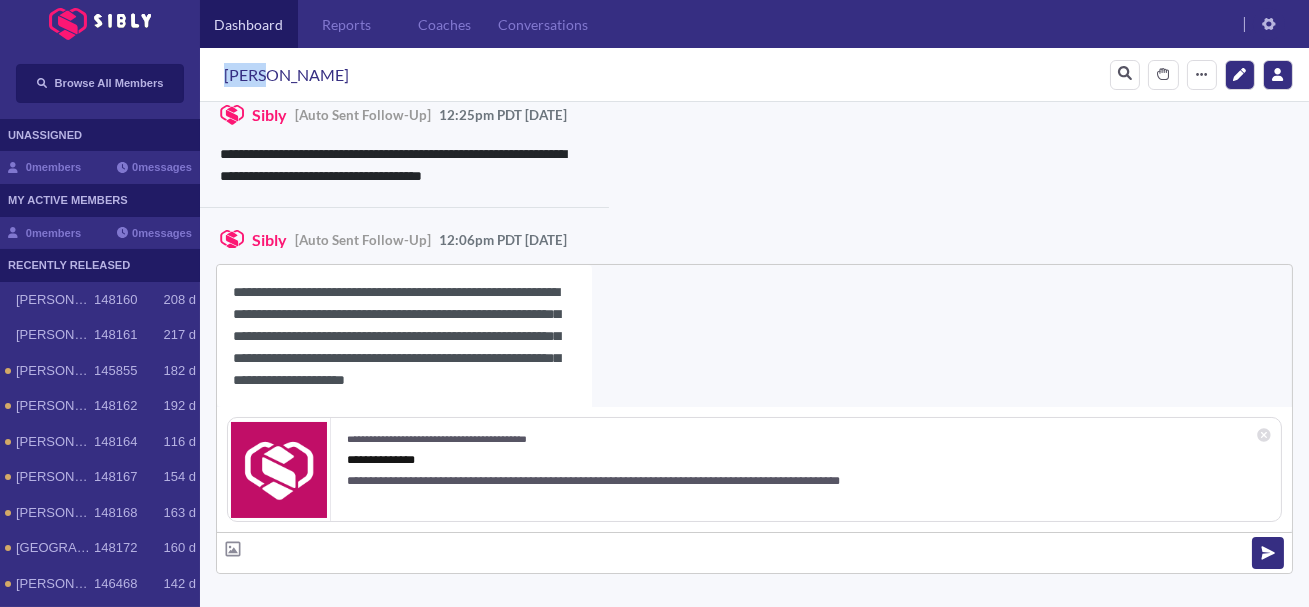 click on "[PERSON_NAME]" at bounding box center [286, 75] 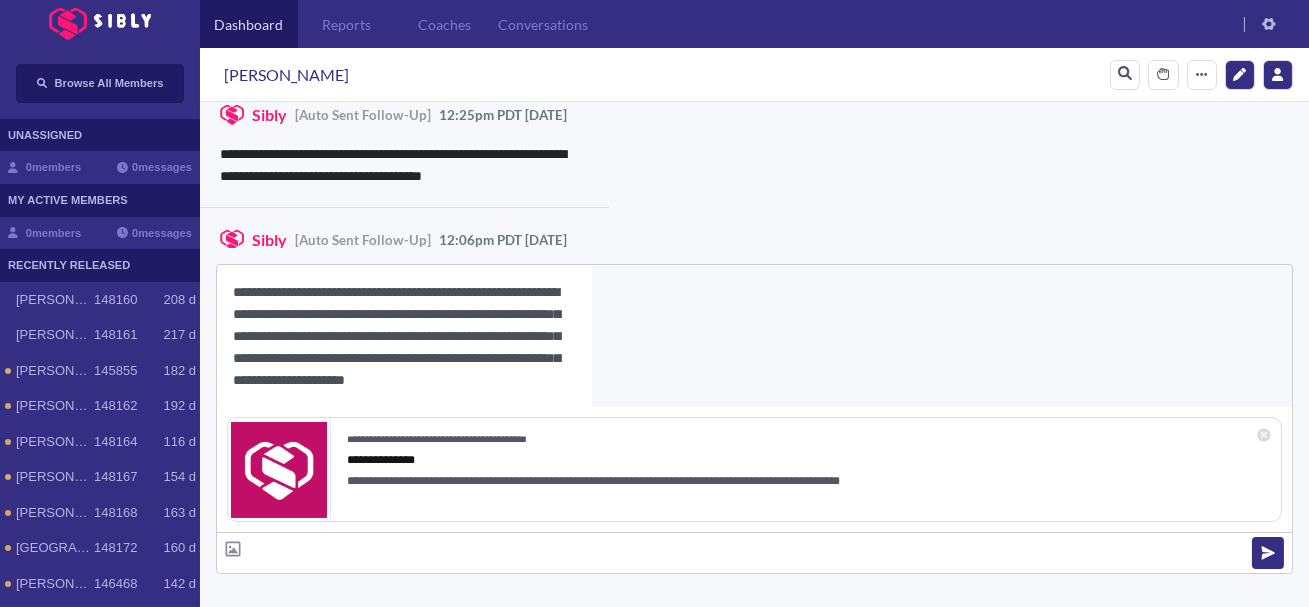 click on "**********" at bounding box center [404, 336] 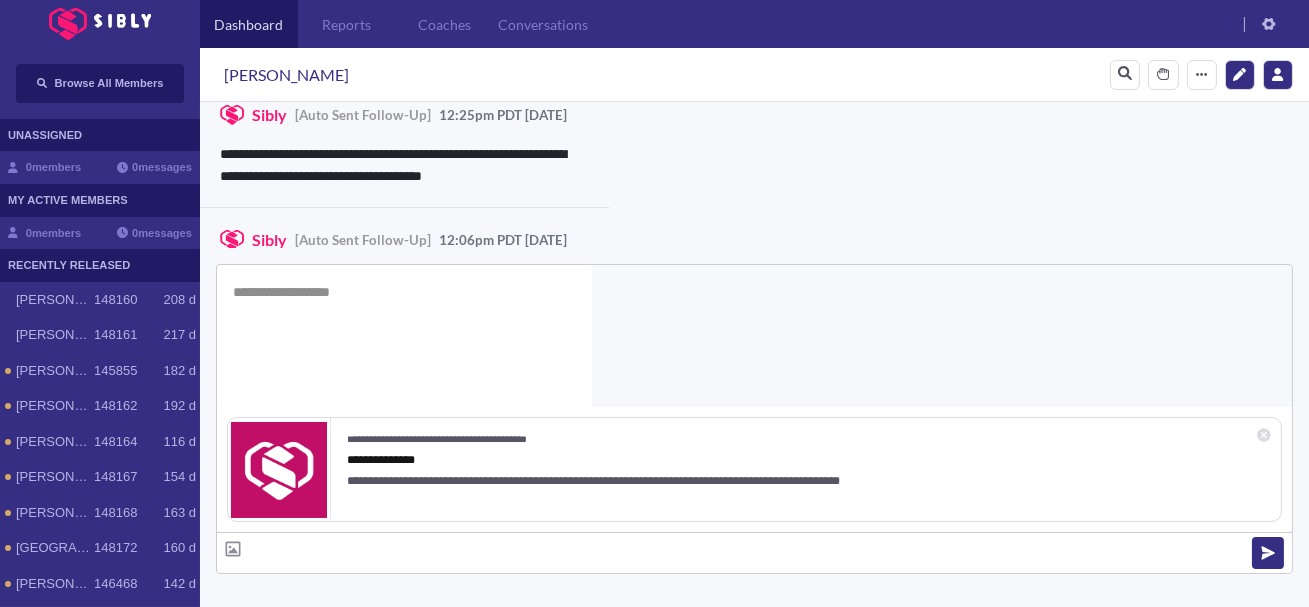 scroll, scrollTop: 0, scrollLeft: 0, axis: both 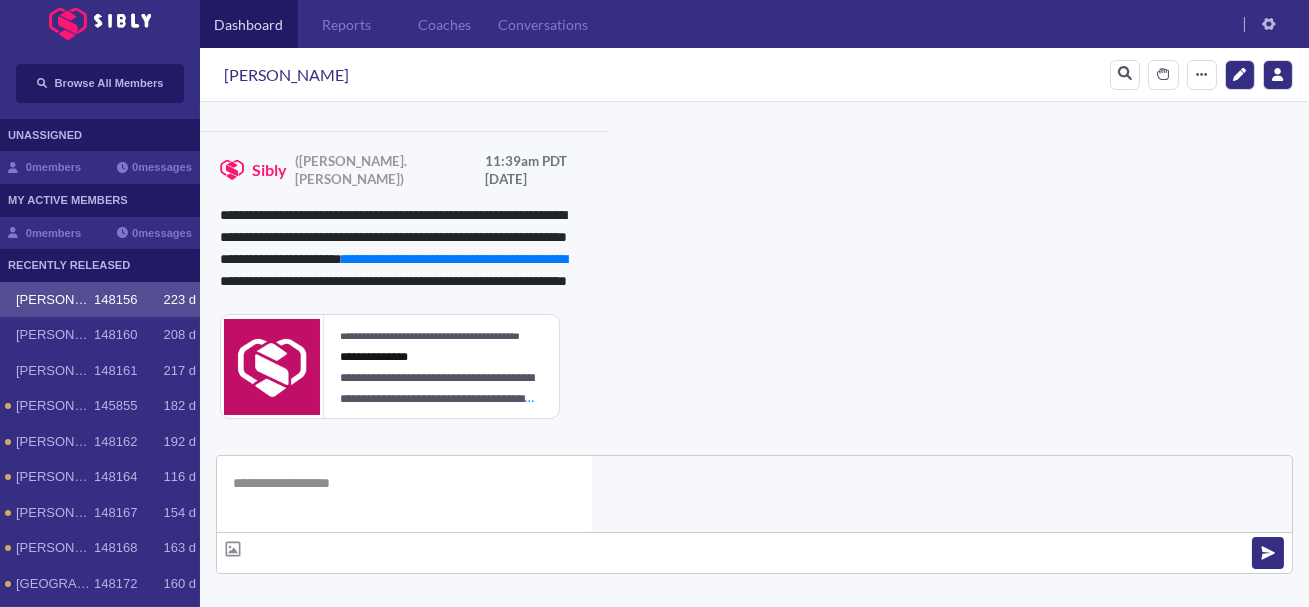 click on "**********" at bounding box center [833, 1000] 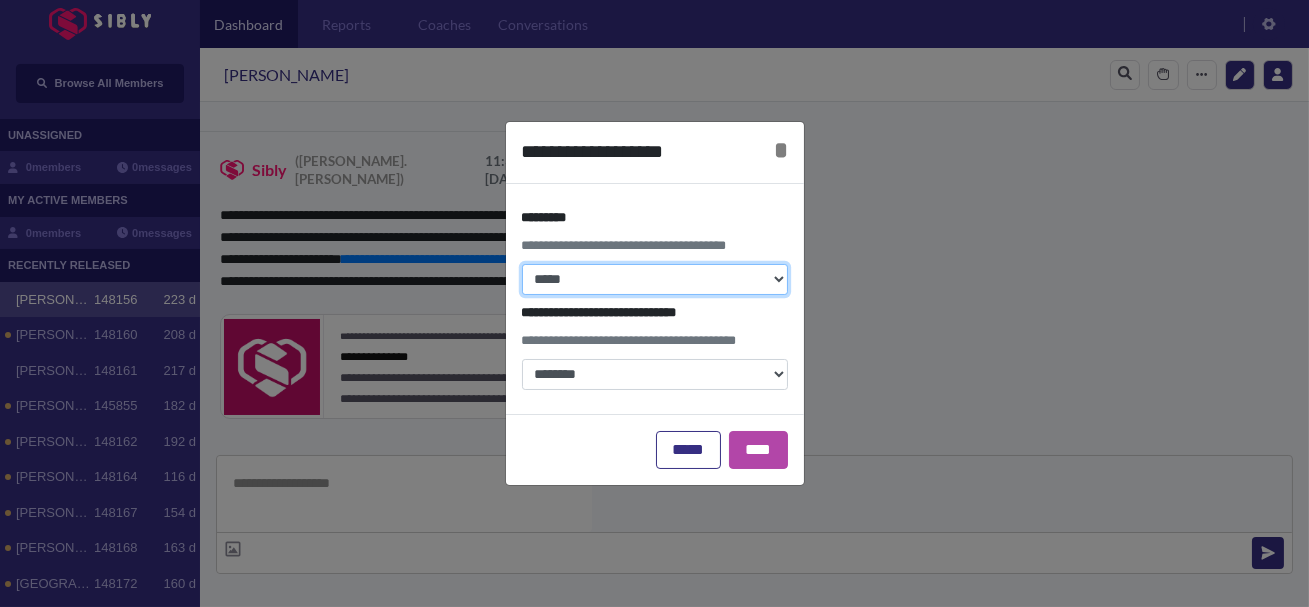 click on "**********" at bounding box center [655, 279] 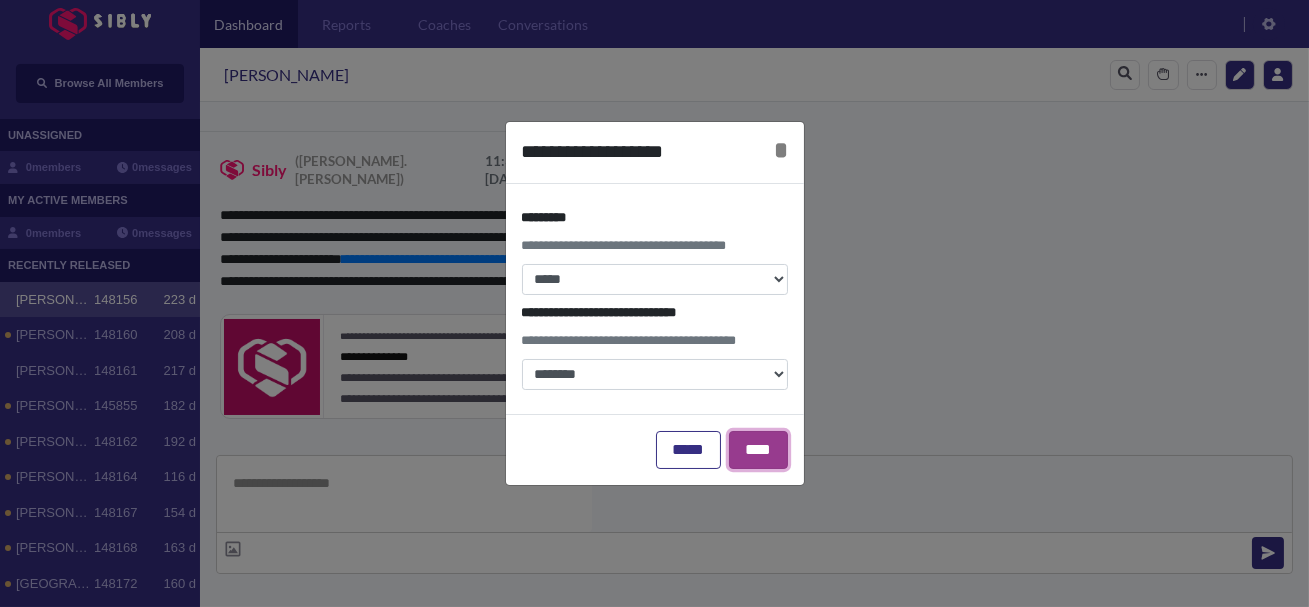 click on "****" at bounding box center [758, 450] 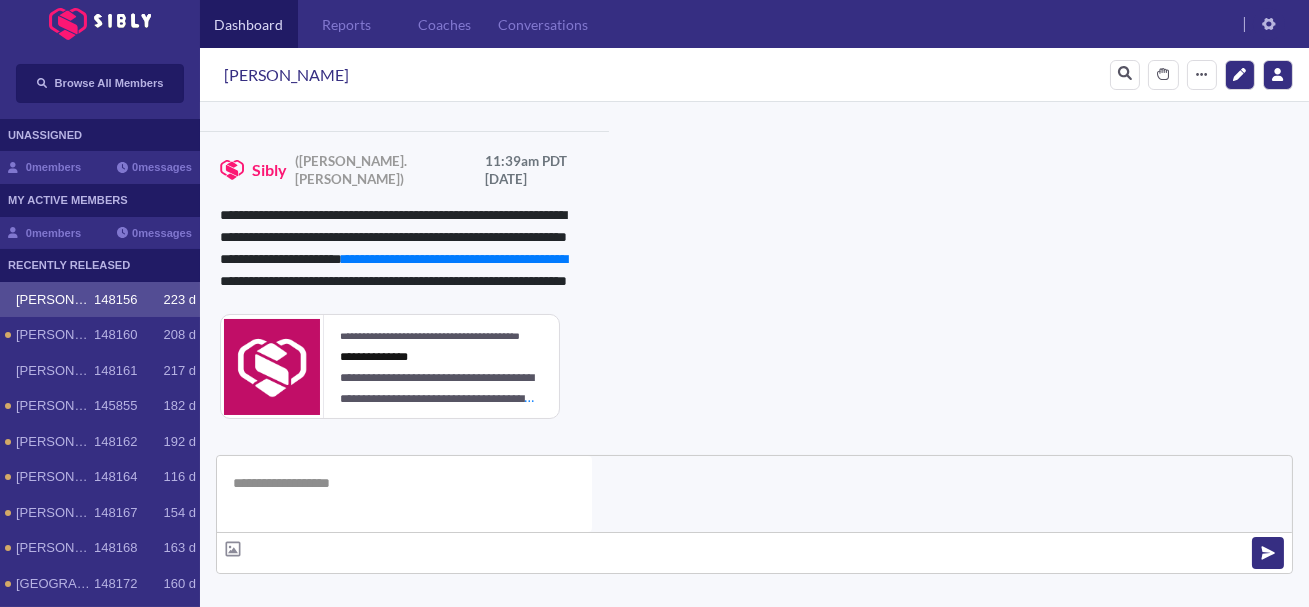 click at bounding box center [341, 697] 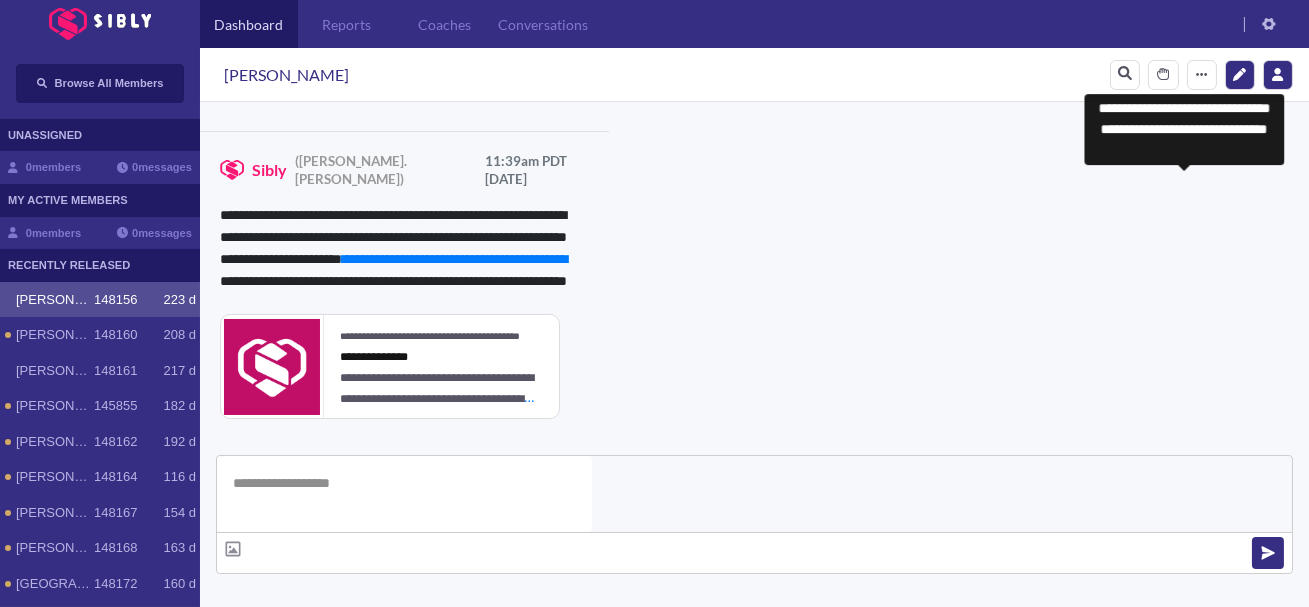 scroll, scrollTop: 1037, scrollLeft: 0, axis: vertical 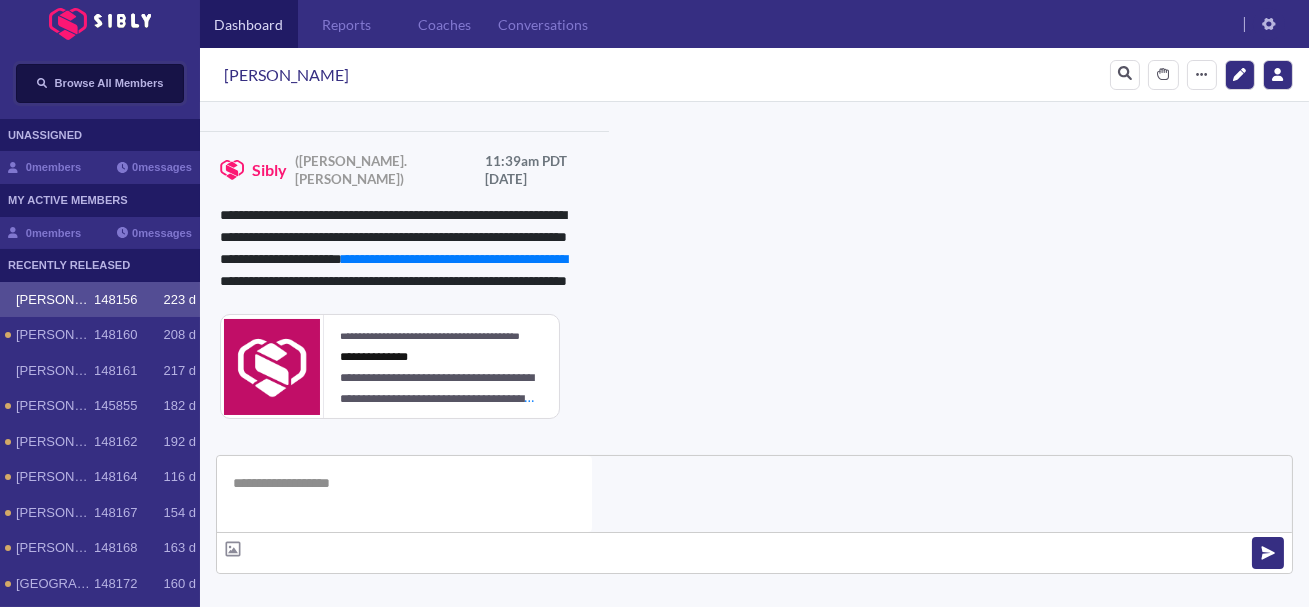 click on "Browse All Members" at bounding box center [100, 83] 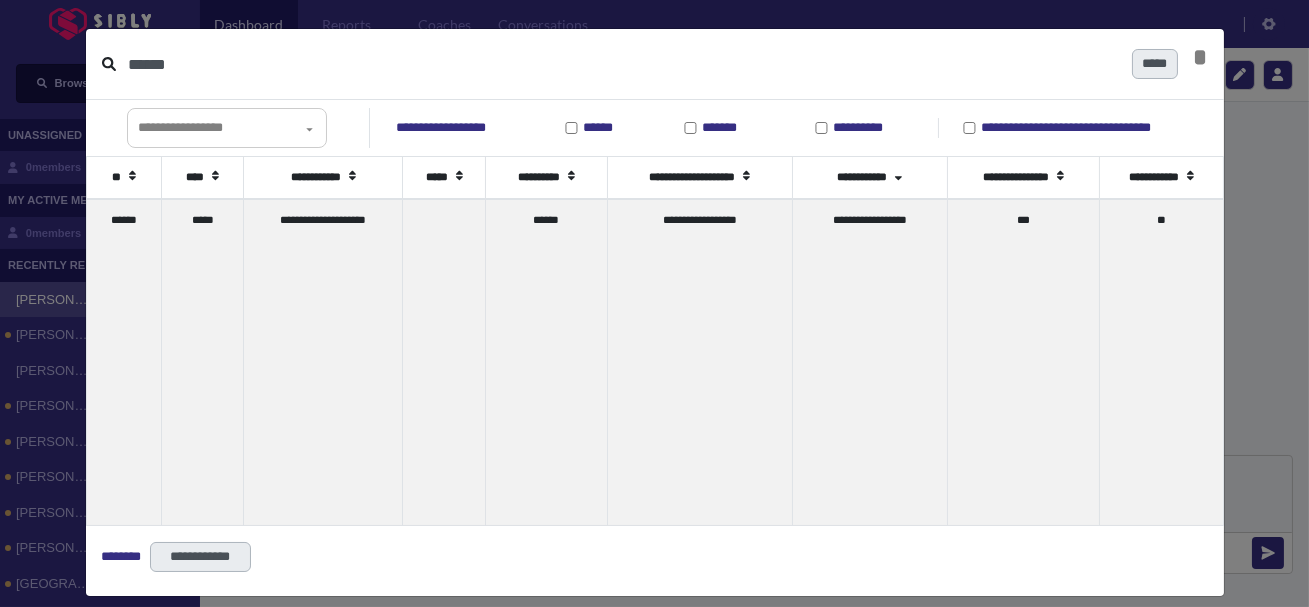 click on "******" at bounding box center [622, 64] 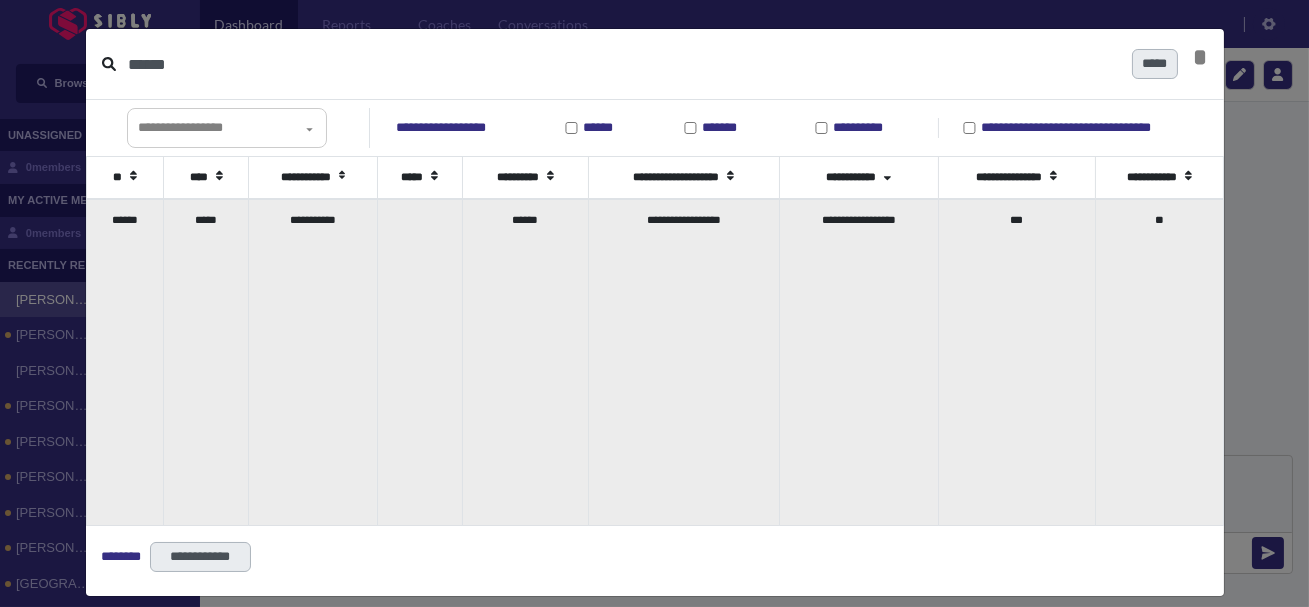click on "*****" at bounding box center (206, 362) 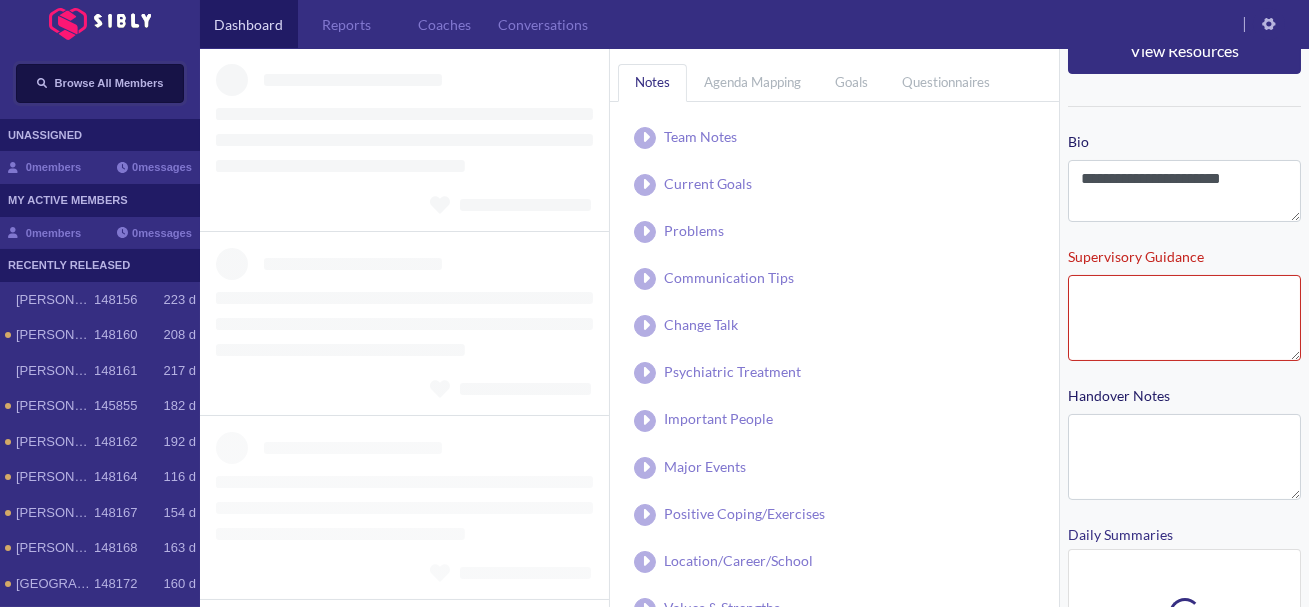 scroll, scrollTop: 312, scrollLeft: 0, axis: vertical 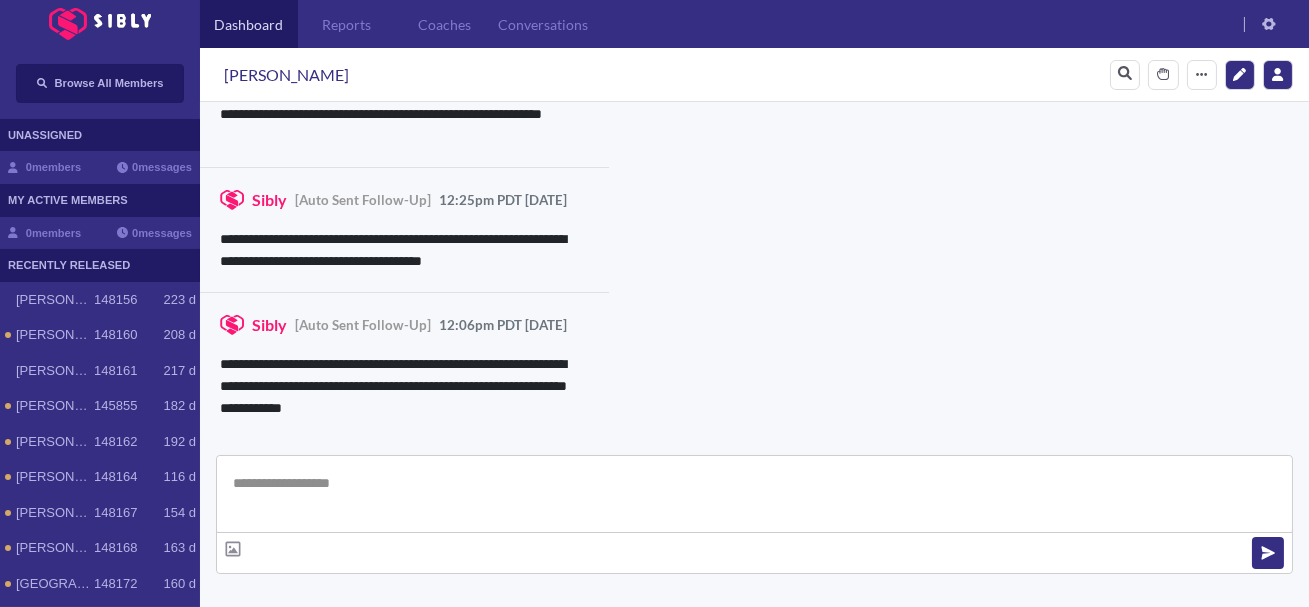 click at bounding box center [754, 494] 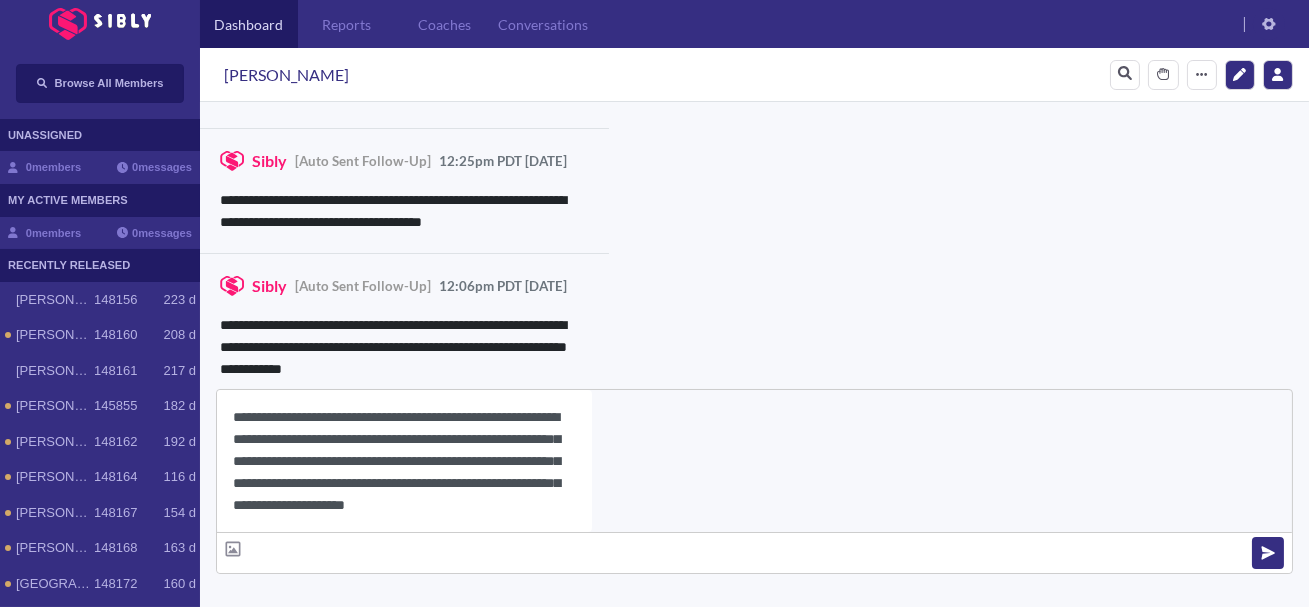 scroll, scrollTop: 22, scrollLeft: 0, axis: vertical 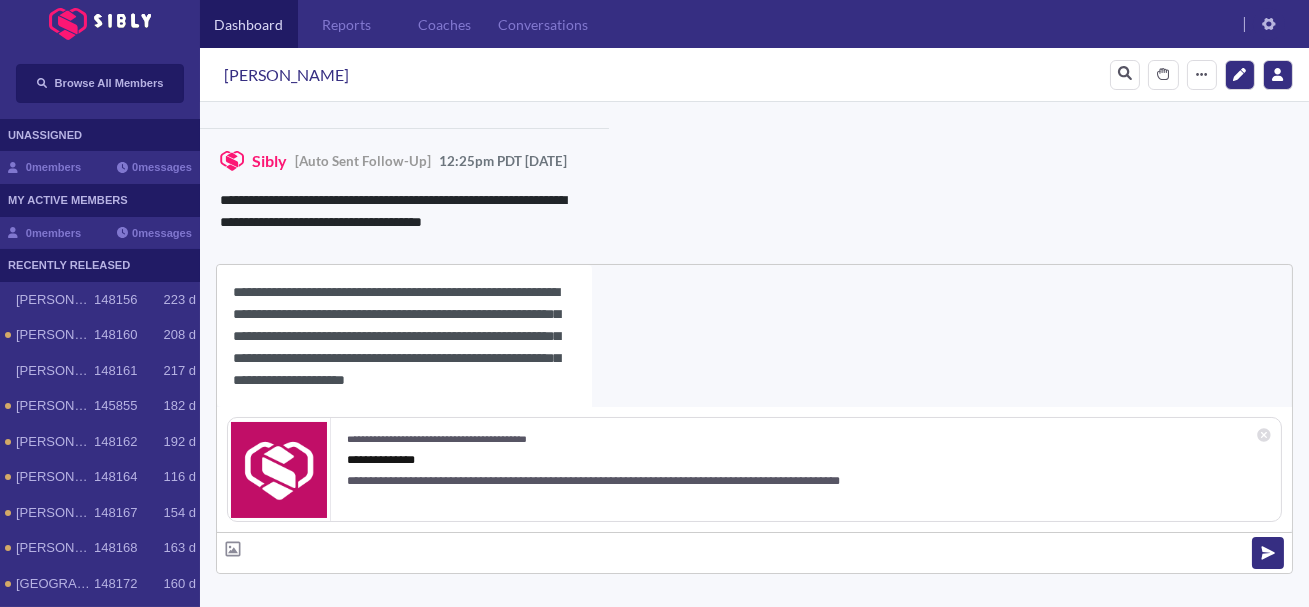 click on "[PERSON_NAME]" at bounding box center [286, 75] 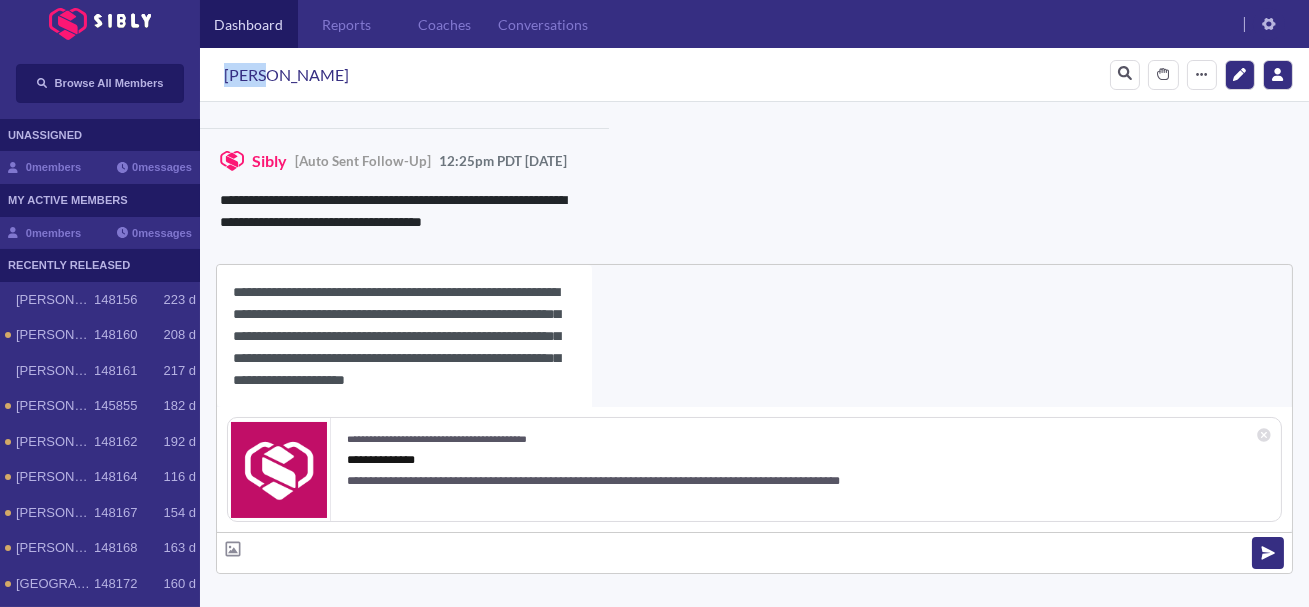 click on "[PERSON_NAME]" at bounding box center [286, 75] 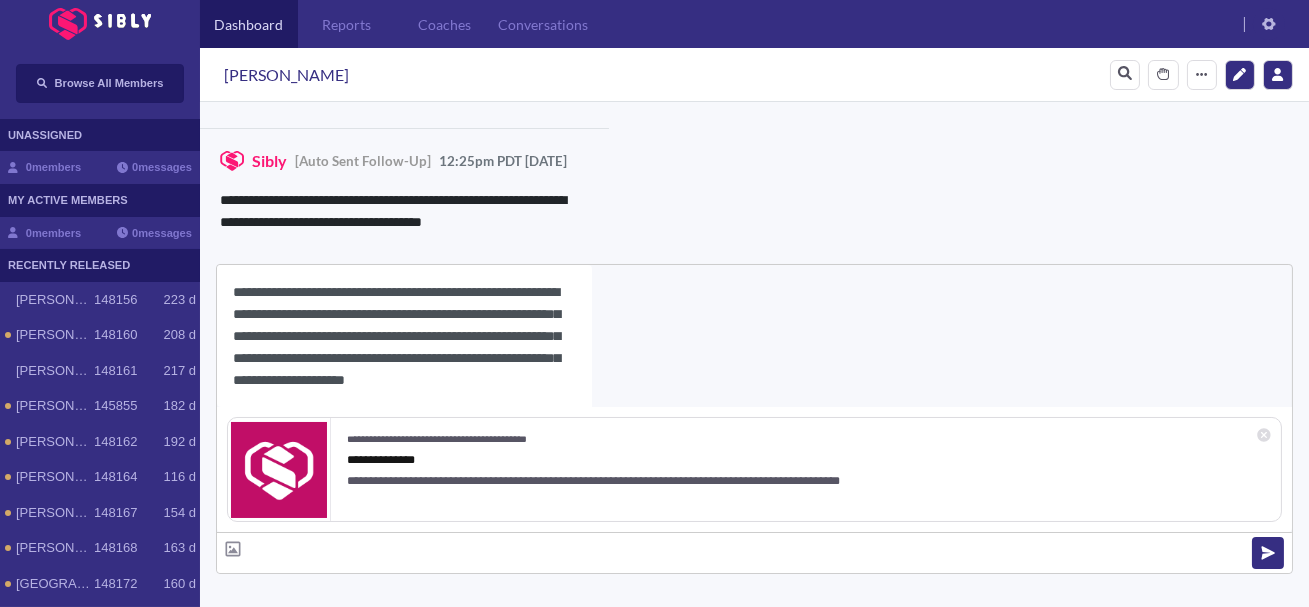 click on "**********" at bounding box center (754, 411) 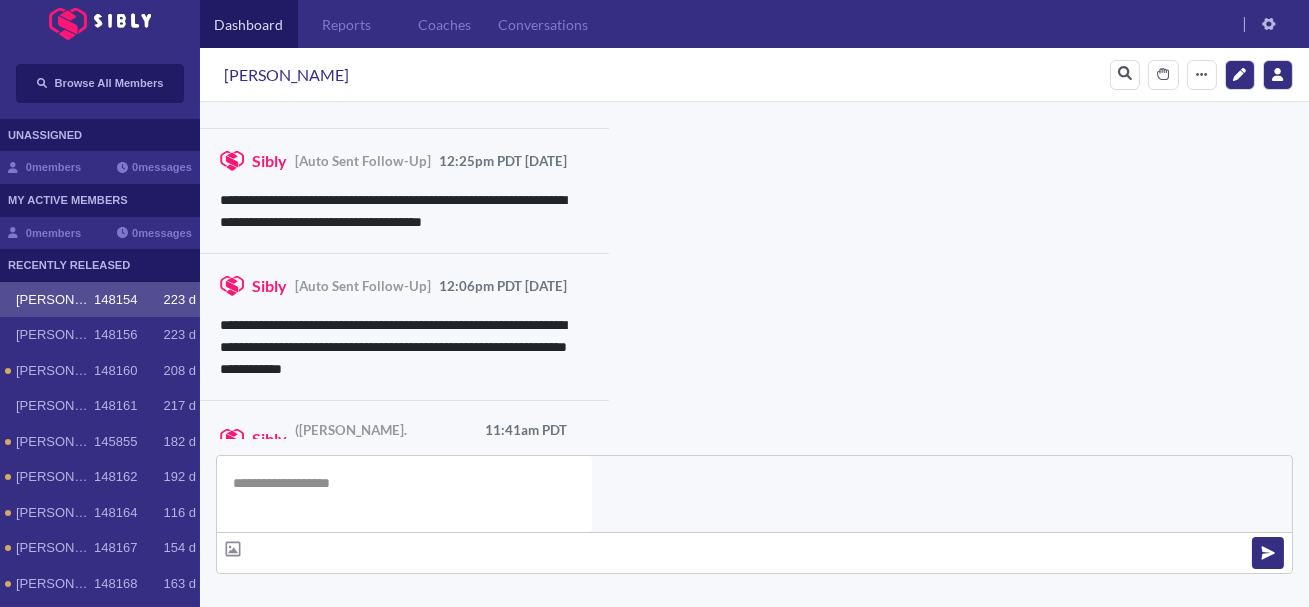 scroll, scrollTop: 0, scrollLeft: 0, axis: both 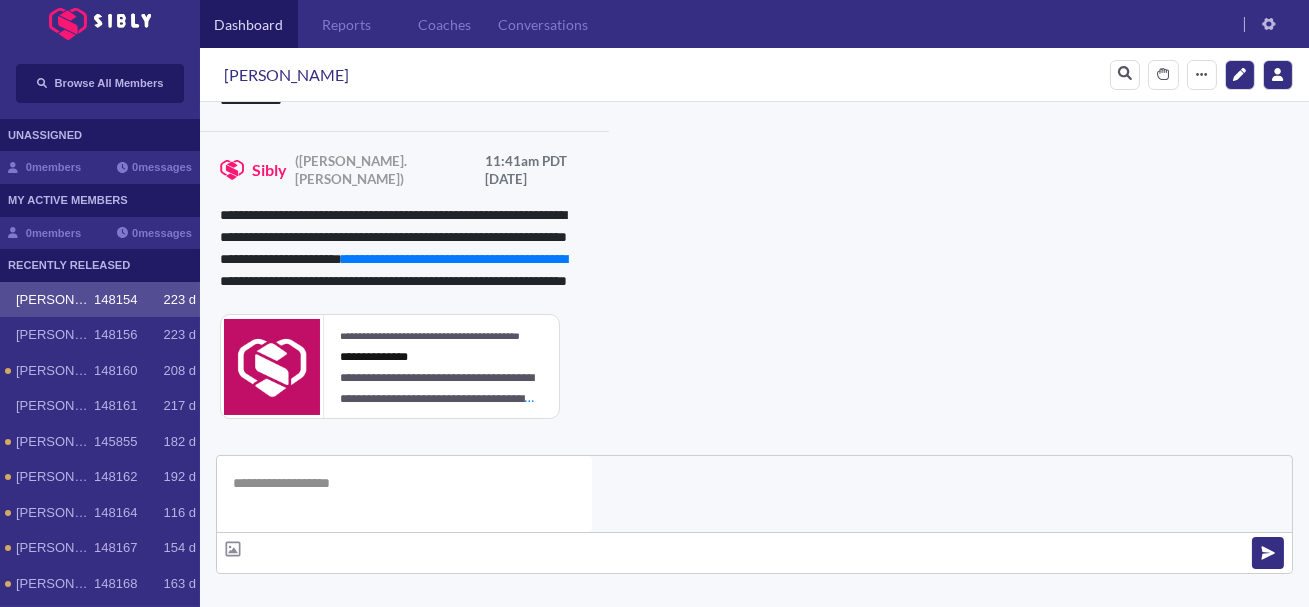 click on "**********" at bounding box center (833, 939) 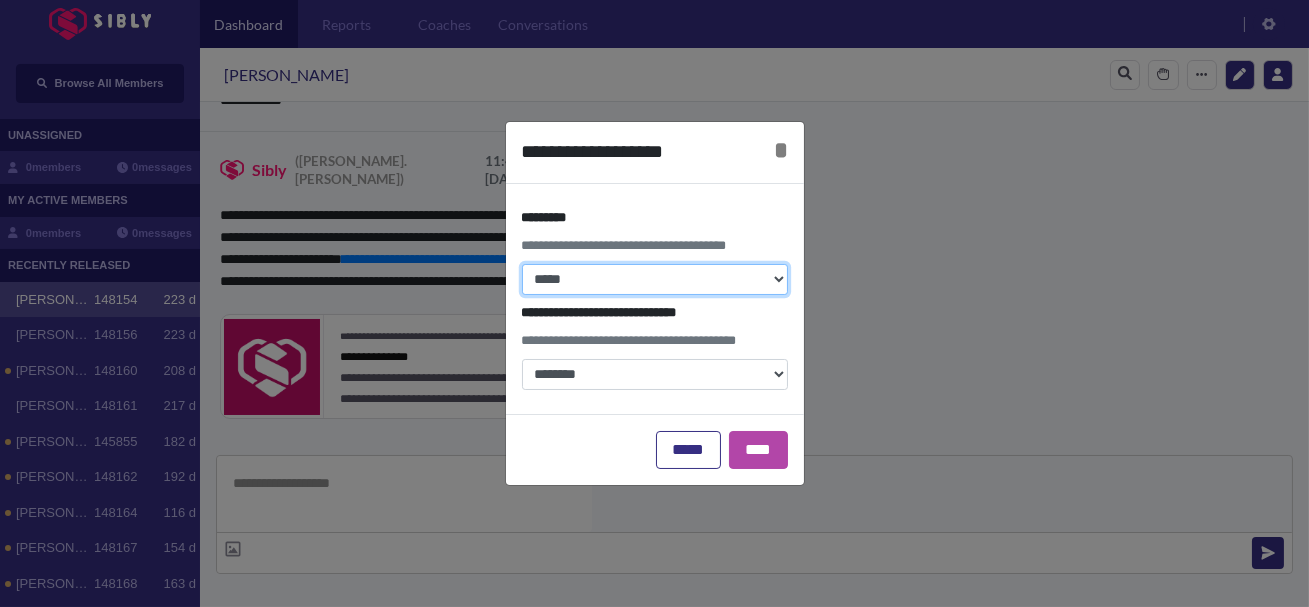 click on "**********" at bounding box center (655, 279) 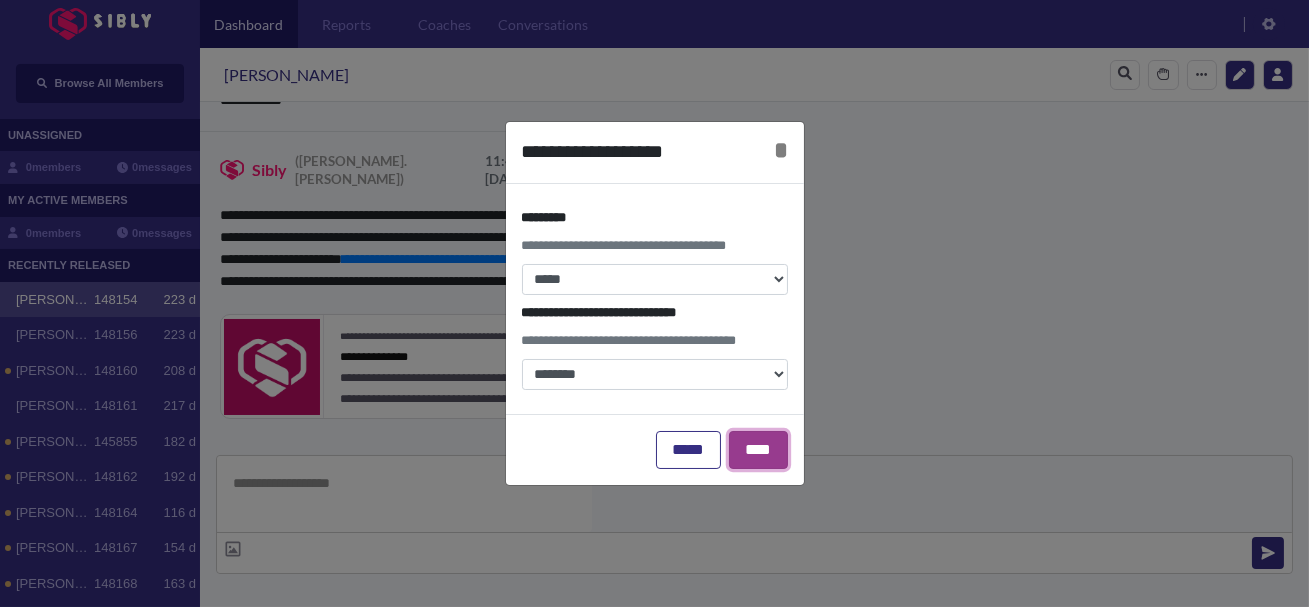 click on "****" at bounding box center [758, 450] 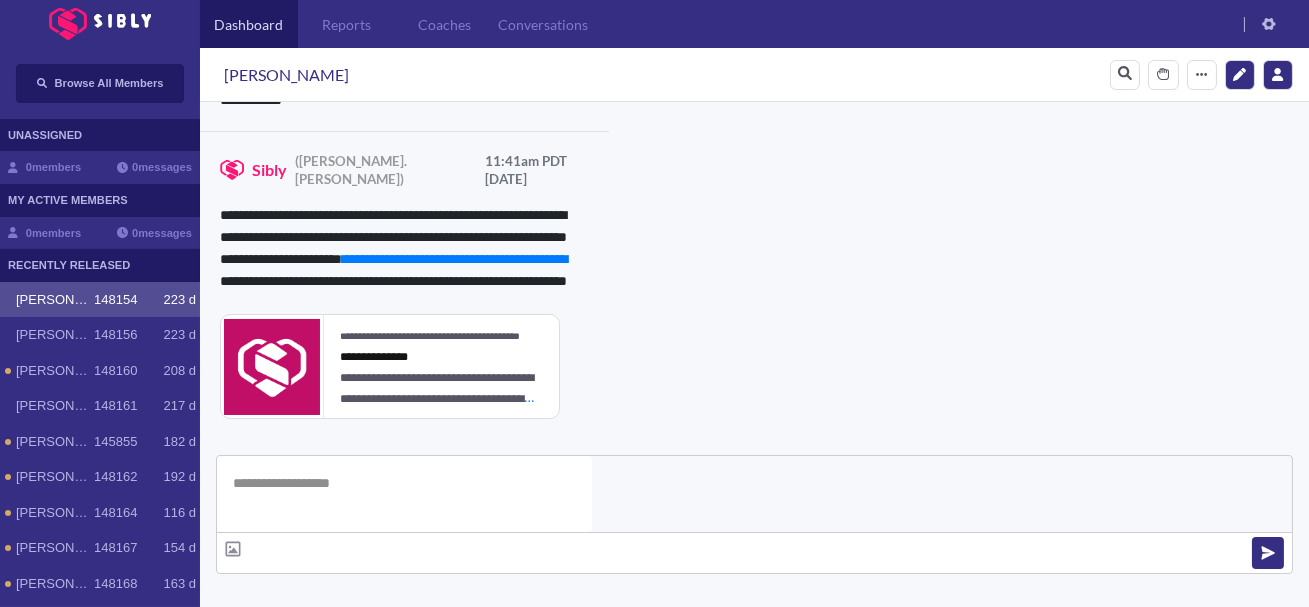 click 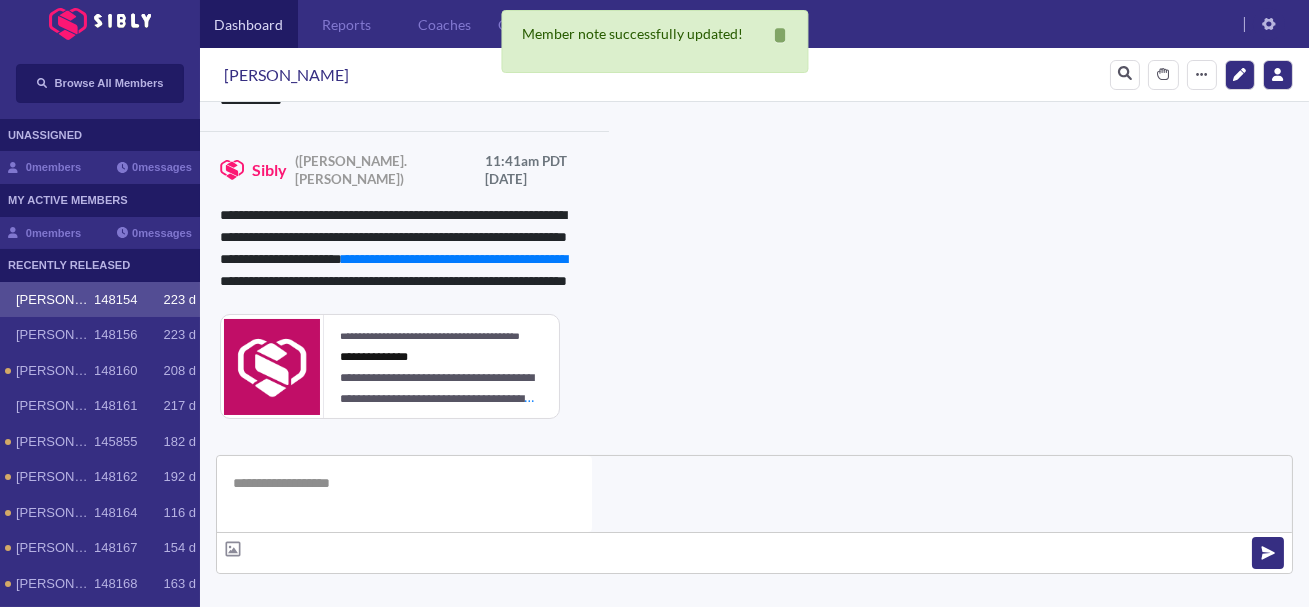 scroll, scrollTop: 0, scrollLeft: 0, axis: both 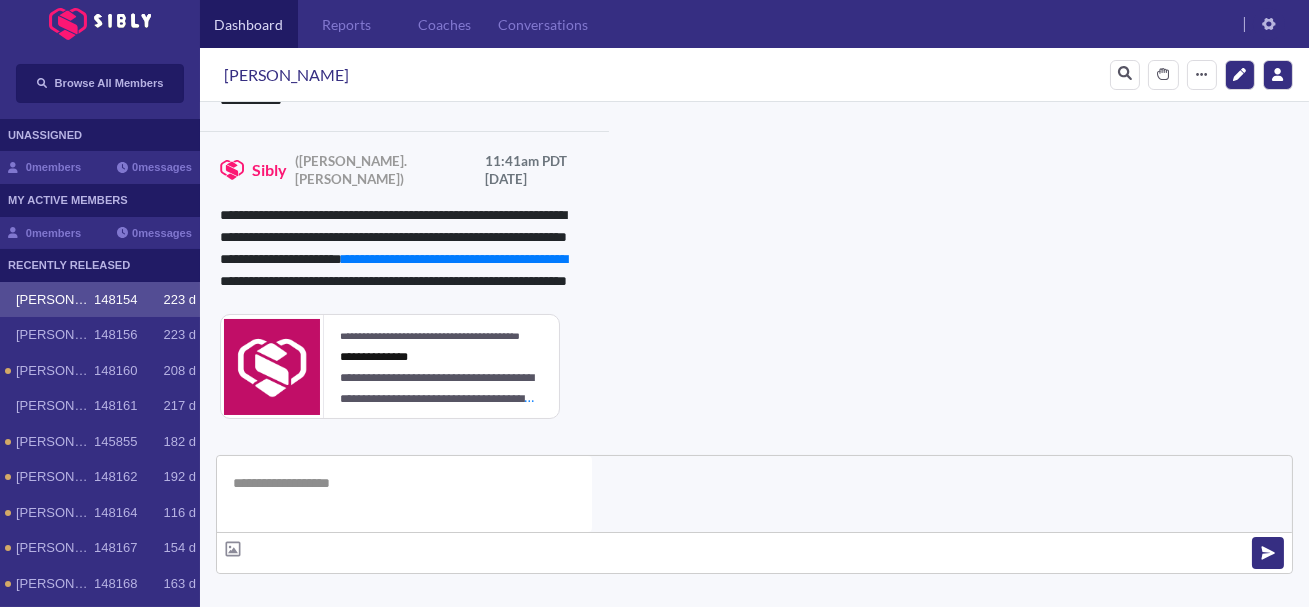click on "**********" at bounding box center (530, 749) 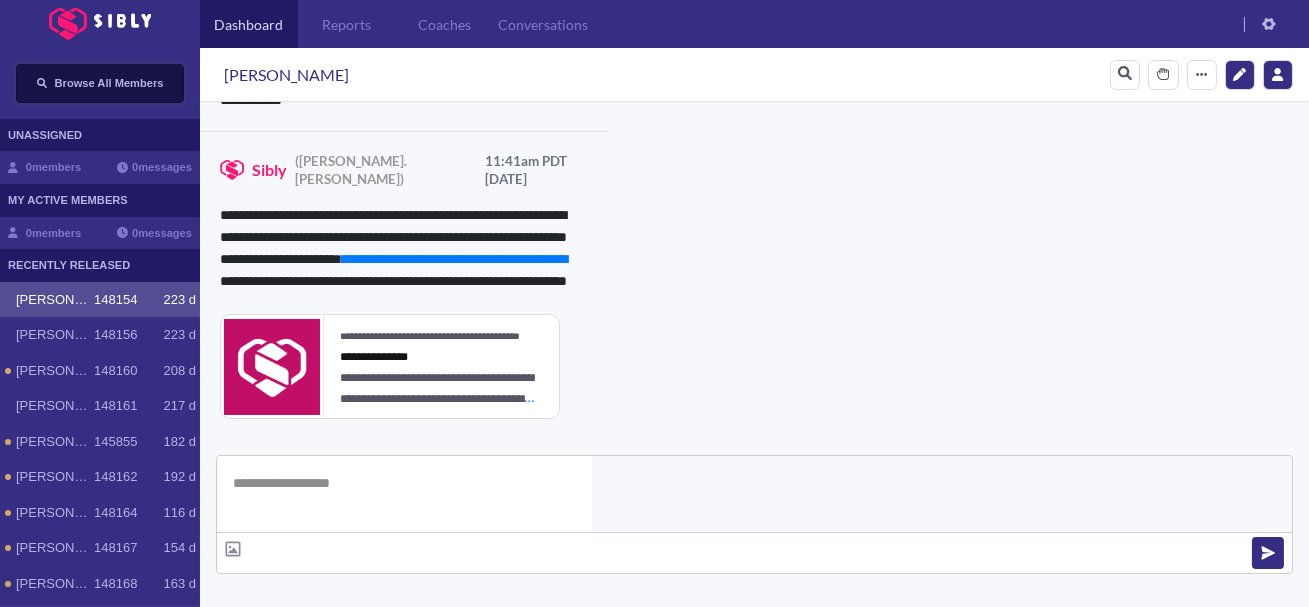 click on "Browse All Members" at bounding box center [100, 83] 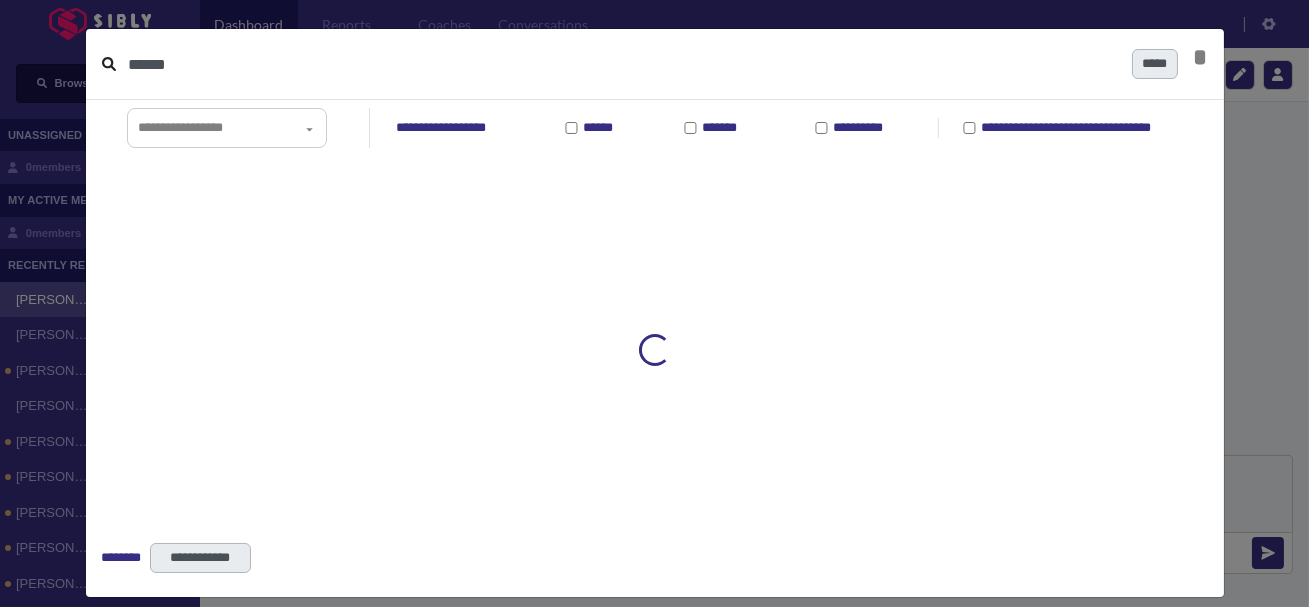 click on "******" at bounding box center [622, 64] 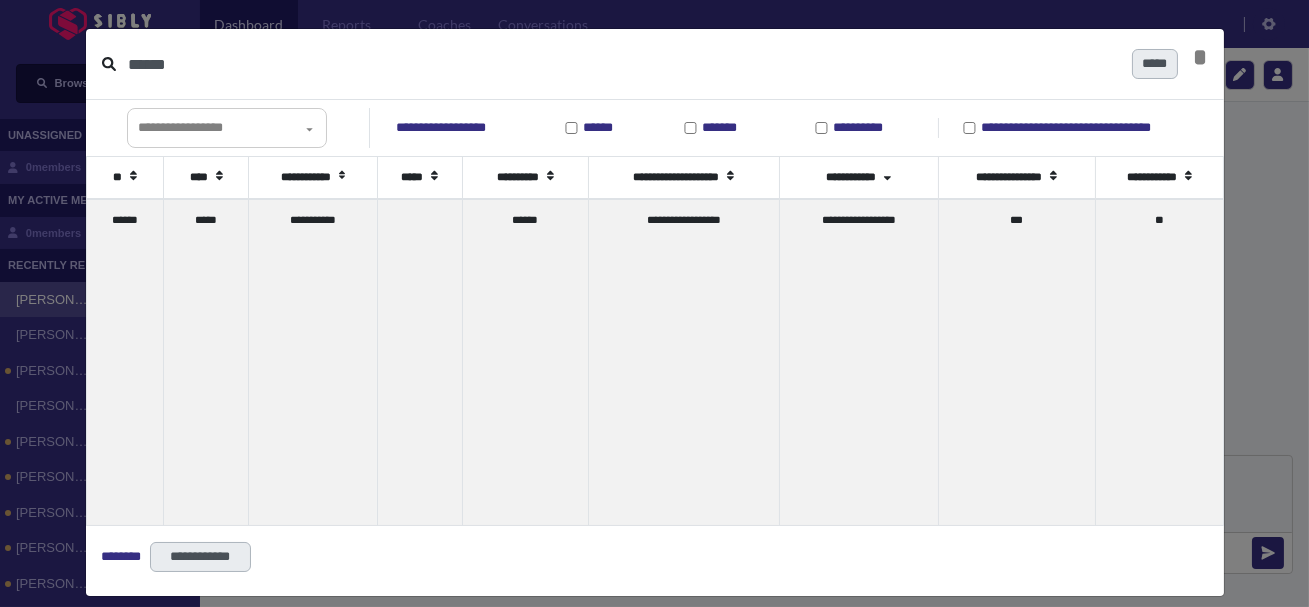 click on "******" at bounding box center (622, 64) 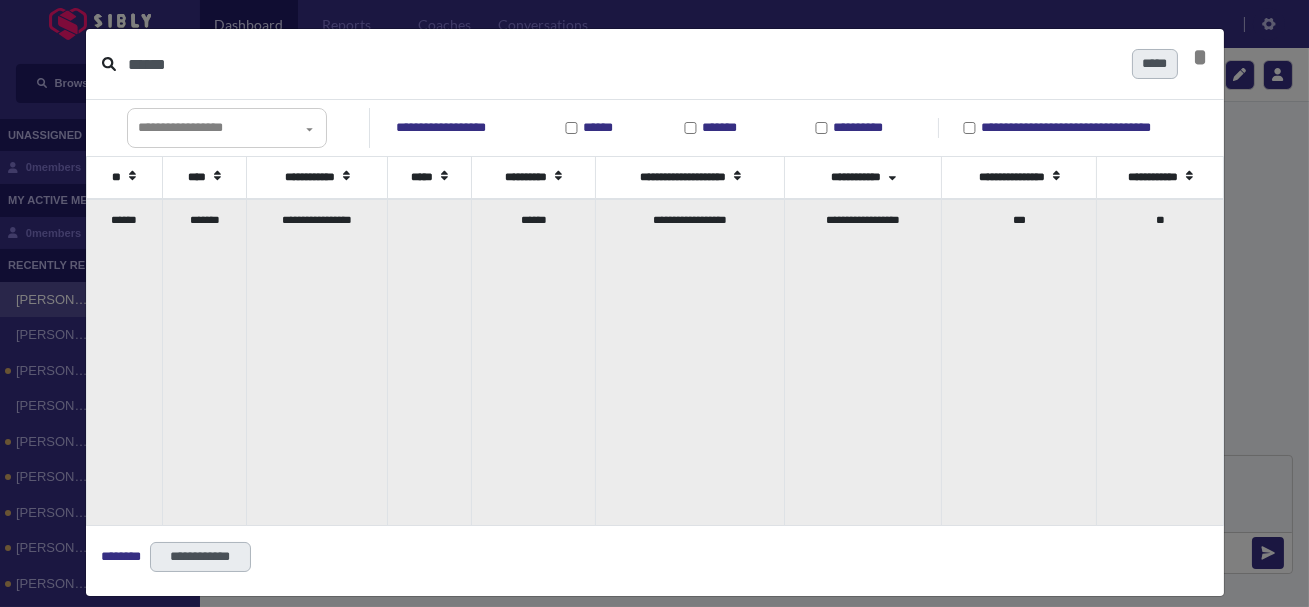 click on "*******" at bounding box center [205, 362] 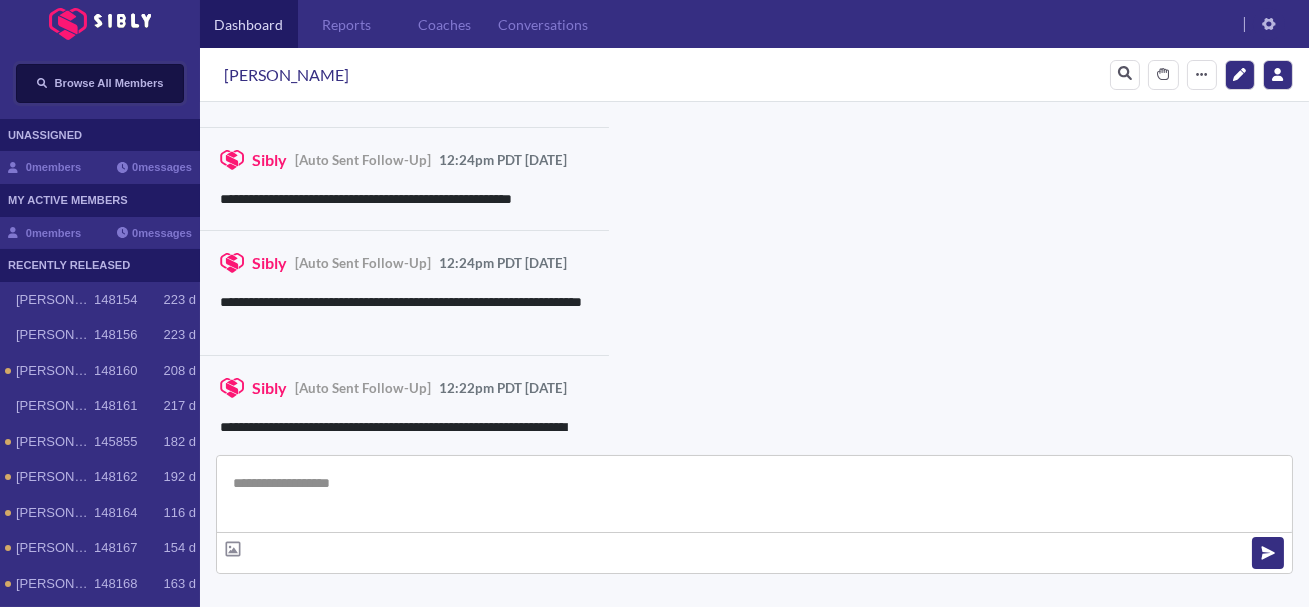 scroll, scrollTop: 2316, scrollLeft: 0, axis: vertical 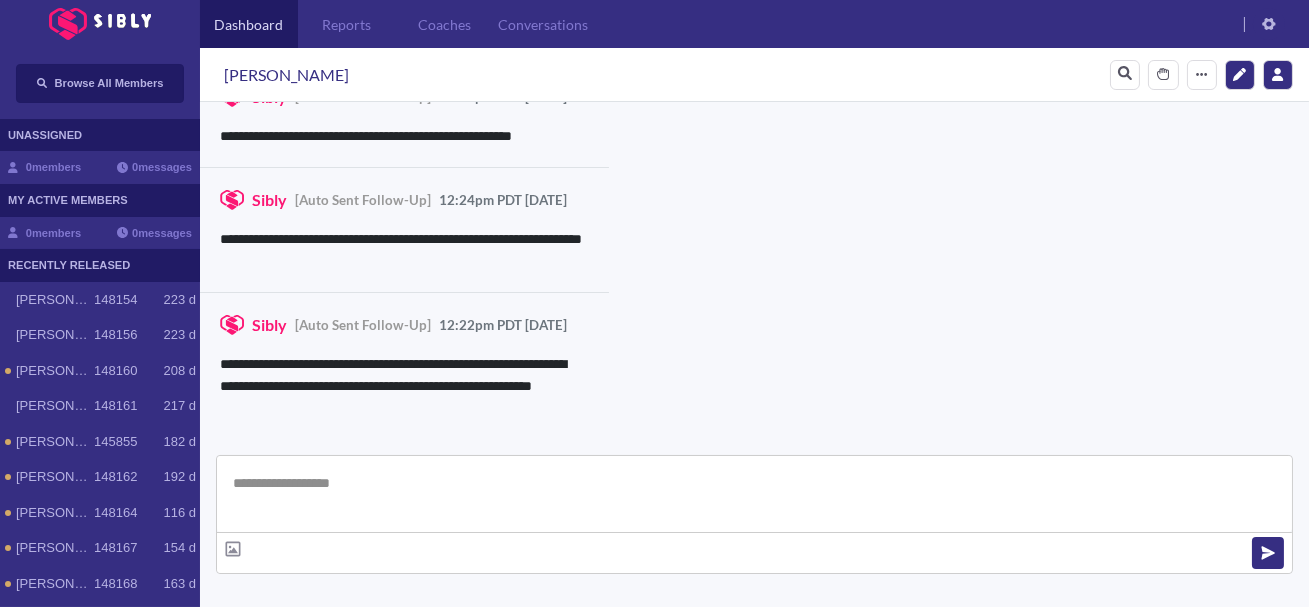 click at bounding box center (754, 494) 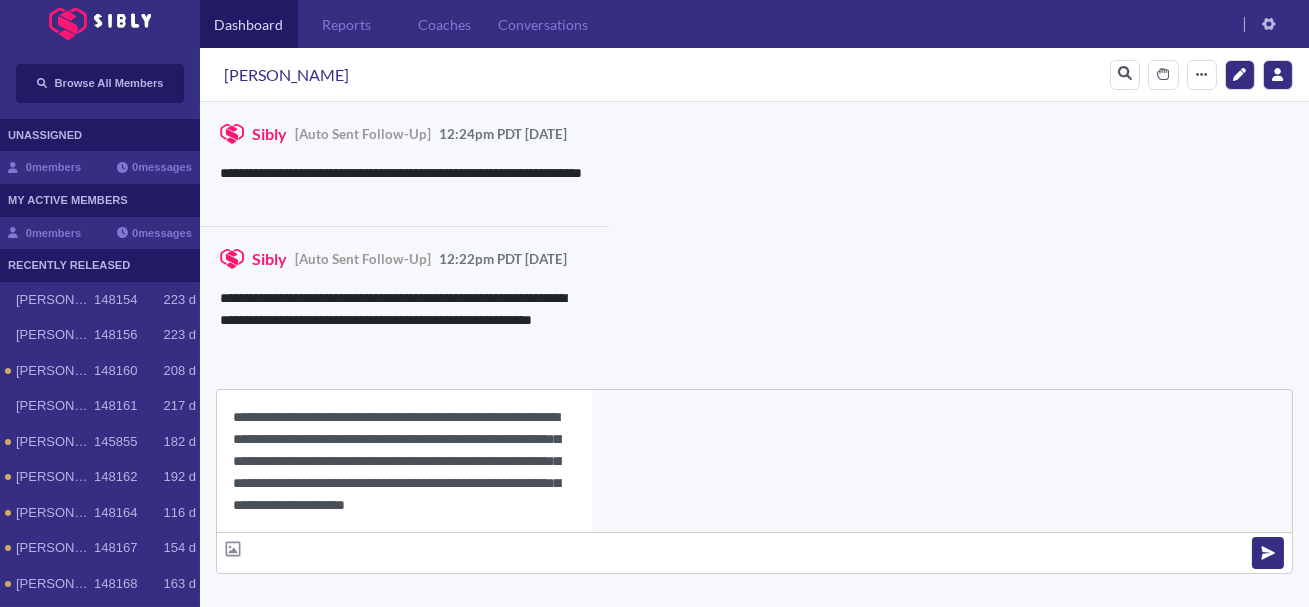 scroll, scrollTop: 22, scrollLeft: 0, axis: vertical 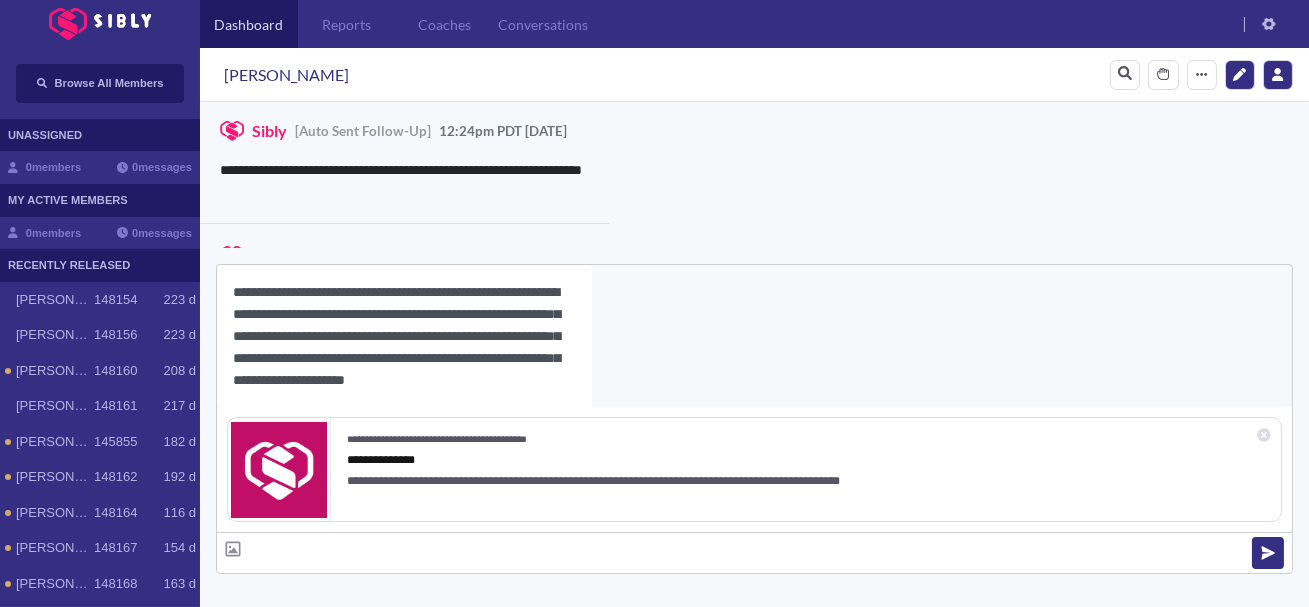 click on "[PERSON_NAME]" at bounding box center (286, 75) 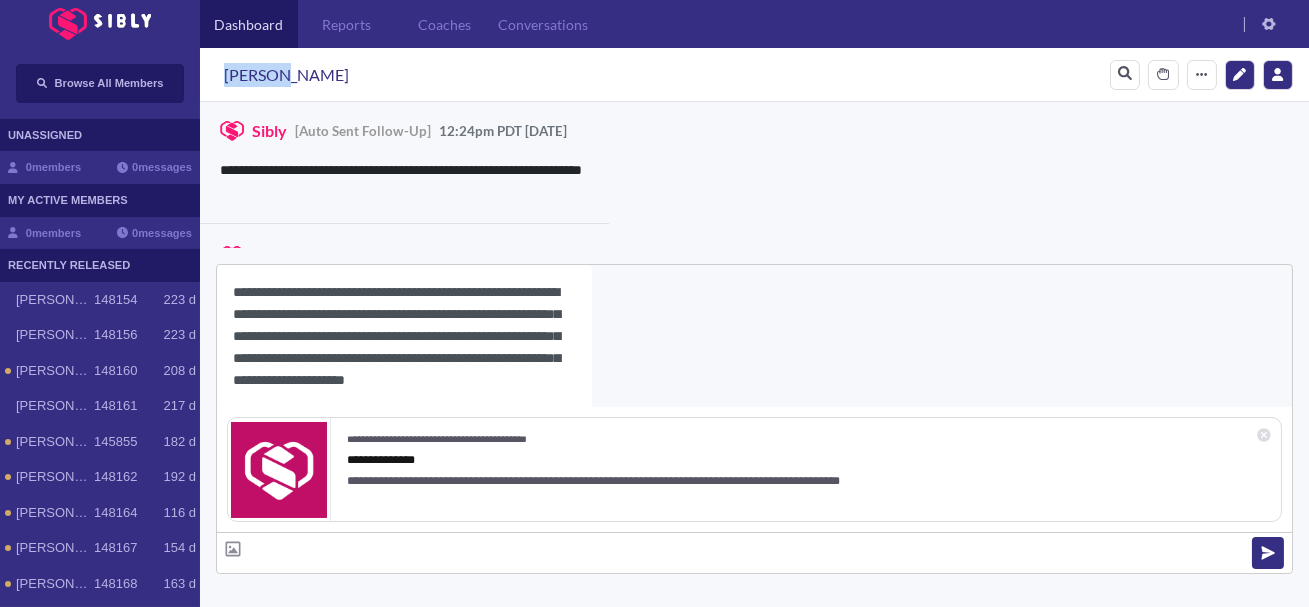 click on "[PERSON_NAME]" at bounding box center (286, 75) 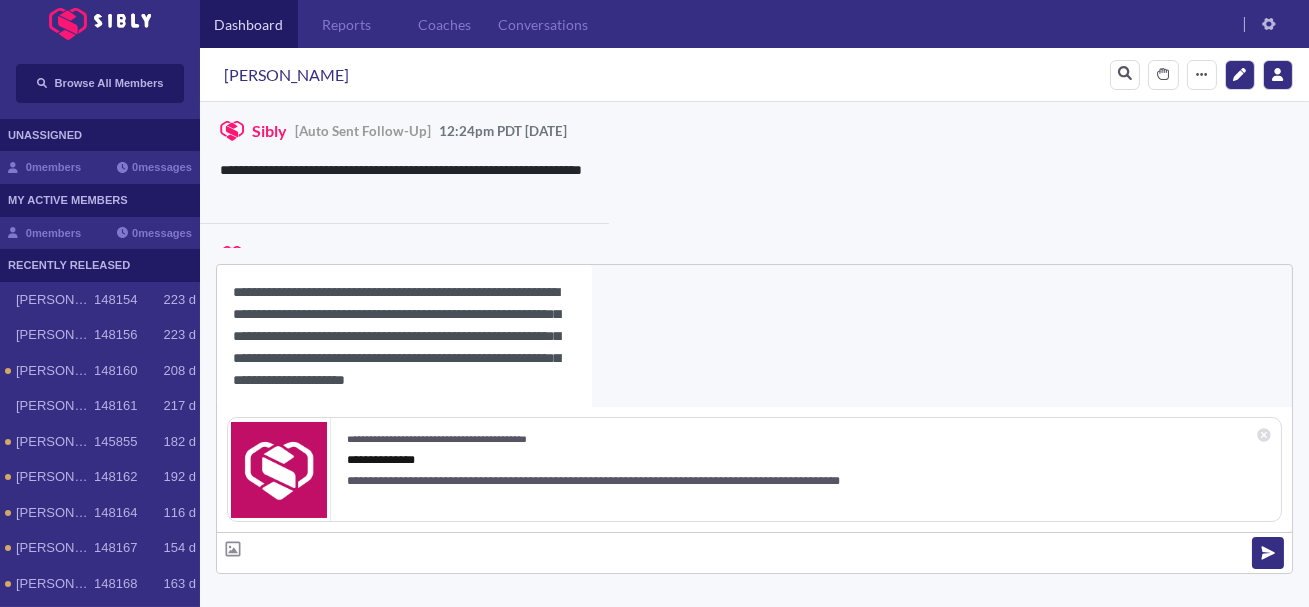 click on "**********" at bounding box center [404, 336] 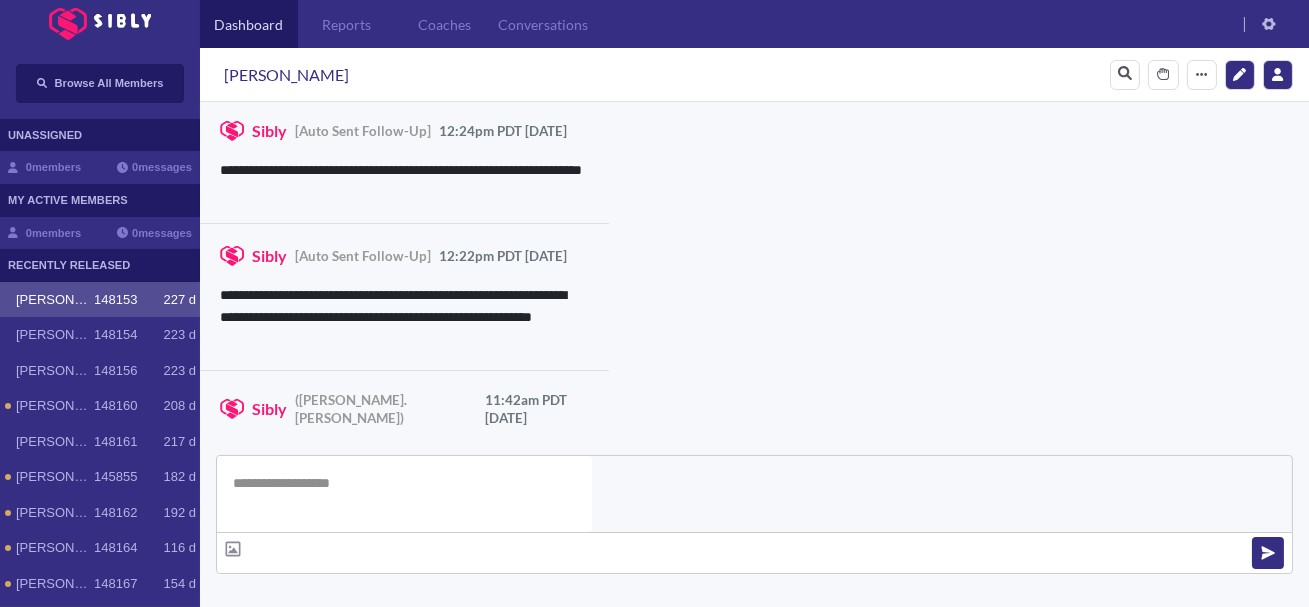 scroll, scrollTop: 0, scrollLeft: 0, axis: both 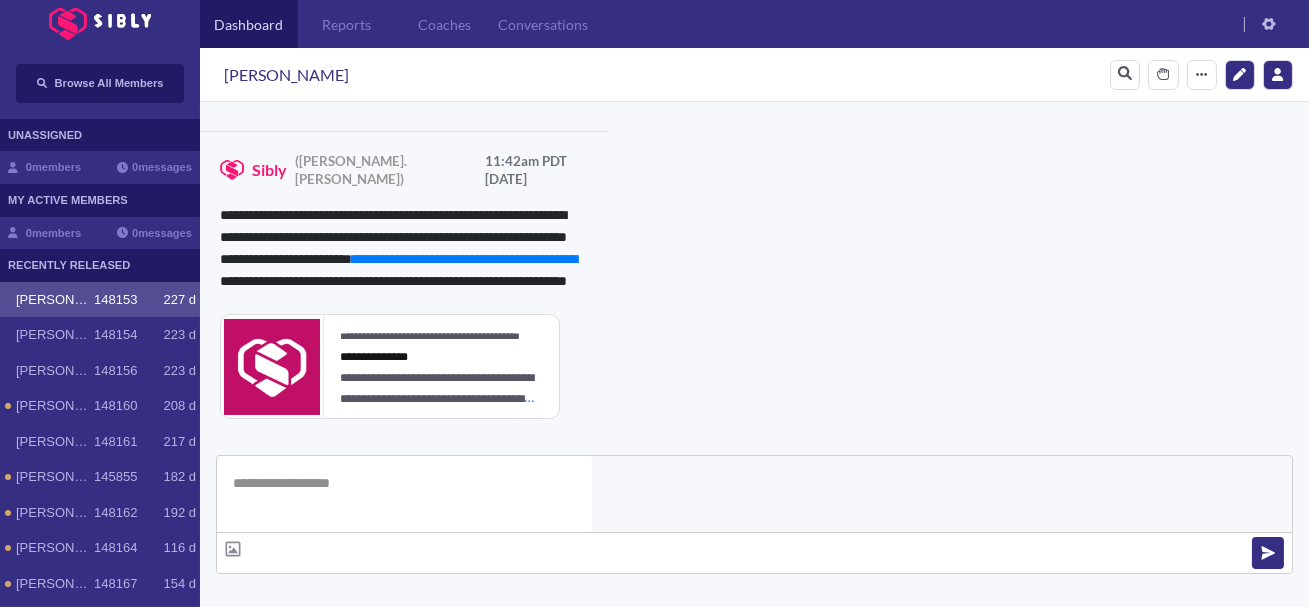 click on "**********" at bounding box center (833, 843) 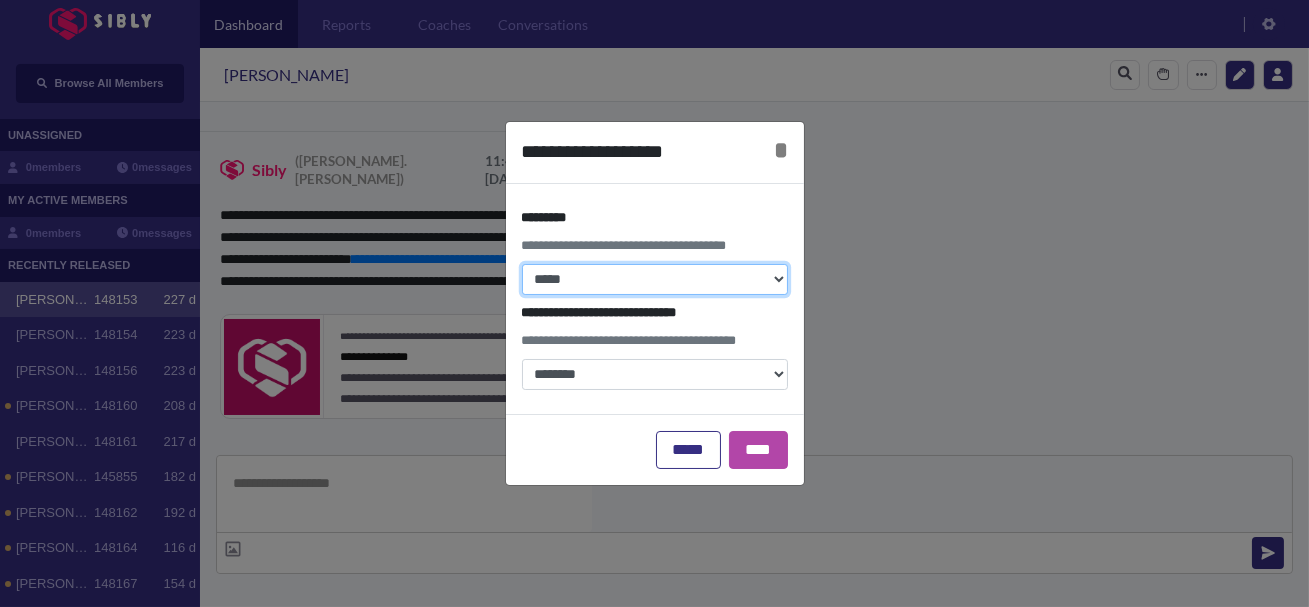 click on "**********" at bounding box center (655, 279) 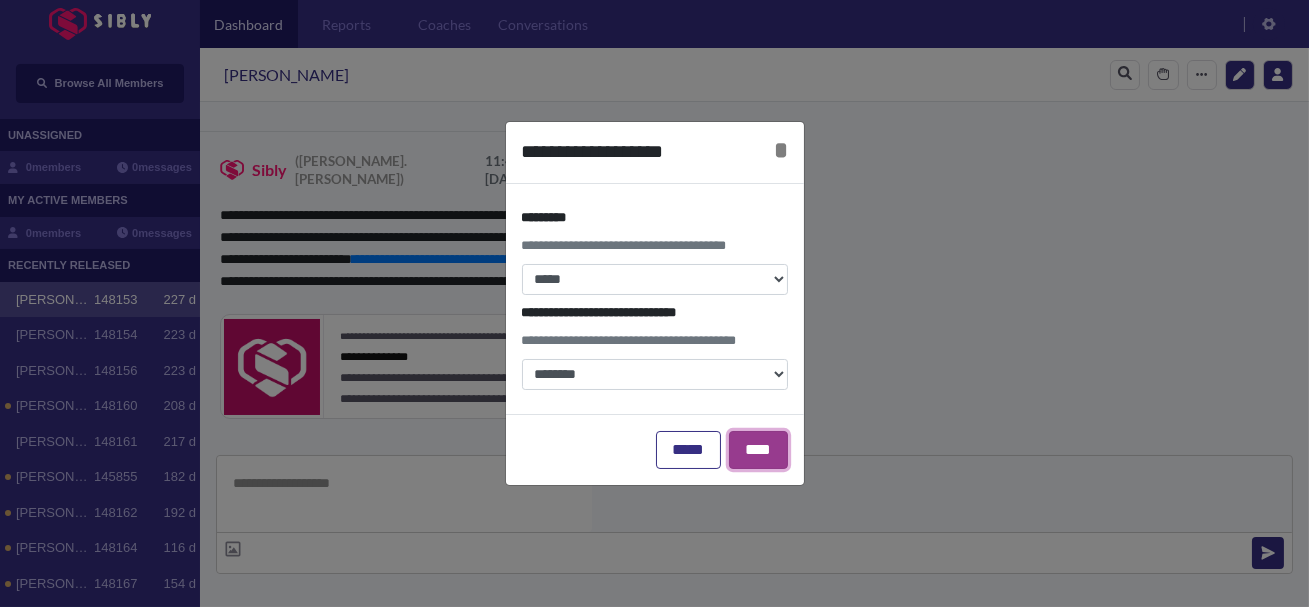 click on "****" at bounding box center [758, 450] 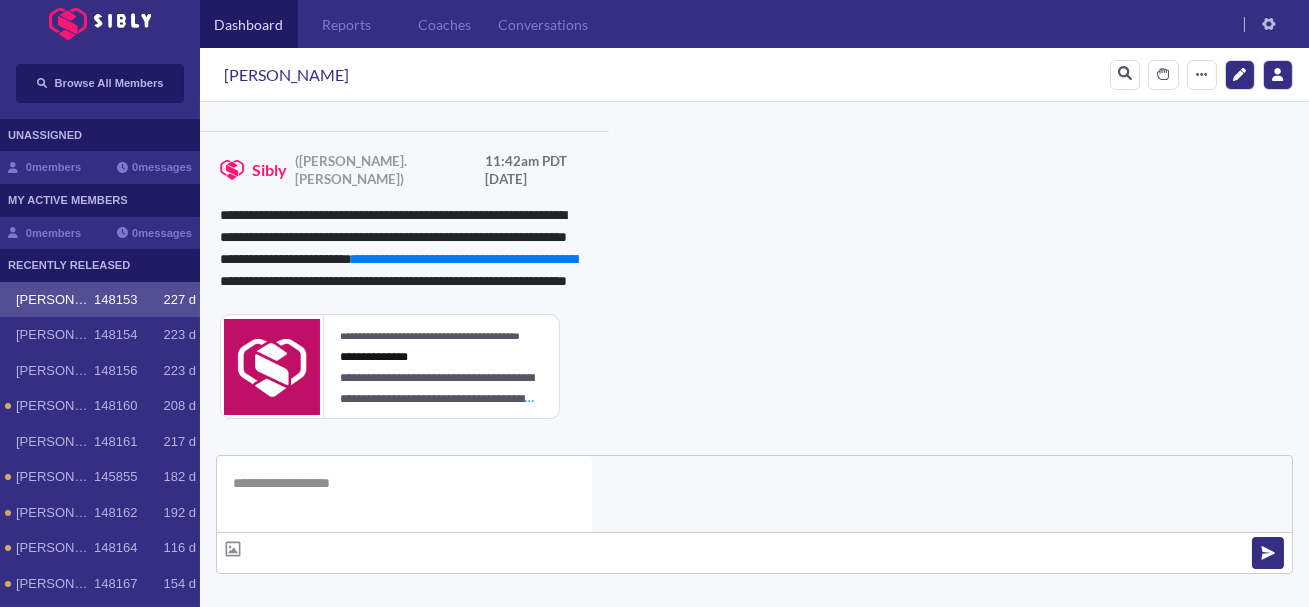 click 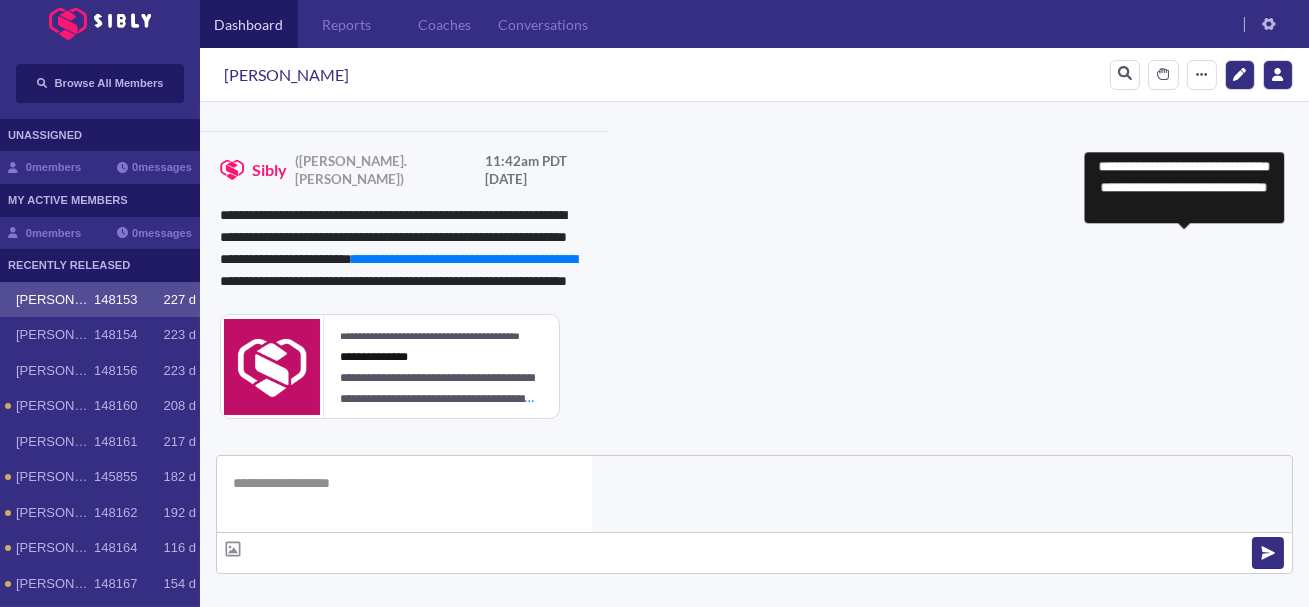 scroll, scrollTop: 937, scrollLeft: 0, axis: vertical 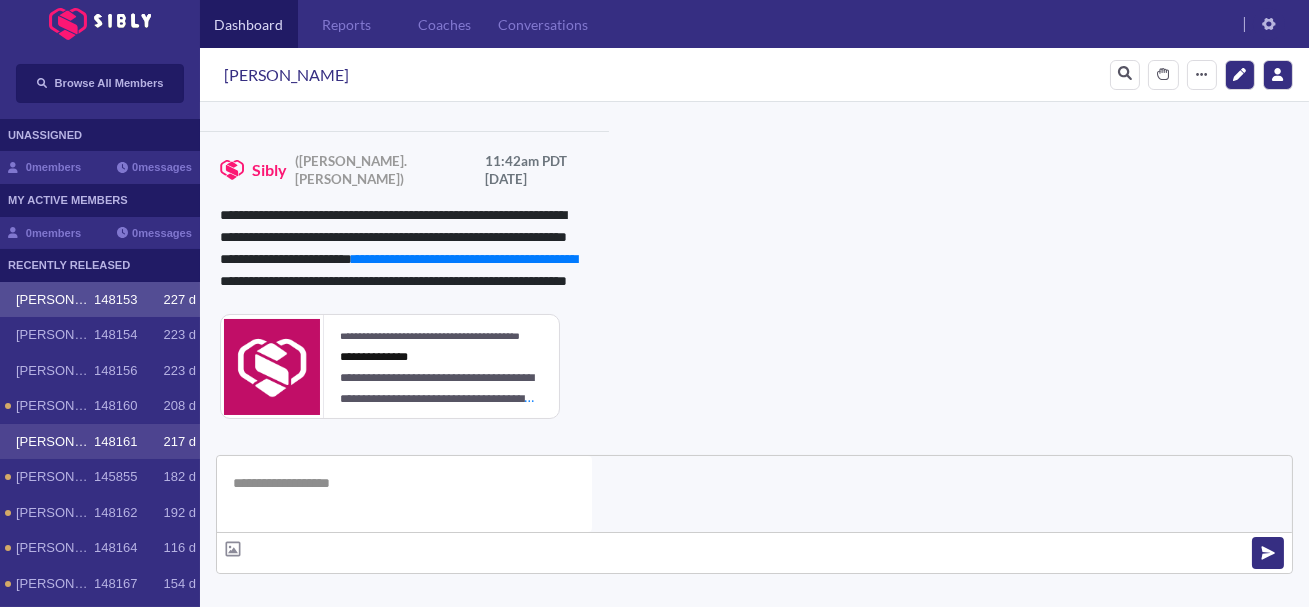 click on "[PERSON_NAME] 148161 217 d" at bounding box center (100, 442) 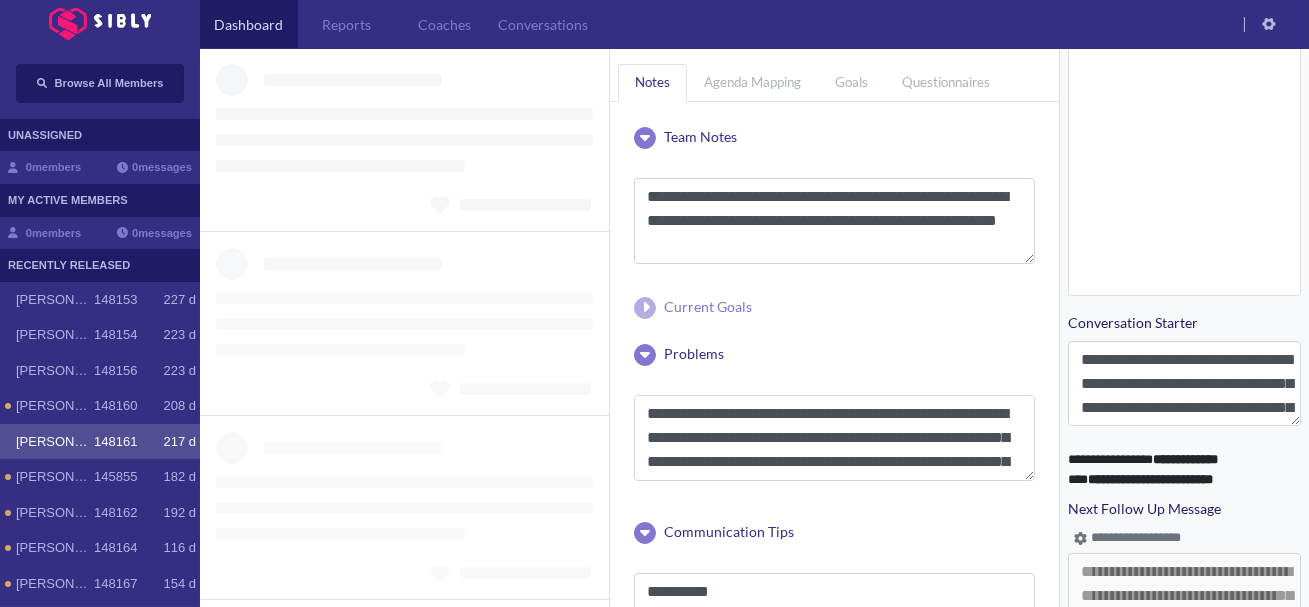 scroll, scrollTop: 958, scrollLeft: 0, axis: vertical 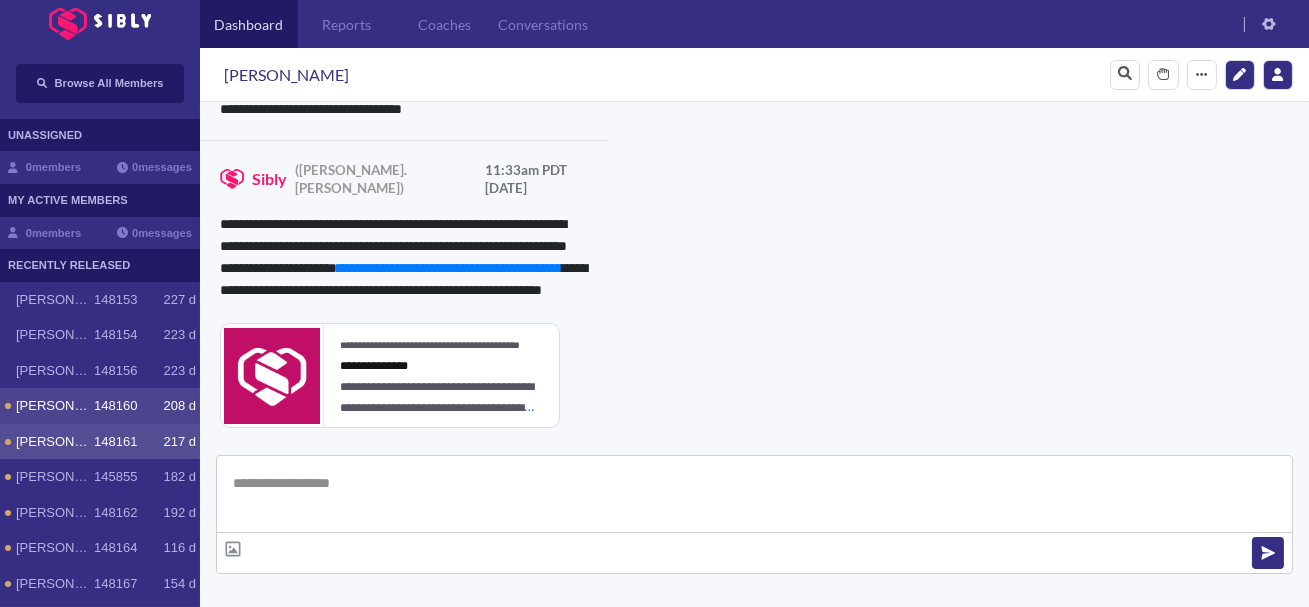 click on "[PERSON_NAME]" at bounding box center (55, 406) 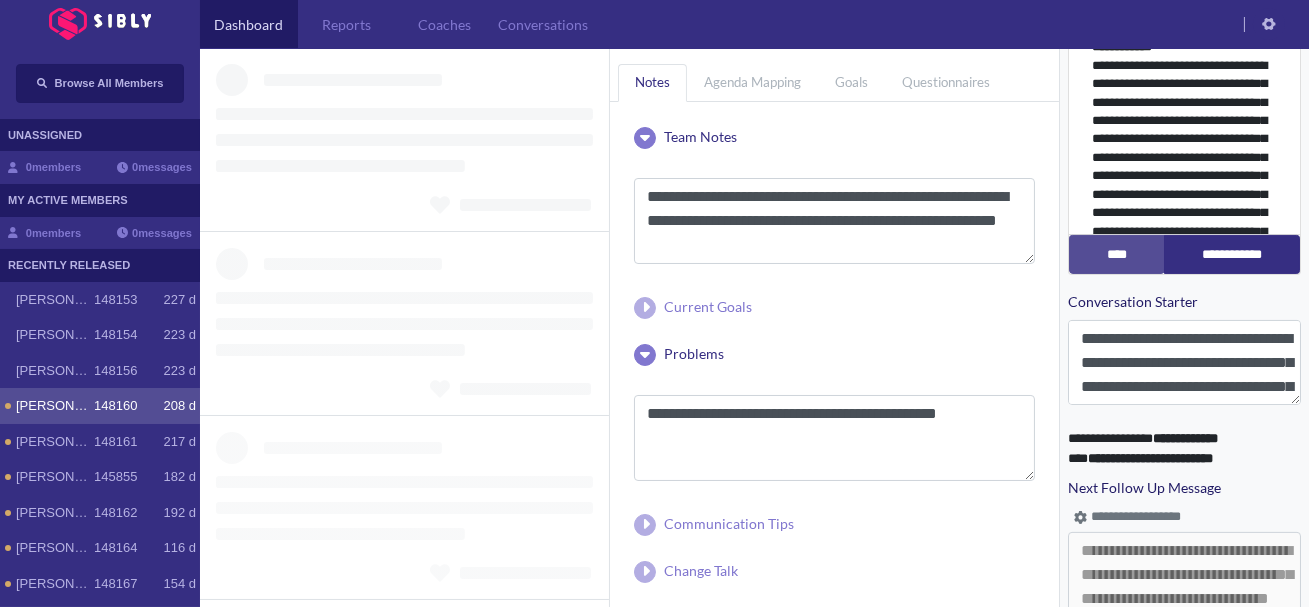 scroll, scrollTop: 937, scrollLeft: 0, axis: vertical 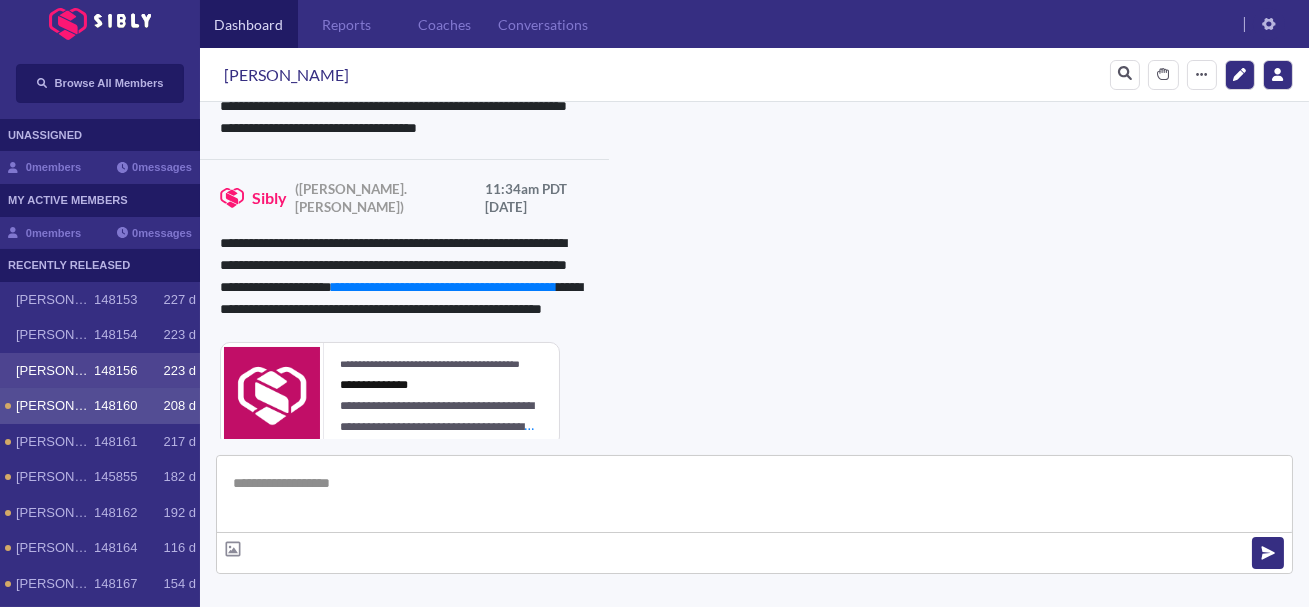 click on "[PERSON_NAME]" at bounding box center (55, 371) 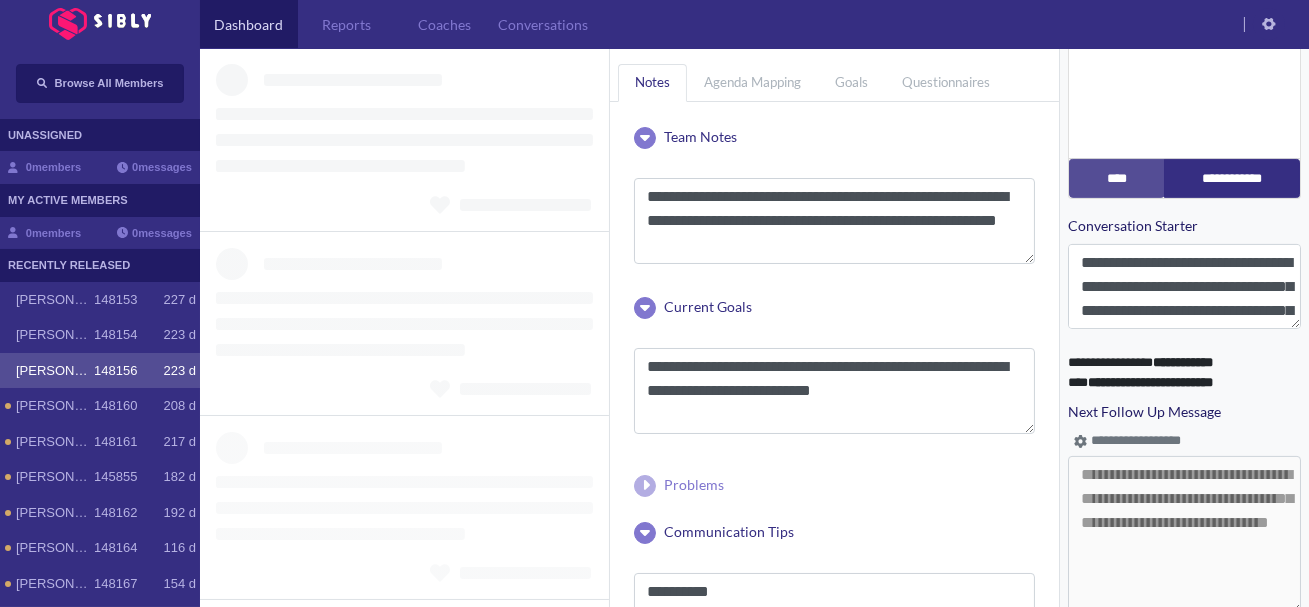 scroll, scrollTop: 900, scrollLeft: 0, axis: vertical 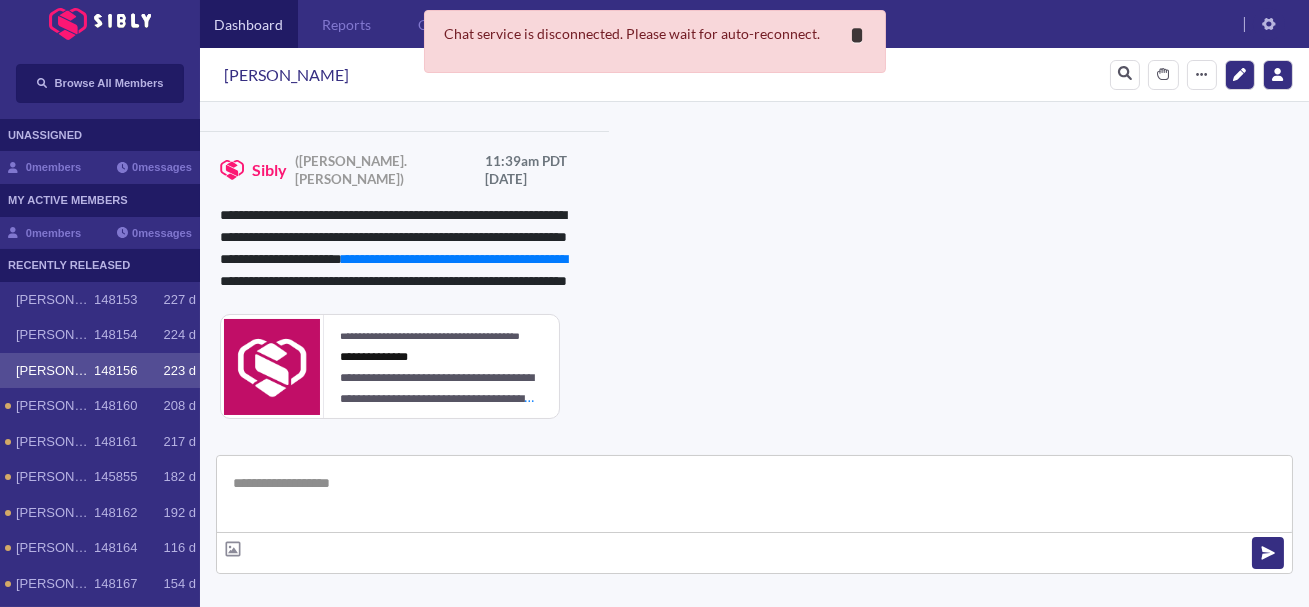 click on "**********" at bounding box center (858, 35) 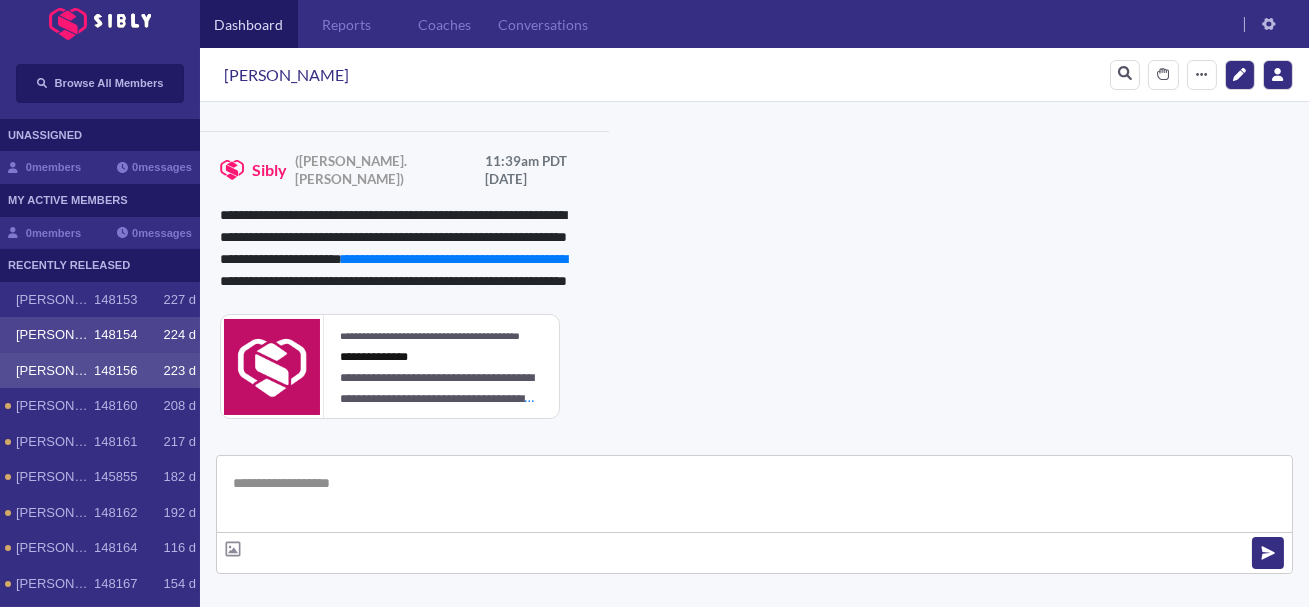 click on "148154" at bounding box center [115, 335] 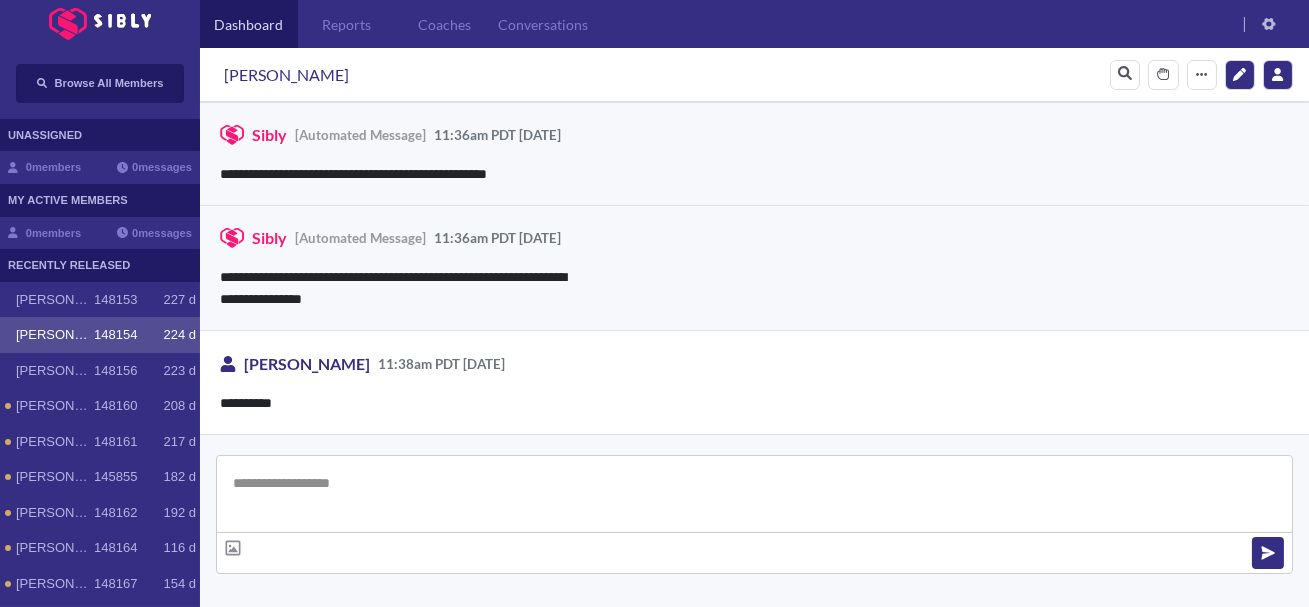 scroll, scrollTop: 937, scrollLeft: 0, axis: vertical 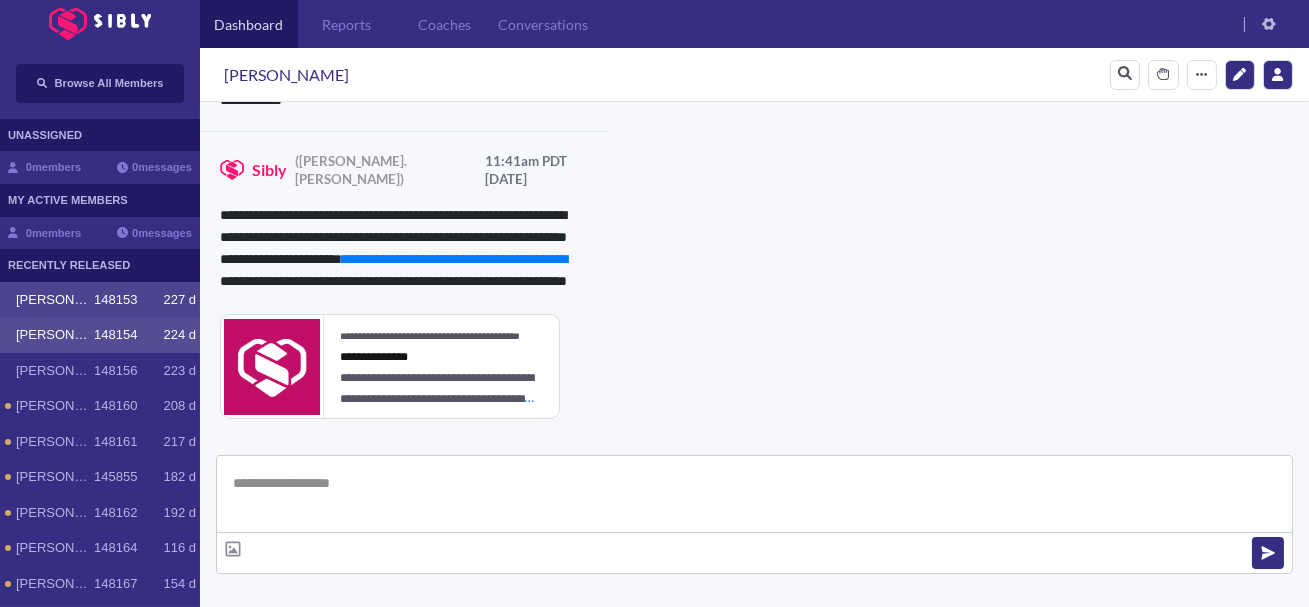 click on "[PERSON_NAME] 148153 227 d" at bounding box center [100, 300] 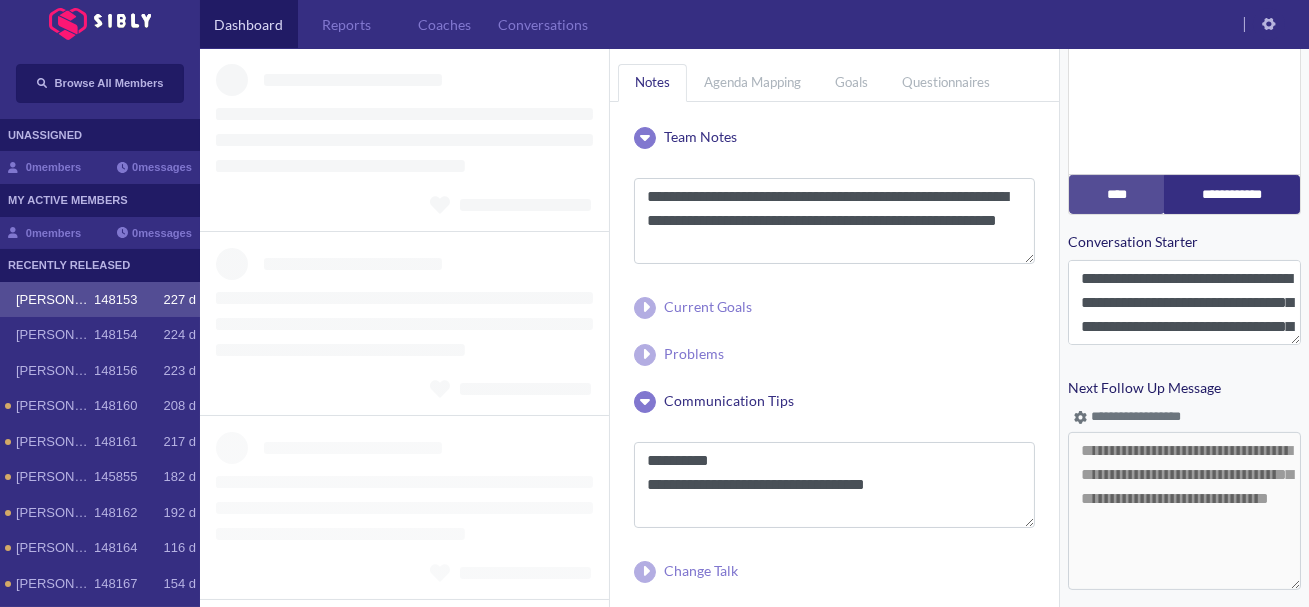 scroll, scrollTop: 937, scrollLeft: 0, axis: vertical 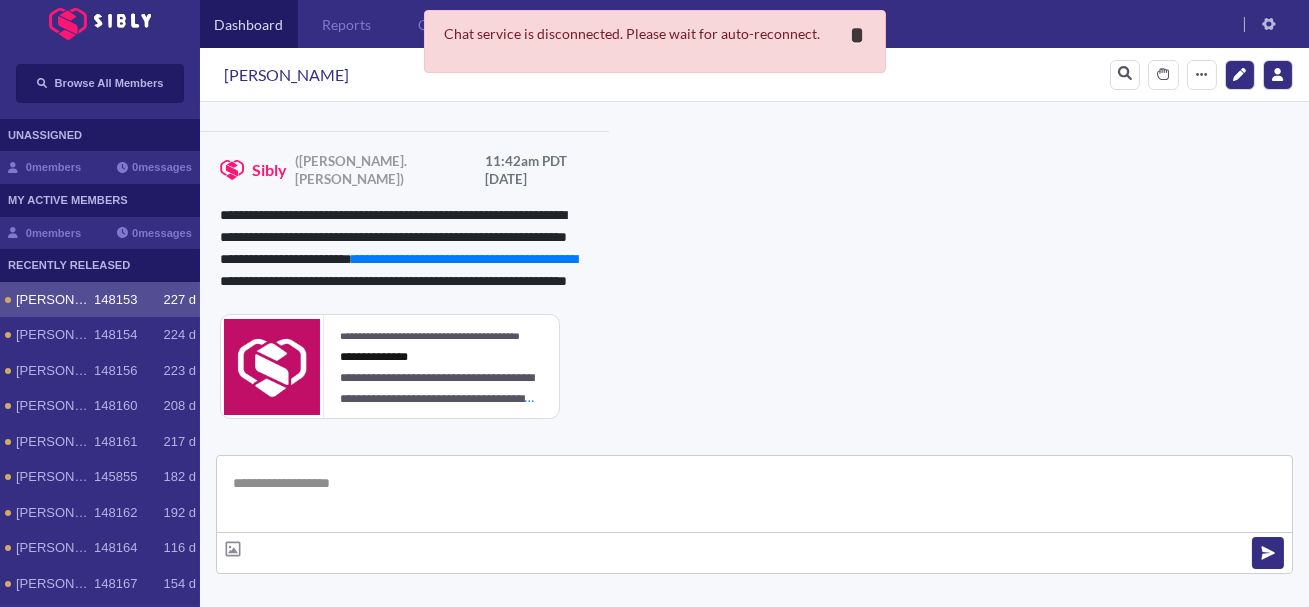 click on "*" at bounding box center [858, 35] 